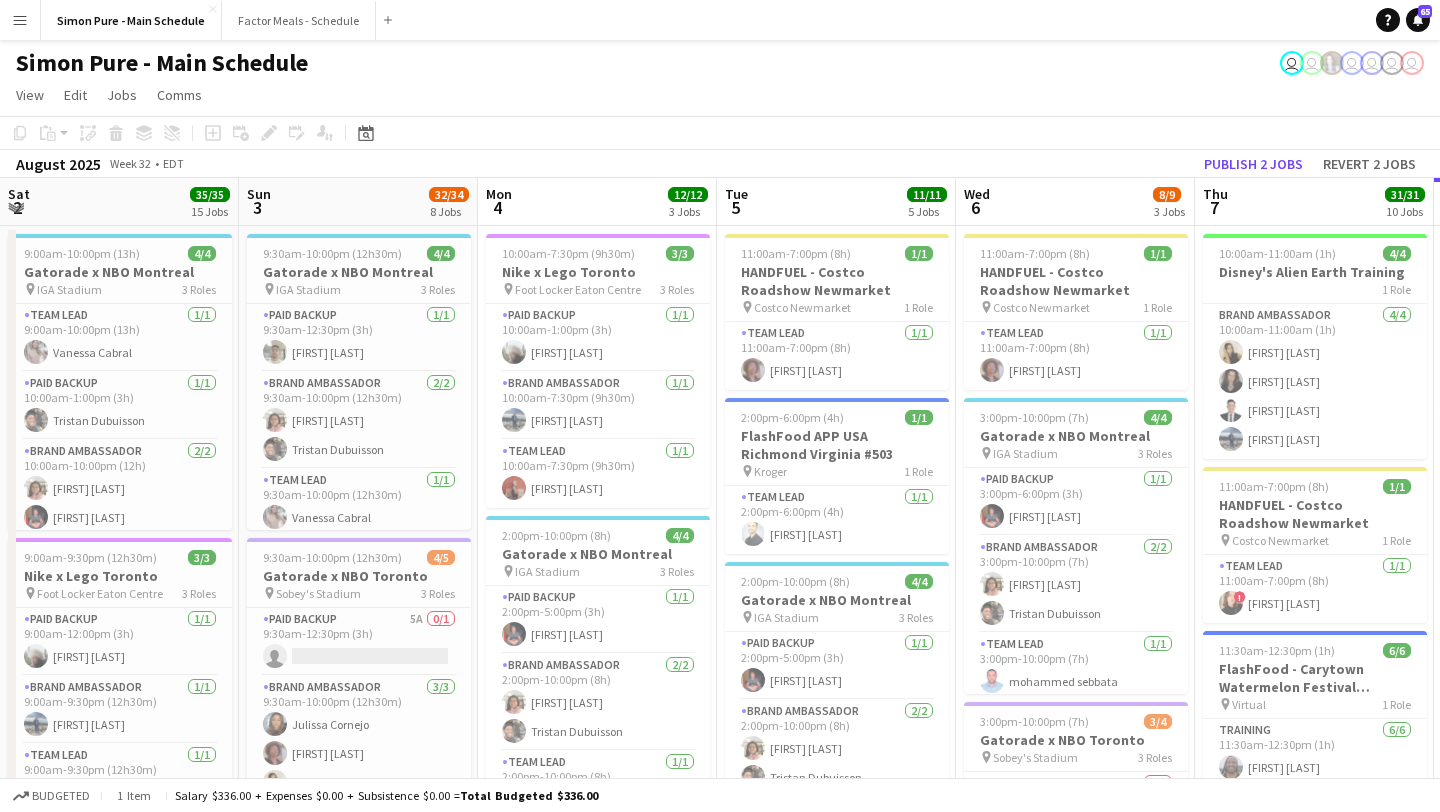 scroll, scrollTop: 0, scrollLeft: 0, axis: both 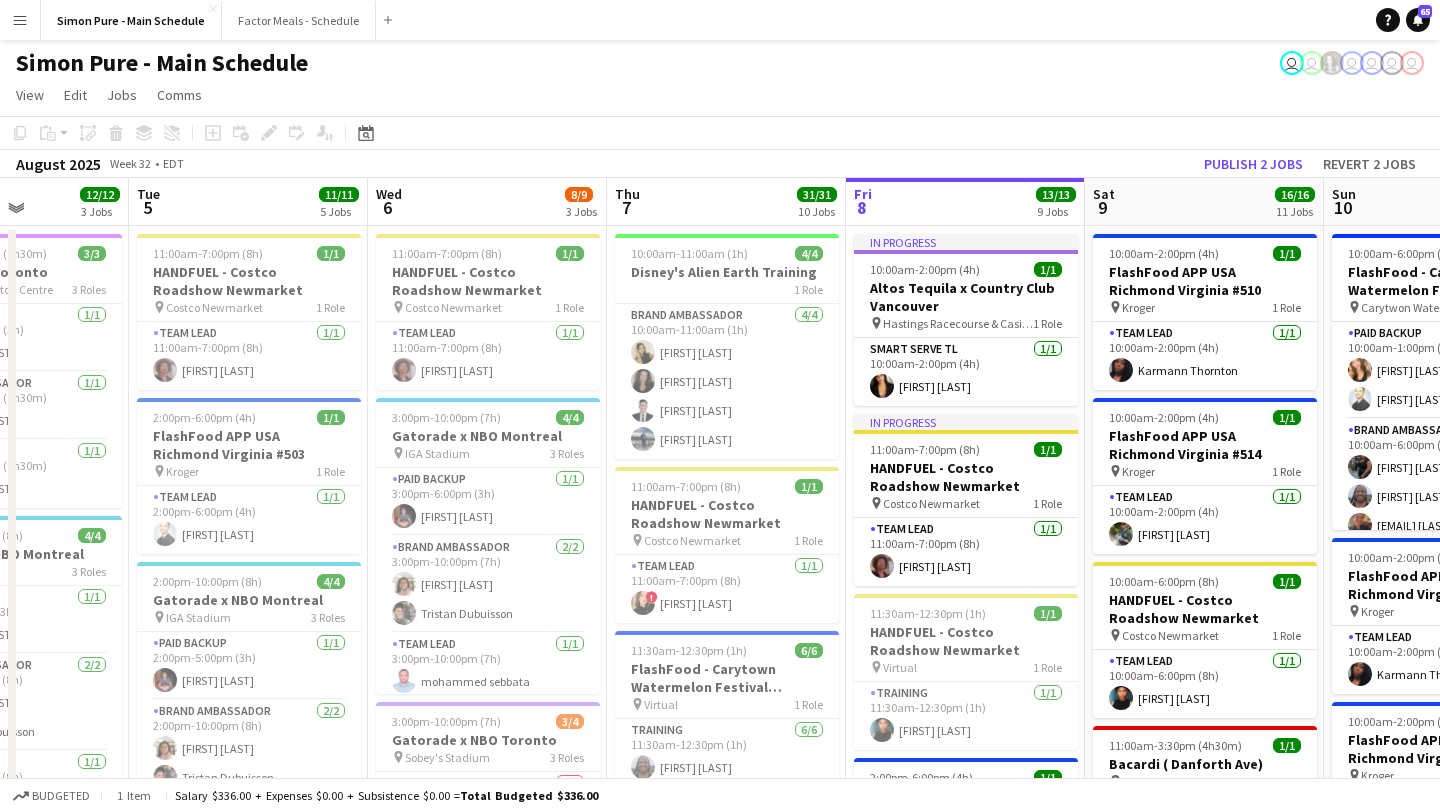 click on "Menu" at bounding box center [20, 20] 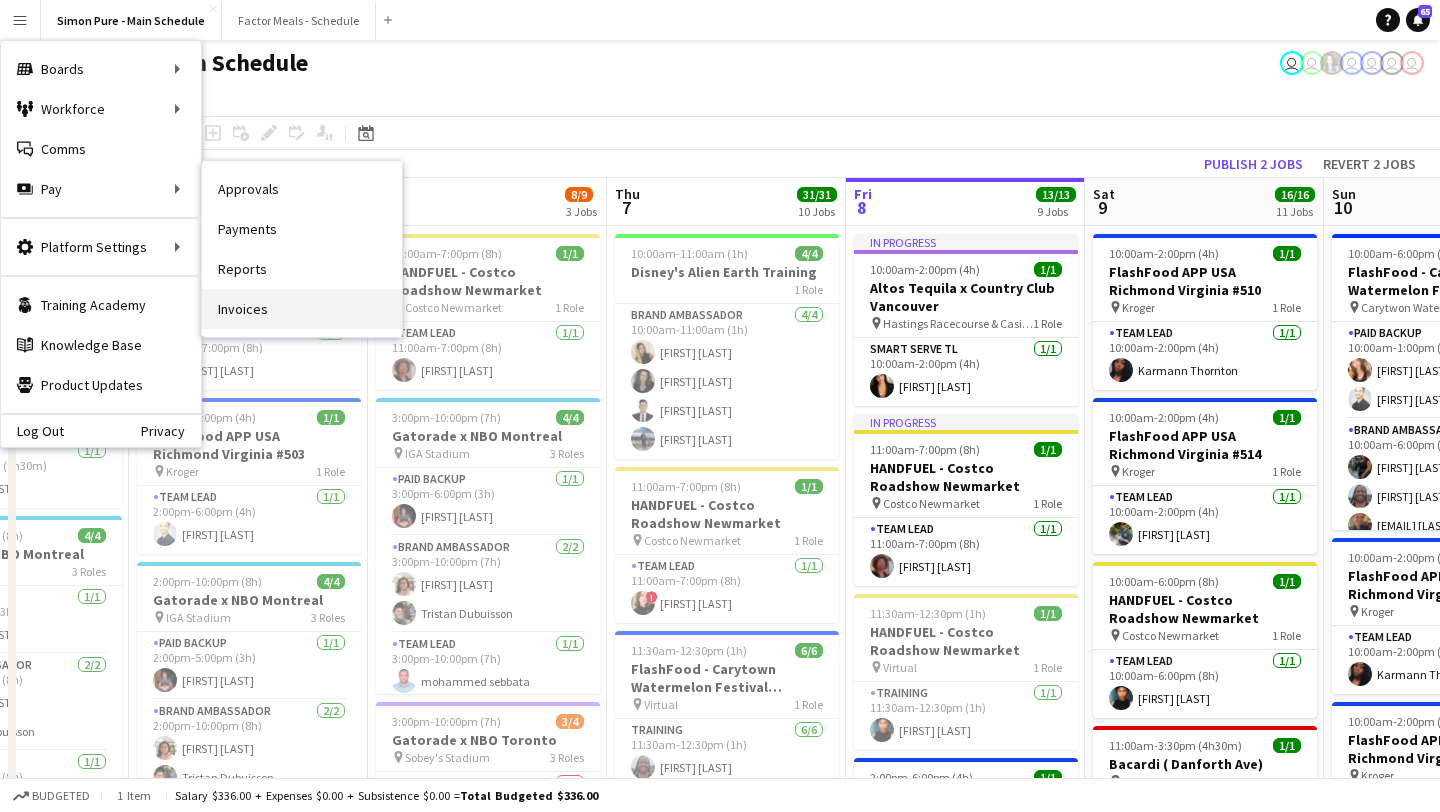 click on "Invoices" at bounding box center [302, 309] 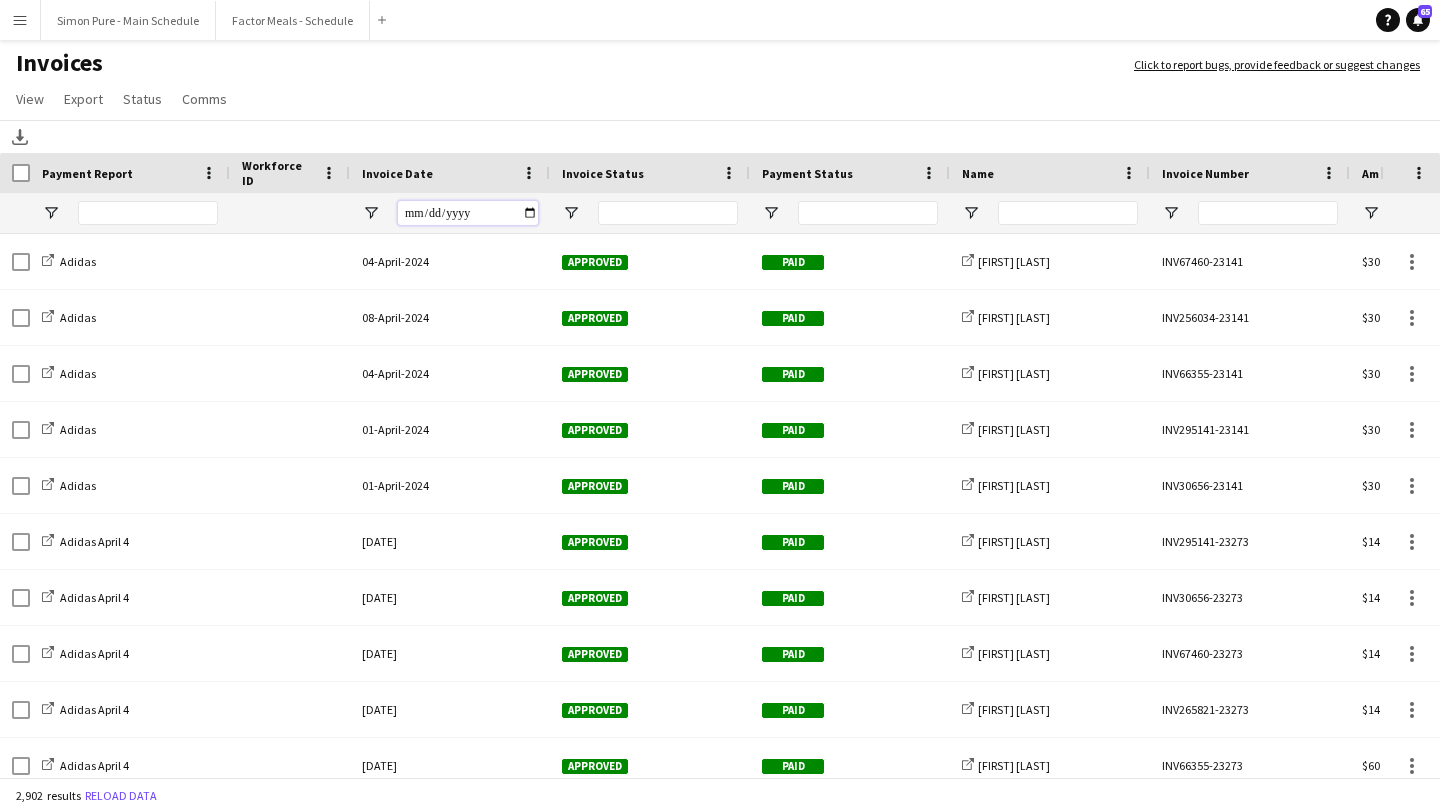 click at bounding box center (468, 213) 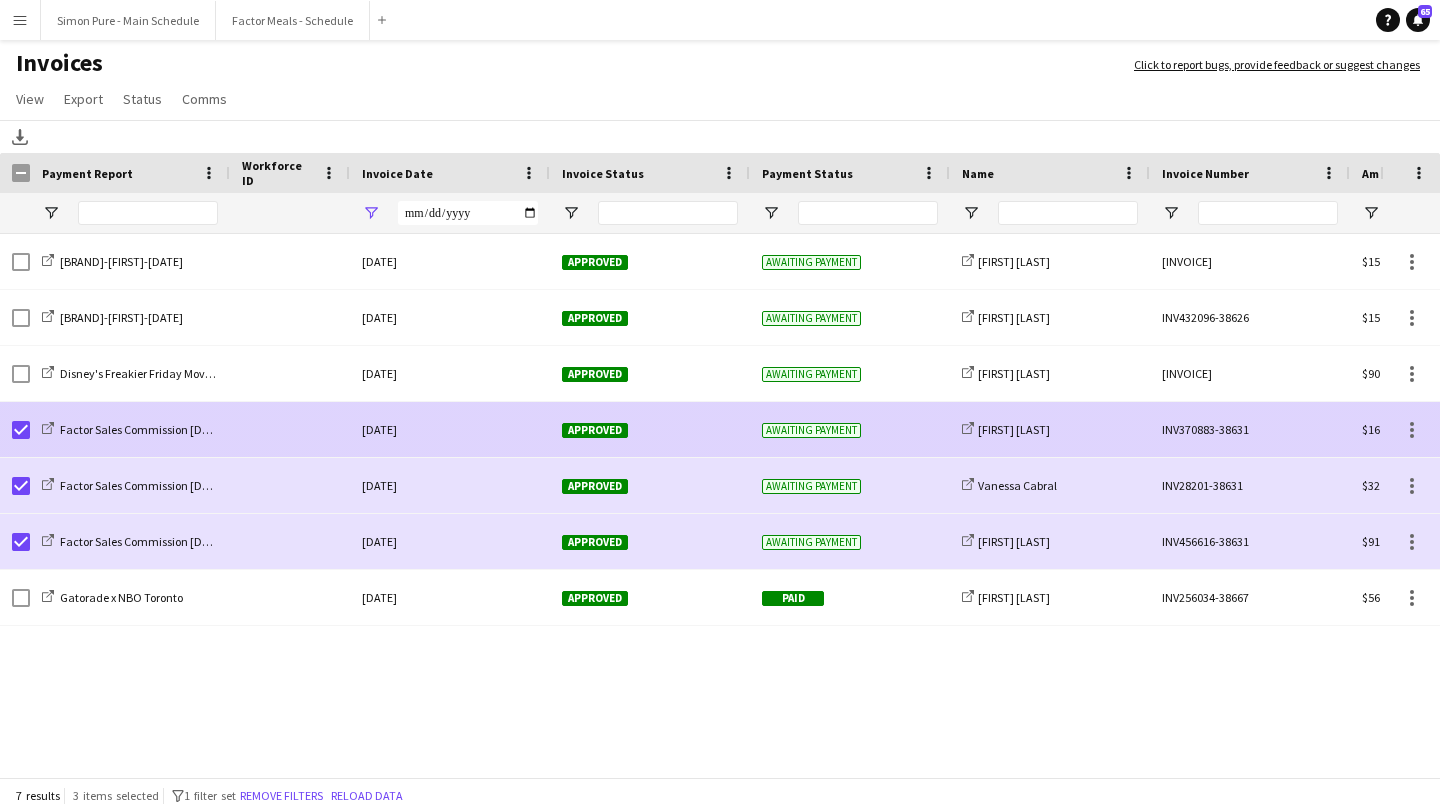 click on "Approved" 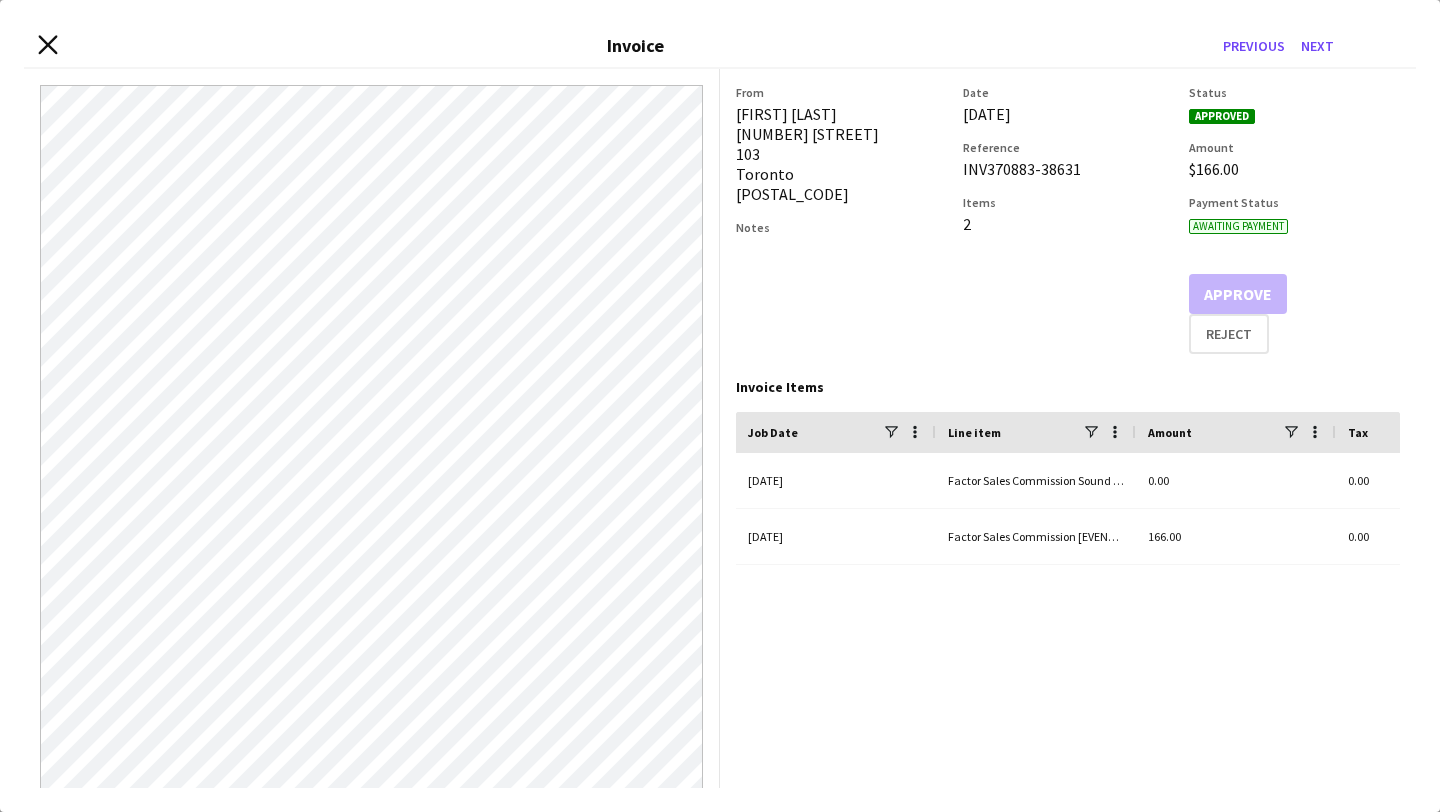 click on "Close invoice dialog" 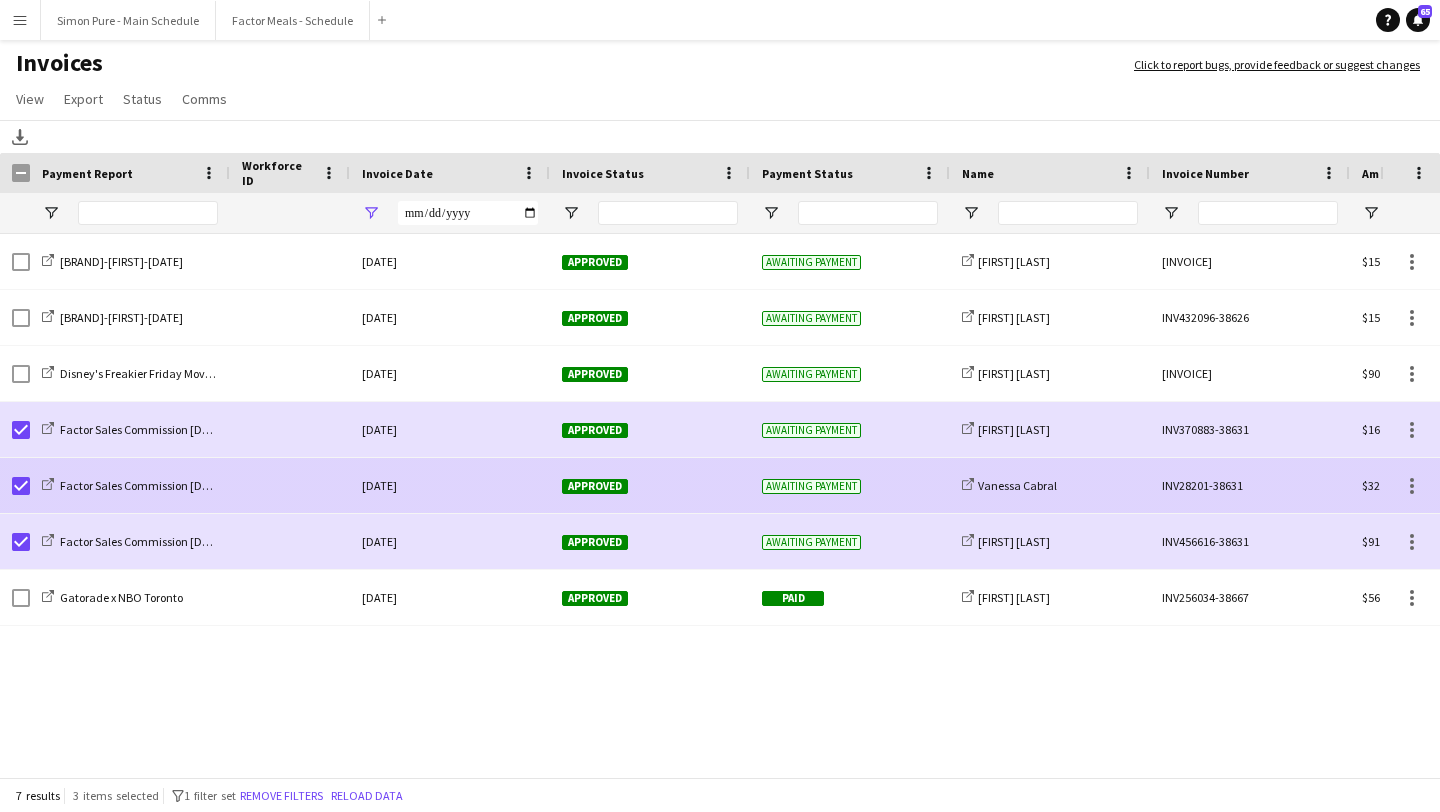 click on "Approved" 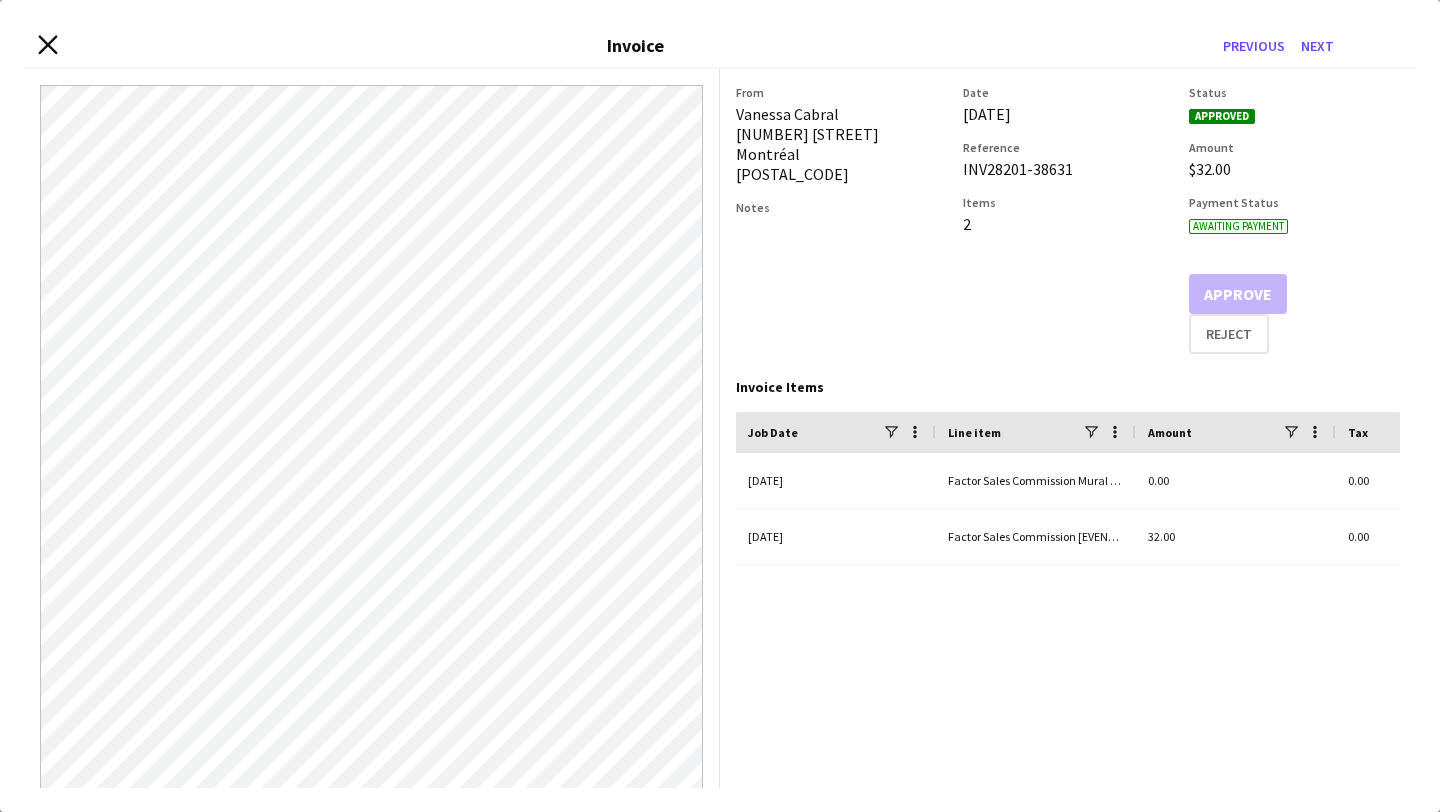 click 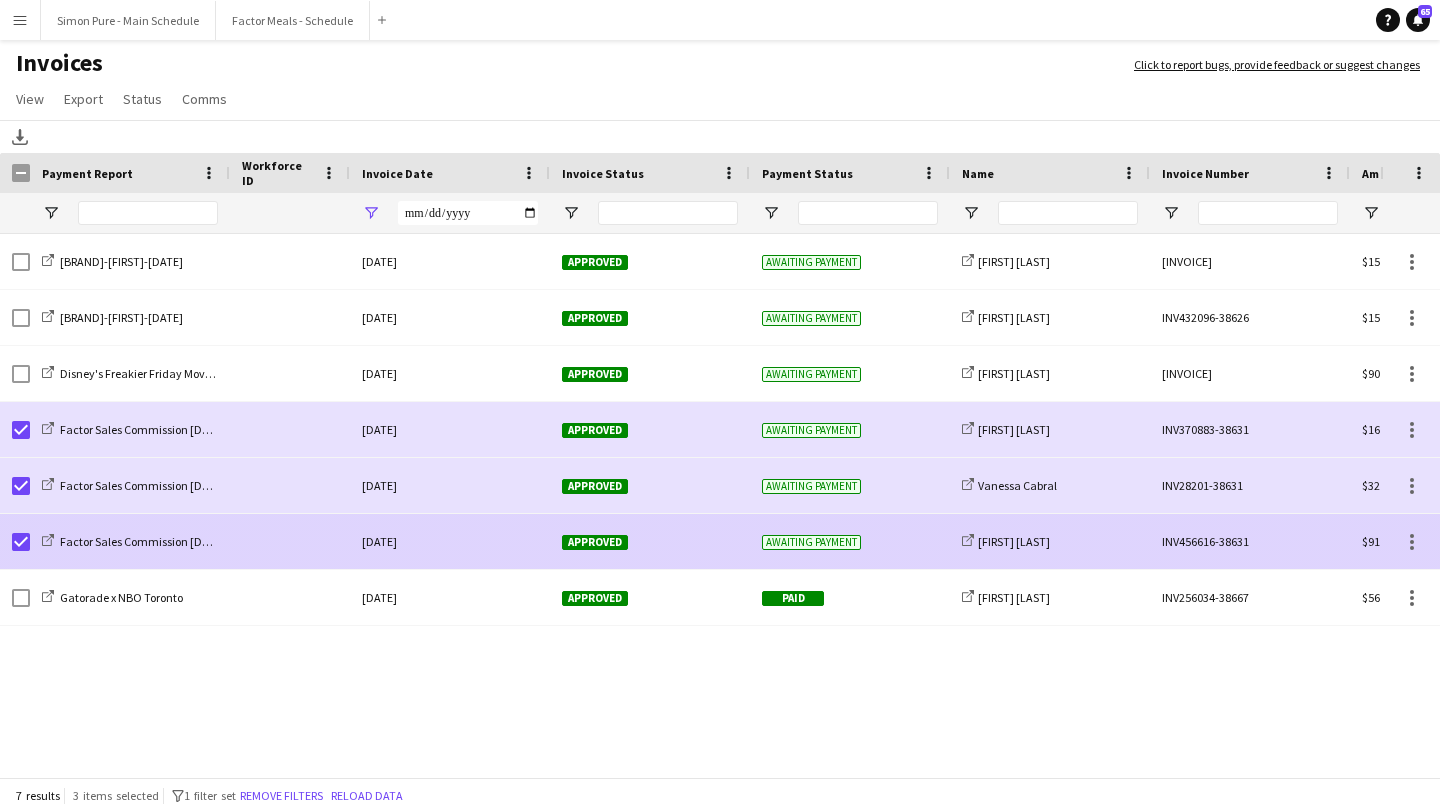click on "Approved" 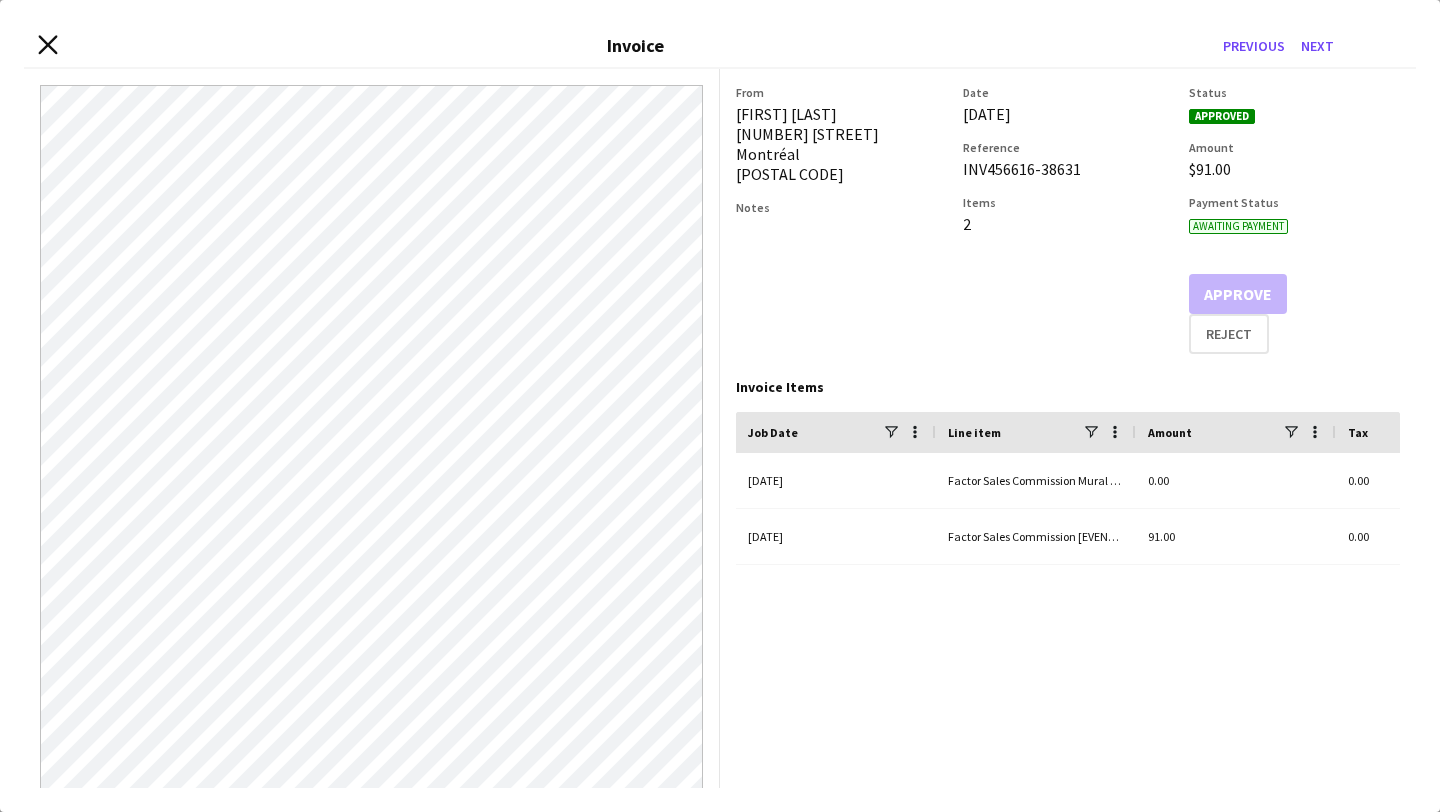 click 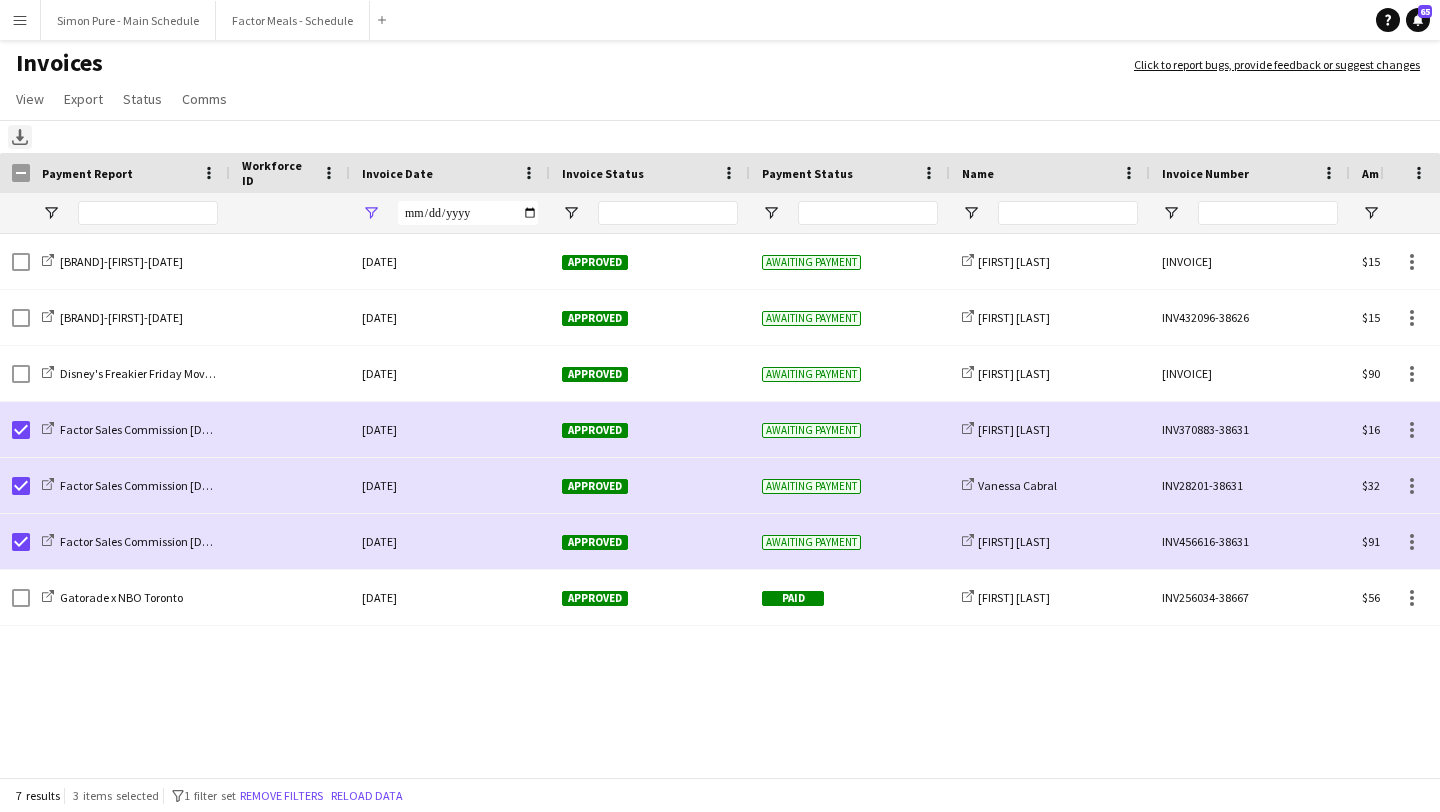 click on "Download" 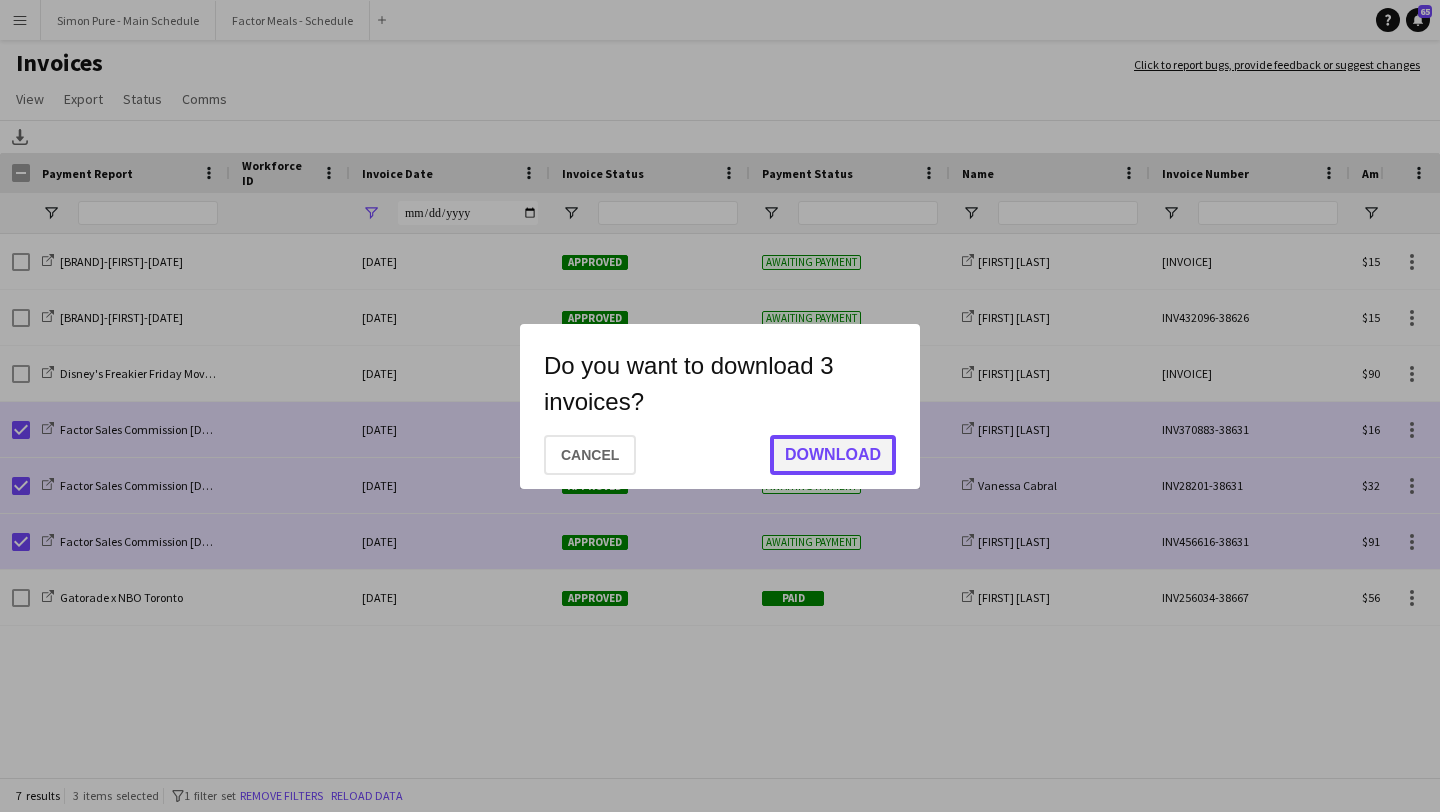 click on "Download" 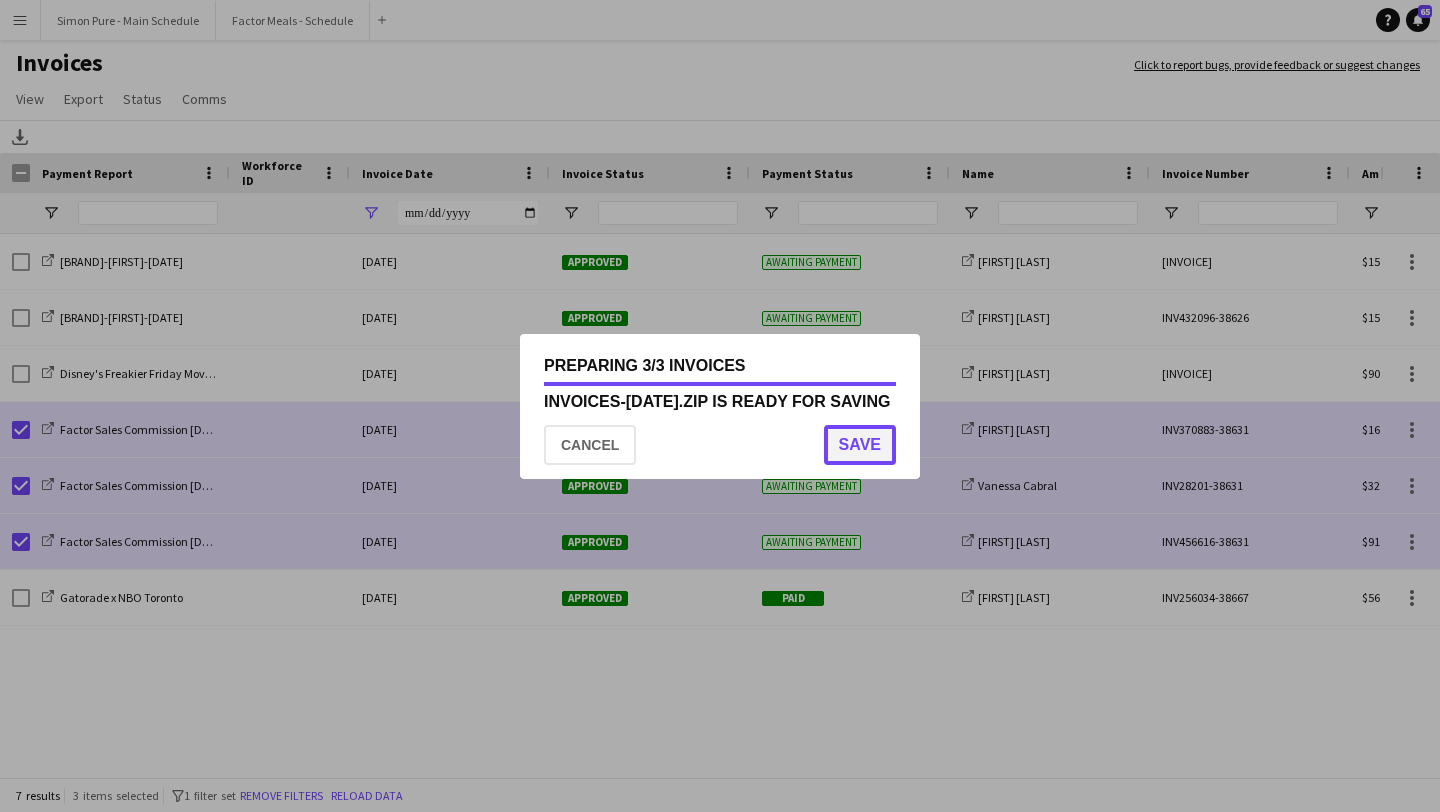 click on "Save" 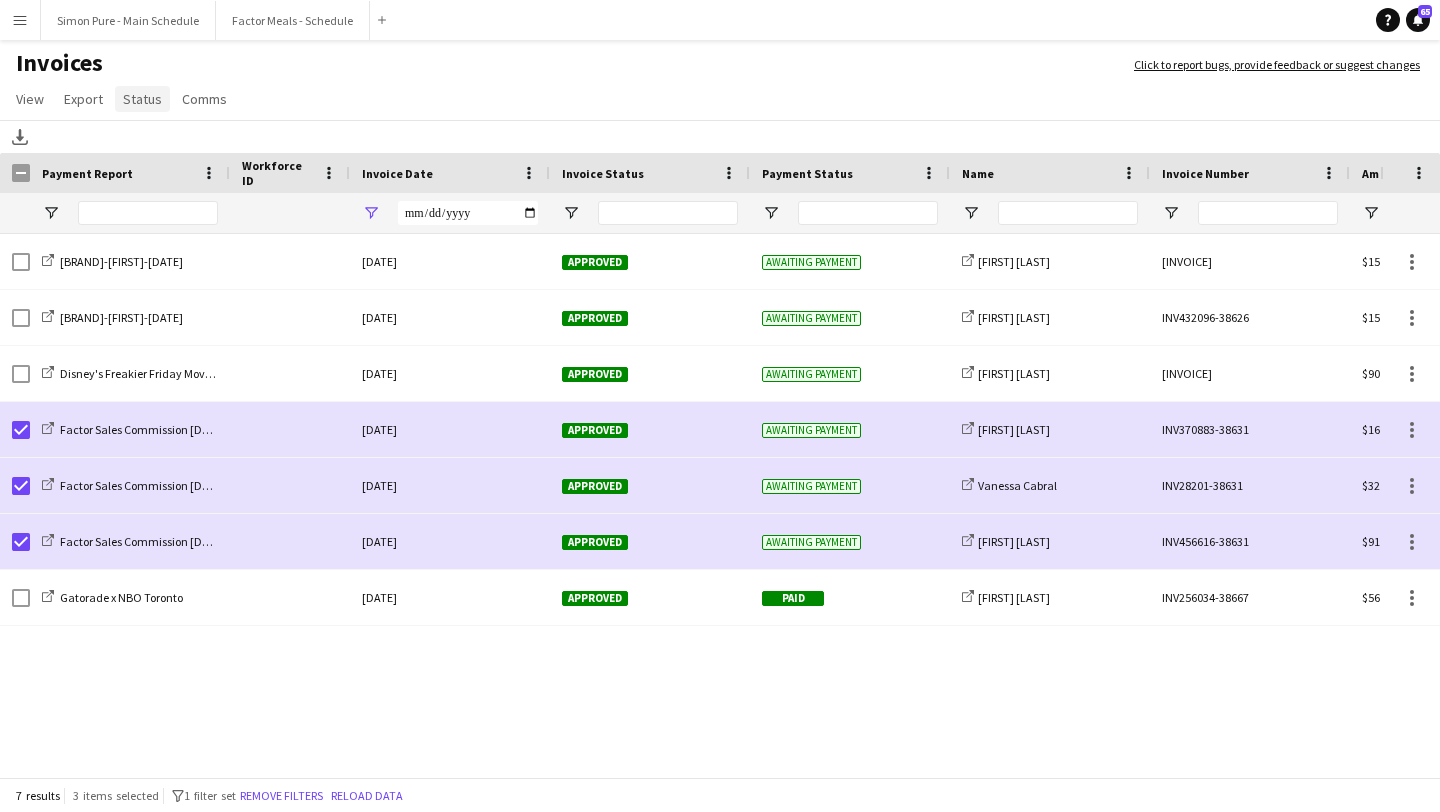 click on "Status" 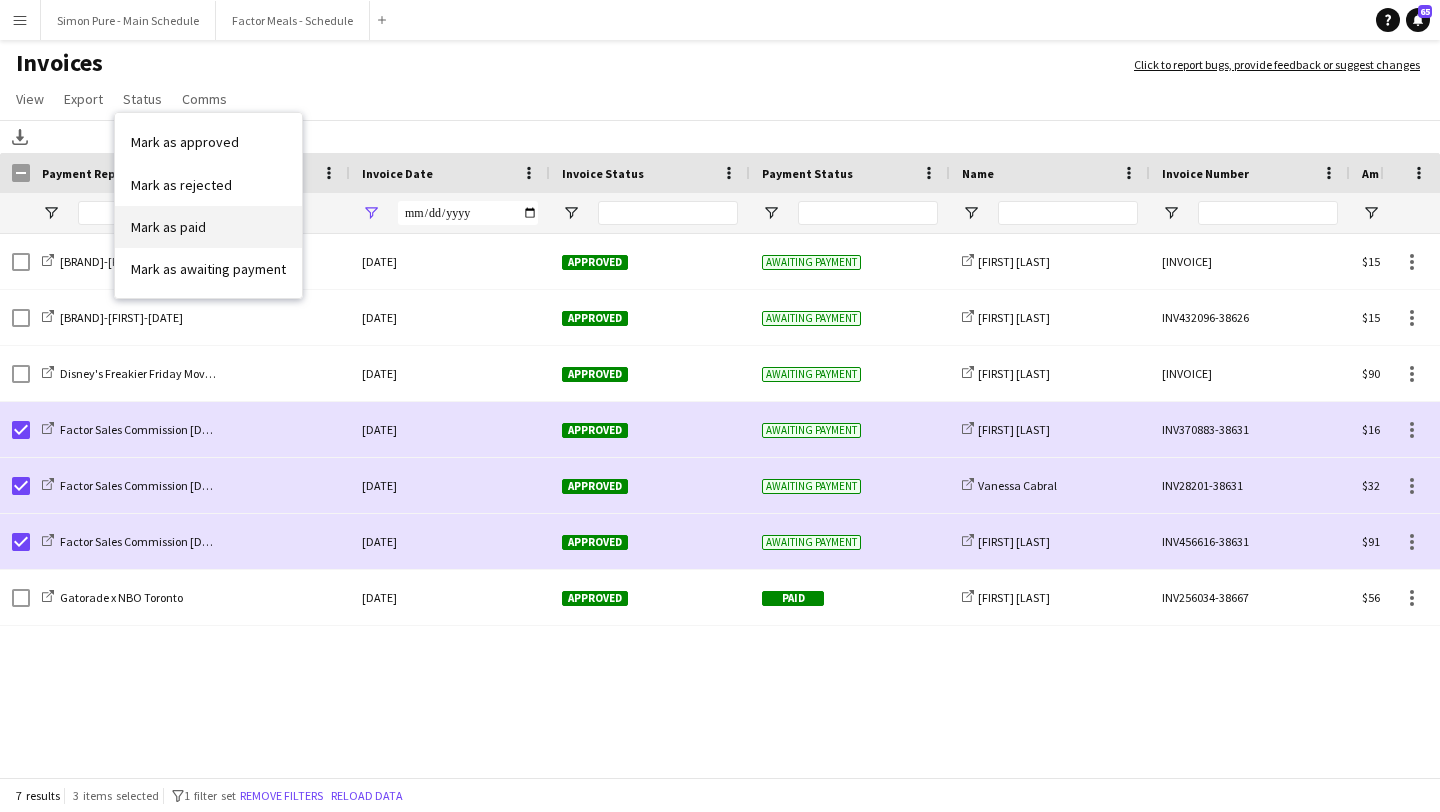 click on "Mark as paid" at bounding box center [208, 227] 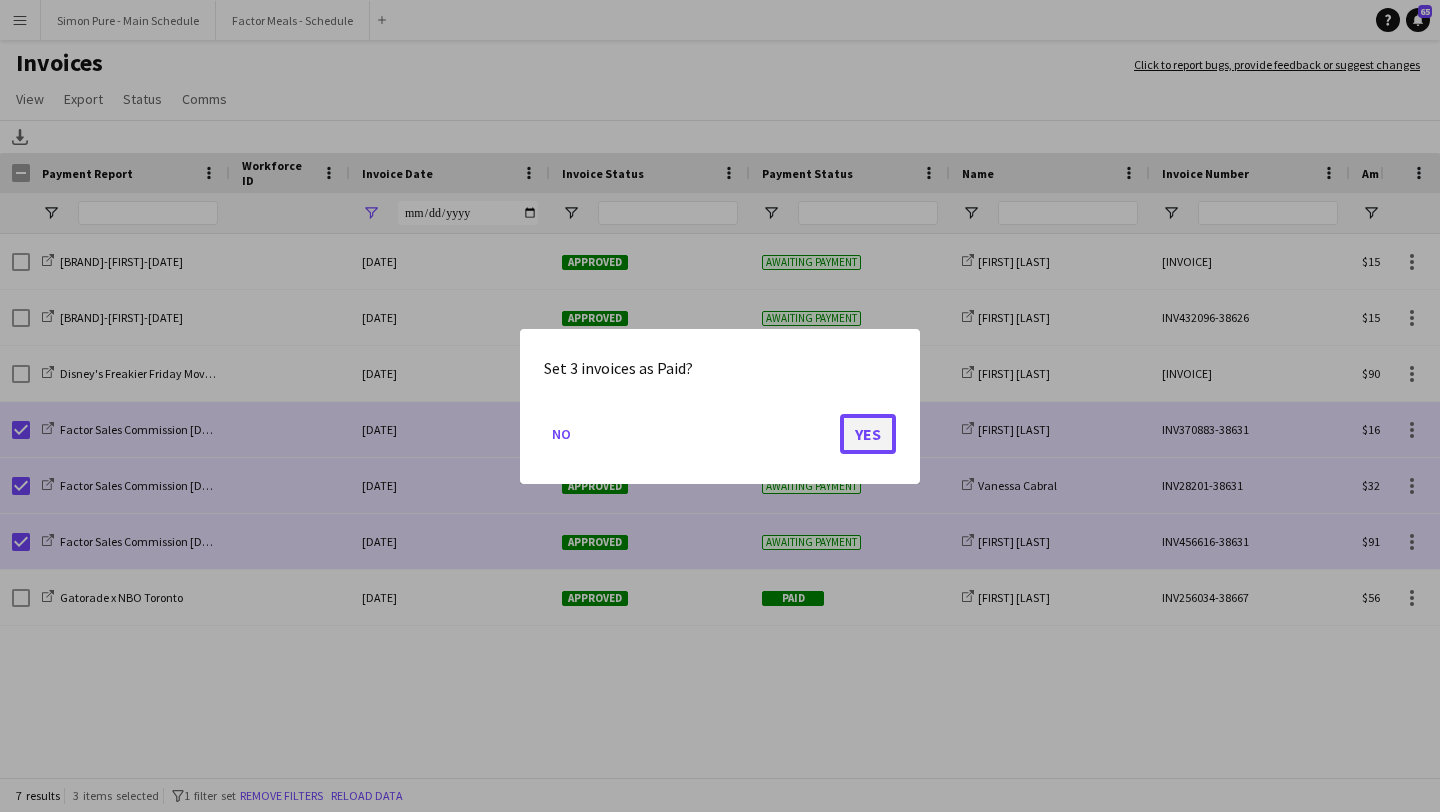 click on "Yes" 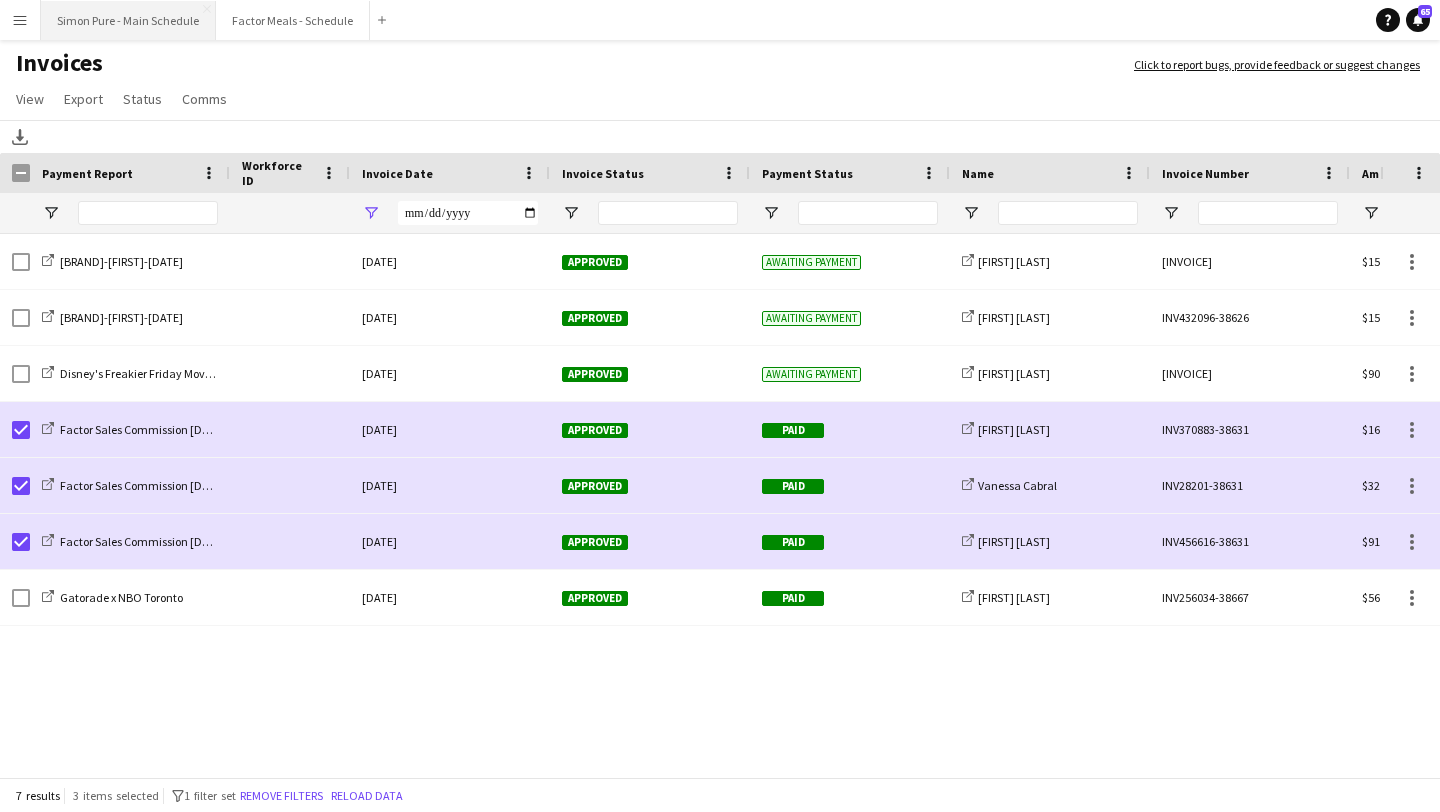 click on "Simon Pure - Main Schedule
Close" at bounding box center [128, 20] 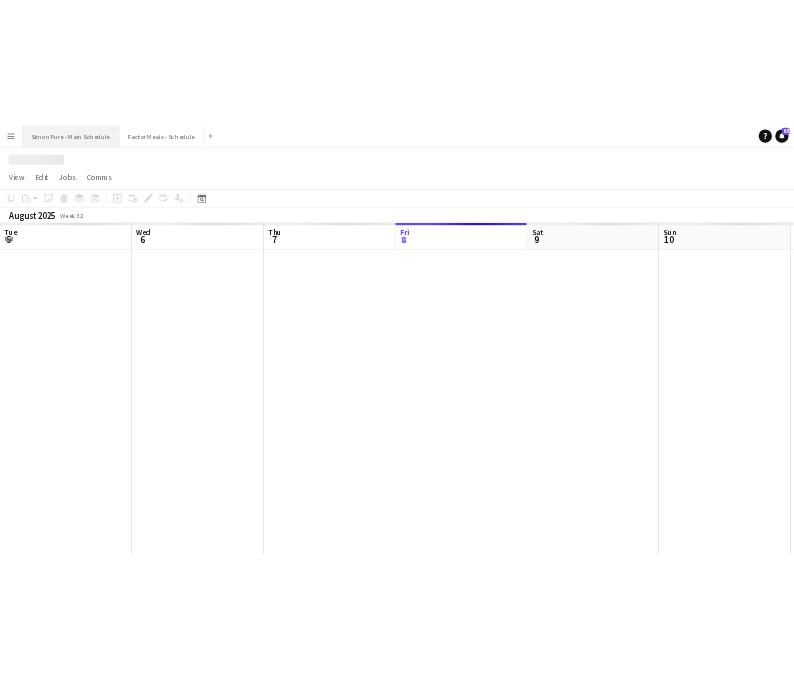 scroll, scrollTop: 0, scrollLeft: 478, axis: horizontal 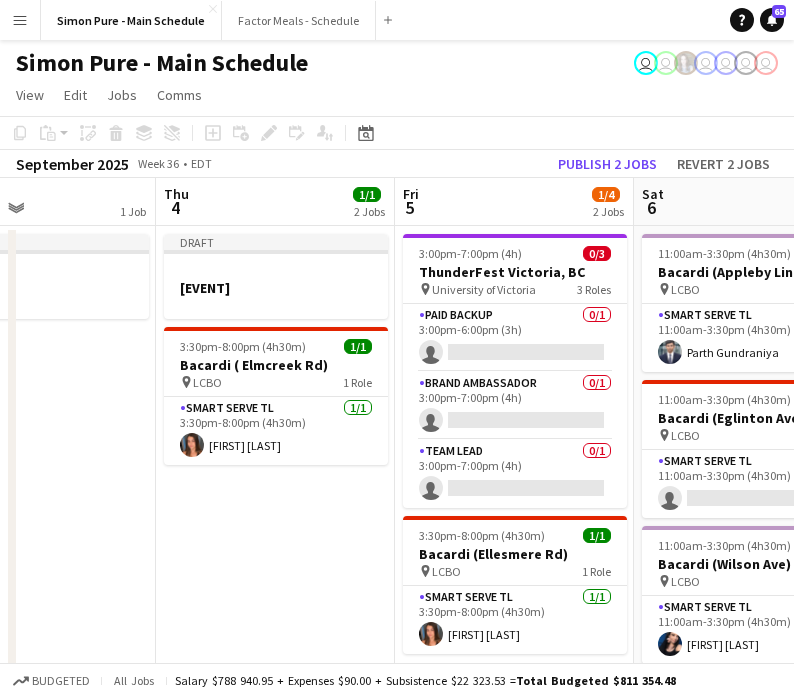 click on "Draft   [EVENT]      [TIME]-[TIME] ([DURATION])    1/1   [BRAND] ([STREET])
pin
LCBO    1 Role   Smart Serve TL   1/1   [TIME]-[TIME] ([DURATION])
[FIRST] [LAST]" at bounding box center (275, 1426) 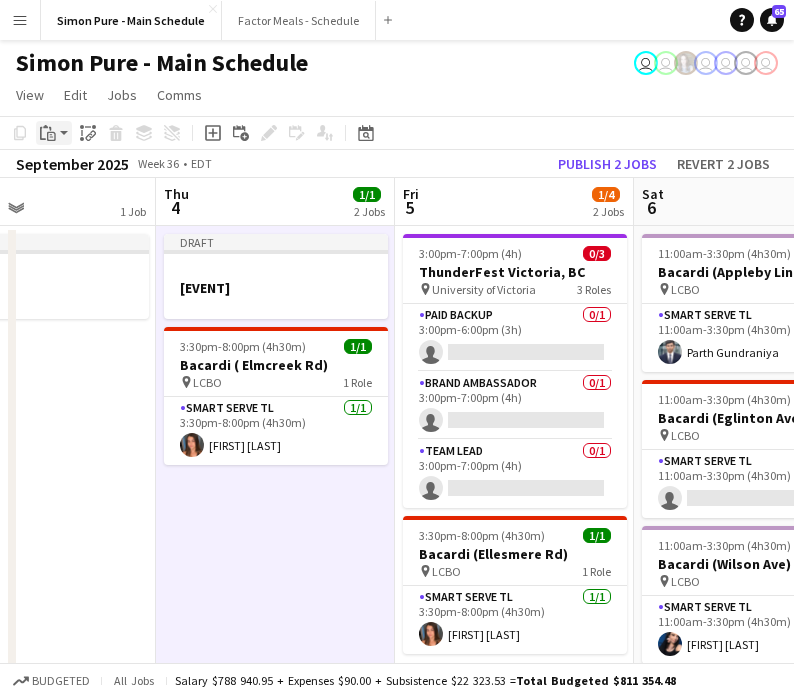 click 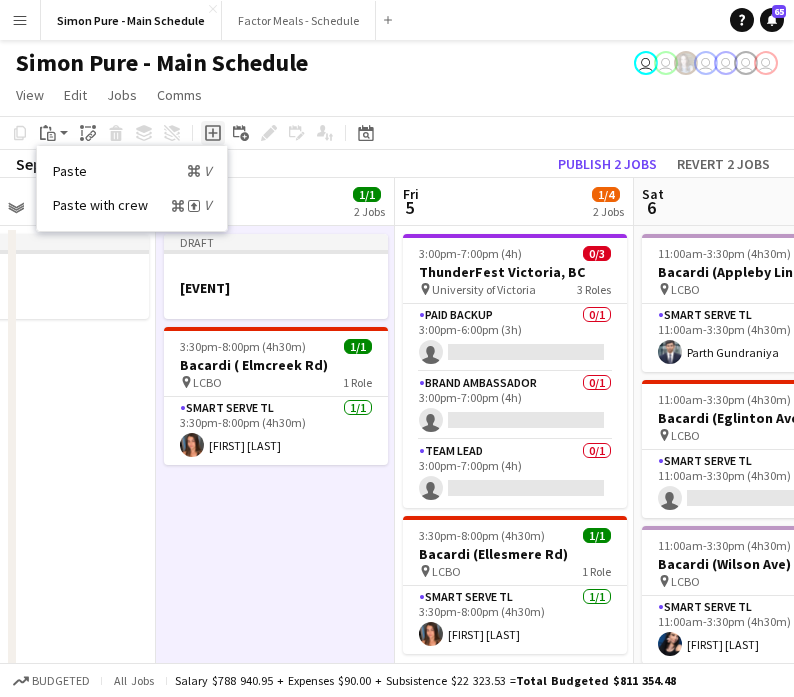 click on "Add job" 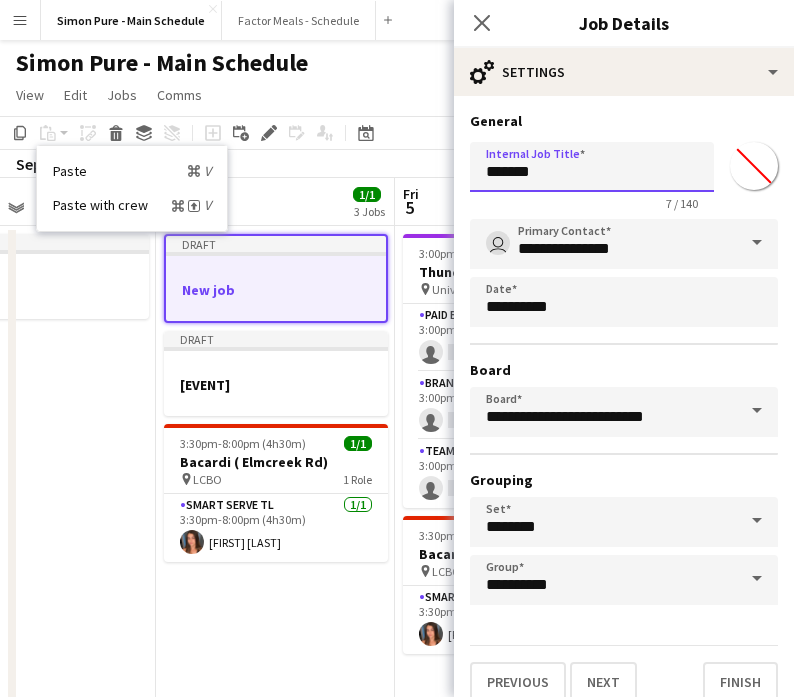 drag, startPoint x: 557, startPoint y: 172, endPoint x: 365, endPoint y: 172, distance: 192 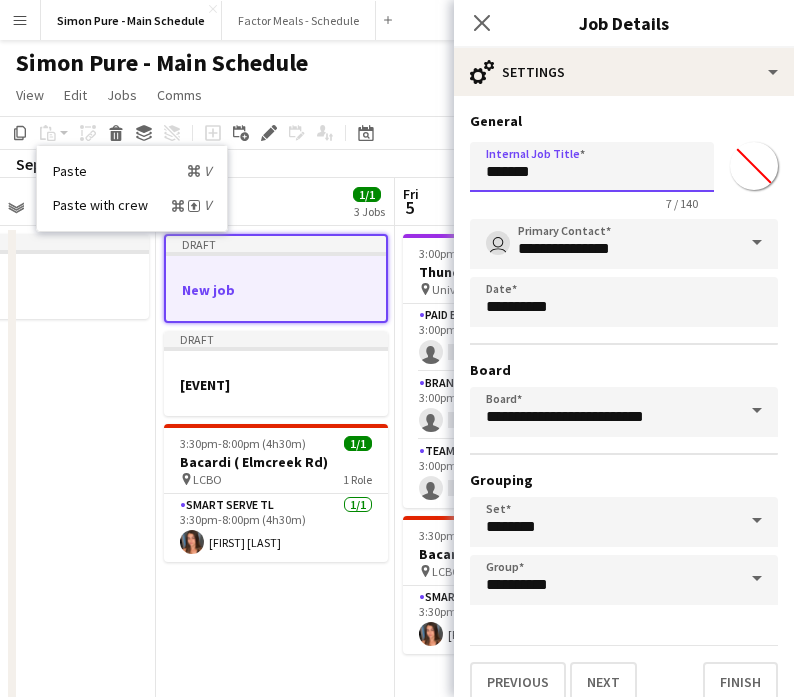 click on "Menu
Boards
Boards   Boards   All jobs   Status
Workforce
Workforce   My Workforce   Recruiting
Comms
Comms
Pay
Pay   Approvals   Payments   Reports   Invoices
Platform Settings
Platform Settings   App settings   Your settings   Profiles
Training Academy
Training Academy
Knowledge Base
Knowledge Base
Product Updates
Product Updates   Log Out   Privacy   [FIRST] [LAST] - Main Schedule
Close
Factor Meals - Schedule
Close
Add
Help
Notifications
65   [FIRST] [LAST] - Main Schedule
user" at bounding box center (397, 1376) 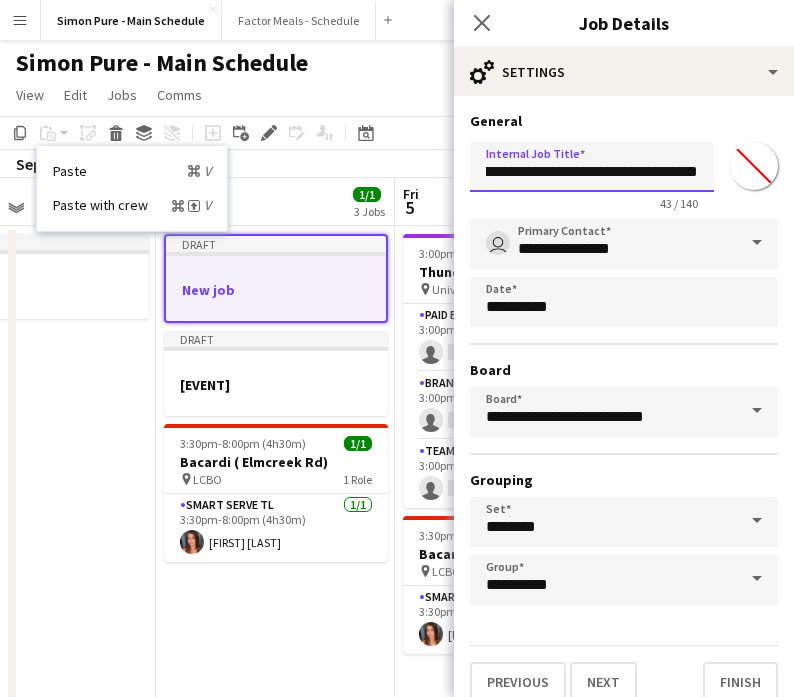 scroll, scrollTop: 0, scrollLeft: 90, axis: horizontal 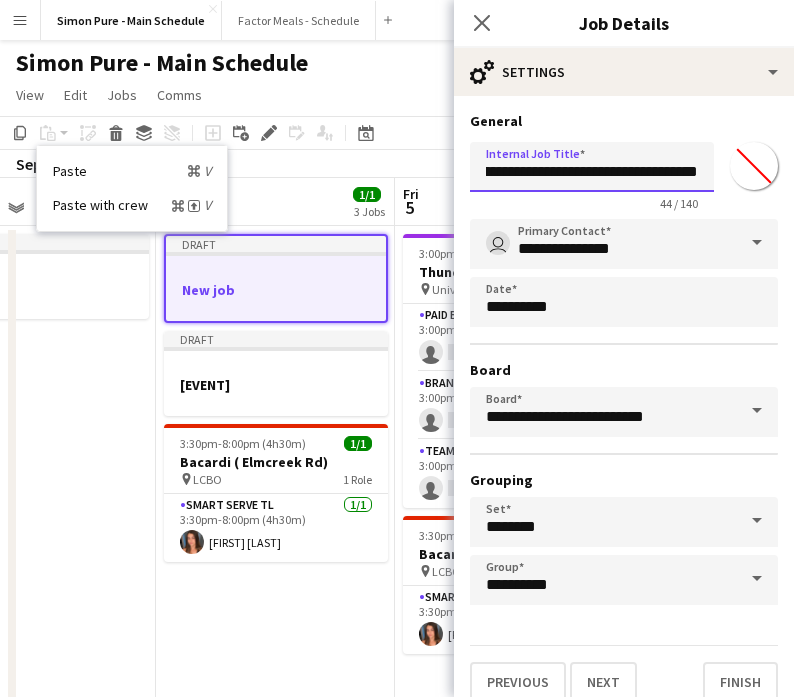 type on "**********" 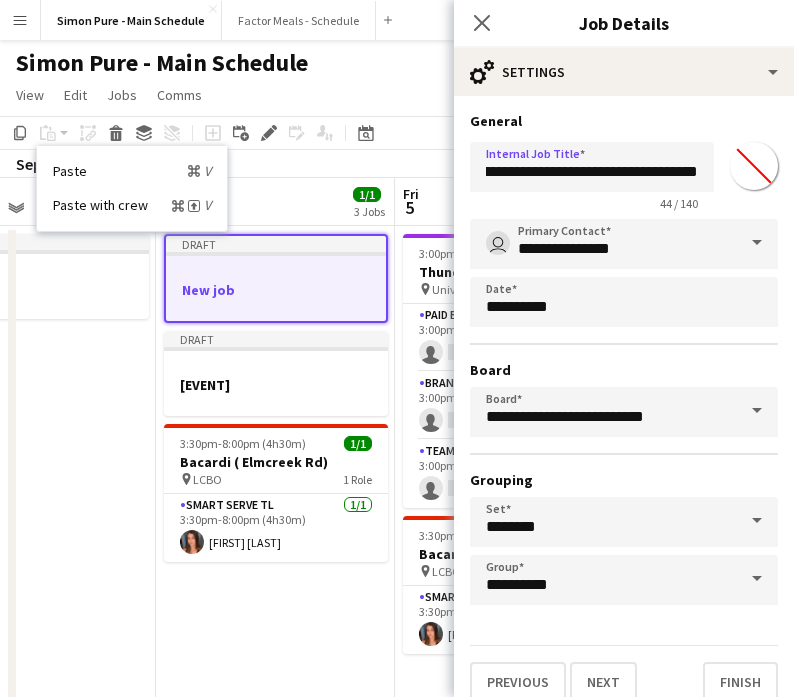 click on "*******" at bounding box center (754, 166) 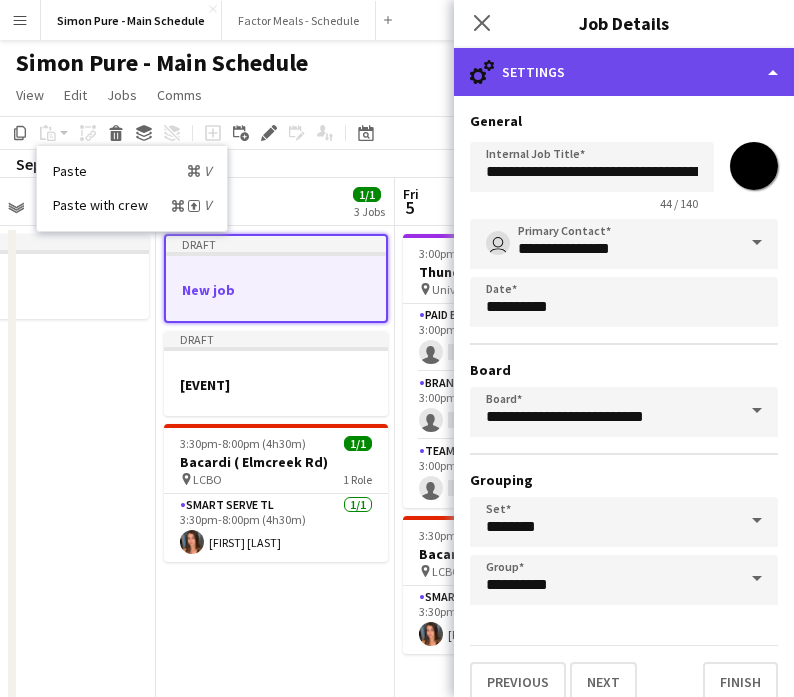 type on "*******" 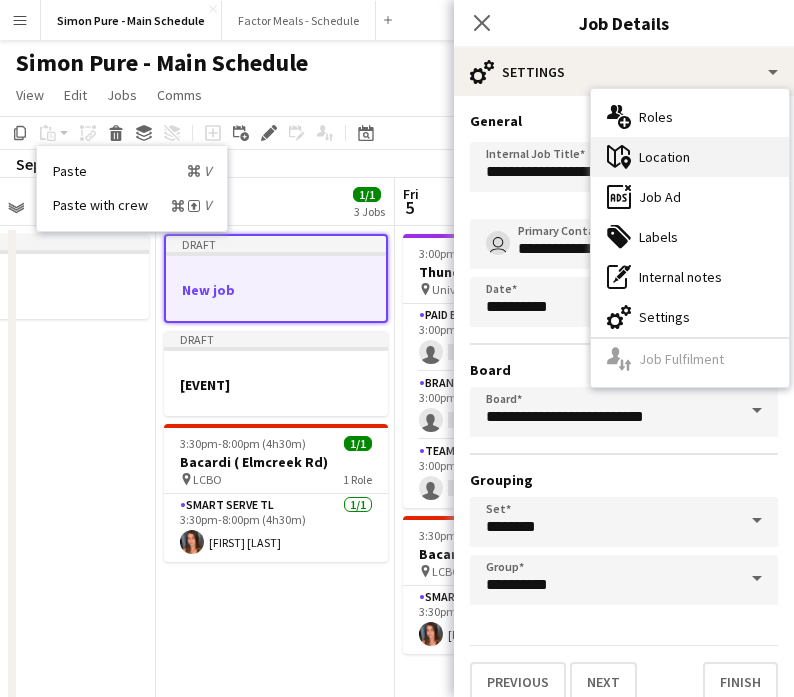 click on "maps-pin-1
Location" at bounding box center (690, 157) 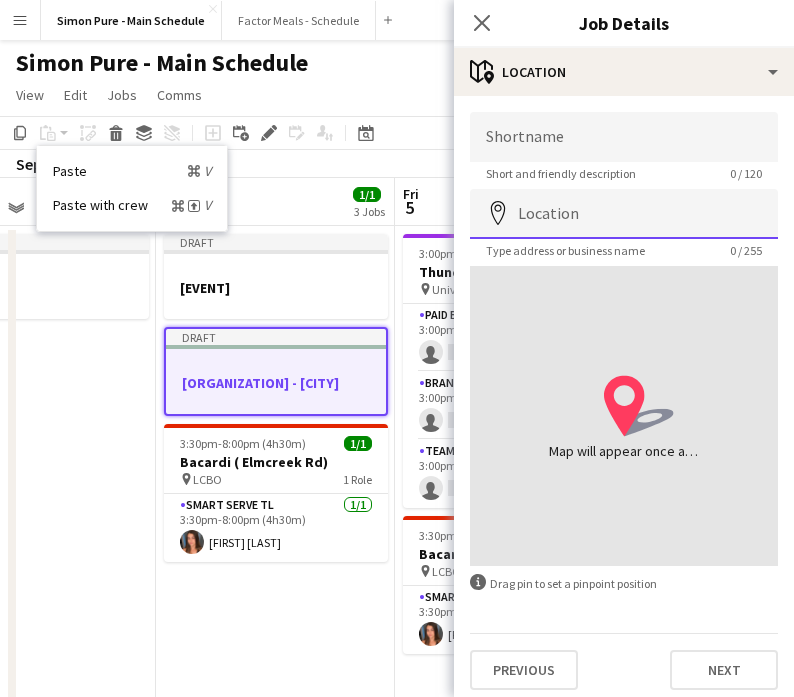 click on "Location" at bounding box center (624, 214) 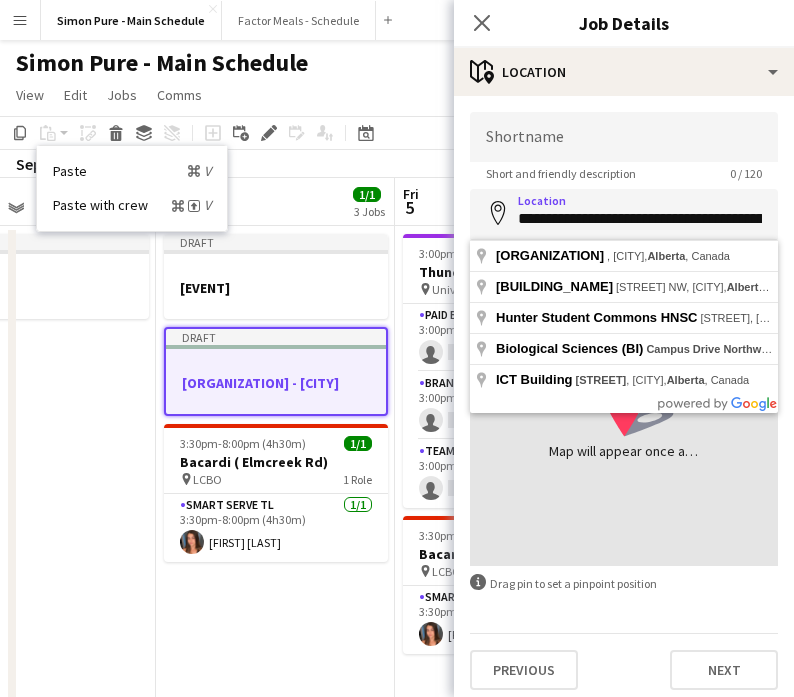 type on "**********" 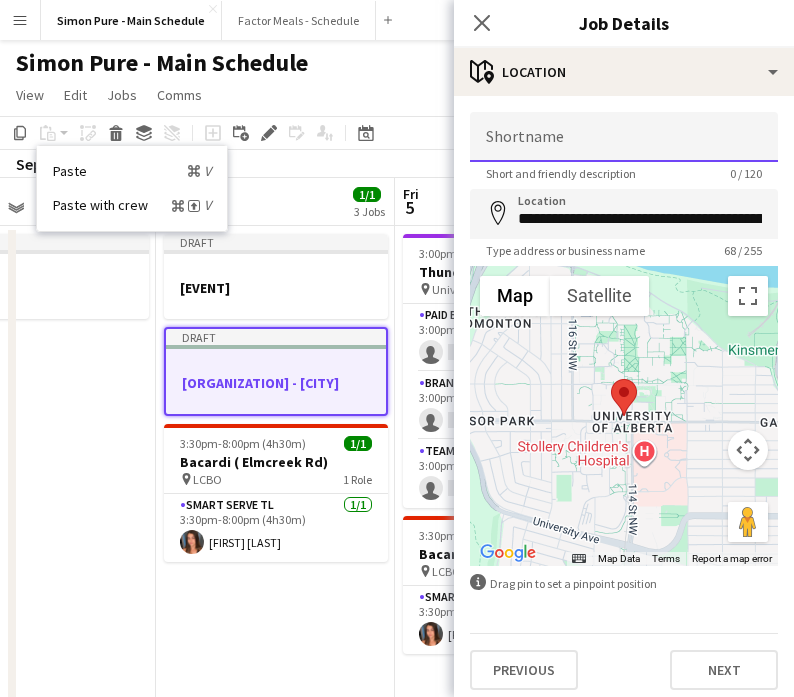 click on "Shortname" at bounding box center [624, 137] 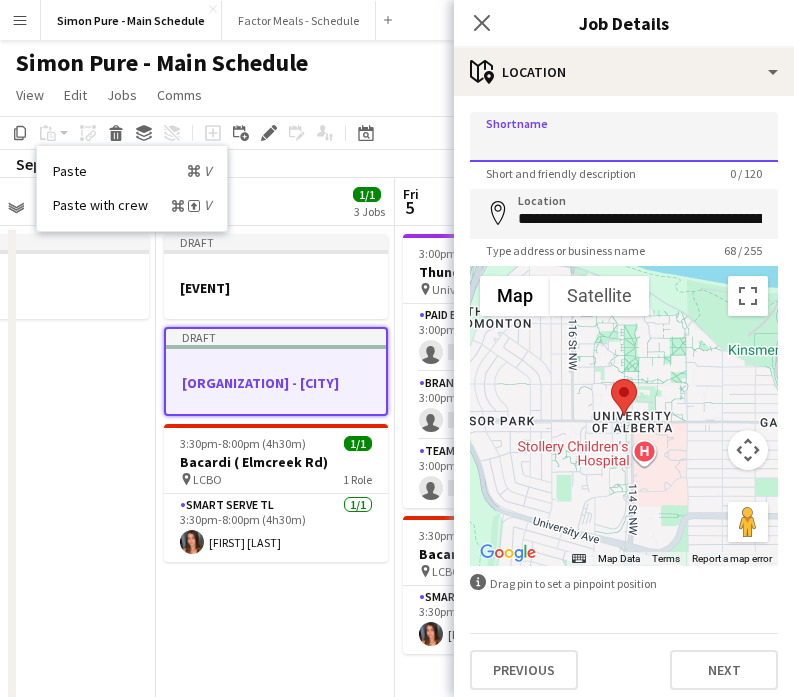 paste on "**********" 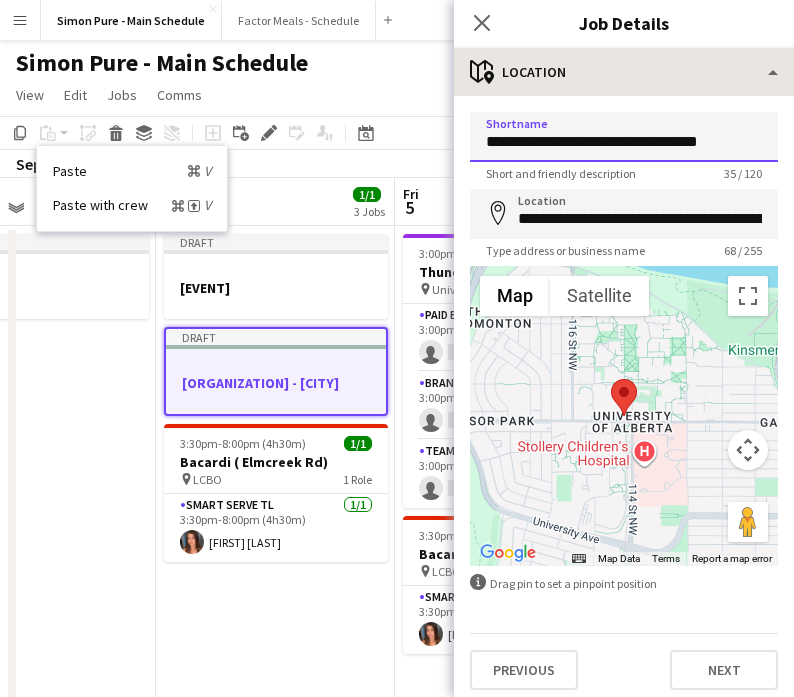 type on "**********" 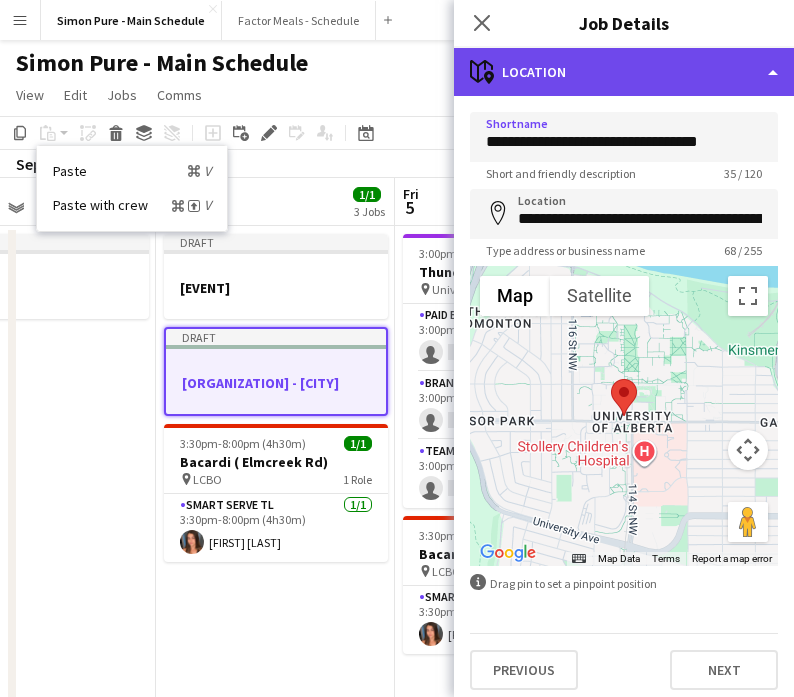 click on "maps-pin-1
Location" 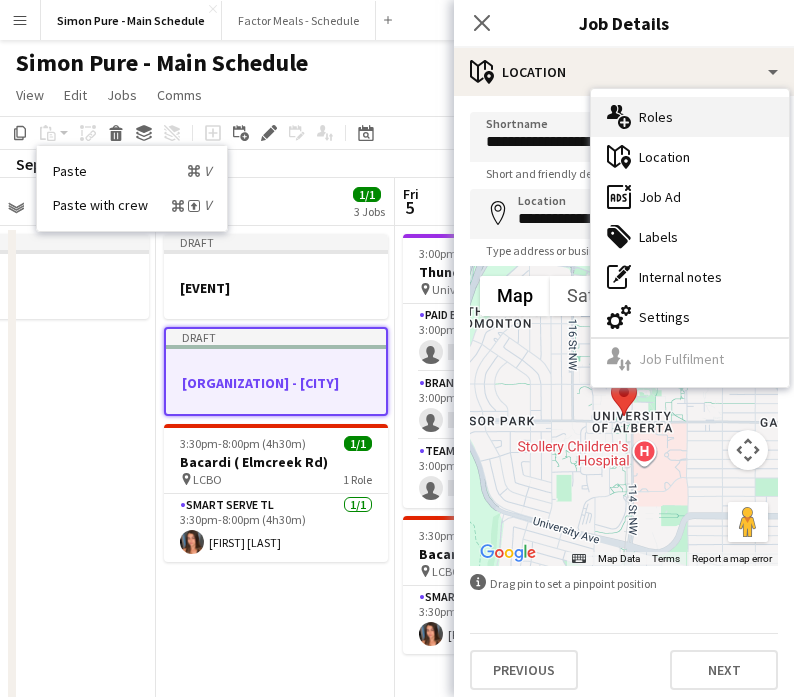 click on "multiple-users-add
Roles" at bounding box center [690, 117] 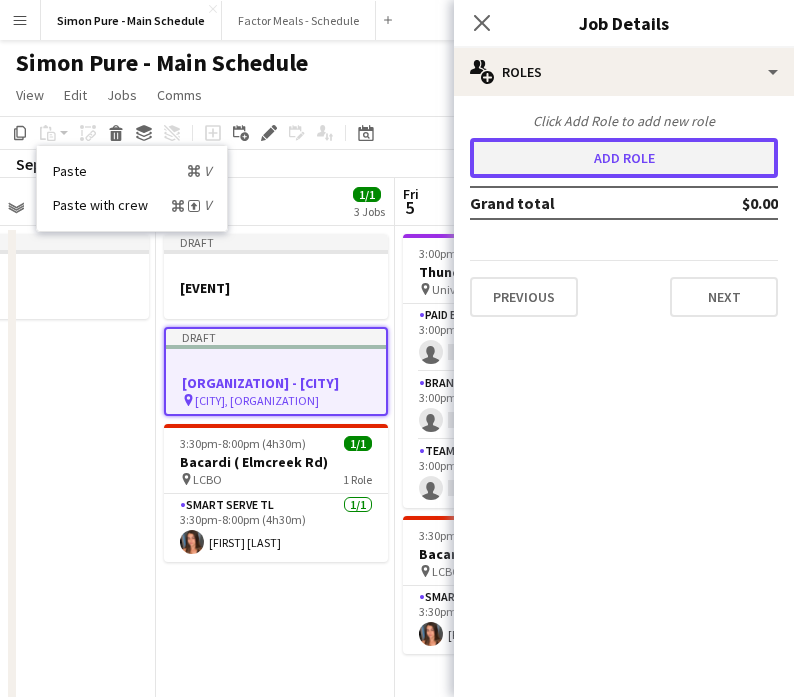click on "Add role" at bounding box center (624, 158) 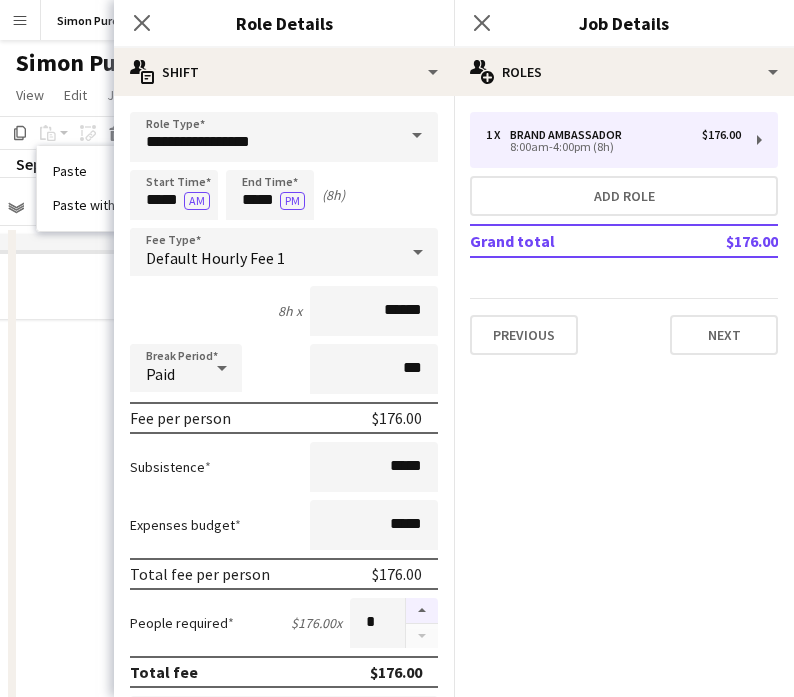 click at bounding box center [422, 611] 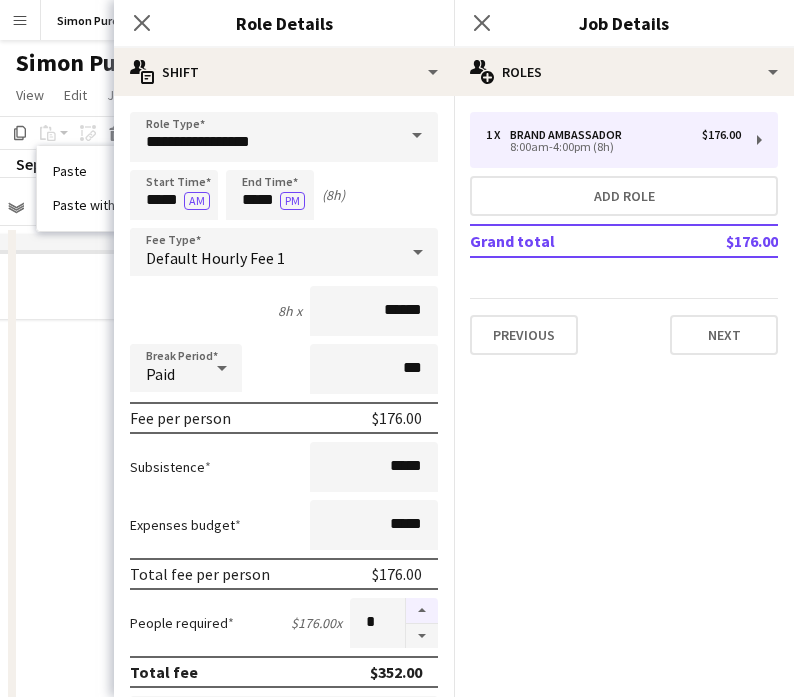click at bounding box center [422, 611] 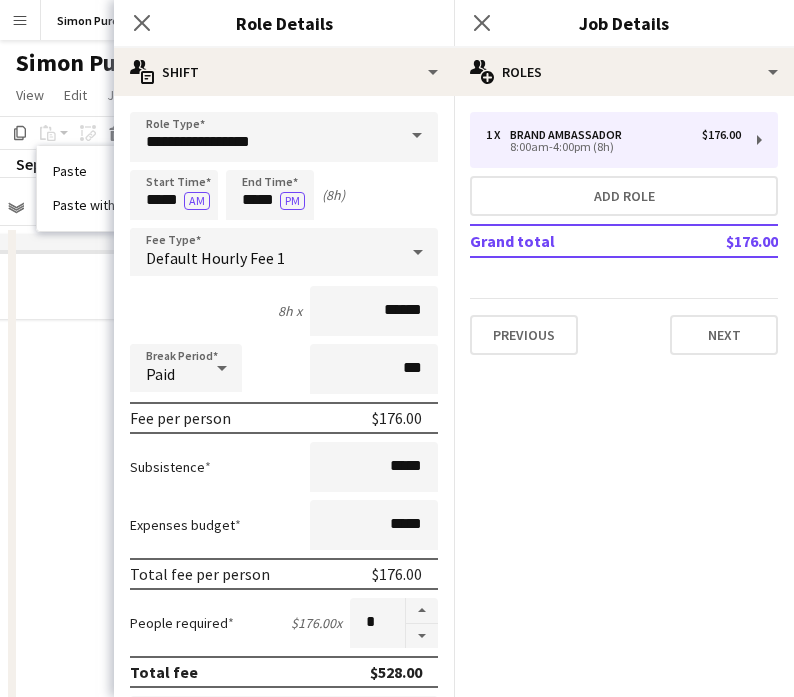 scroll, scrollTop: 555, scrollLeft: 0, axis: vertical 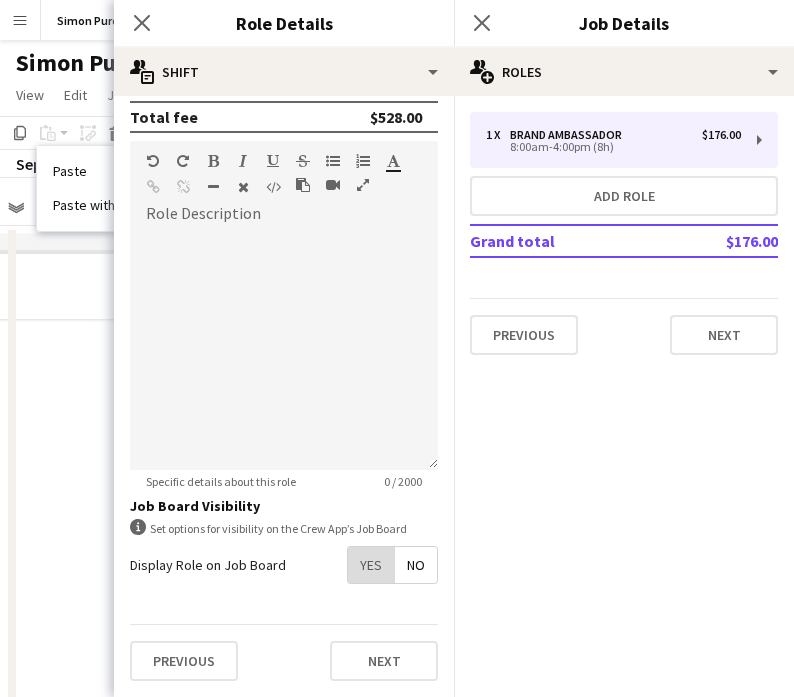 click on "Yes" at bounding box center (371, 565) 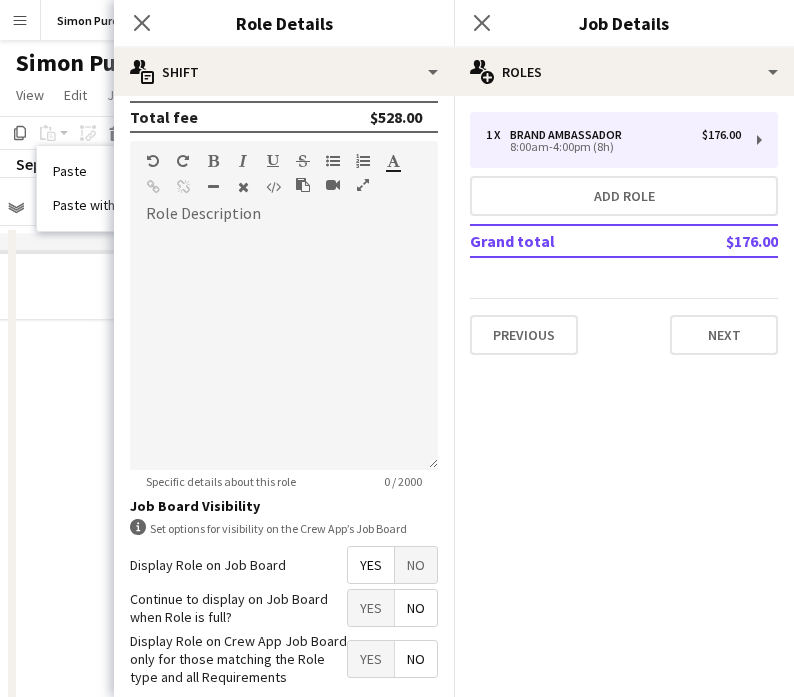 scroll, scrollTop: 0, scrollLeft: 0, axis: both 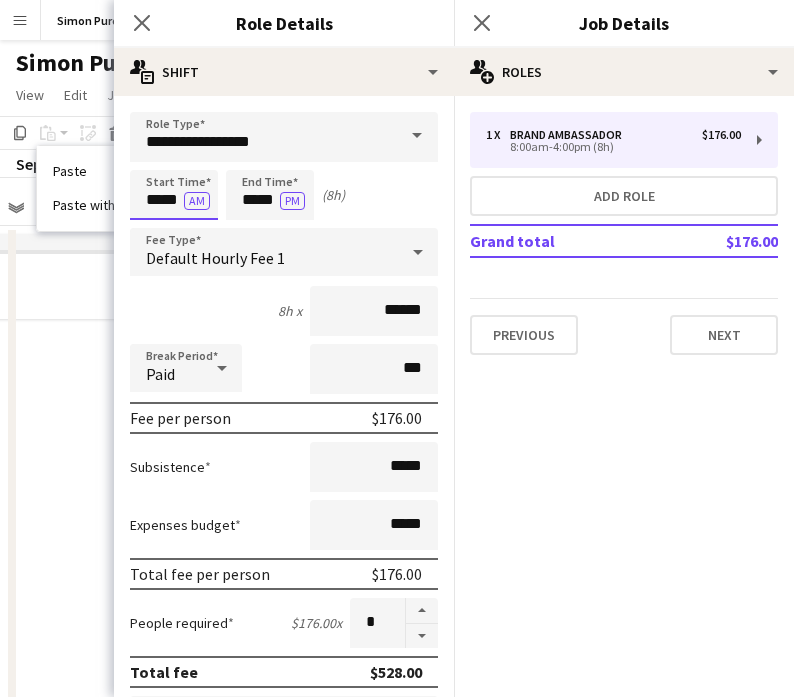 click on "*****" at bounding box center [174, 195] 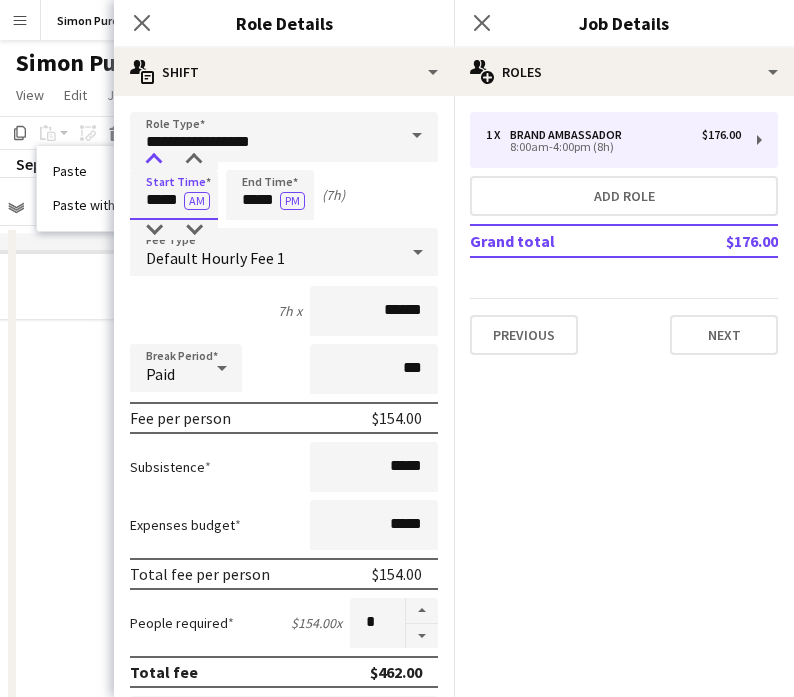 click at bounding box center [154, 160] 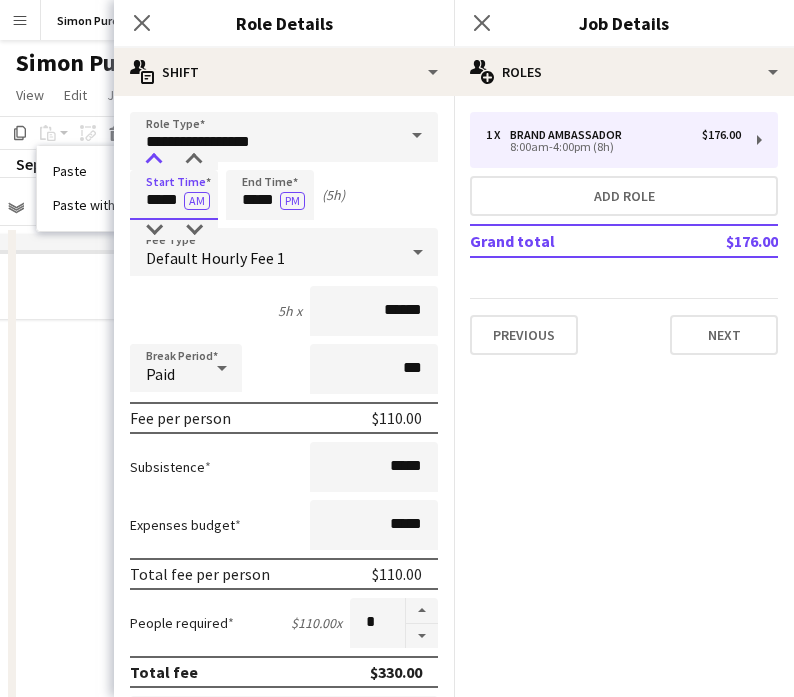 click at bounding box center (154, 160) 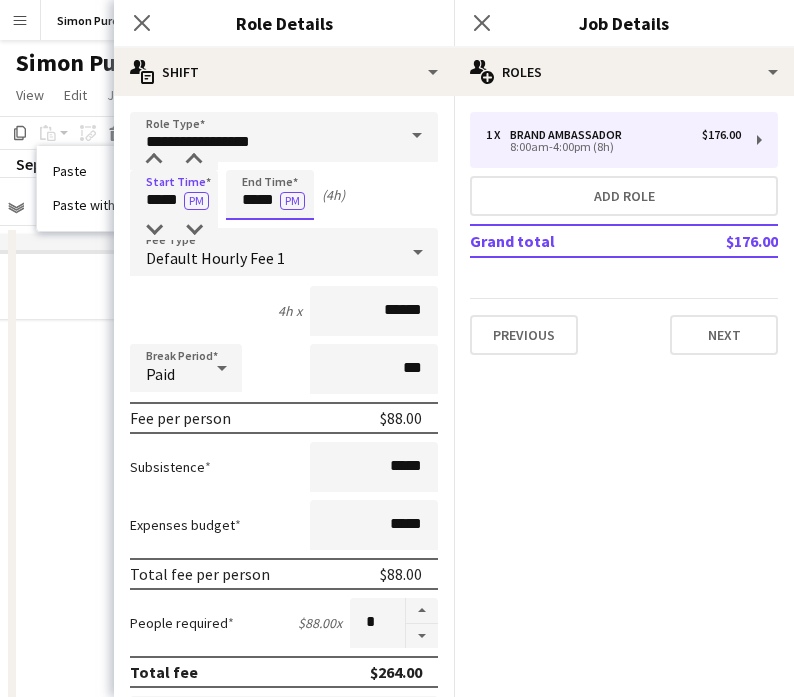 click on "*****" at bounding box center [270, 195] 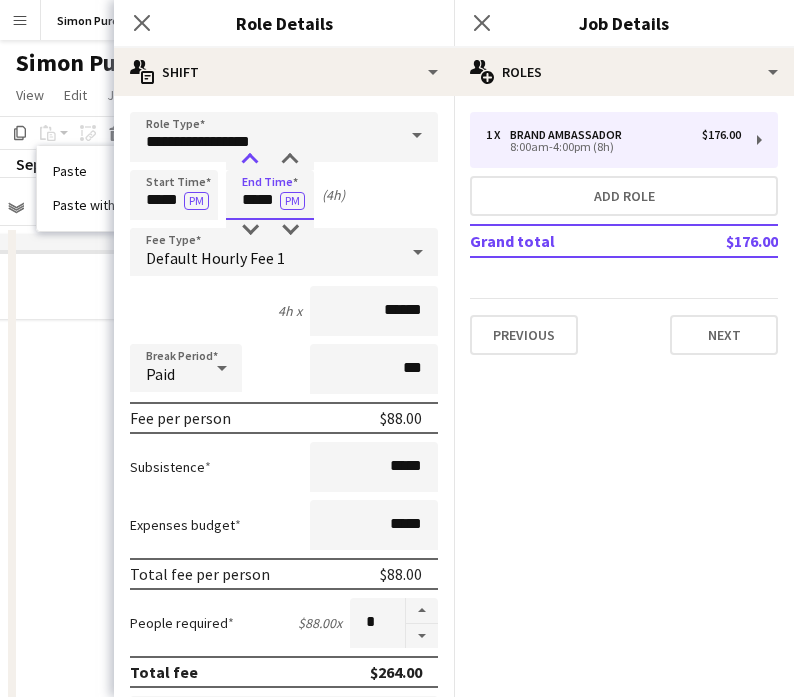 click at bounding box center (250, 160) 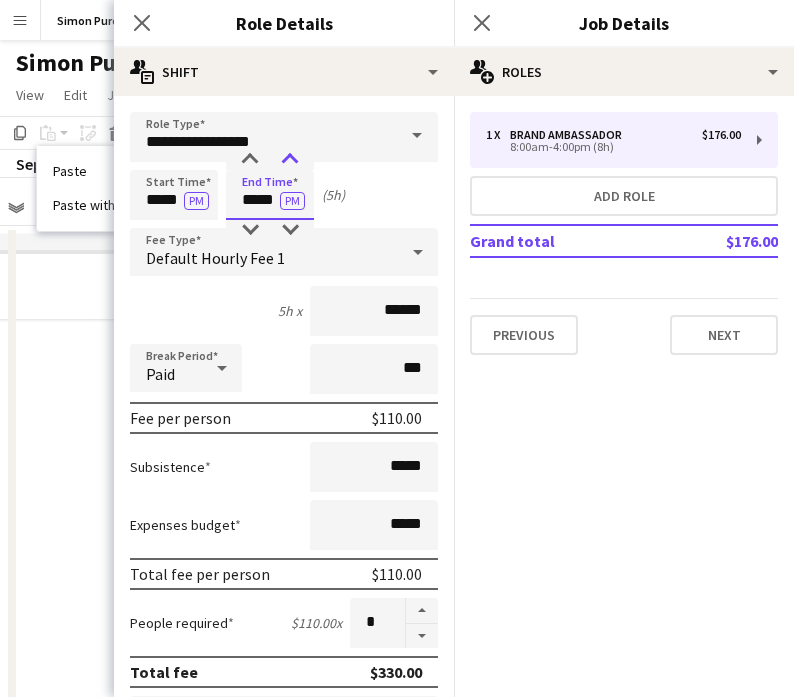 click at bounding box center [290, 160] 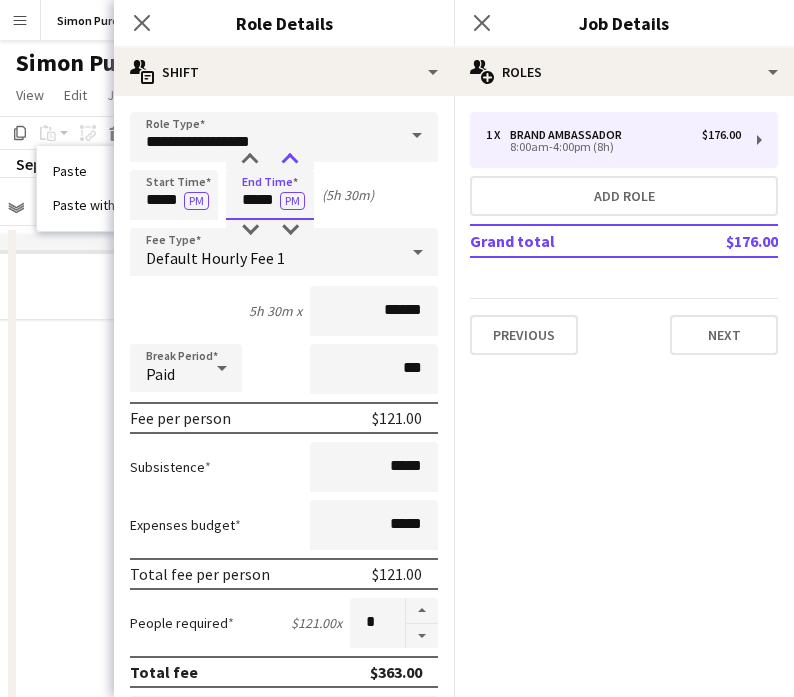 click at bounding box center [290, 160] 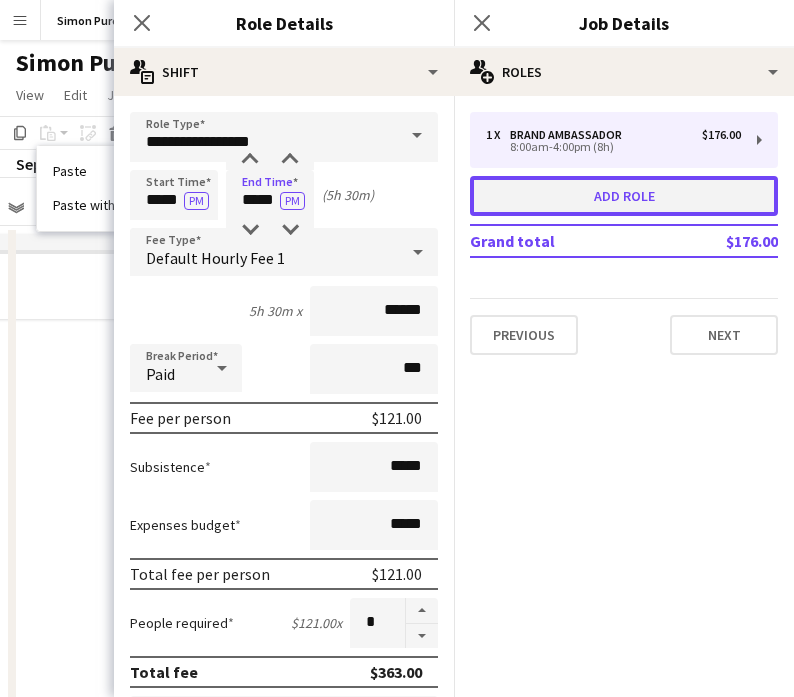 click on "Add role" at bounding box center [624, 196] 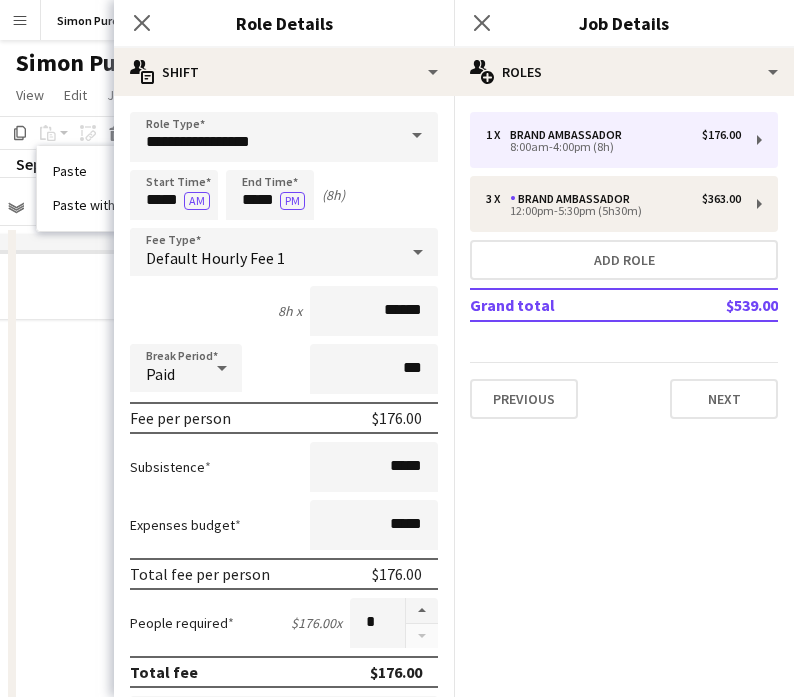 click at bounding box center [417, 136] 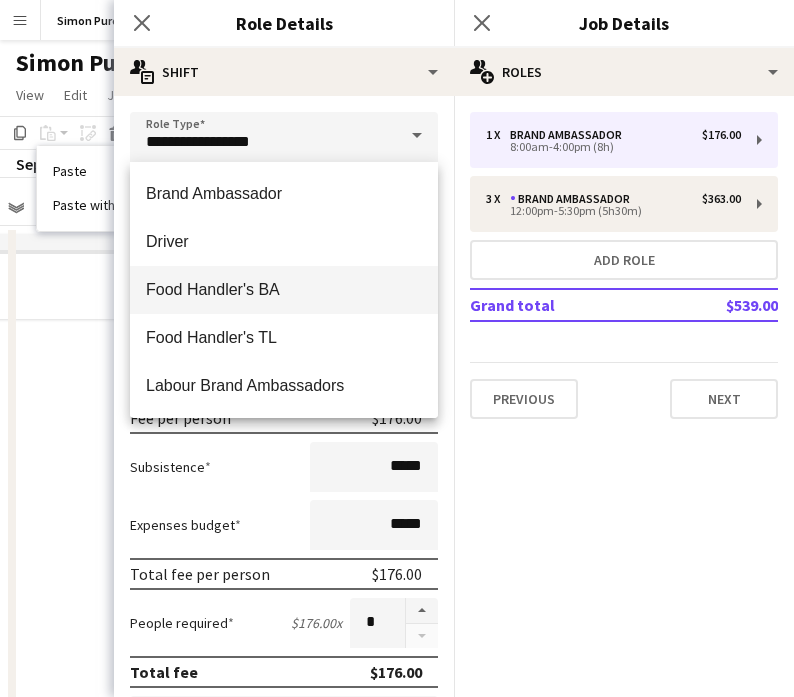 scroll, scrollTop: 528, scrollLeft: 0, axis: vertical 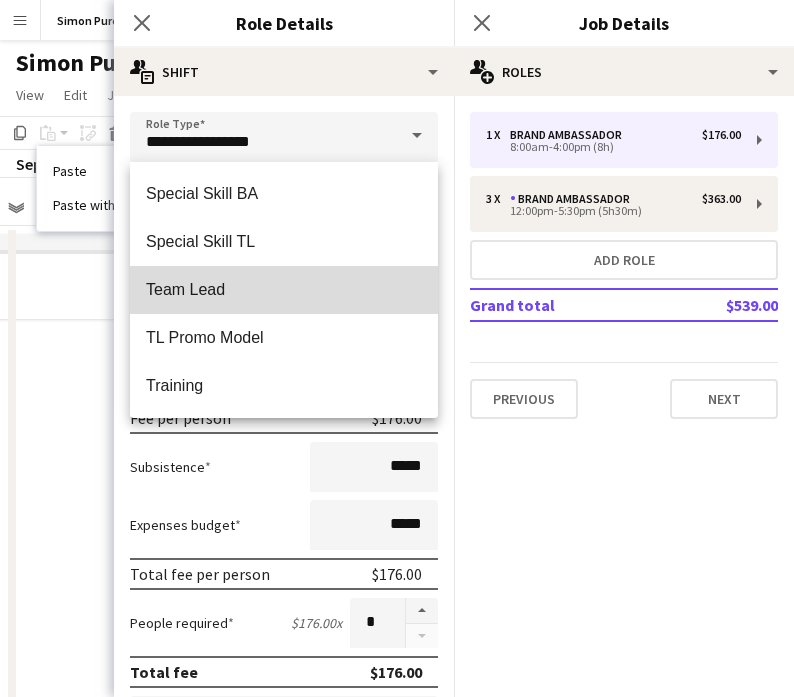 click on "Team Lead" at bounding box center (284, 290) 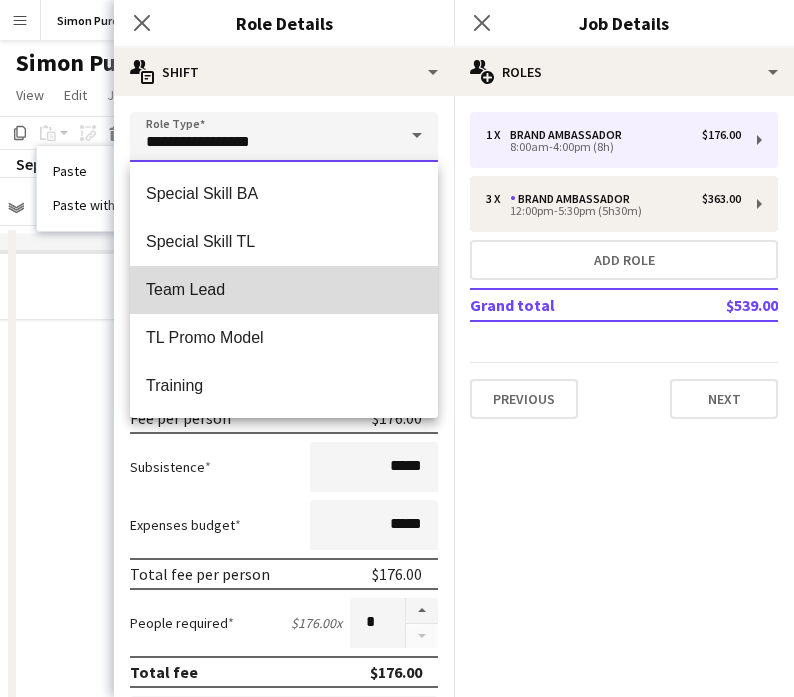 type on "*********" 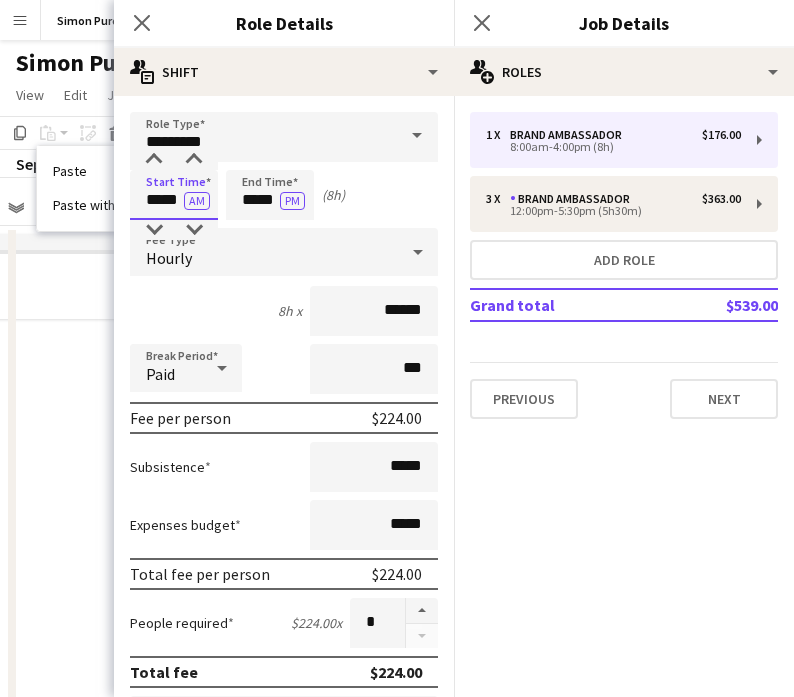click on "*****" at bounding box center [174, 195] 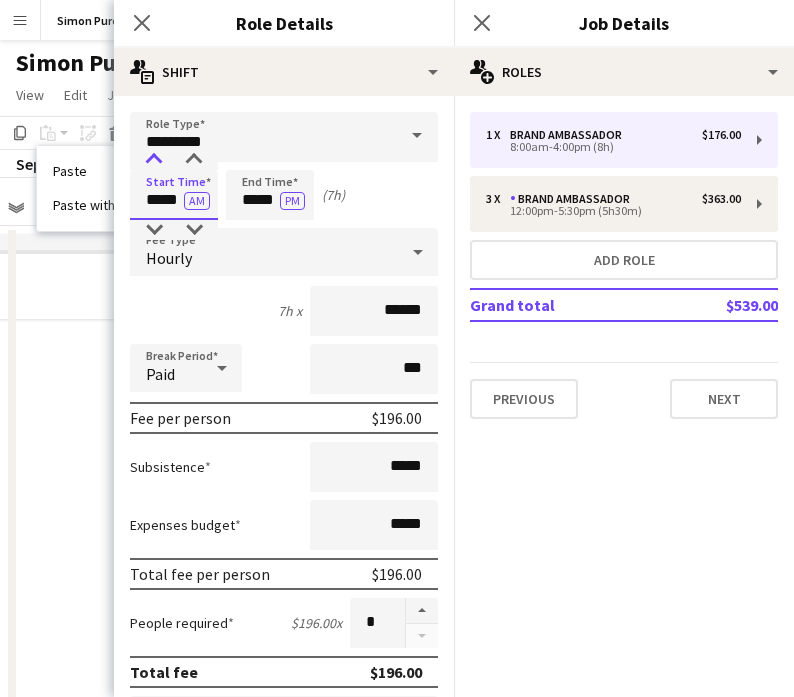 click at bounding box center [154, 160] 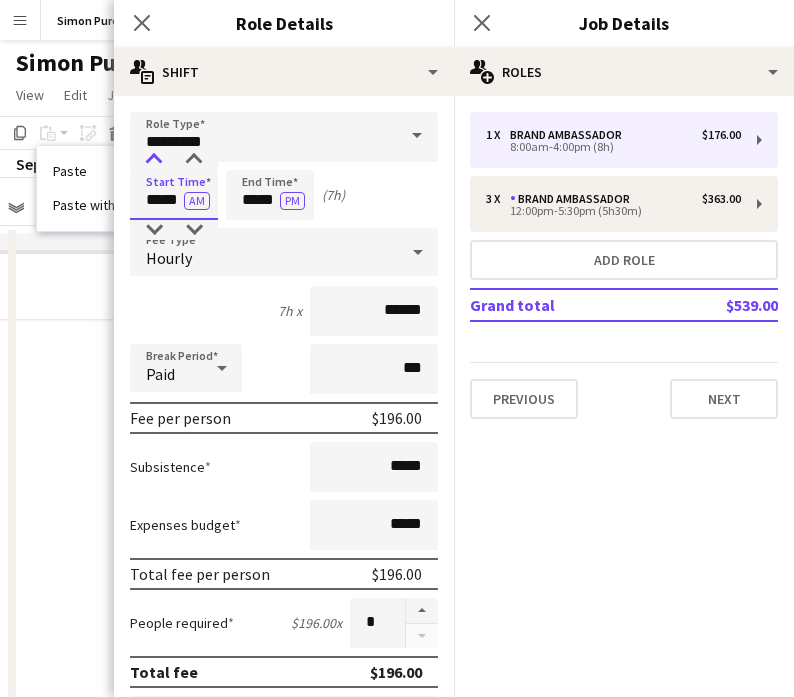 click at bounding box center [154, 160] 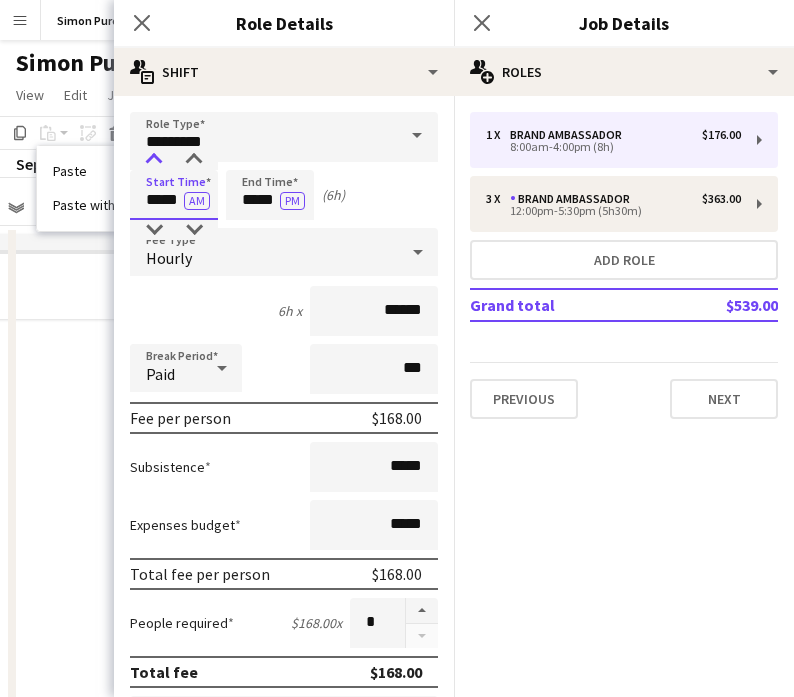 click at bounding box center [154, 160] 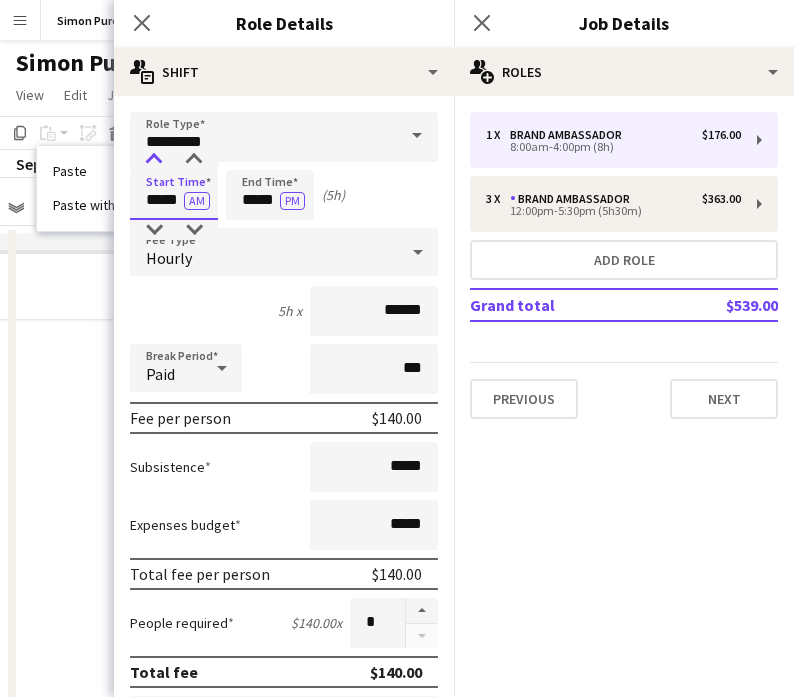 type on "*****" 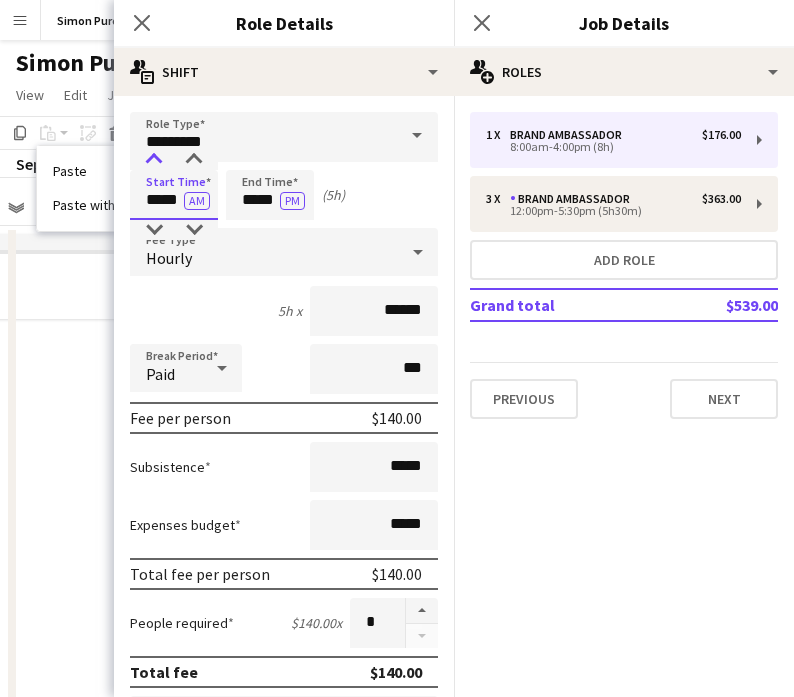 click at bounding box center [154, 160] 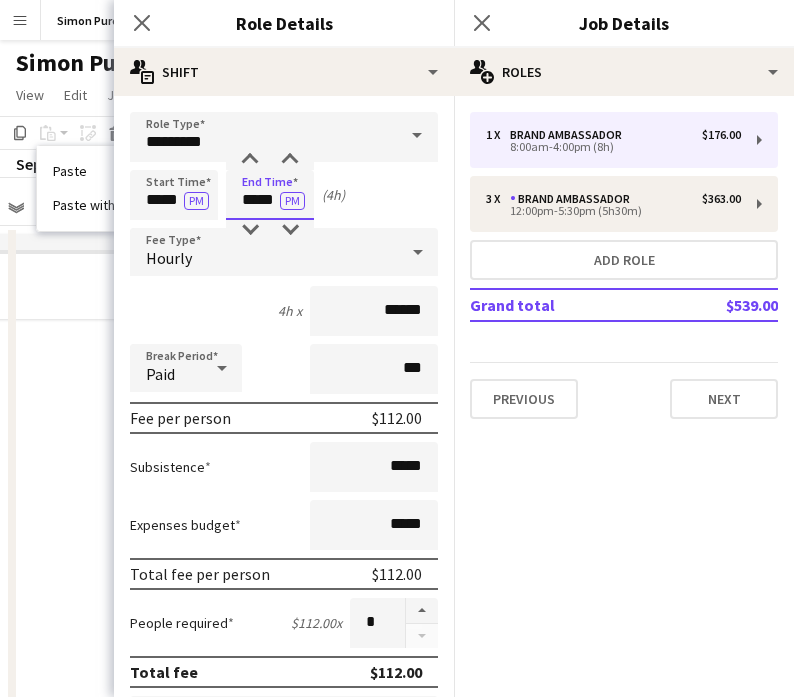 click on "*****" at bounding box center (270, 195) 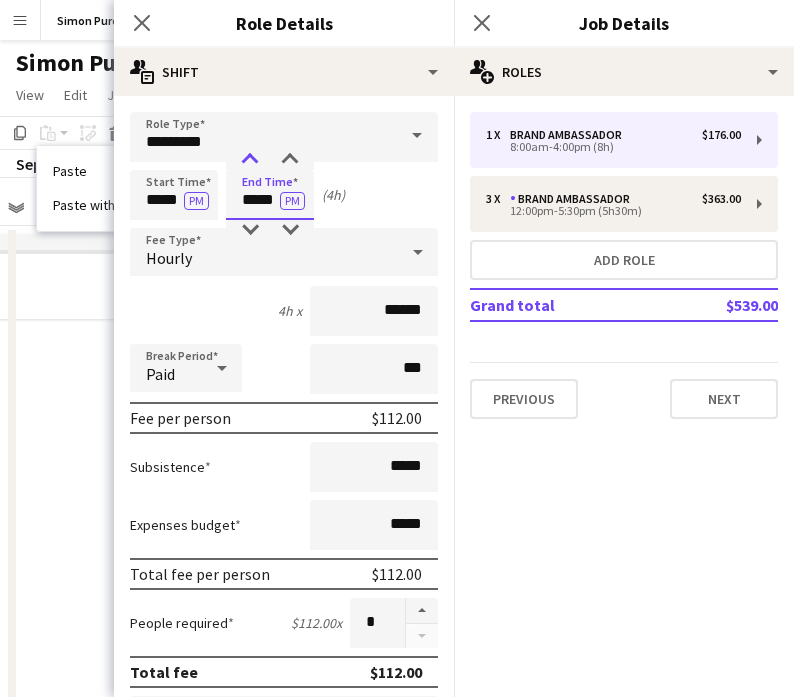 click at bounding box center [250, 160] 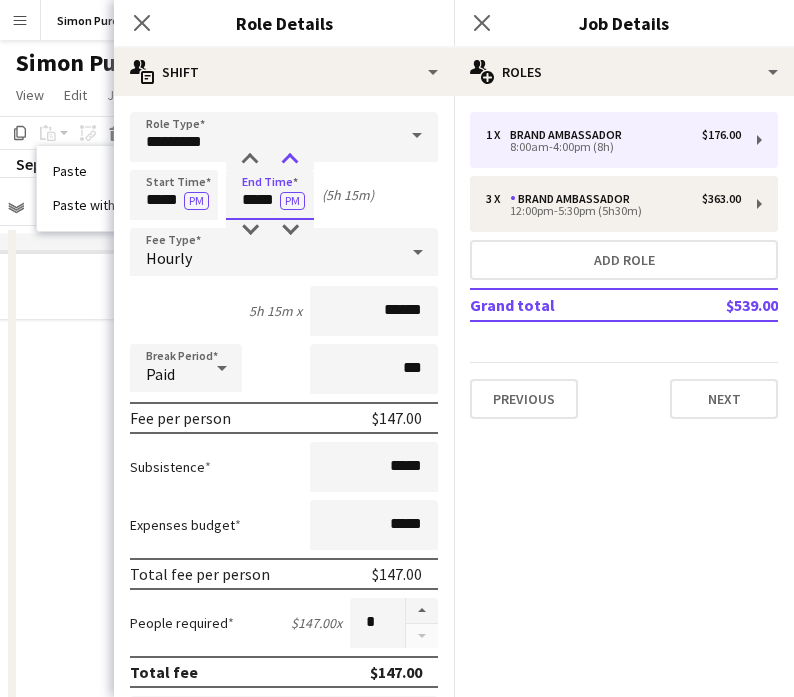 click at bounding box center (290, 160) 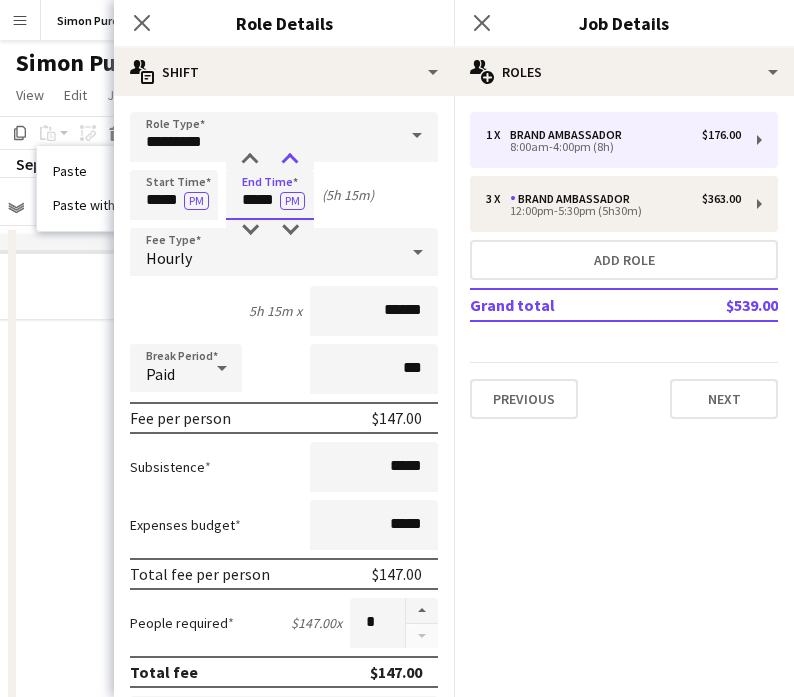 type on "*****" 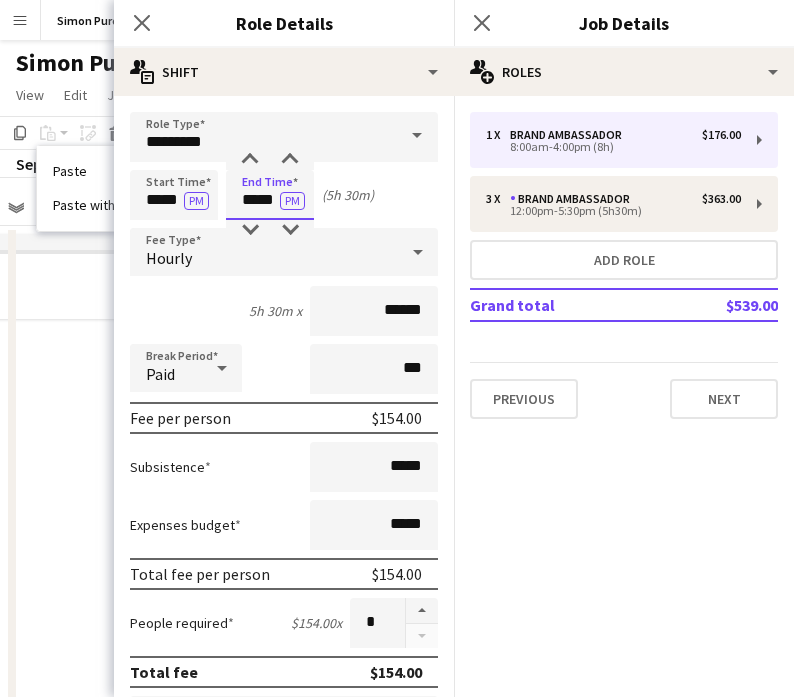 scroll, scrollTop: 555, scrollLeft: 0, axis: vertical 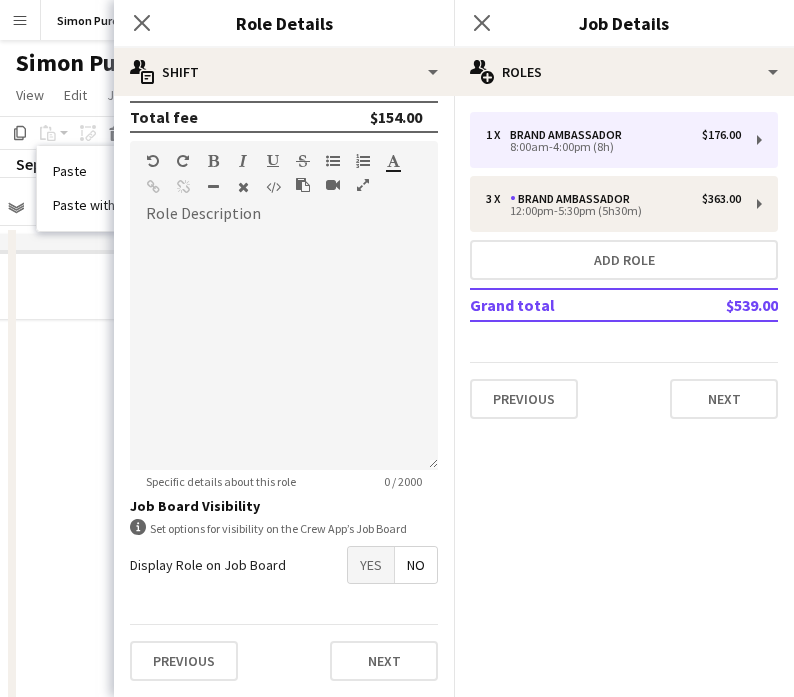 click on "Role Type  *********  Start Time  *****  PM
End Time  *****  PM
([DURATION])   Fee Type  Hourly  [DURATION] x  ******  Break Period  Paid ***  Fee per person   $154.00   Subsistence  *****  Expenses budget  *****  Total fee per person   $154.00   People required   $154.00   x  *  Total fee   $154.00   Role Description  default   Heading 1   Heading 2   Heading 3   Heading 4   Heading 5   Heading 6   Heading 7   Paragraph   Predefined   Standard   default  Times New Roman   Arial   Times New Roman   Calibri   Comic Sans MS  3   1   2   3   4   5   6   7  ******* ******* Specific details about this role  0 / 2000   Job Board Visibility
information-circle
Set options for visibility on the Crew App’s Job Board   Display Role on Job Board   Yes   No   Previous   Next" at bounding box center (284, 127) 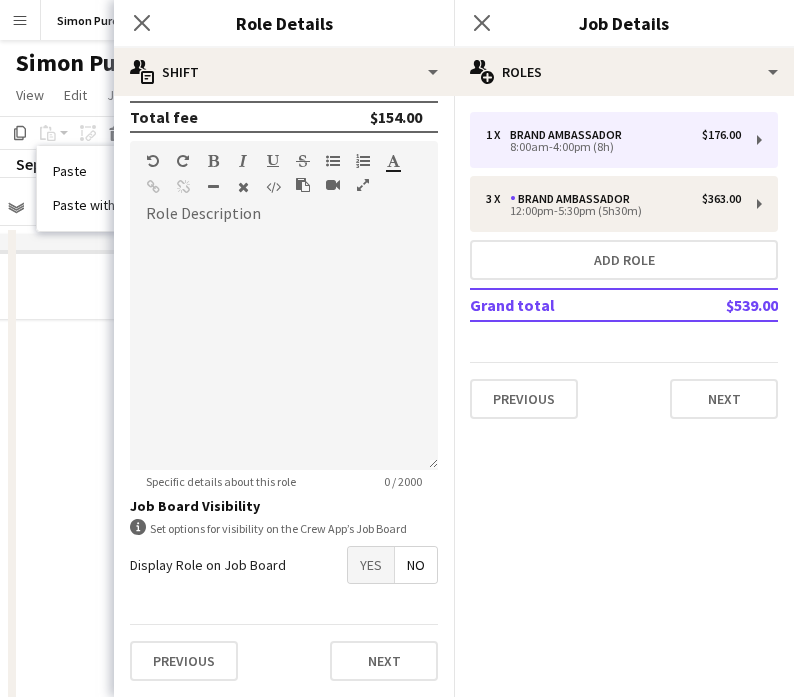 click on "Yes" at bounding box center [371, 565] 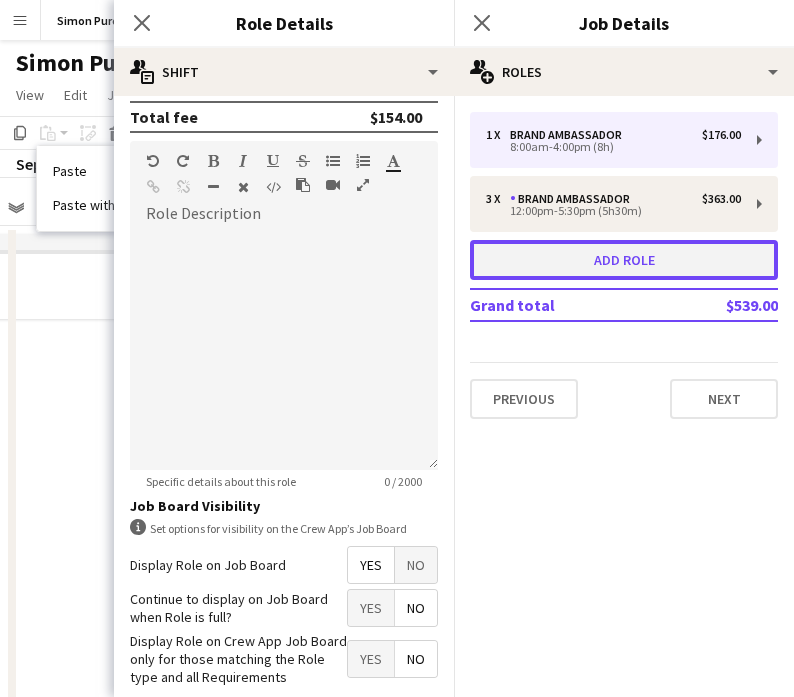 click on "Add role" at bounding box center (624, 260) 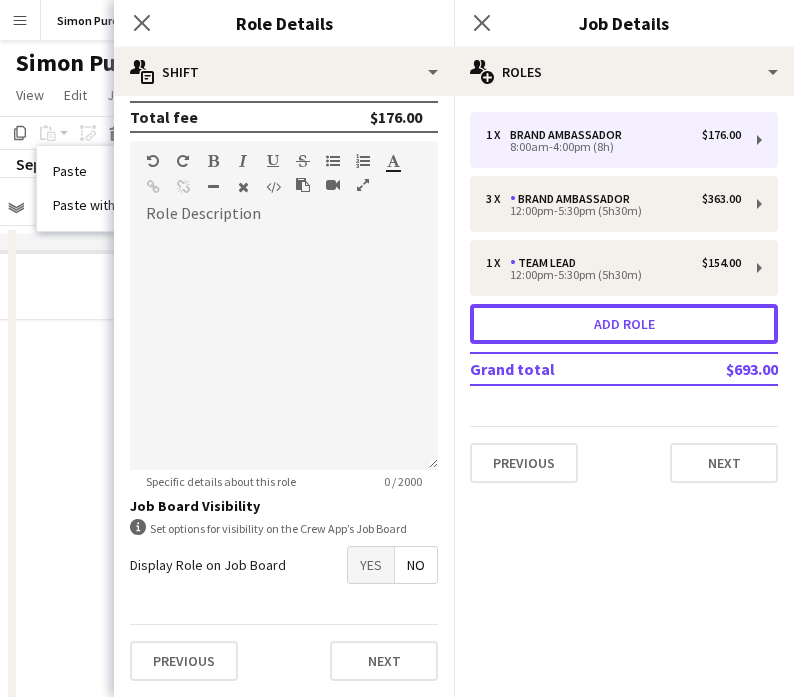 scroll, scrollTop: 0, scrollLeft: 0, axis: both 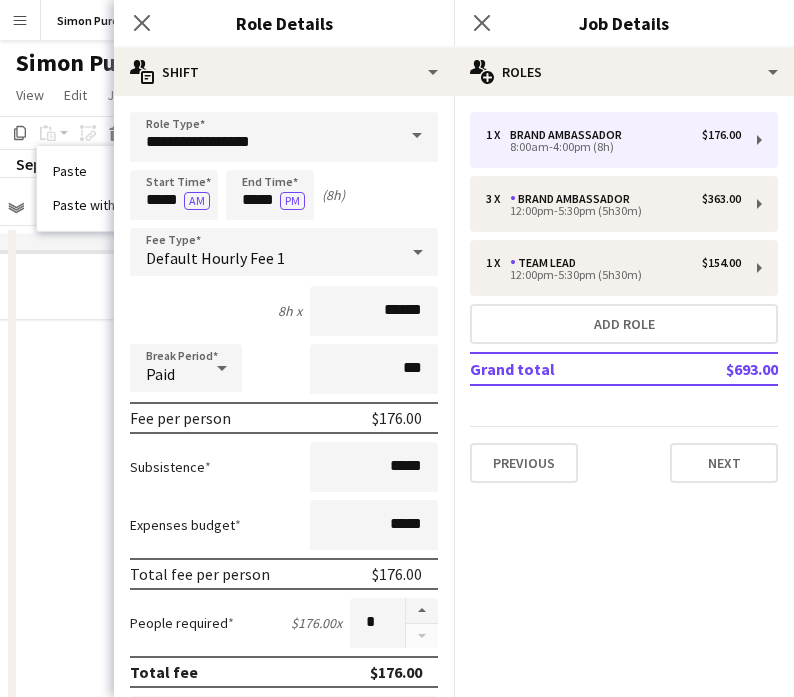 click at bounding box center [417, 136] 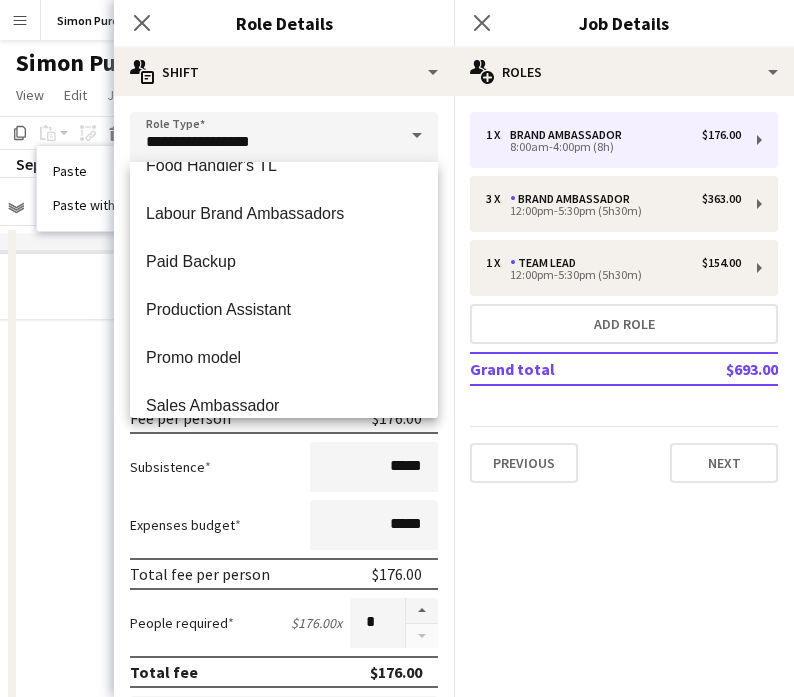 scroll, scrollTop: 174, scrollLeft: 0, axis: vertical 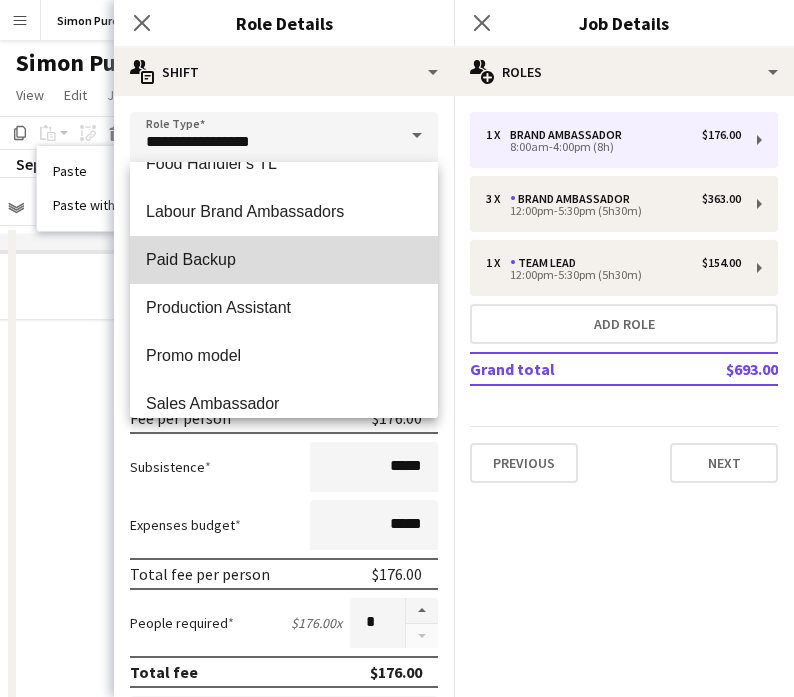 click on "Paid Backup" at bounding box center (284, 260) 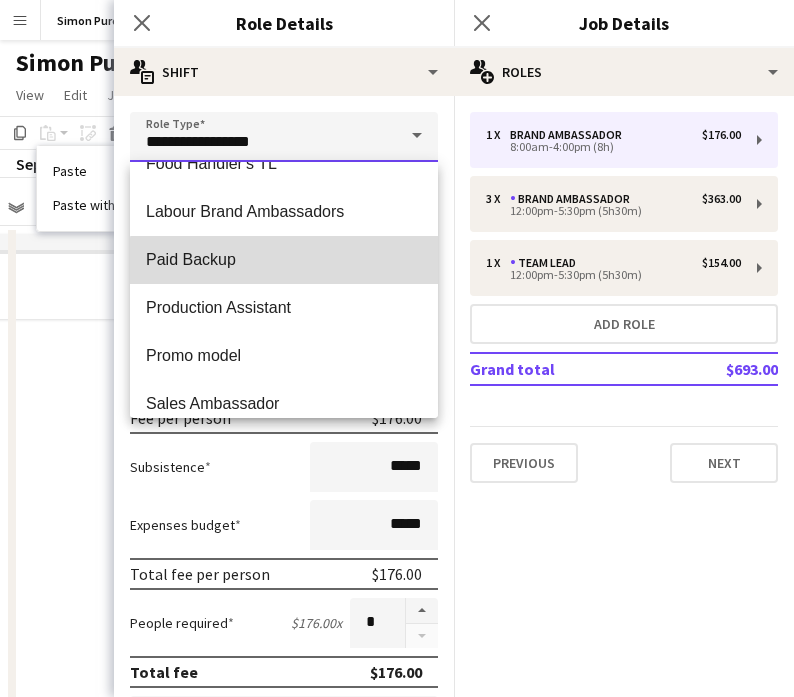 type on "**********" 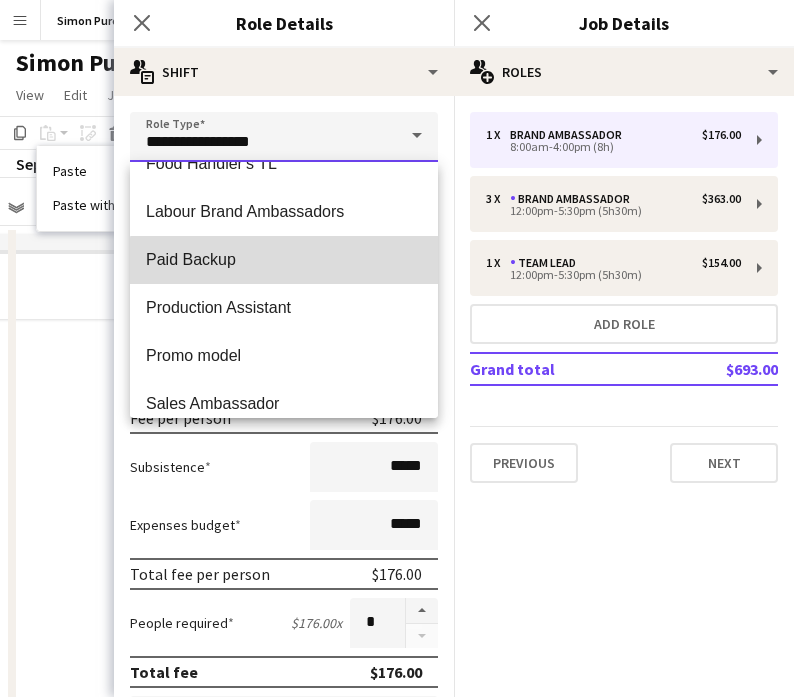 type on "******" 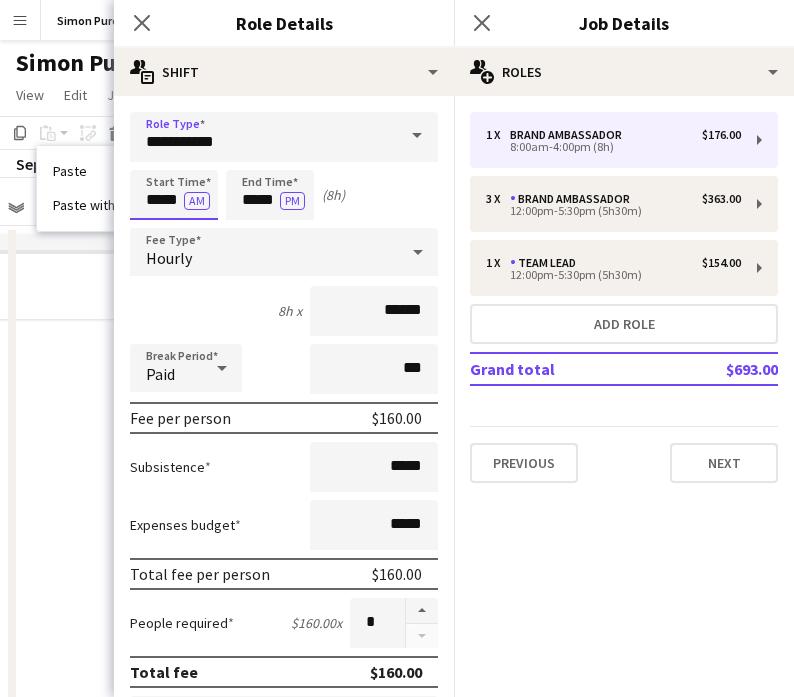 click on "*****" at bounding box center (174, 195) 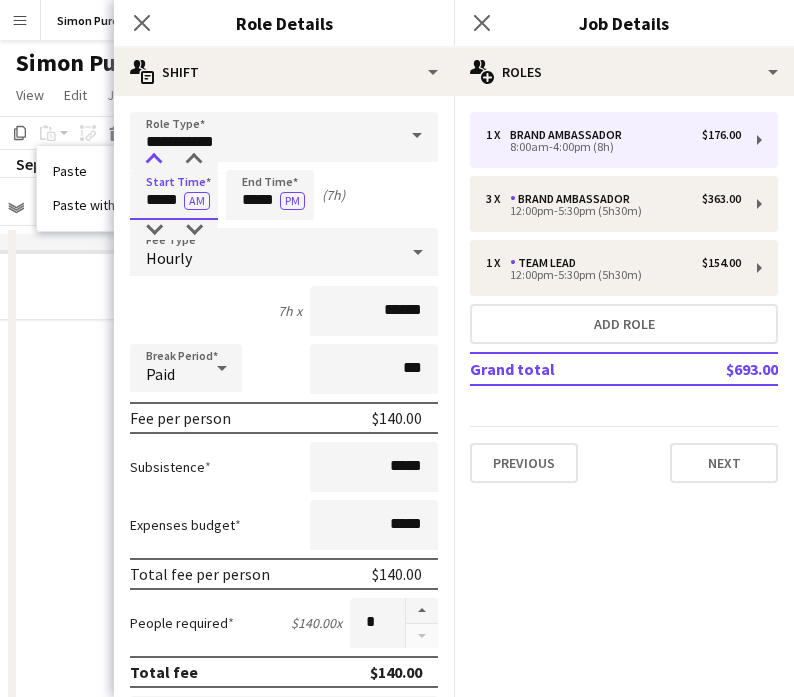 click at bounding box center (154, 160) 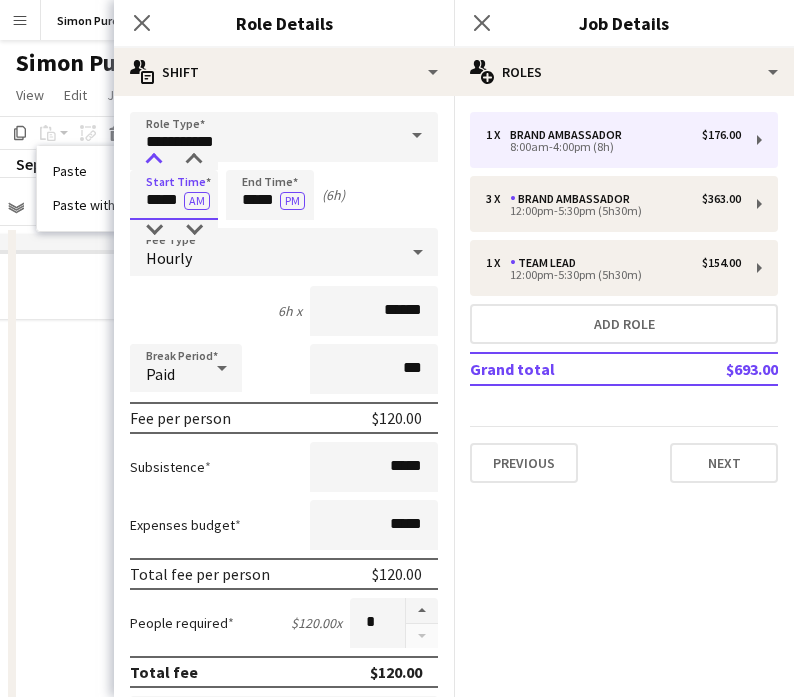 click at bounding box center (154, 160) 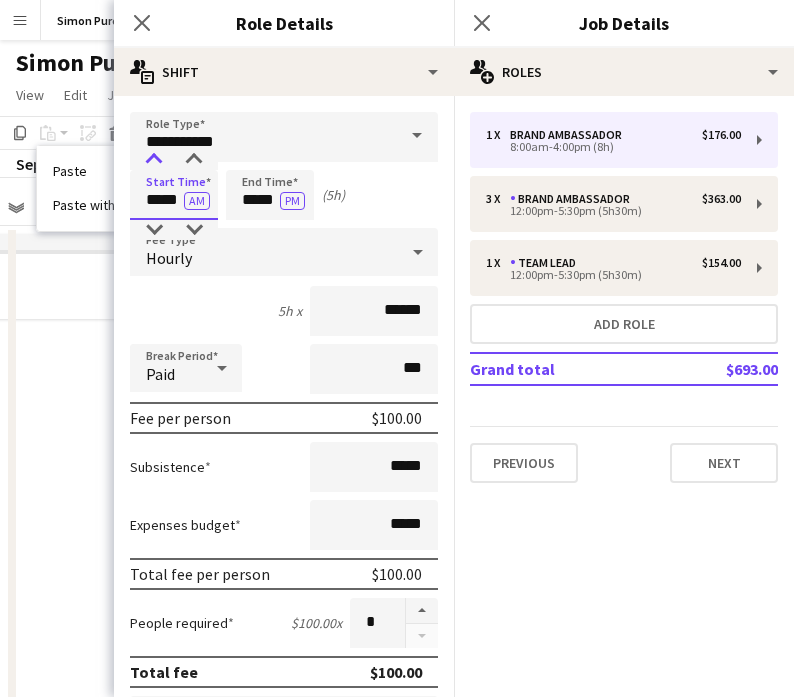 click at bounding box center [154, 160] 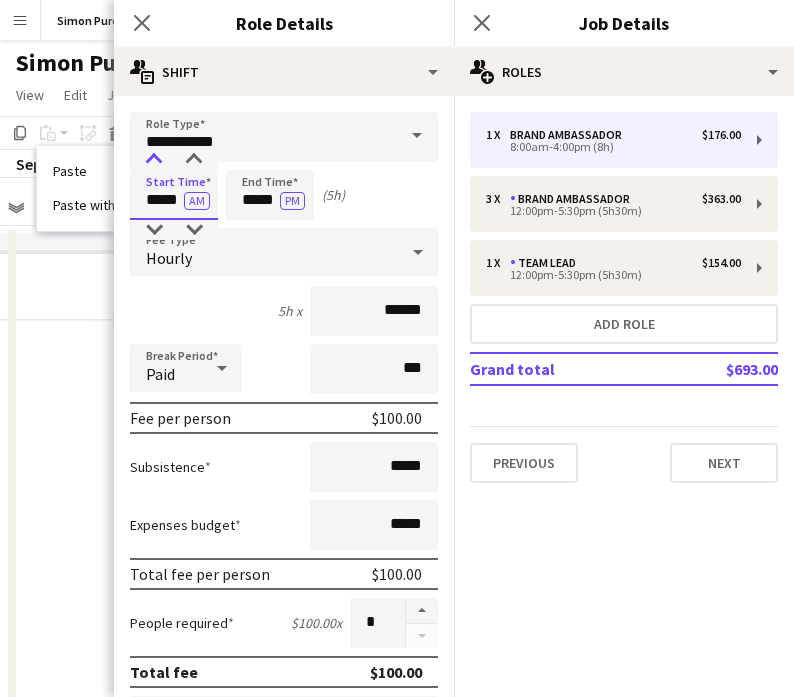 type on "*****" 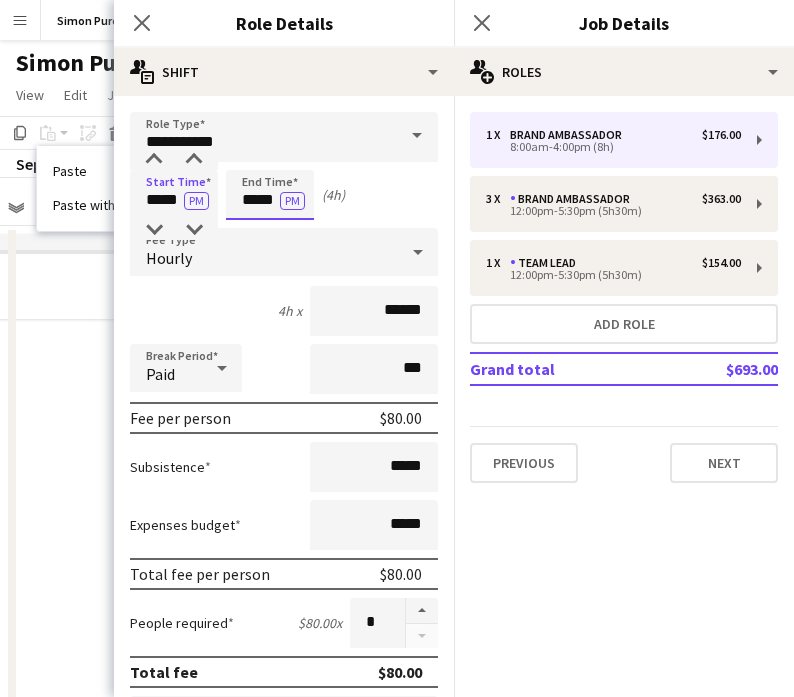 click on "*****" at bounding box center (270, 195) 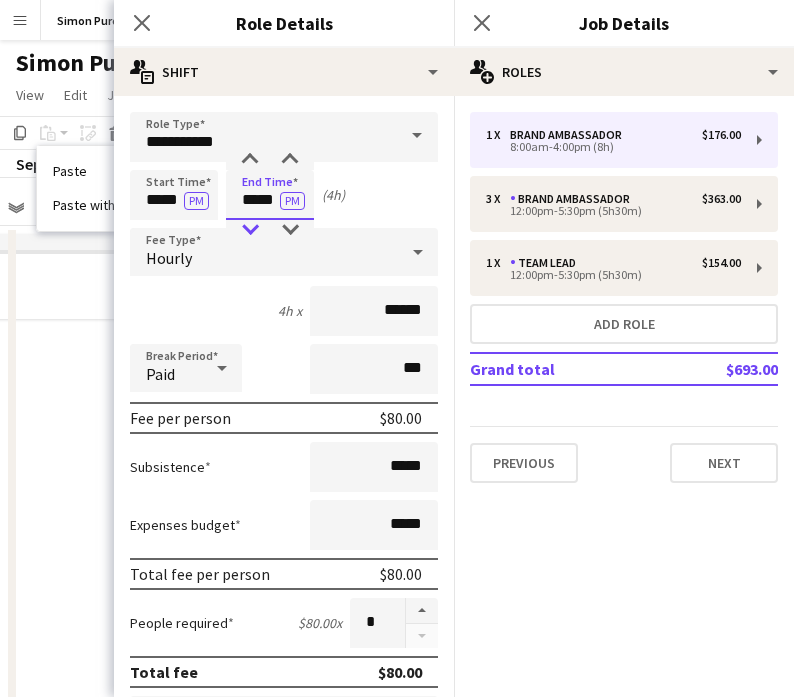 type on "*****" 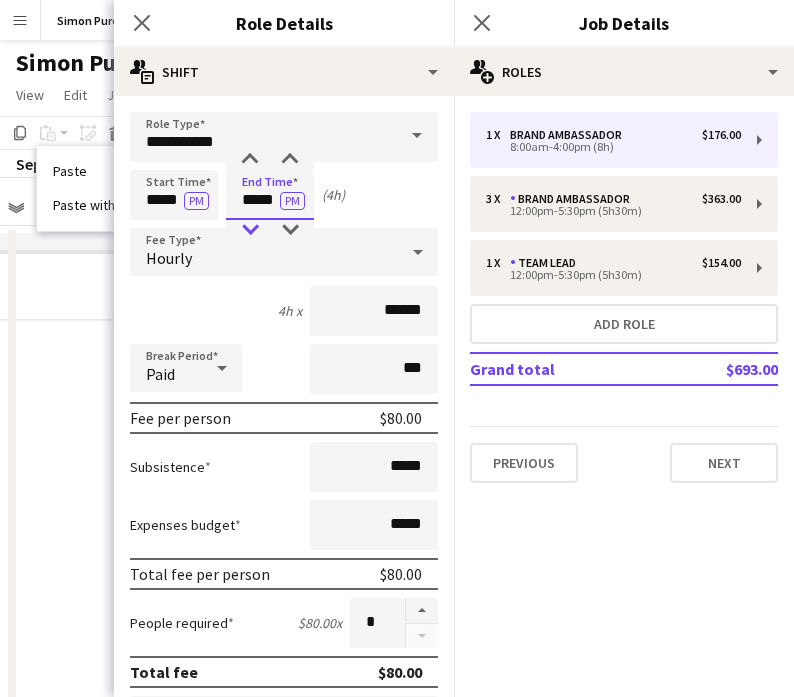 click at bounding box center [250, 230] 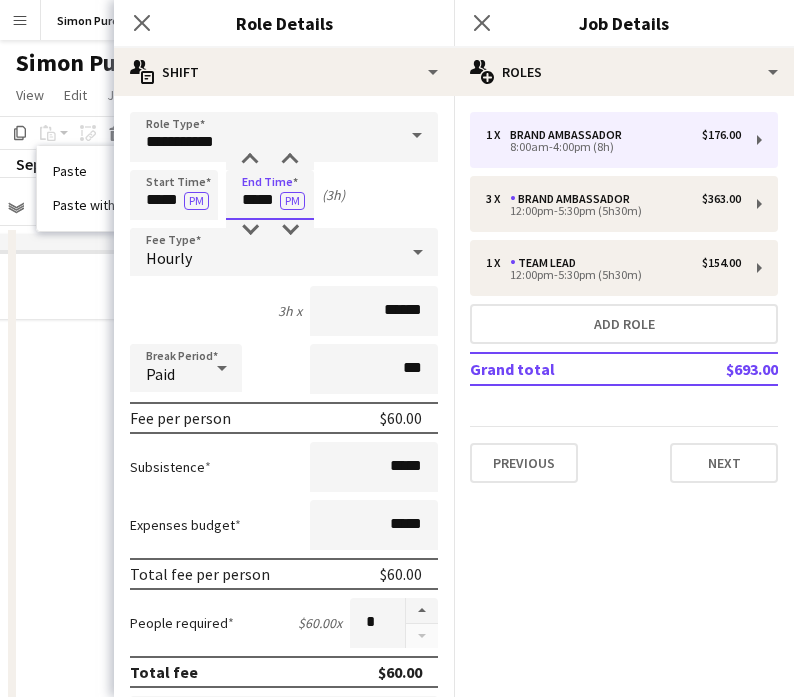 scroll, scrollTop: 555, scrollLeft: 0, axis: vertical 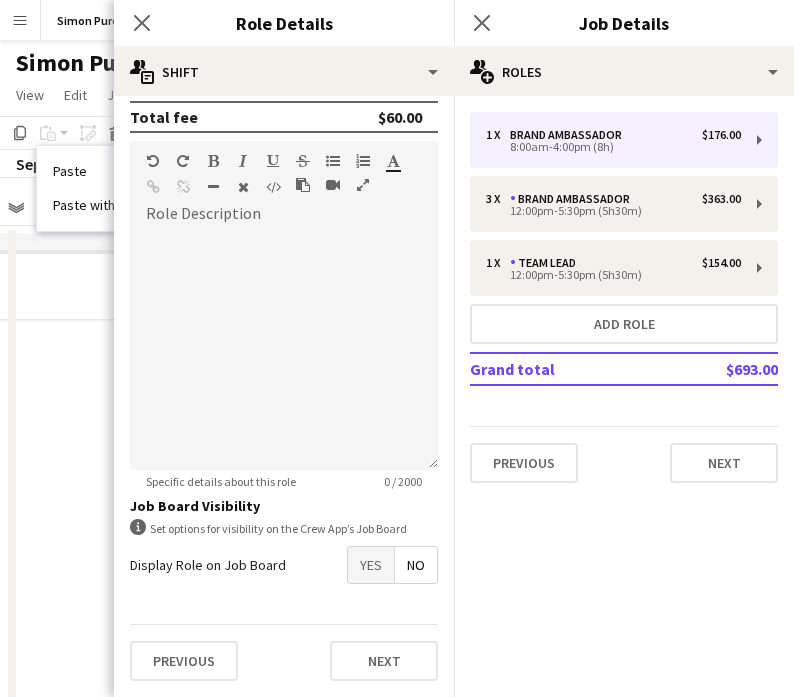 click on "Yes" at bounding box center [371, 565] 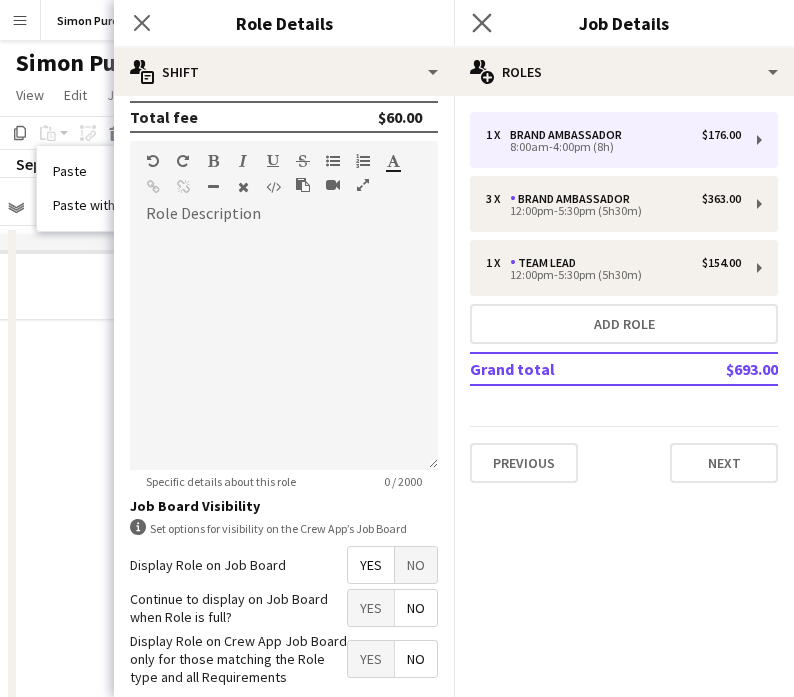 click on "Close pop-in" 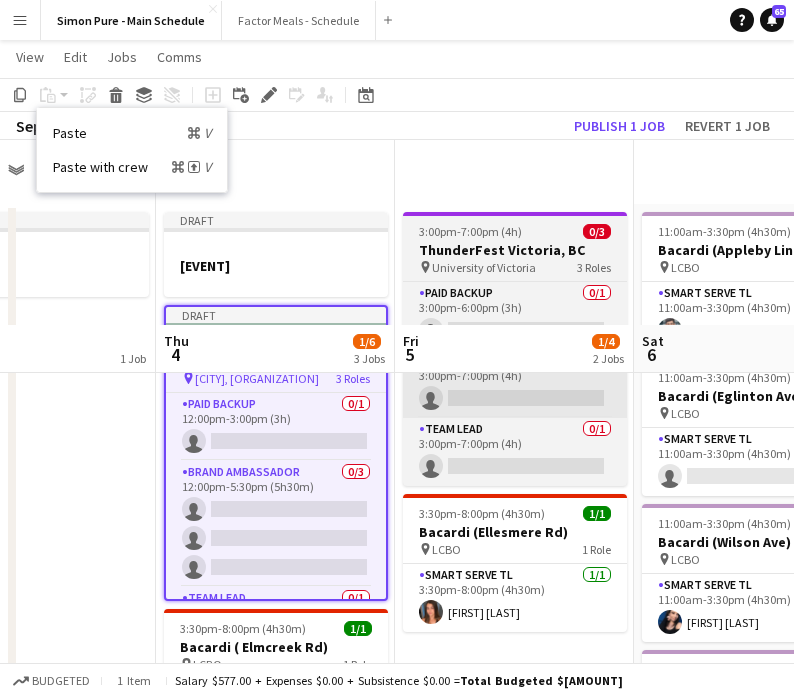 scroll, scrollTop: 0, scrollLeft: 0, axis: both 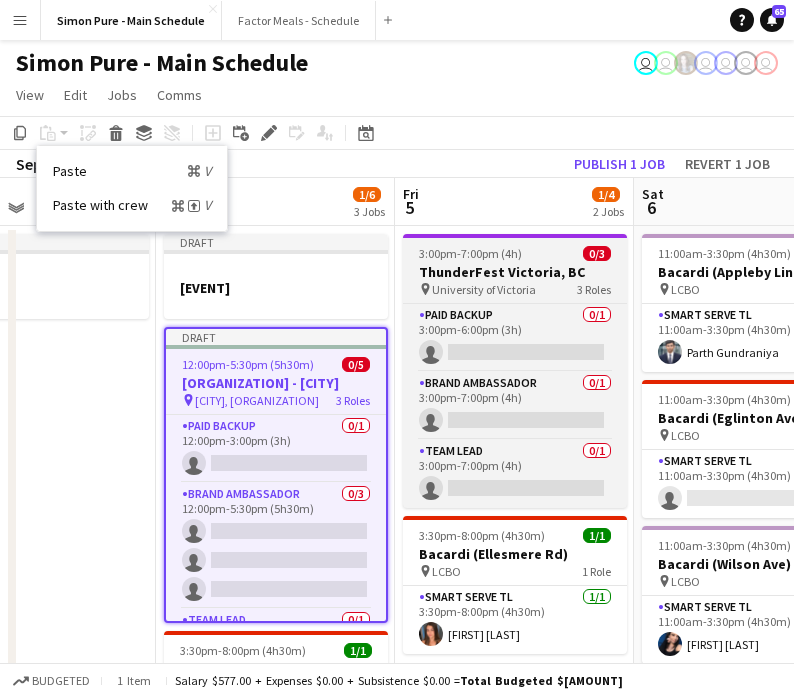 click on "ThunderFest Victoria, BC" at bounding box center (515, 272) 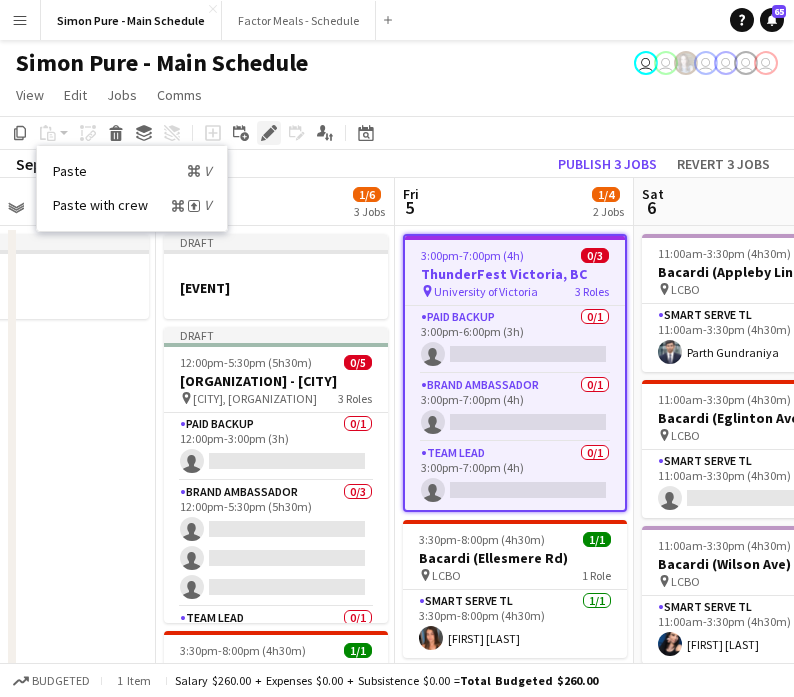 click on "Edit" 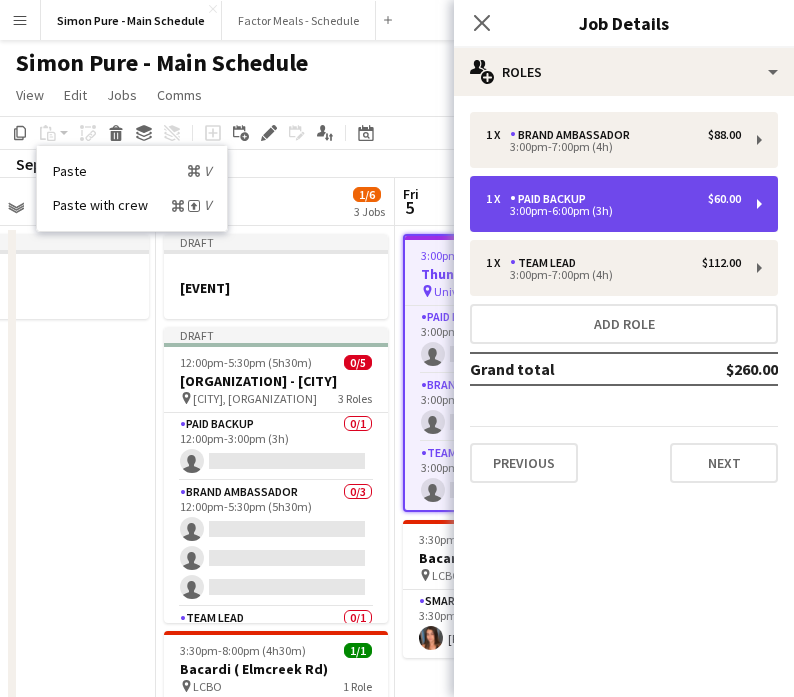 click on "1 x   Paid Backup   $60.00" at bounding box center (613, 199) 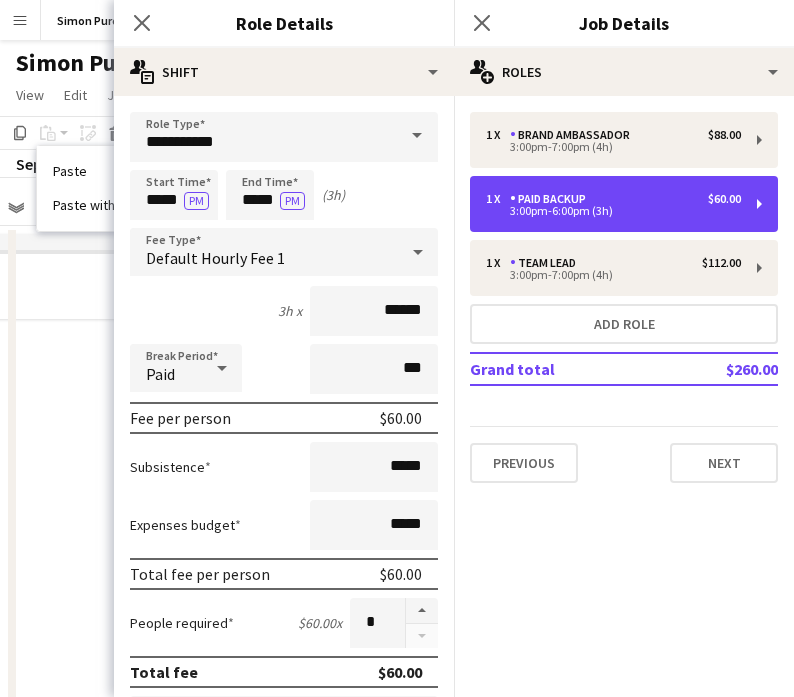 scroll, scrollTop: 657, scrollLeft: 0, axis: vertical 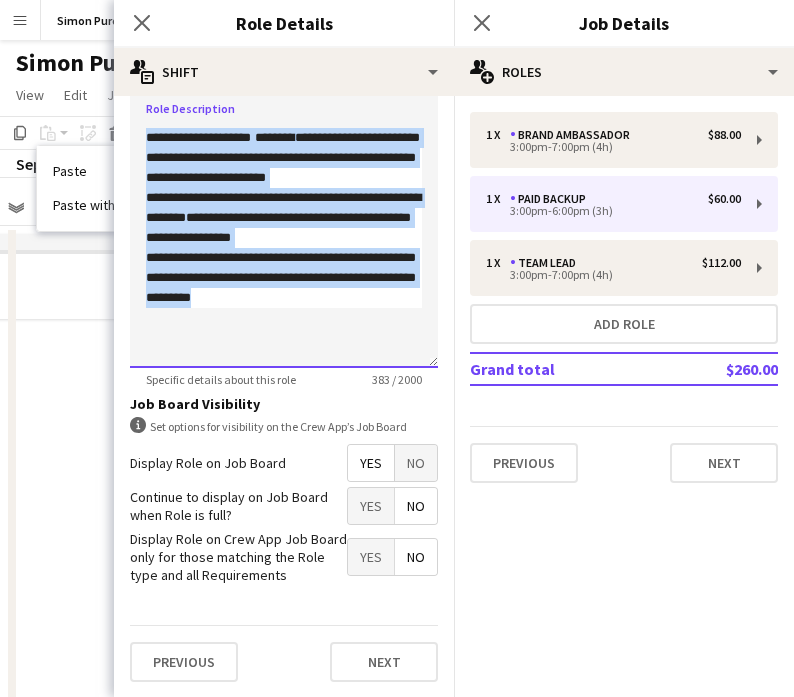 drag, startPoint x: 272, startPoint y: 303, endPoint x: 144, endPoint y: 143, distance: 204.89998 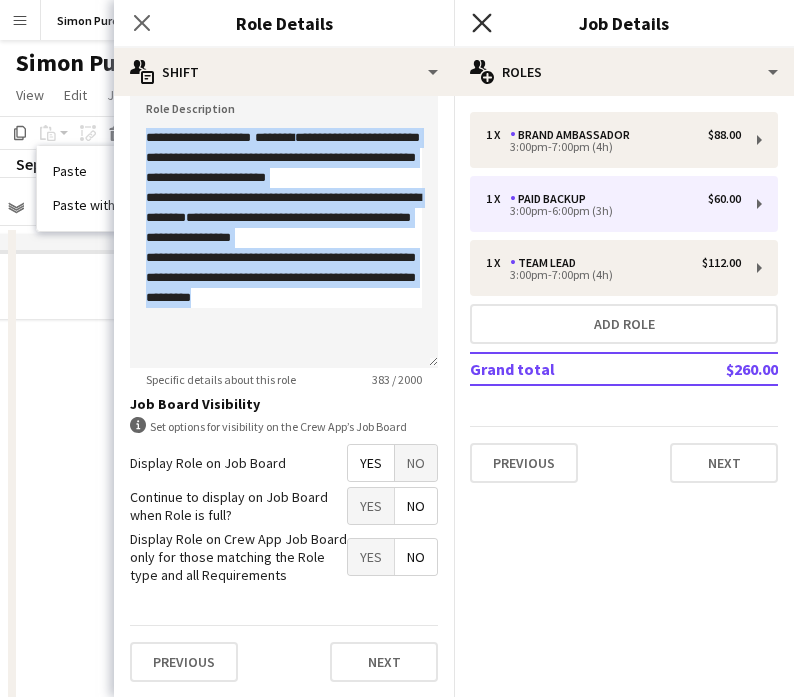 click 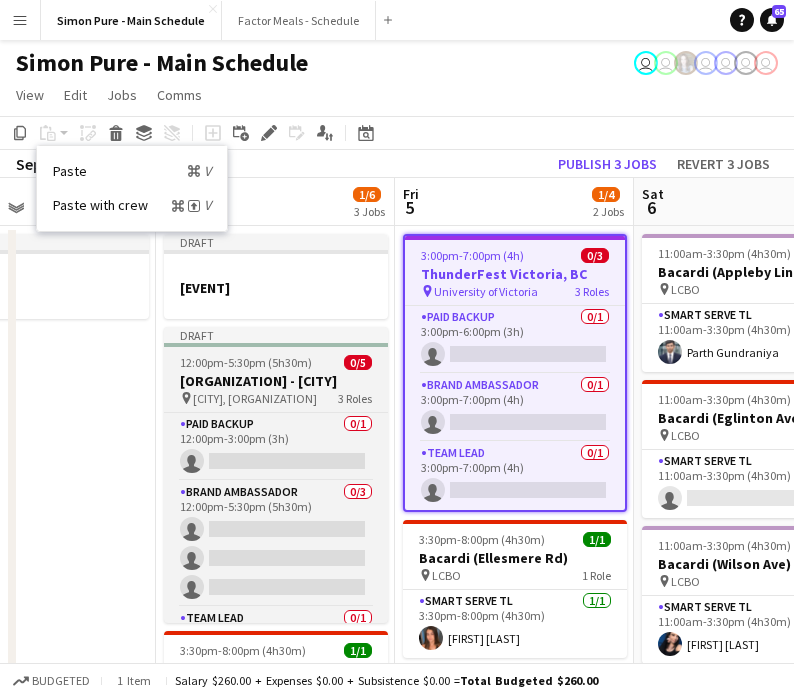 click on "[ORGANIZATION] - [CITY]" at bounding box center (276, 381) 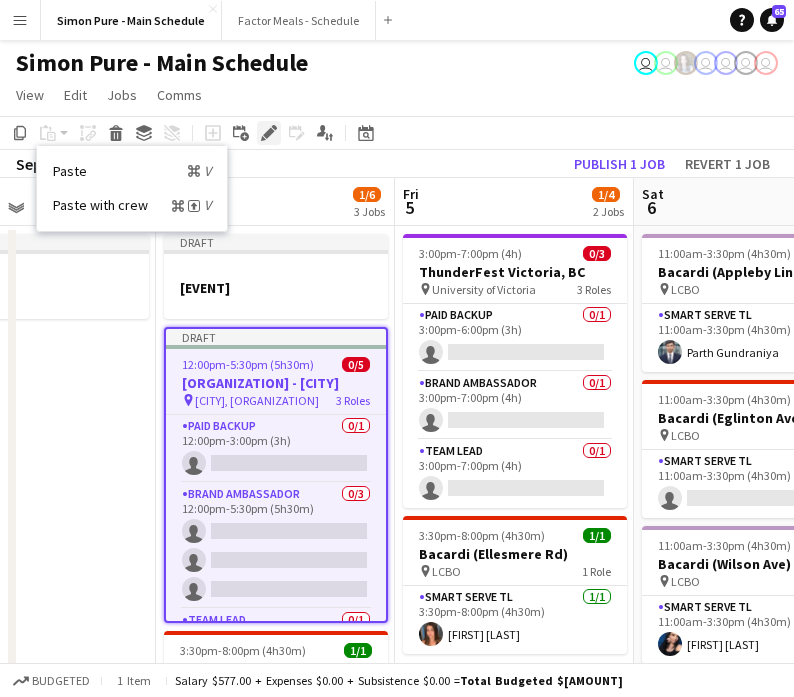 click on "Edit" at bounding box center [269, 133] 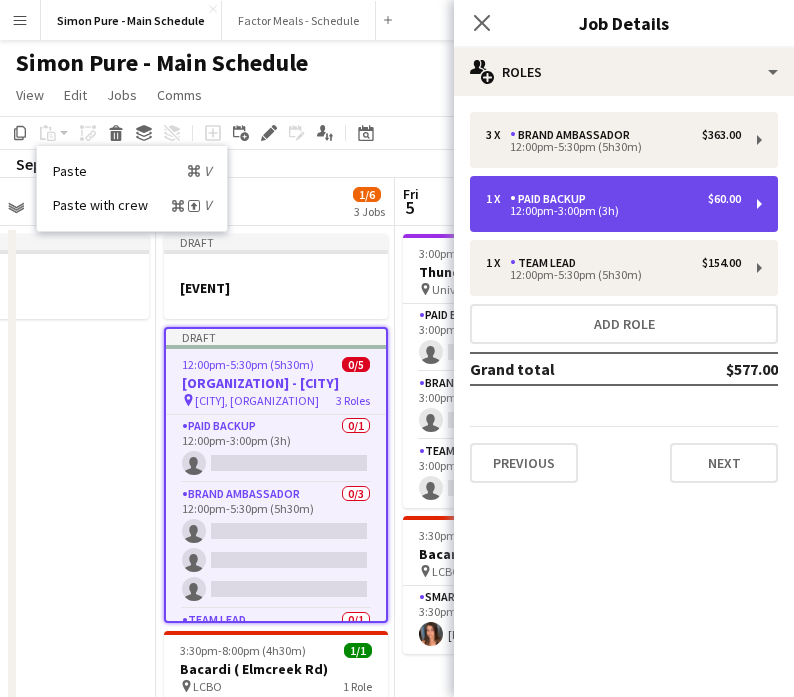 click on "1 x   Paid Backup   $60.00" at bounding box center [613, 199] 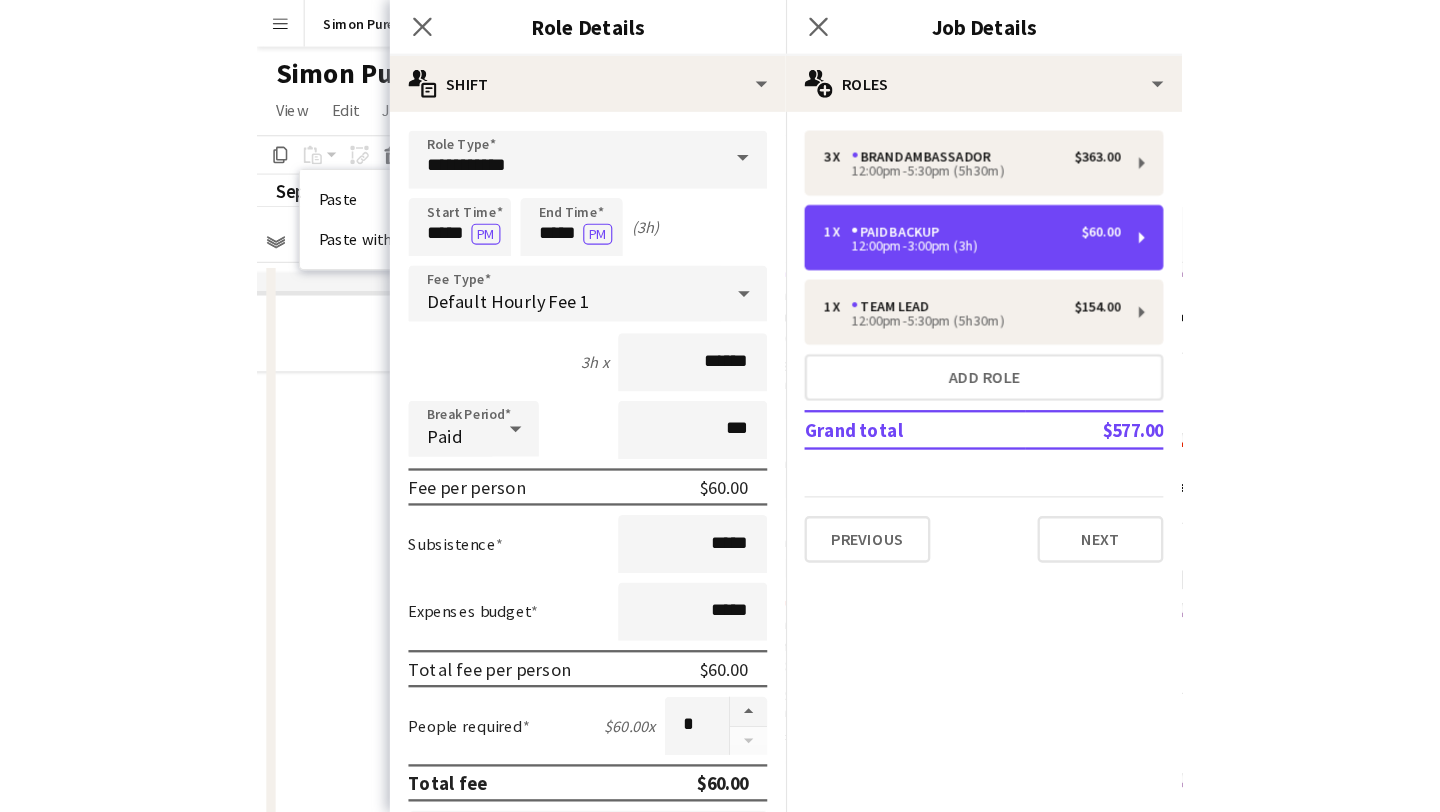 scroll, scrollTop: 657, scrollLeft: 0, axis: vertical 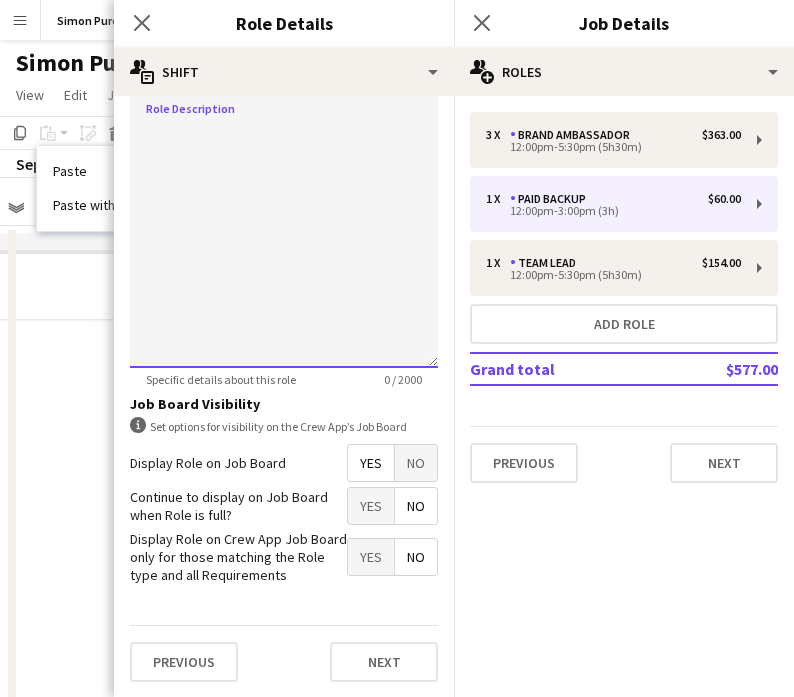 click at bounding box center (284, 248) 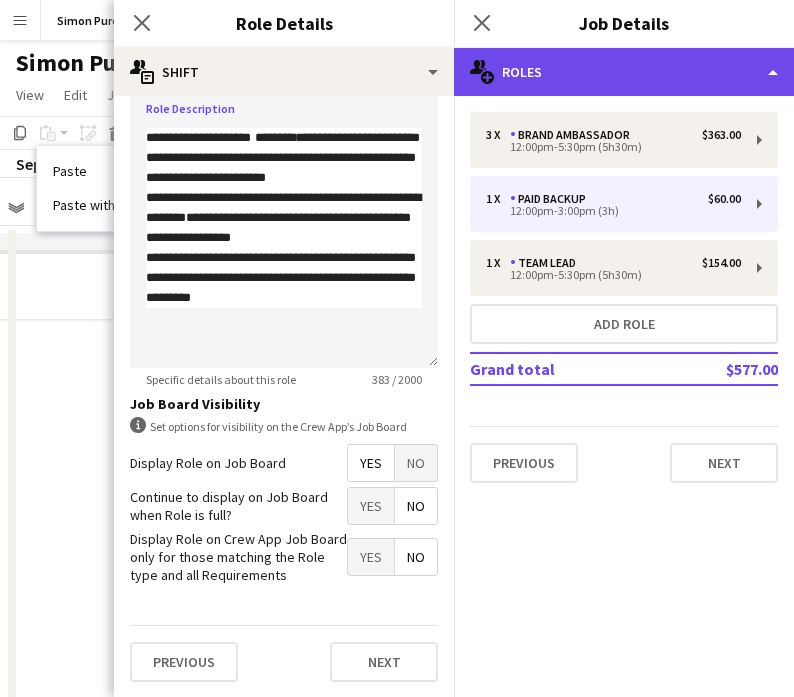 click on "multiple-users-add
Roles" 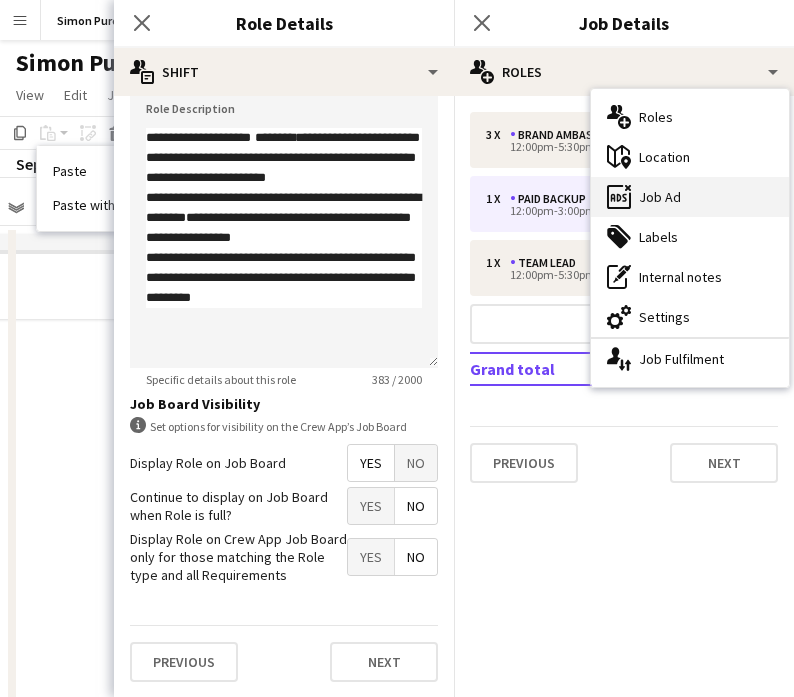 click on "ads-window
Job Ad" at bounding box center (690, 197) 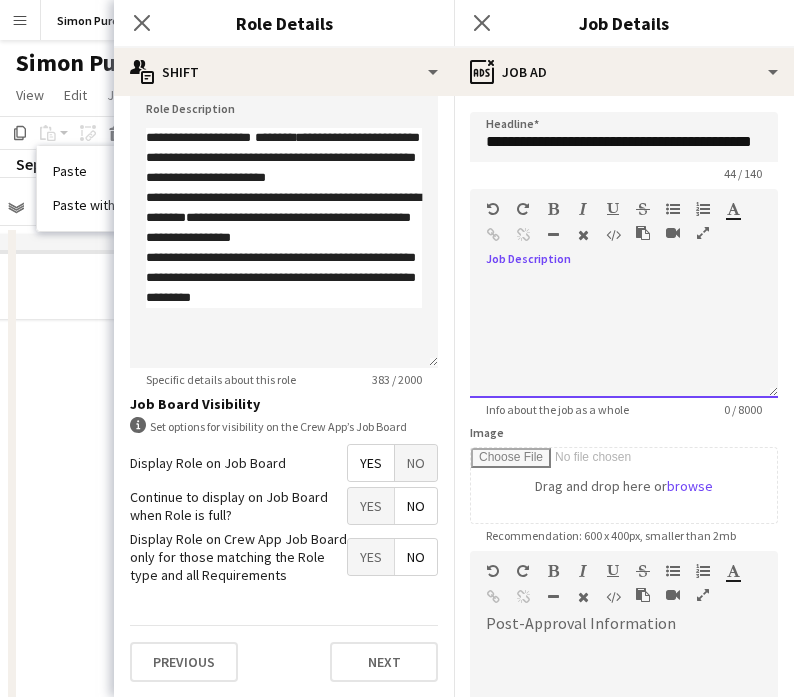 click at bounding box center [624, 338] 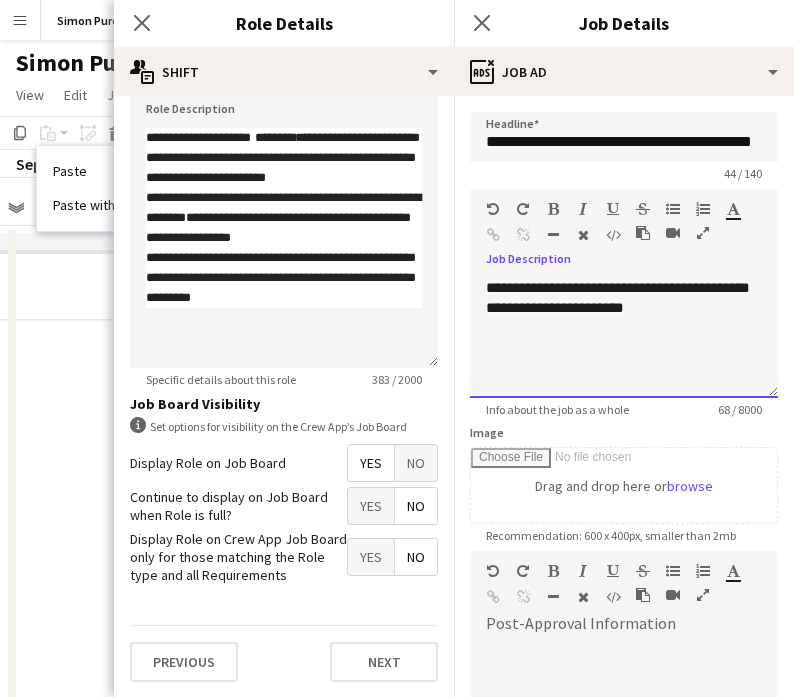 click on "**********" at bounding box center [618, 297] 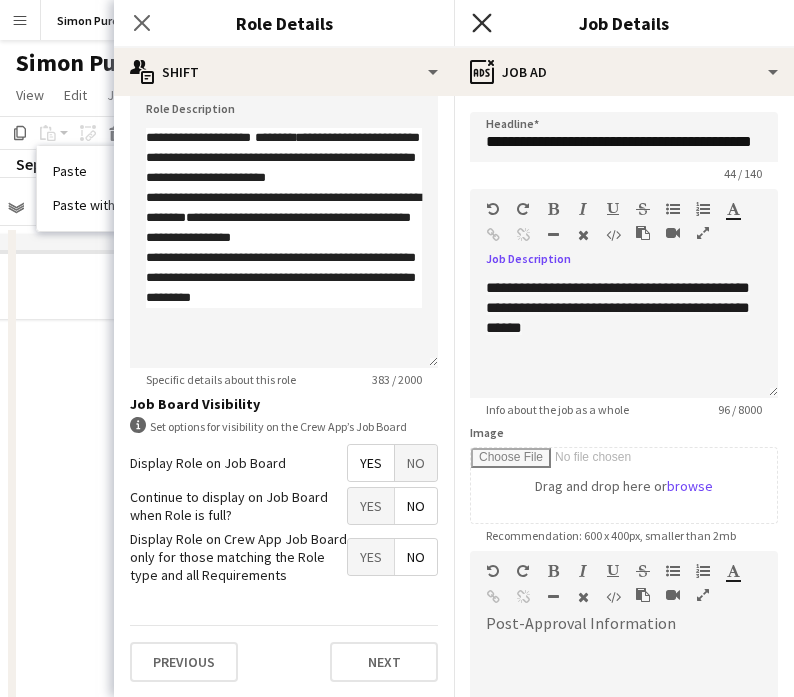 click on "Close pop-in" 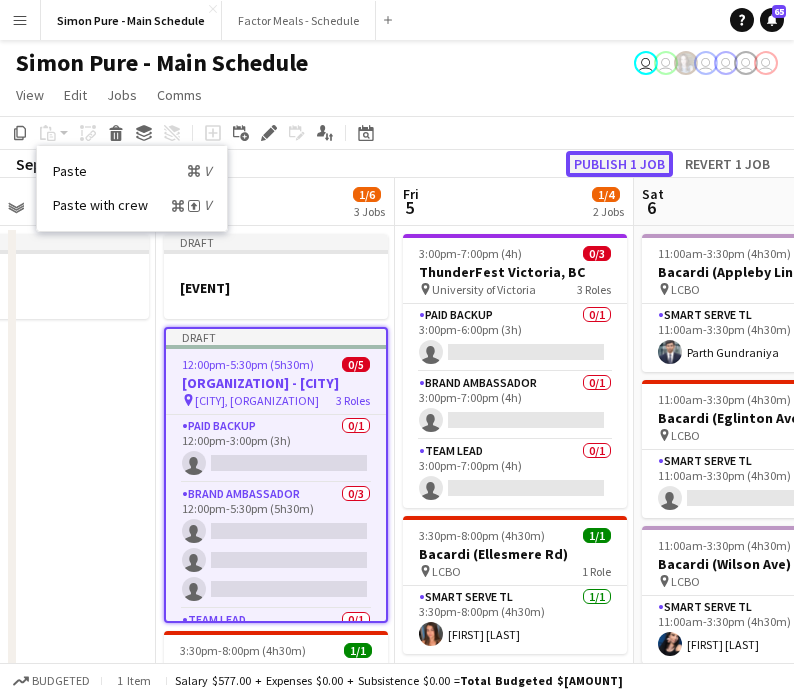 click on "Publish 1 job" 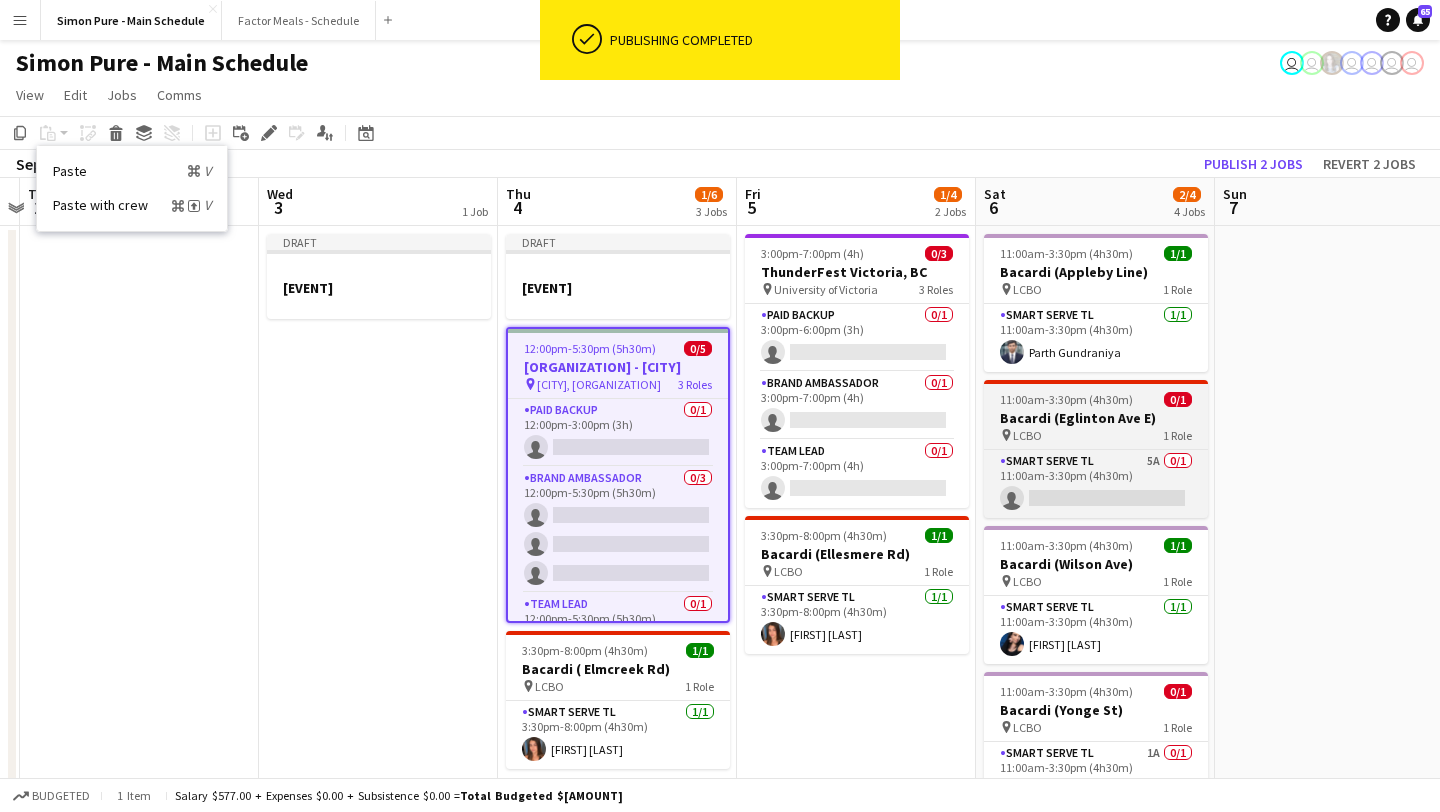 scroll, scrollTop: 0, scrollLeft: 432, axis: horizontal 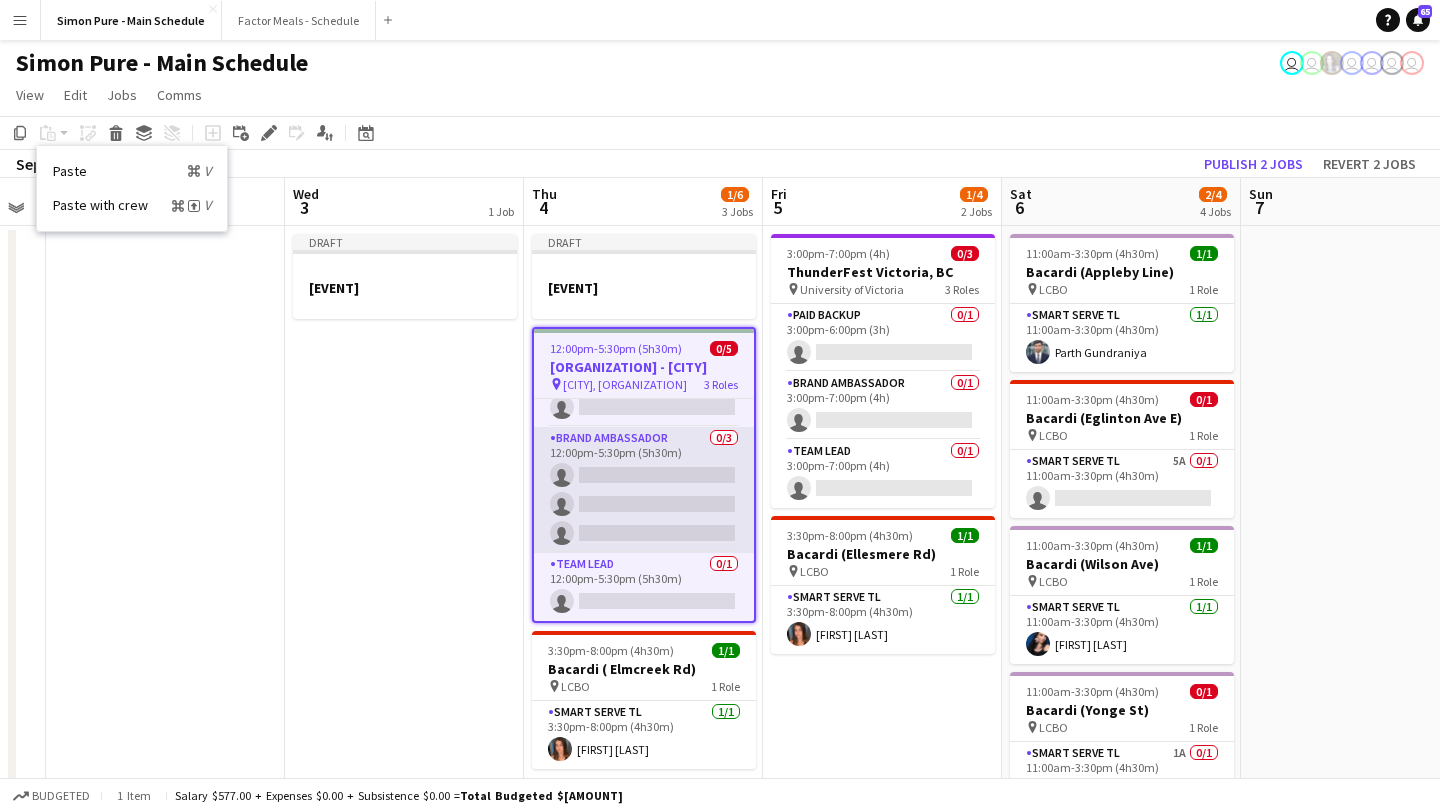 click on "Brand Ambassador    0/3   [TIME]-[TIME] ([DURATION])
single-neutral-actions
single-neutral-actions
single-neutral-actions" at bounding box center [644, 490] 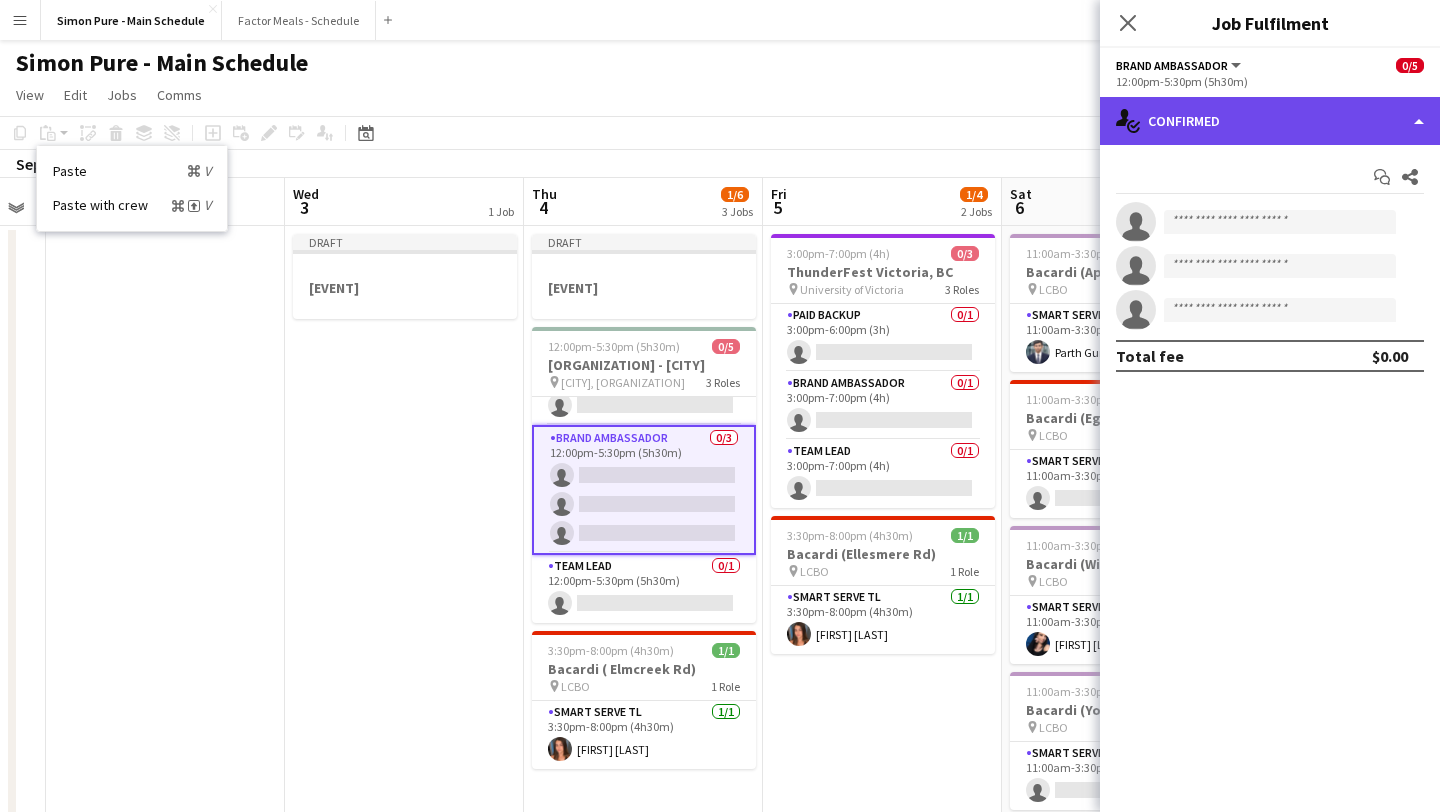 click on "single-neutral-actions-check-2
Confirmed" 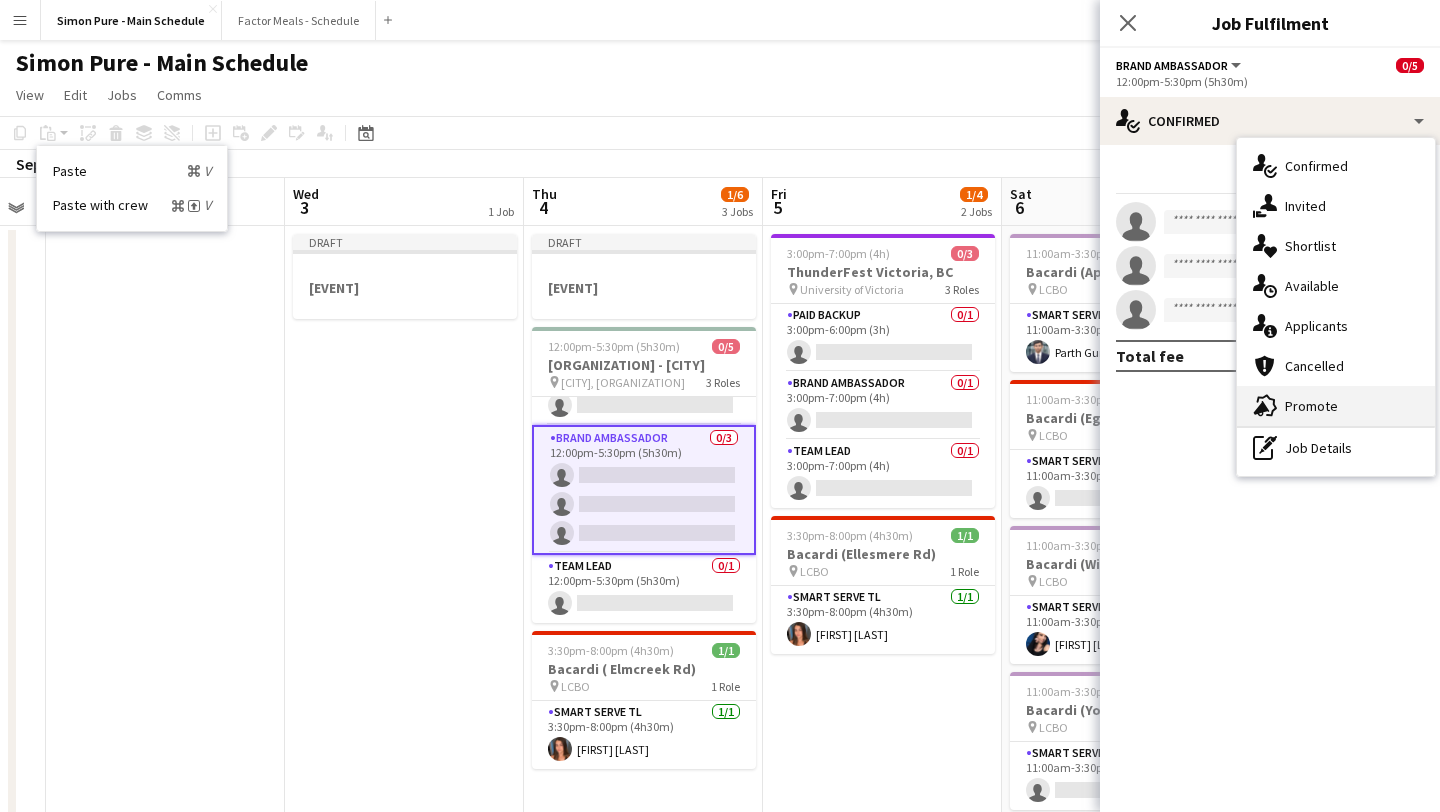 click on "advertising-megaphone
Promote" at bounding box center [1336, 406] 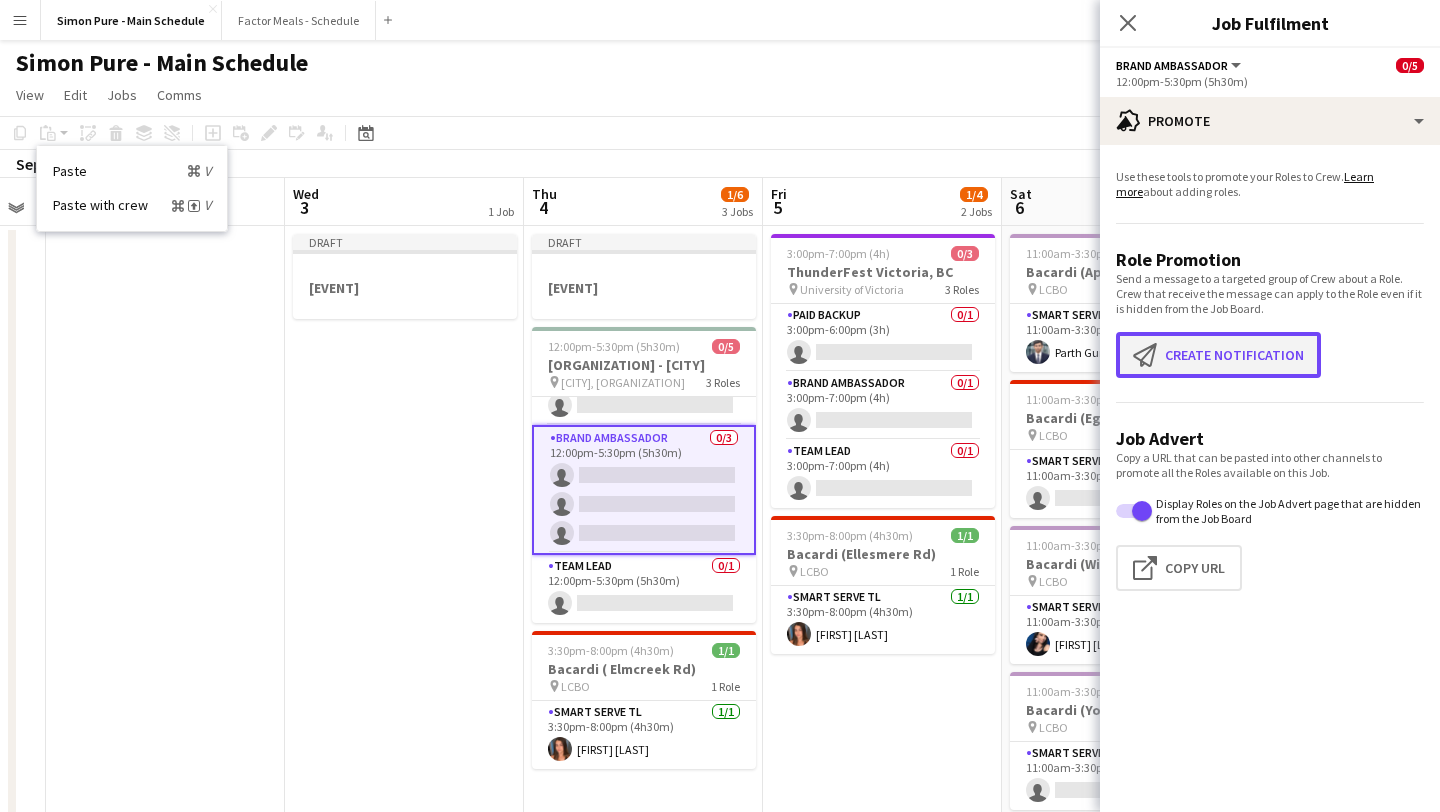 click on "Create notification
Create notification" at bounding box center (1218, 355) 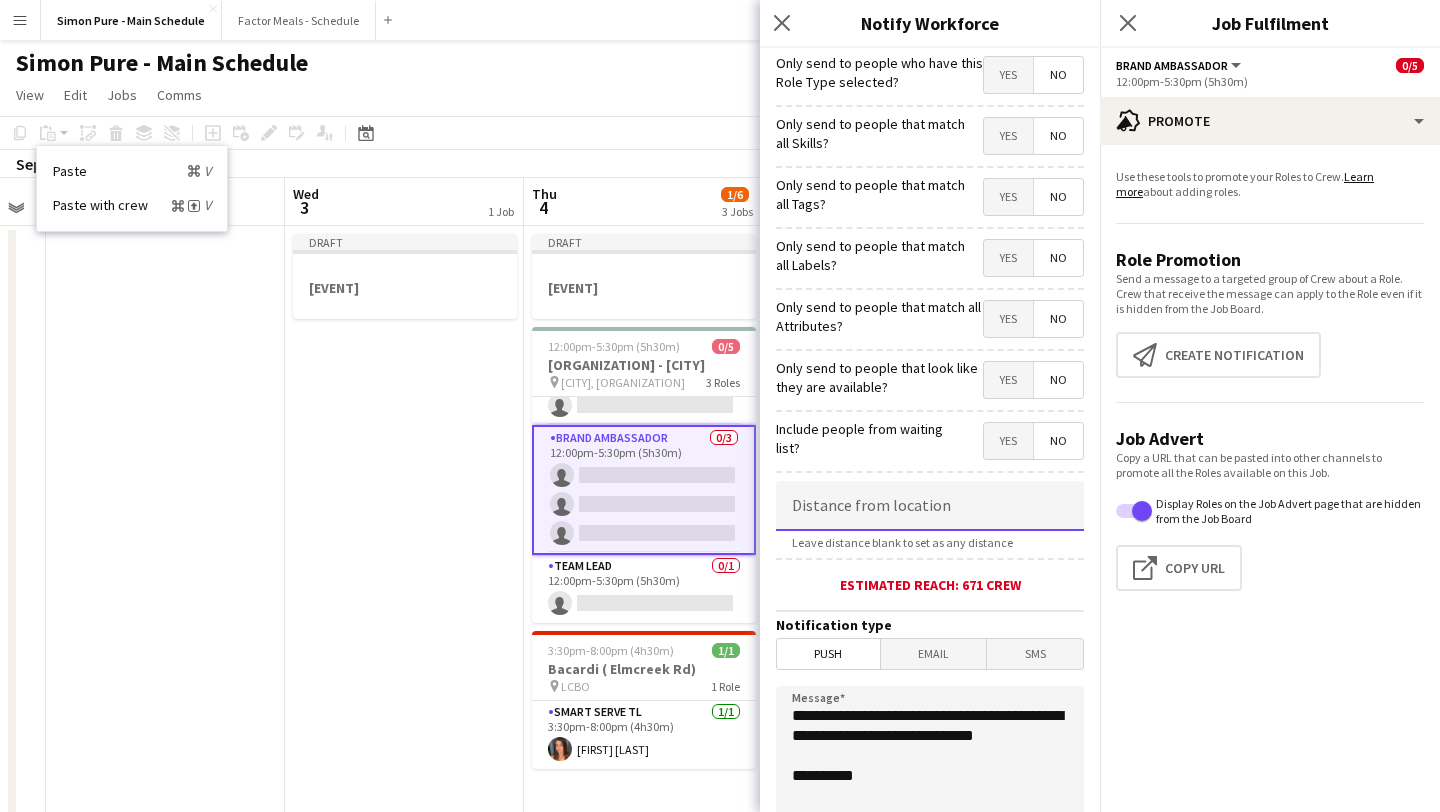click 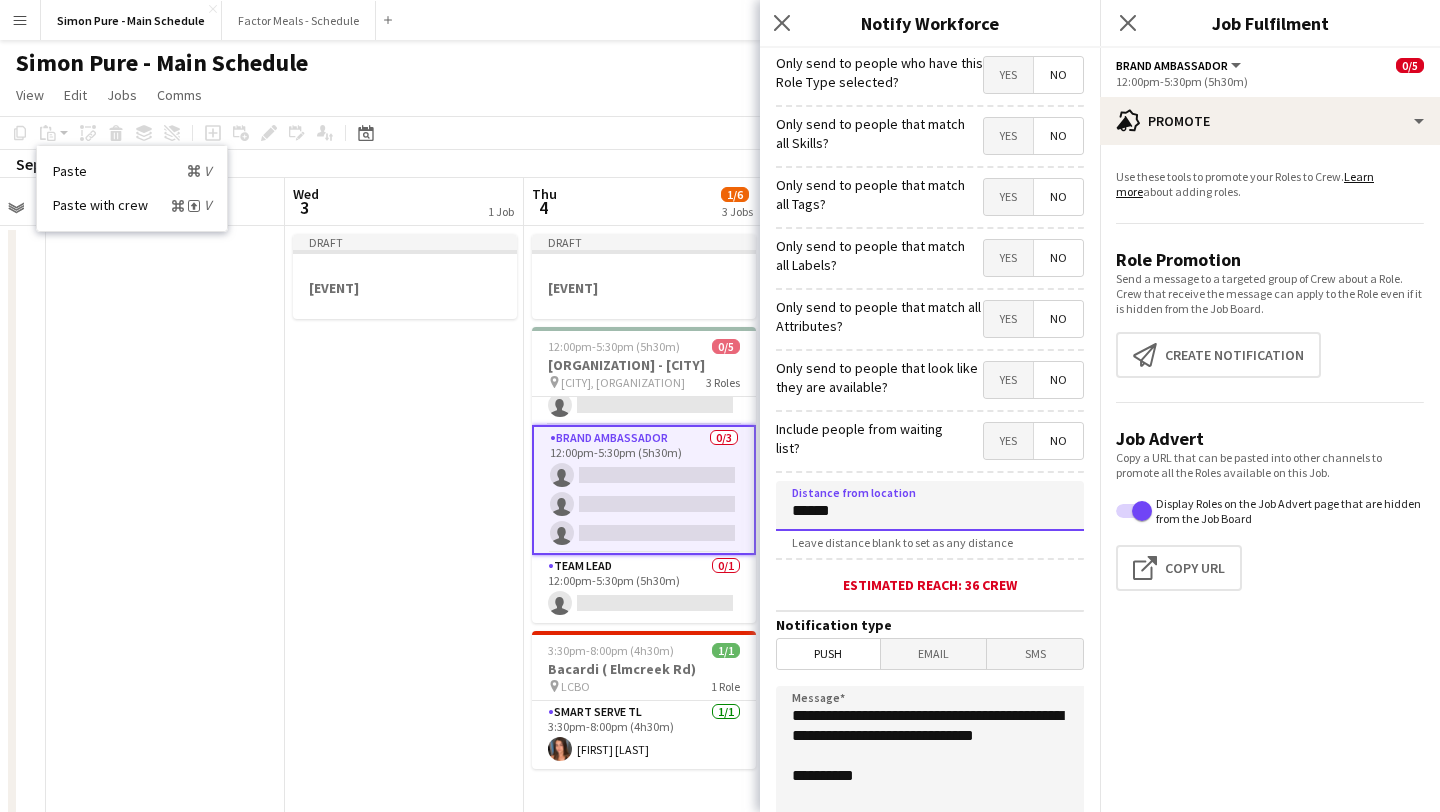 type on "******" 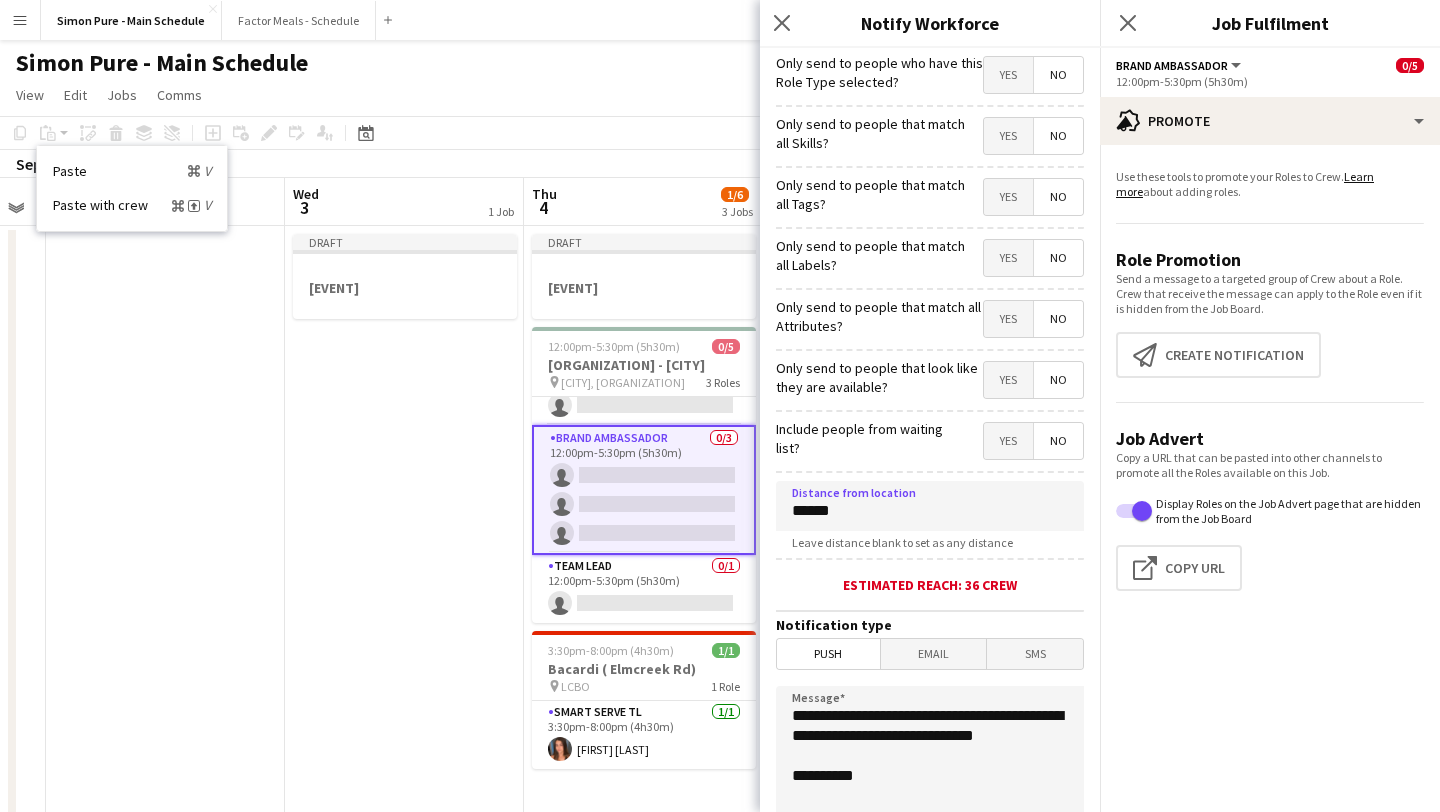 click on "Email" at bounding box center [934, 654] 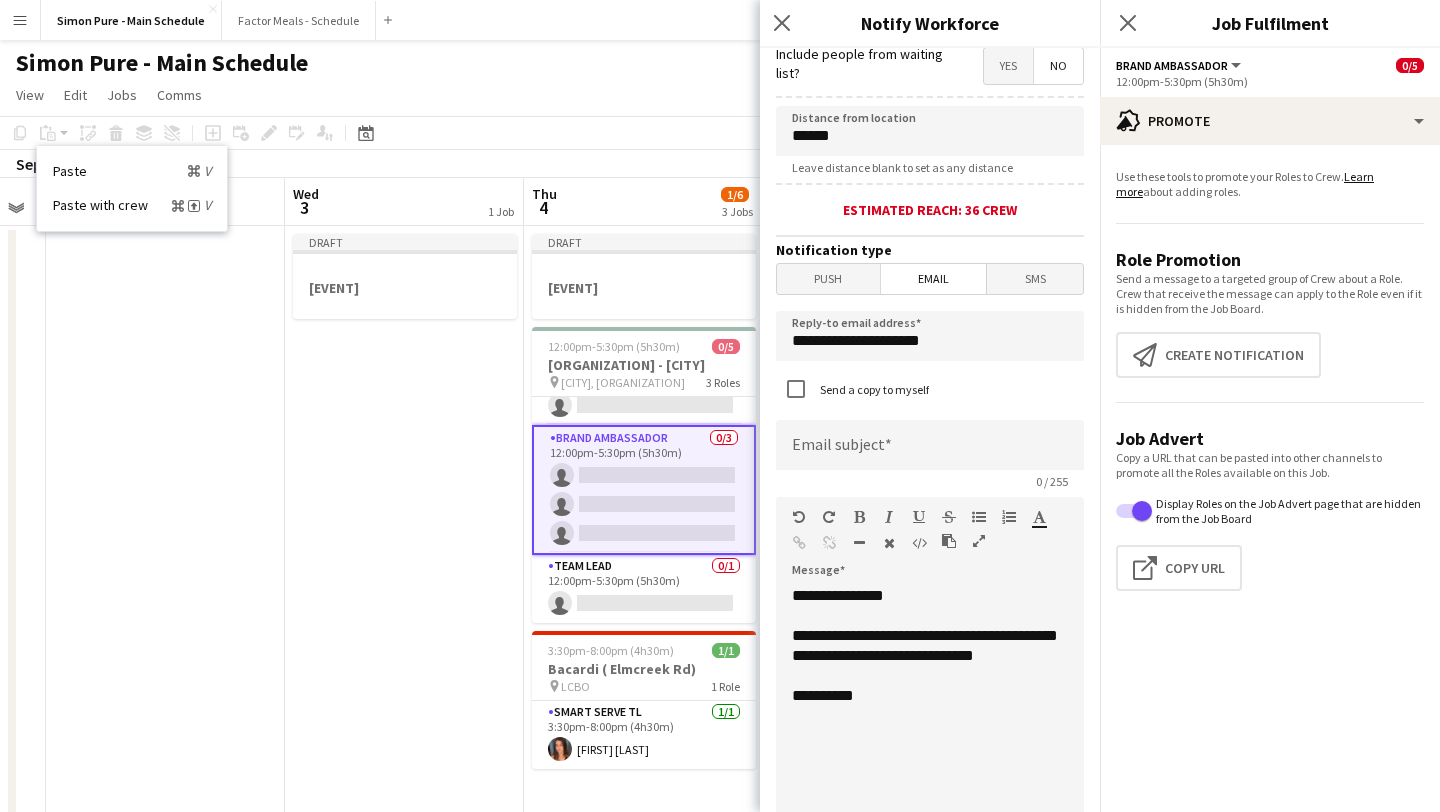 scroll, scrollTop: 387, scrollLeft: 0, axis: vertical 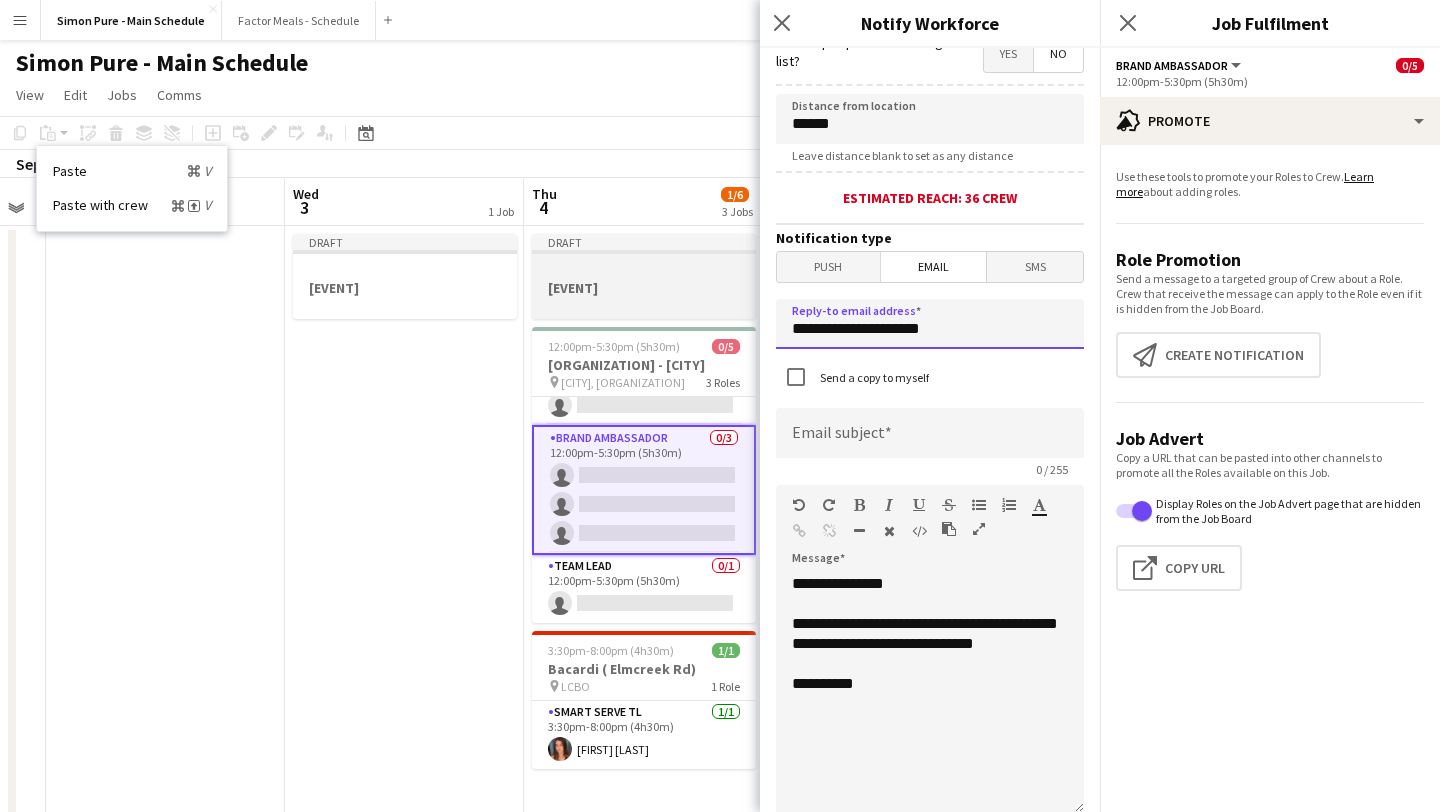 drag, startPoint x: 950, startPoint y: 330, endPoint x: 600, endPoint y: 322, distance: 350.09143 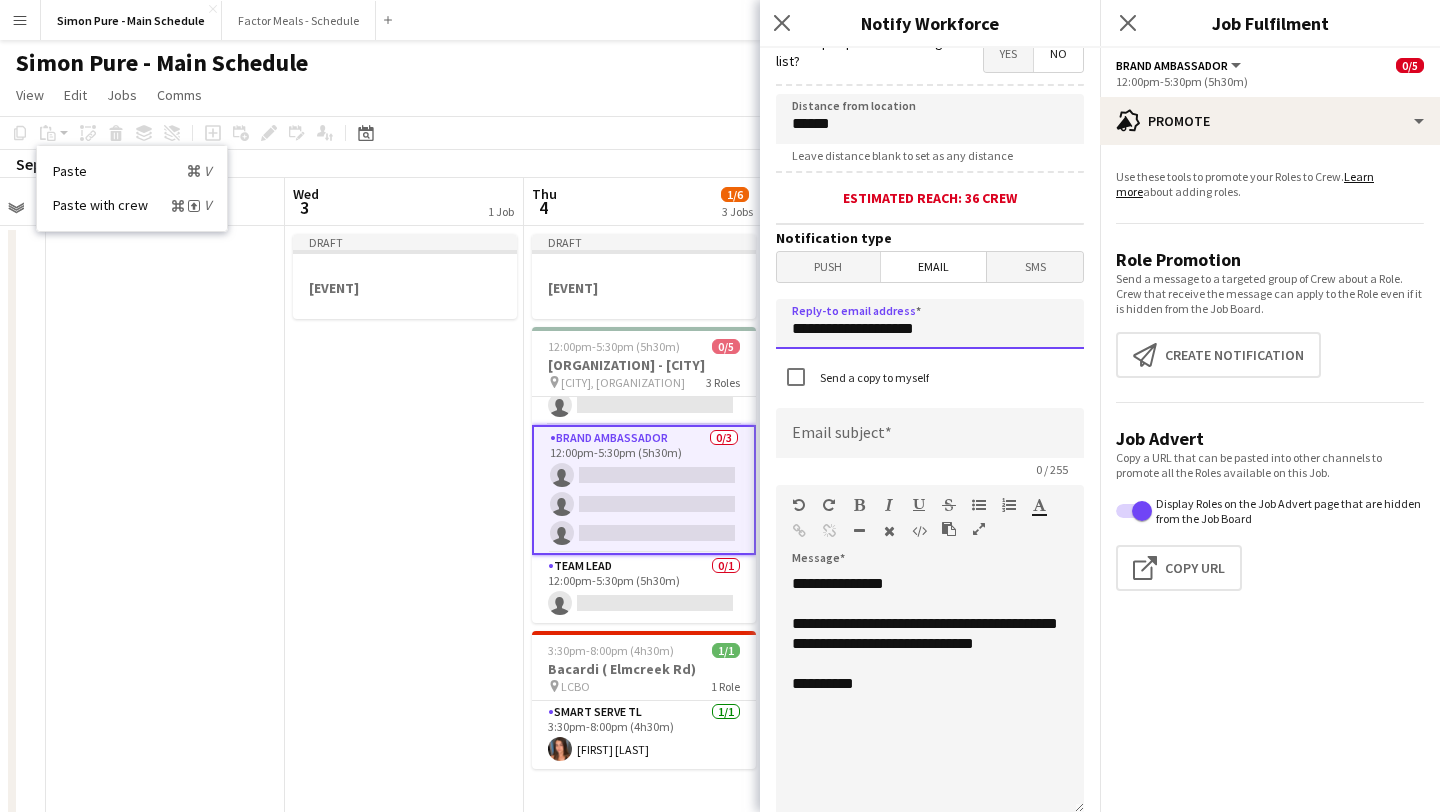 type on "**********" 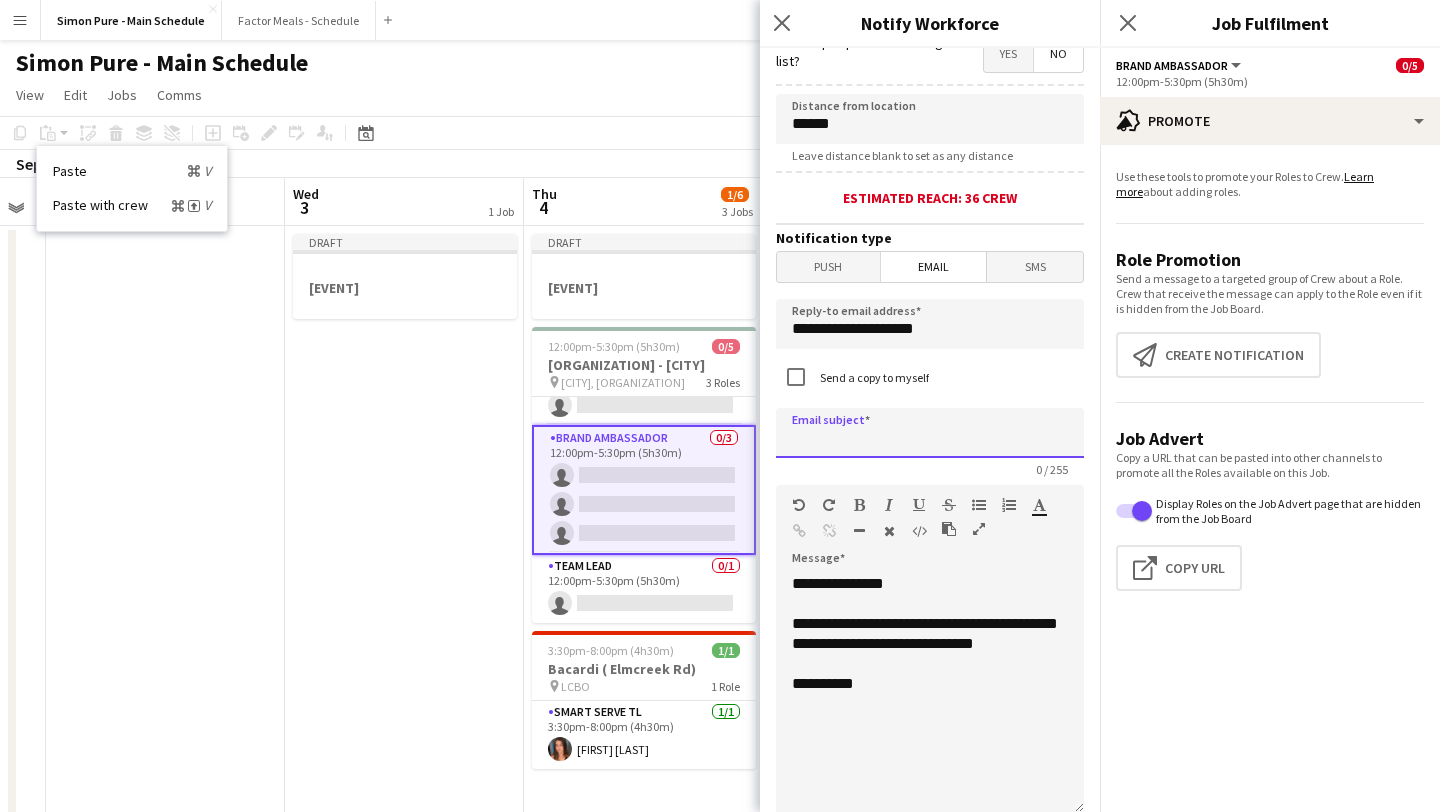 drag, startPoint x: 896, startPoint y: 454, endPoint x: 896, endPoint y: 440, distance: 14 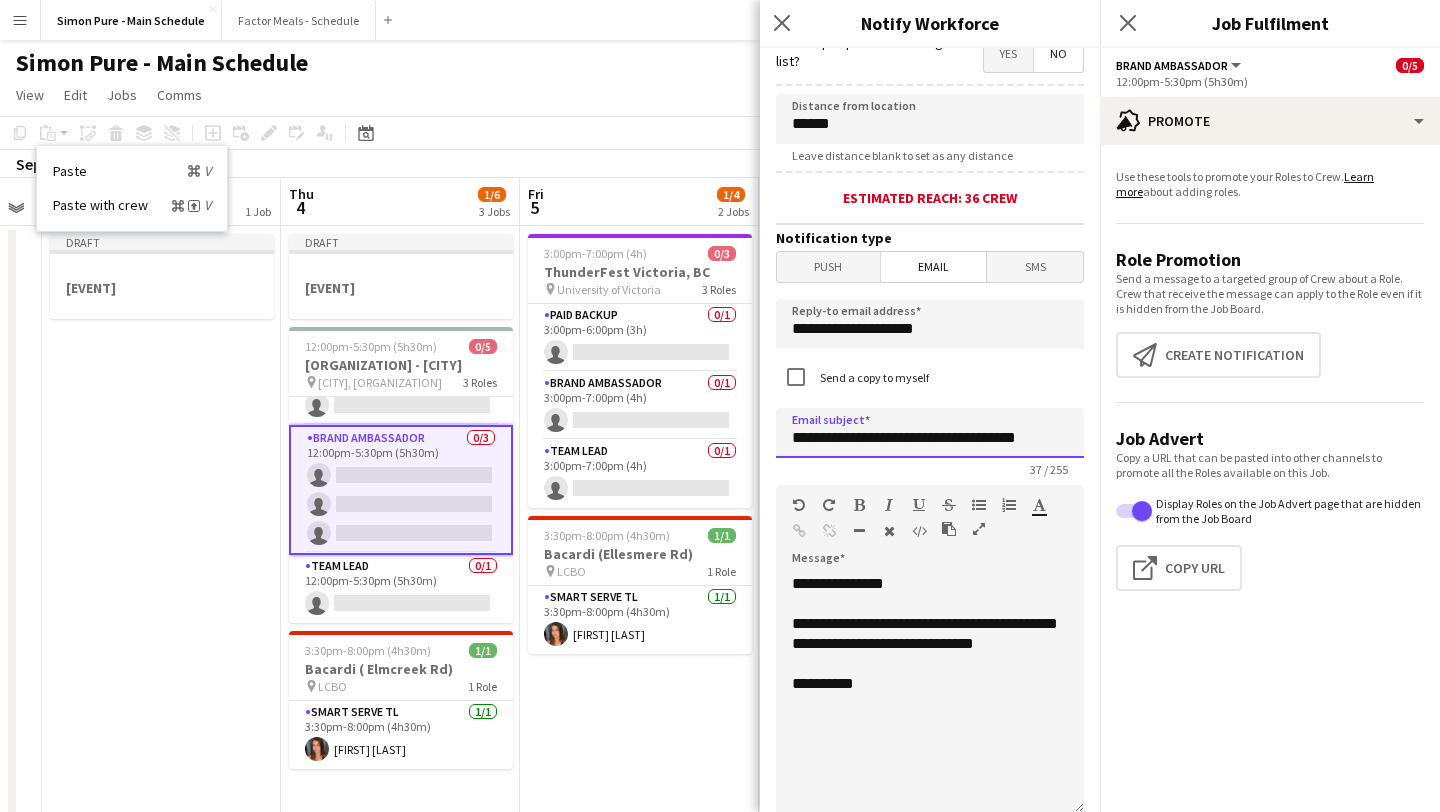 scroll, scrollTop: 0, scrollLeft: 680, axis: horizontal 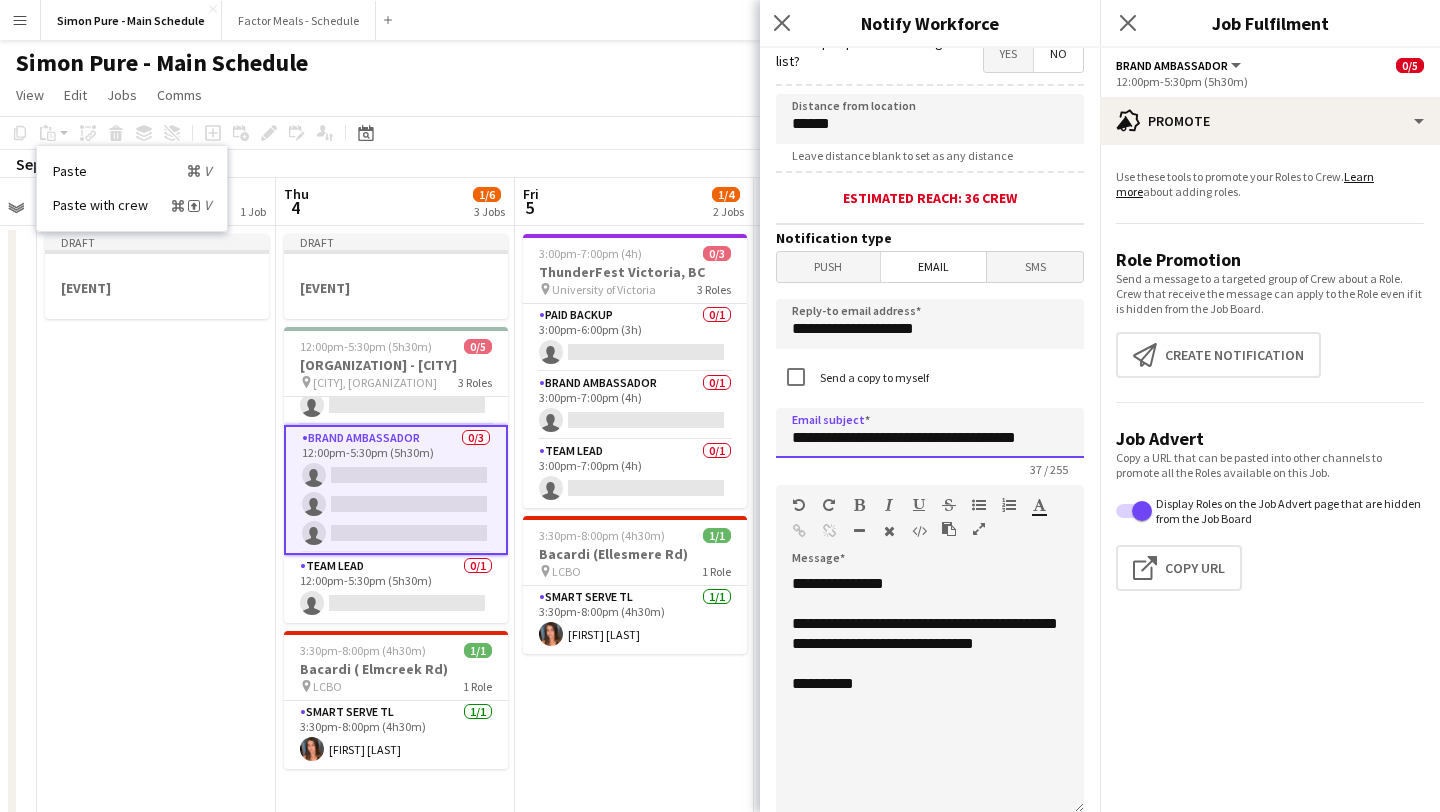type on "**********" 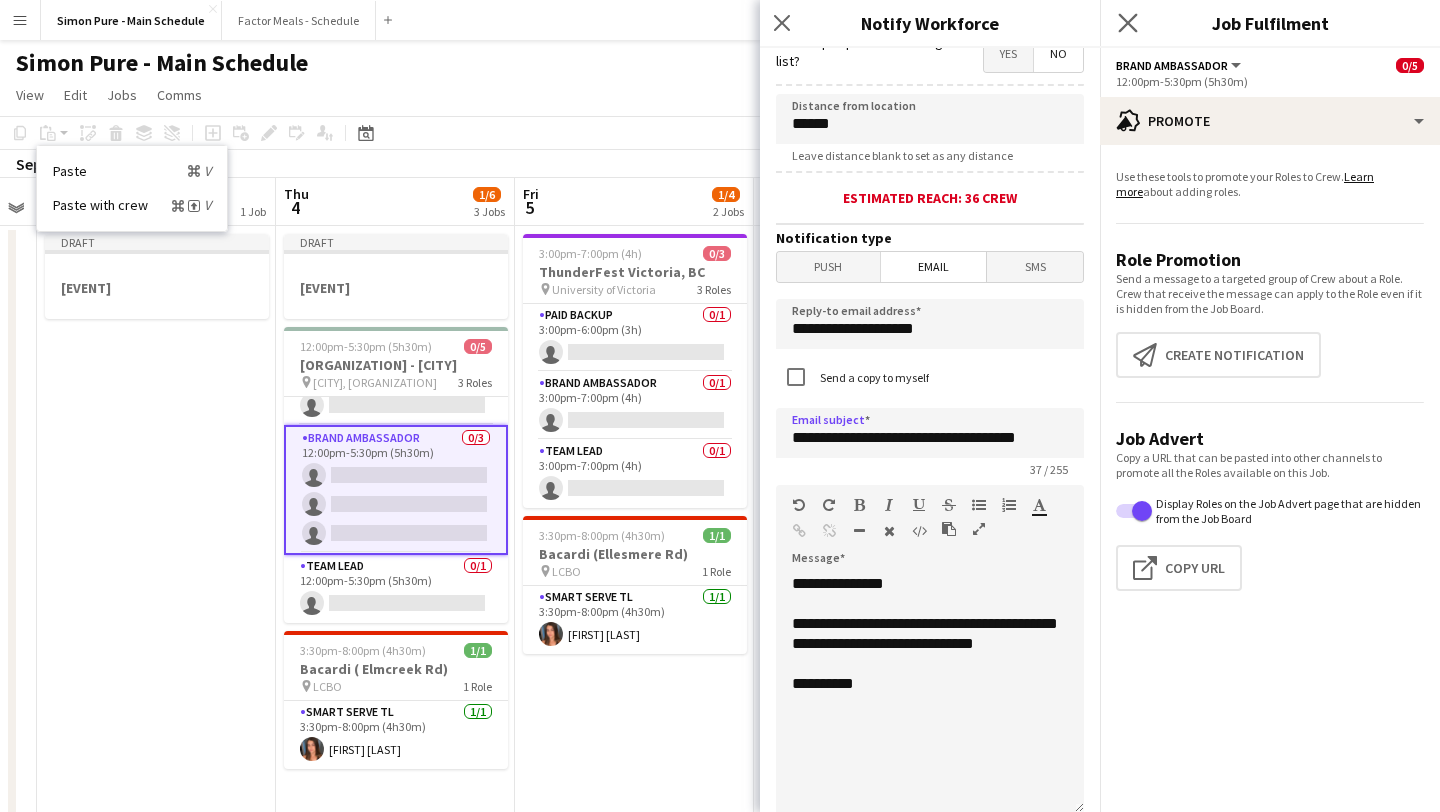 click on "Close pop-in" 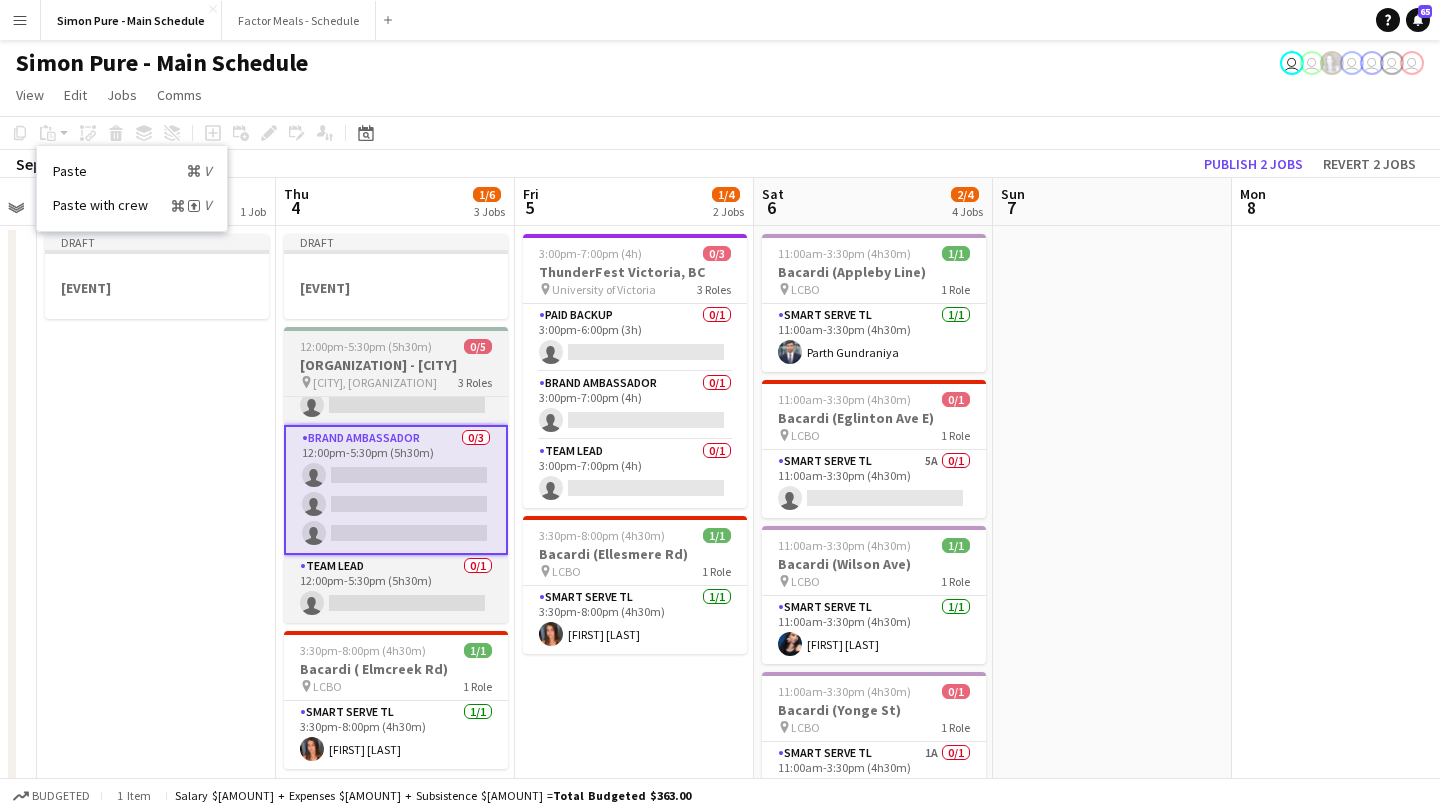 click on "[ORGANIZATION] - [CITY]" at bounding box center [396, 365] 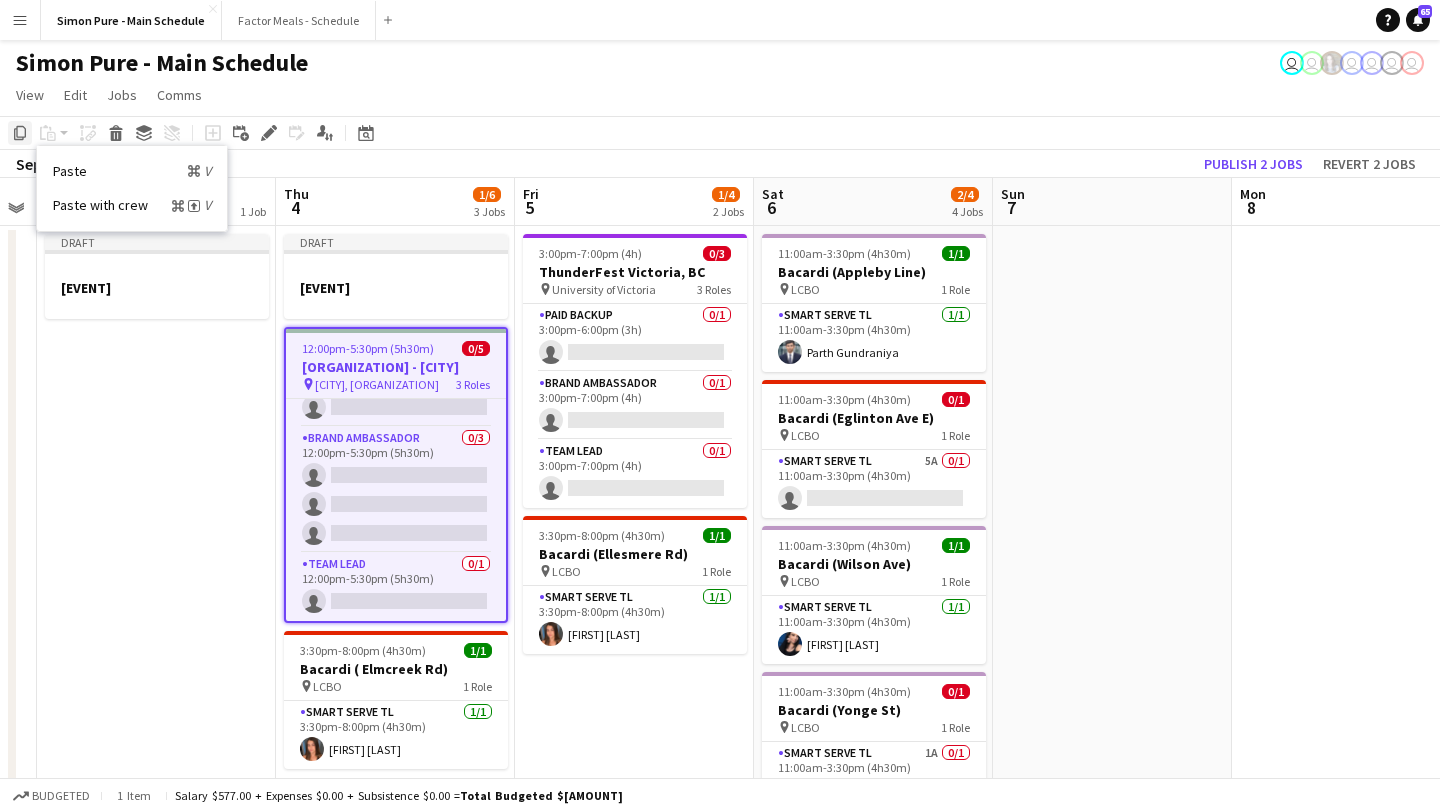 click 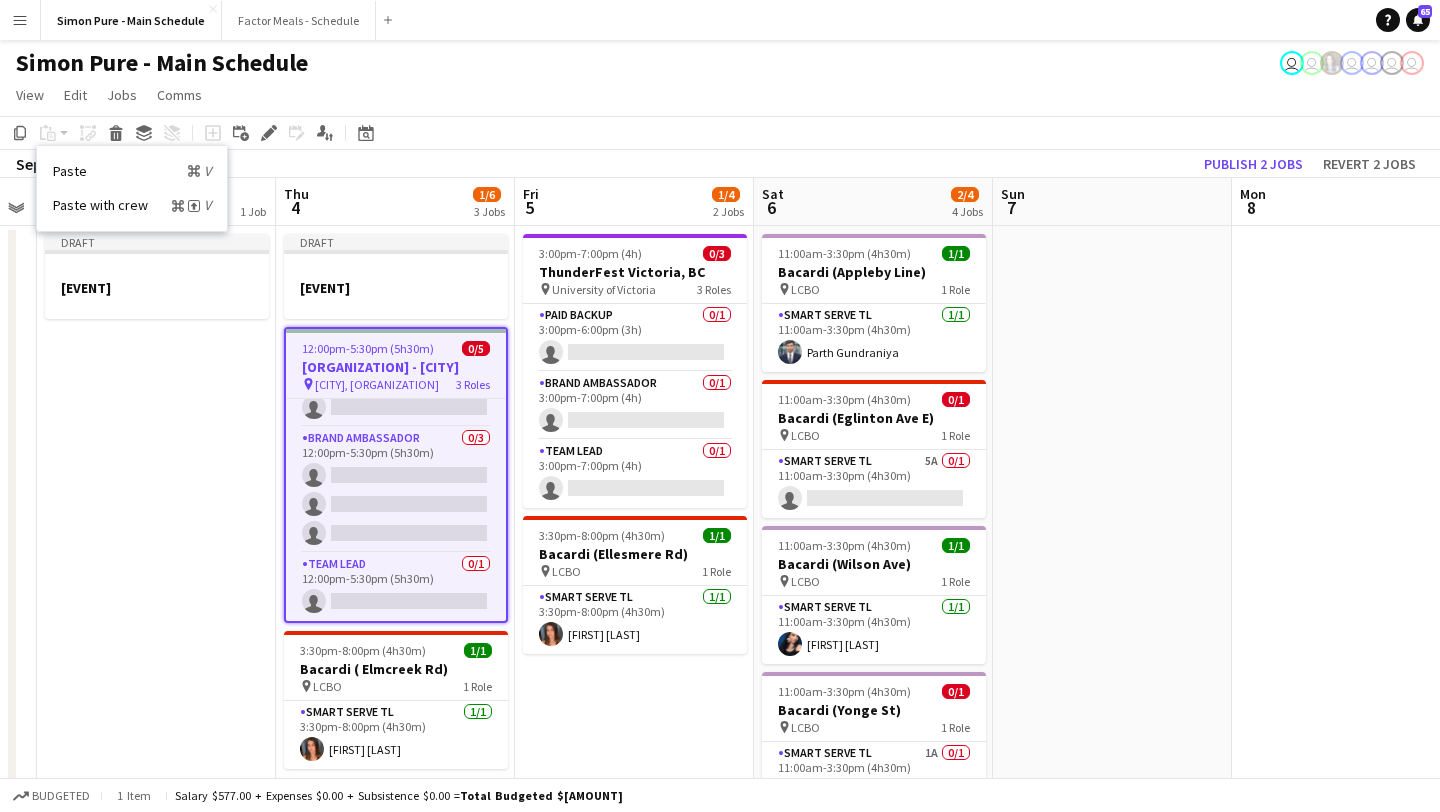 click on "[TIME]-[TIME] ([DURATION])    0/3   [EVENT] [CITY], [PROVINCE]
pin
[ORGANIZATION]   3 Roles   Paid Backup   0/1   [TIME]-[TIME] ([DURATION])
single-neutral-actions
Brand Ambassador    0/1   [TIME]-[TIME] ([DURATION])
single-neutral-actions
Team Lead   0/1   [TIME]-[TIME] ([DURATION])
single-neutral-actions
[TIME]-[TIME] ([DURATION])    1/1   [BRAND] ([STREET])
pin
LCBO    1 Role   Smart Serve TL   1/1   [TIME]-[TIME] ([DURATION])
[FIRST] [LAST]" at bounding box center [634, 1426] 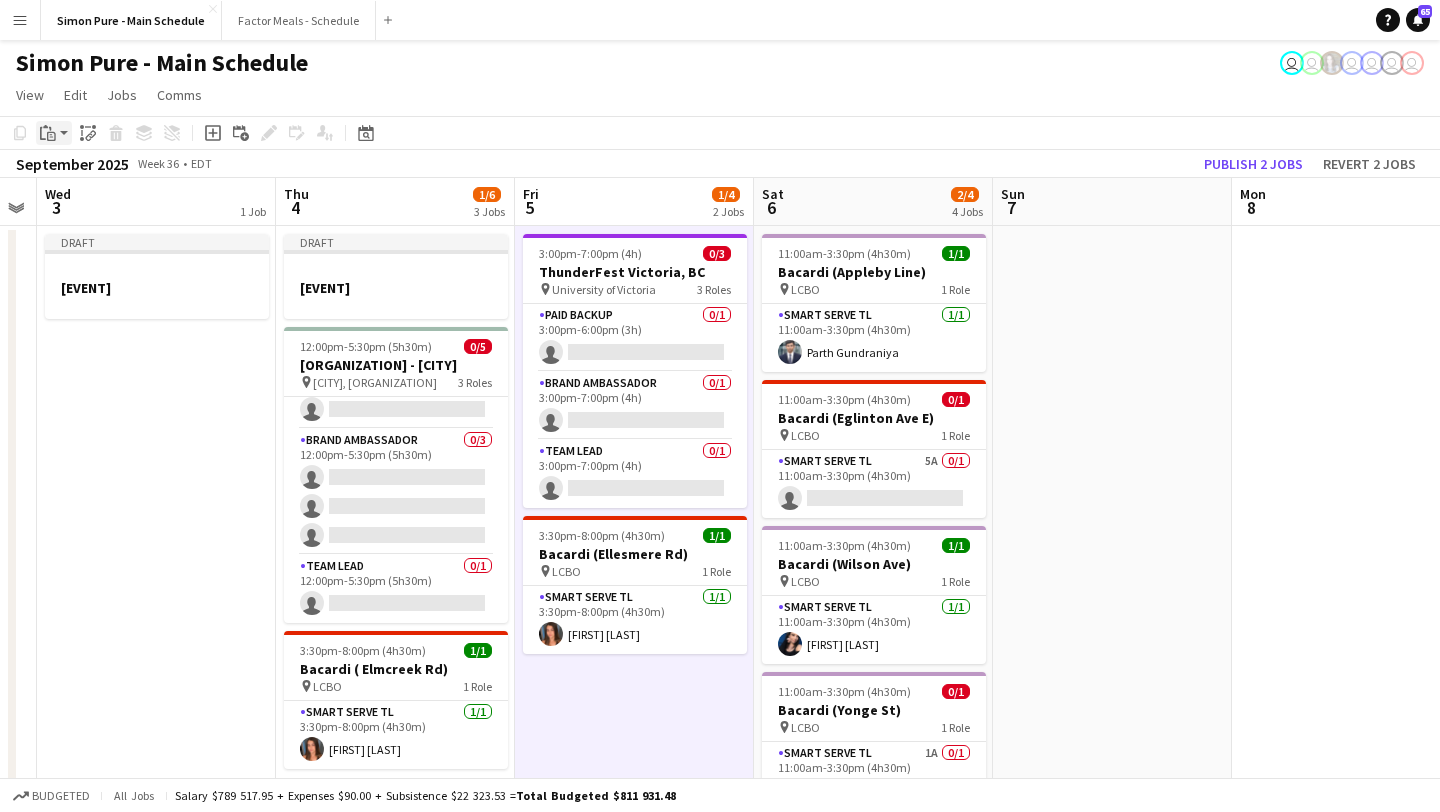 click on "Paste" at bounding box center [48, 133] 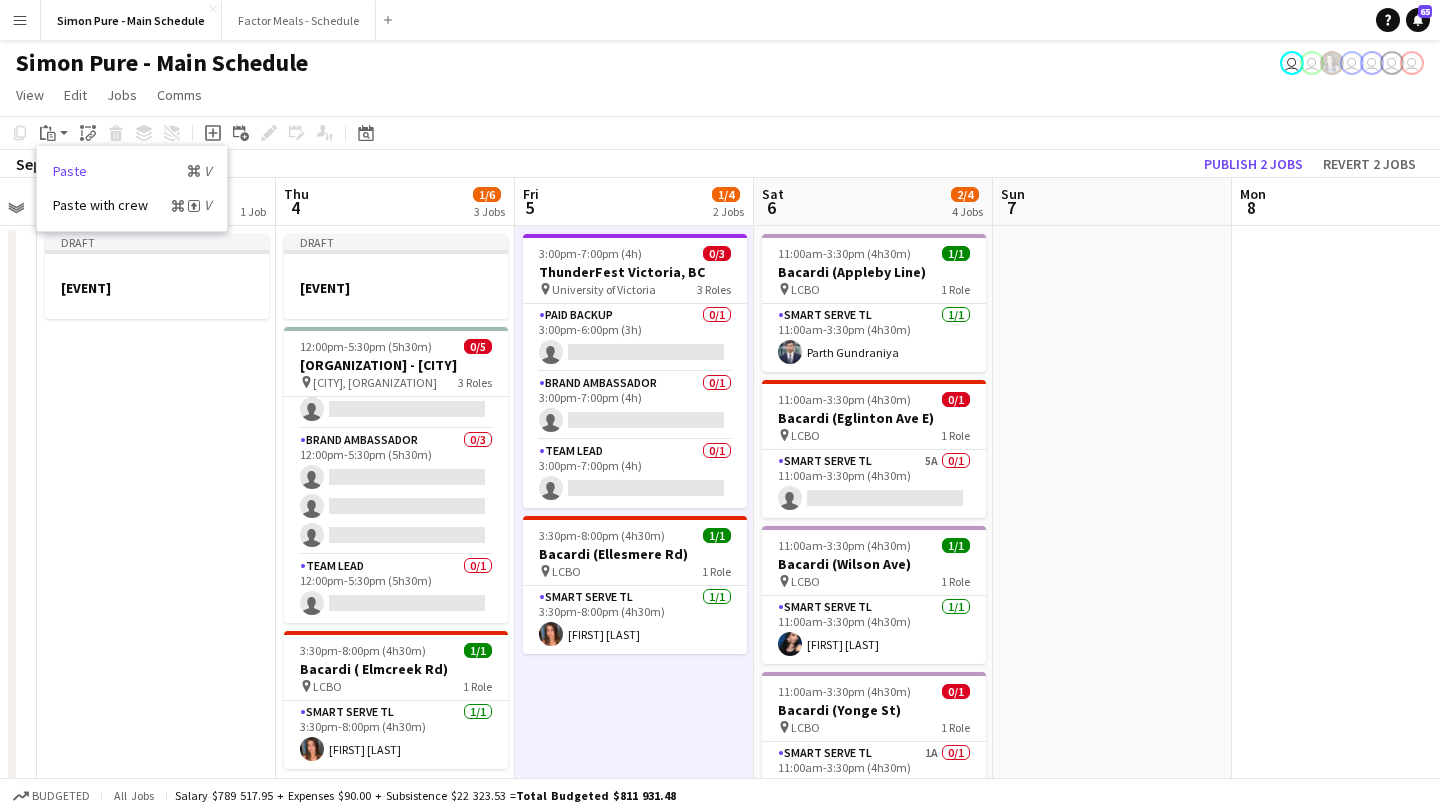 click on "Paste
Command
V" at bounding box center [132, 171] 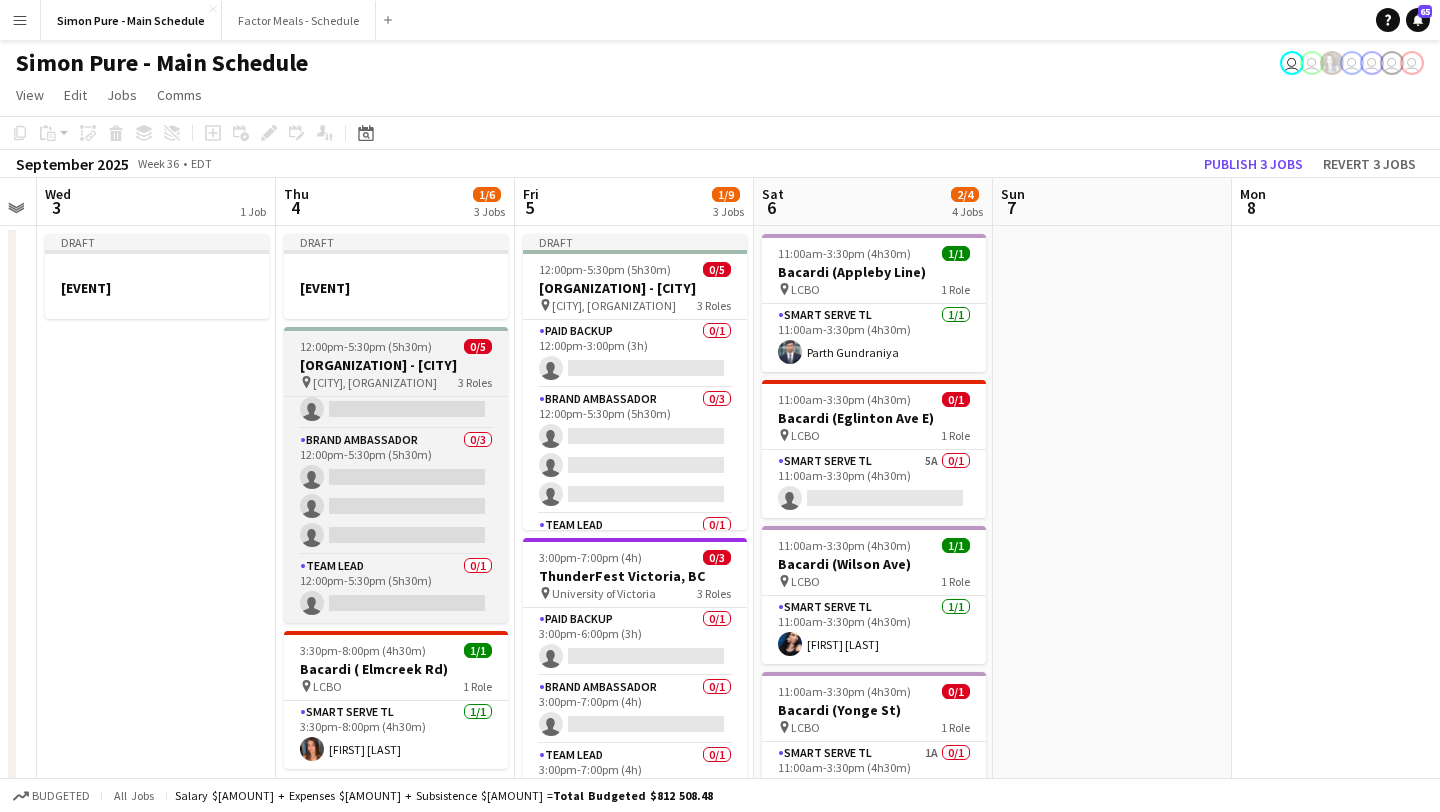 click on "[ORGANIZATION] - [CITY]" at bounding box center (396, 365) 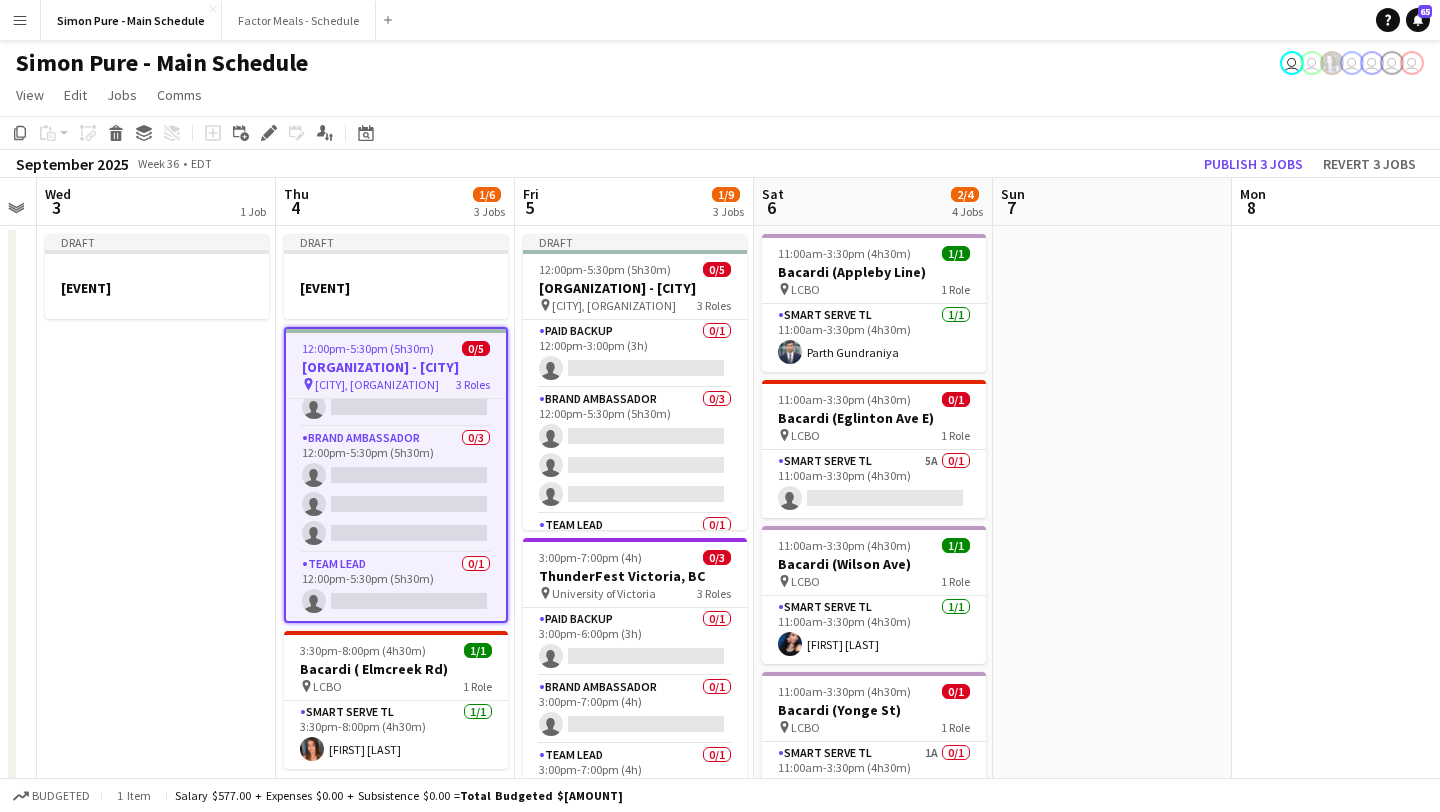 scroll, scrollTop: 58, scrollLeft: 0, axis: vertical 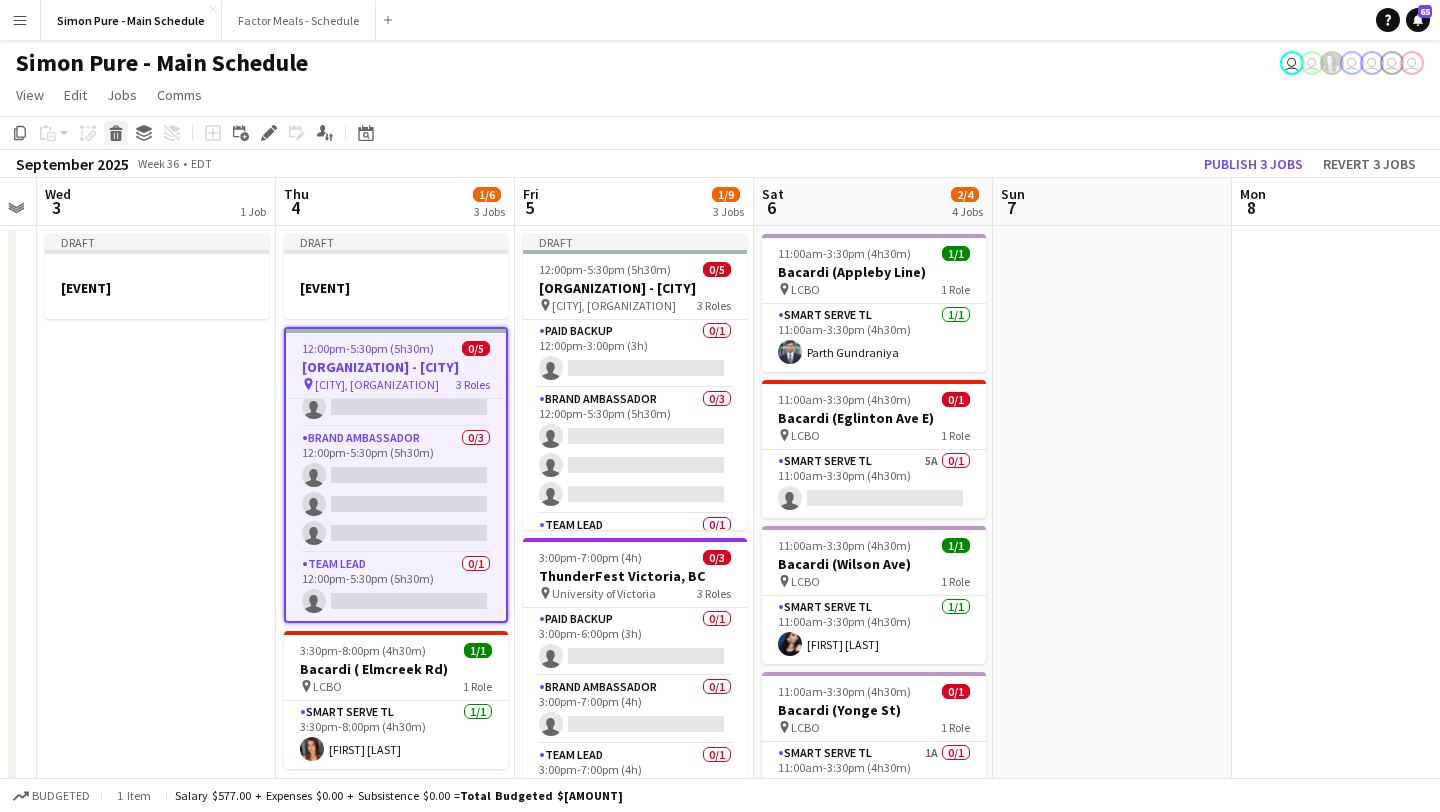 click 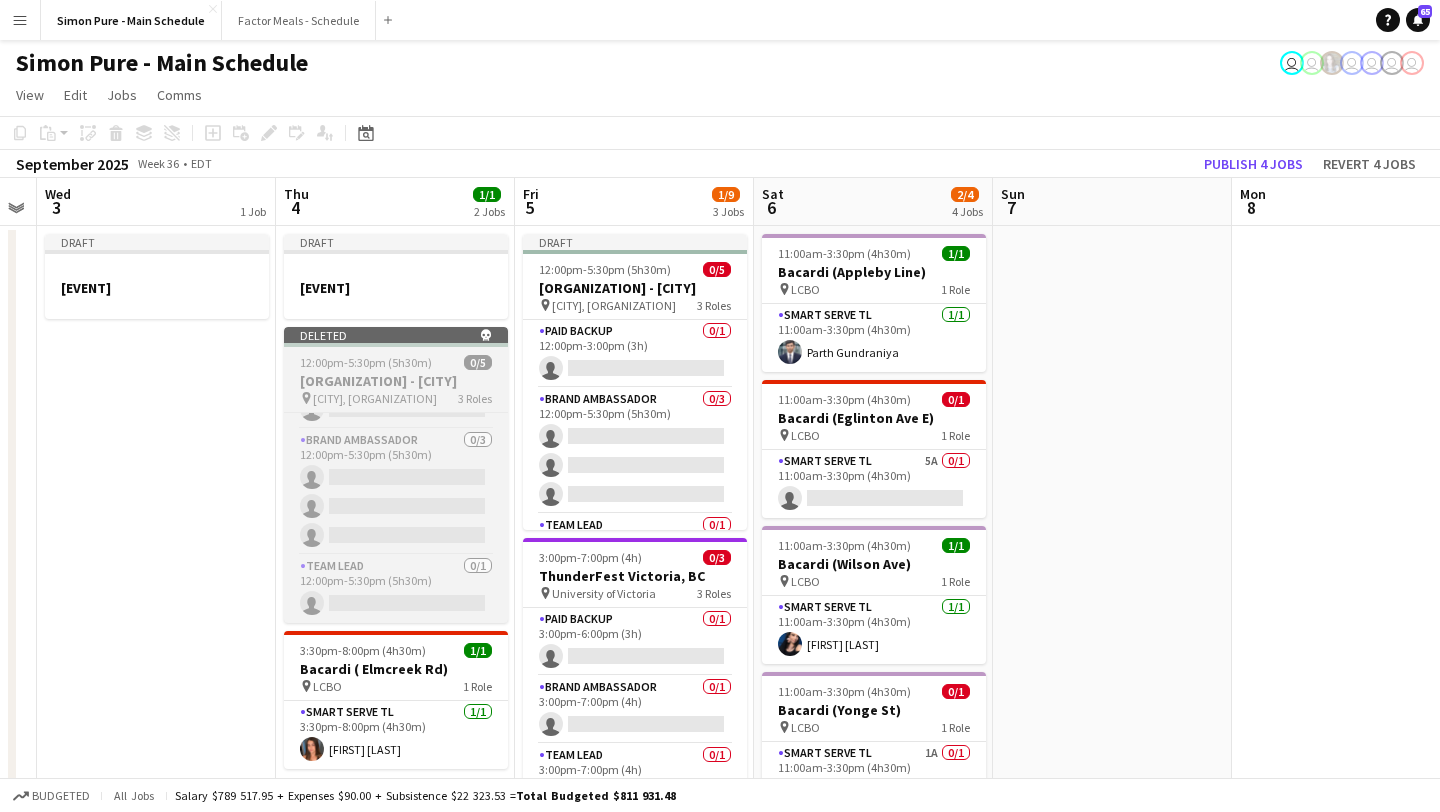 click on "Deleted
skull
[TIME]-[TIME] ([DURATION])    0/5   [ORGANIZATION] - [CITY]
pin
[CITY], [ORGANIZATION]   3 Roles   Paid Backup   0/1   [TIME]-[TIME] ([DURATION])
single-neutral-actions
Brand Ambassador    0/3   [TIME]-[TIME] ([DURATION])
single-neutral-actions
single-neutral-actions
single-neutral-actions
Team Lead   0/1   [TIME]-[TIME] ([DURATION])
single-neutral-actions" at bounding box center [396, 475] 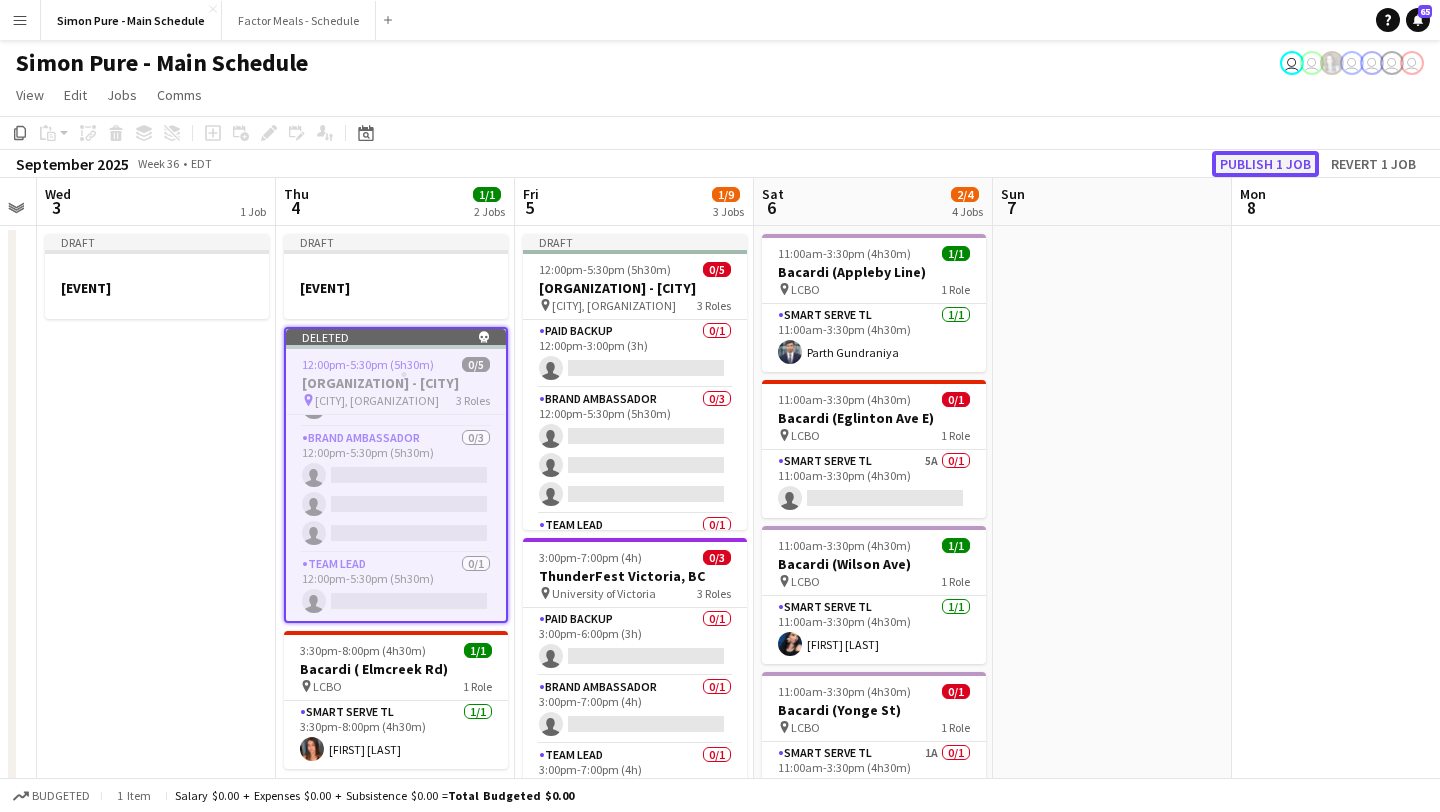 click on "Publish 1 job" 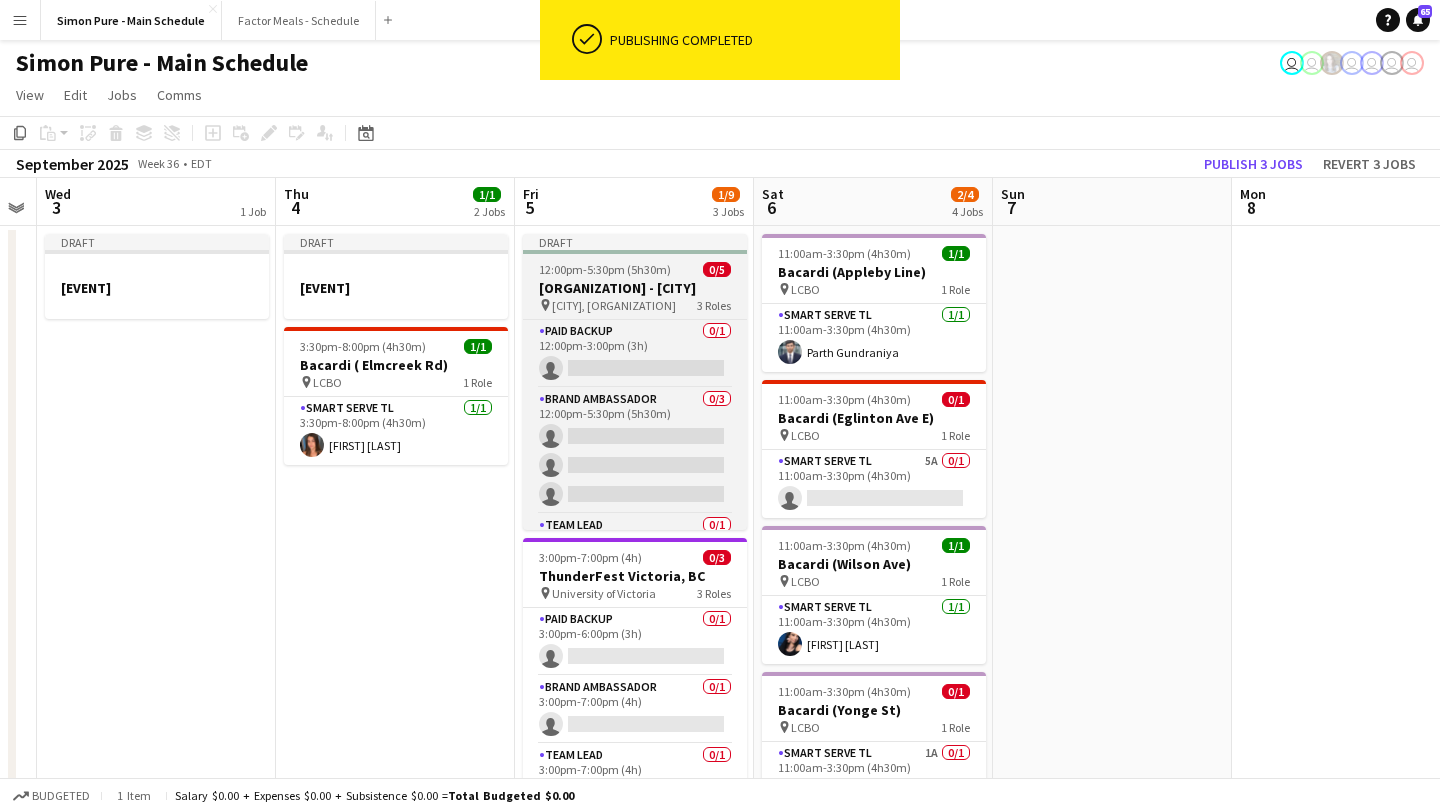 click on "12:00pm-5:30pm (5h30m)" at bounding box center [605, 269] 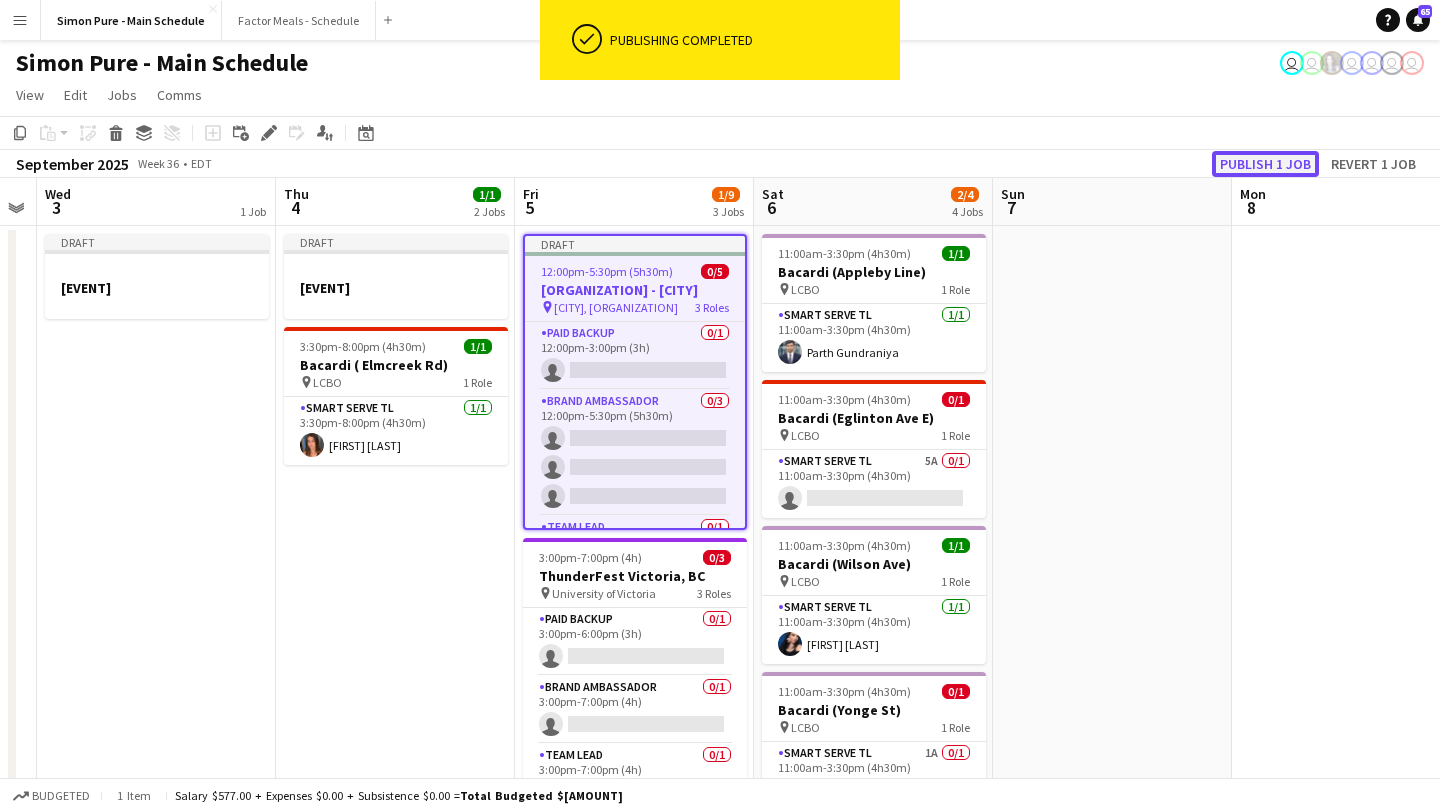click on "Publish 1 job" 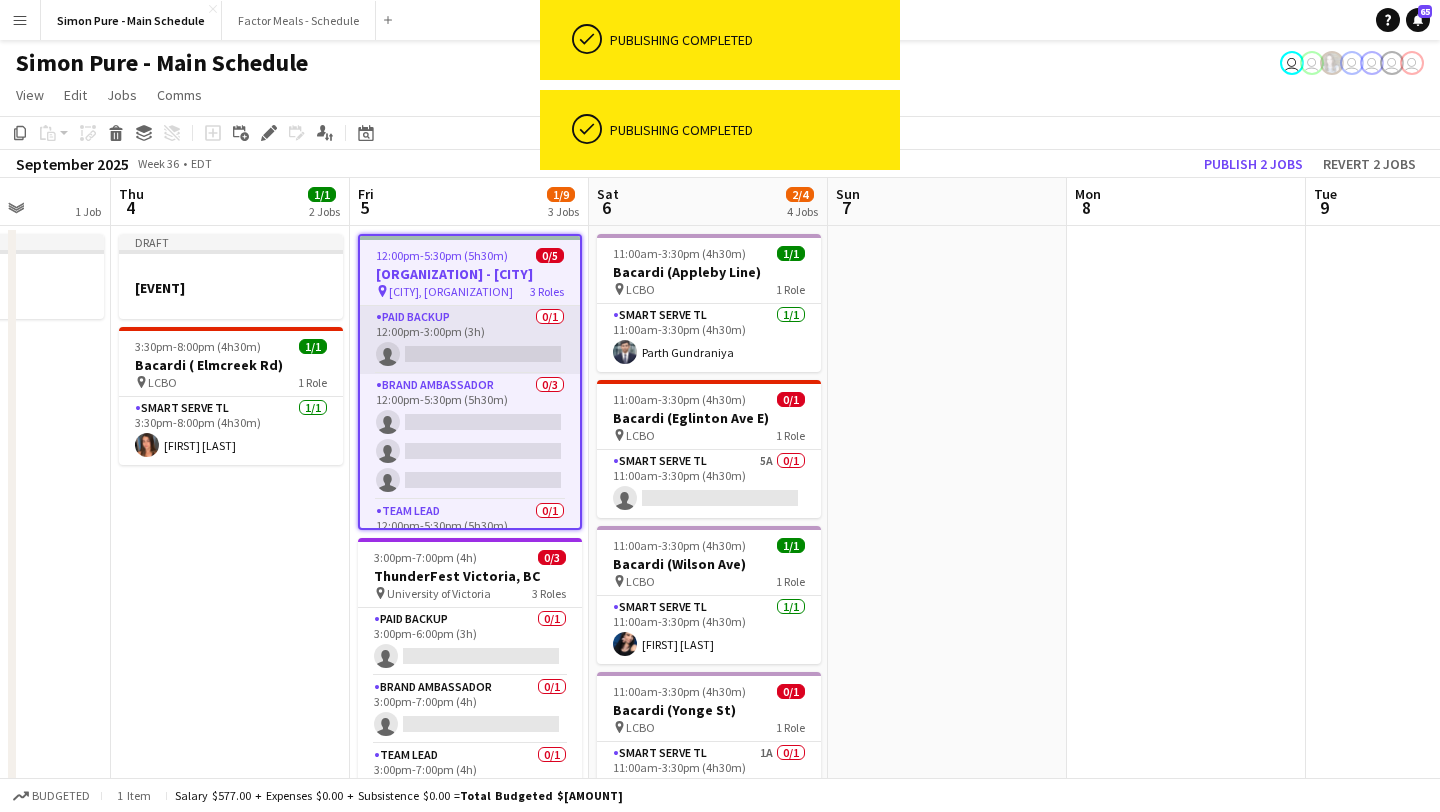 scroll, scrollTop: 0, scrollLeft: 847, axis: horizontal 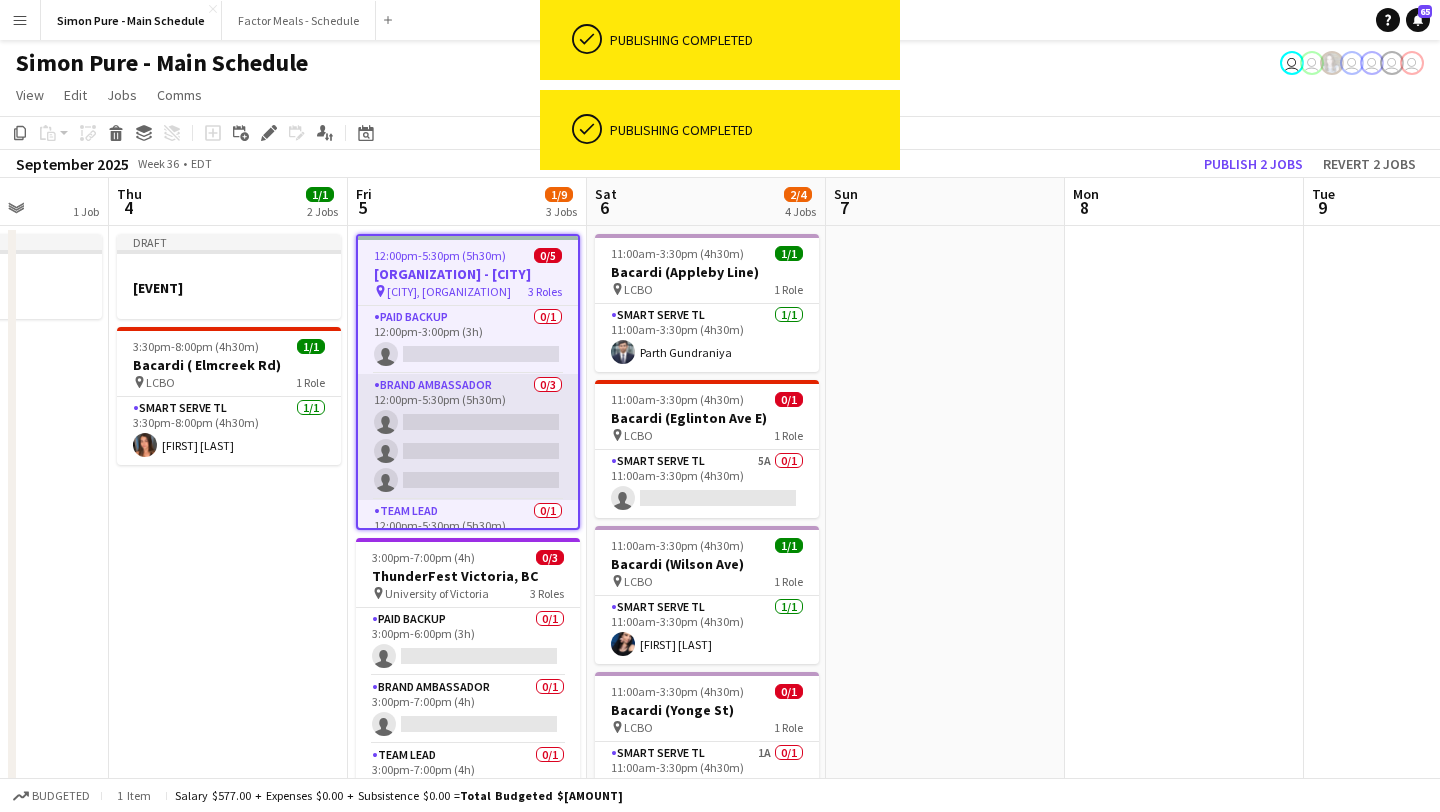 click on "Brand Ambassador    0/3   [TIME]-[TIME] ([DURATION])
single-neutral-actions
single-neutral-actions
single-neutral-actions" at bounding box center [468, 437] 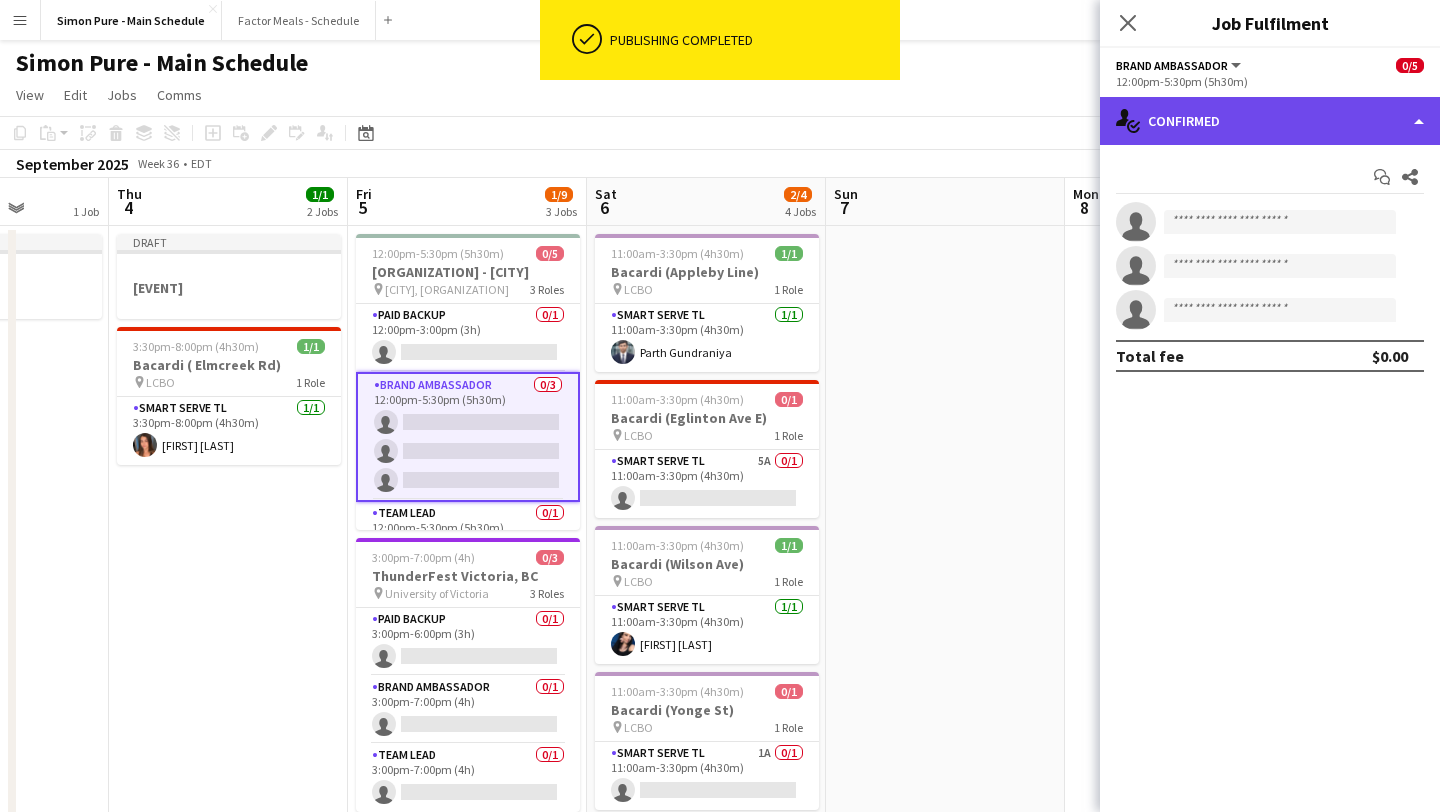 click on "single-neutral-actions-check-2
Confirmed" 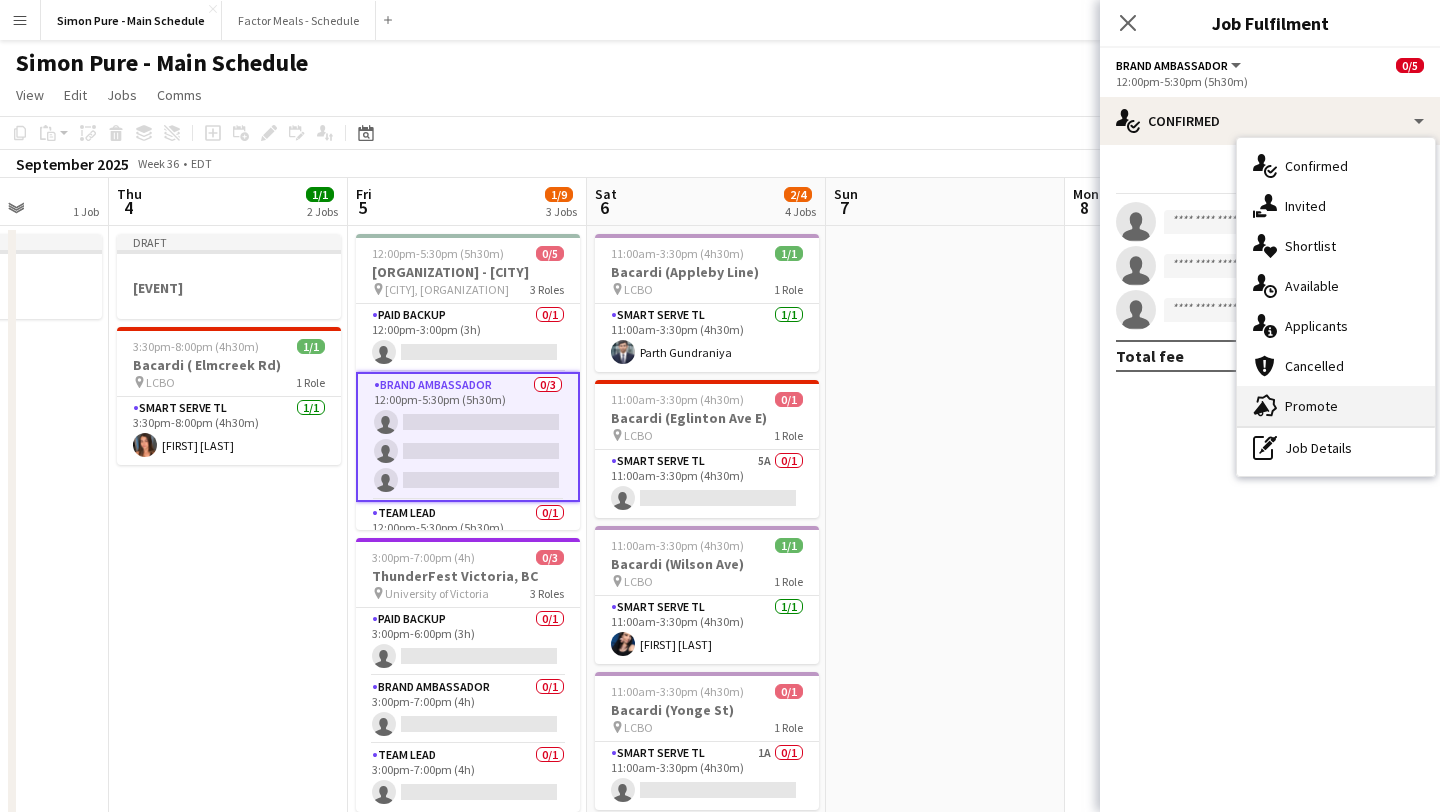click on "advertising-megaphone
Promote" at bounding box center [1336, 406] 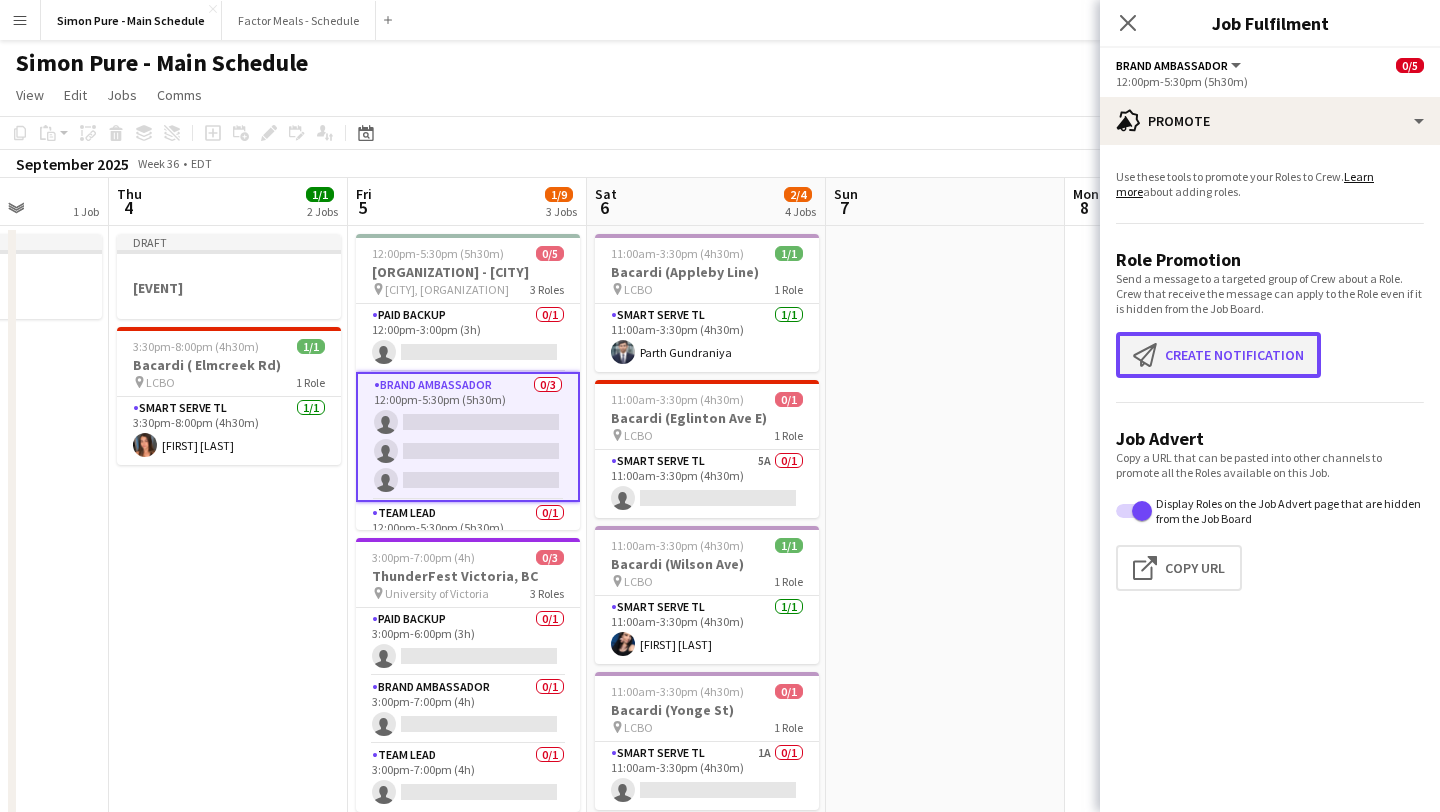 click on "Create notification
Create notification" at bounding box center [1218, 355] 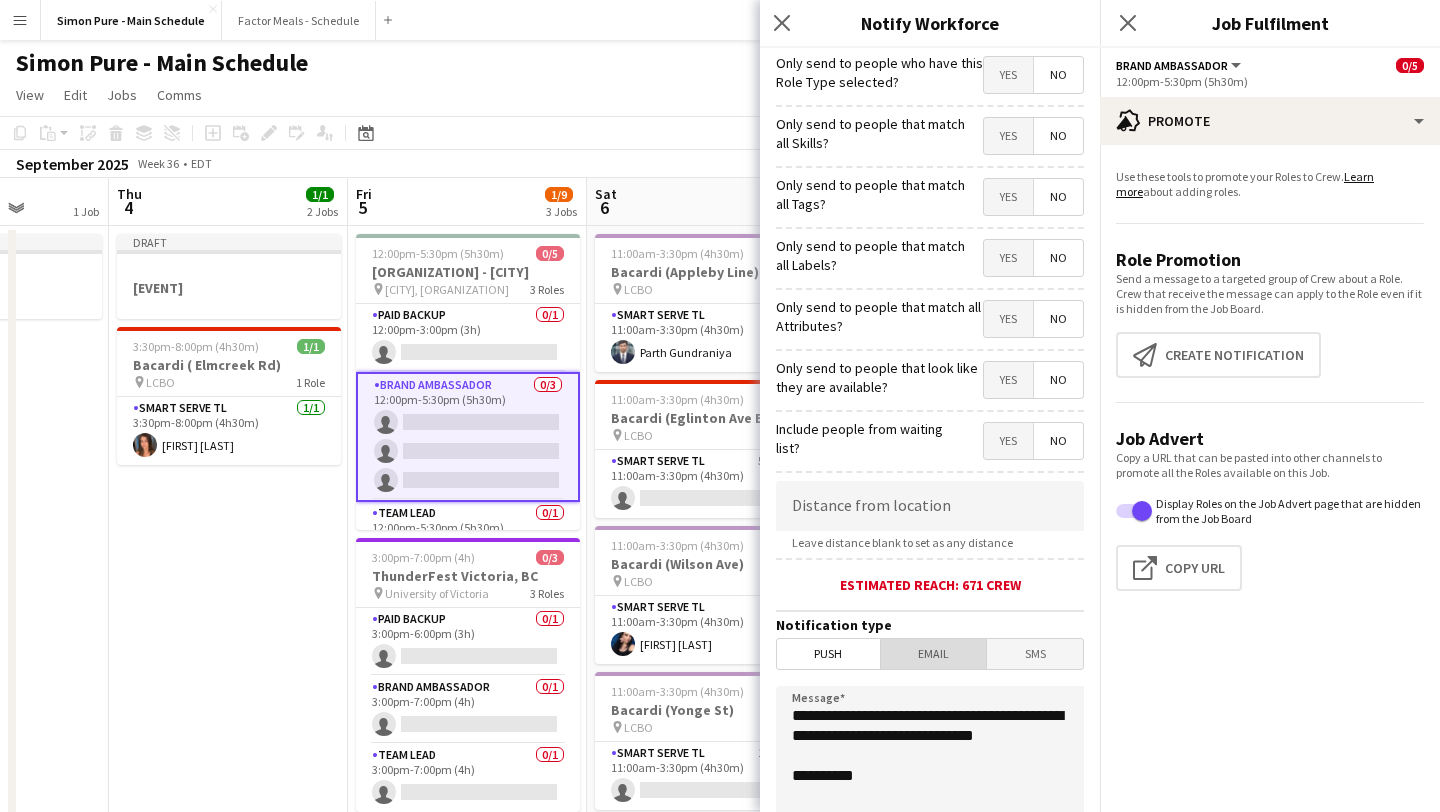 click on "Email" at bounding box center [934, 654] 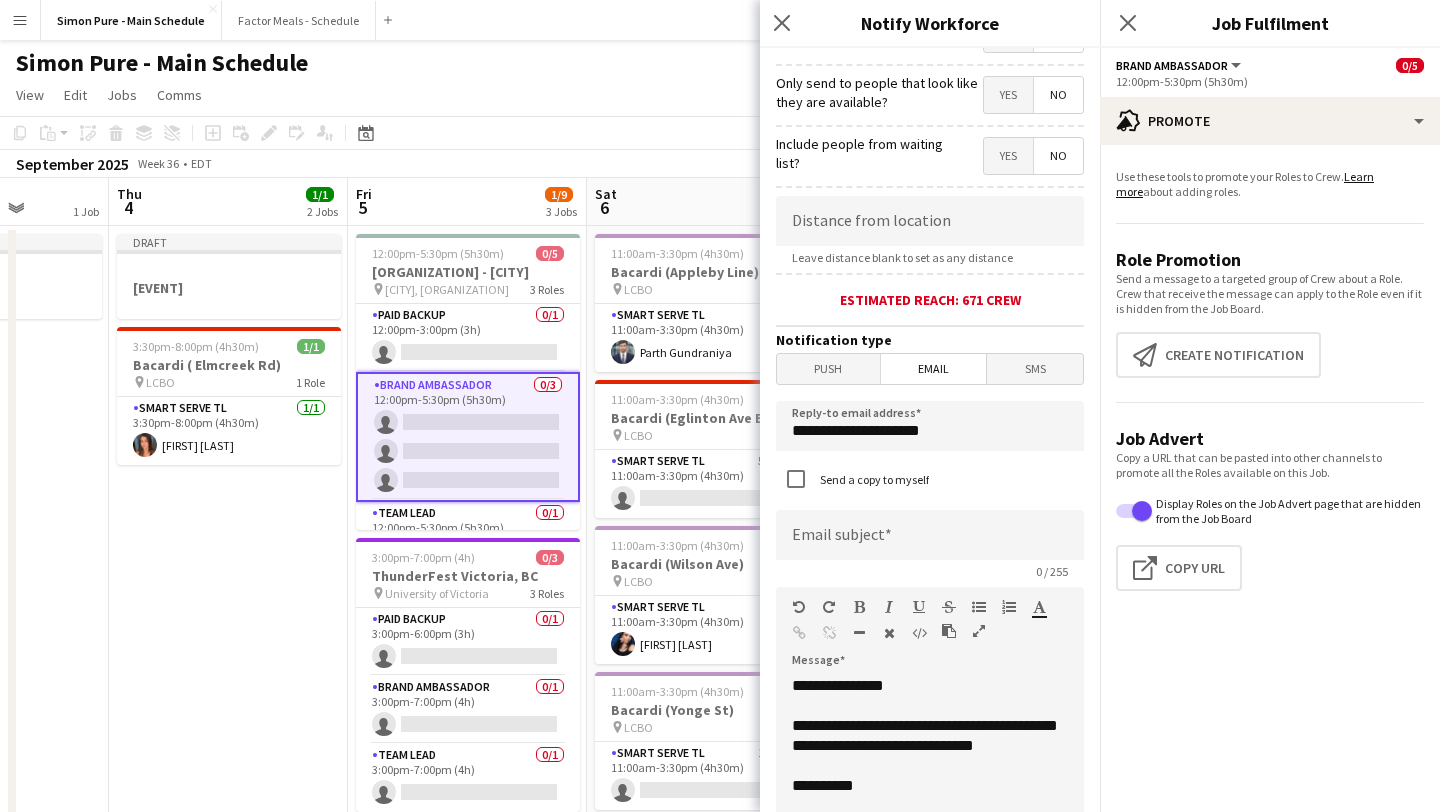 scroll, scrollTop: 289, scrollLeft: 0, axis: vertical 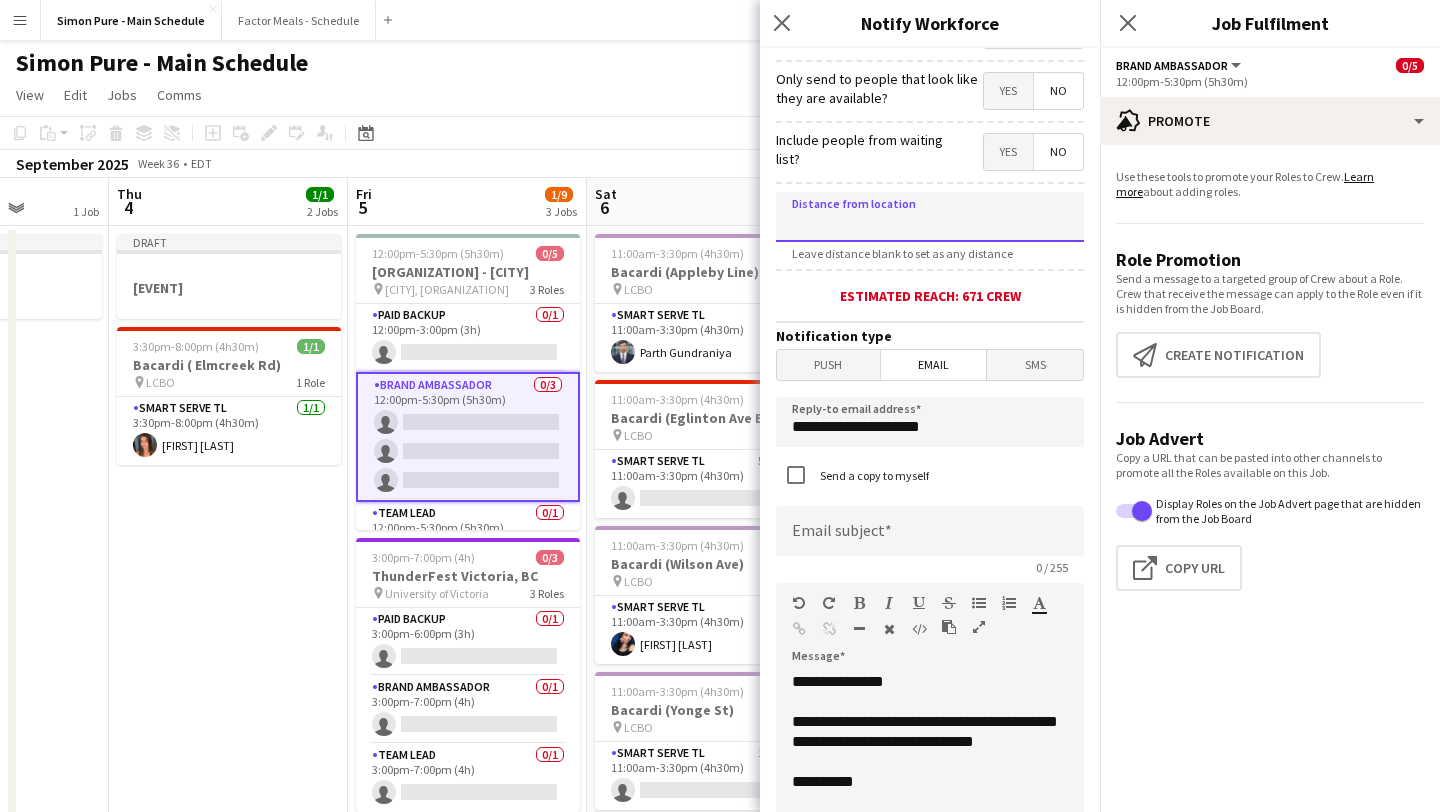 click 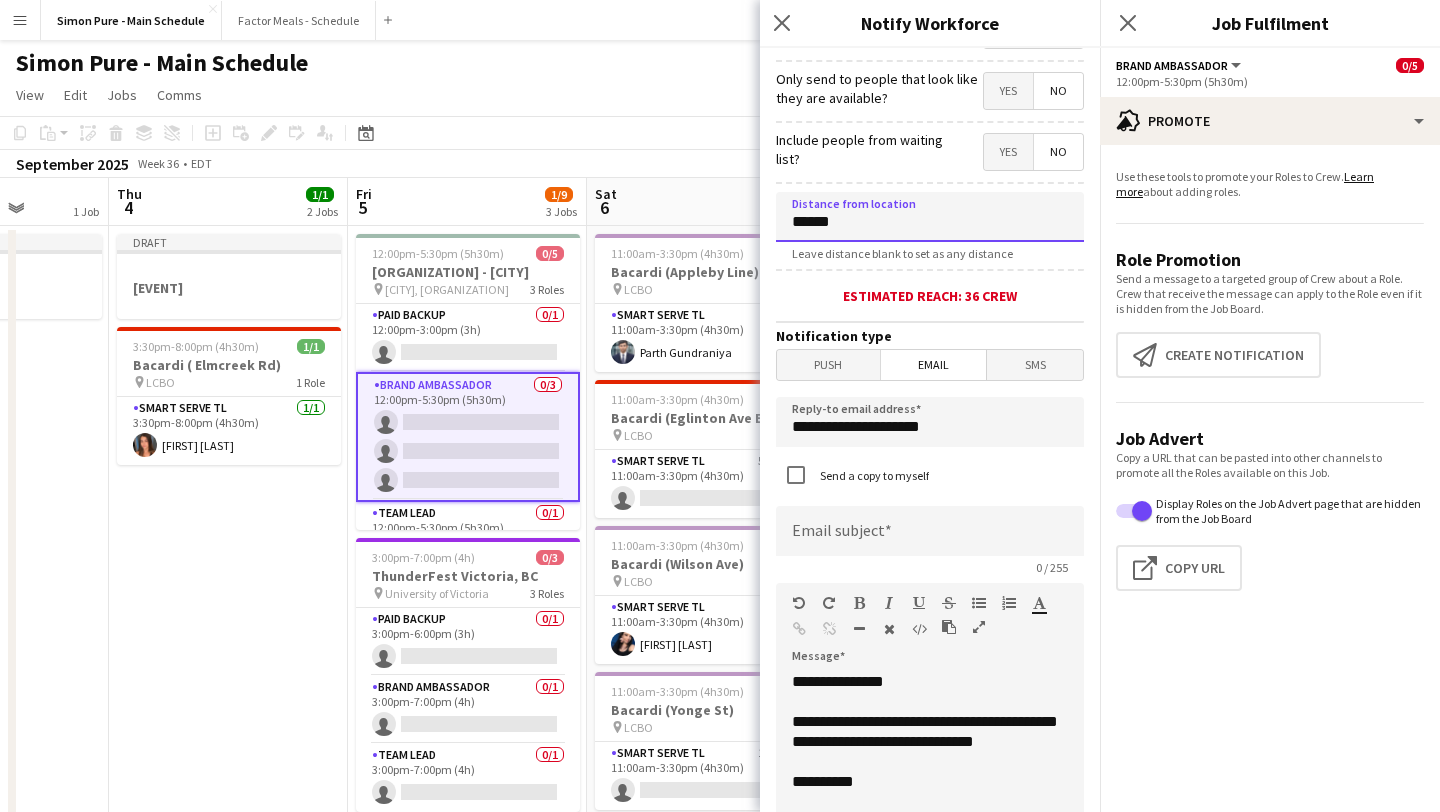 type on "******" 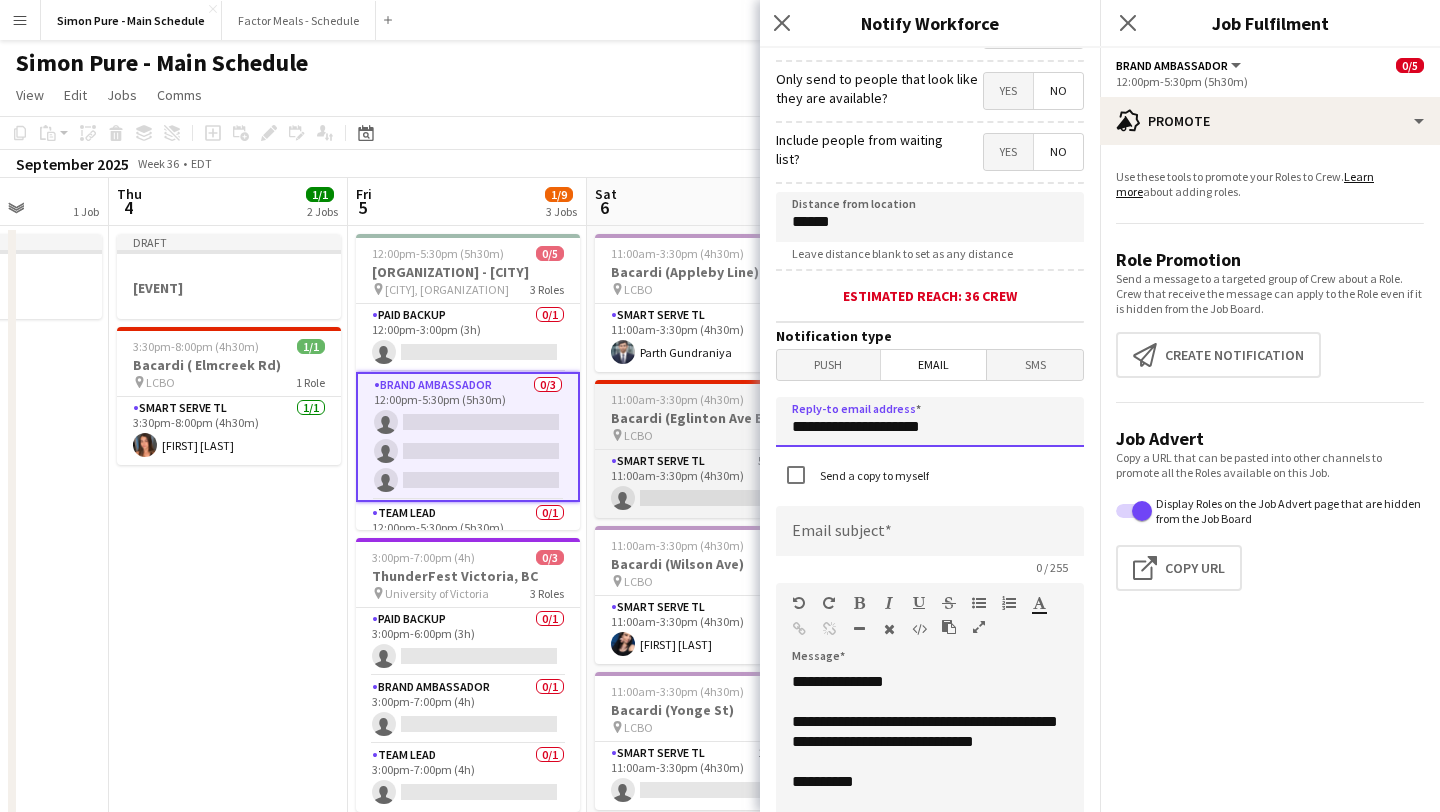 drag, startPoint x: 962, startPoint y: 430, endPoint x: 614, endPoint y: 414, distance: 348.3676 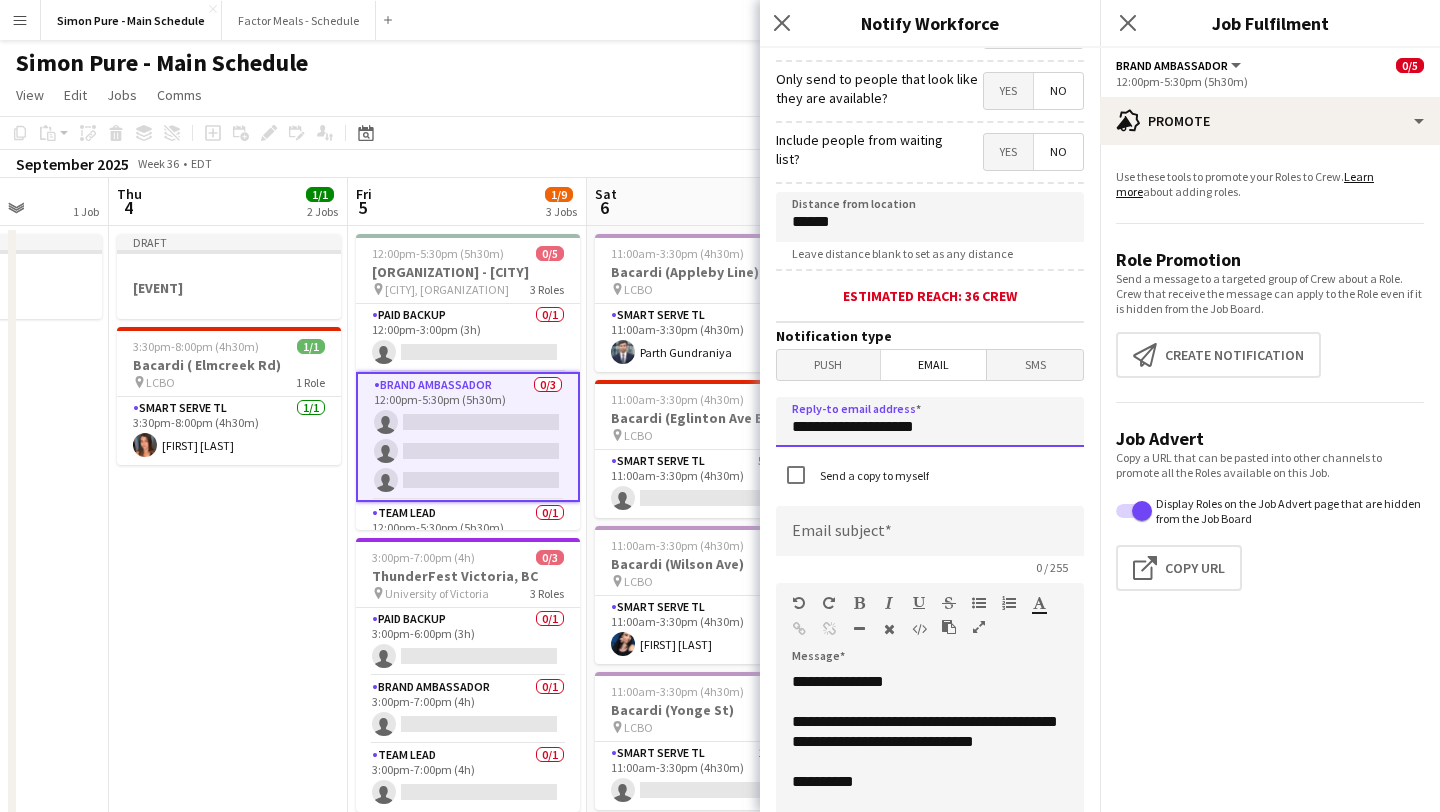 type on "**********" 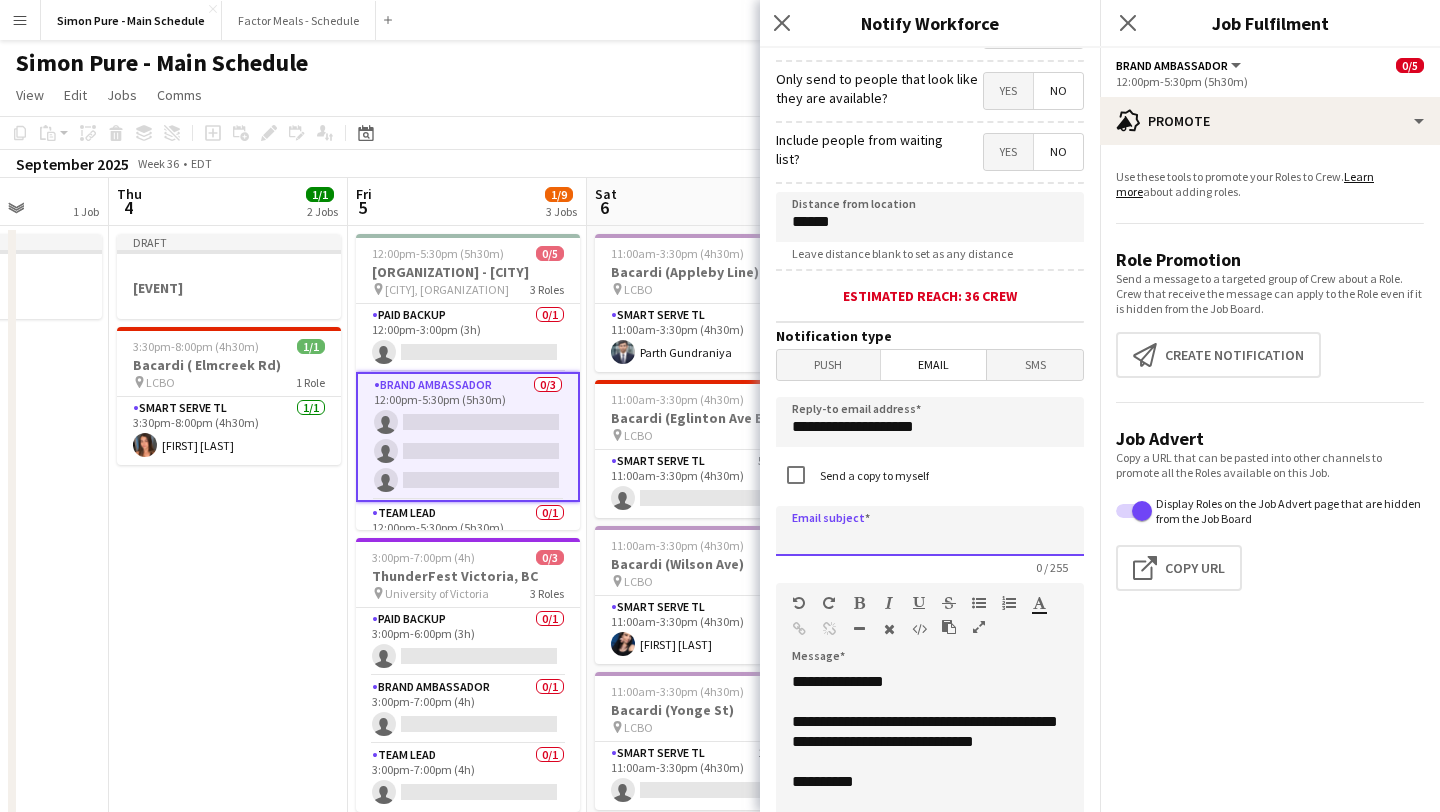 click 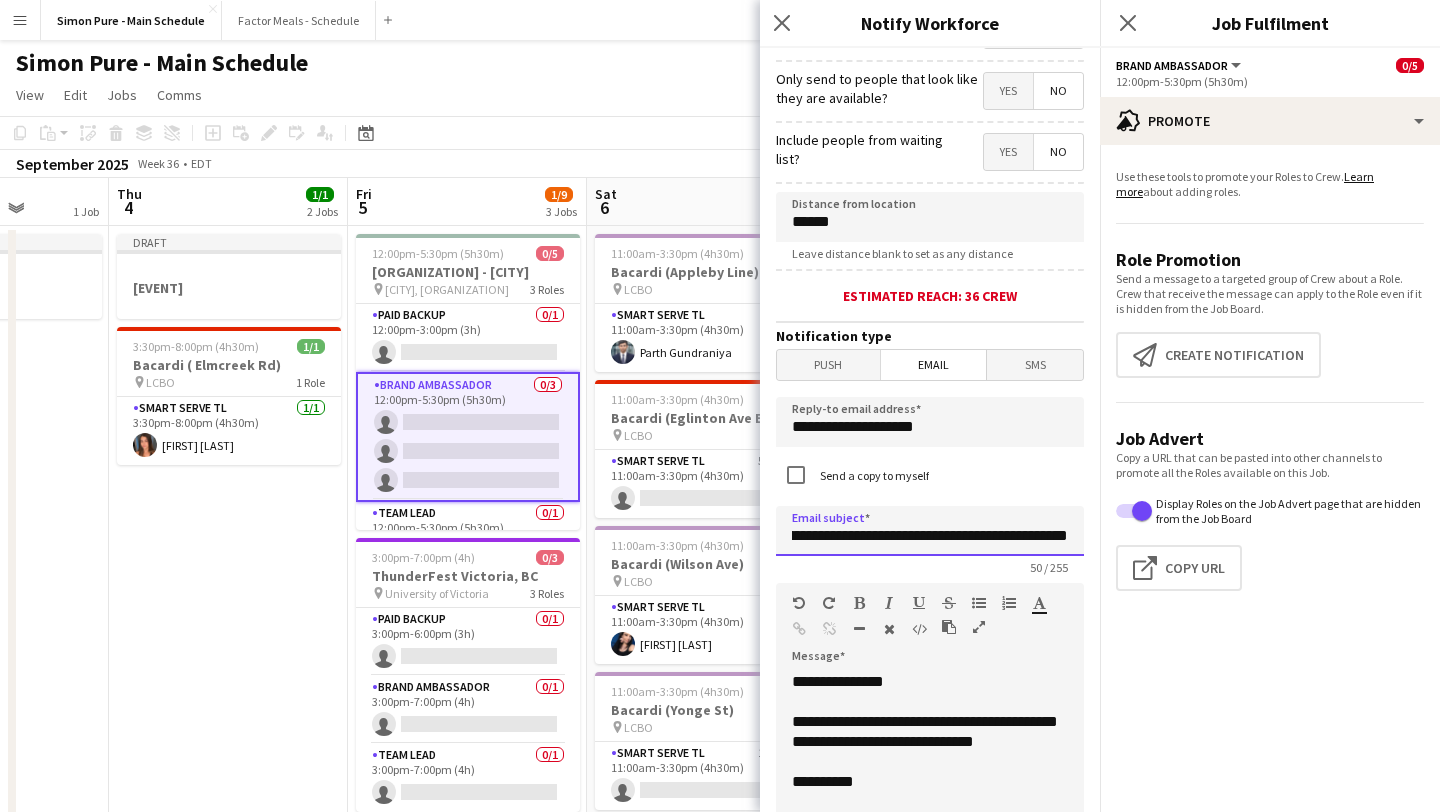 scroll, scrollTop: 0, scrollLeft: 67, axis: horizontal 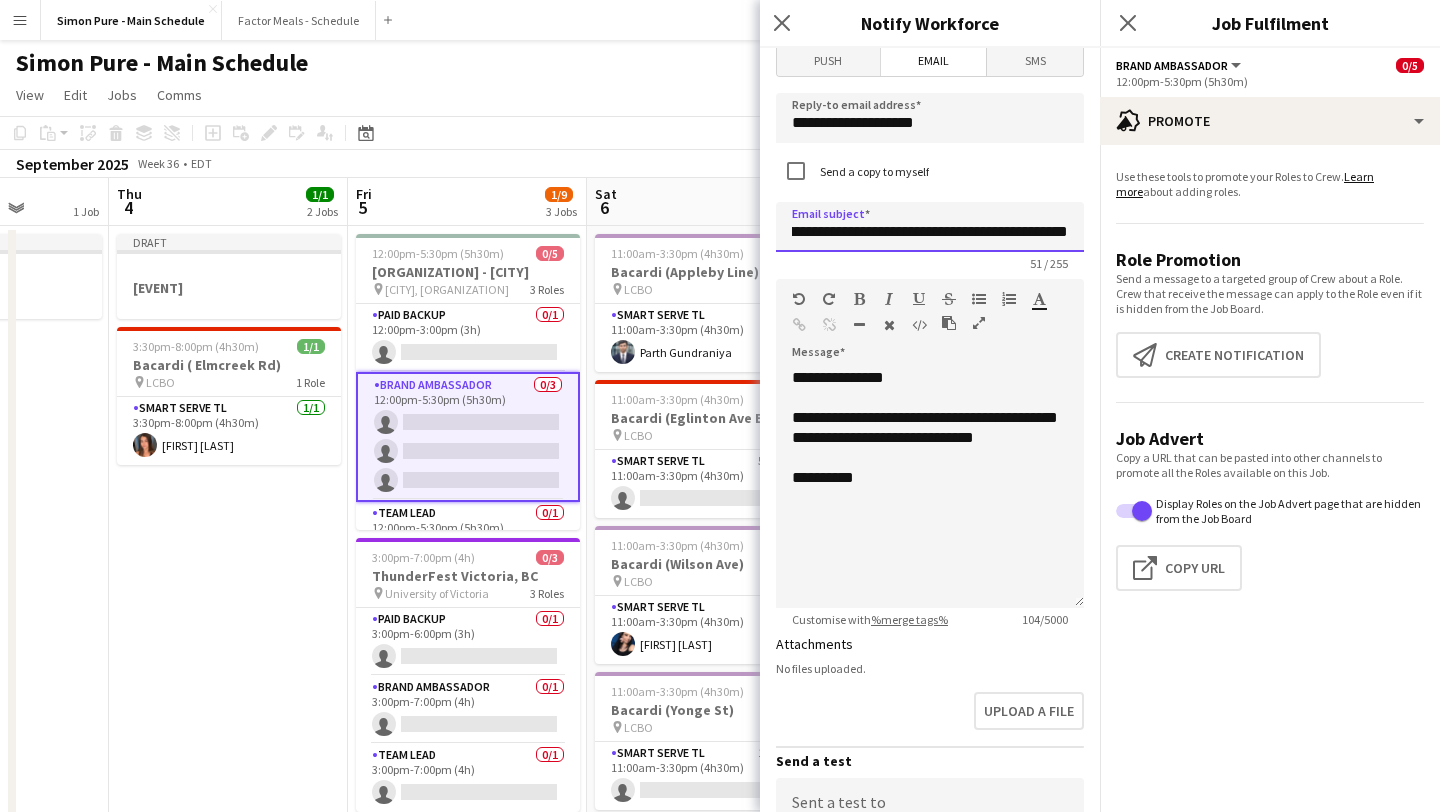 type on "**********" 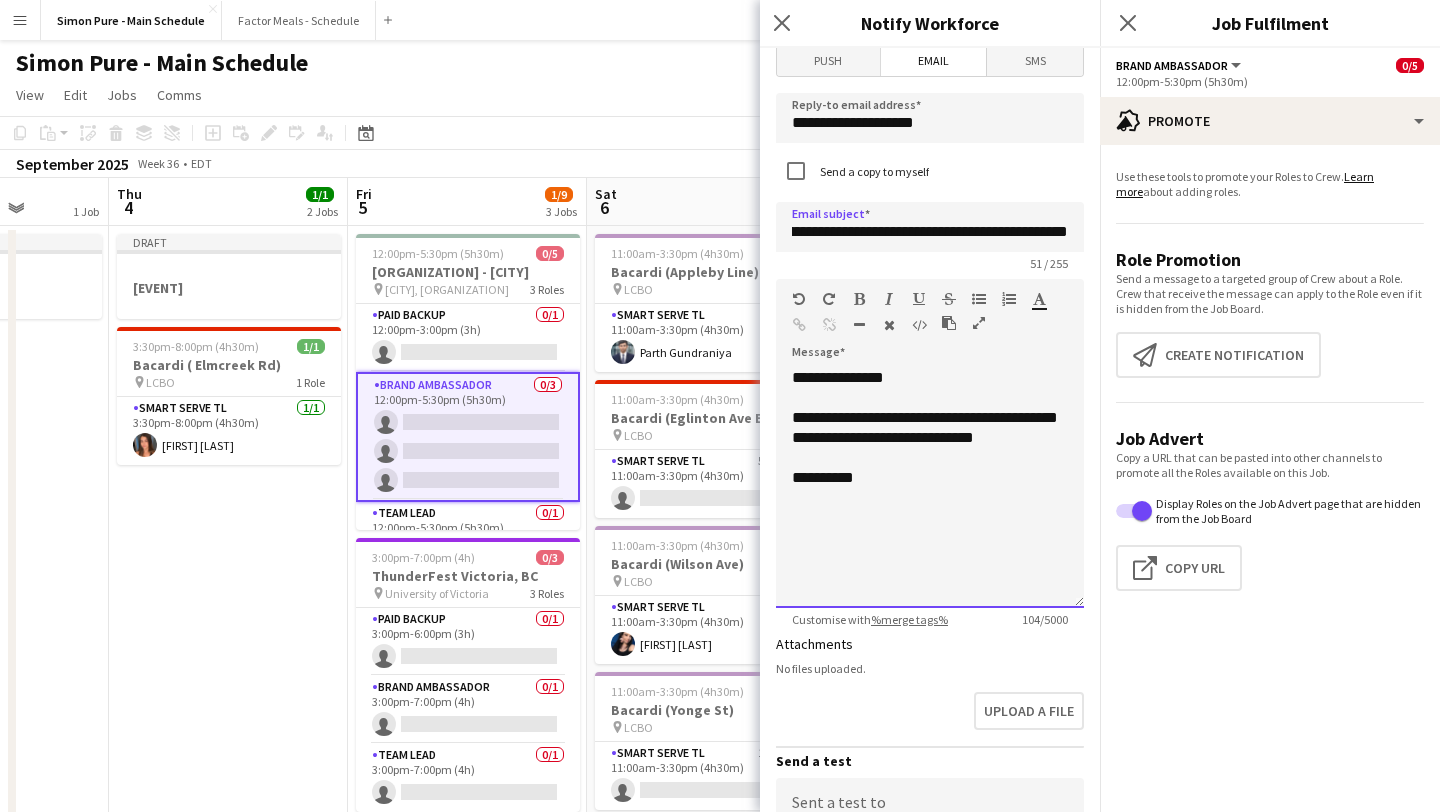 click on "**********" 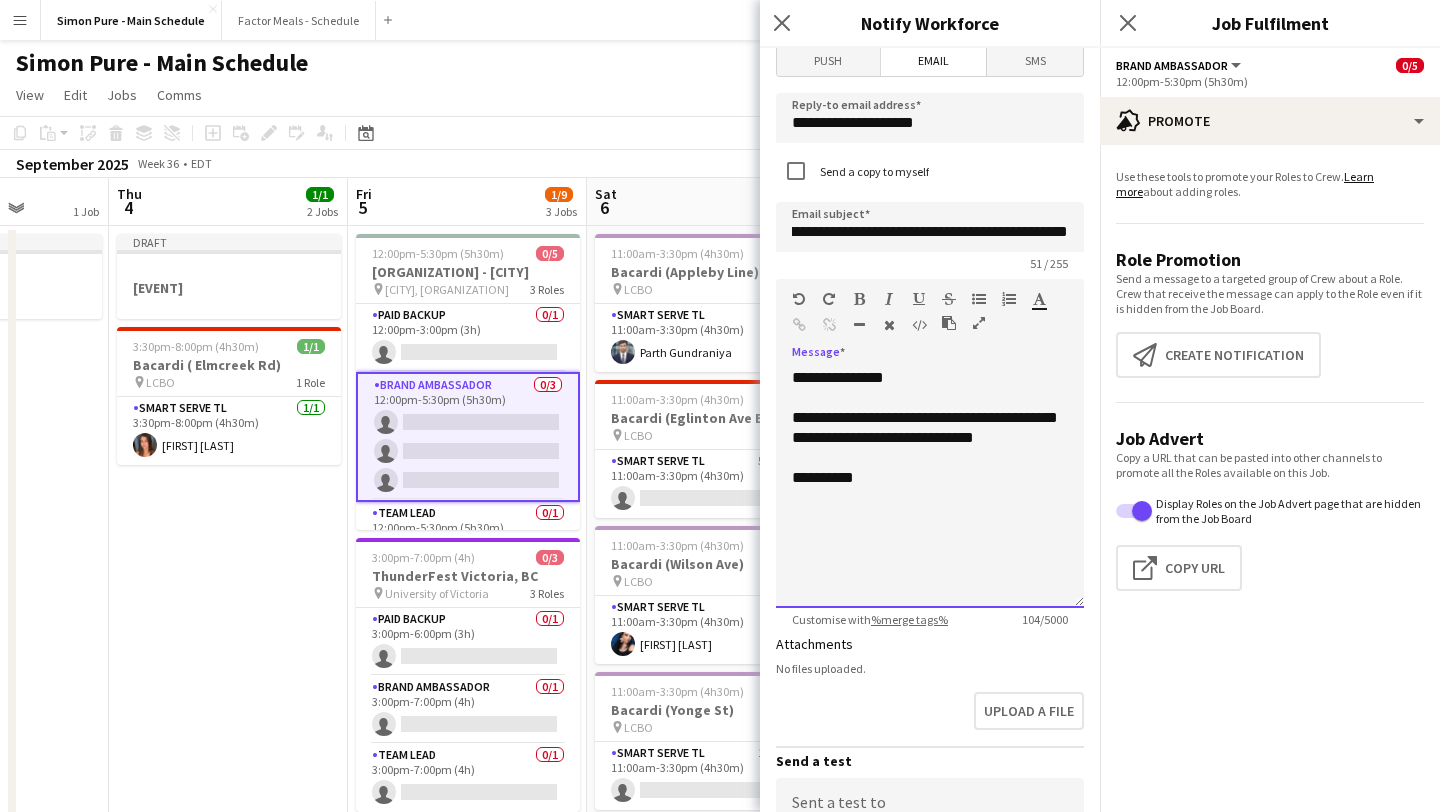 scroll, scrollTop: 0, scrollLeft: 0, axis: both 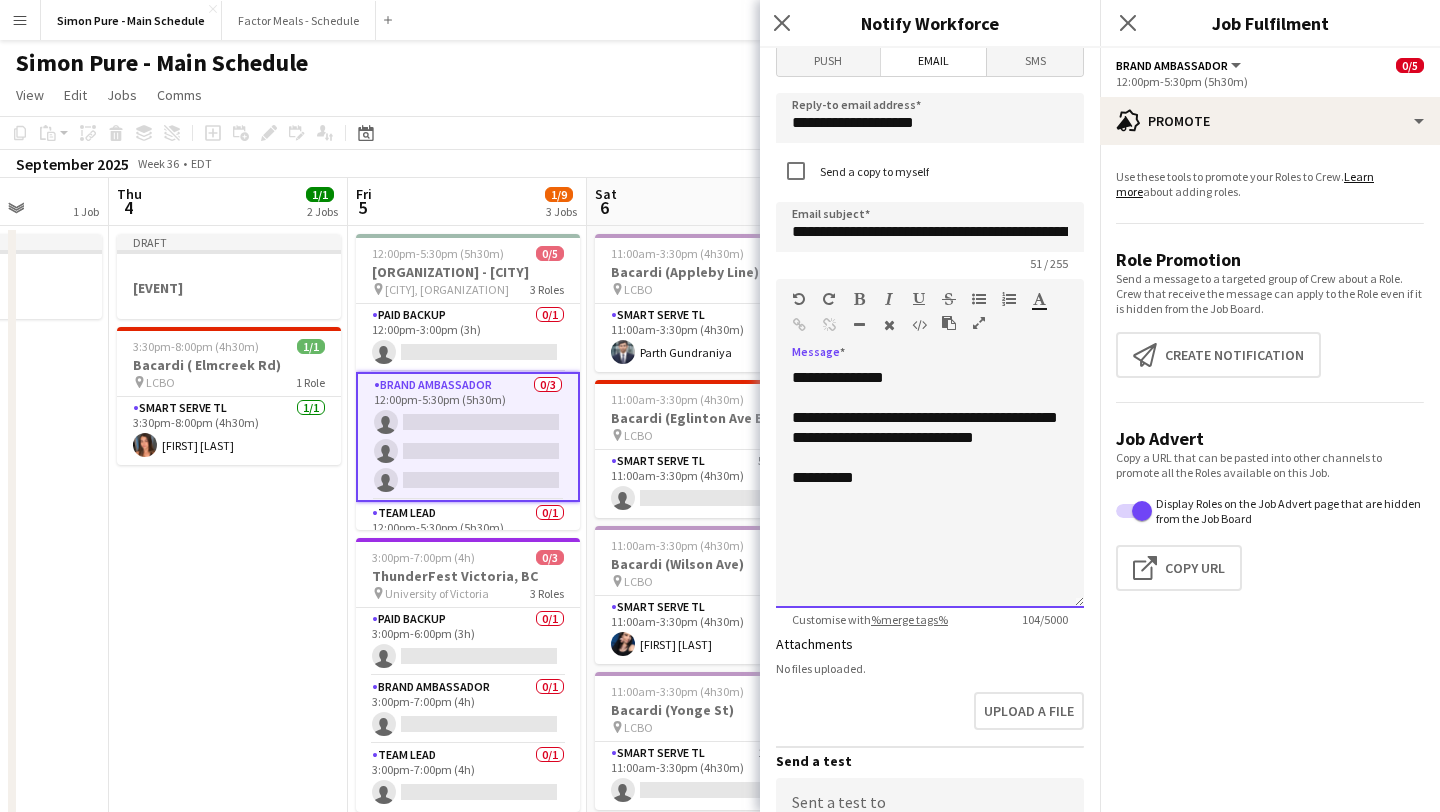 type 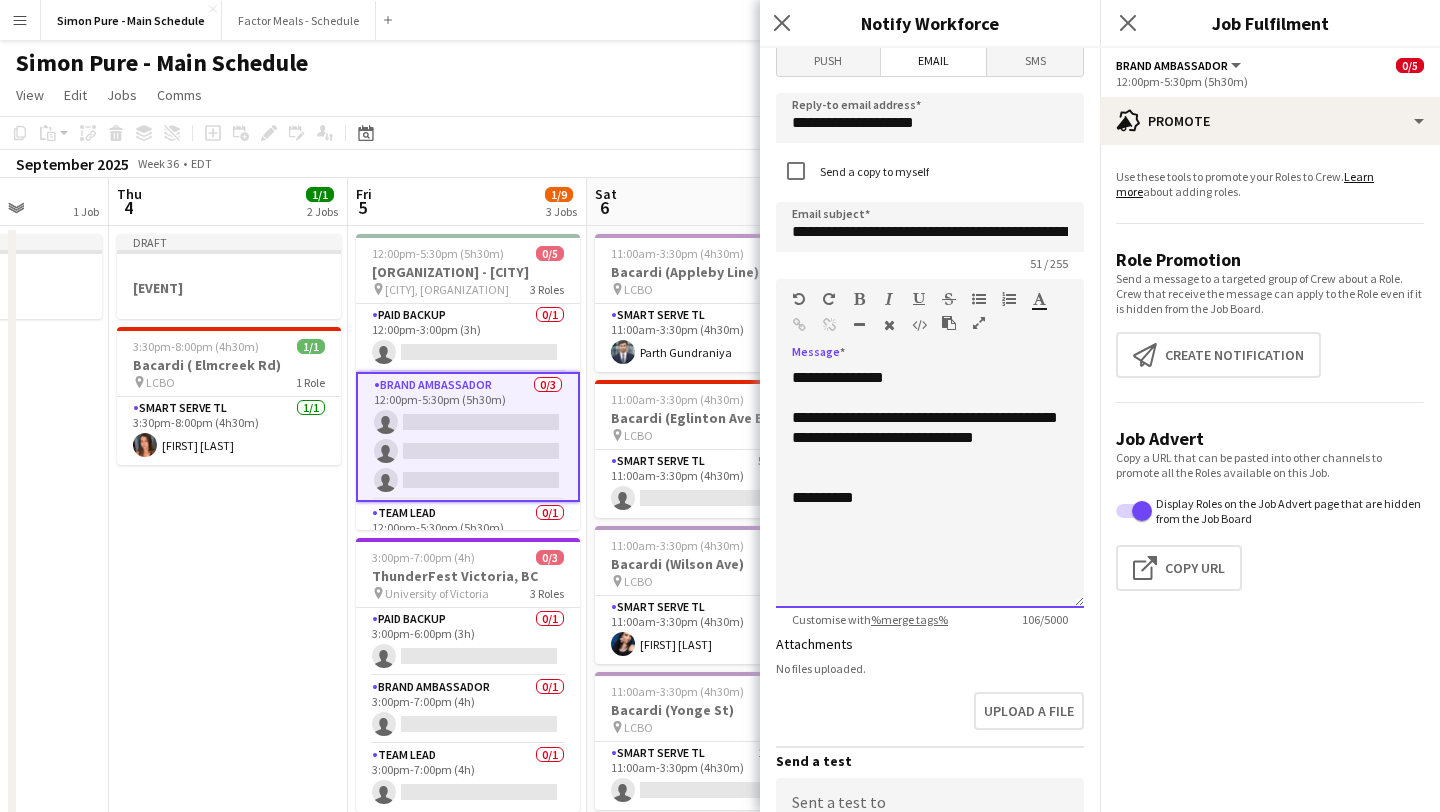 click on "**********" 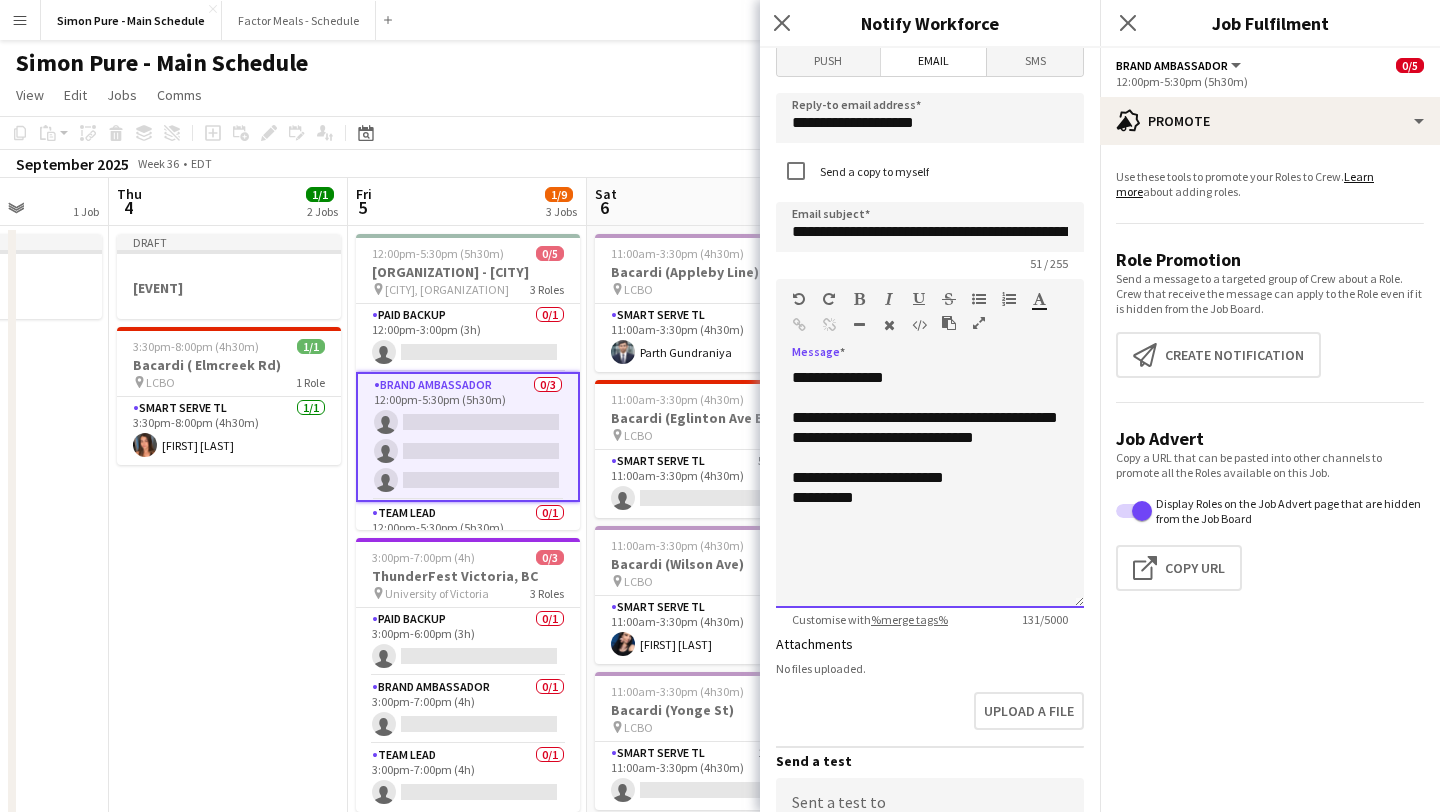 click on "**********" 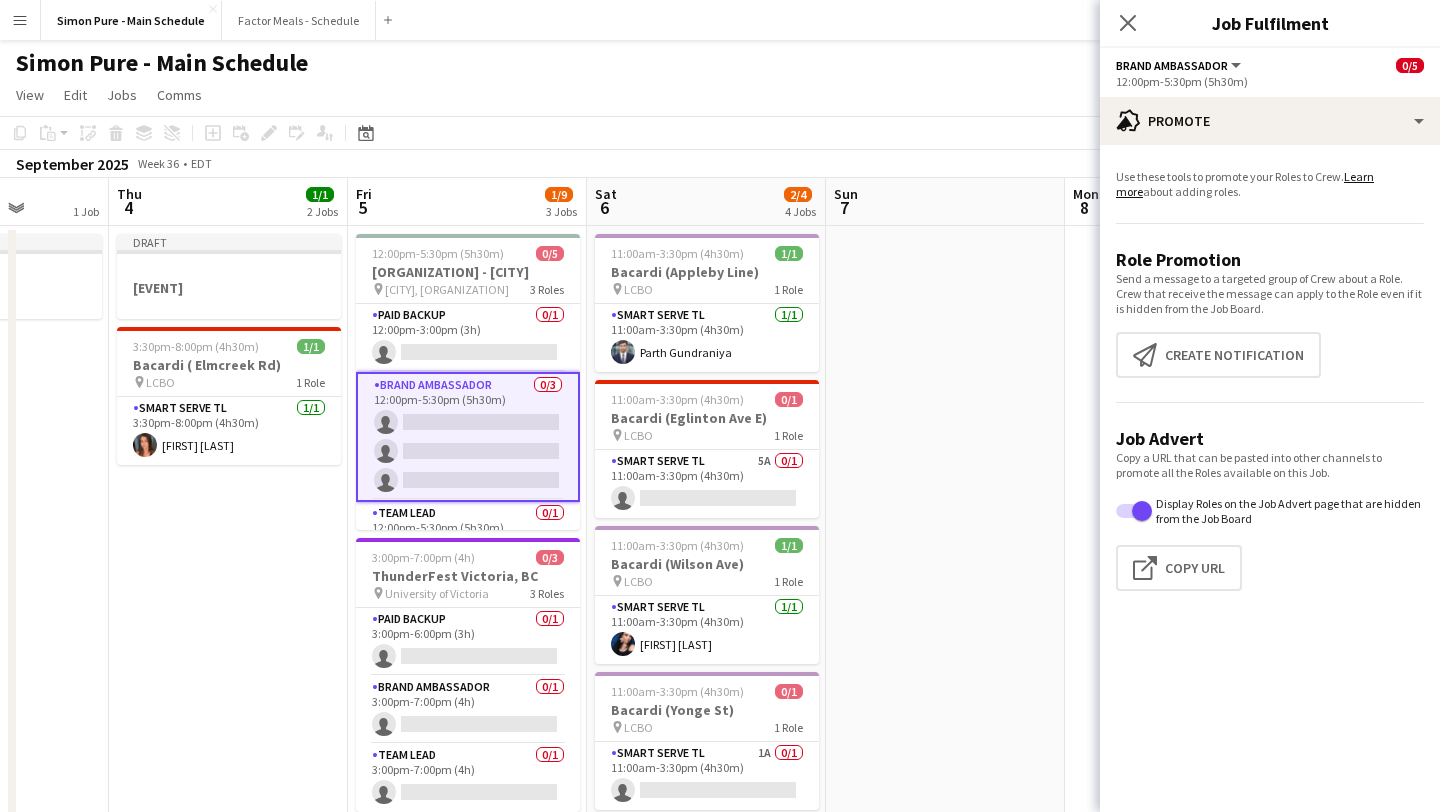 drag, startPoint x: 888, startPoint y: 462, endPoint x: 884, endPoint y: 419, distance: 43.185646 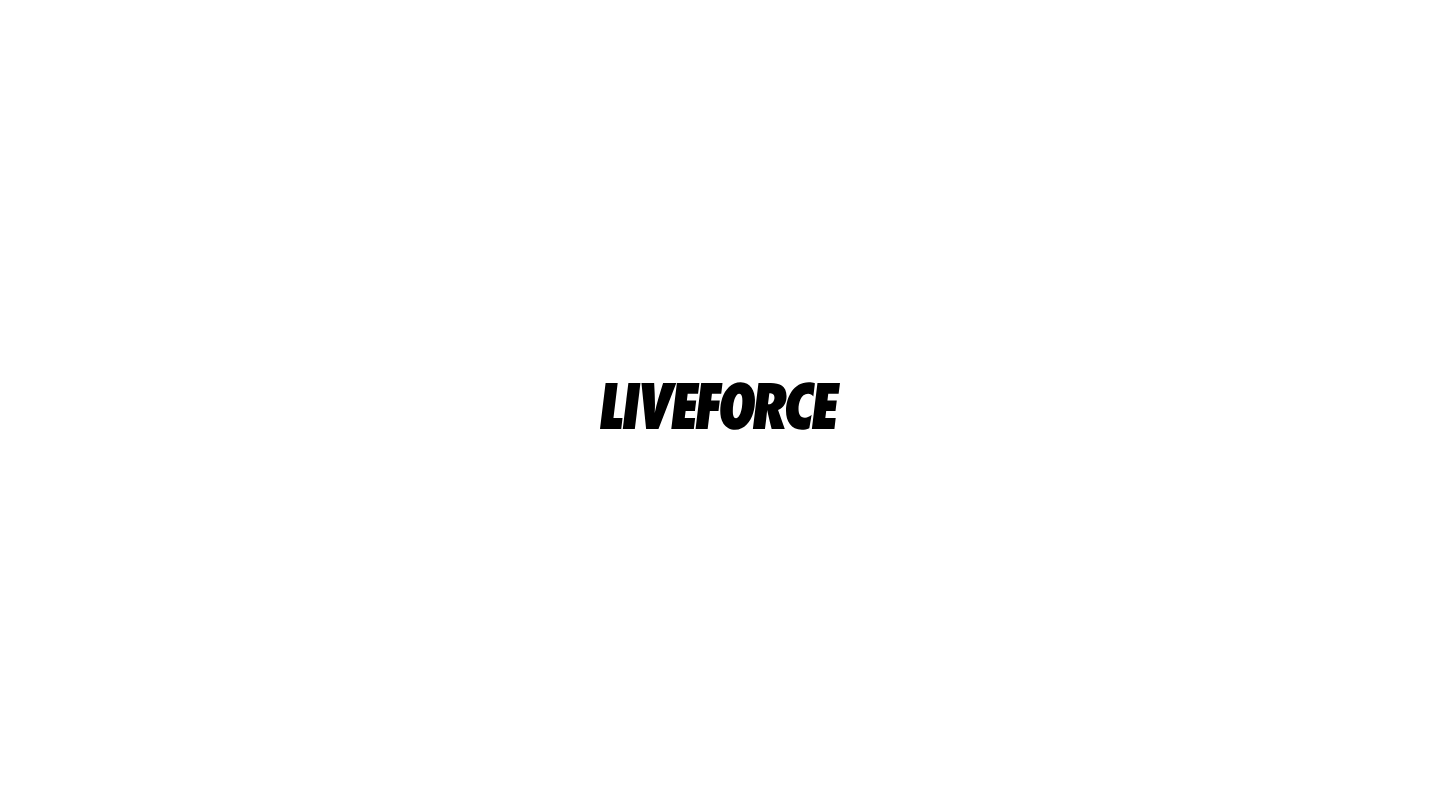 scroll, scrollTop: 0, scrollLeft: 0, axis: both 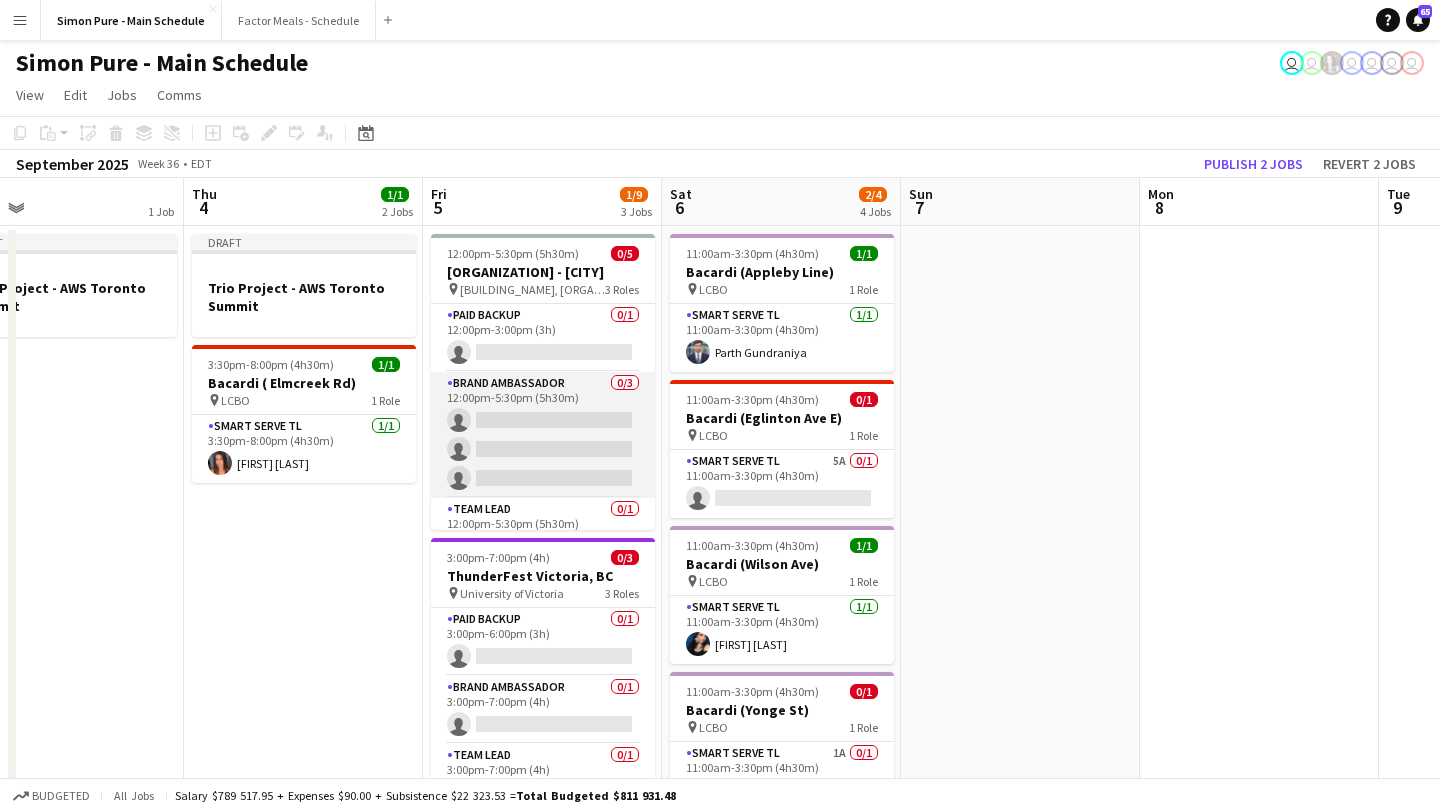 click on "Brand Ambassador 0/3 12:00pm-5:30pm (5h30m)
single-neutral-actions
single-neutral-actions
single-neutral-actions" at bounding box center [543, 435] 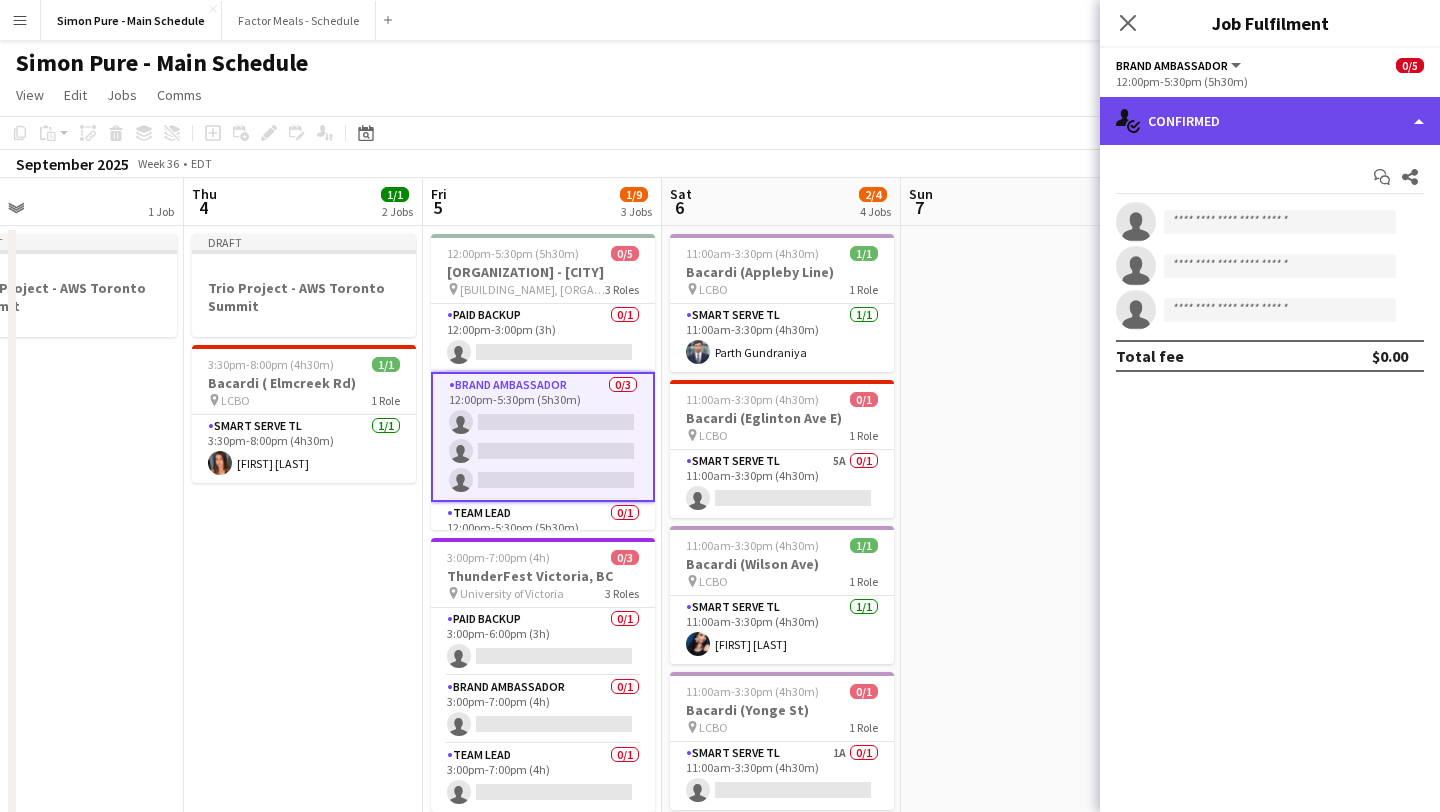 click on "single-neutral-actions-check-2
Confirmed" 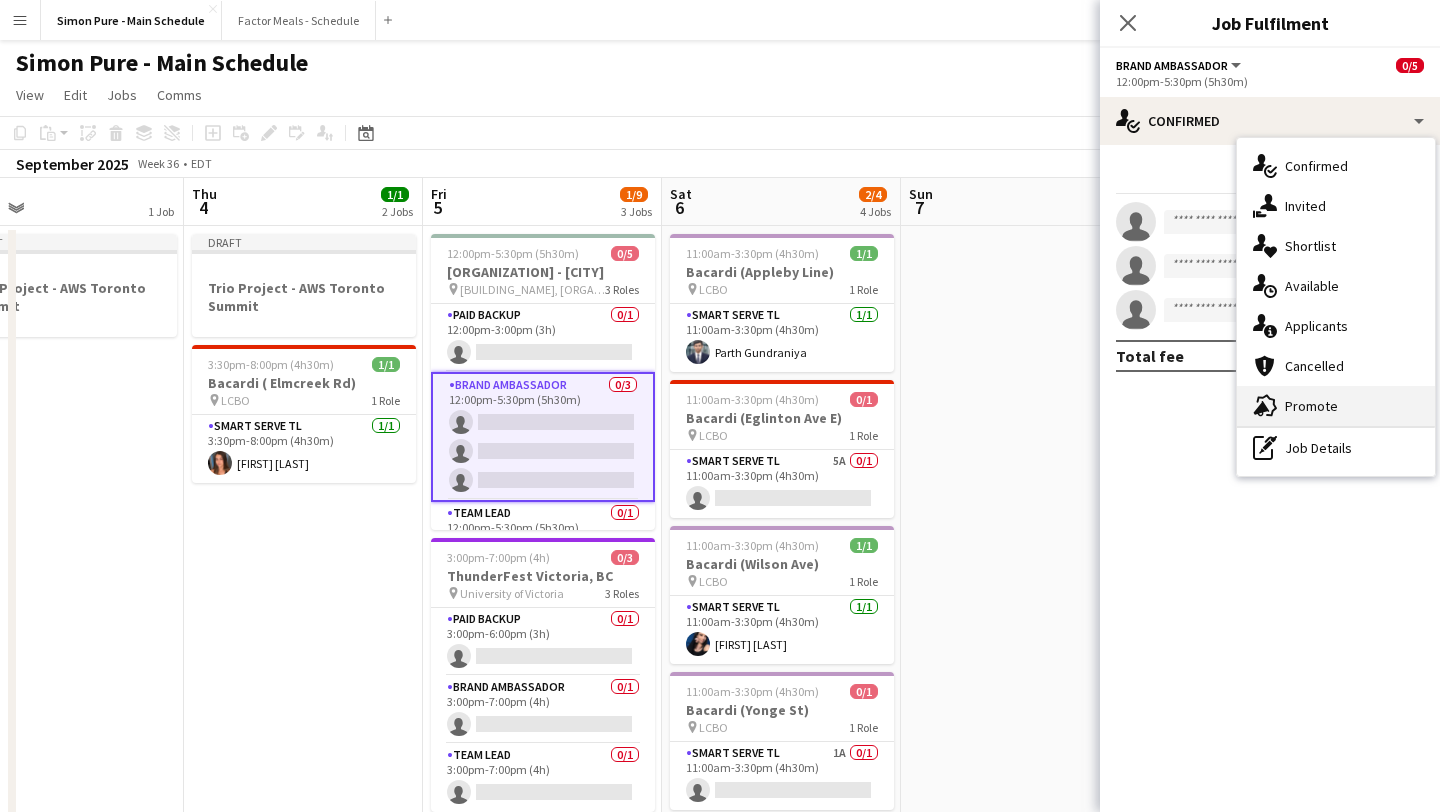 click on "advertising-megaphone
Promote" at bounding box center [1336, 406] 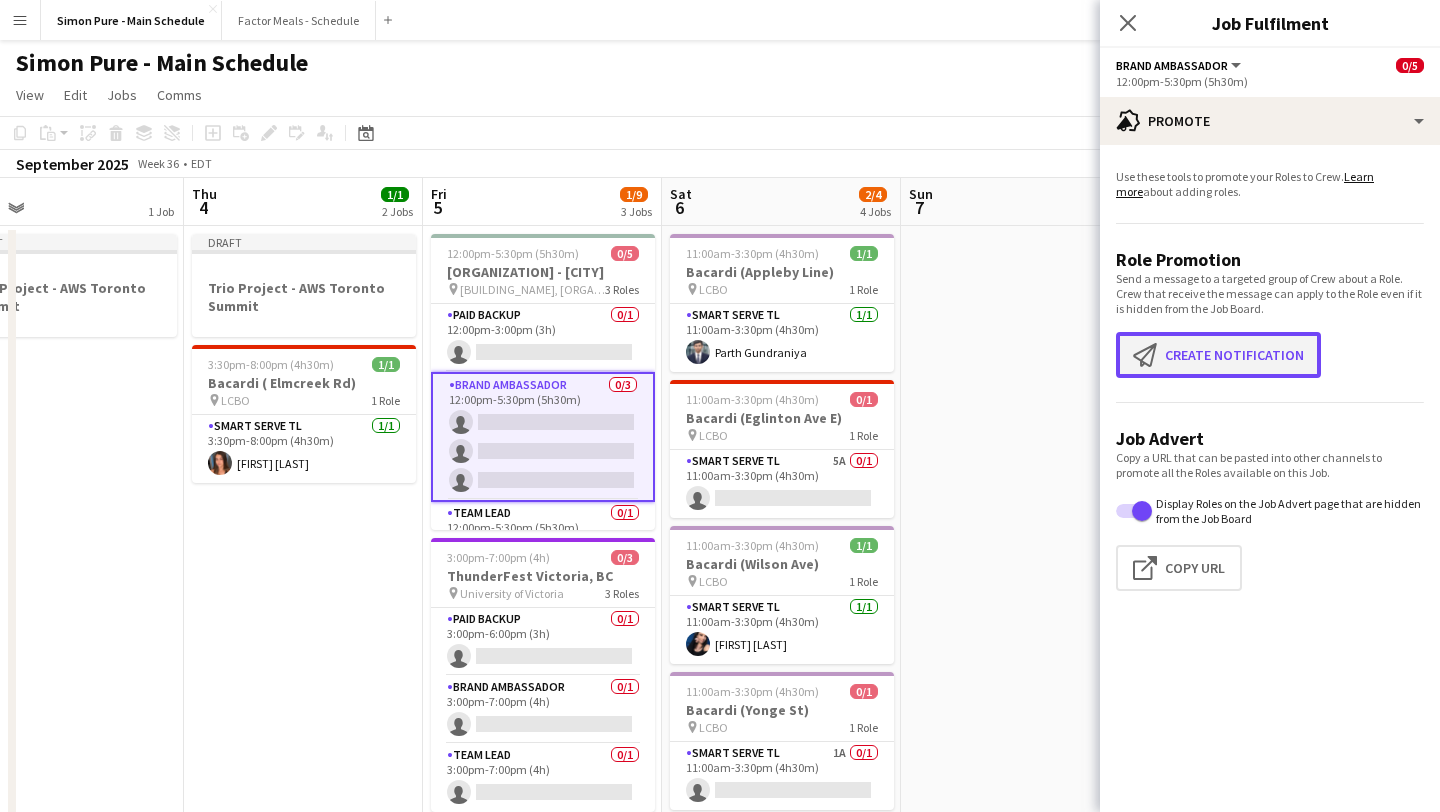 click on "Create notification
Create notification" at bounding box center [1218, 355] 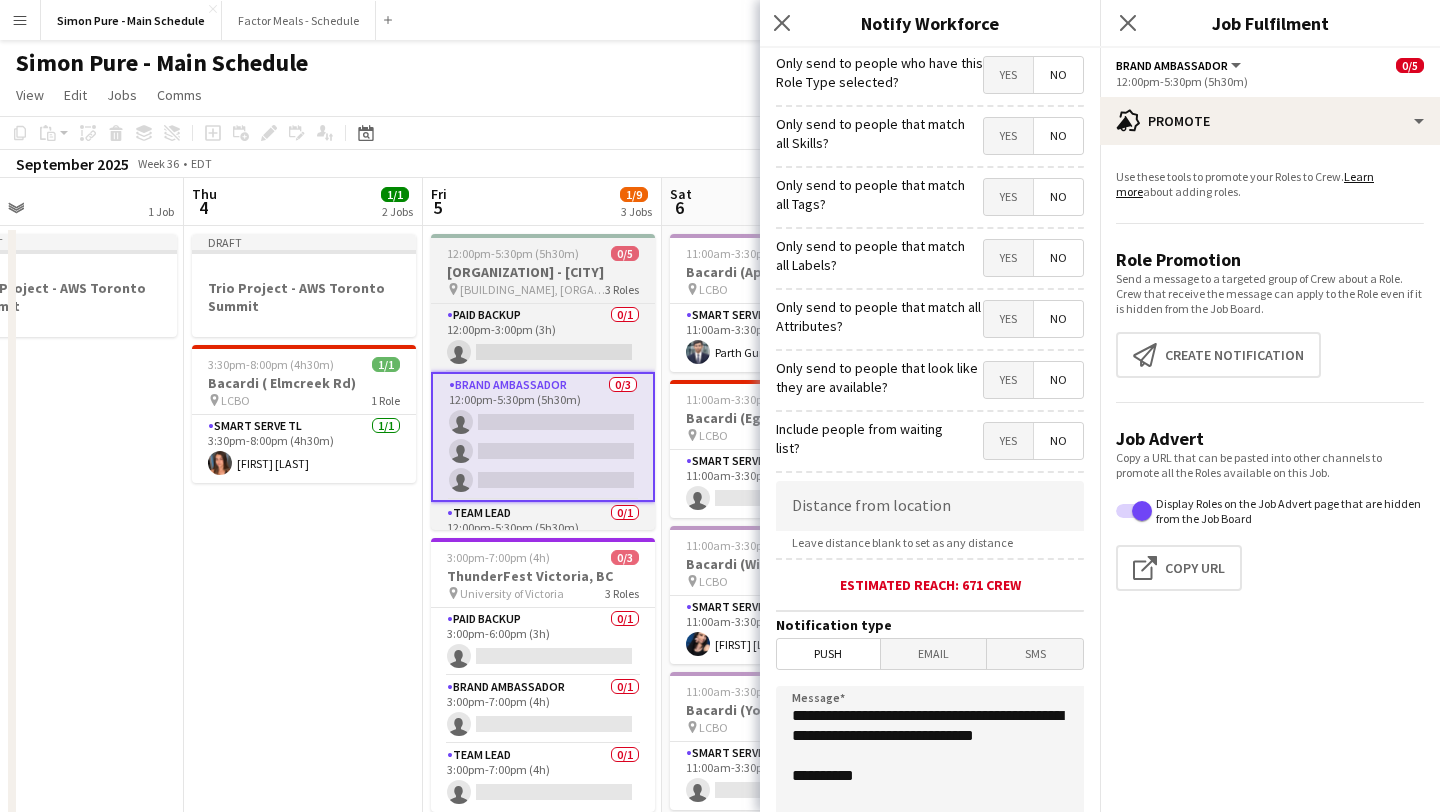 click on "[ORGANIZATION] - [CITY]" at bounding box center (543, 272) 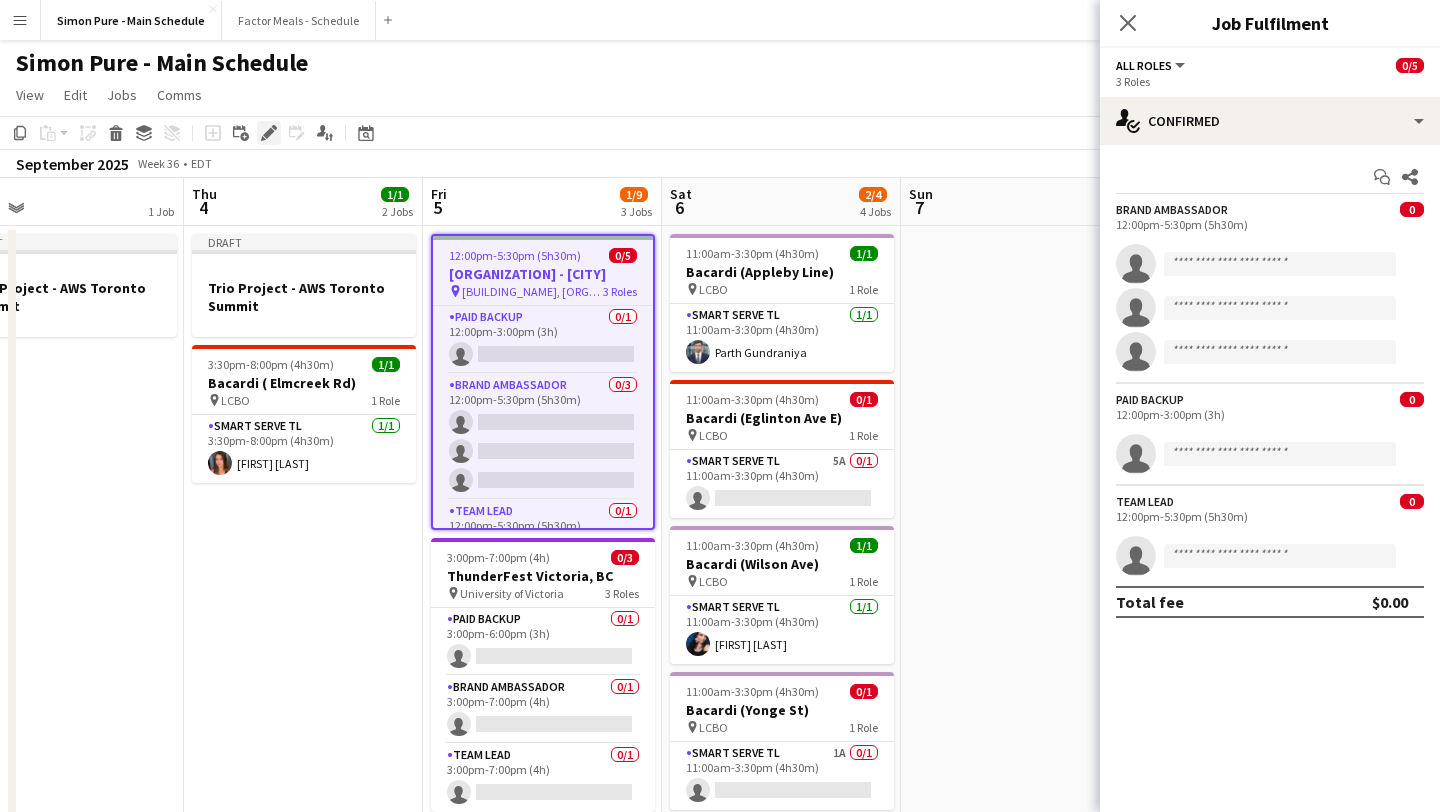 click 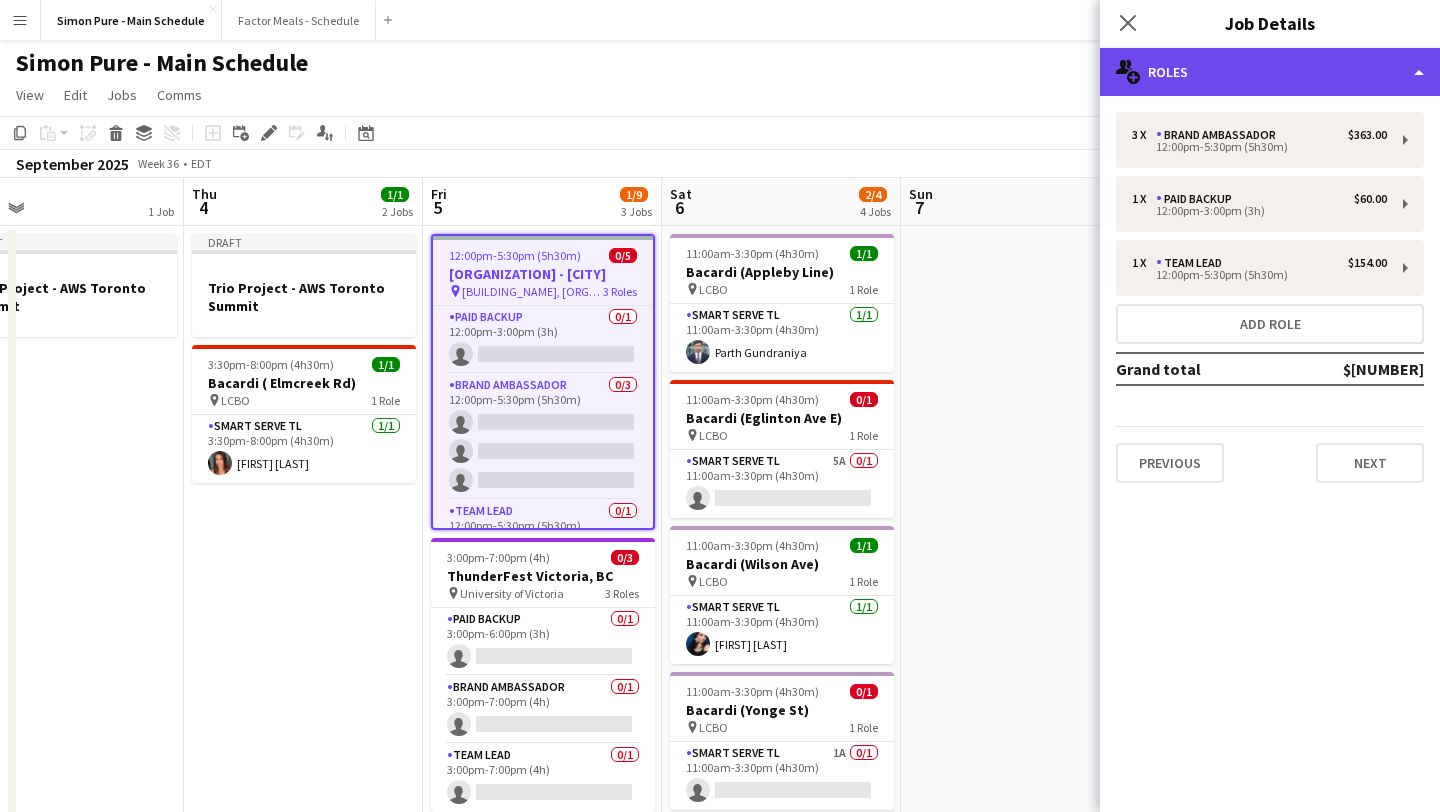 click on "multiple-users-add
Roles" 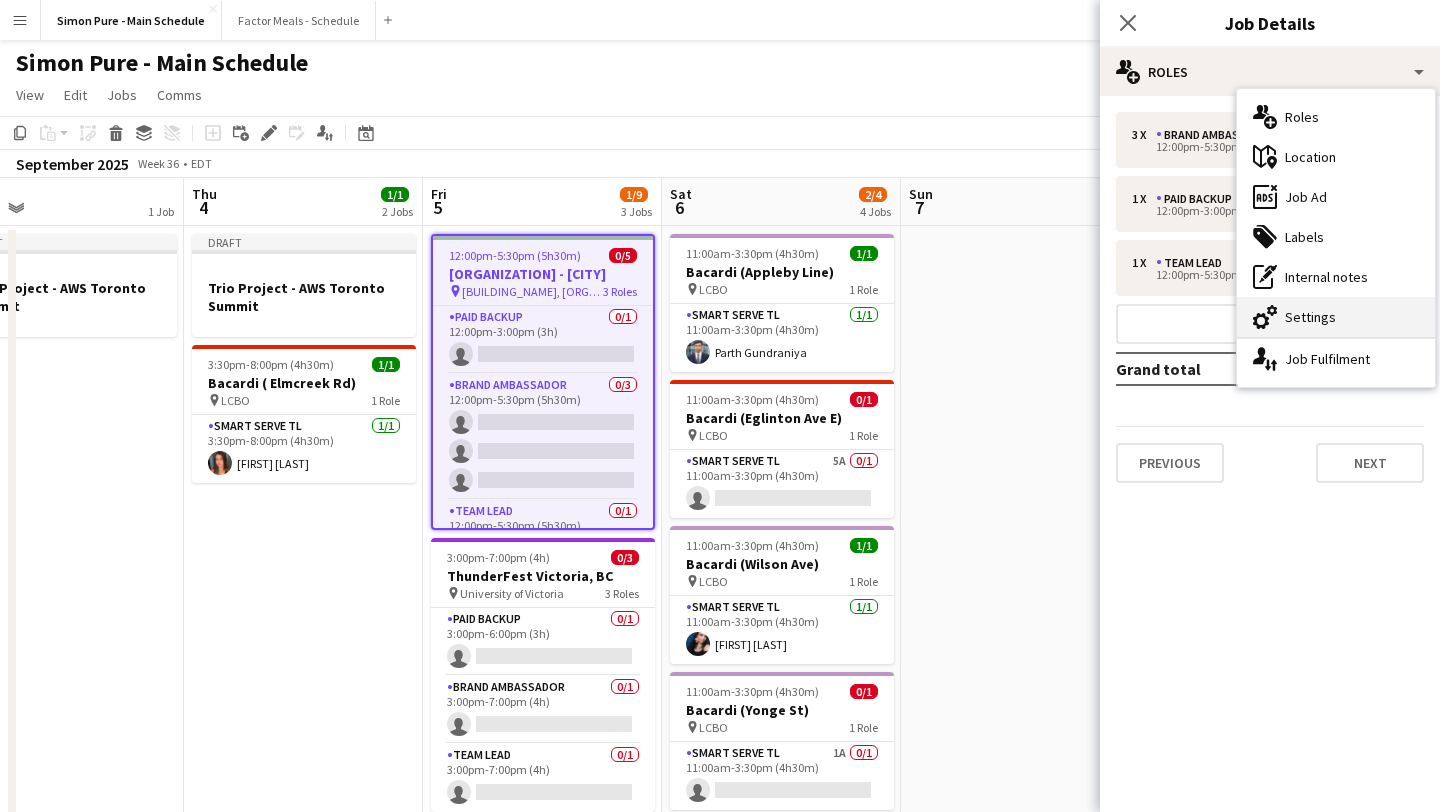 click on "cog-double-3
Settings" at bounding box center (1336, 317) 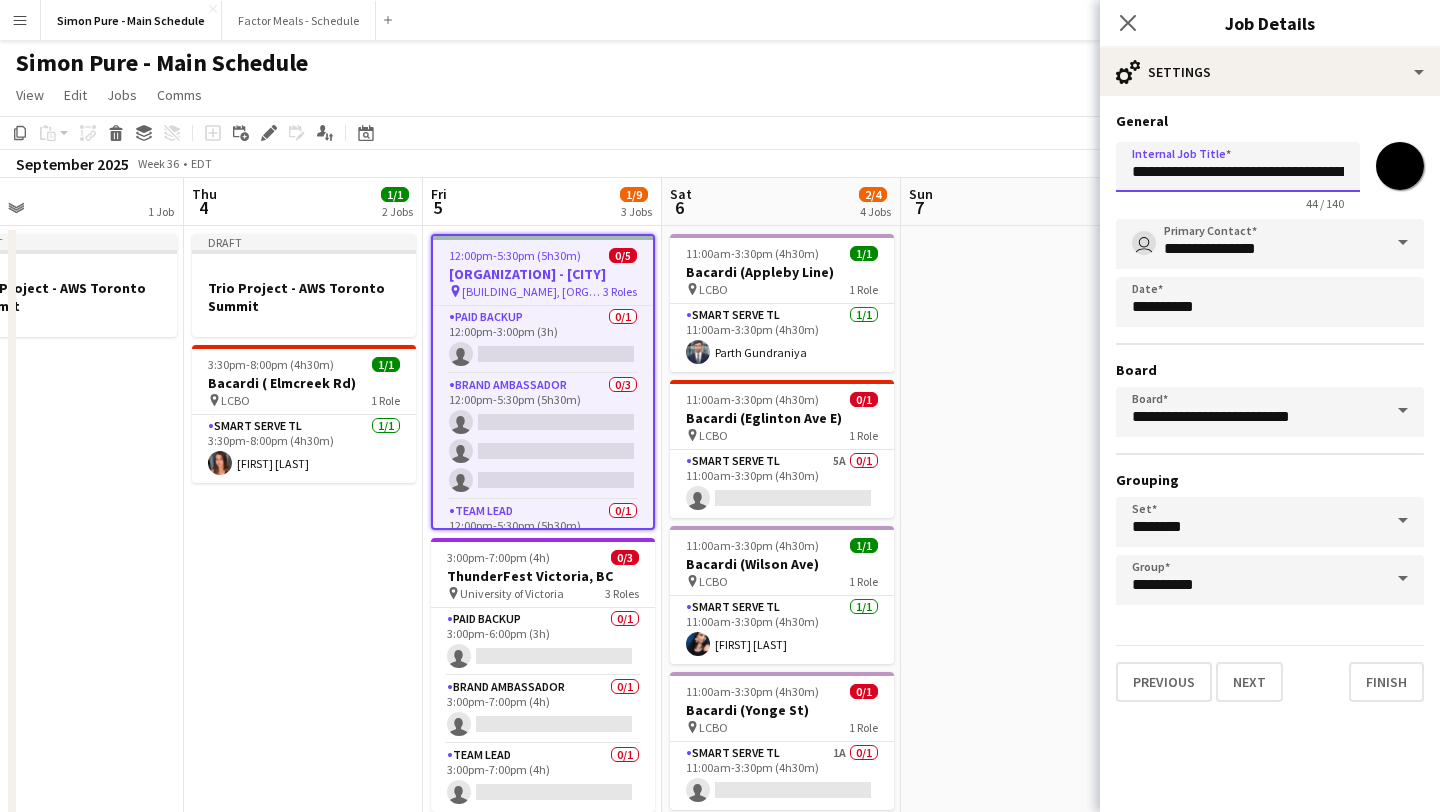 drag, startPoint x: 1276, startPoint y: 170, endPoint x: 1350, endPoint y: 168, distance: 74.02702 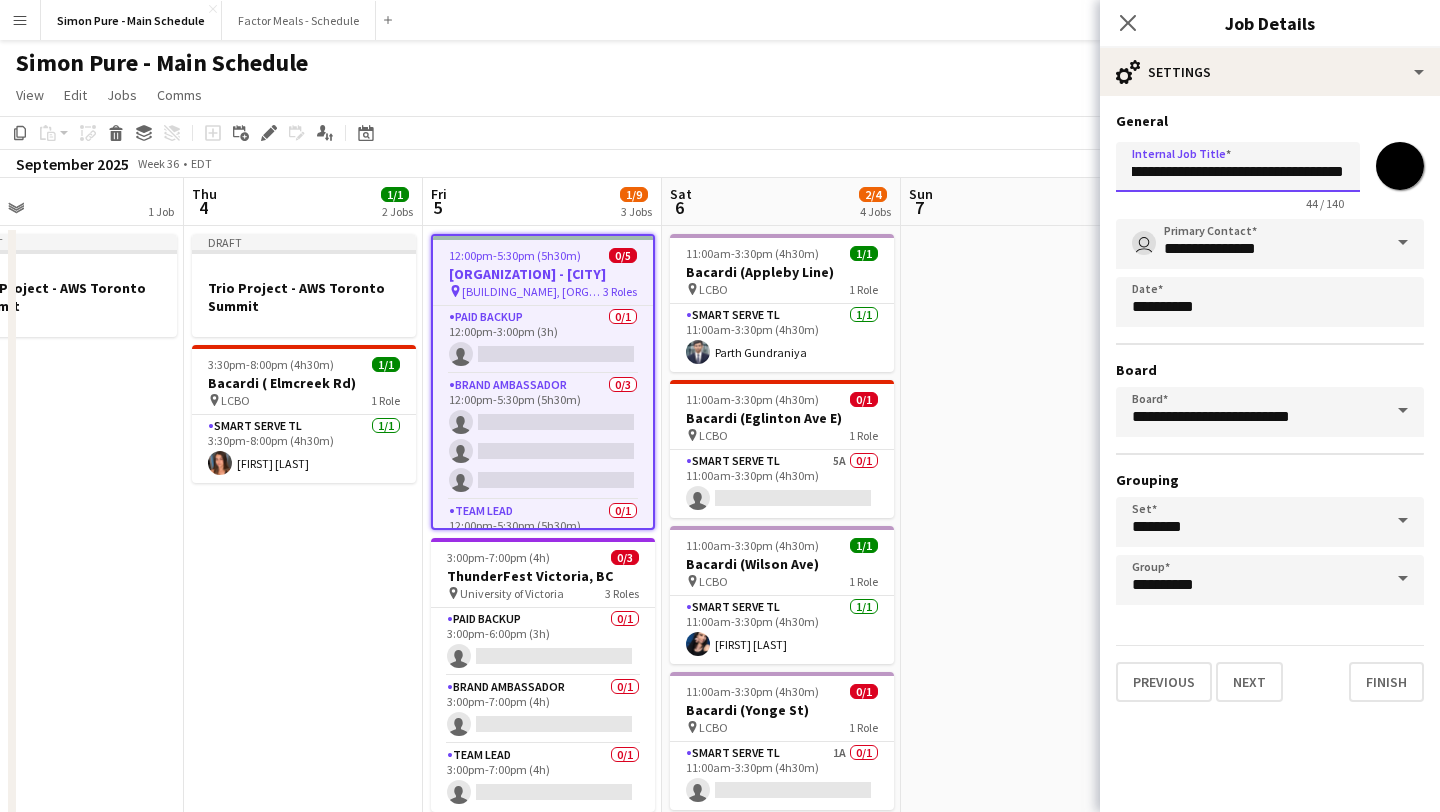 drag, startPoint x: 1275, startPoint y: 171, endPoint x: 1259, endPoint y: 174, distance: 16.27882 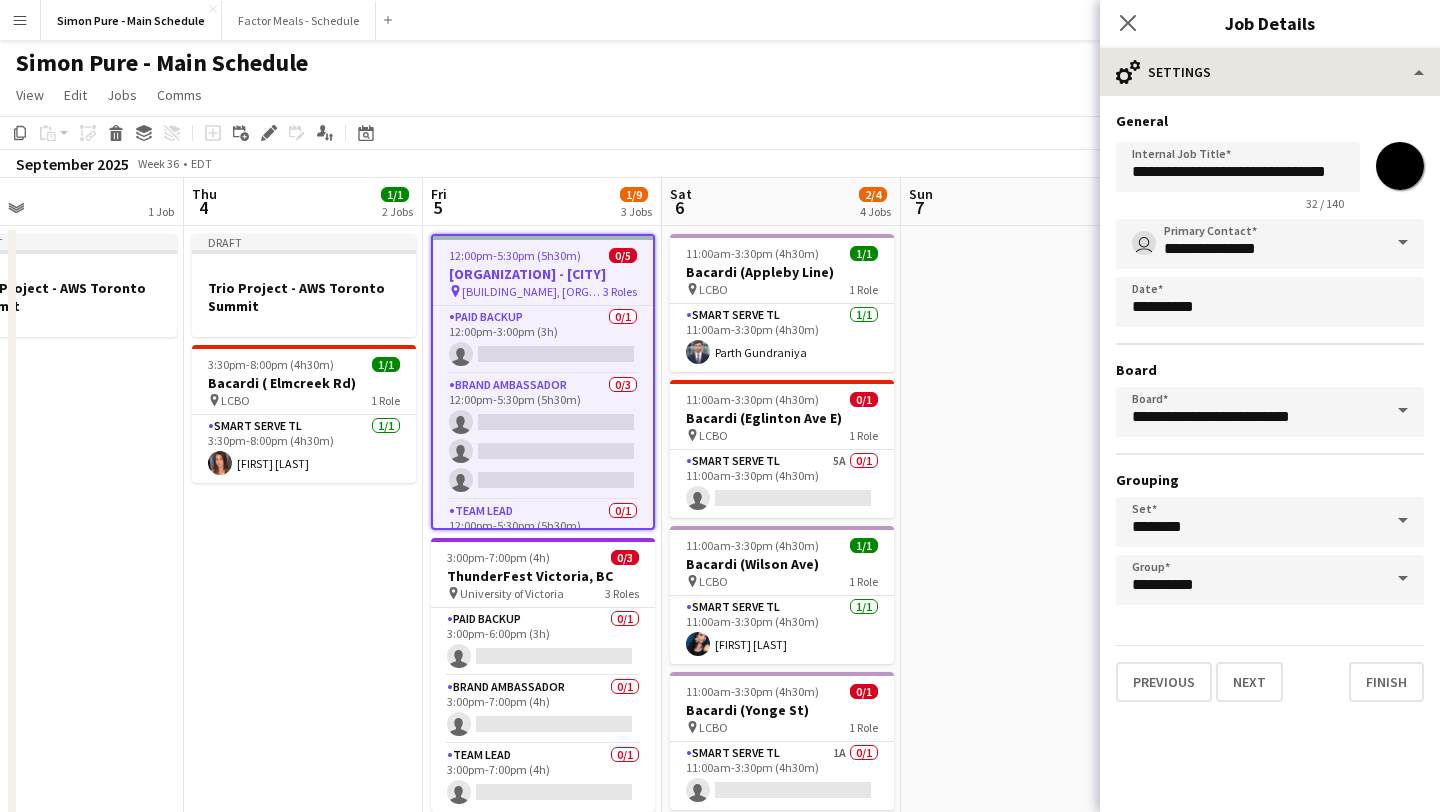 scroll, scrollTop: 0, scrollLeft: 0, axis: both 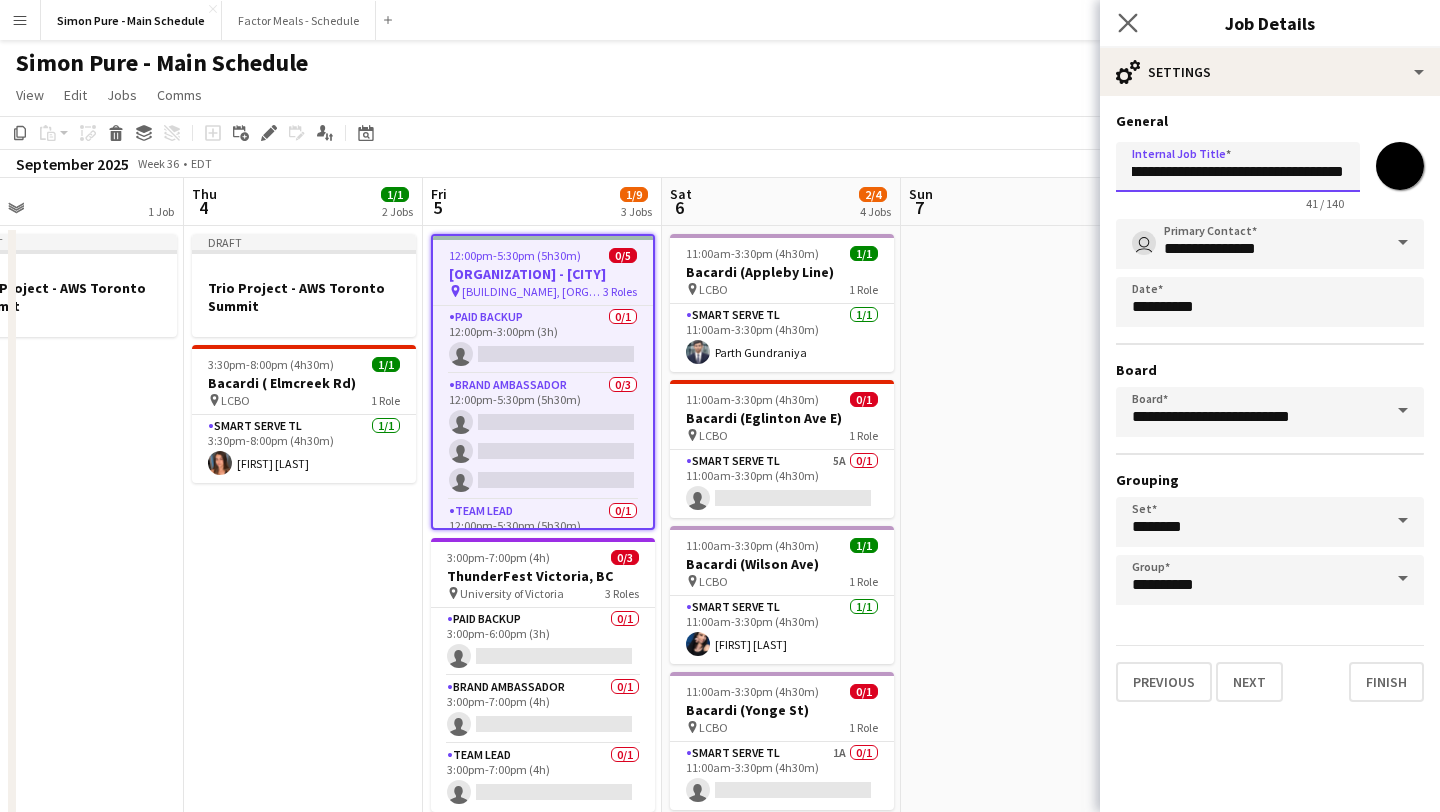 type on "**********" 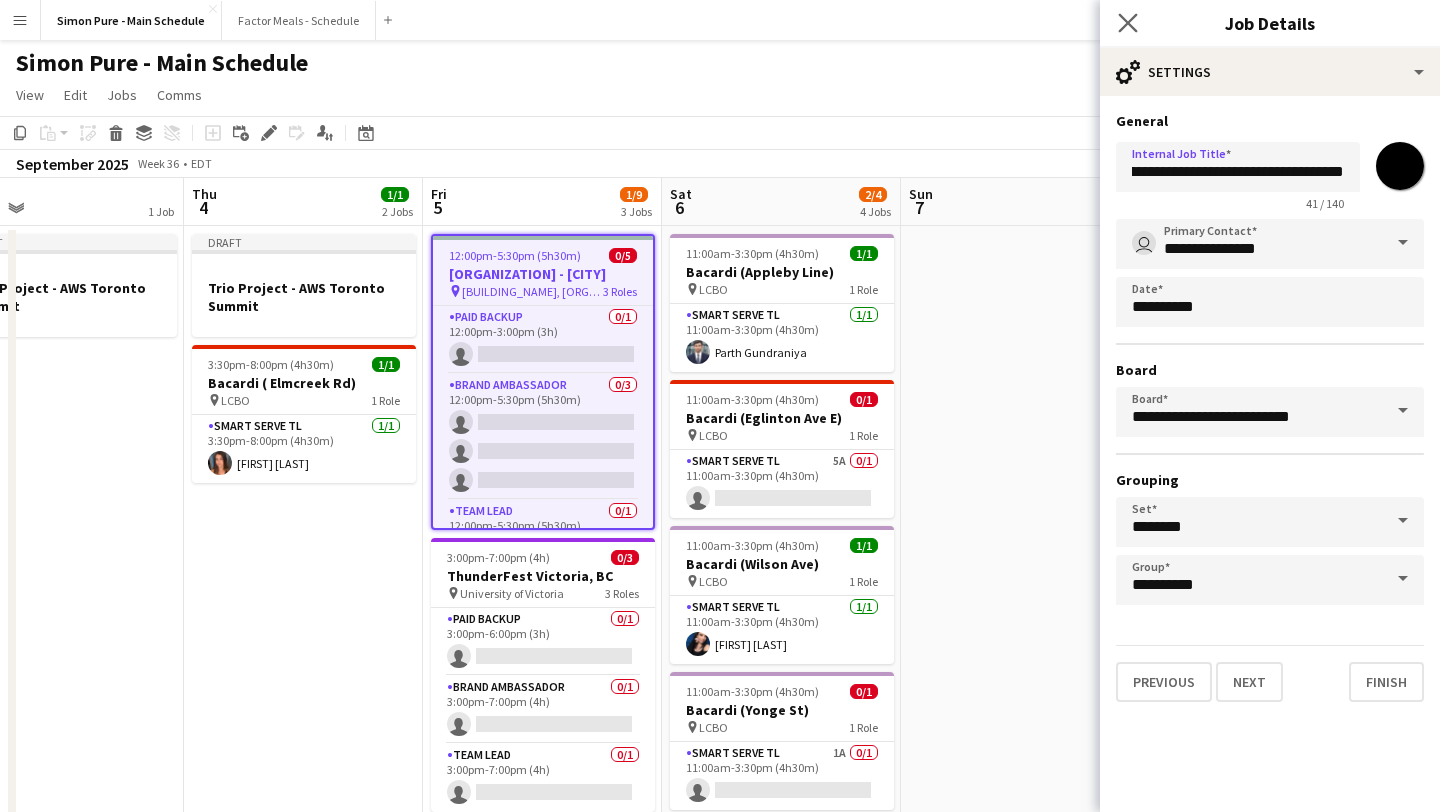 click on "Close pop-in" 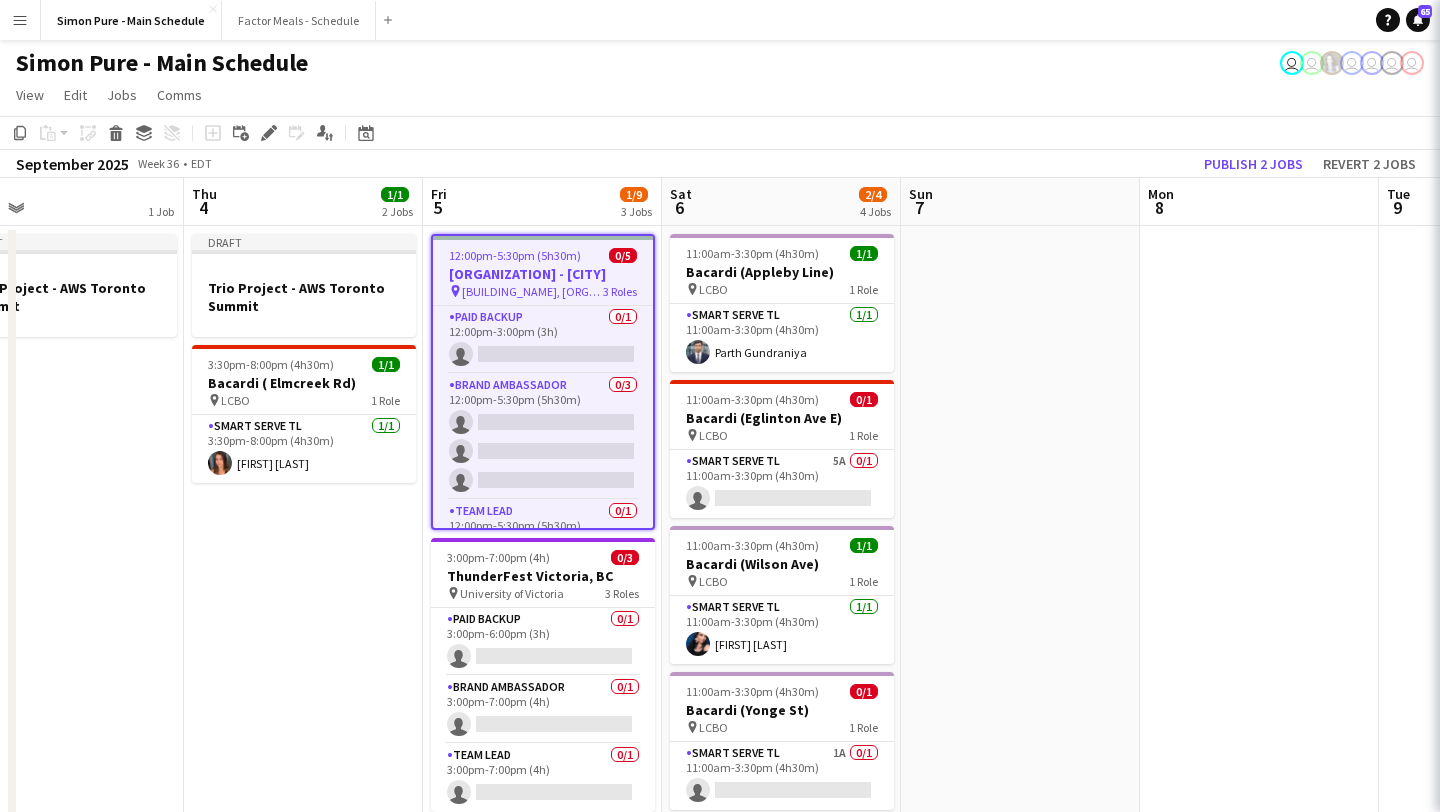 scroll, scrollTop: 0, scrollLeft: 0, axis: both 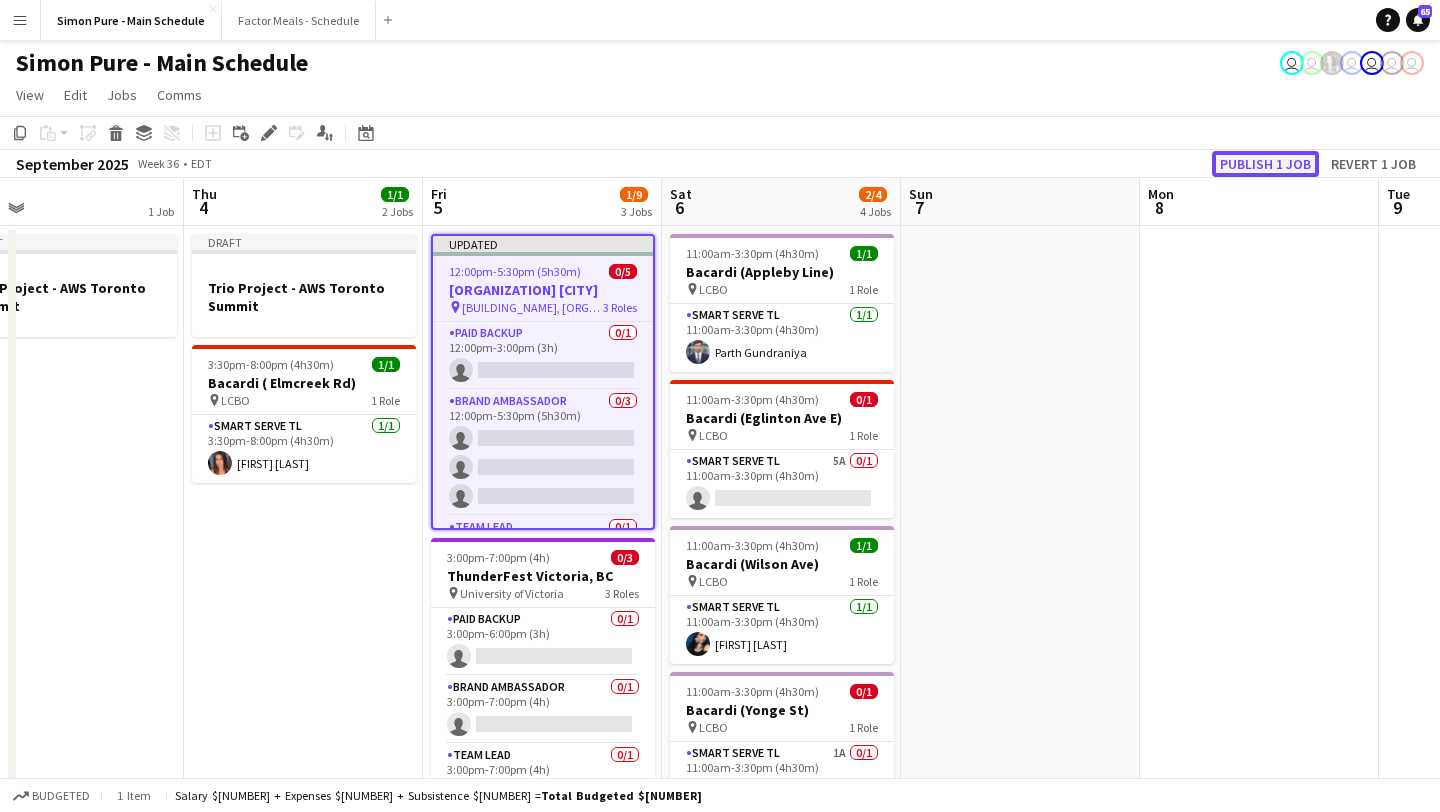 click on "Publish 1 job" 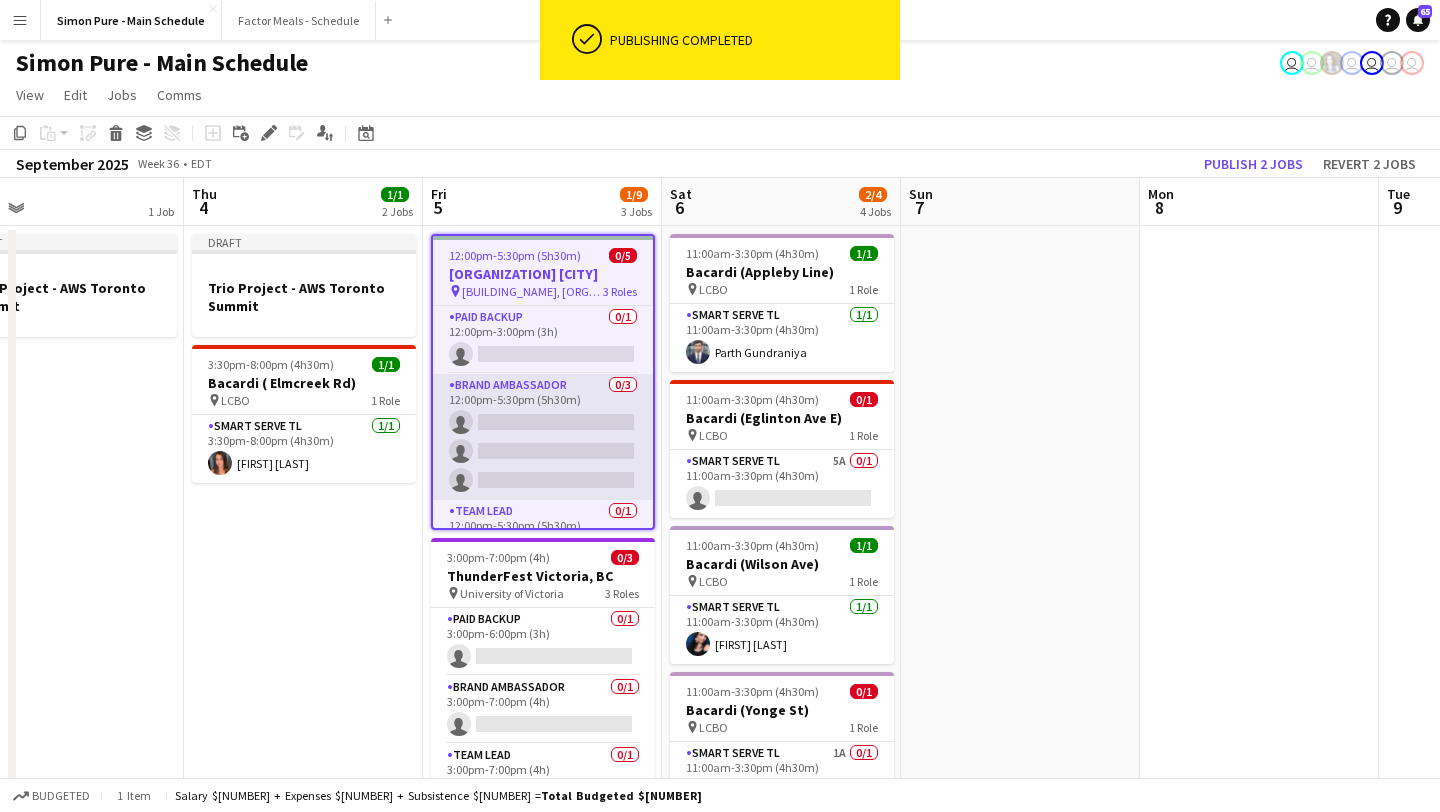click on "Brand Ambassador    0/3   [TIME]-[TIME] ([DURATION])
single-neutral-actions
single-neutral-actions
single-neutral-actions" at bounding box center (543, 437) 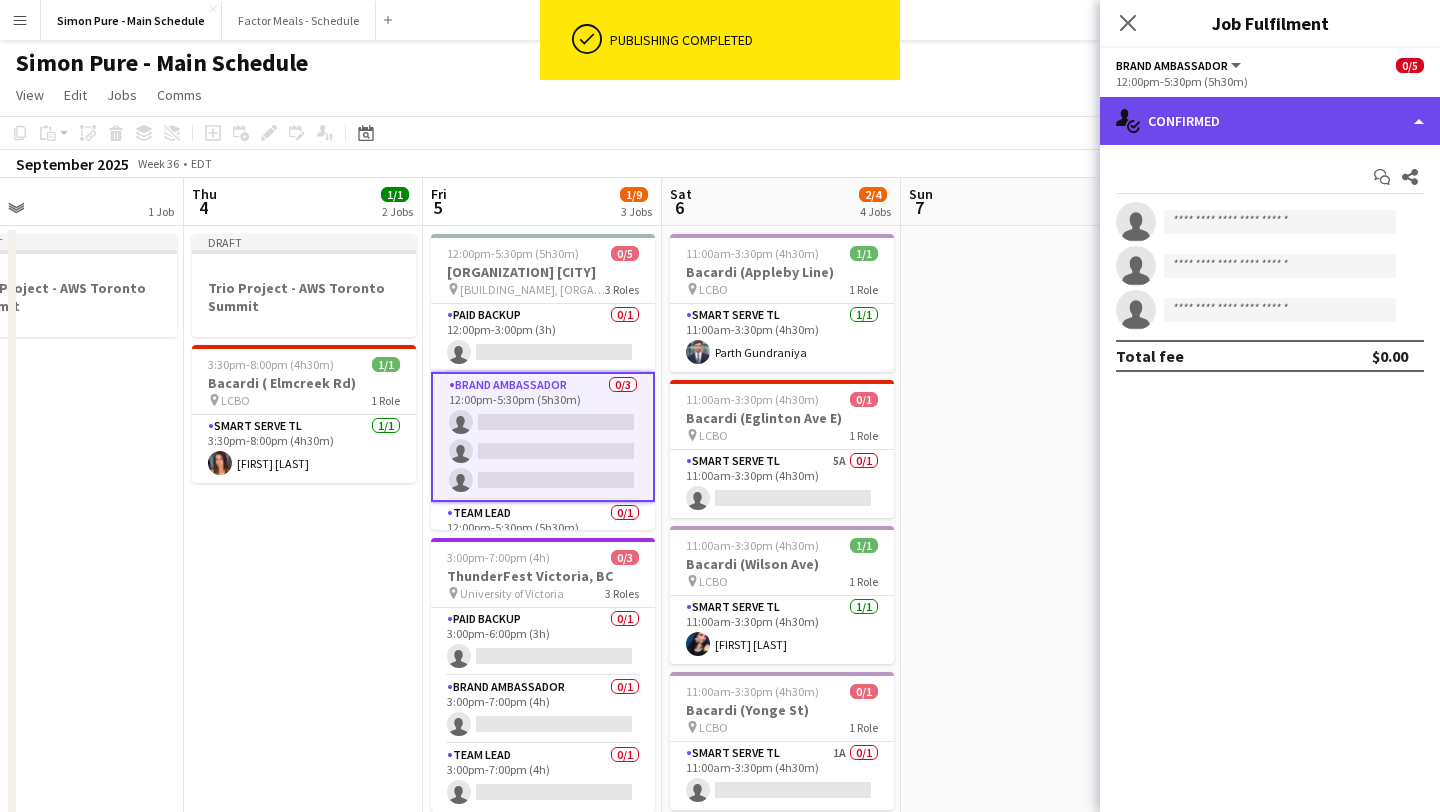 click on "single-neutral-actions-check-2
Confirmed" 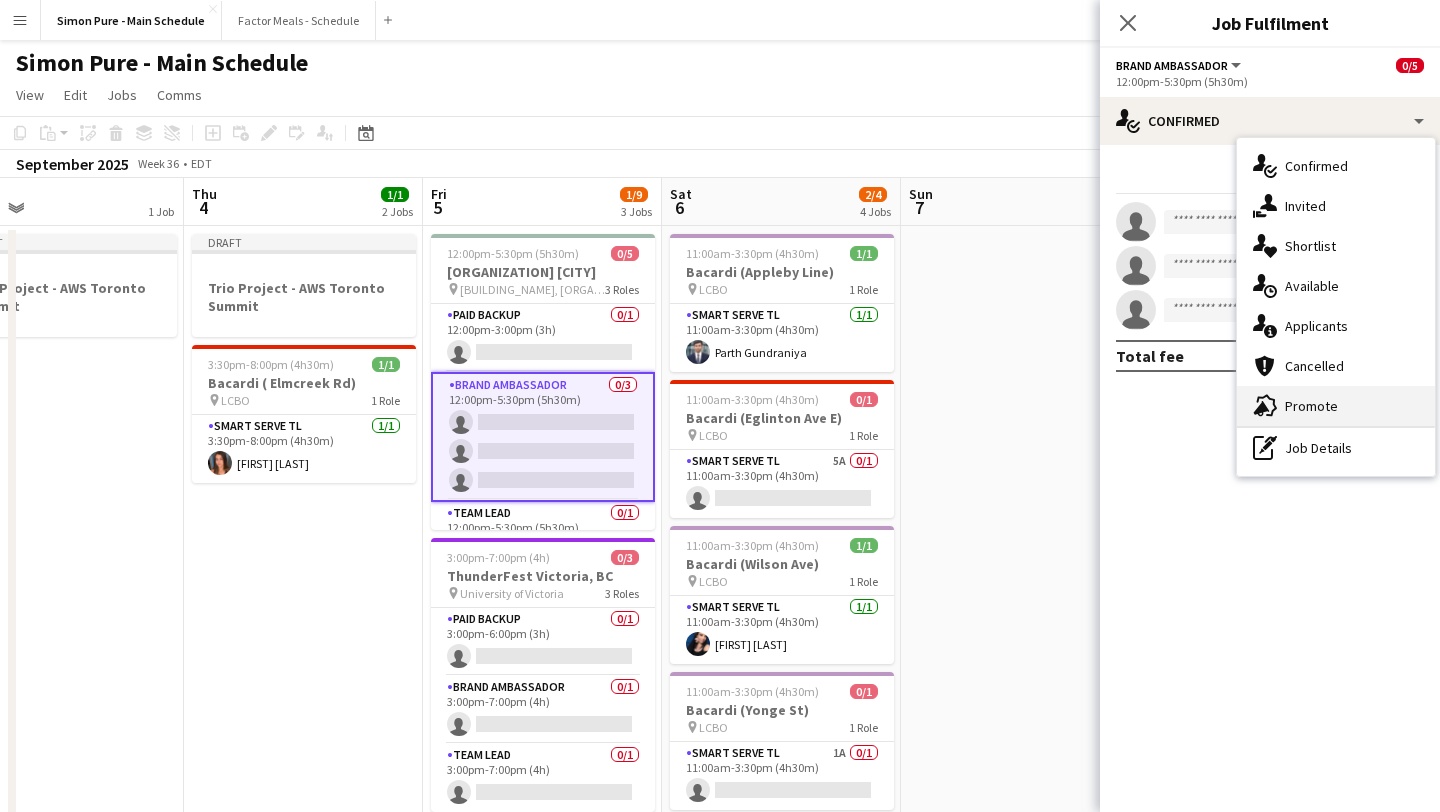 click on "advertising-megaphone
Promote" at bounding box center (1336, 406) 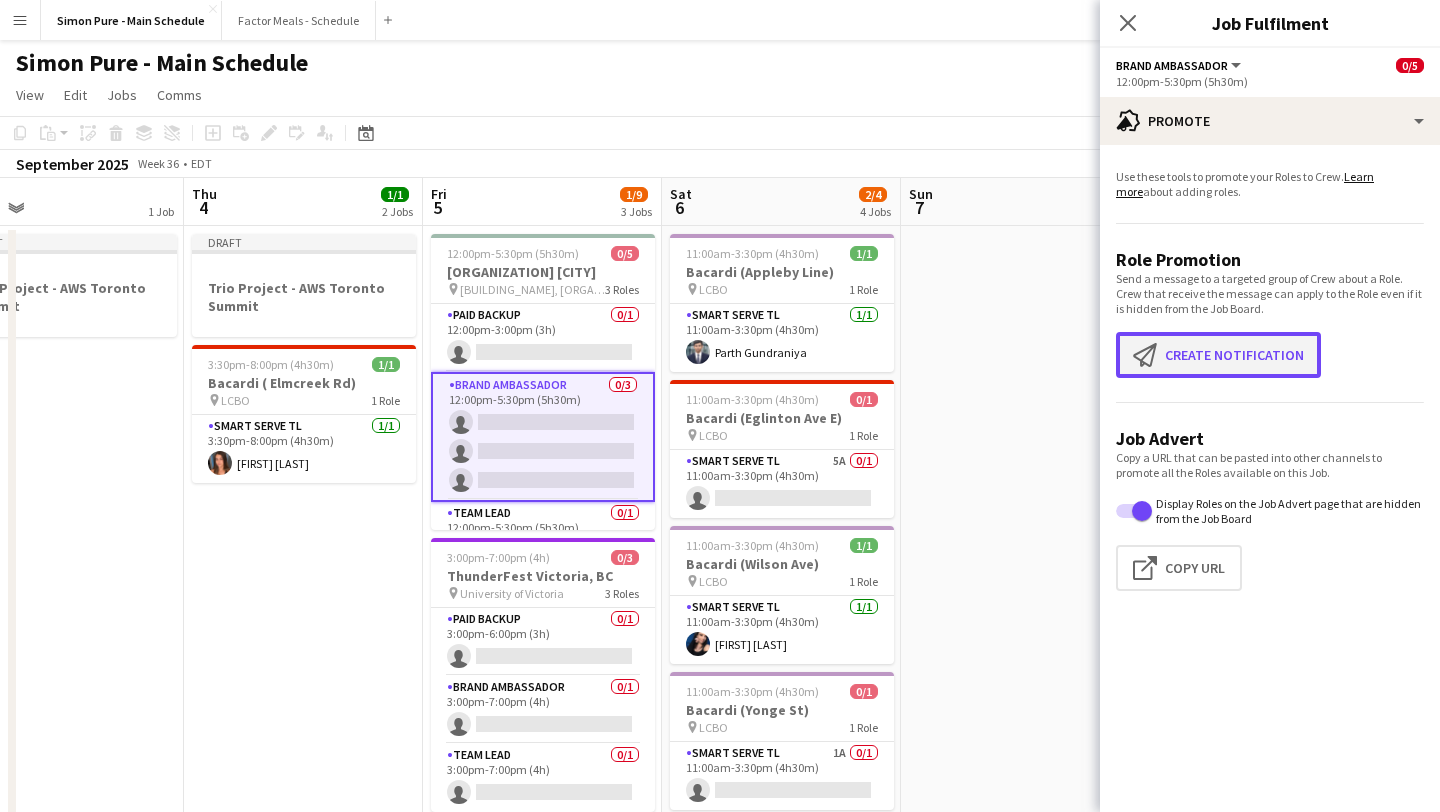 click on "Create notification
Create notification" at bounding box center [1218, 355] 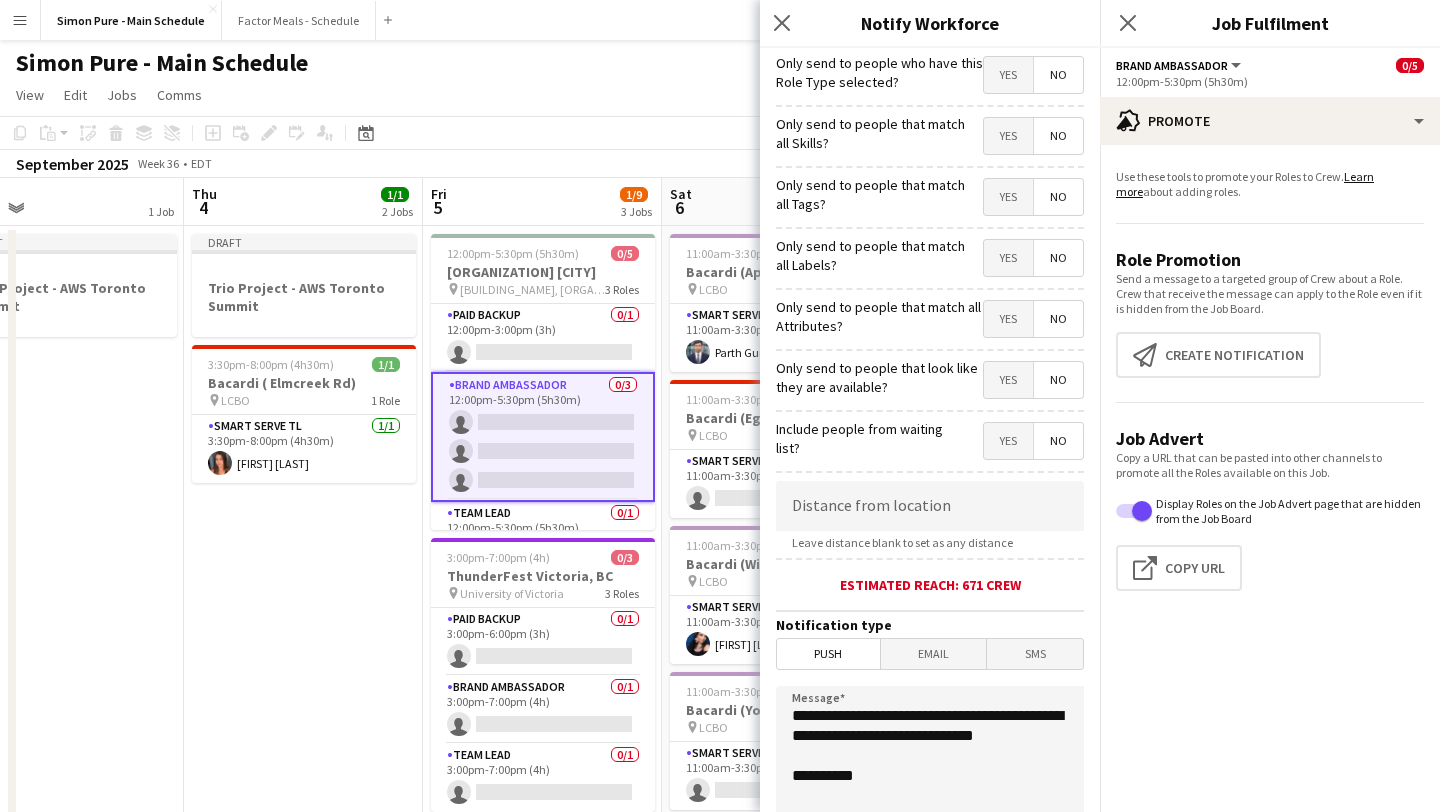 click on "Email" at bounding box center (934, 654) 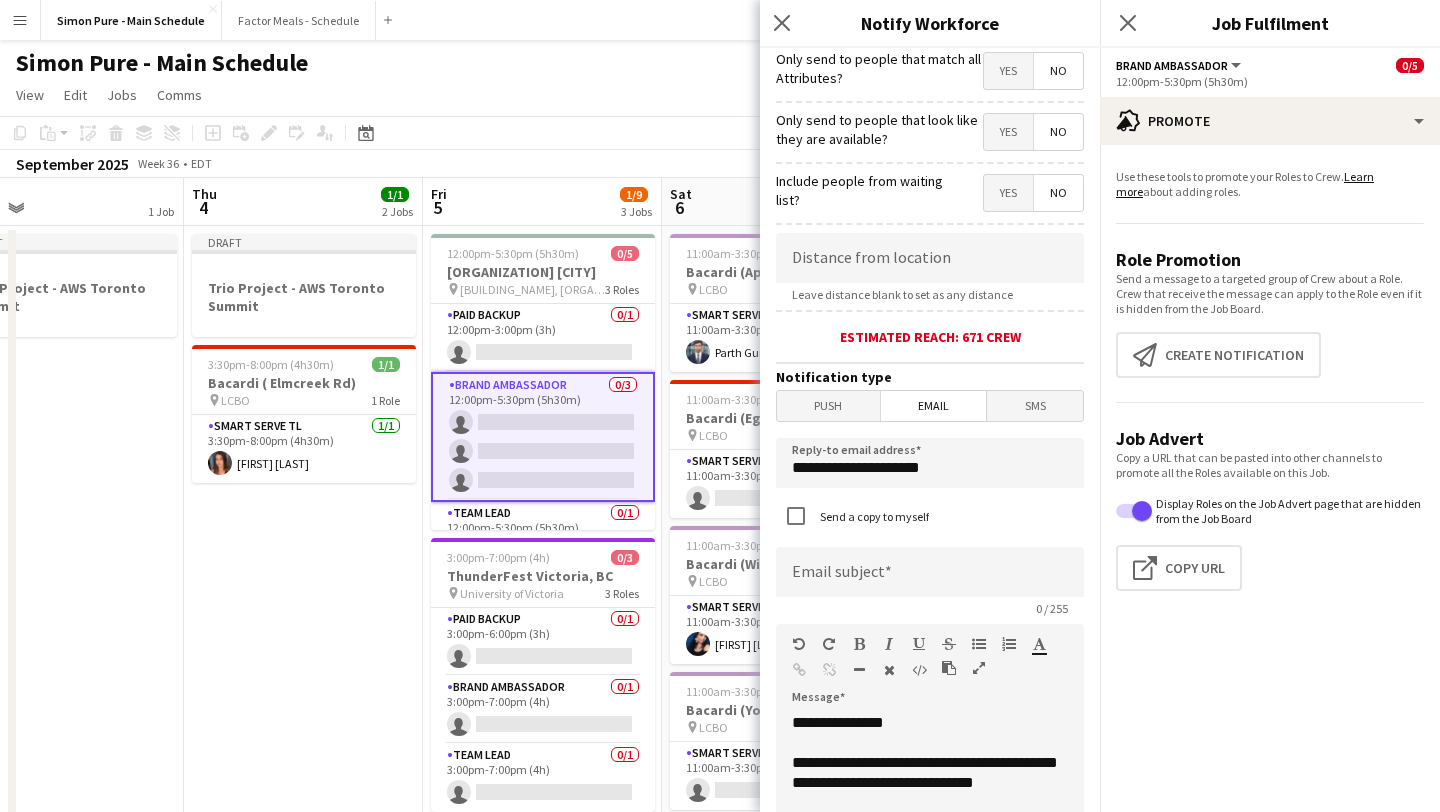 scroll, scrollTop: 250, scrollLeft: 0, axis: vertical 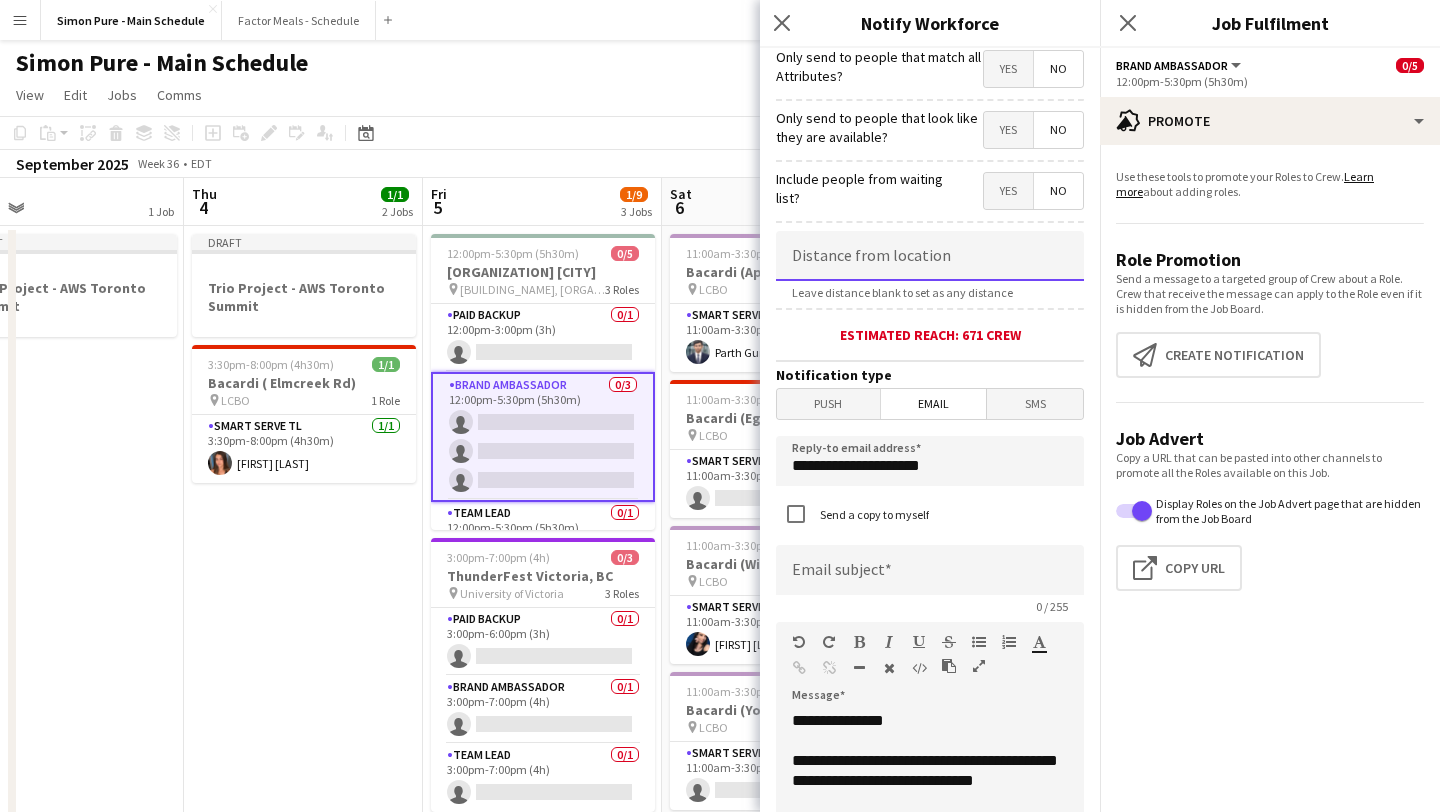 click 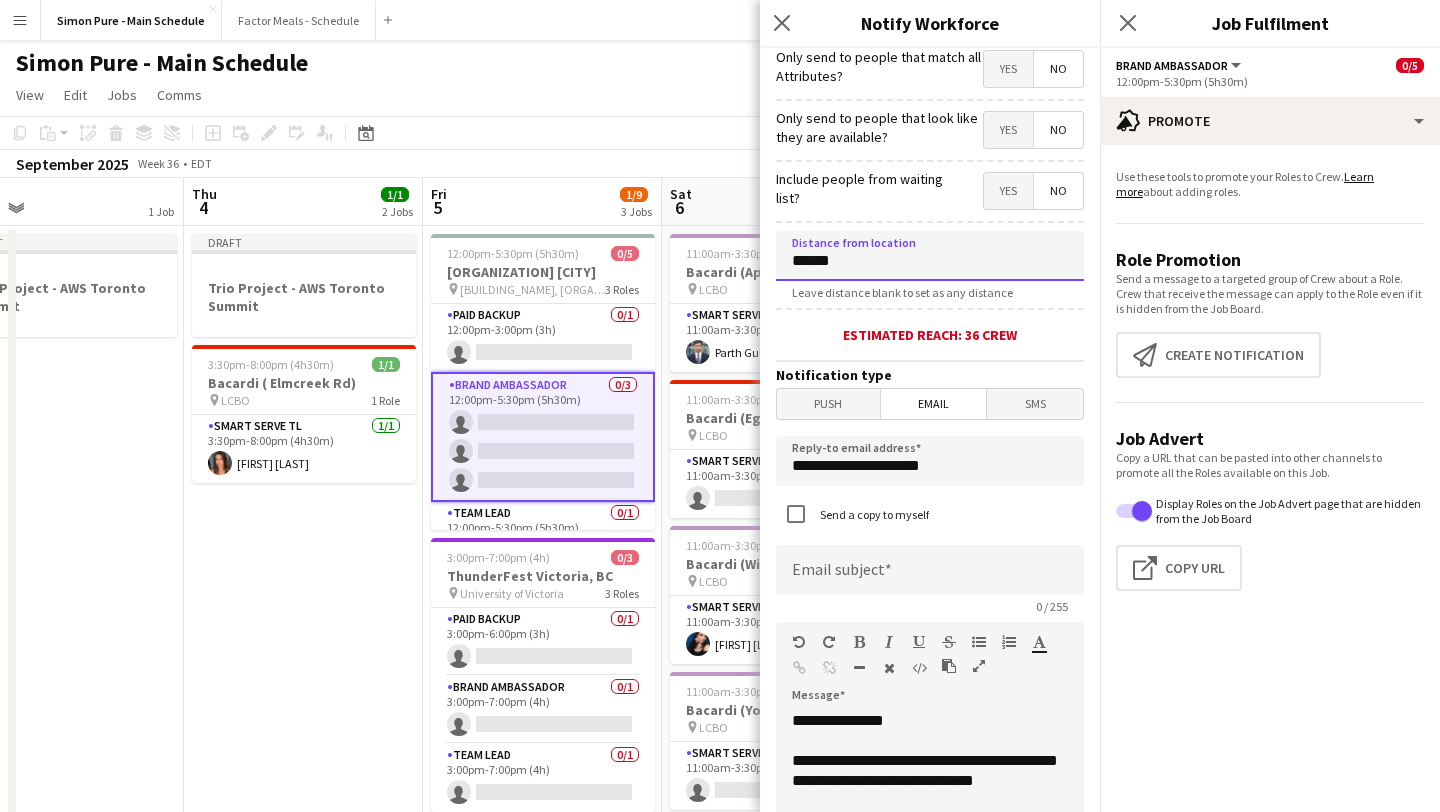 type on "******" 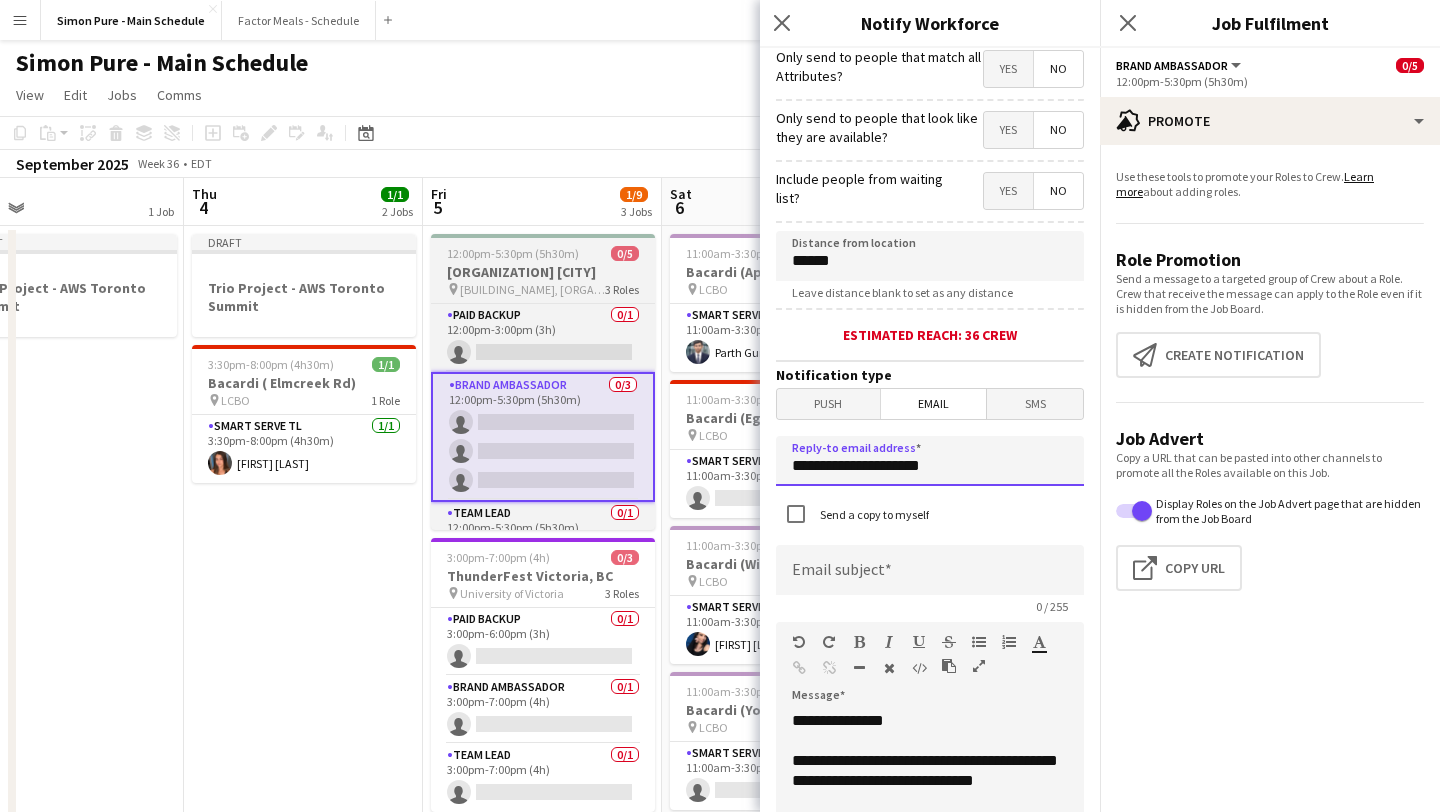 drag, startPoint x: 976, startPoint y: 470, endPoint x: 647, endPoint y: 470, distance: 329 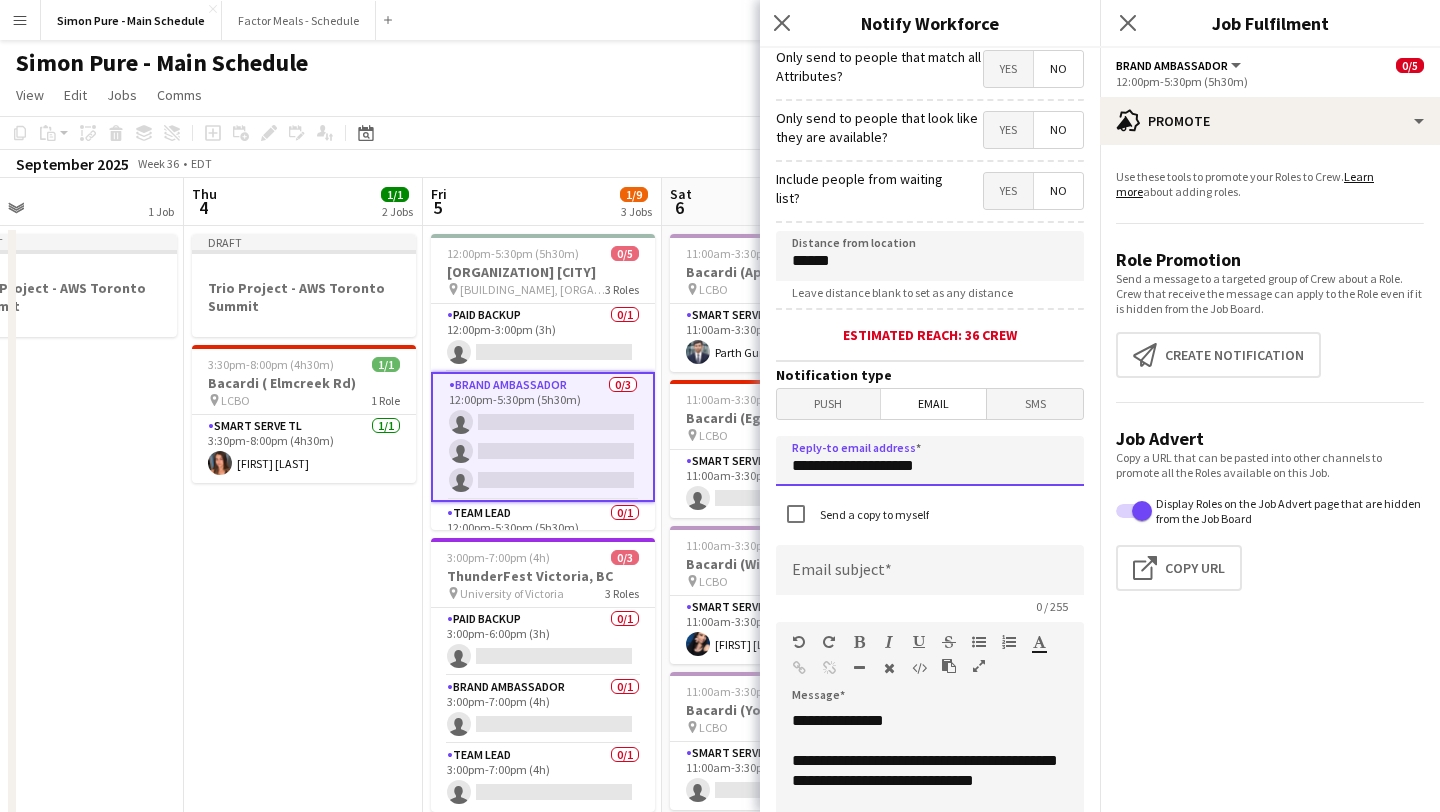 type on "**********" 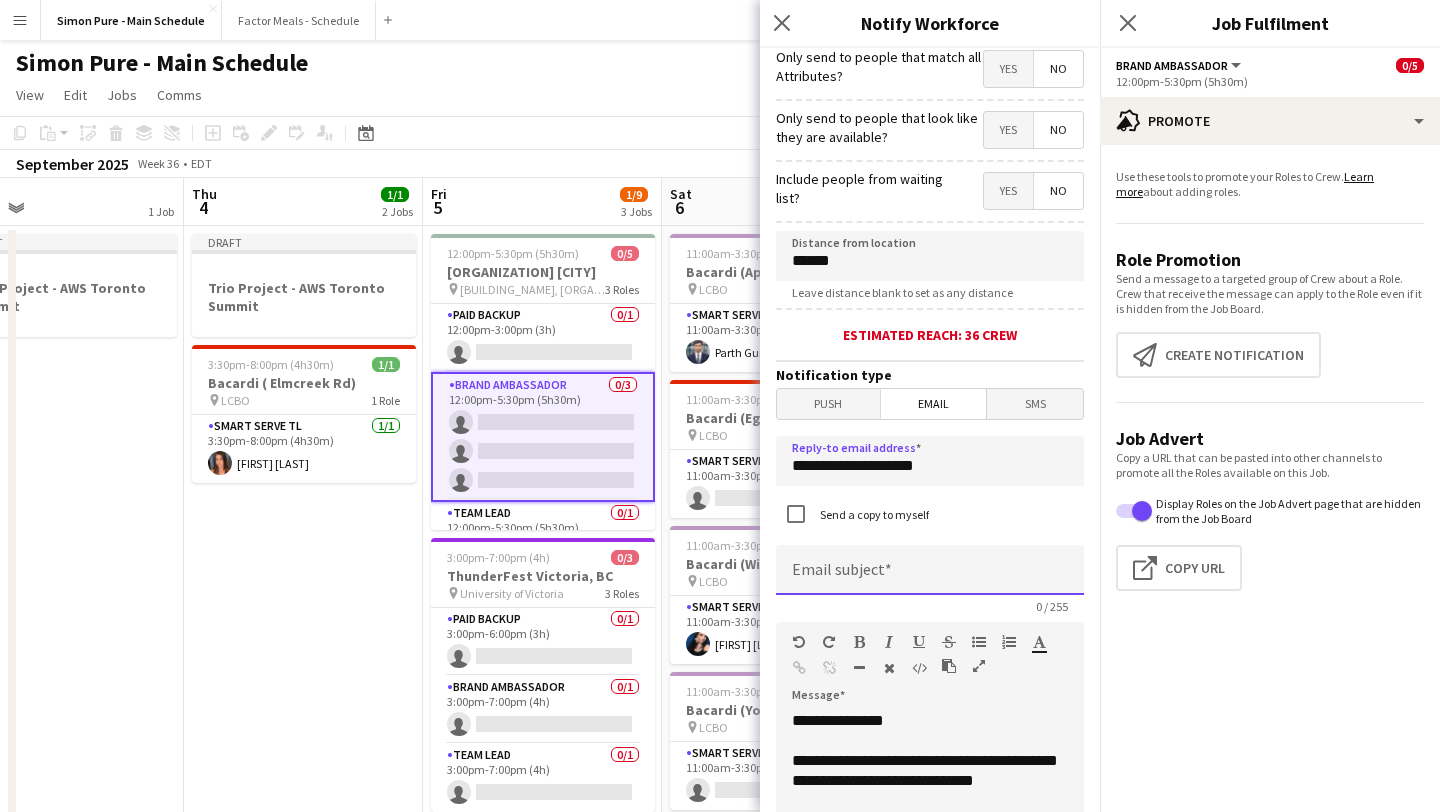 click 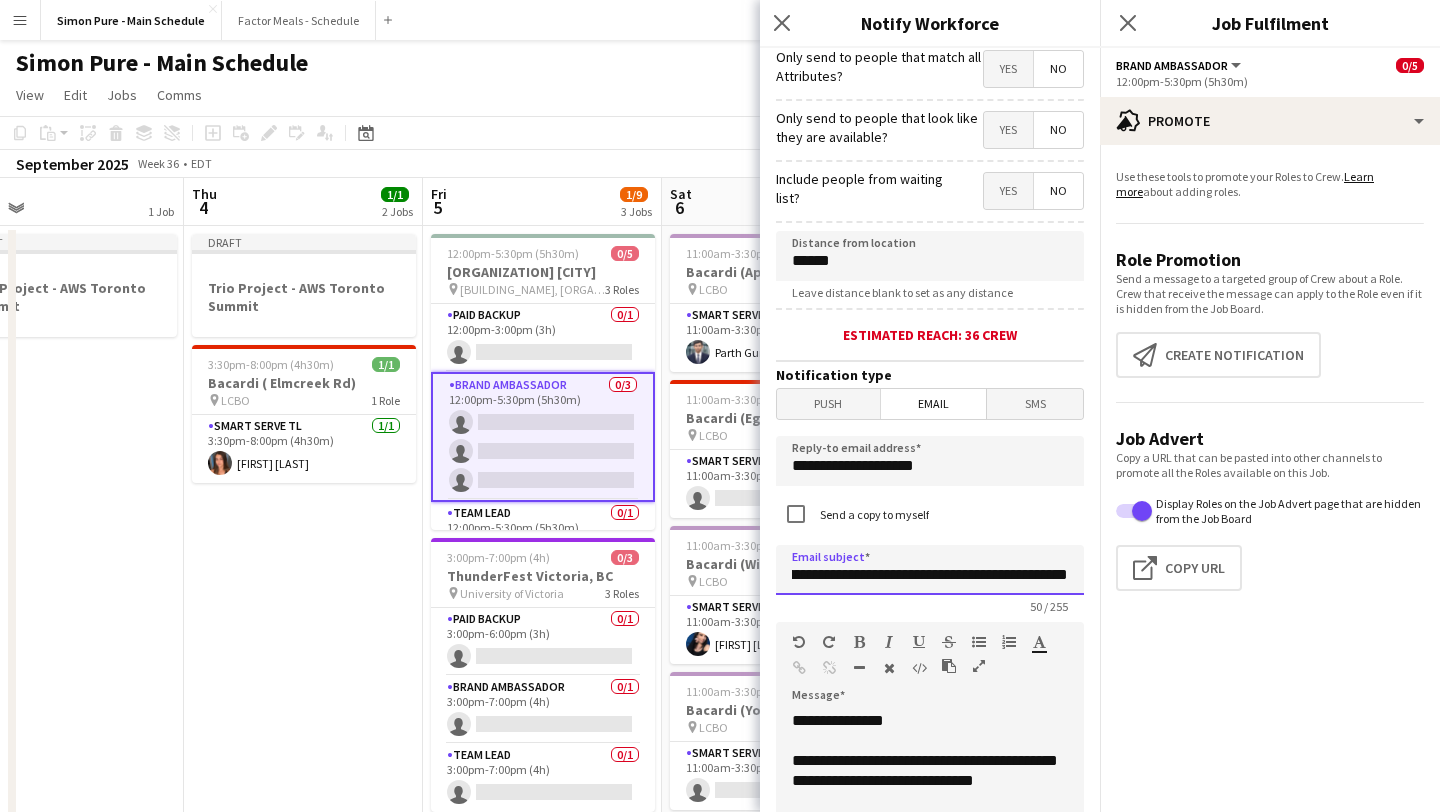 scroll, scrollTop: 0, scrollLeft: 67, axis: horizontal 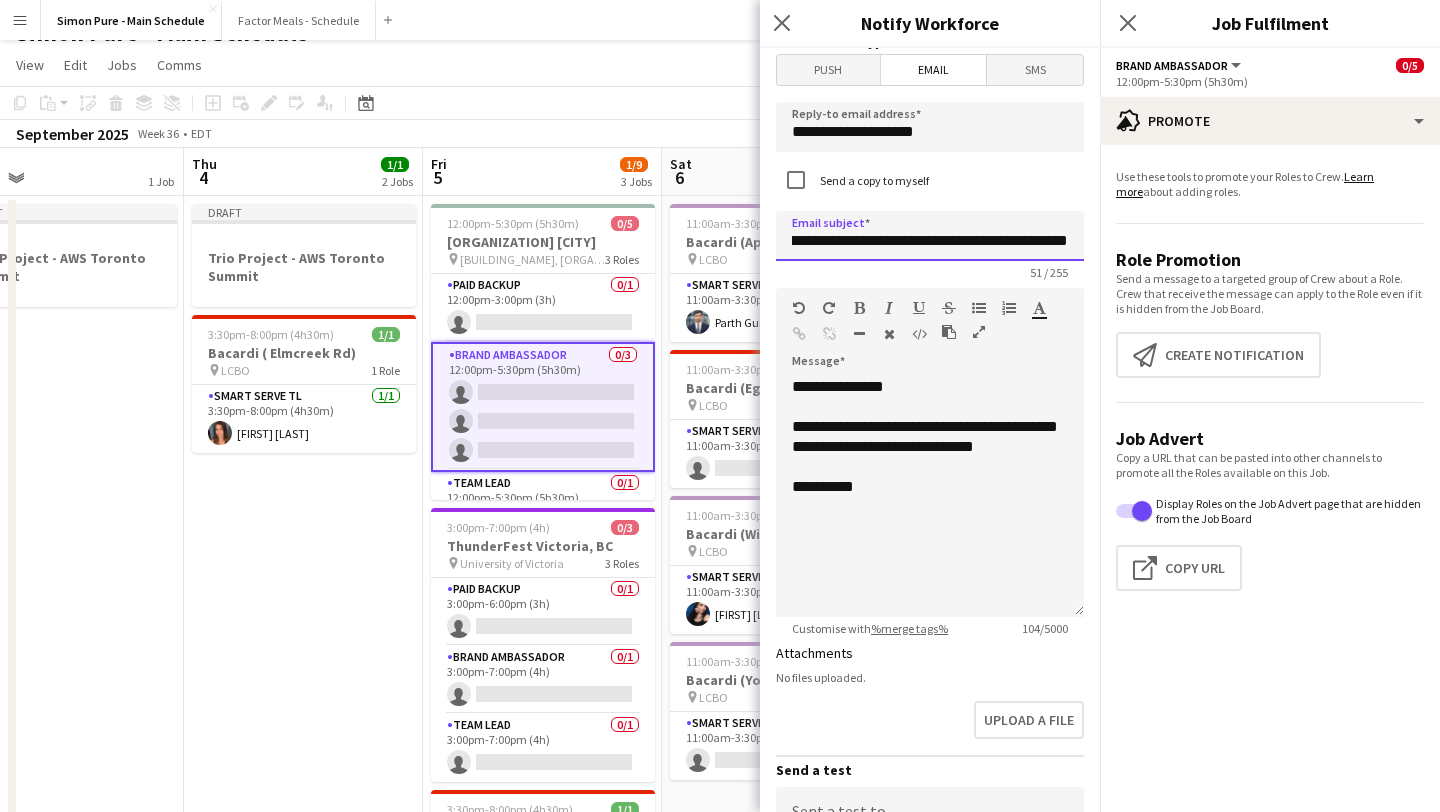 type on "**********" 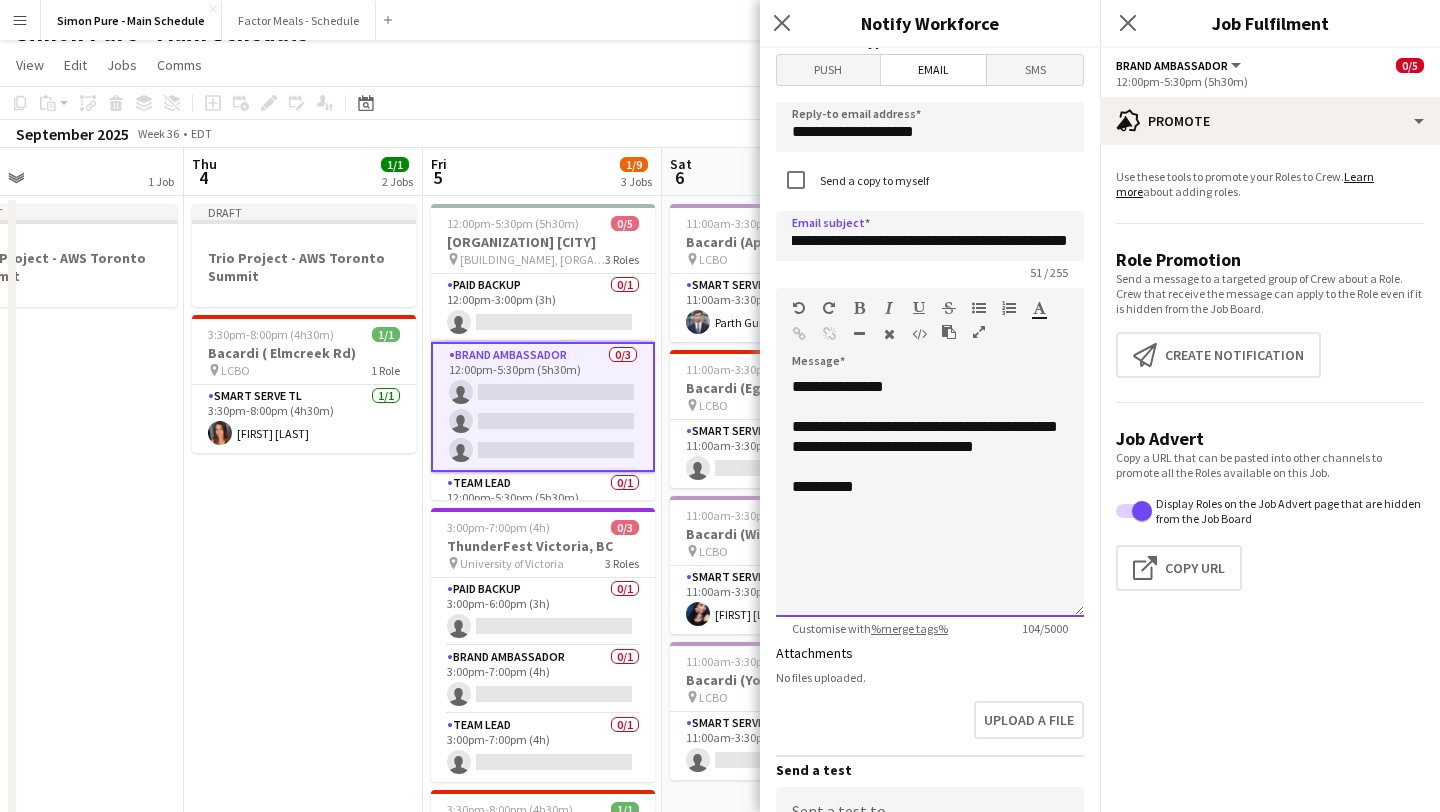 click on "**********" 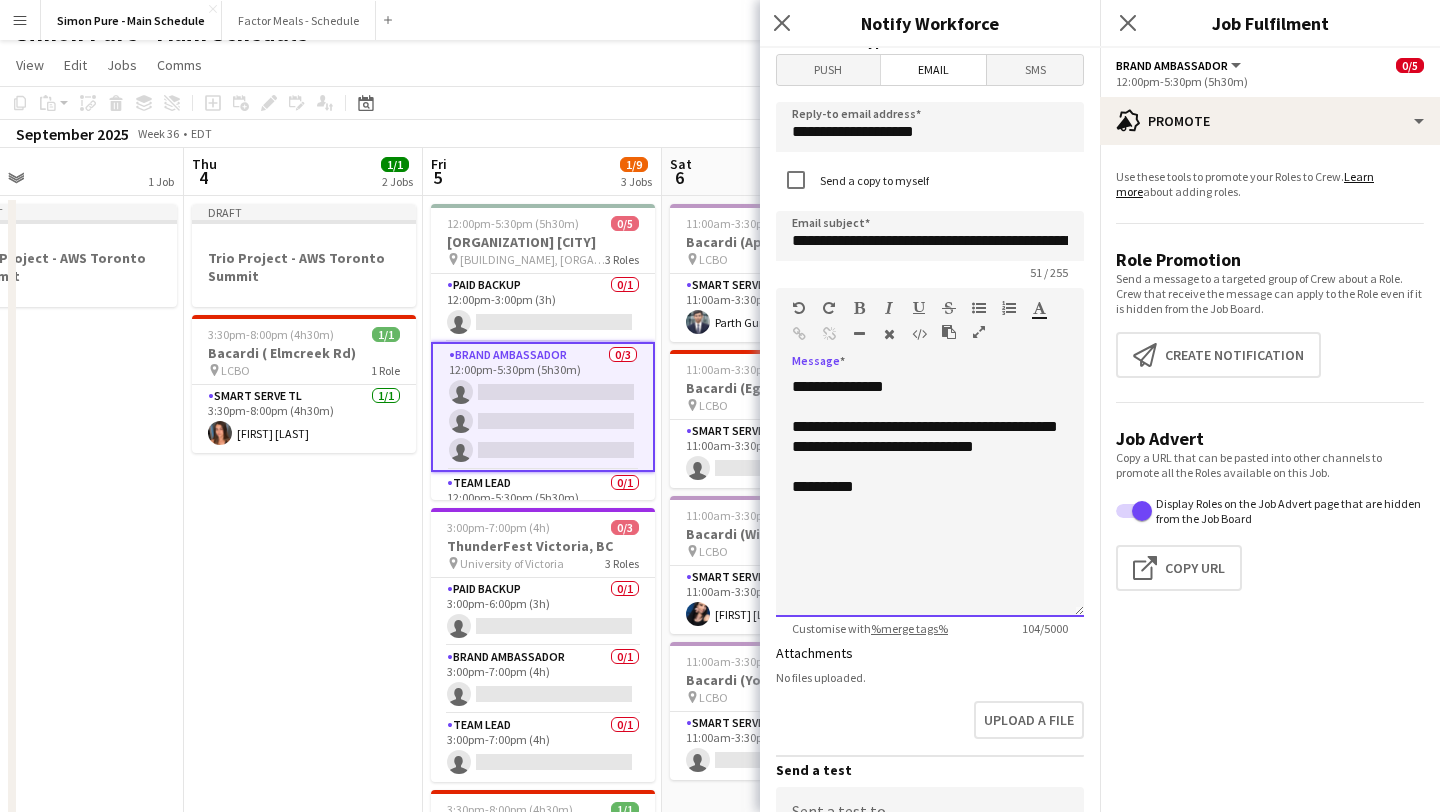 type 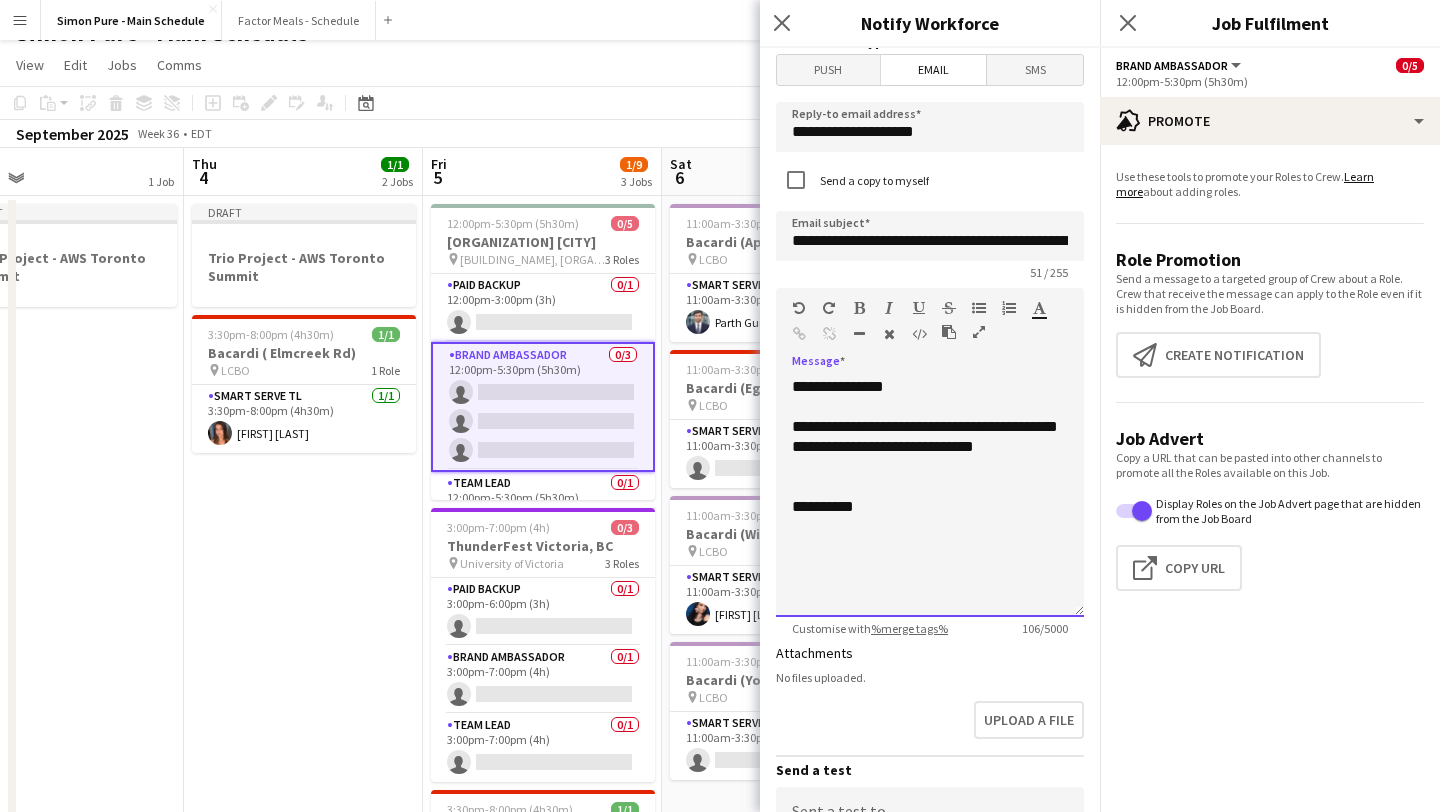 click on "**********" 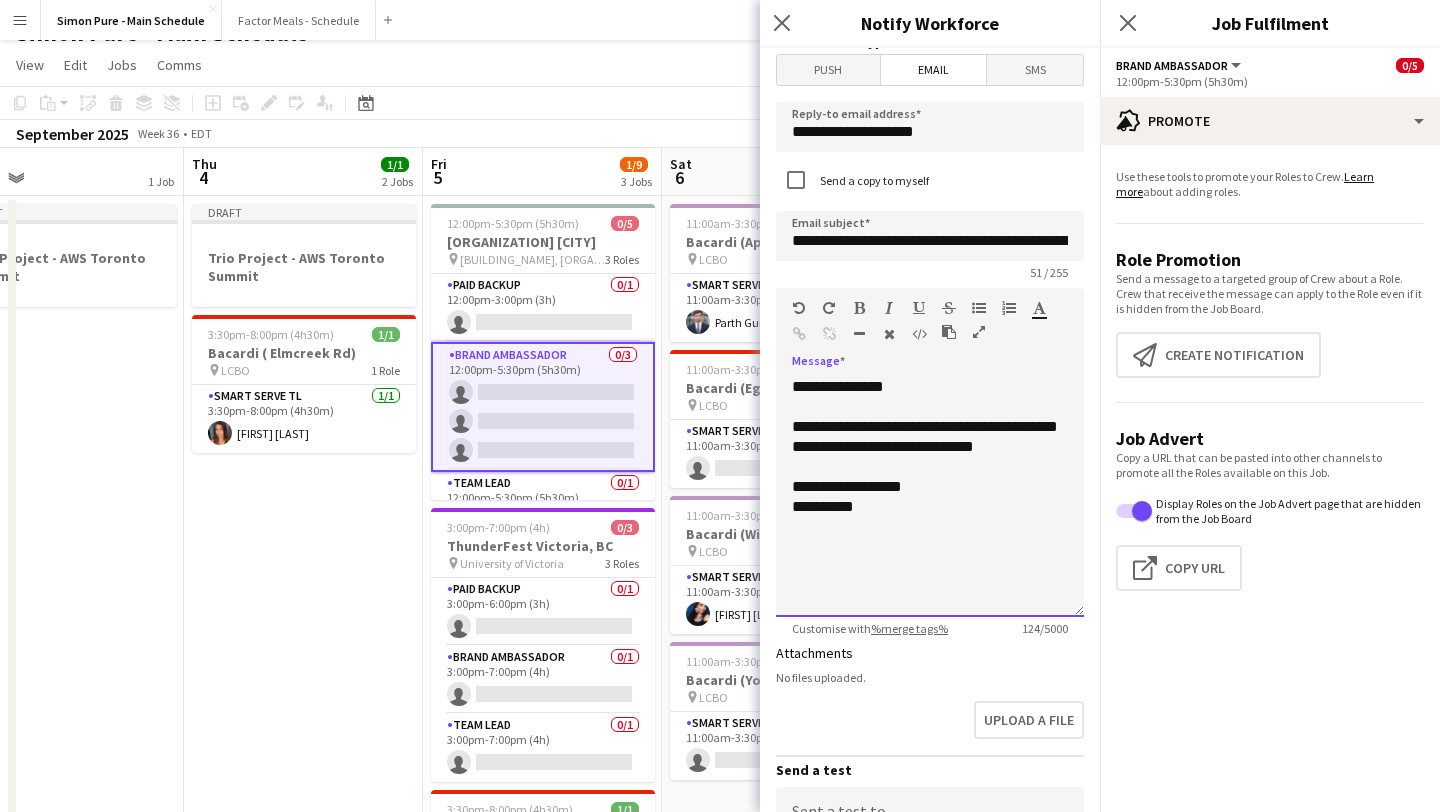 click on "**********" 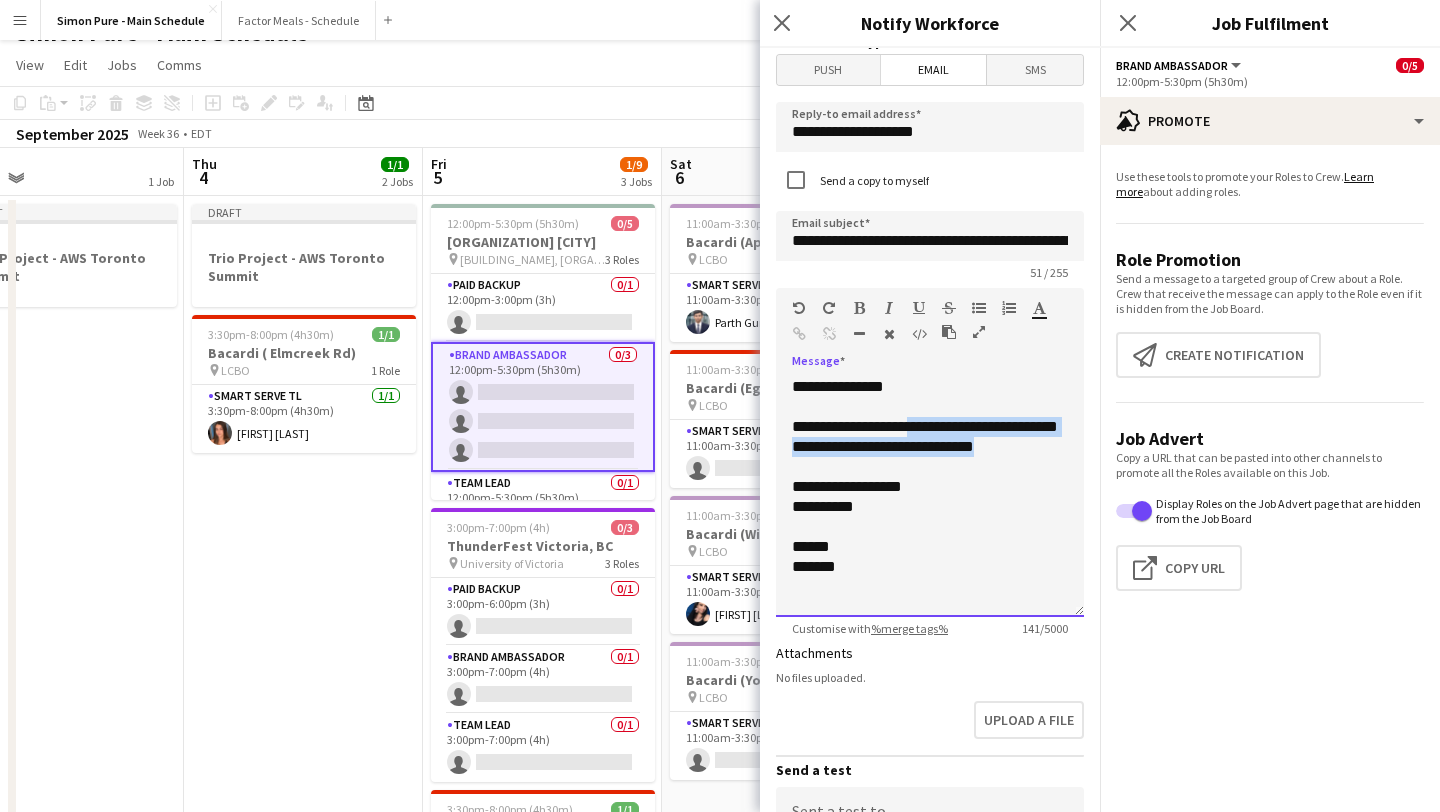drag, startPoint x: 896, startPoint y: 479, endPoint x: 920, endPoint y: 425, distance: 59.093147 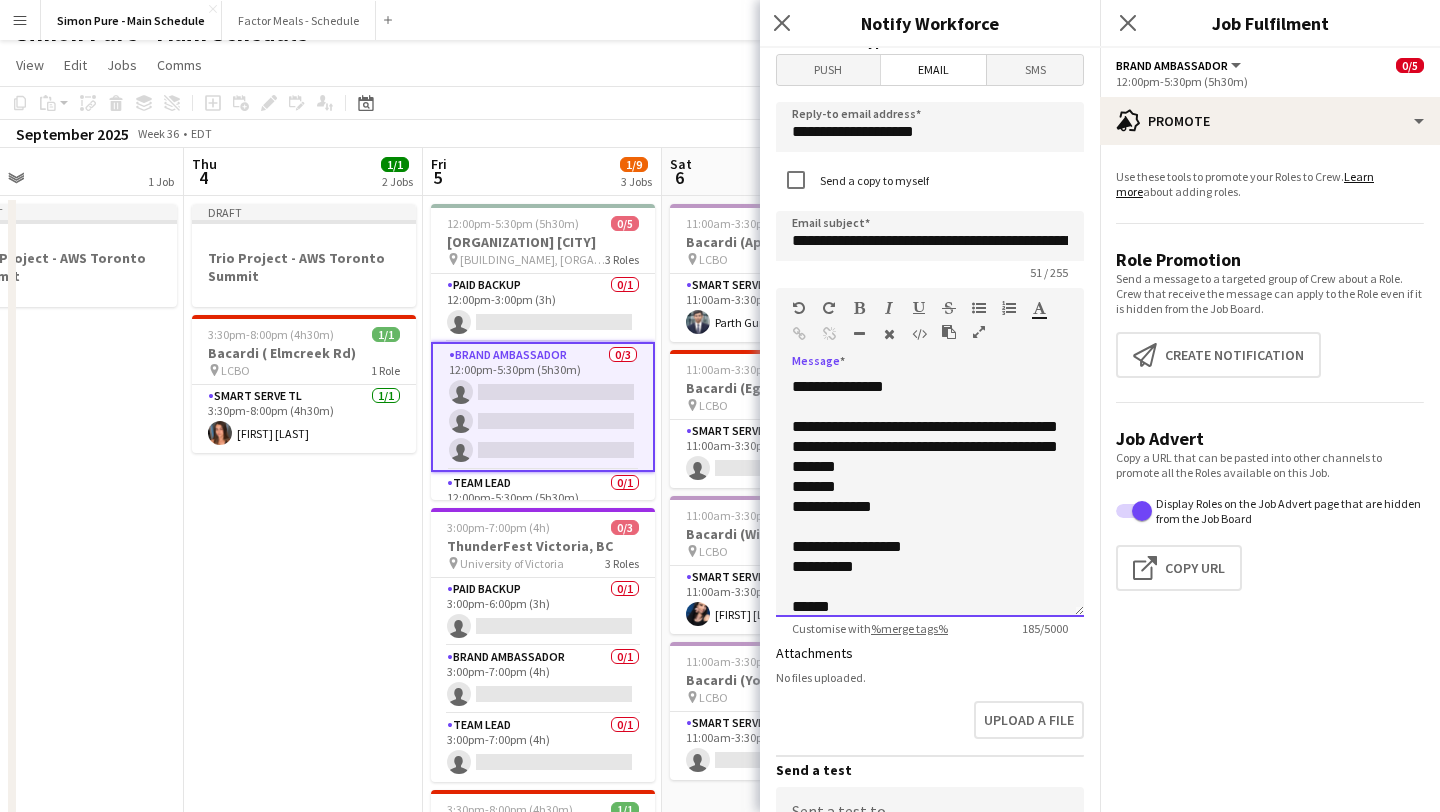 scroll, scrollTop: 36, scrollLeft: 0, axis: vertical 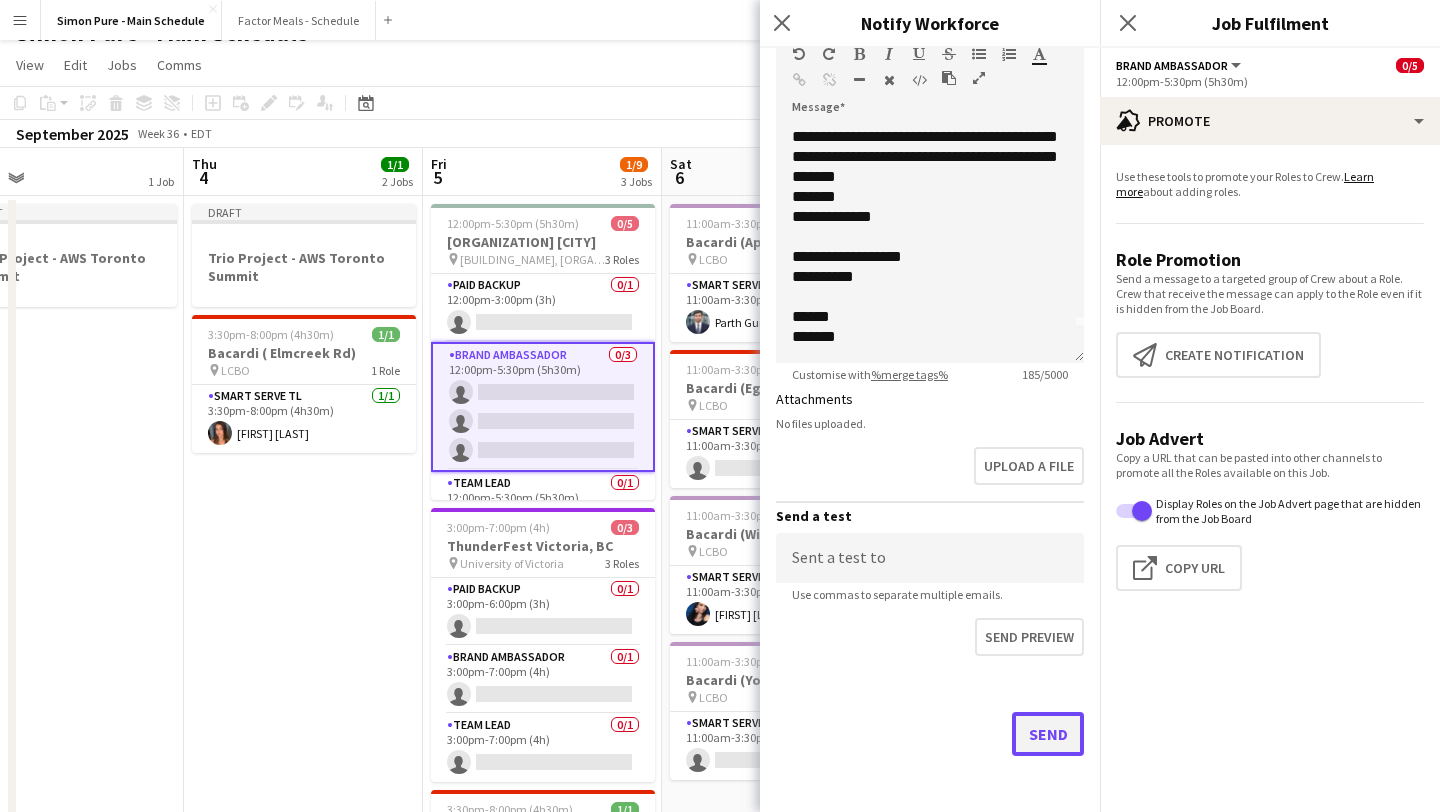 click on "Send" 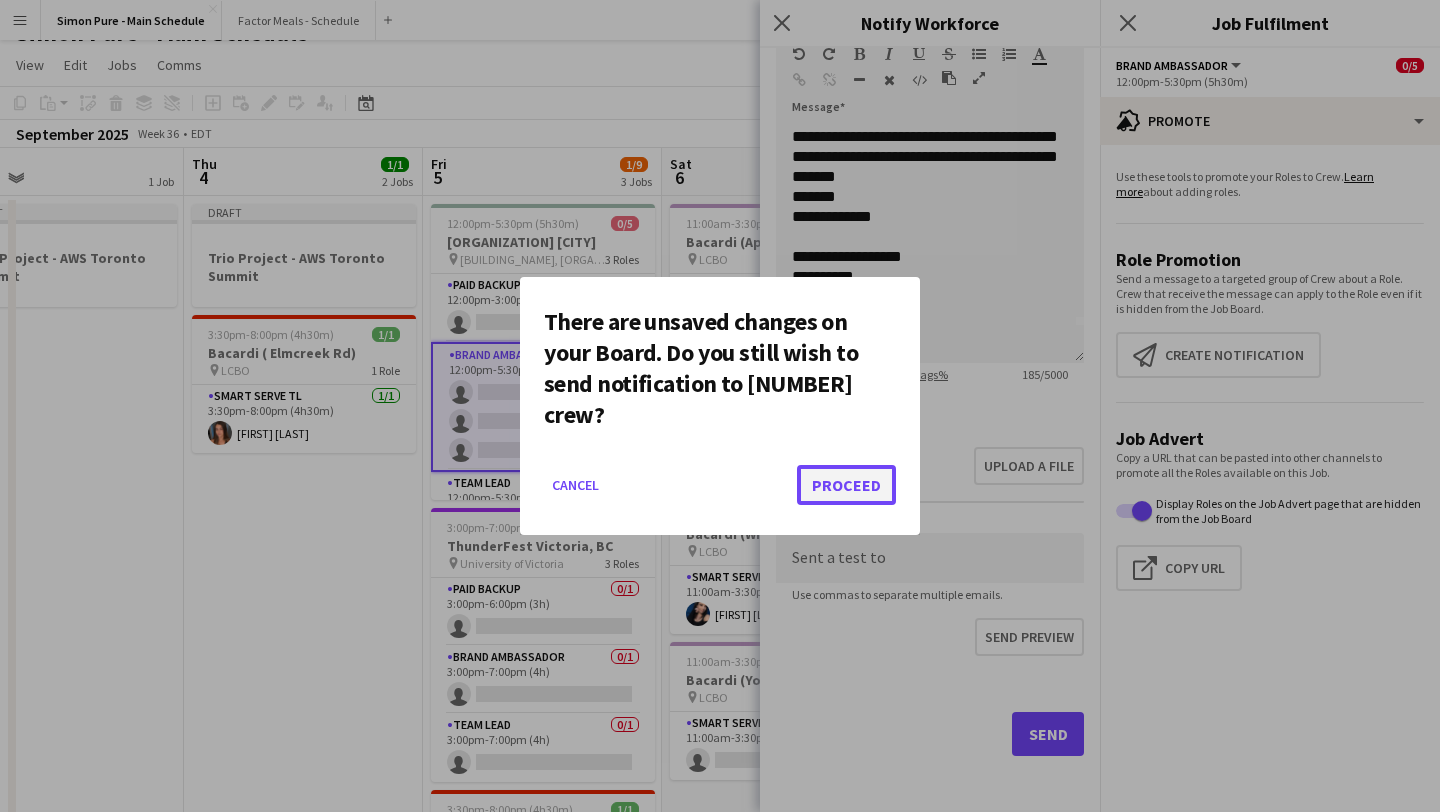 click on "Proceed" 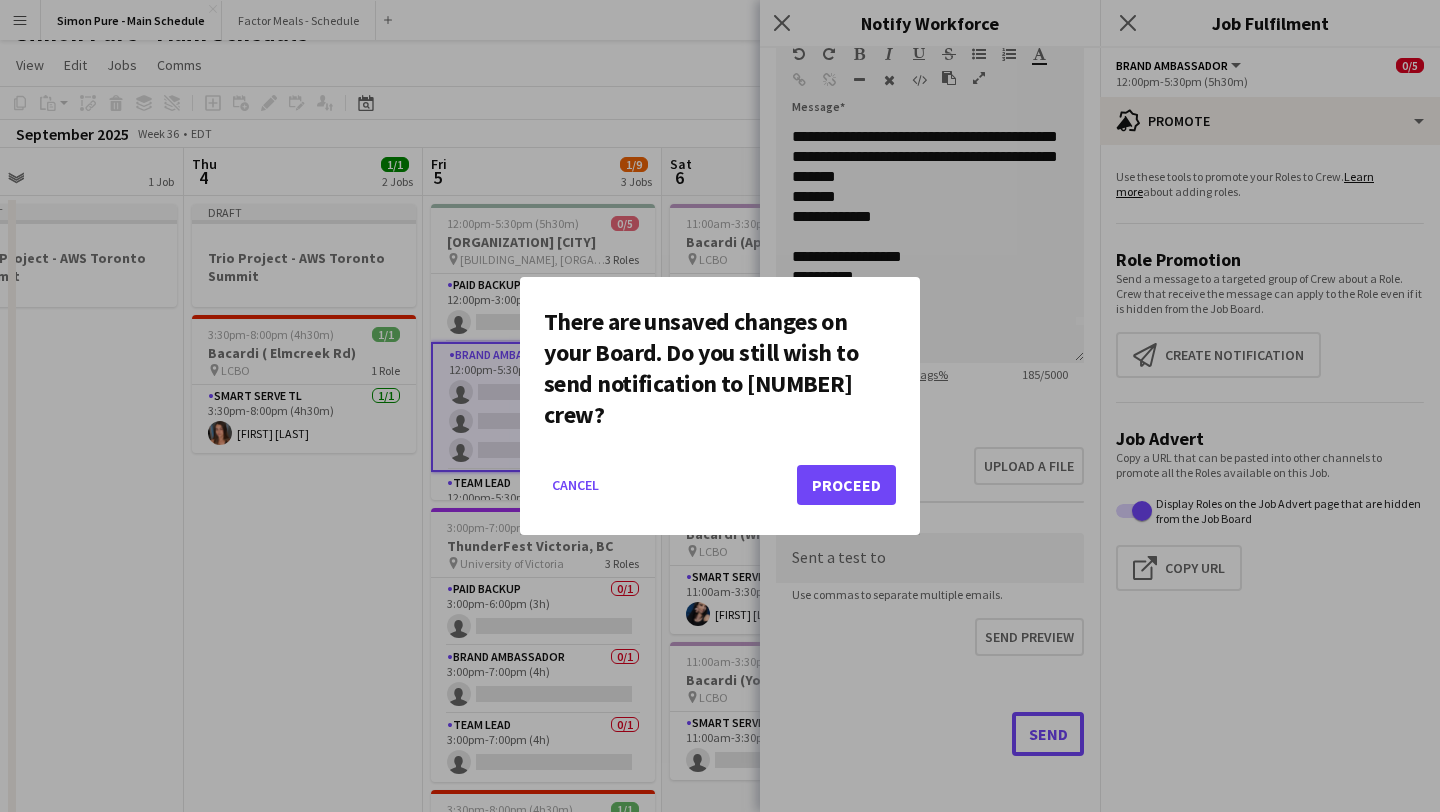 scroll, scrollTop: 30, scrollLeft: 0, axis: vertical 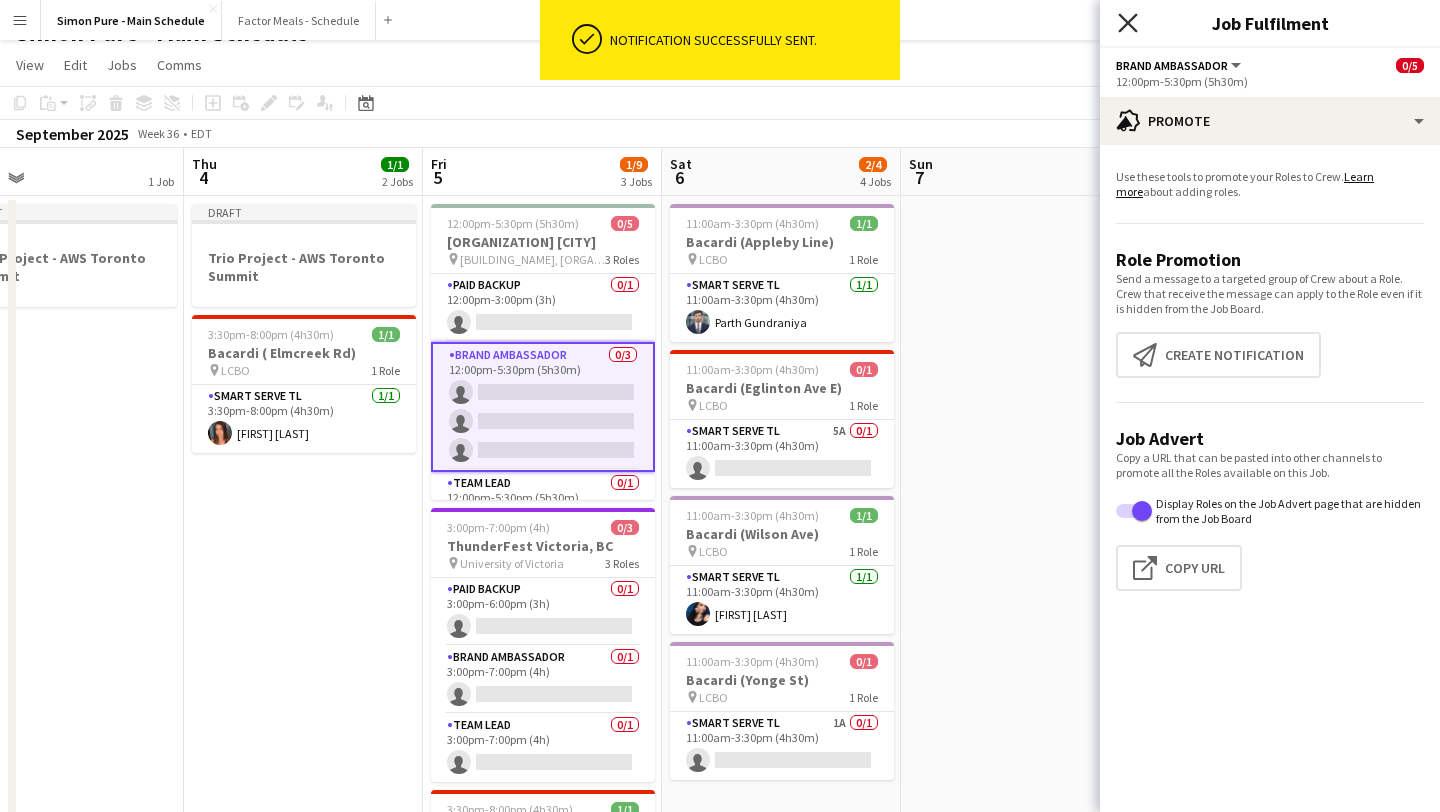 click 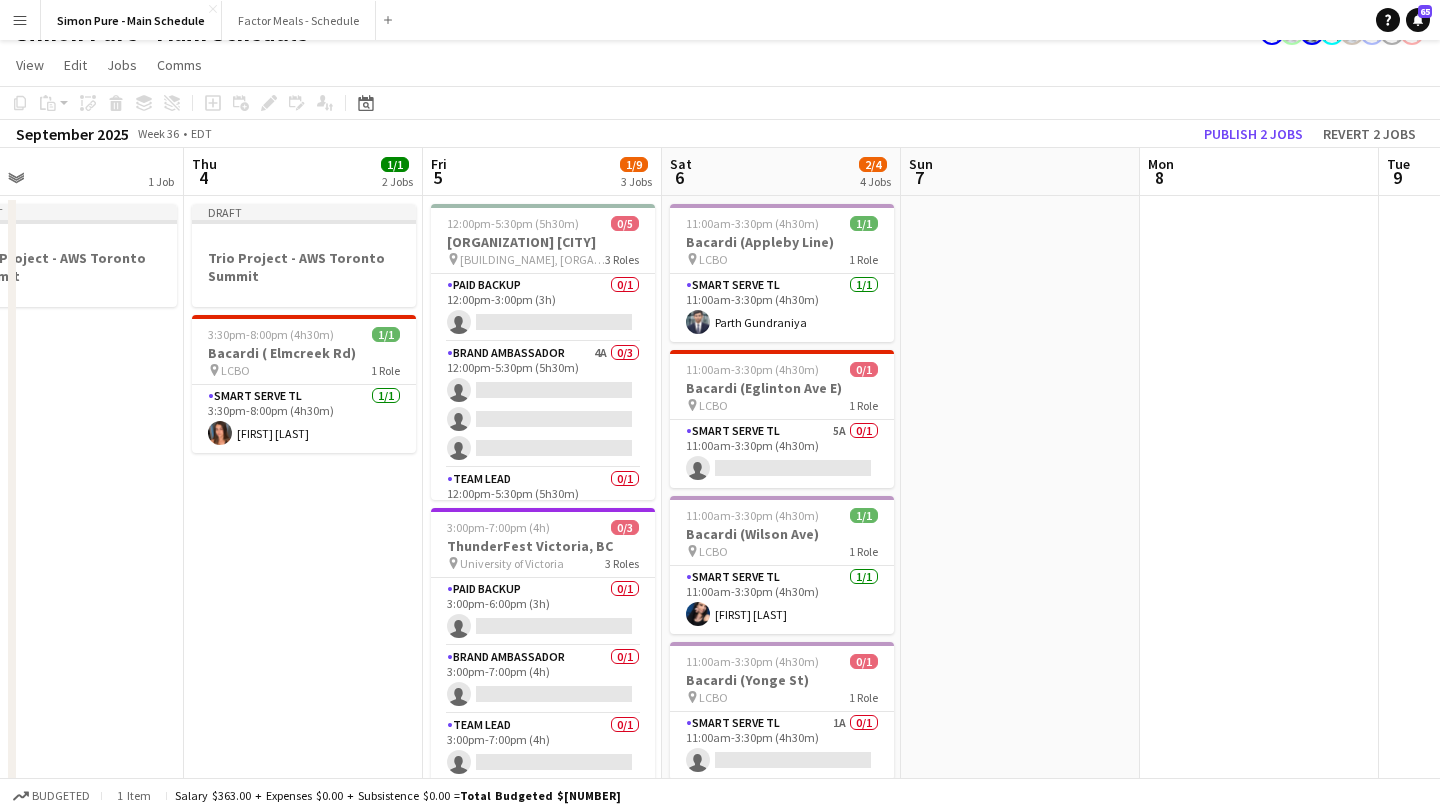 scroll, scrollTop: 0, scrollLeft: 0, axis: both 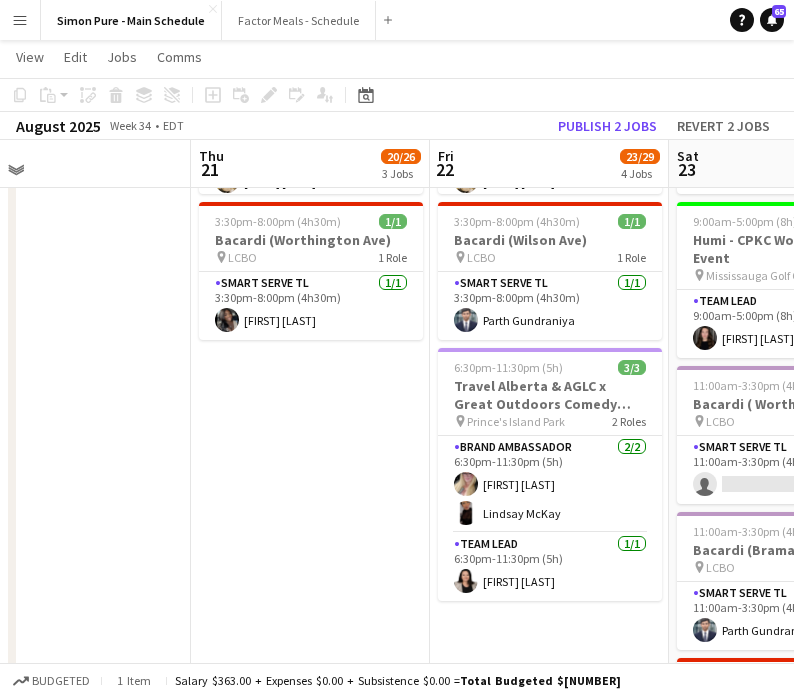 click on "1:00pm-9:00pm (8h)    17/21   Disney Fan Expo
pin
MTCC   5 Roles   Paid Backup   15A   0/2   1:00pm-4:00pm (3h)
single-neutral-actions
single-neutral-actions
Brand Ambassador    6/6   1:00pm-9:00pm (8h)
William Bui DANA CARRABON ameerah nuri Julissa Cornejo Nikki Haggart Sarah Nuri  Brand Ambassador    8I   35A   5/6   1:00pm-9:00pm (8h)
! Anthony Kerr Cristiana Bodnariuc Ritish Nagpal Danielle Hreljac Diana Randeniya
single-neutral-actions
Brand Ambassador    2I   23A   4/5   1:00pm-9:00pm (8h)
Dylan Watts Annika Dringenberg Fara Nouri Geanie Luu
single-neutral-actions
Team Lead   2/2   1:00pm-9:00pm (8h)
Kelc Noble Jade Askin     1:00pm-9:00pm (8h)    2/4   Disney's "Tron" at Fan Expo
pin
Metro Toronto Convention Centre   3 Roles   Paid Backup   0/1   1:00pm-4:00pm (3h)" at bounding box center (310, 655) 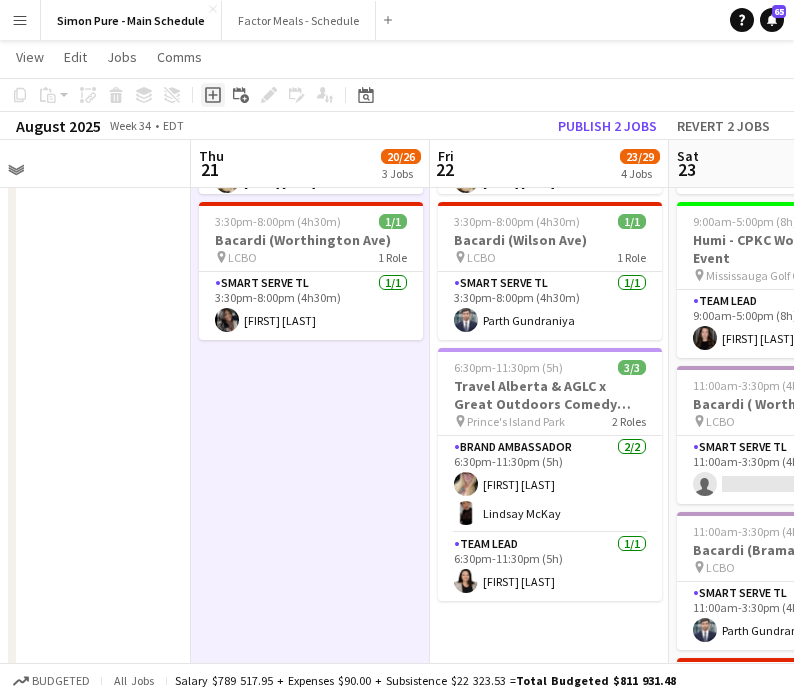 click 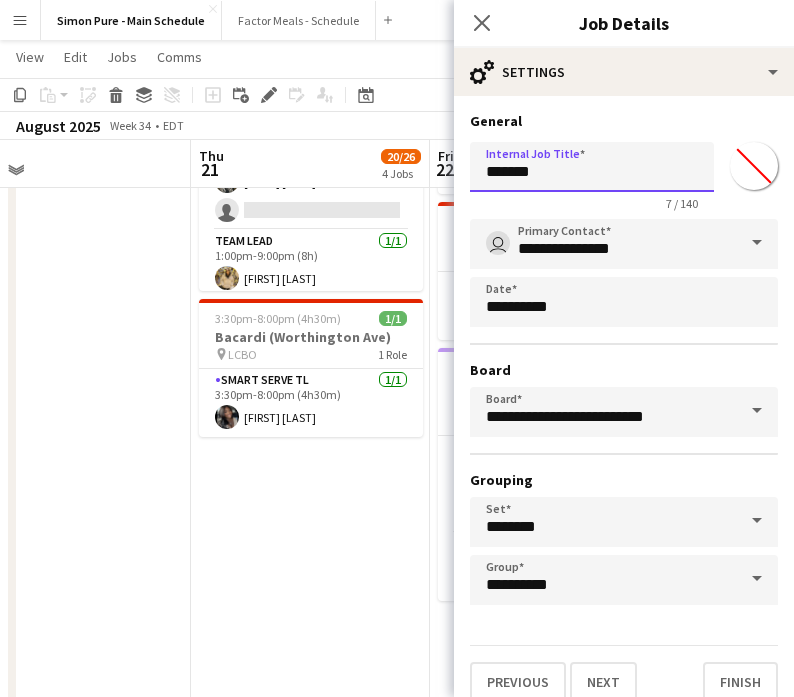 drag, startPoint x: 598, startPoint y: 170, endPoint x: 269, endPoint y: 167, distance: 329.01367 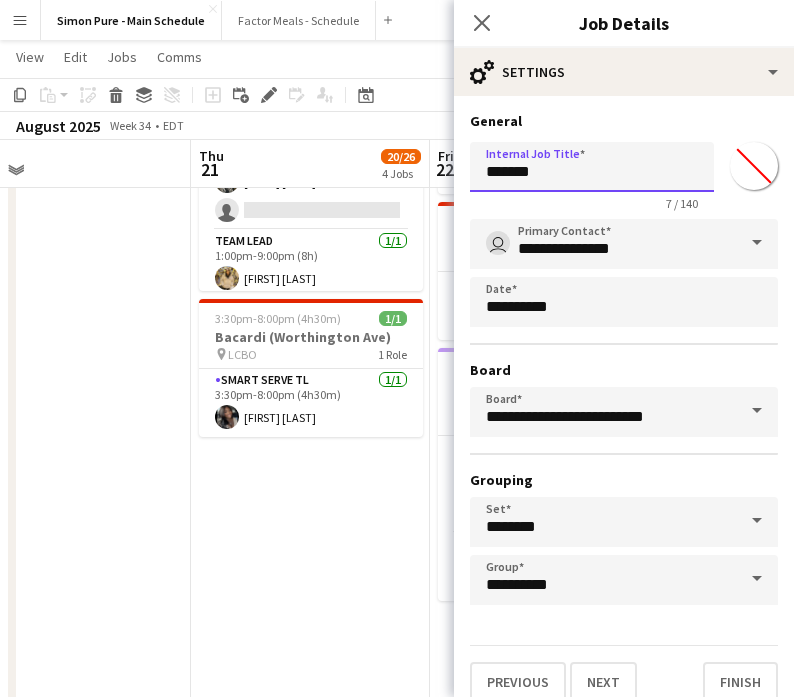 click on "Menu
Boards
Boards   Boards   All jobs   Status
Workforce
Workforce   My Workforce   Recruiting
Comms
Comms
Pay
Pay   Approvals   Payments   Reports   Invoices
Platform Settings
Platform Settings   App settings   Your settings   Profiles
Training Academy
Training Academy
Knowledge Base
Knowledge Base
Product Updates
Product Updates   Log Out   Privacy   [FIRST] [LAST] - Main Schedule
Close
Factor Meals - Schedule
Close
Add
Help
Notifications
65   [FIRST] [LAST] - Main Schedule
user" at bounding box center (397, 606) 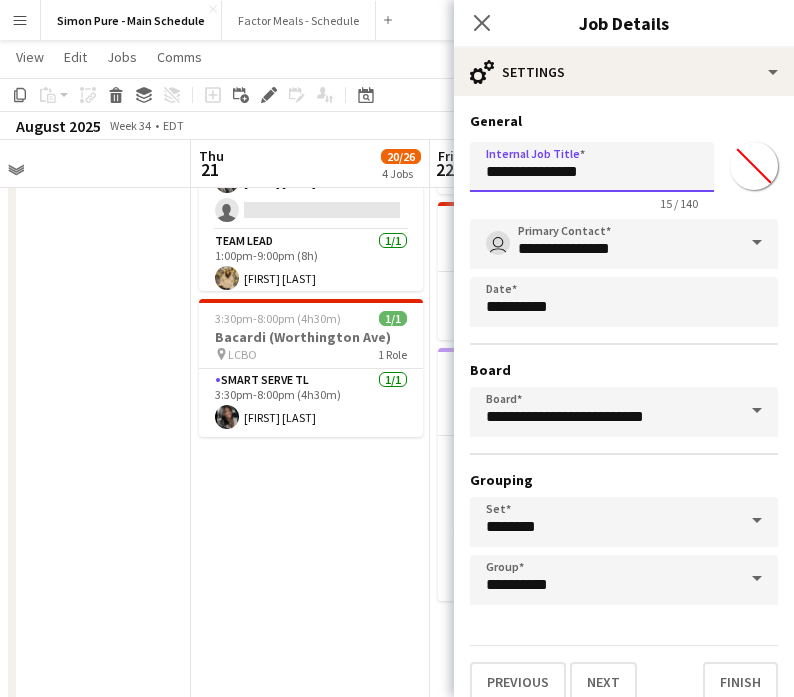 type on "**********" 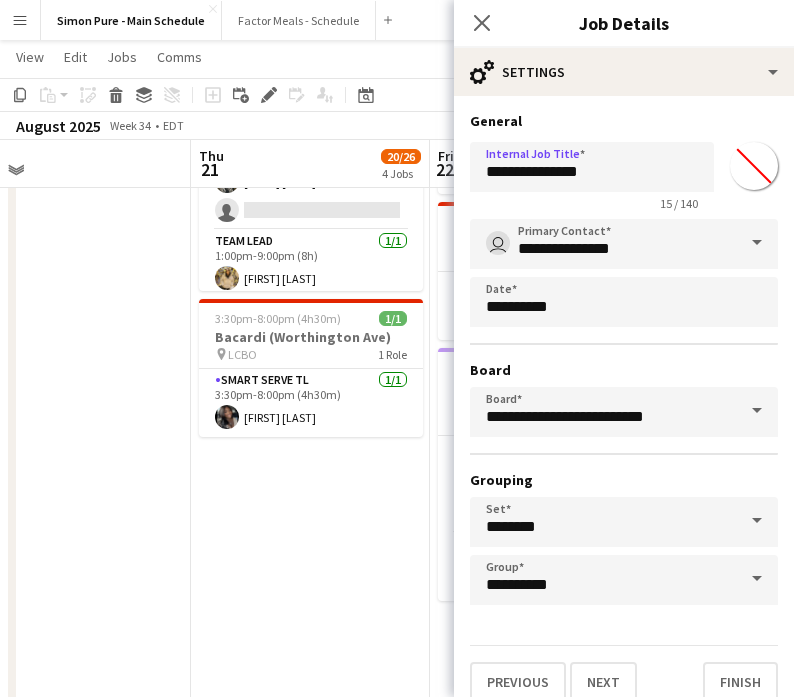 click on "*******" at bounding box center [754, 166] 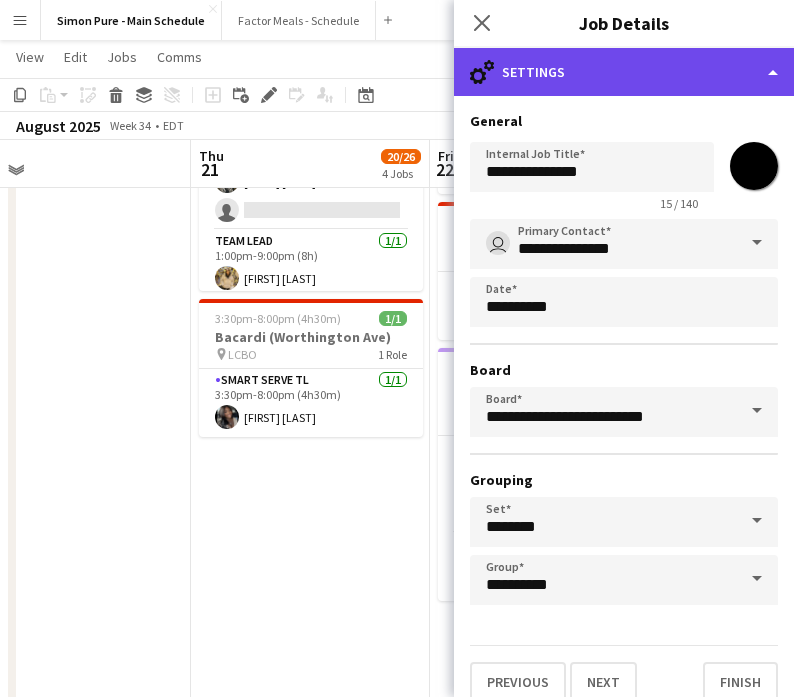 type on "*******" 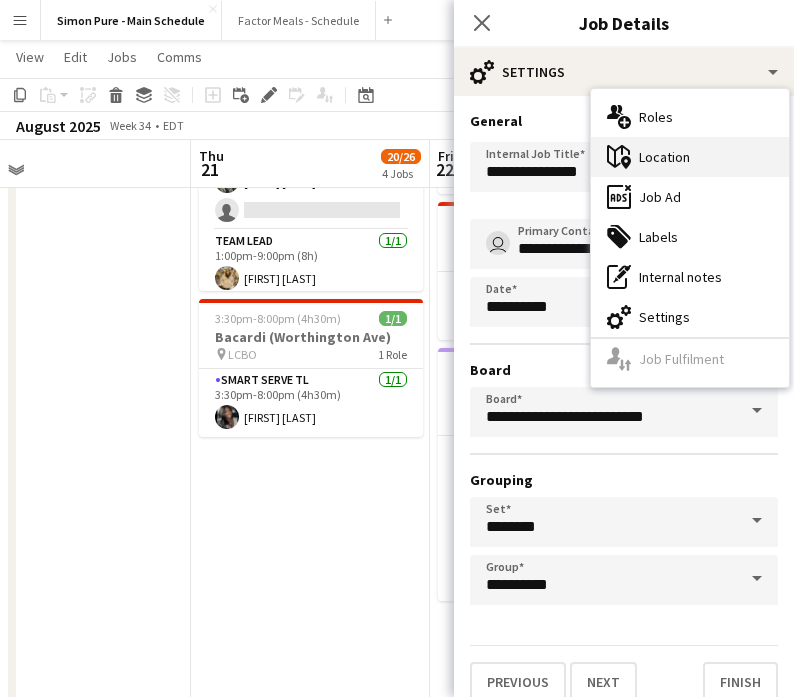 click on "maps-pin-1
Location" at bounding box center [690, 157] 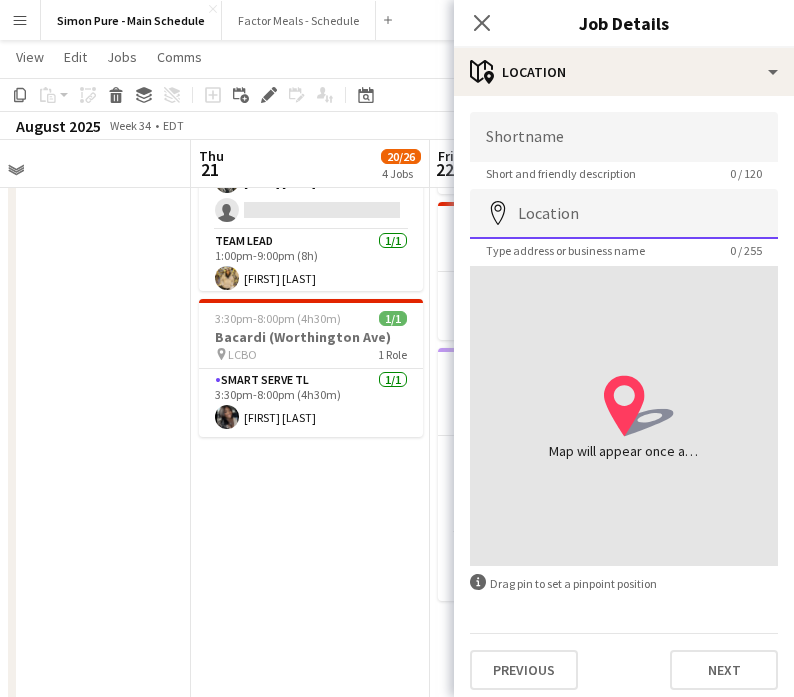 click on "Location" at bounding box center (624, 214) 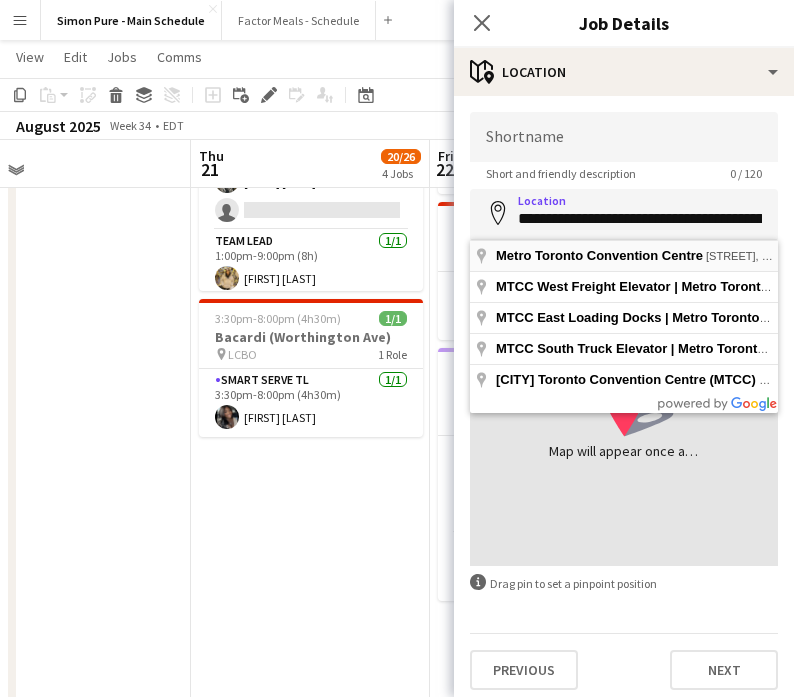 type on "**********" 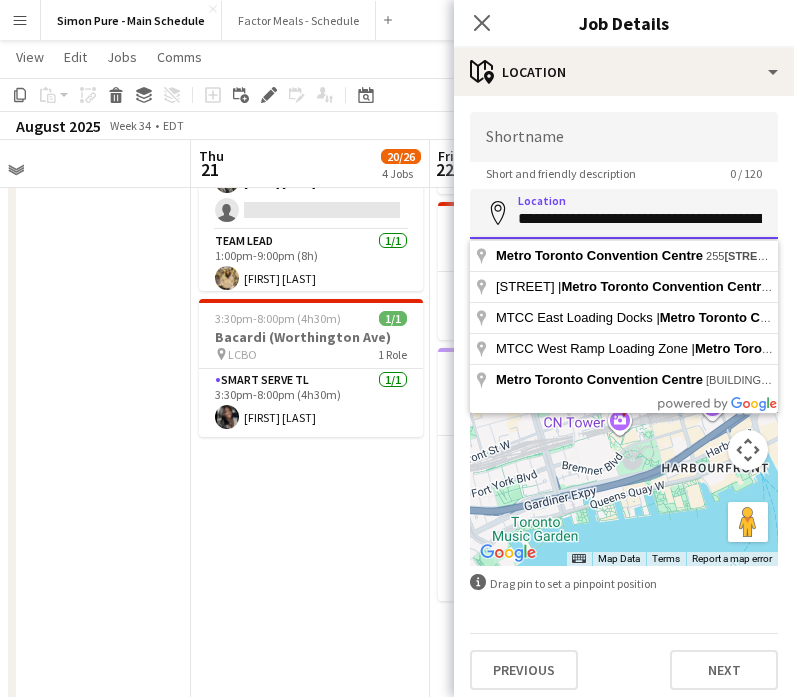 drag, startPoint x: 742, startPoint y: 218, endPoint x: 518, endPoint y: 218, distance: 224 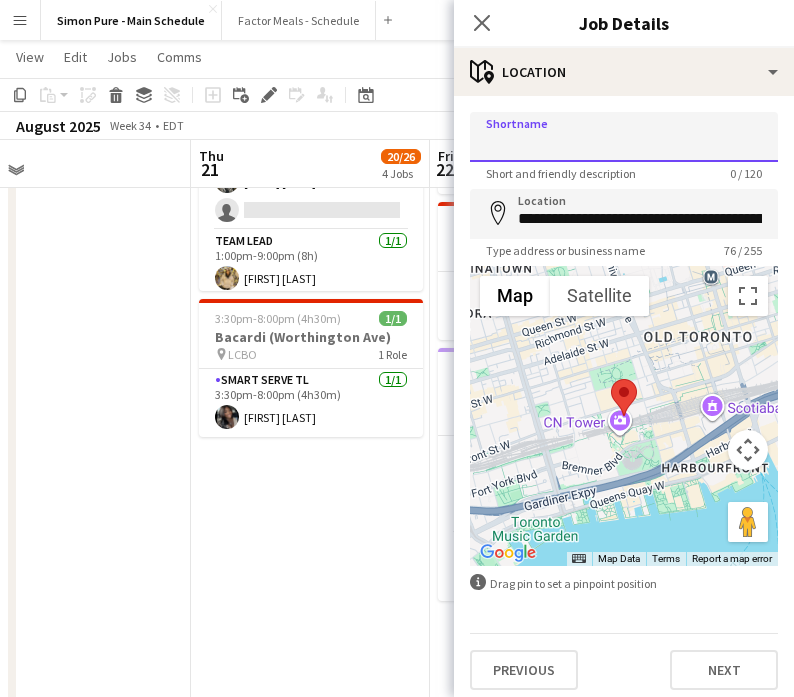 click on "Shortname" at bounding box center (624, 137) 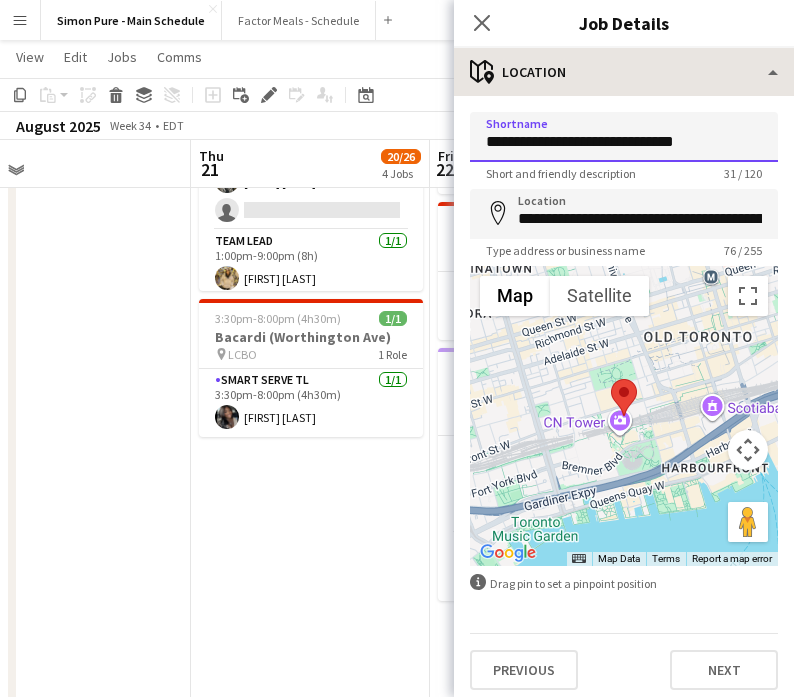 type on "**********" 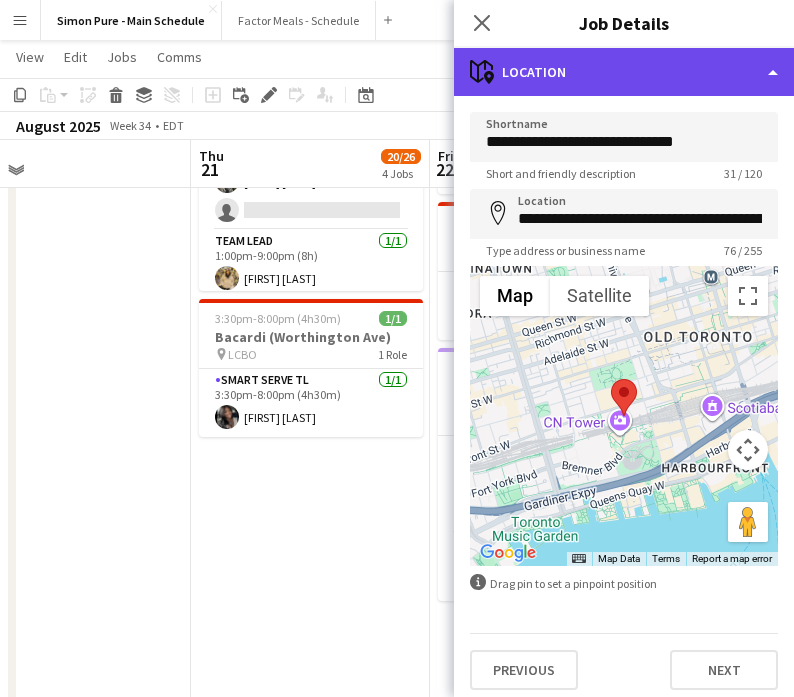 click on "maps-pin-1
Location" 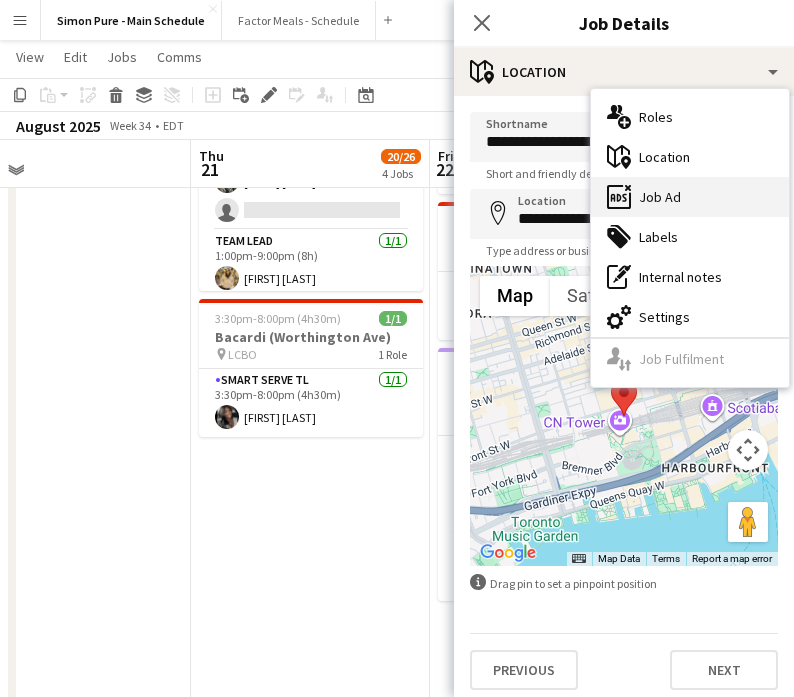 click on "ads-window
Job Ad" at bounding box center [690, 197] 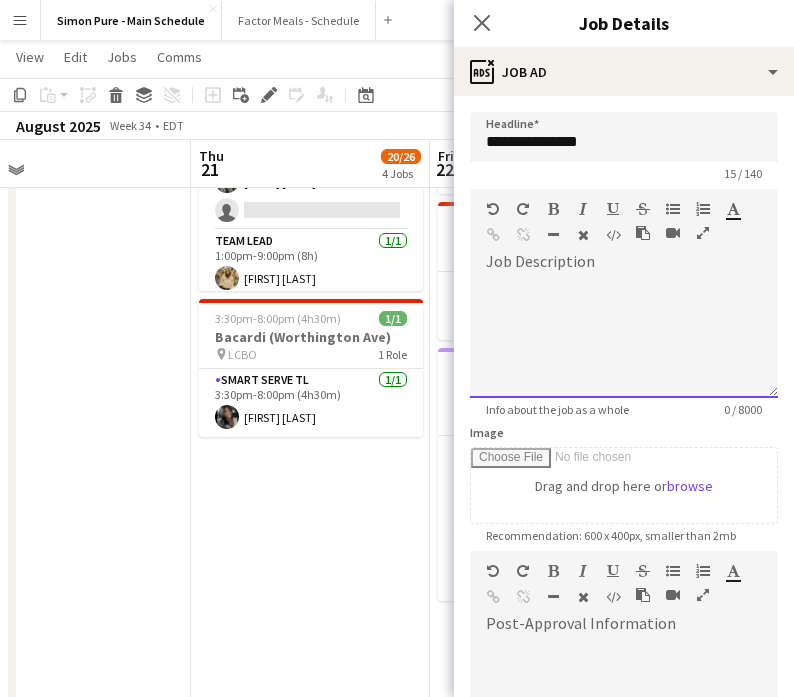 click at bounding box center [624, 338] 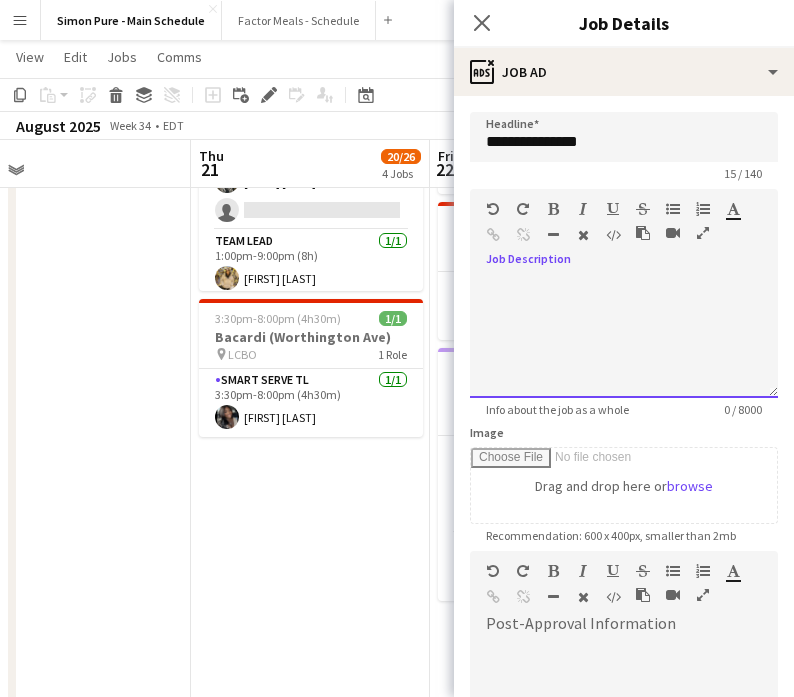 paste 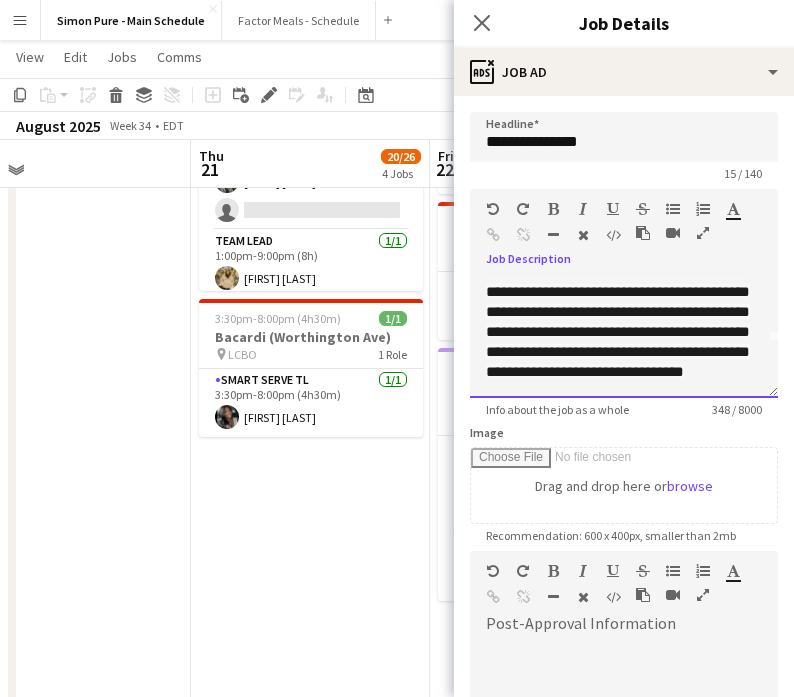 scroll, scrollTop: 0, scrollLeft: 0, axis: both 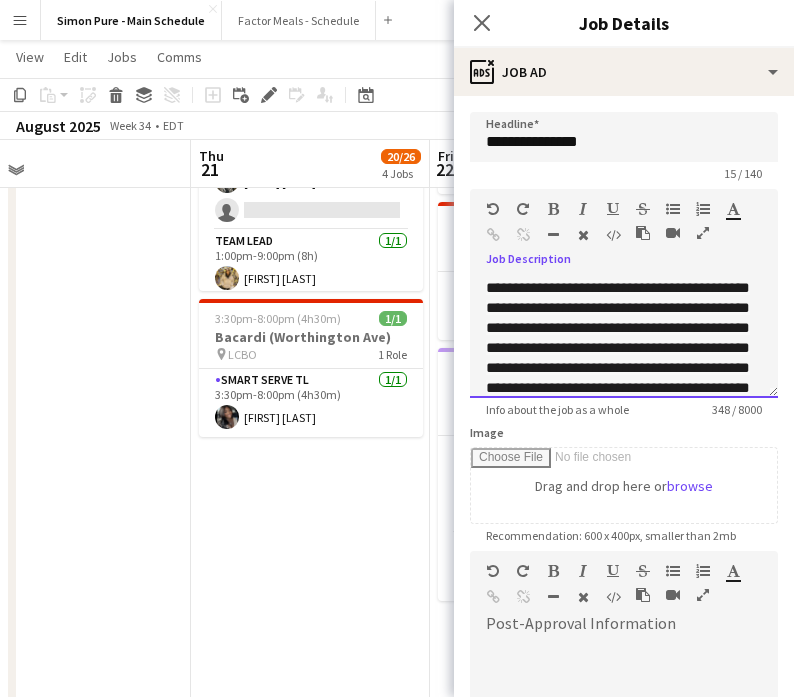 click on "**********" at bounding box center (618, 357) 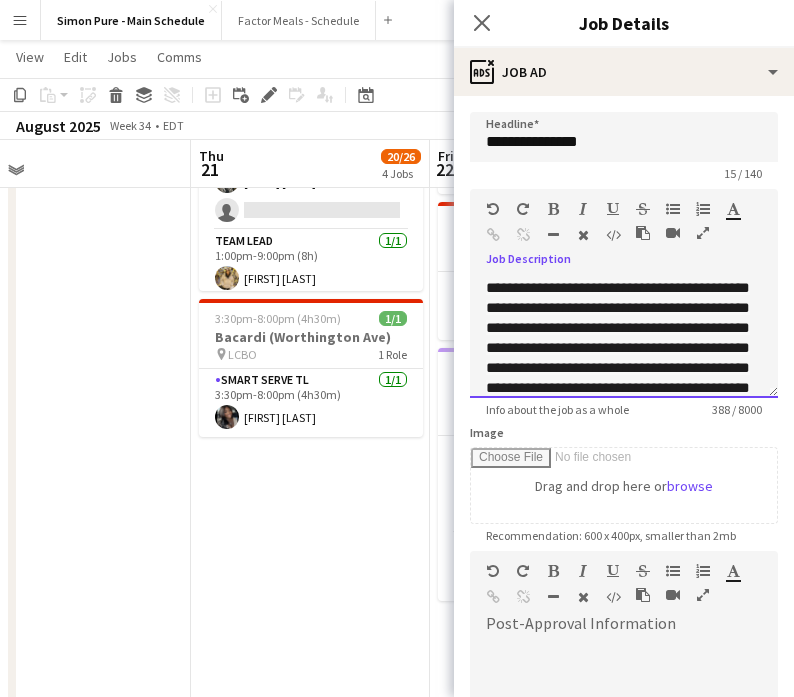 scroll, scrollTop: 6, scrollLeft: 0, axis: vertical 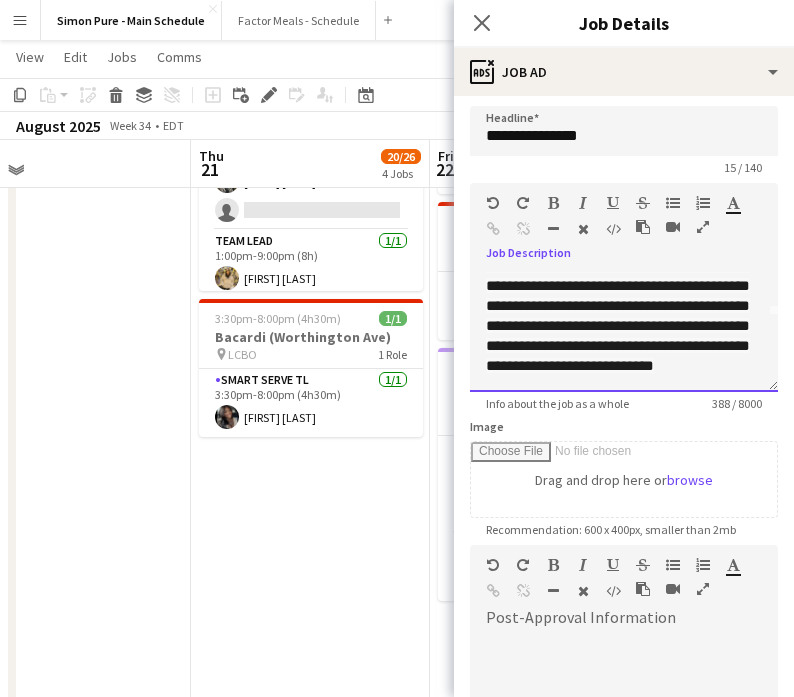 click on "**********" at bounding box center [618, 285] 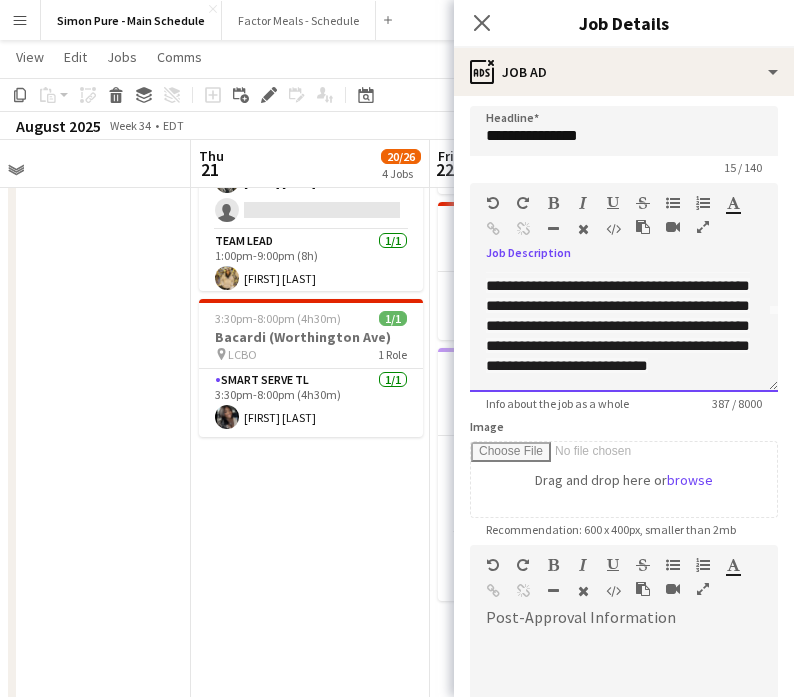 scroll, scrollTop: 121, scrollLeft: 0, axis: vertical 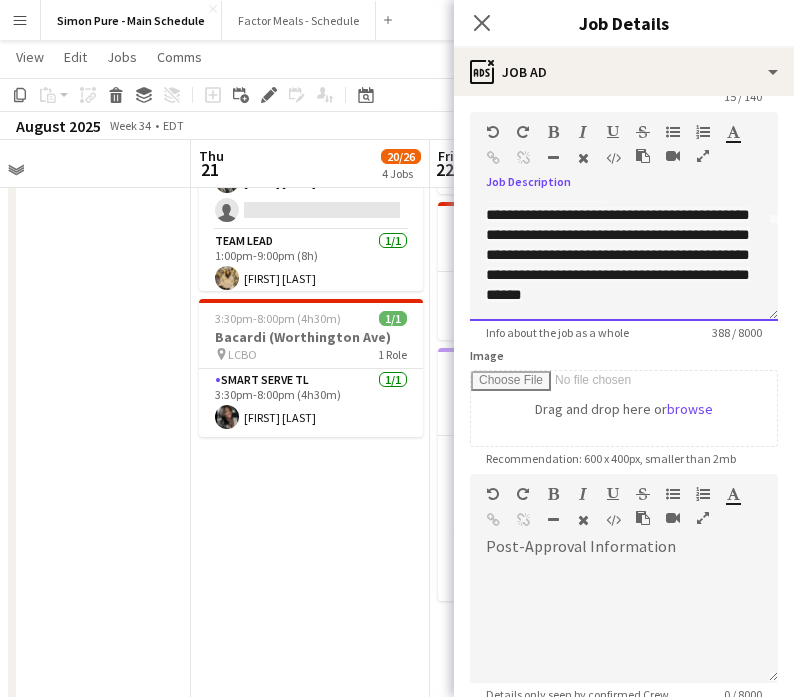 click on "**********" at bounding box center (624, 255) 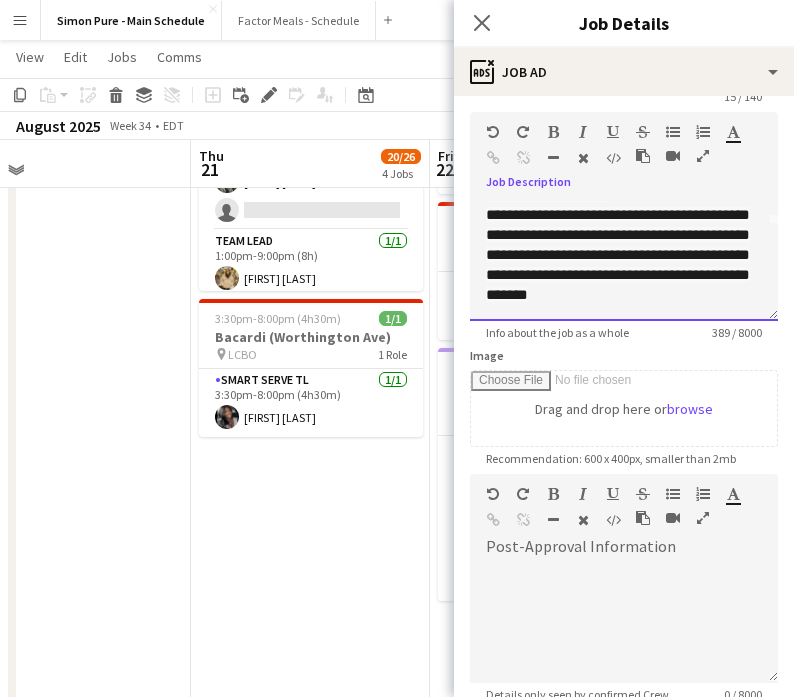 scroll, scrollTop: 0, scrollLeft: 0, axis: both 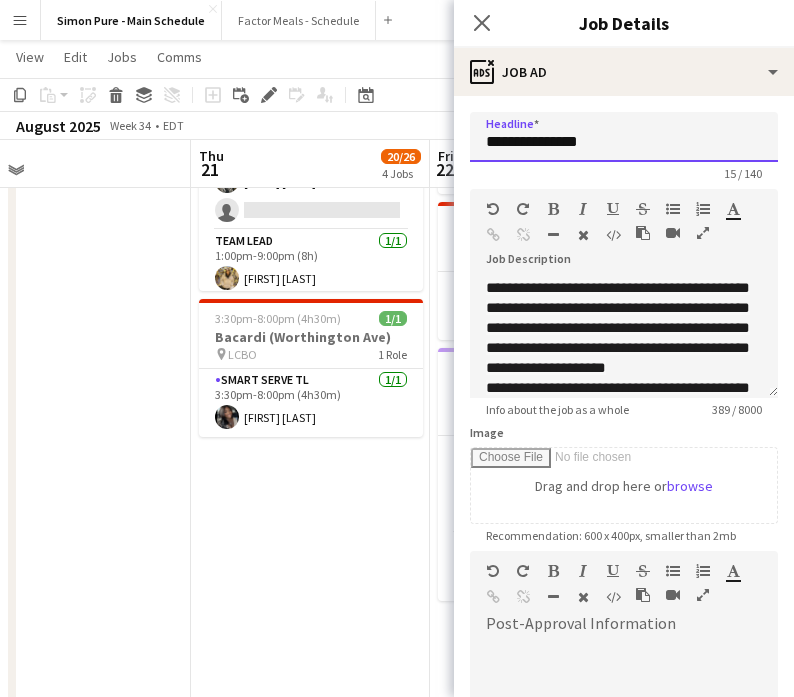 click on "**********" at bounding box center [624, 137] 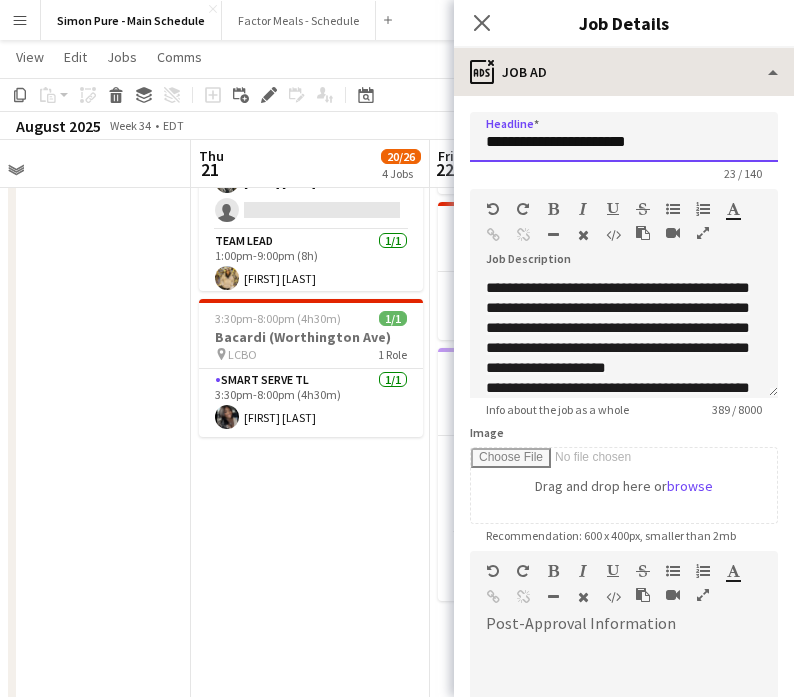 type on "**********" 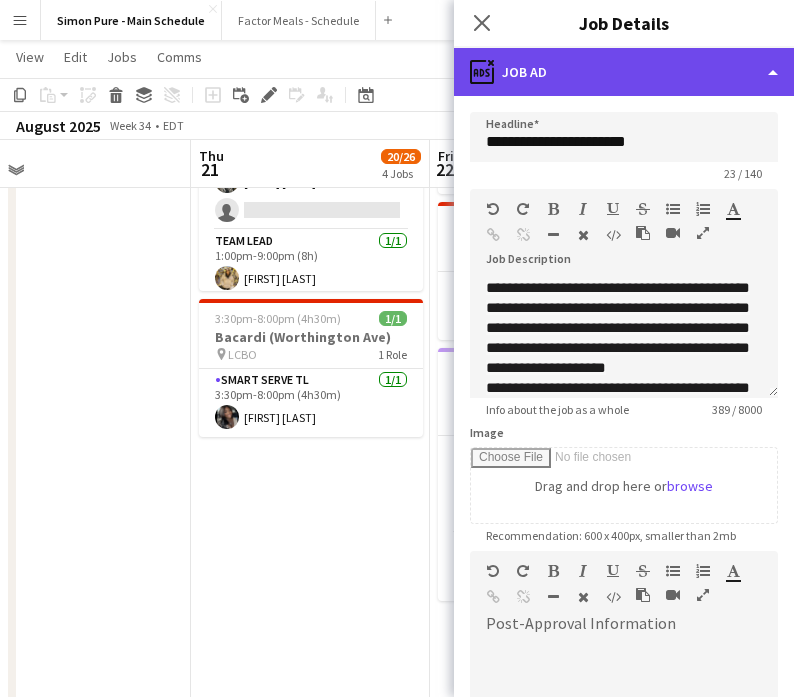 click on "ads-window
Job Ad" 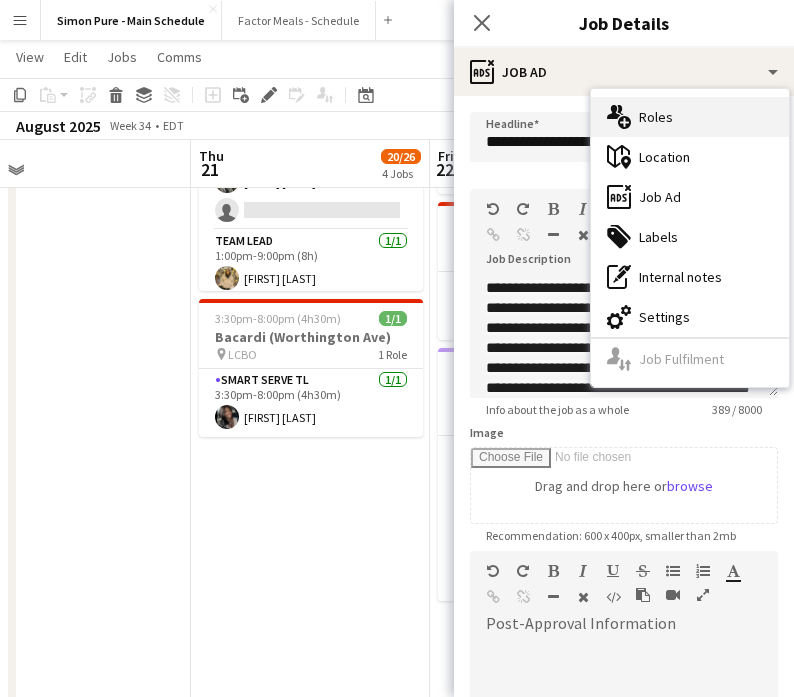 click on "multiple-users-add
Roles" at bounding box center [690, 117] 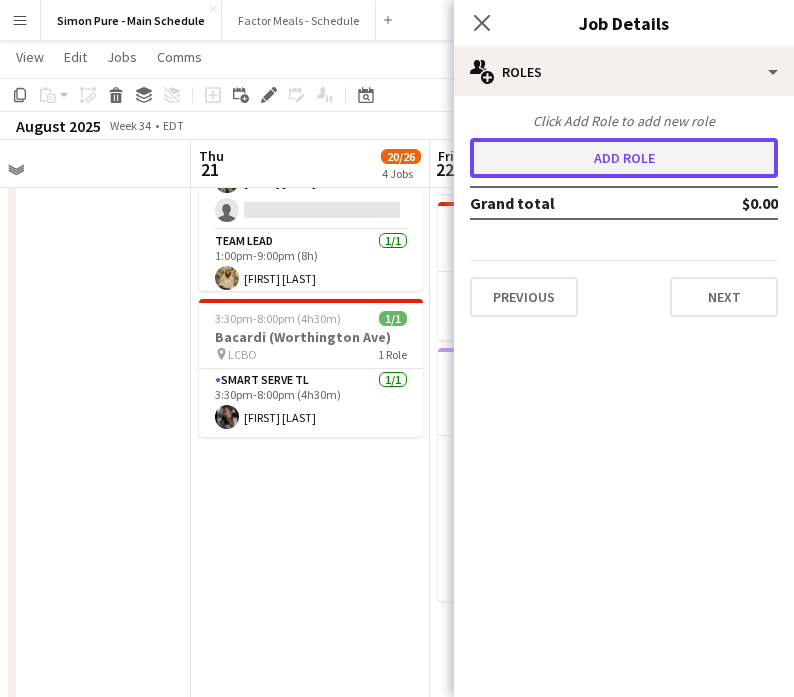 click on "Add role" at bounding box center [624, 158] 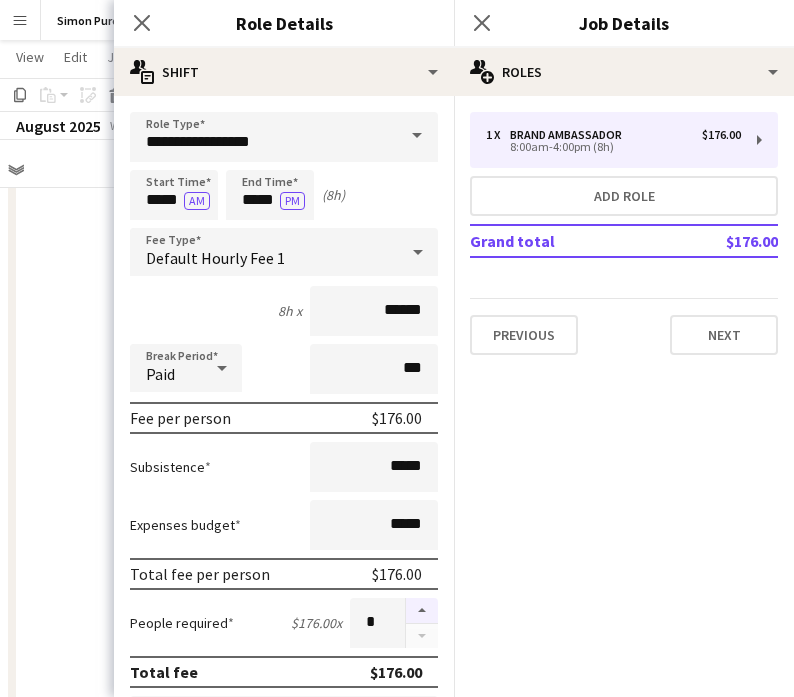 click at bounding box center [422, 611] 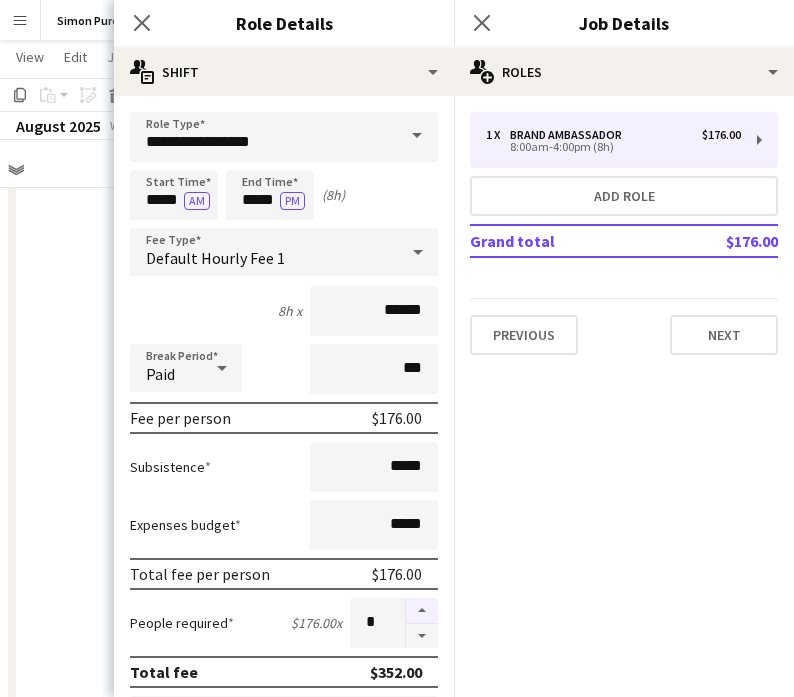 click at bounding box center [422, 611] 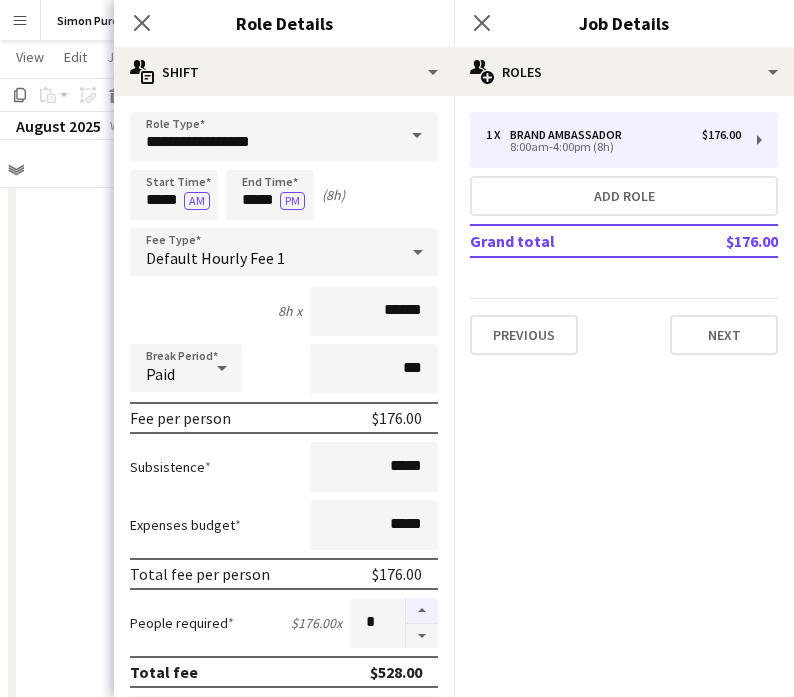 click at bounding box center [422, 611] 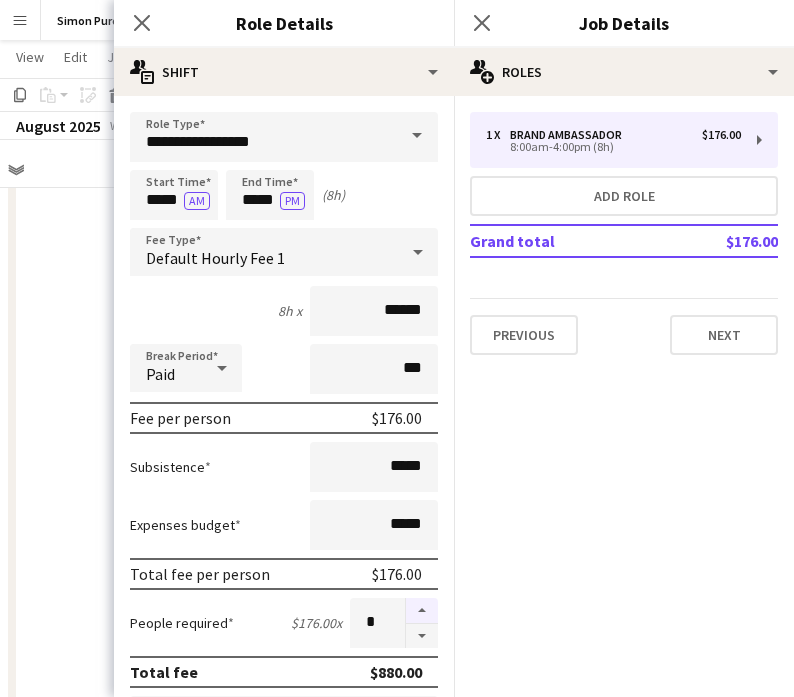 click at bounding box center (422, 611) 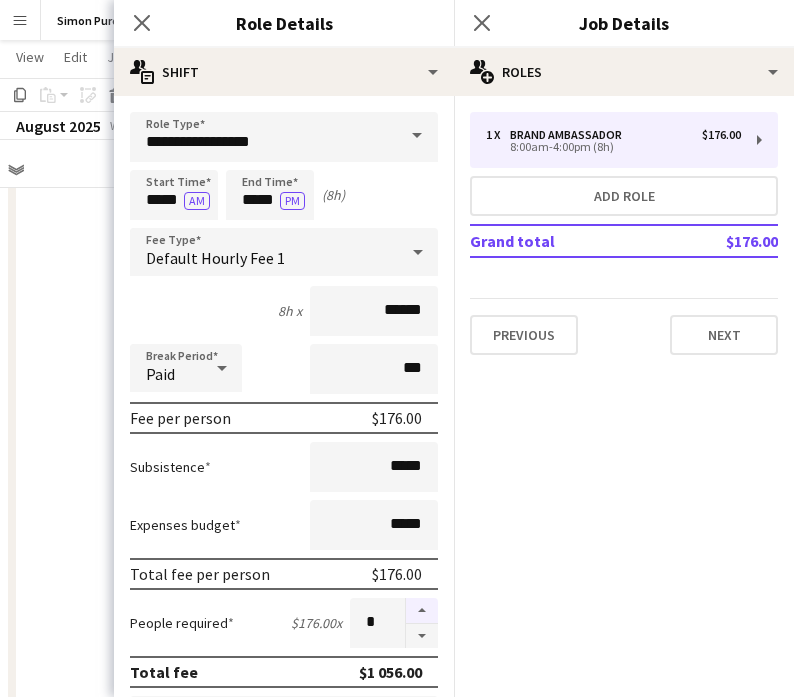 click at bounding box center (422, 611) 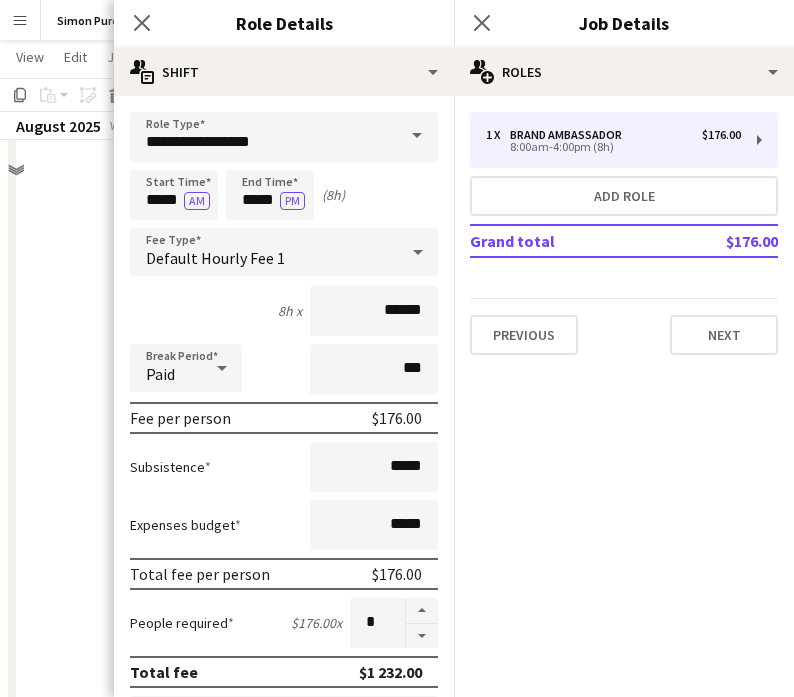 scroll, scrollTop: 0, scrollLeft: 0, axis: both 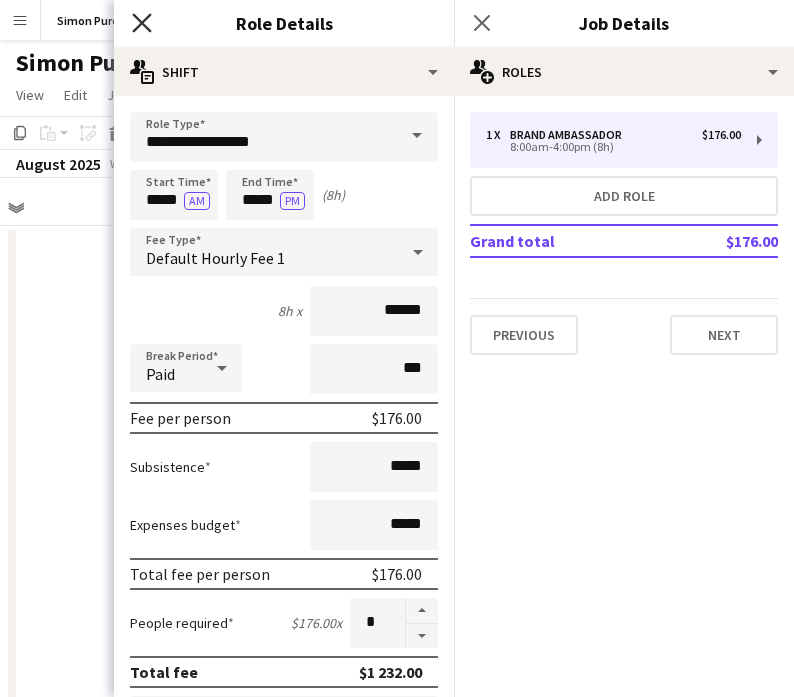 click 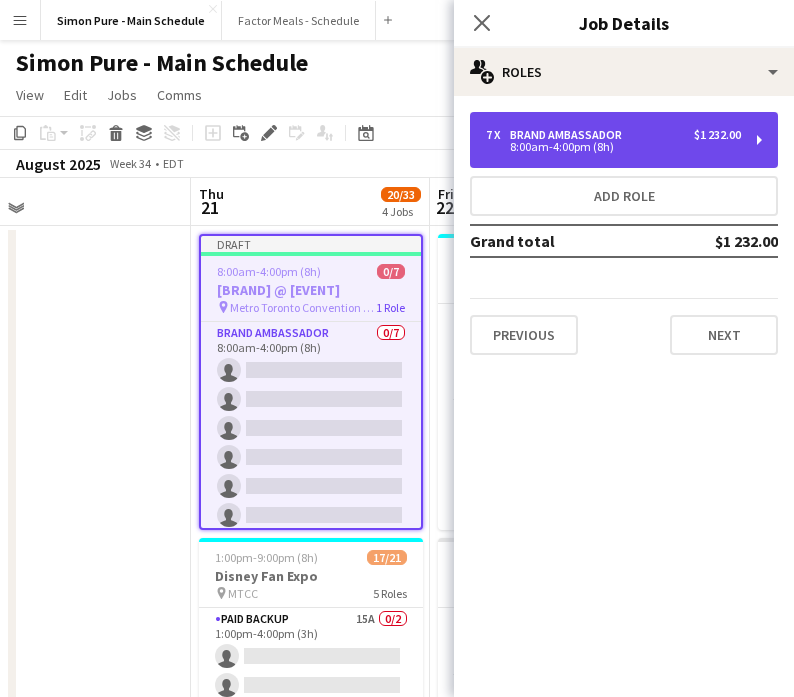 click on "8:00am-4:00pm (8h)" at bounding box center (613, 147) 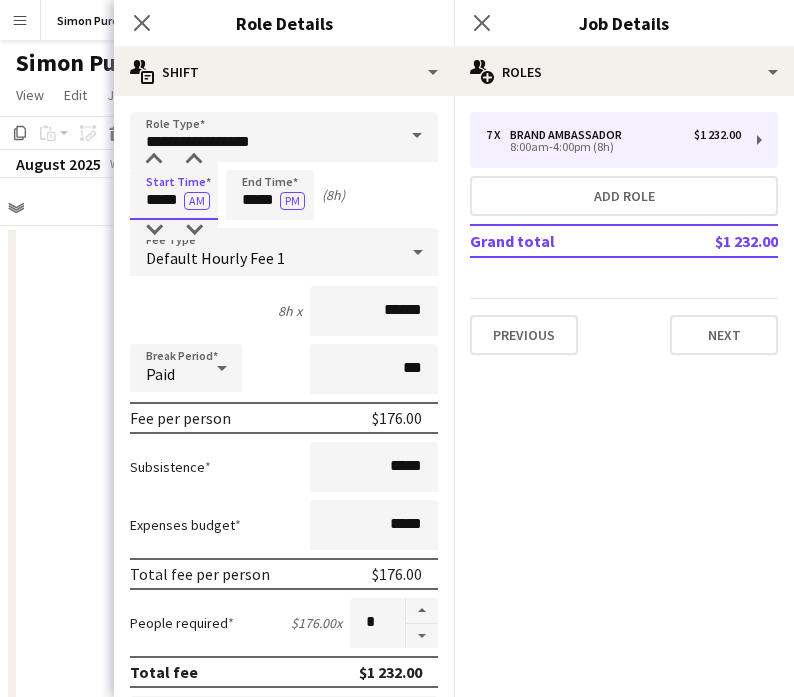 click on "*****" at bounding box center (174, 195) 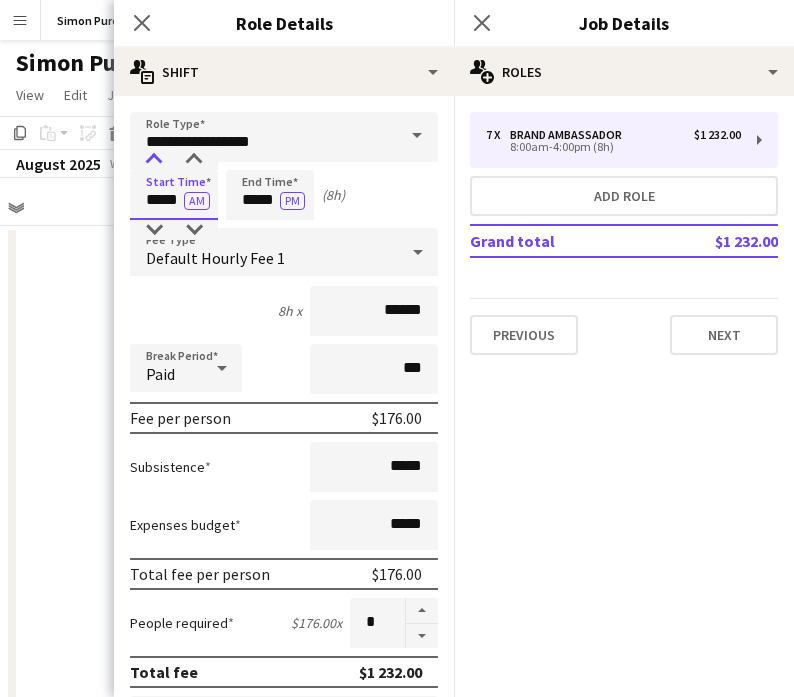 click at bounding box center (154, 160) 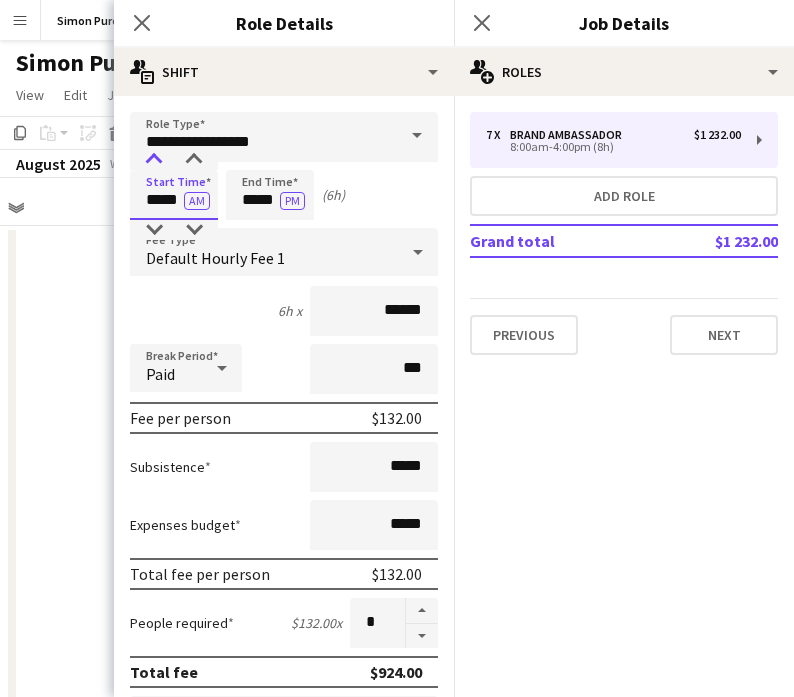 click at bounding box center [154, 160] 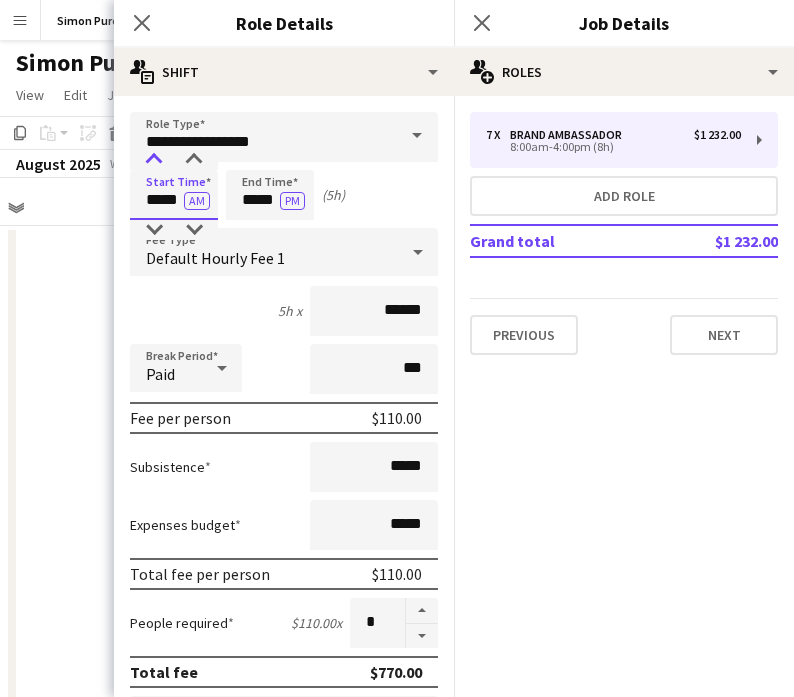 click at bounding box center (154, 160) 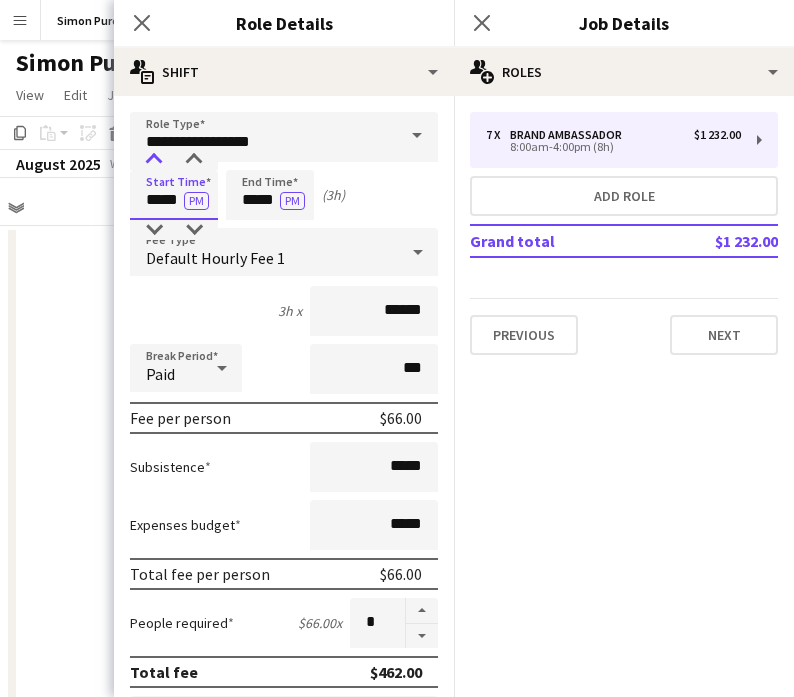 click at bounding box center [154, 160] 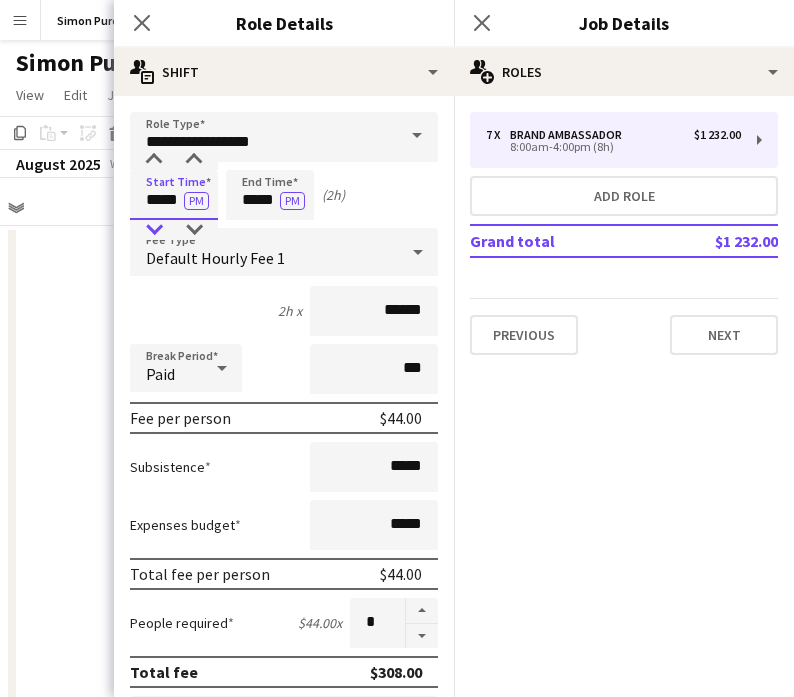 type on "*****" 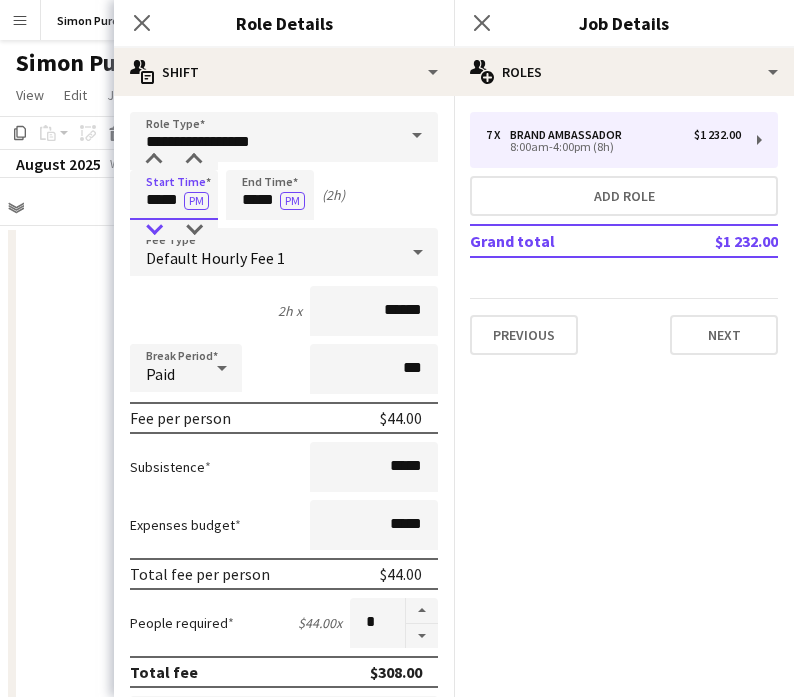 click at bounding box center [154, 230] 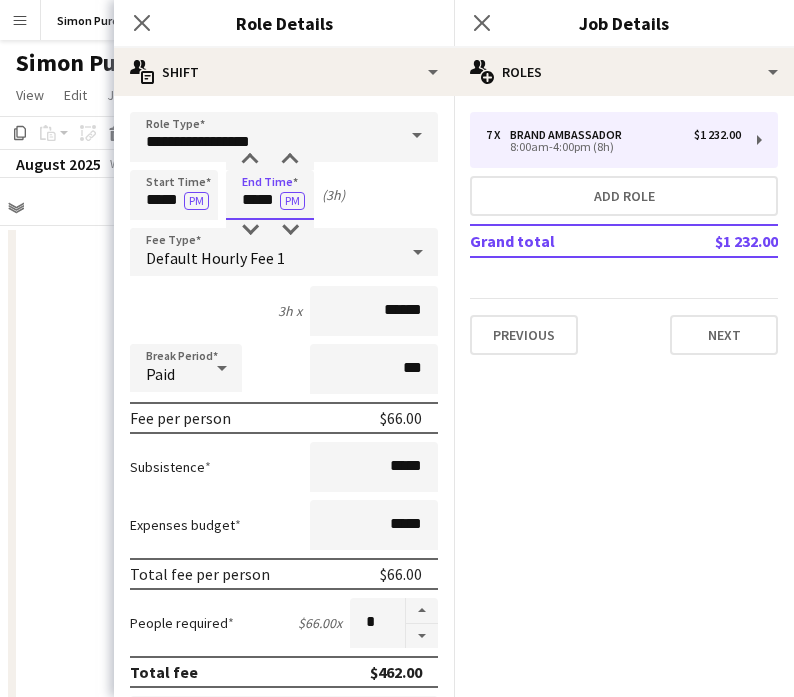 click on "*****" at bounding box center [270, 195] 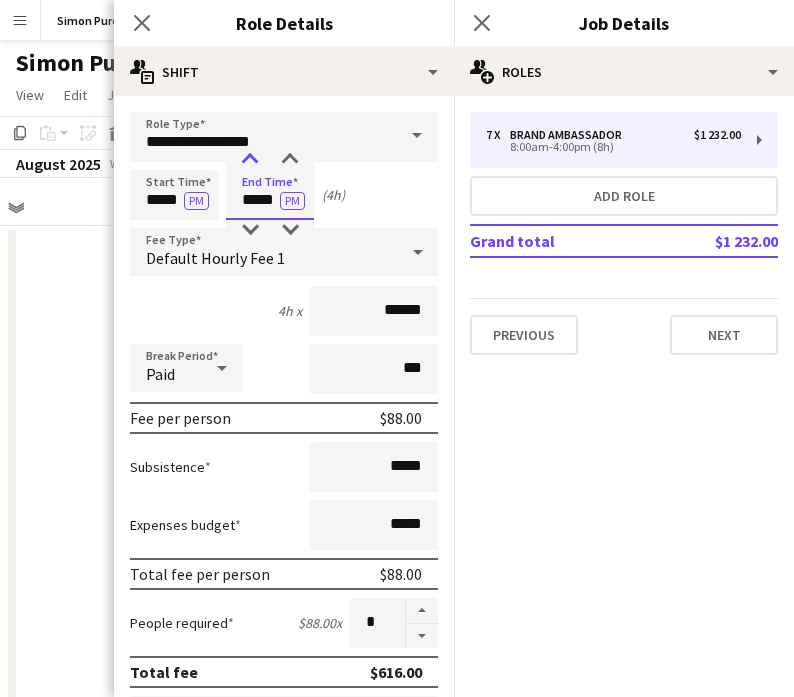 click at bounding box center [250, 160] 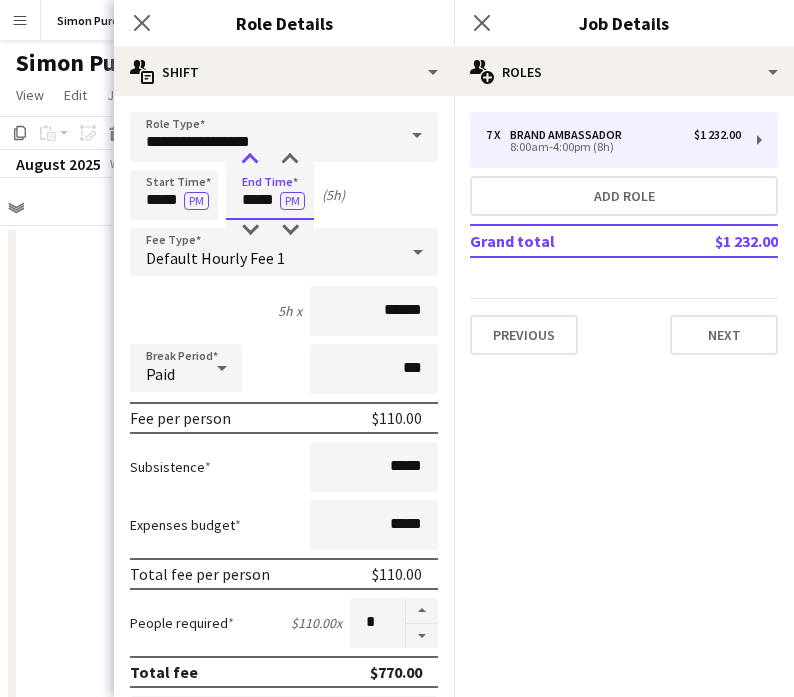 click at bounding box center [250, 160] 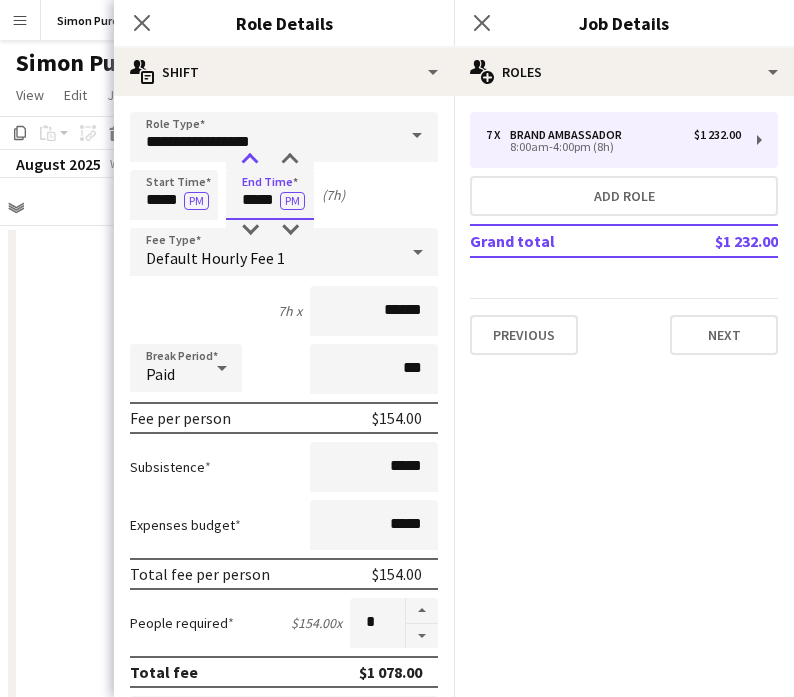 click at bounding box center [250, 160] 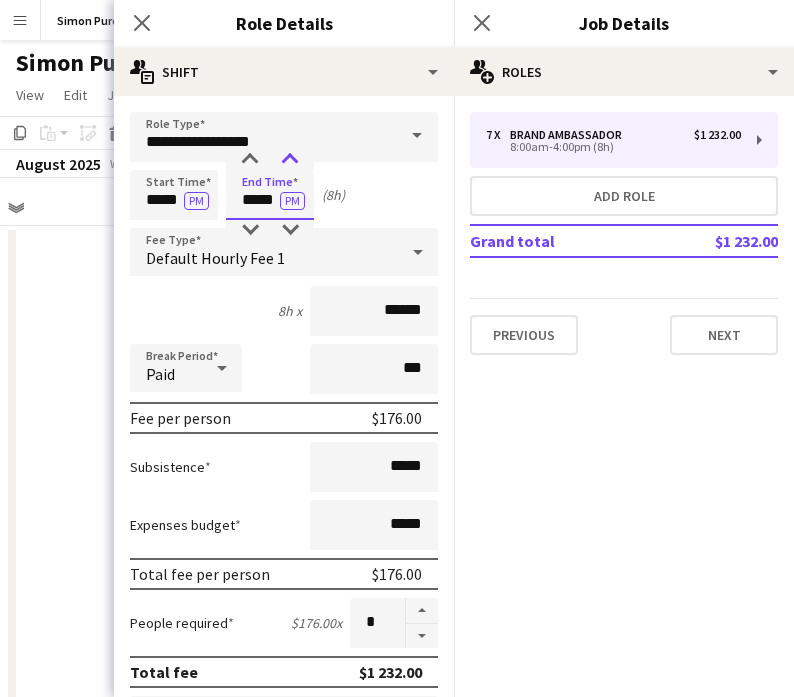 click at bounding box center (290, 160) 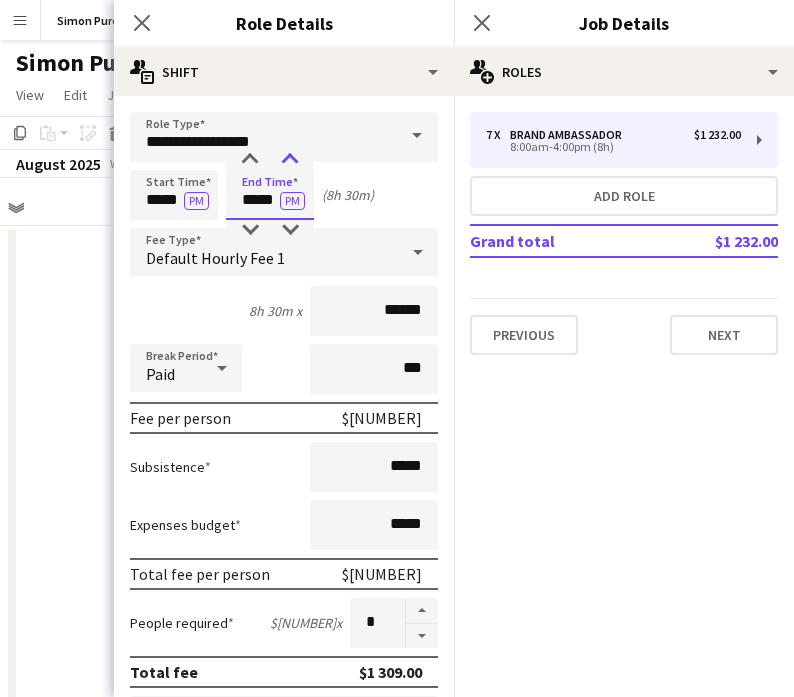 click at bounding box center (290, 160) 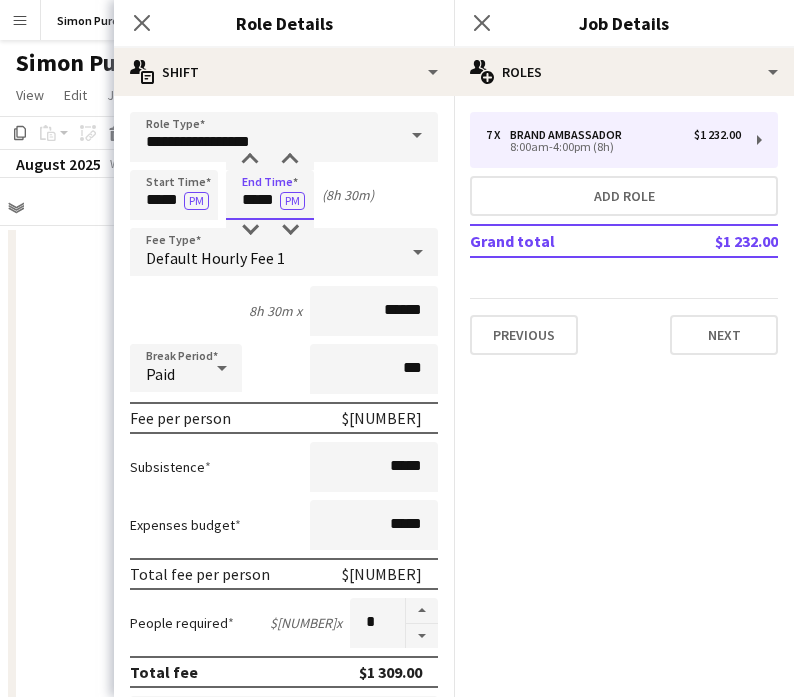 scroll, scrollTop: 555, scrollLeft: 0, axis: vertical 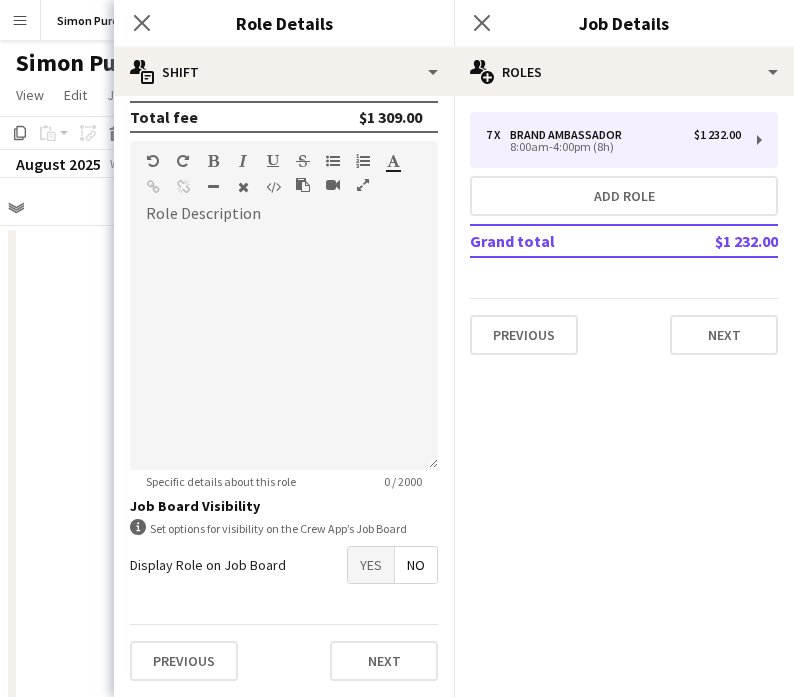 click on "Yes" at bounding box center (371, 565) 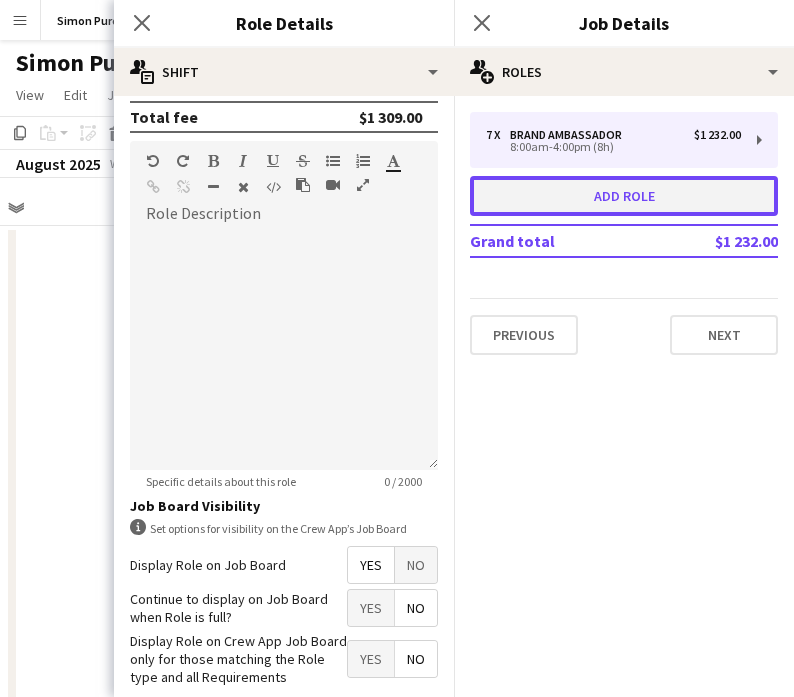 click on "Add role" at bounding box center (624, 196) 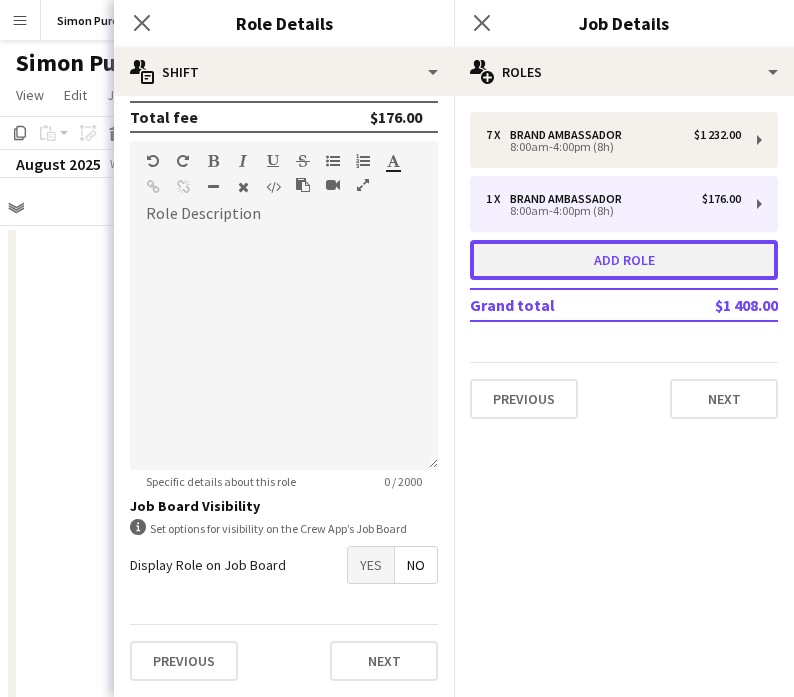 type on "*****" 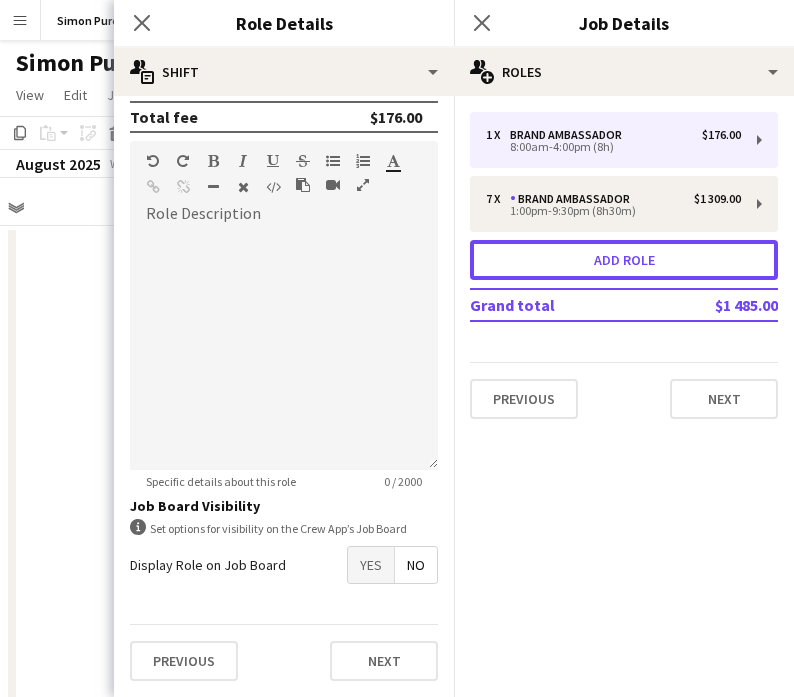 scroll, scrollTop: 0, scrollLeft: 0, axis: both 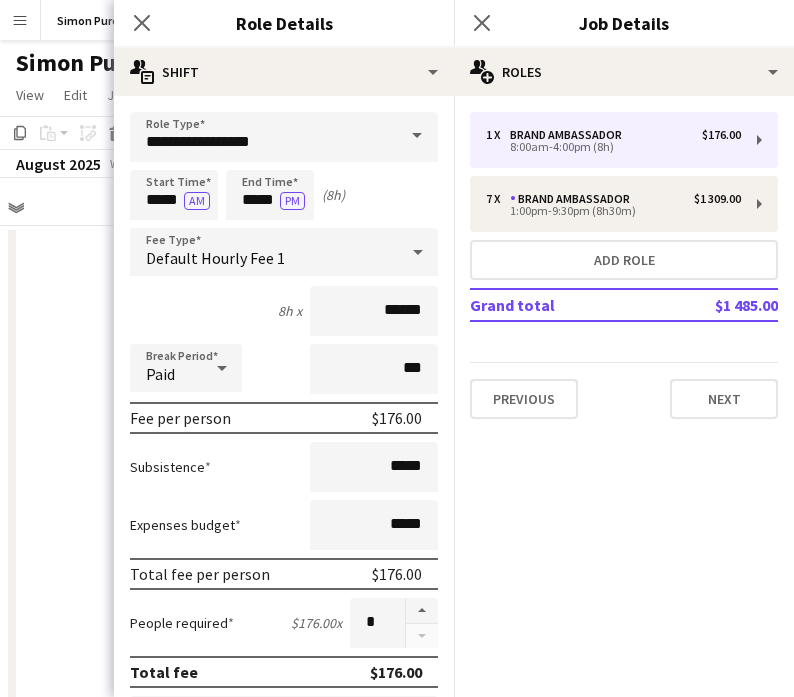 click at bounding box center (417, 136) 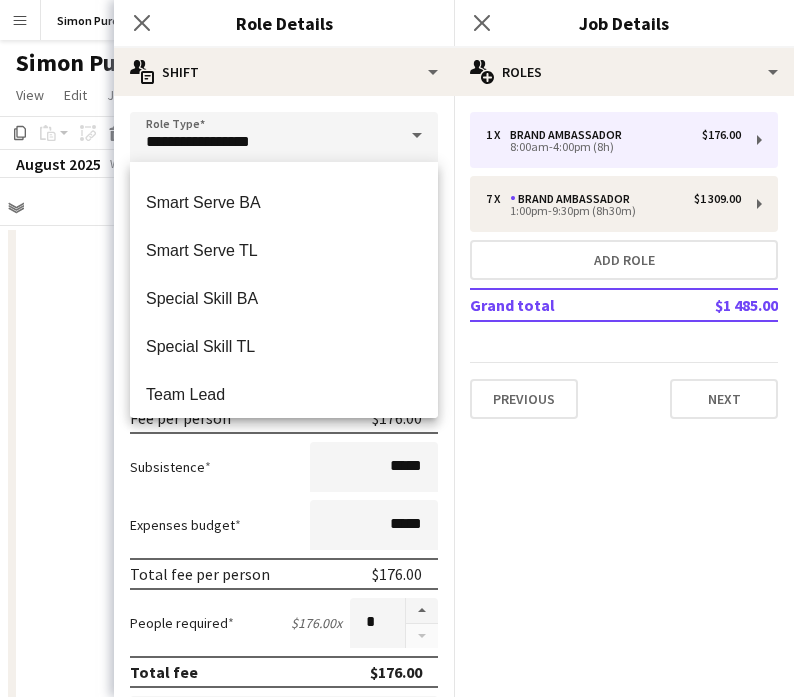 scroll, scrollTop: 528, scrollLeft: 0, axis: vertical 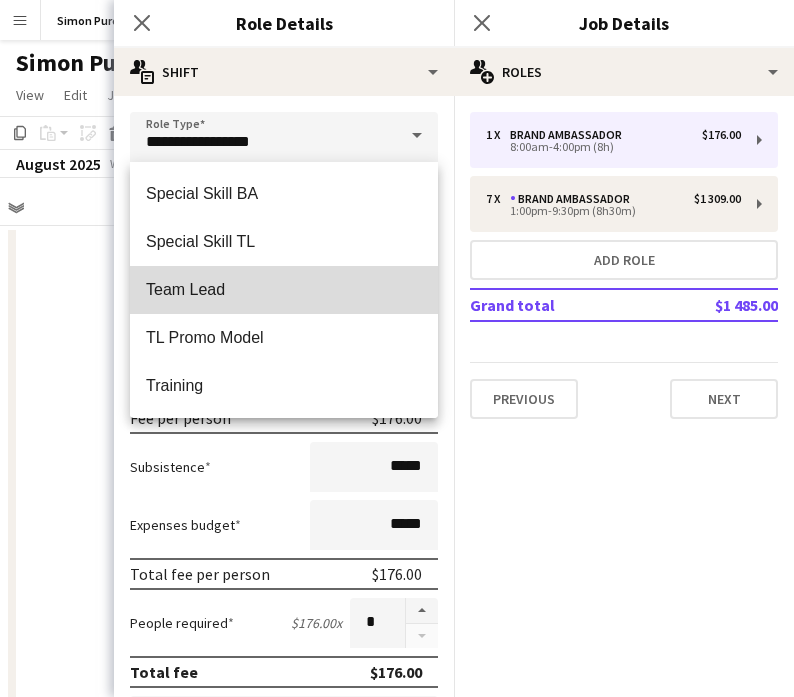 click on "Team Lead" at bounding box center [284, 289] 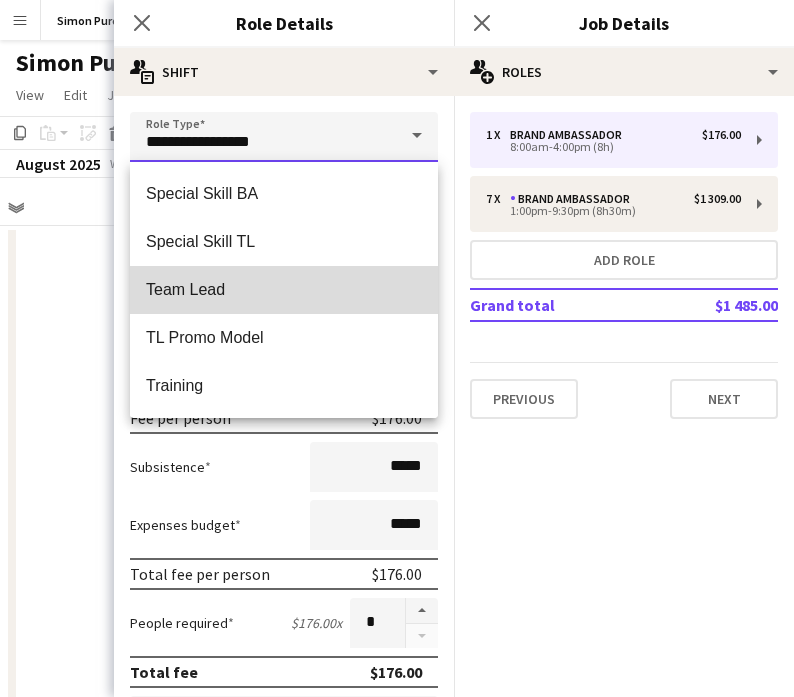 type on "*********" 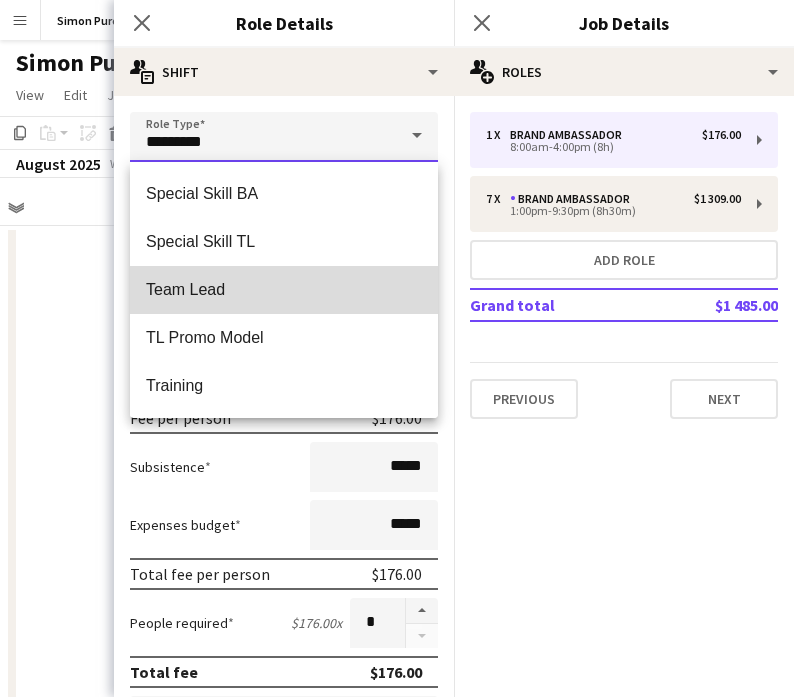type on "******" 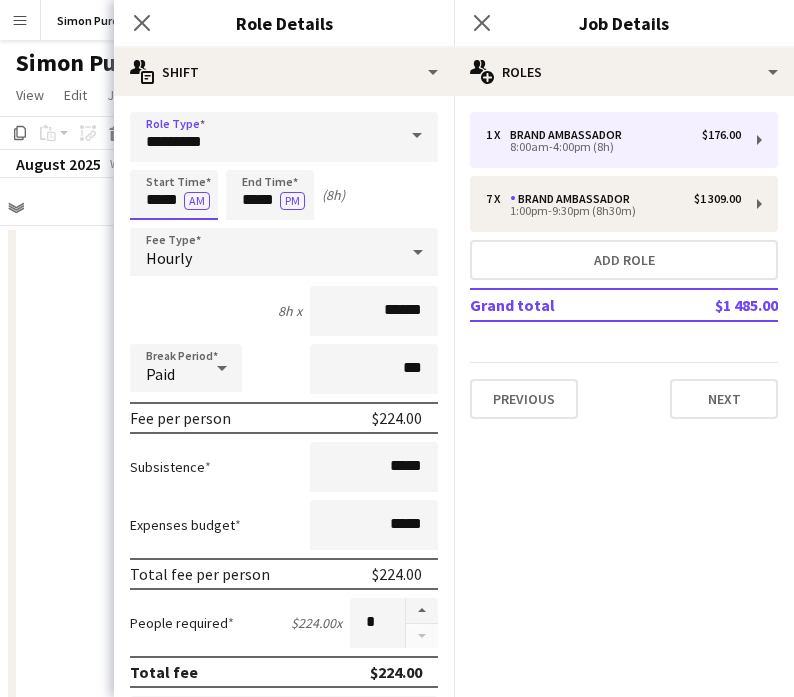 click on "*****" at bounding box center [174, 195] 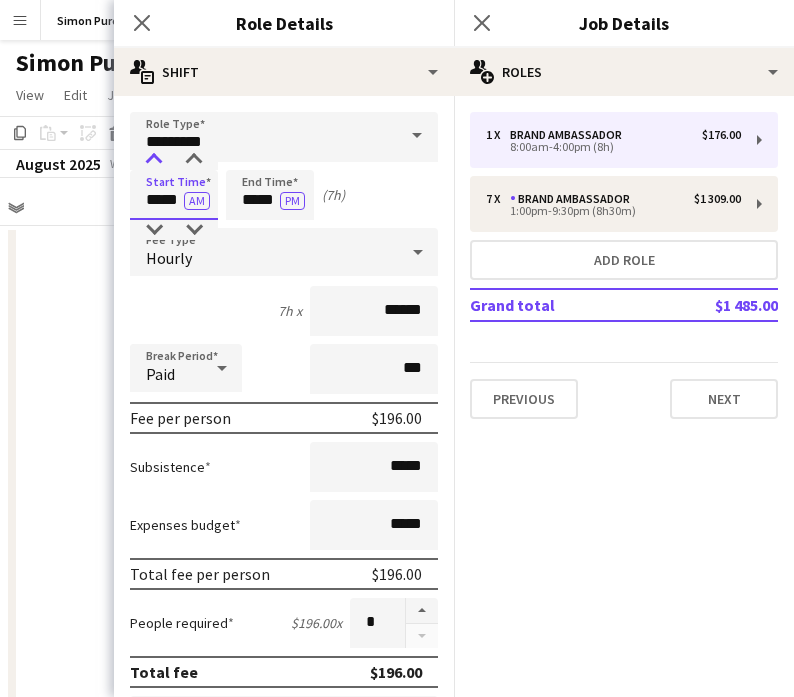 click at bounding box center [154, 160] 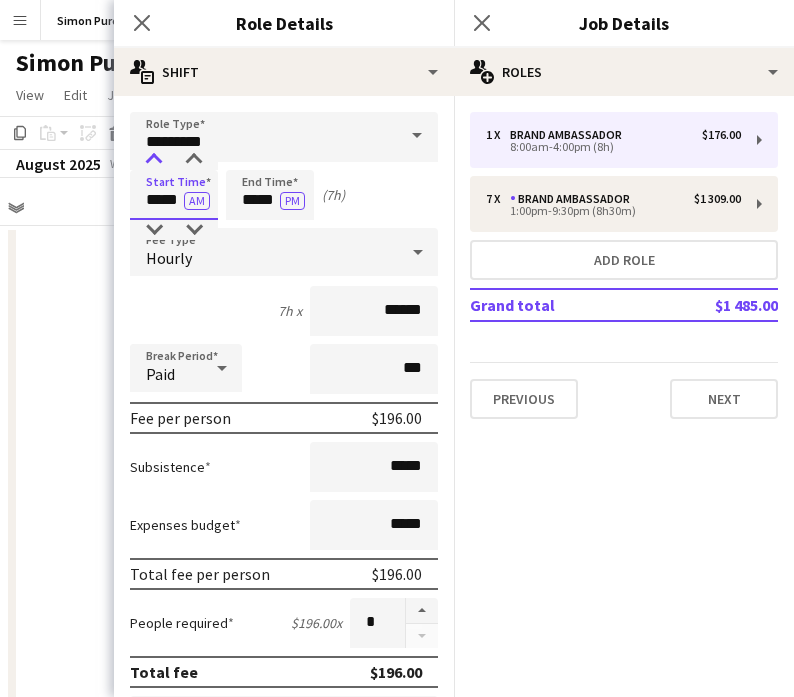 click at bounding box center [154, 160] 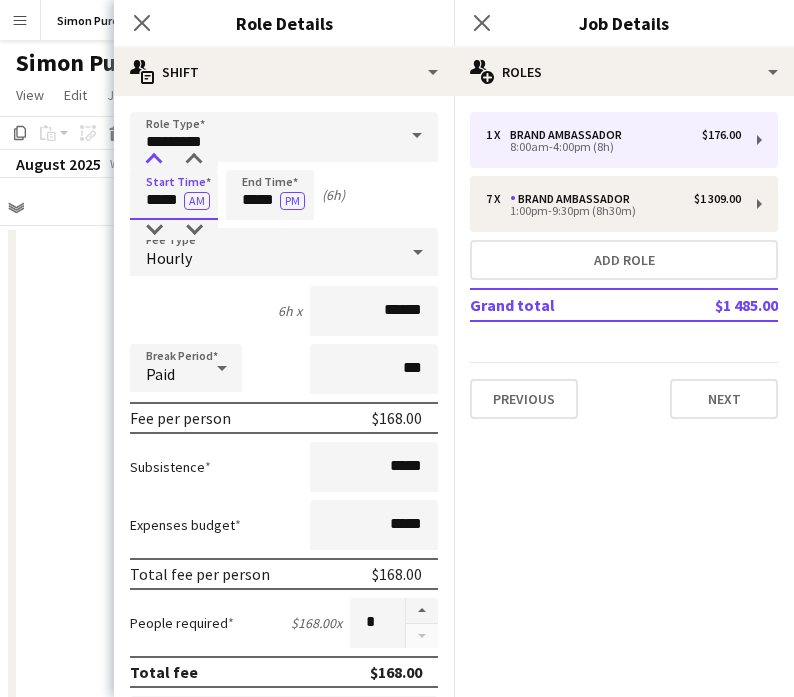 click at bounding box center (154, 160) 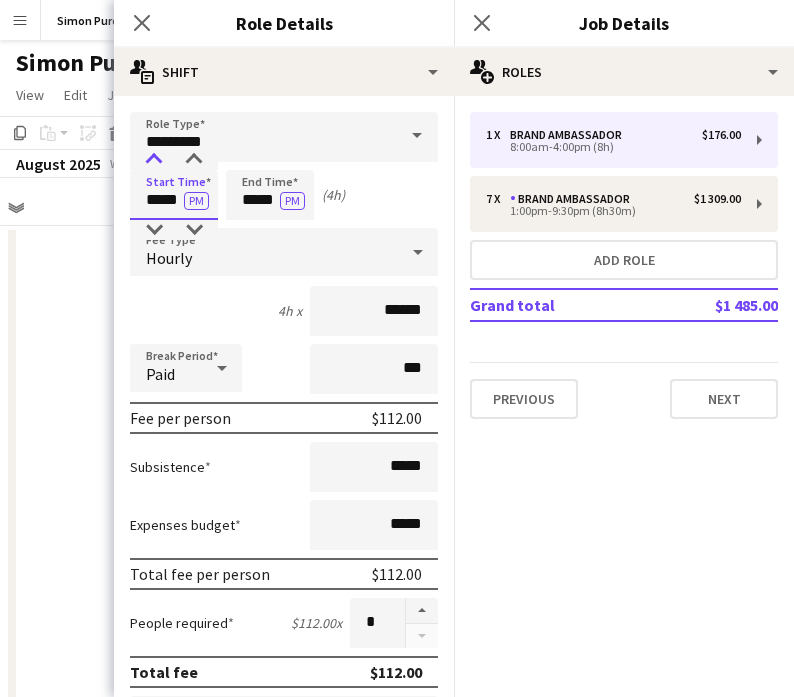 click at bounding box center [154, 160] 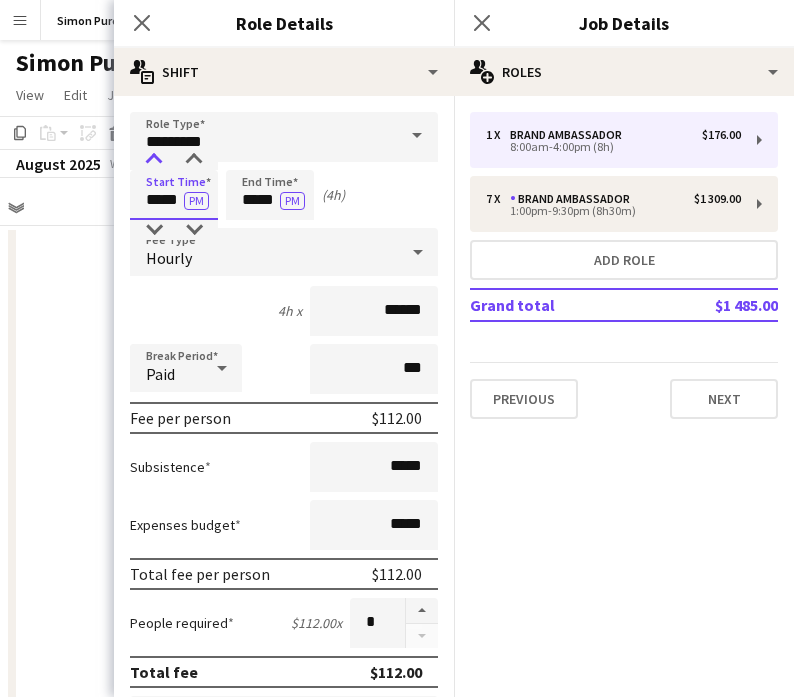 type on "*****" 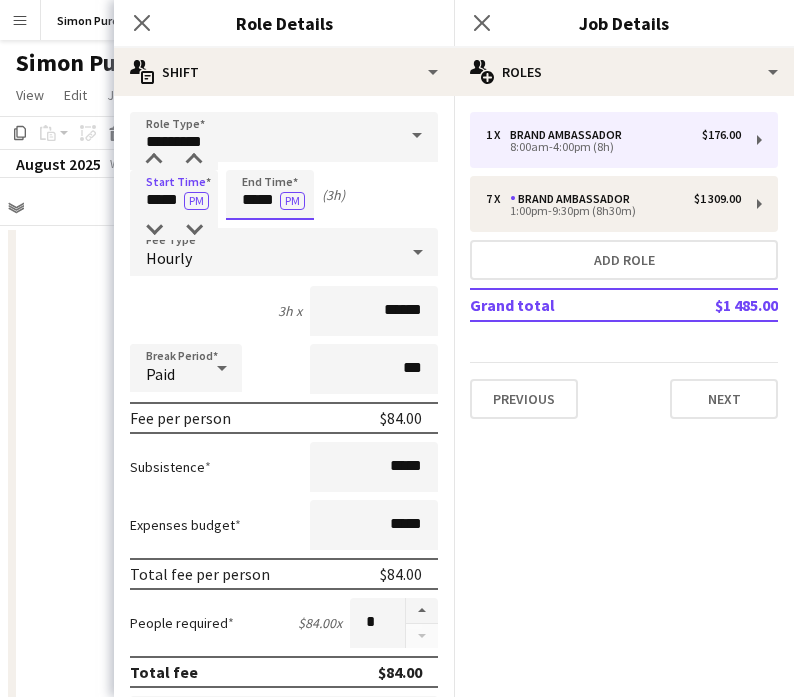 click on "*****" at bounding box center (270, 195) 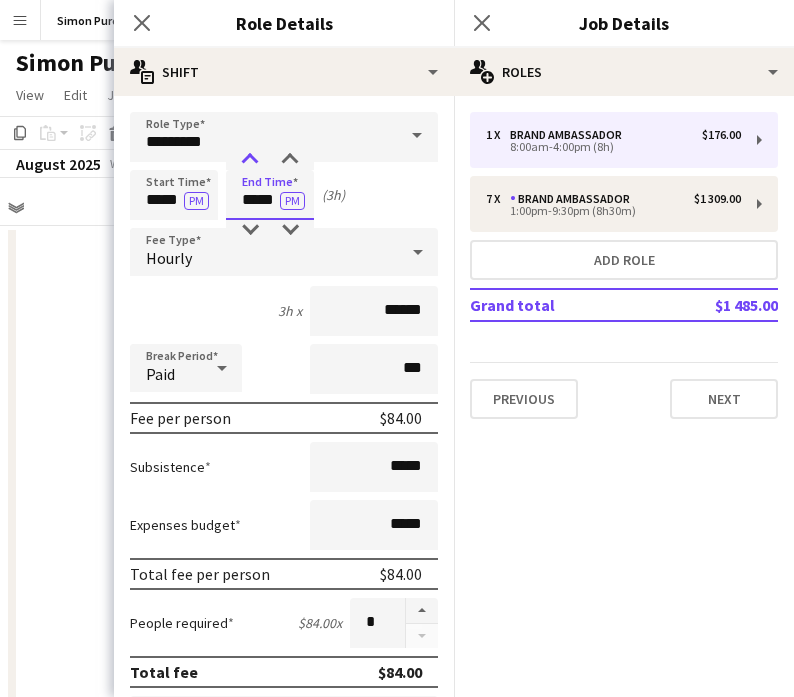 click at bounding box center (250, 160) 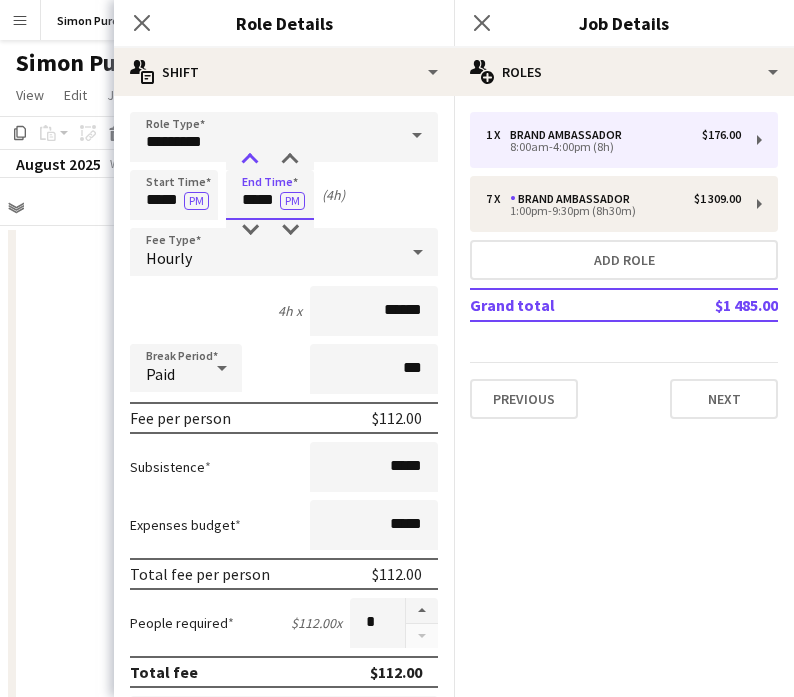 click at bounding box center (250, 160) 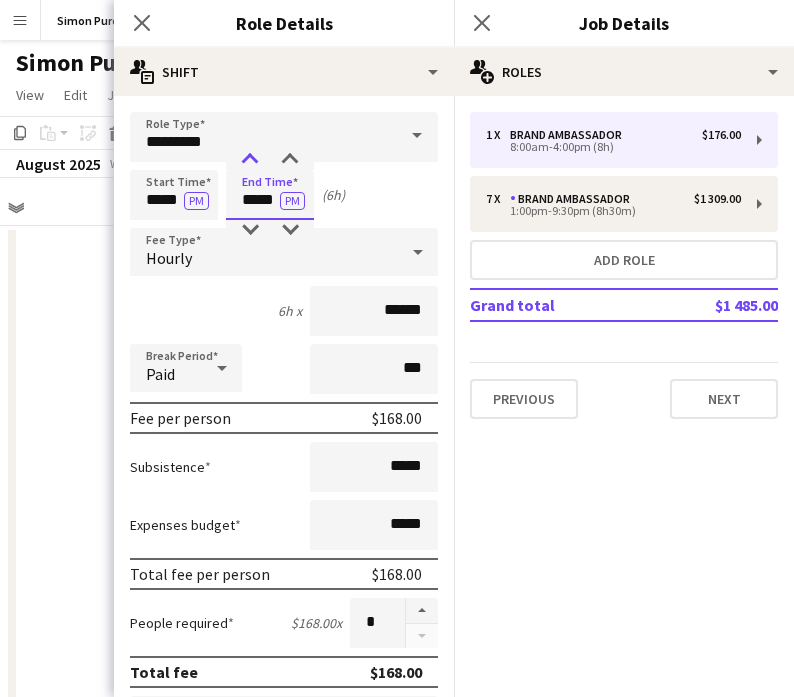 click at bounding box center (250, 160) 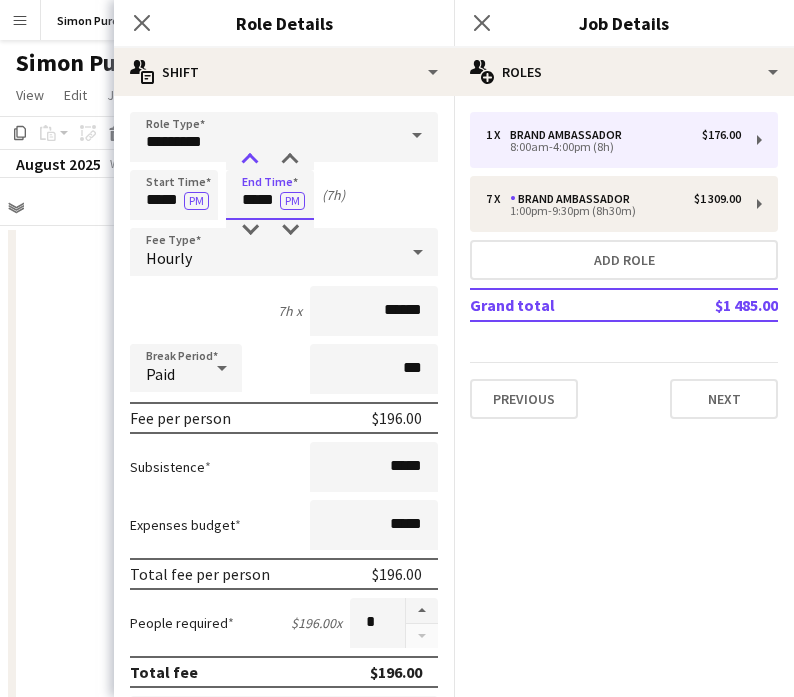 click at bounding box center (250, 160) 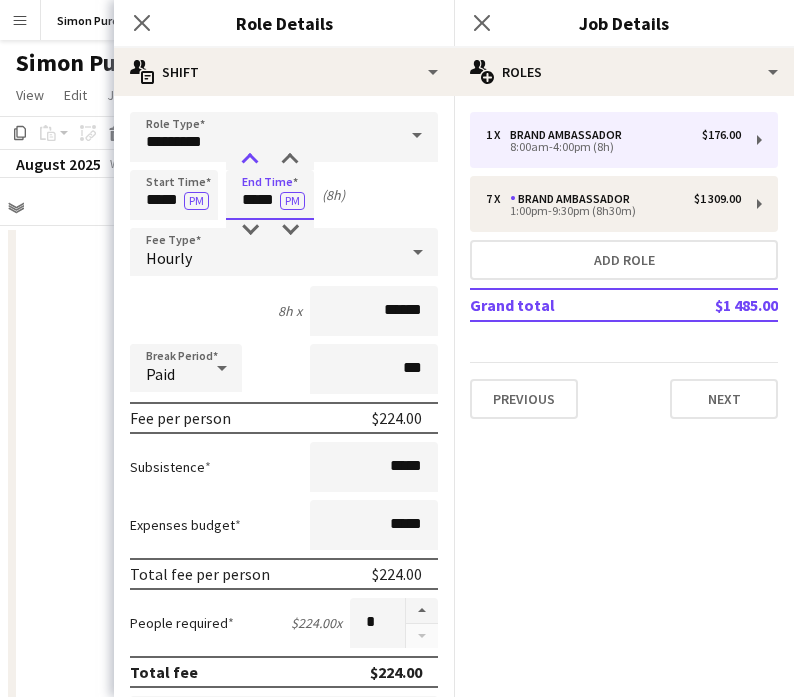 click at bounding box center (250, 160) 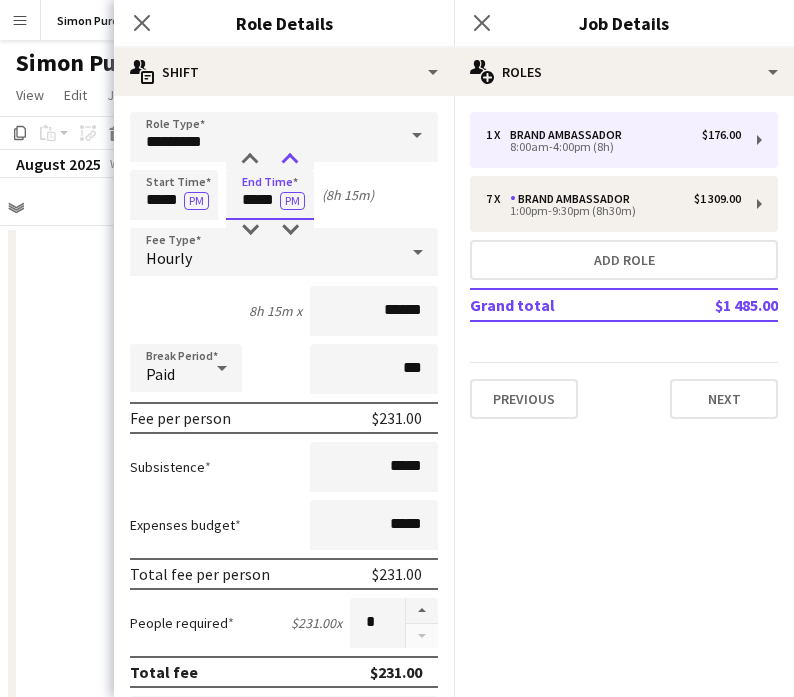 click at bounding box center [290, 160] 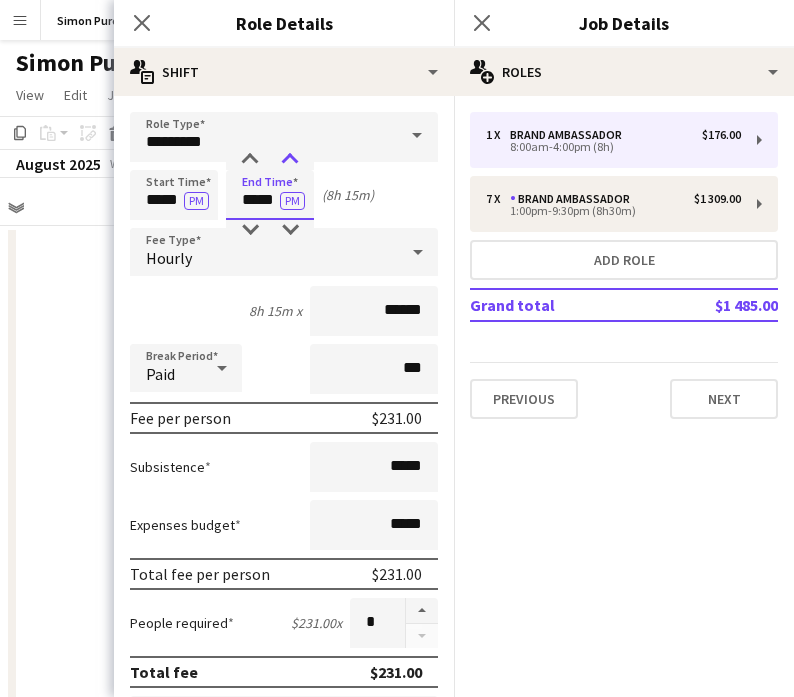 type on "*****" 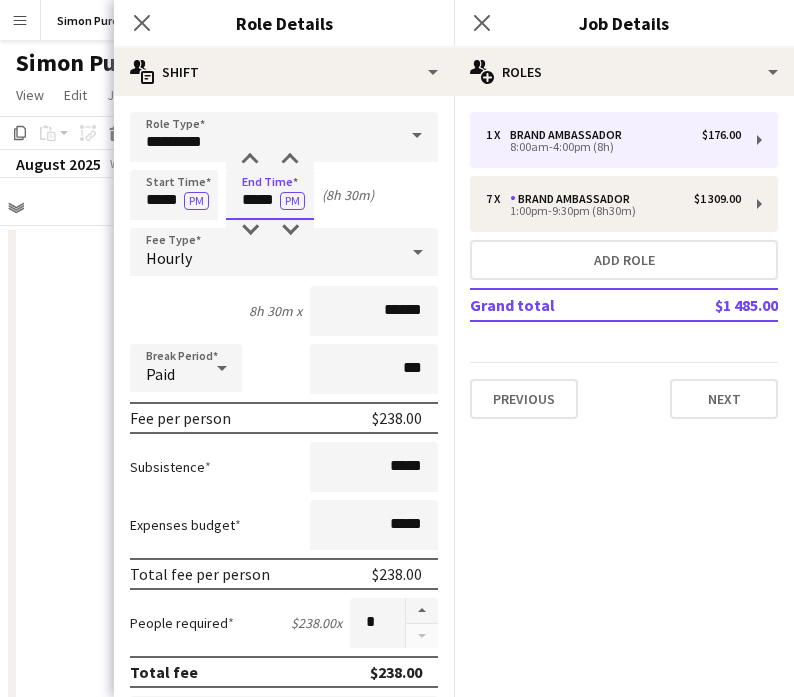 scroll, scrollTop: 555, scrollLeft: 0, axis: vertical 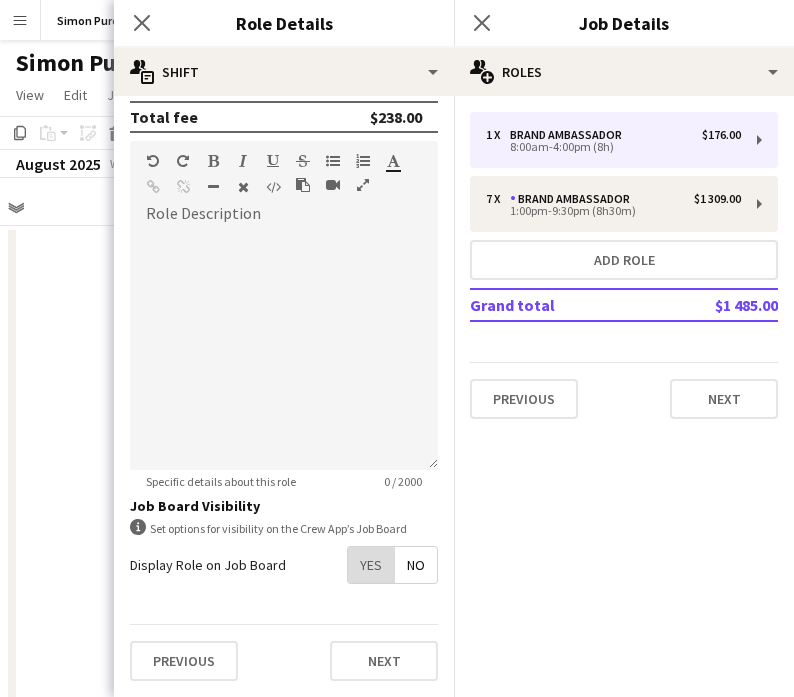 click on "Yes" at bounding box center [371, 565] 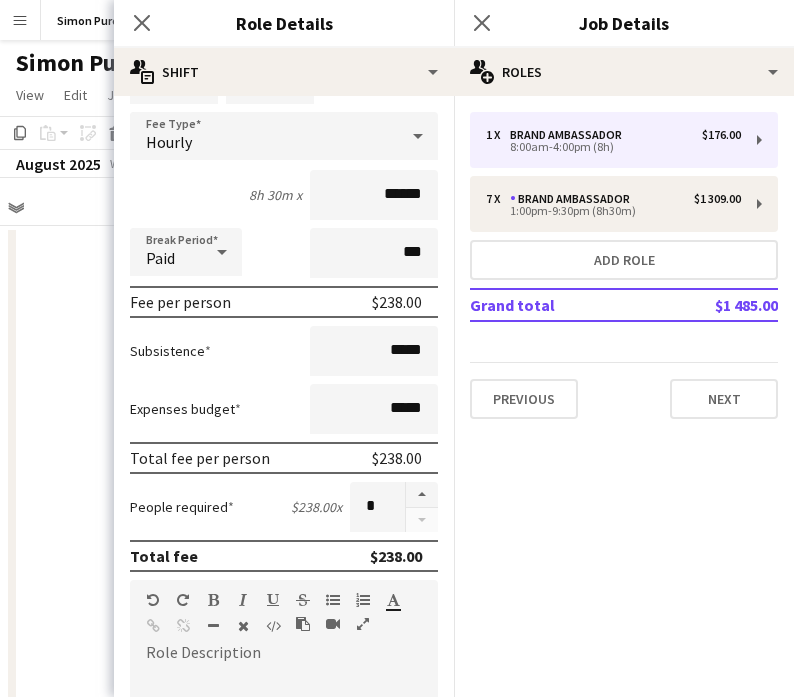 scroll, scrollTop: 0, scrollLeft: 0, axis: both 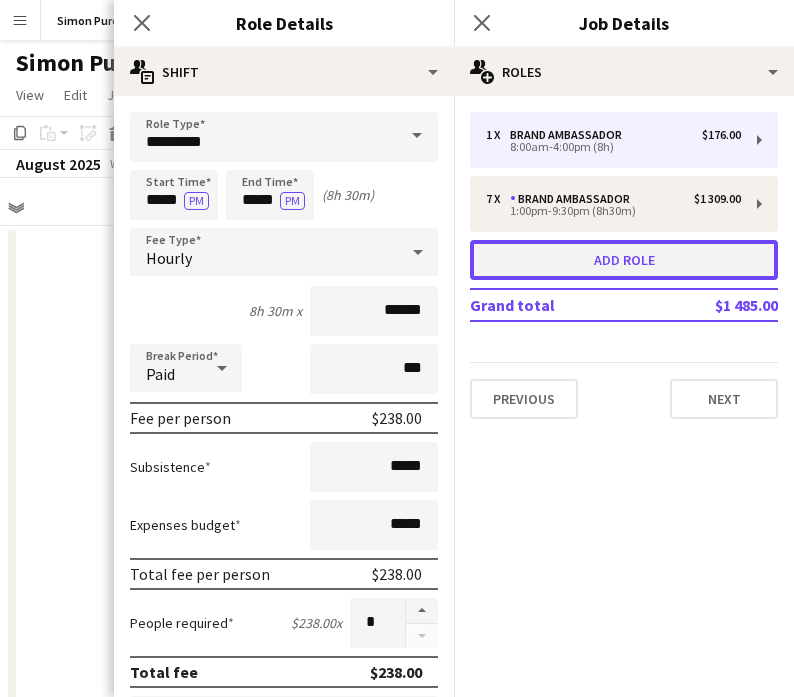 click on "Add role" at bounding box center [624, 260] 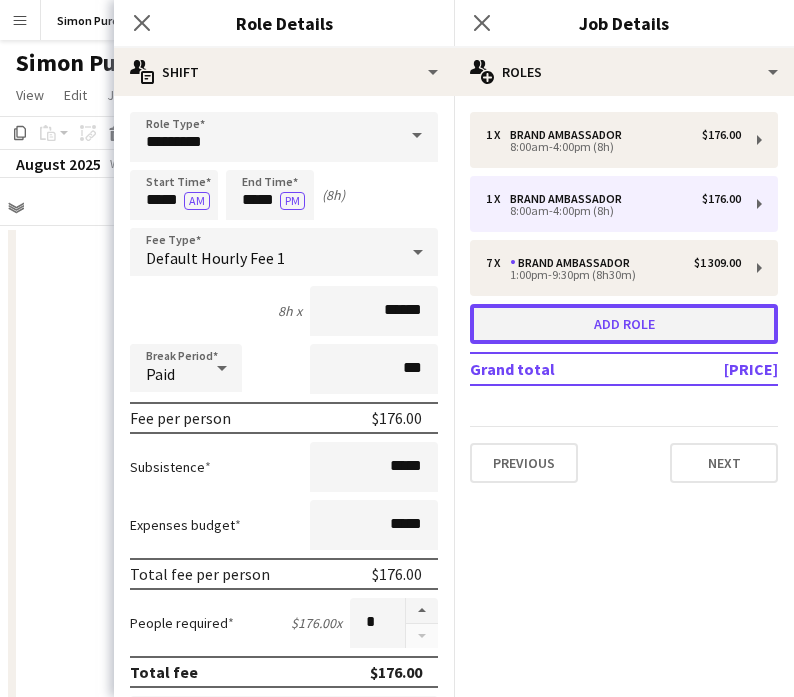 type on "**********" 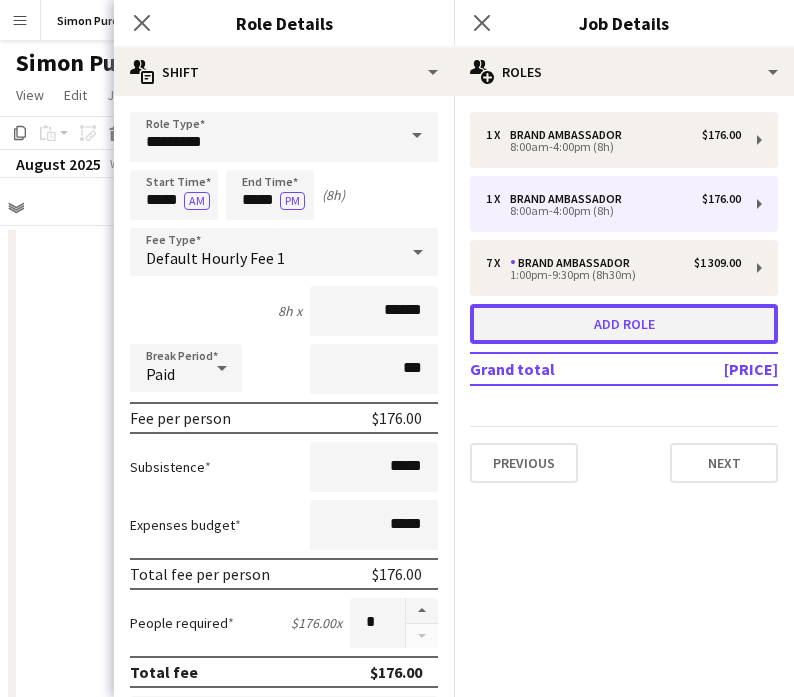 type on "*****" 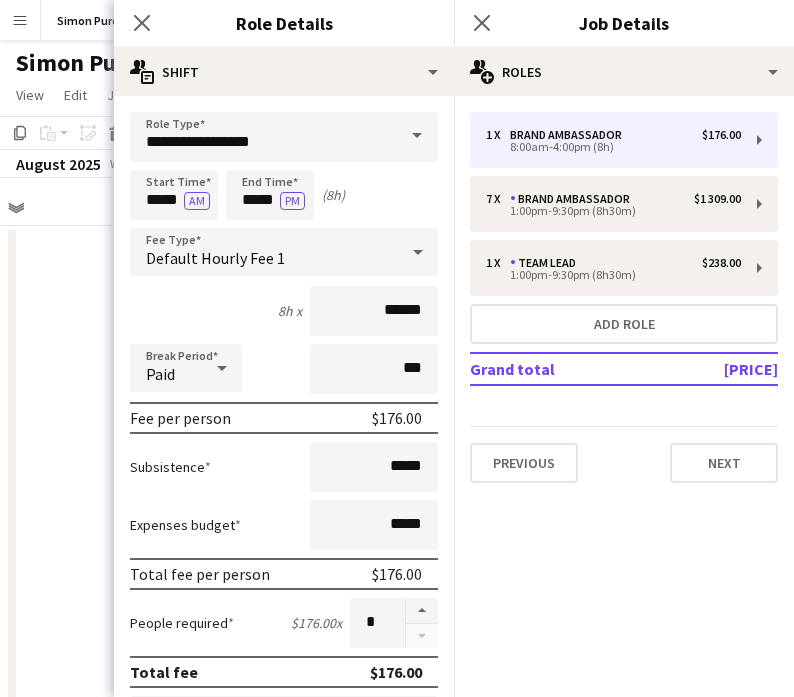 click at bounding box center [417, 136] 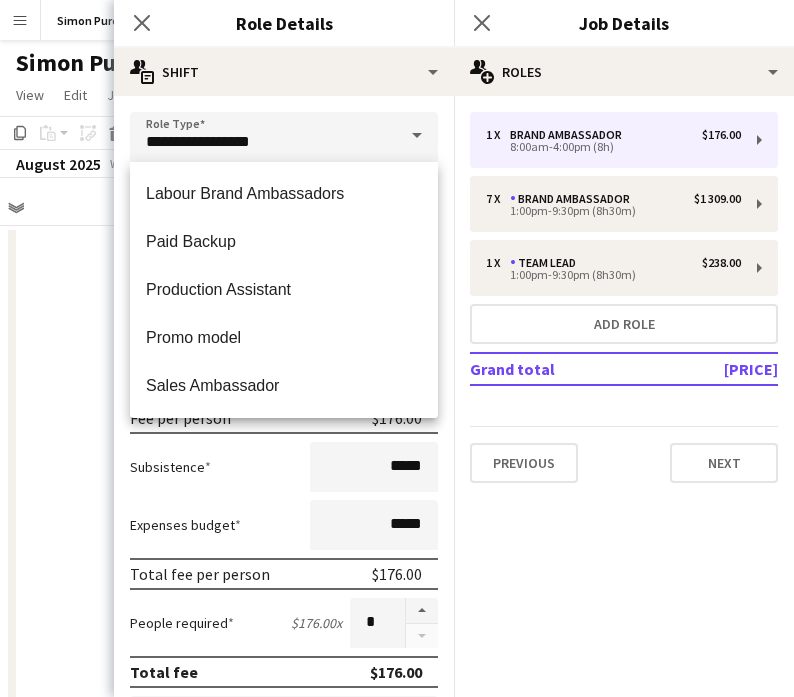 scroll, scrollTop: 168, scrollLeft: 0, axis: vertical 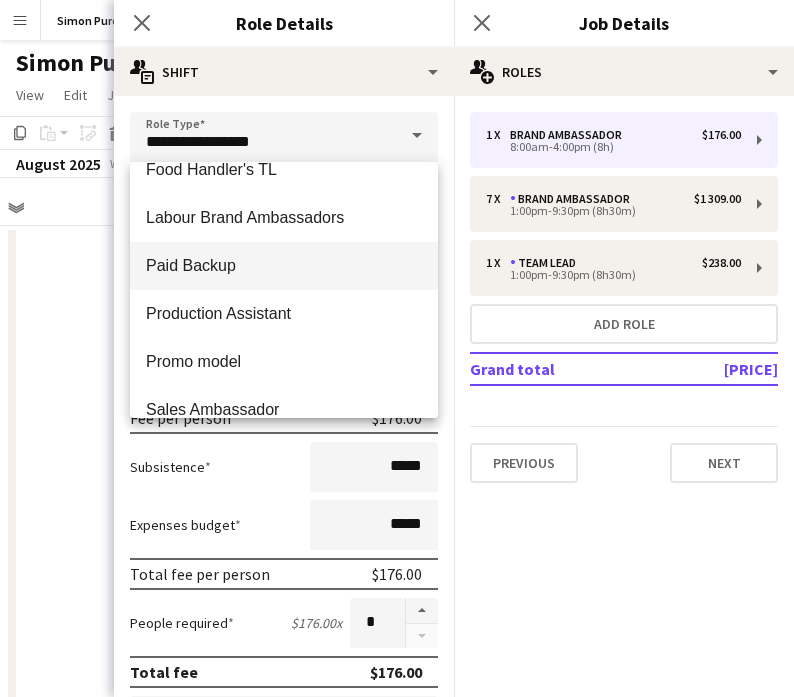 click on "Paid Backup" at bounding box center [284, 265] 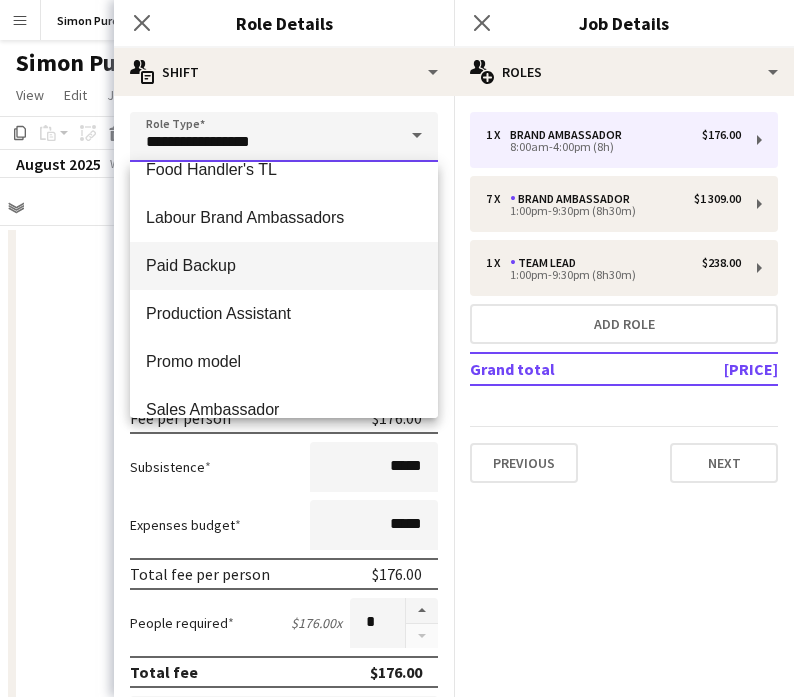 type on "**********" 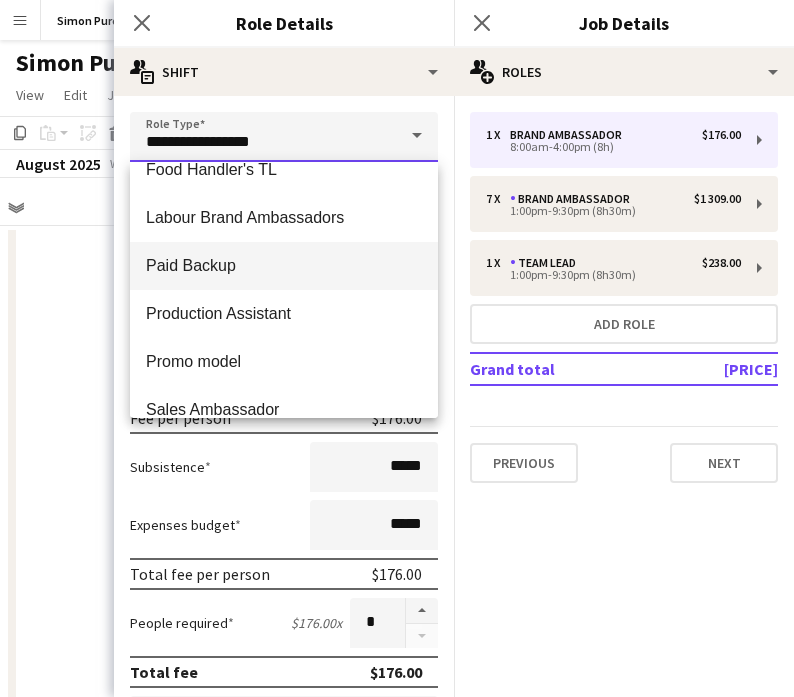 type on "******" 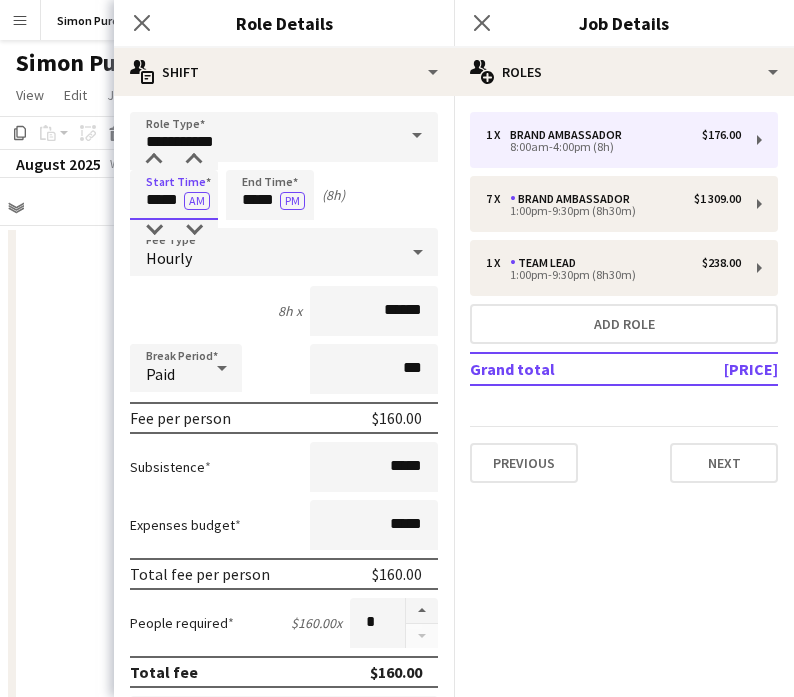 click on "*****" at bounding box center [174, 195] 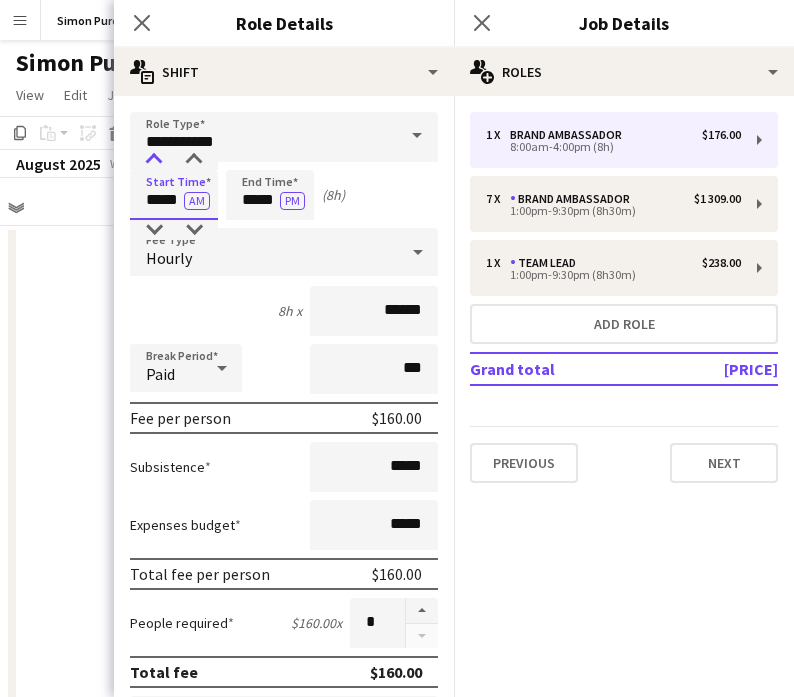click at bounding box center [154, 160] 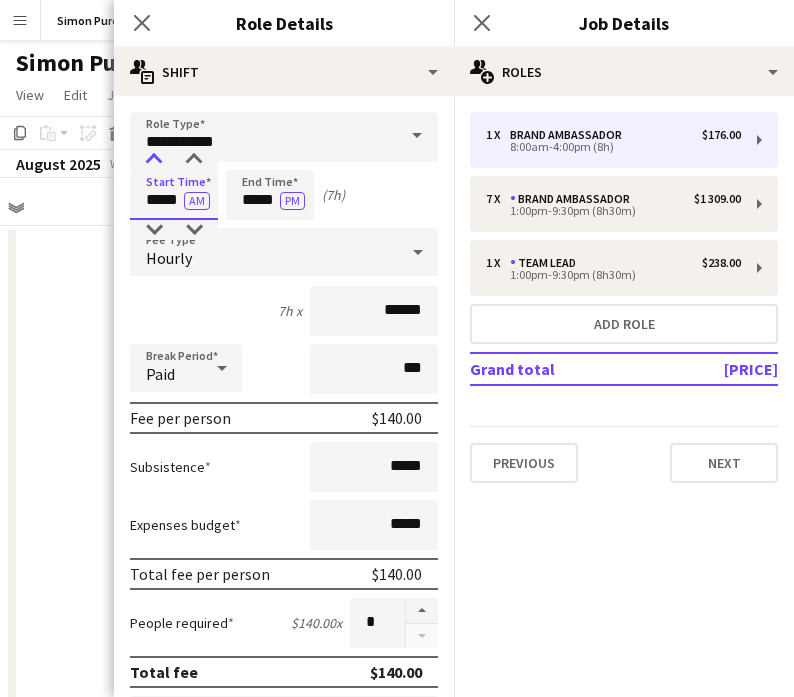 click at bounding box center (154, 160) 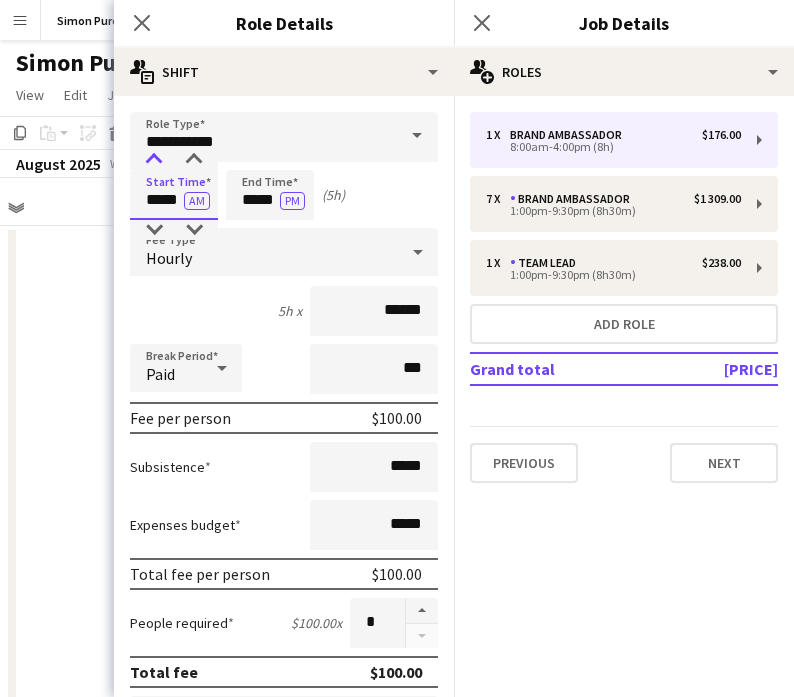 click at bounding box center [154, 160] 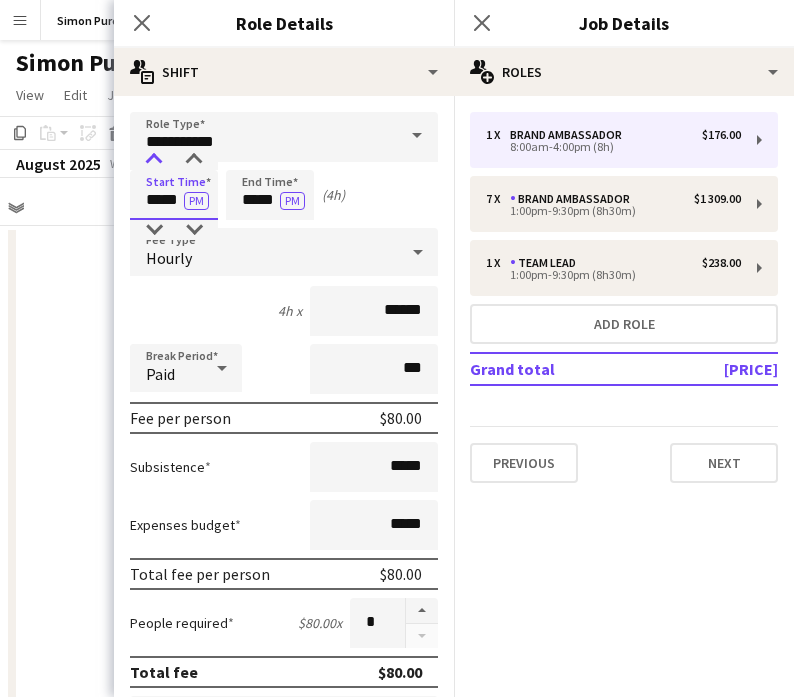 click at bounding box center (154, 160) 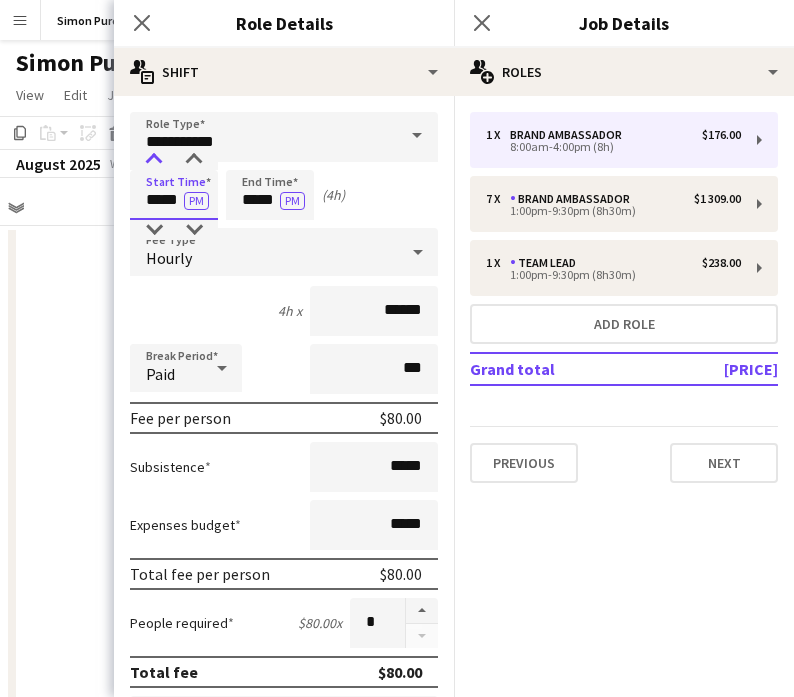type on "*****" 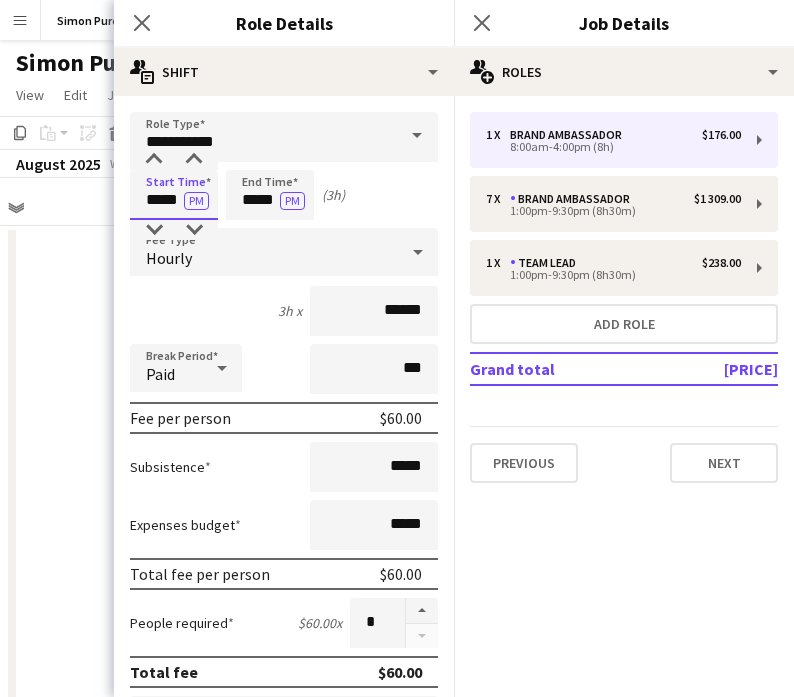 scroll, scrollTop: 555, scrollLeft: 0, axis: vertical 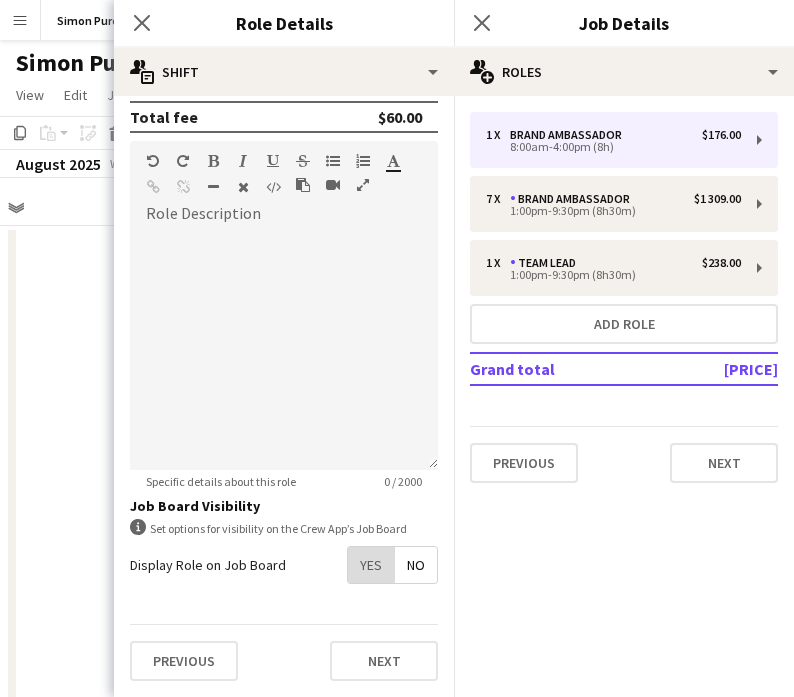 click on "Yes" at bounding box center (371, 565) 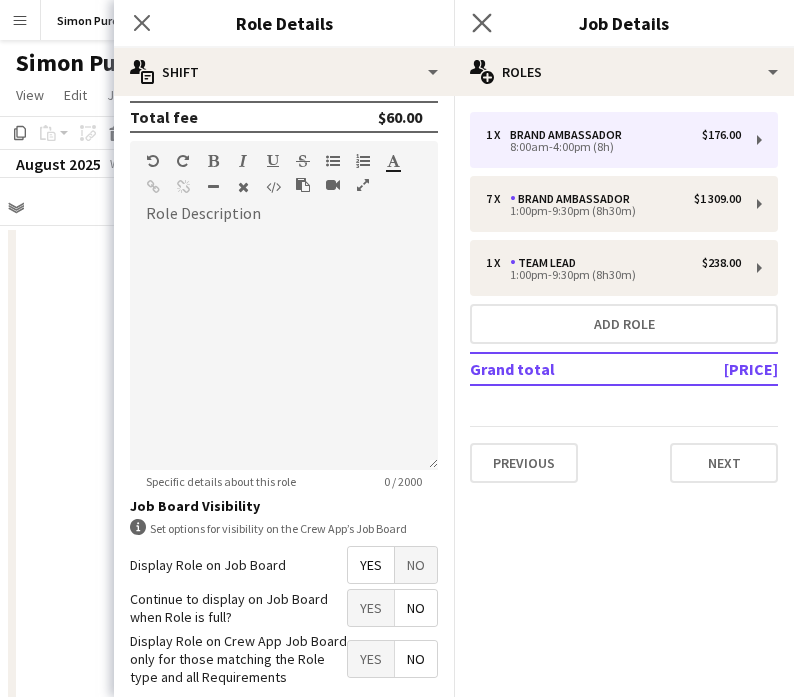 click on "Close pop-in" 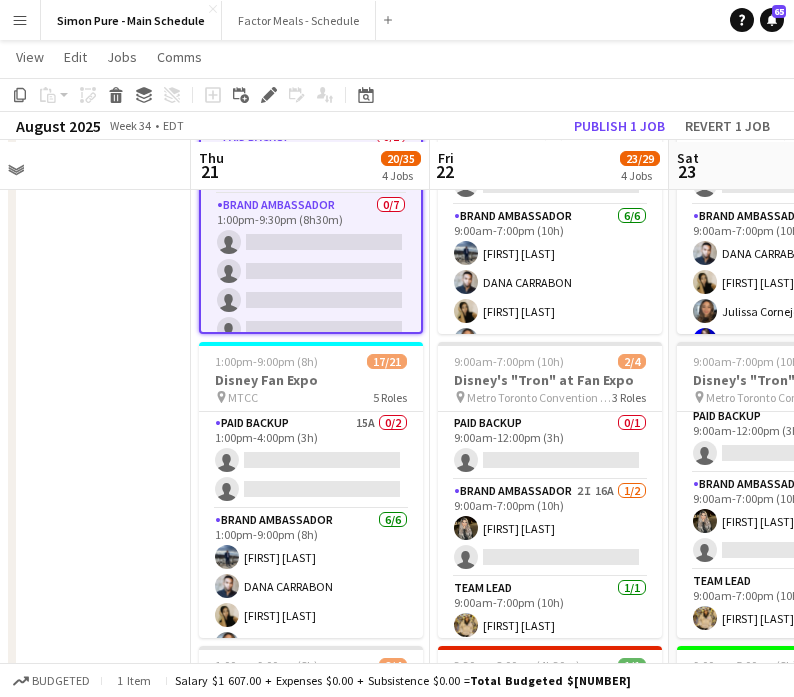 scroll, scrollTop: 196, scrollLeft: 0, axis: vertical 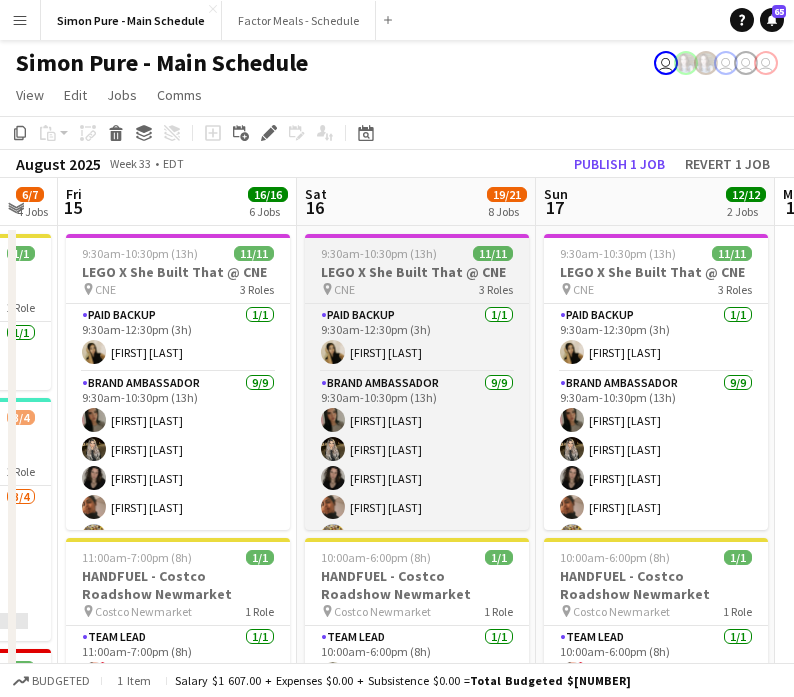 click on "LEGO X She Built That @ CNE" at bounding box center [417, 272] 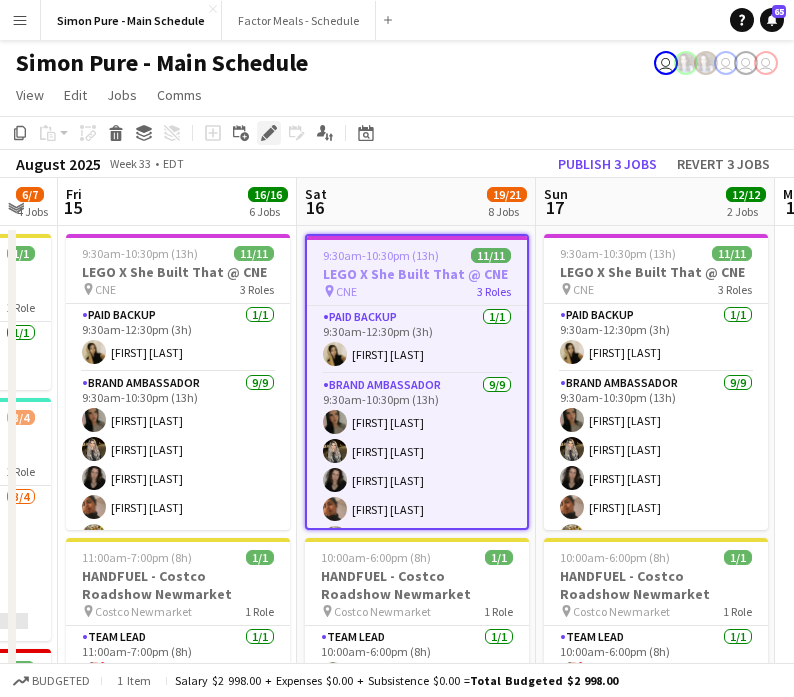 click 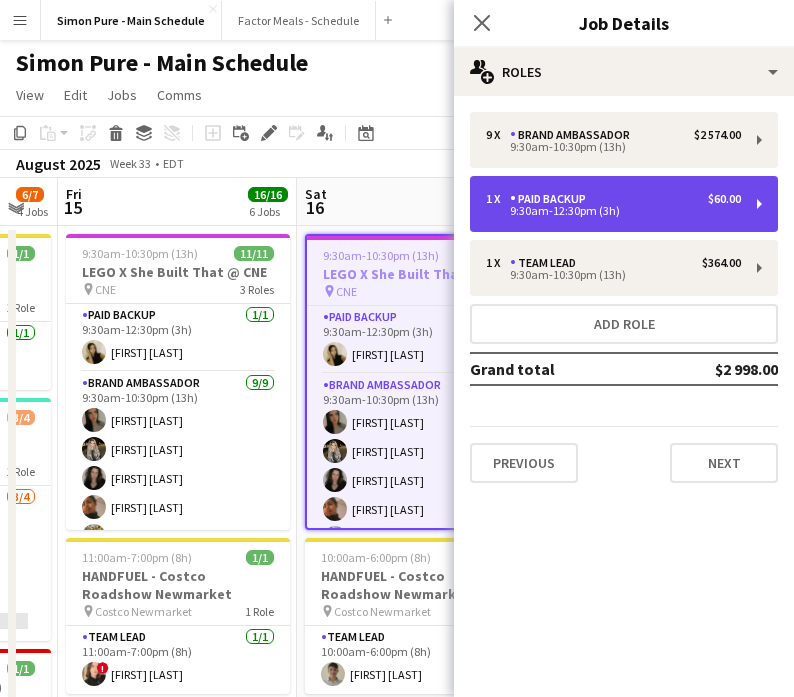 click on "9:30am-12:30pm (3h)" at bounding box center [613, 211] 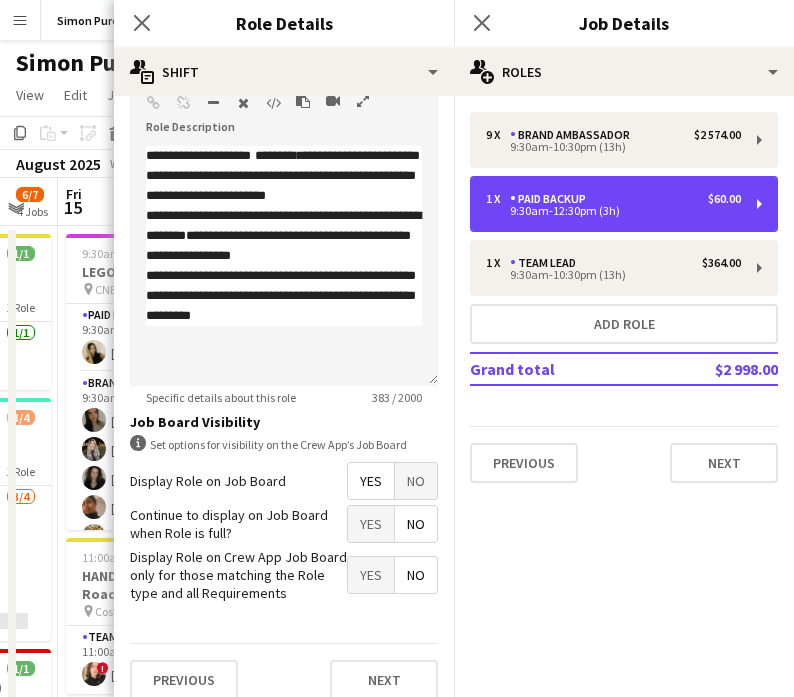 scroll, scrollTop: 657, scrollLeft: 0, axis: vertical 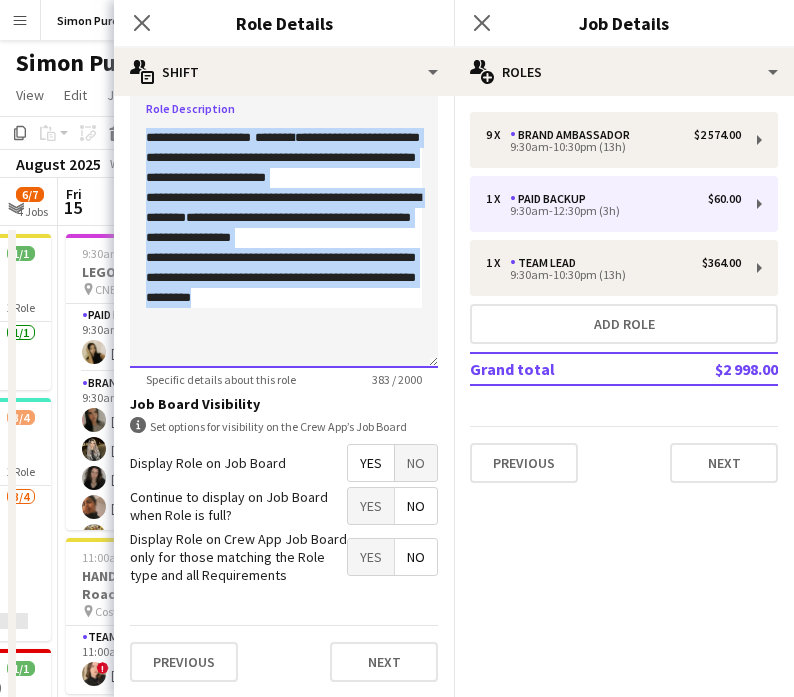 drag, startPoint x: 273, startPoint y: 301, endPoint x: 138, endPoint y: 132, distance: 216.30072 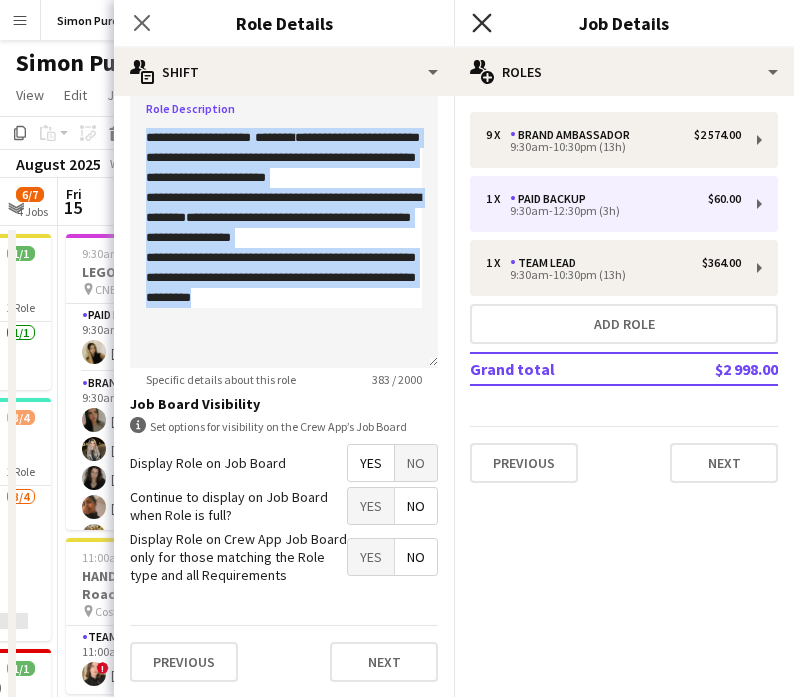 click on "Close pop-in" 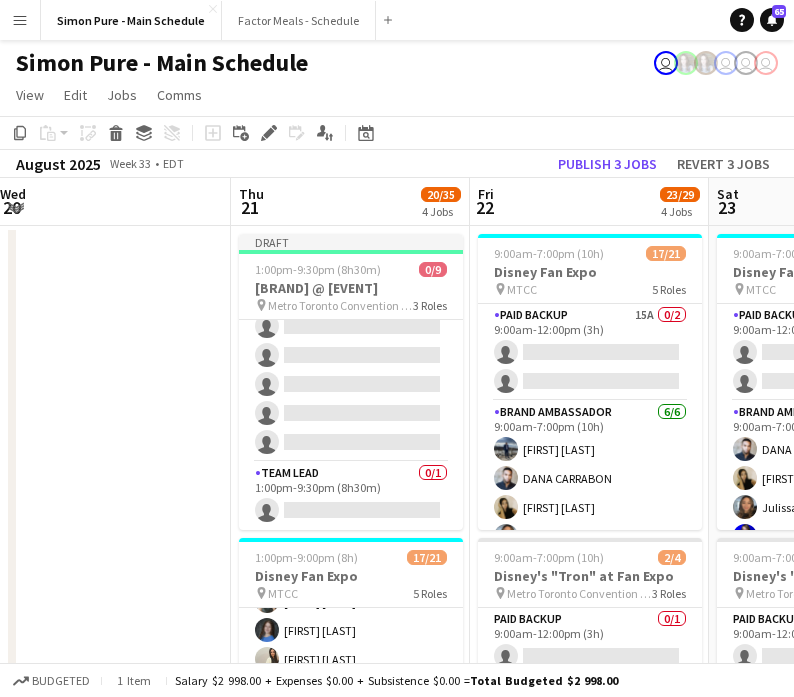scroll, scrollTop: 0, scrollLeft: 813, axis: horizontal 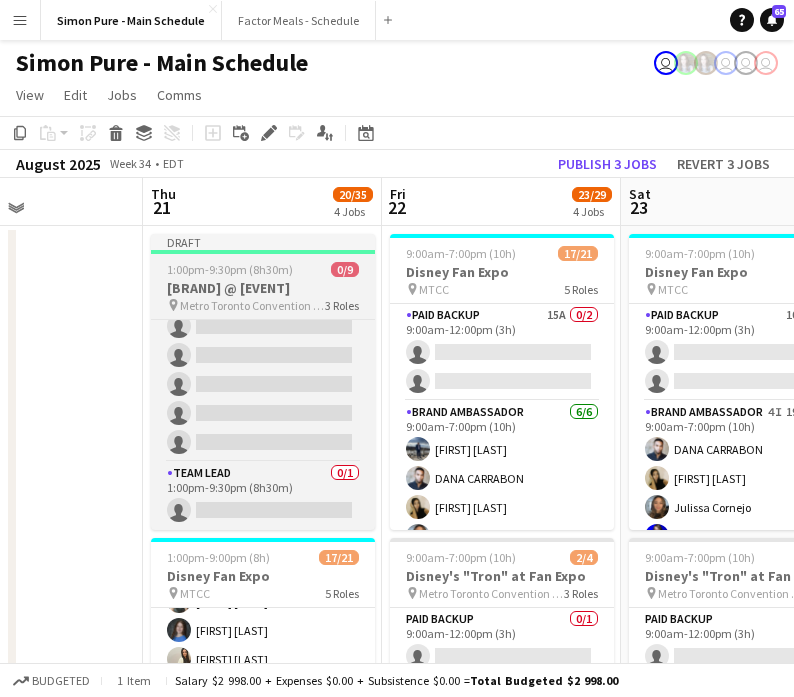 click on "1:00pm-9:30pm (8h30m)" at bounding box center [230, 269] 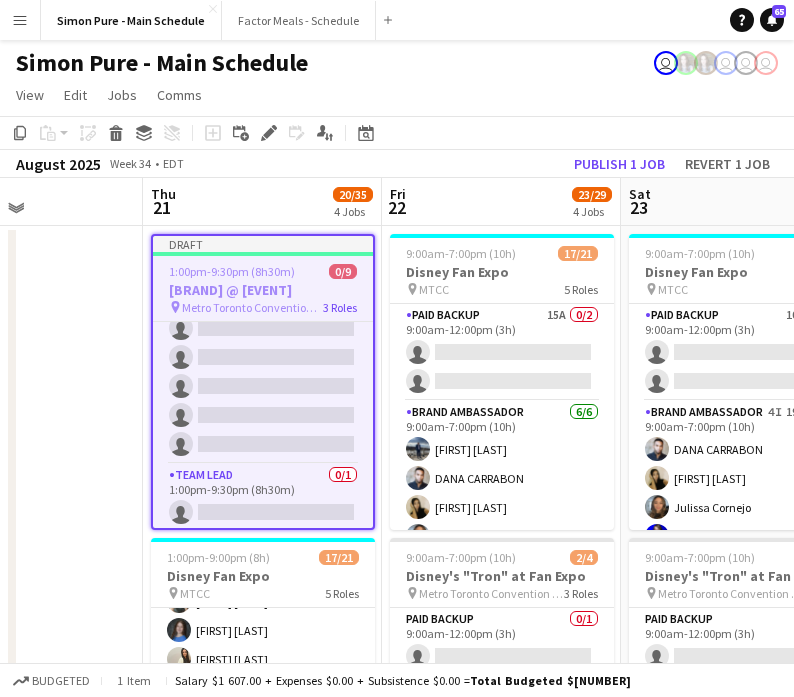 scroll, scrollTop: 172, scrollLeft: 0, axis: vertical 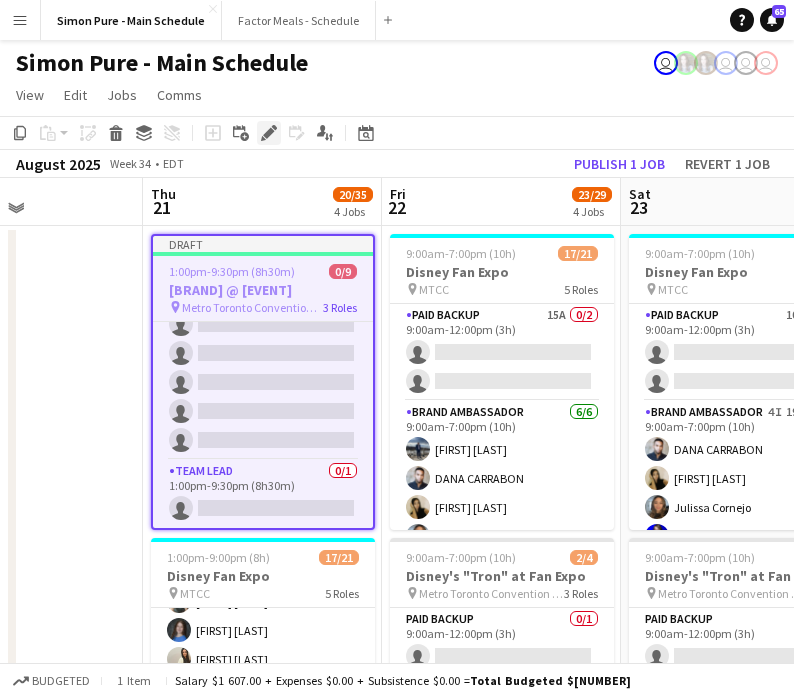 click on "Edit" 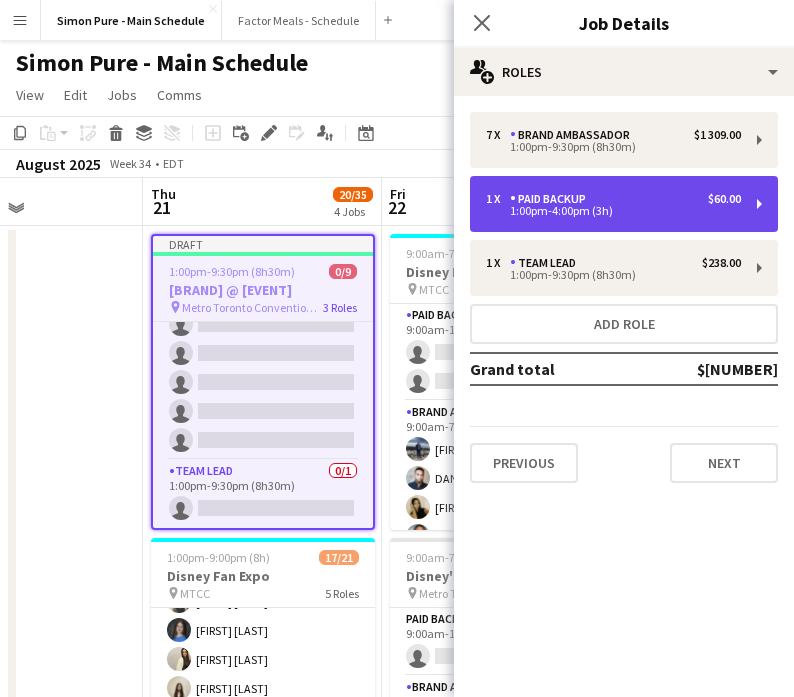 click on "1 x   Paid Backup   $60.00" at bounding box center (613, 199) 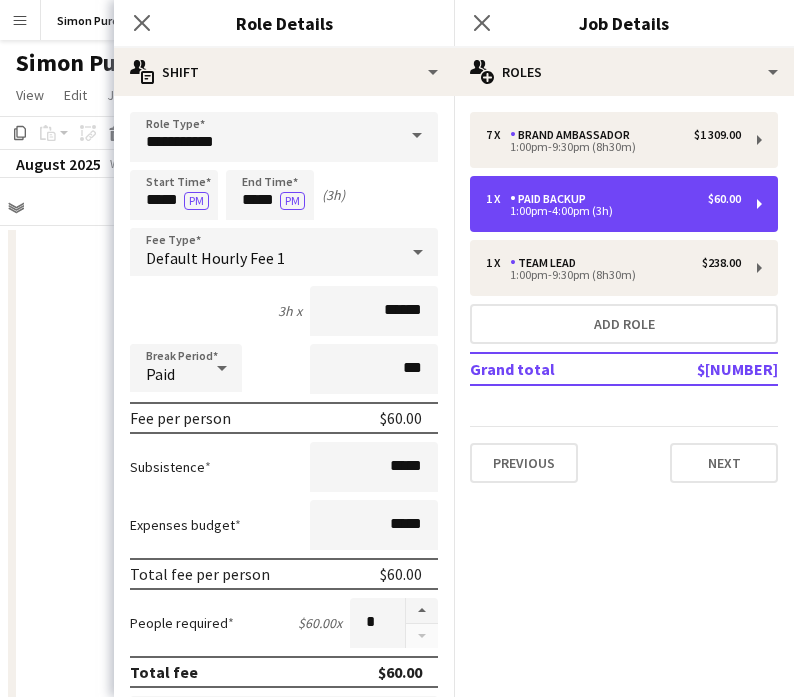 scroll, scrollTop: 7, scrollLeft: 0, axis: vertical 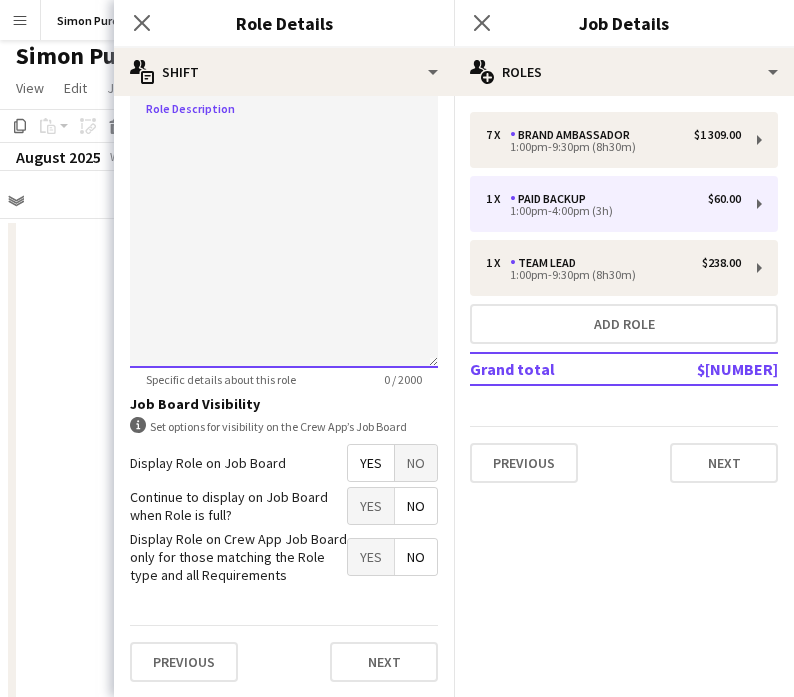 click at bounding box center [284, 248] 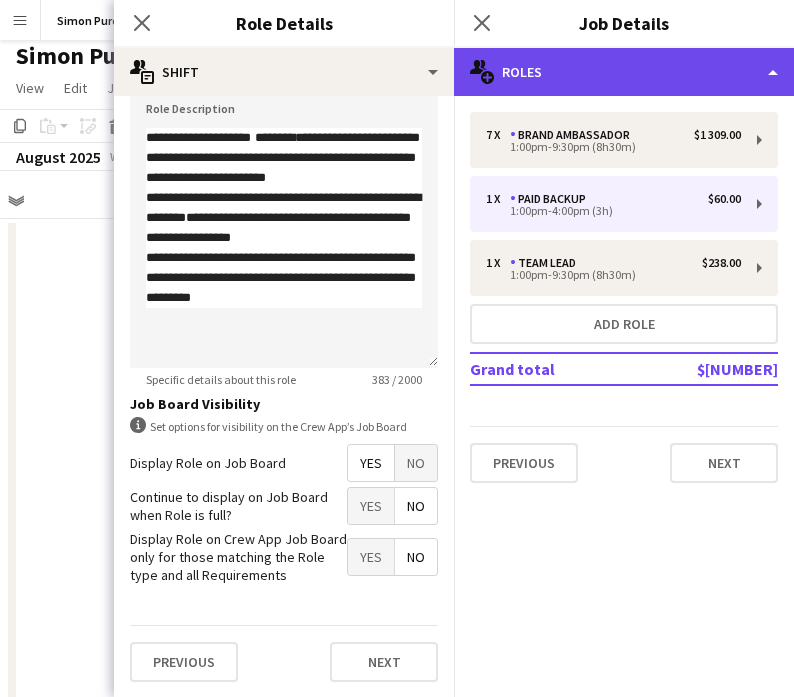 click on "multiple-users-add
Roles" 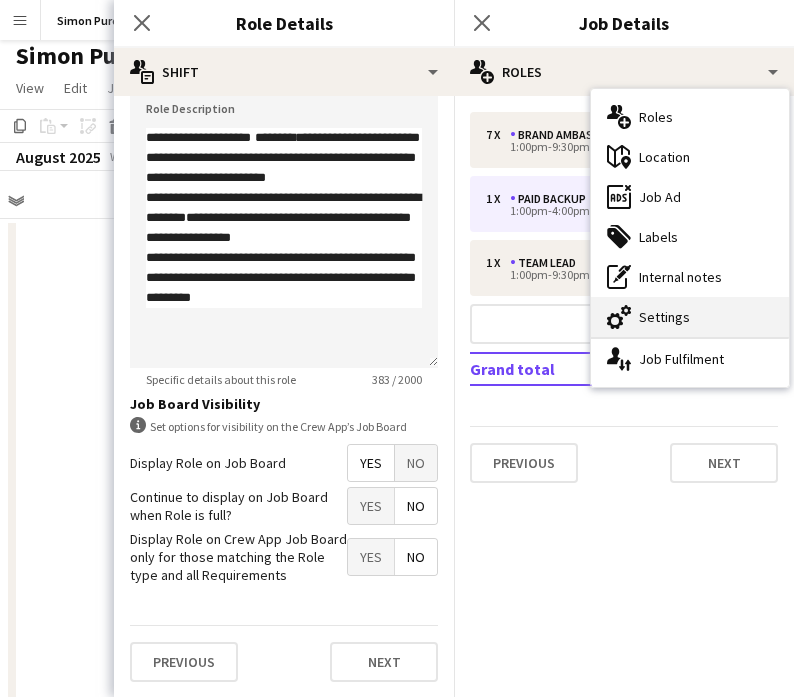 click on "cog-double-3
Settings" at bounding box center [690, 317] 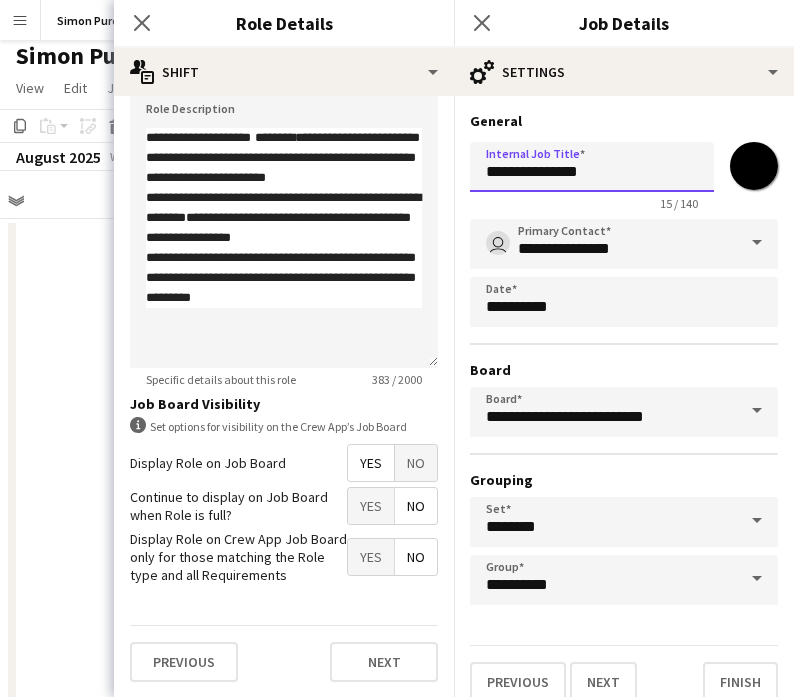 click on "**********" at bounding box center (592, 167) 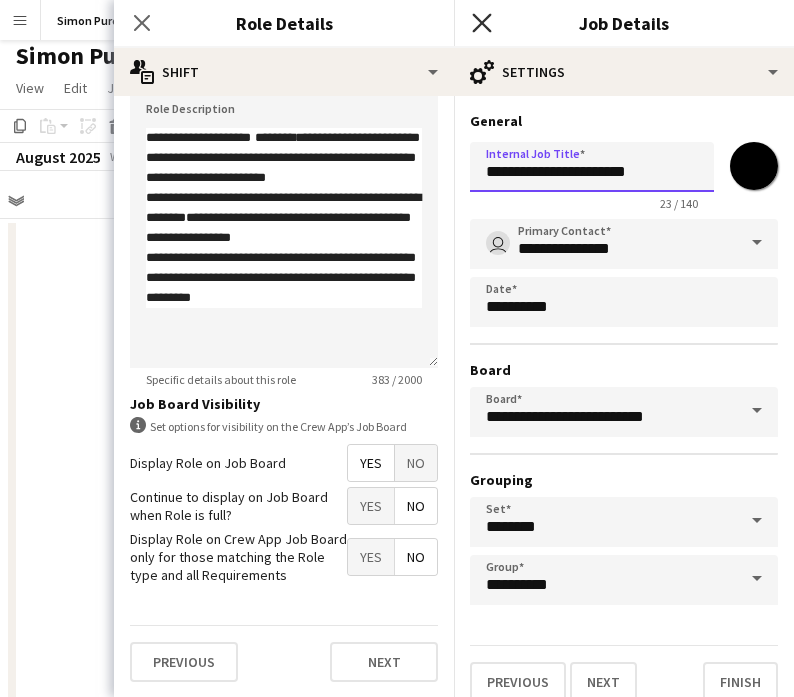 type on "**********" 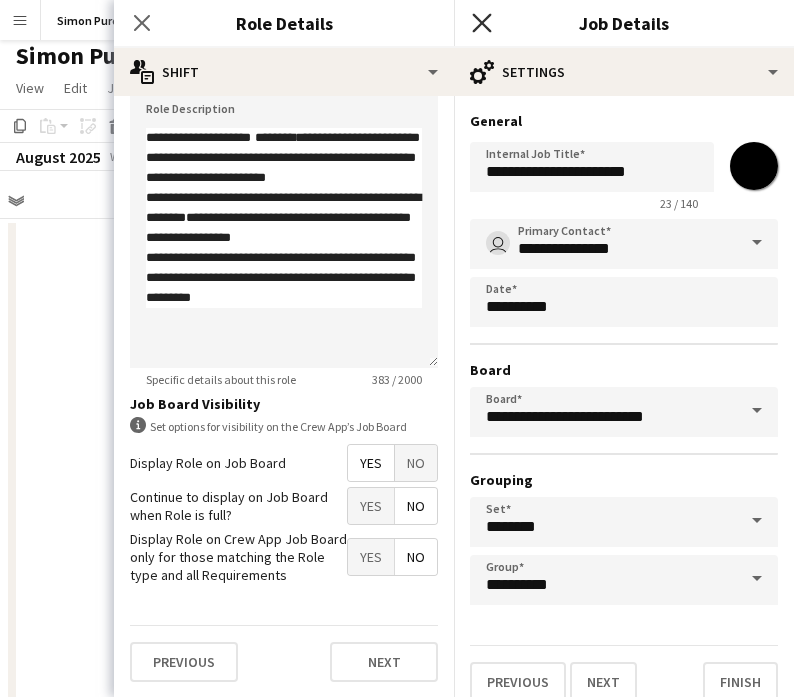 click 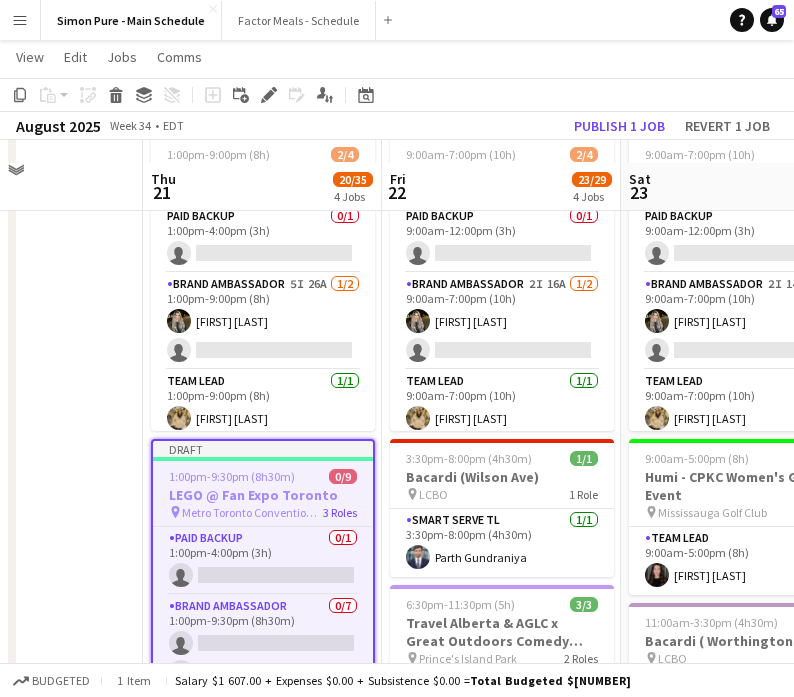 scroll, scrollTop: 428, scrollLeft: 0, axis: vertical 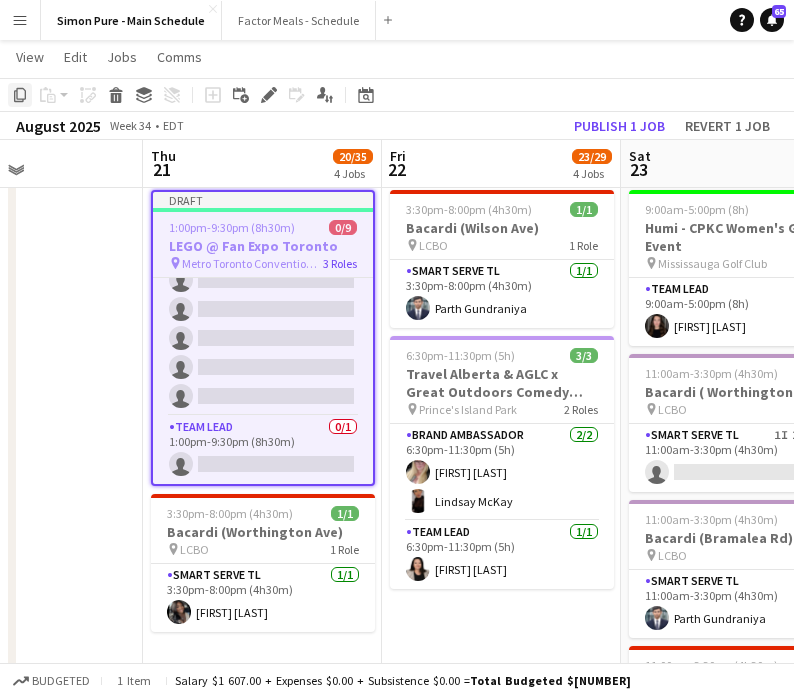 click 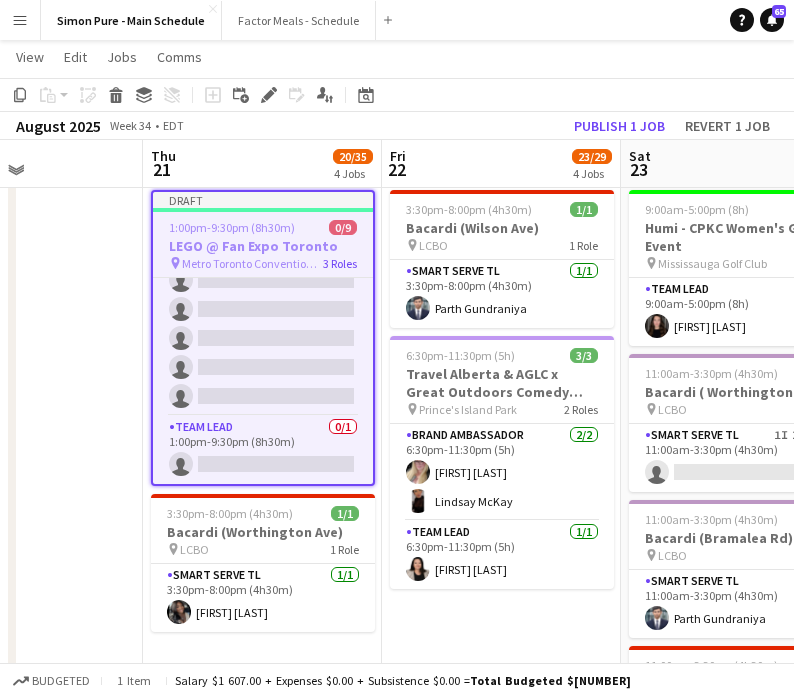 click on "9:00am-7:00pm (10h)    17/21   Disney Fan Expo
pin
MTCC   5 Roles   Paid Backup   15A   0/2   9:00am-12:00pm (3h)
single-neutral-actions
single-neutral-actions
Brand Ambassador    6/6   9:00am-7:00pm (10h)
William Bui DANA CARRABON ameerah nuri Julissa Cornejo Nikki Haggart Sarah Nuri  Brand Ambassador    9I   25A   5/6   9:00am-7:00pm (10h)
! Anthony Kerr Cristiana Bodnariuc Ritish Nagpal Danielle Hreljac Diana Randeniya
single-neutral-actions
Brand Ambassador    2I   24A   4/5   9:00am-7:00pm (10h)
Dylan Watts Annika Dringenberg Fara Nouri Geanie Luu
single-neutral-actions
Team Lead   2/2   9:00am-7:00pm (10h)
Jade Askin Kelc Noble     9:00am-7:00pm (10h)    2/4   Disney's "Tron" at Fan Expo
pin
Metro Toronto Convention Centre   3 Roles   Paid Backup   0/1   9:00am-12:00pm (3h)" at bounding box center (501, 643) 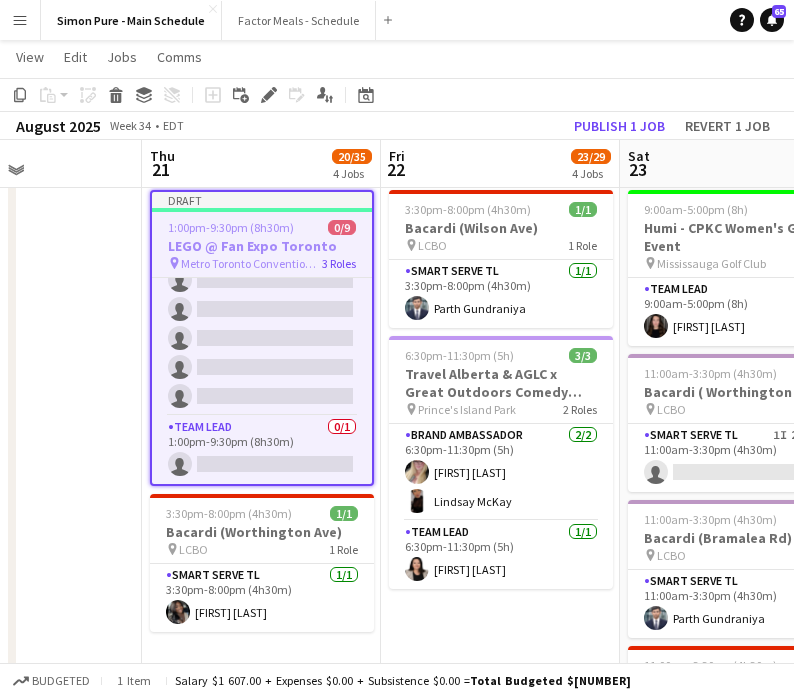 scroll, scrollTop: 168, scrollLeft: 0, axis: vertical 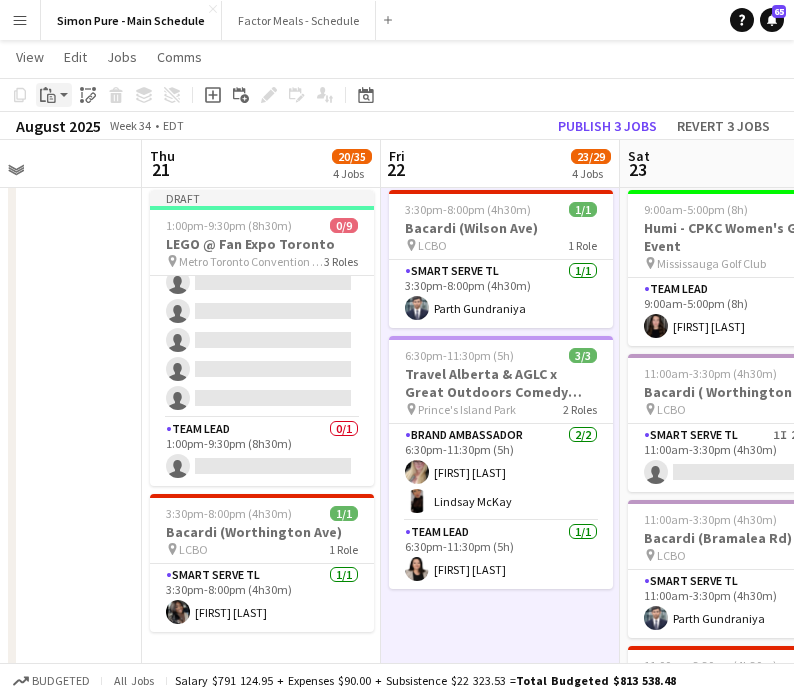 click on "Paste" at bounding box center [54, 95] 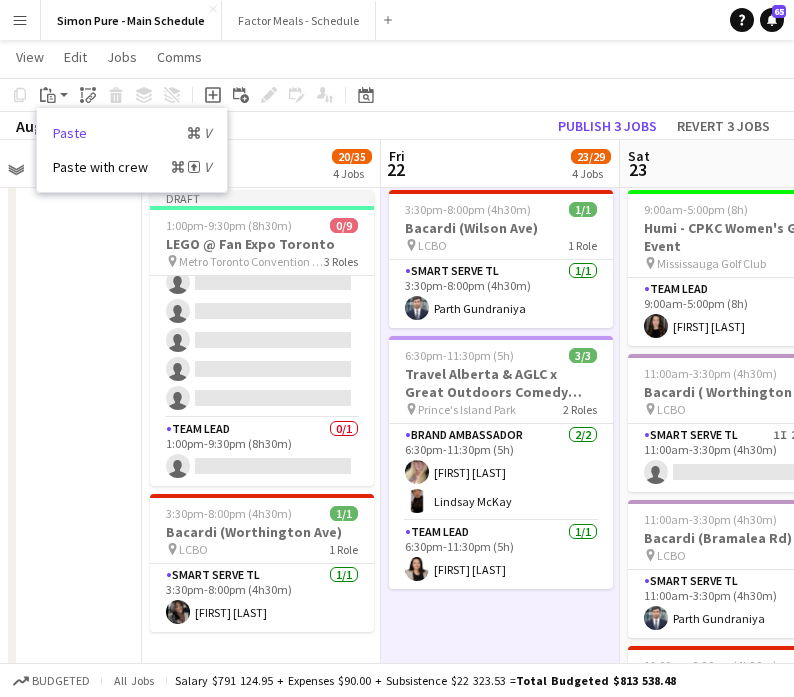 click on "Paste
Command
V" at bounding box center [132, 133] 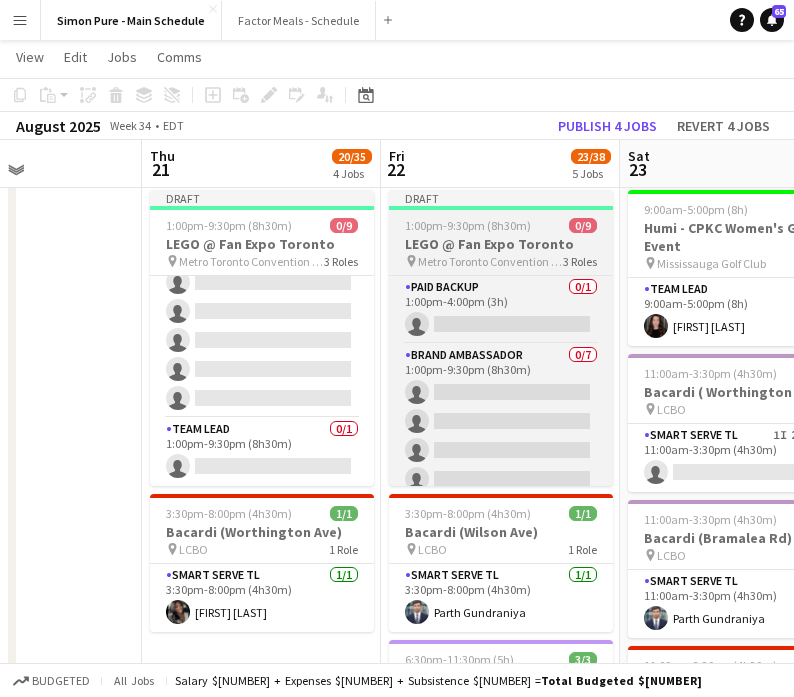 click on "Draft   1:00pm-9:30pm (8h30m)    0/9   LEGO @ Fan Expo Toronto
pin
Metro Toronto Convention Centre   3 Roles   Paid Backup   0/1   1:00pm-4:00pm (3h)
single-neutral-actions
Brand Ambassador    0/7   1:00pm-9:30pm (8h30m)
single-neutral-actions
single-neutral-actions
single-neutral-actions
single-neutral-actions
single-neutral-actions
single-neutral-actions
single-neutral-actions
Team Lead   0/1   1:00pm-9:30pm (8h30m)
single-neutral-actions" at bounding box center (501, 338) 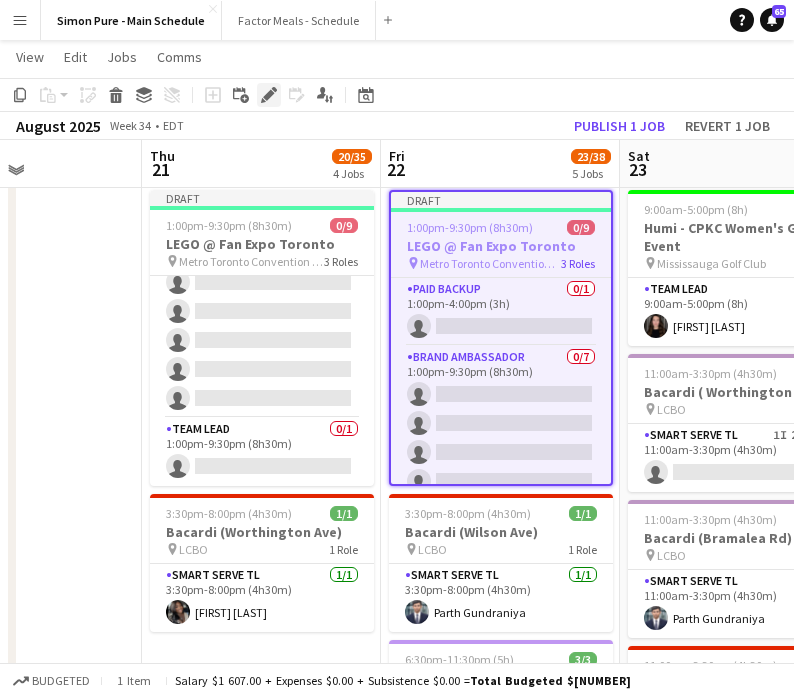 click on "Edit" 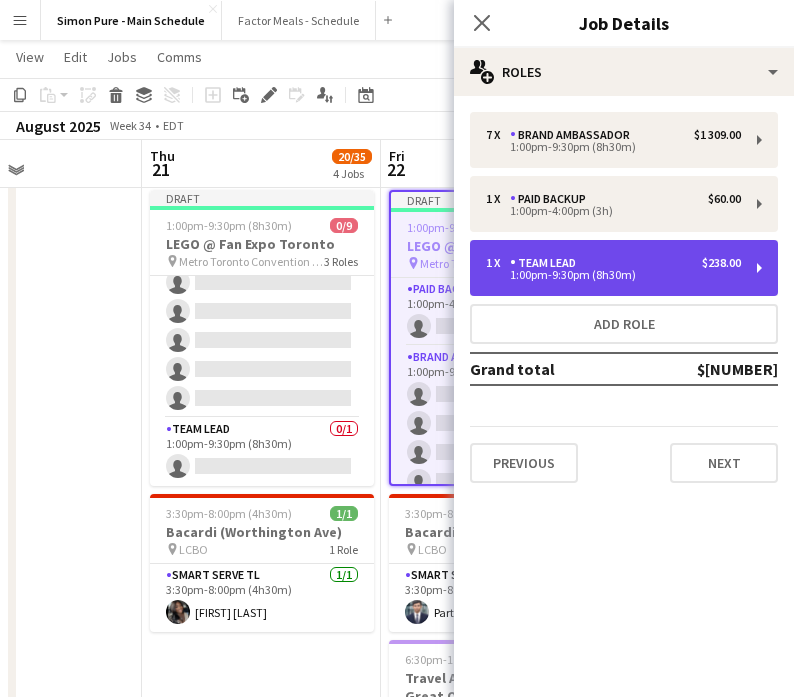 click on "1:00pm-9:30pm (8h30m)" at bounding box center [613, 275] 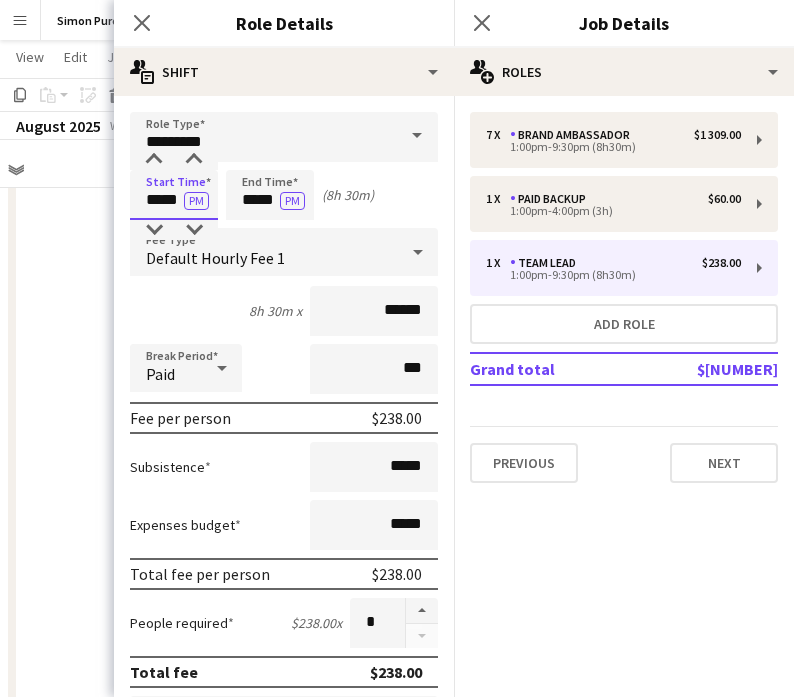 click on "*****" at bounding box center [174, 195] 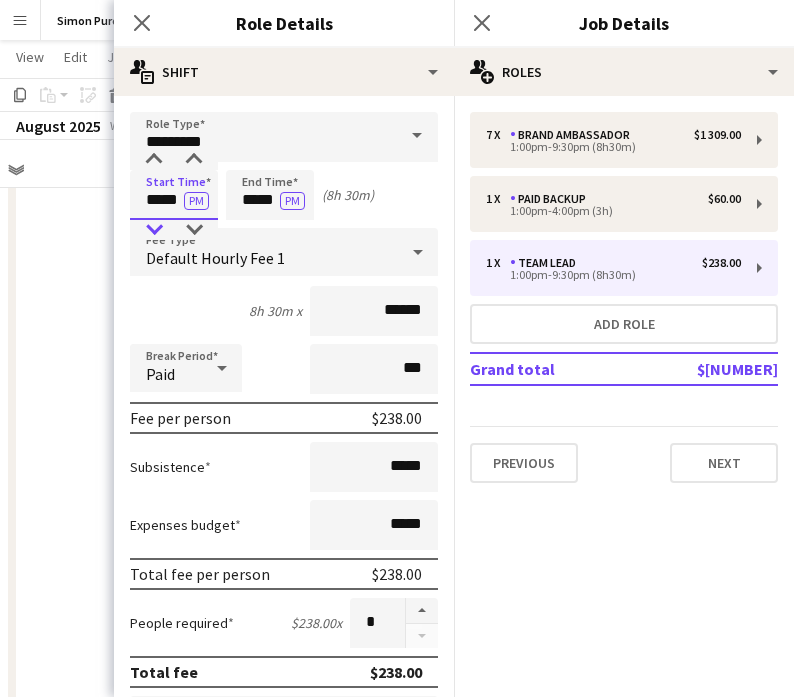 click at bounding box center [154, 230] 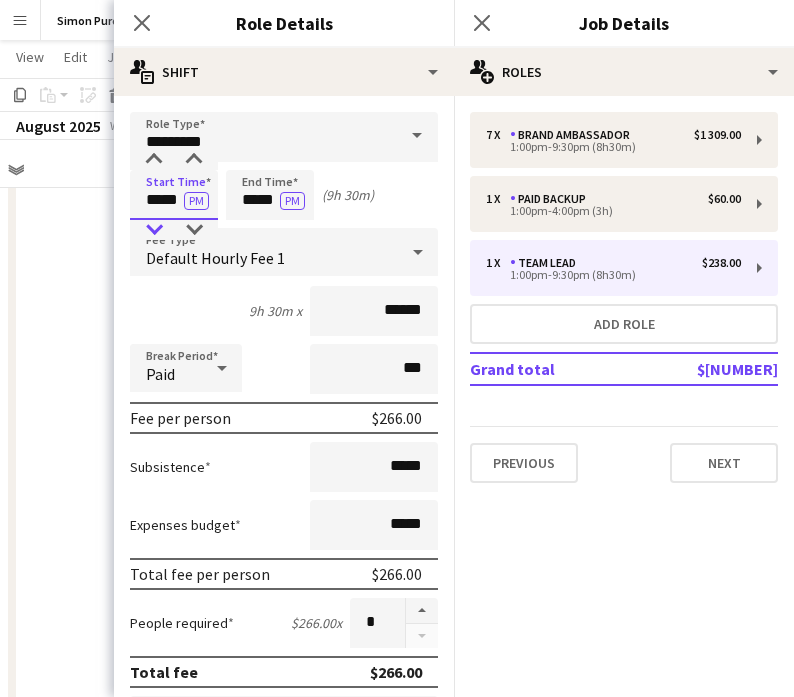 click at bounding box center [154, 230] 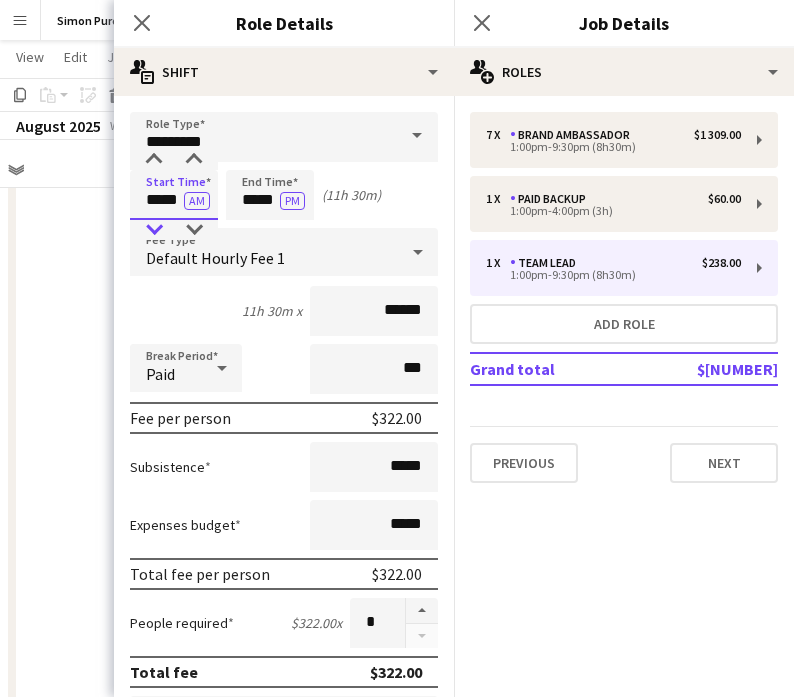 click at bounding box center [154, 230] 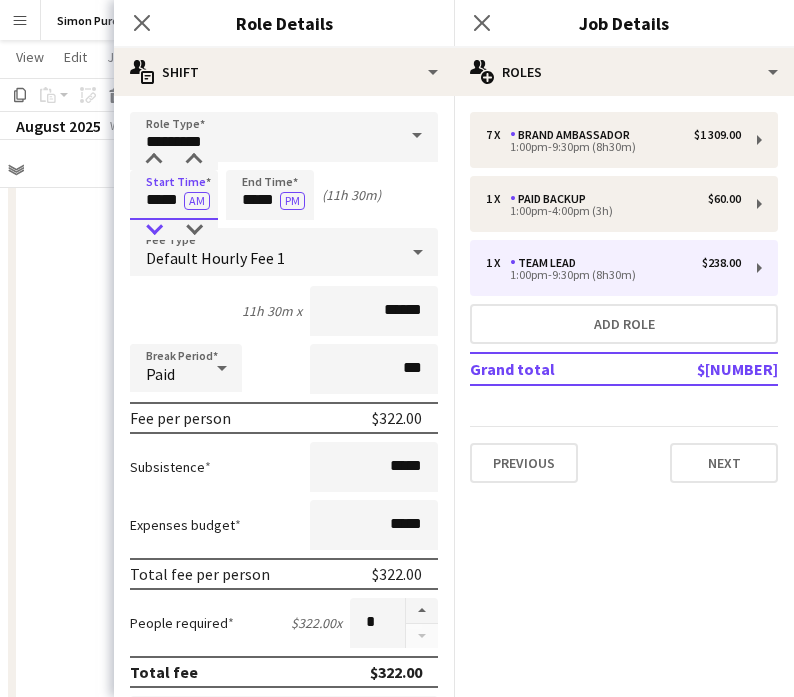 type on "*****" 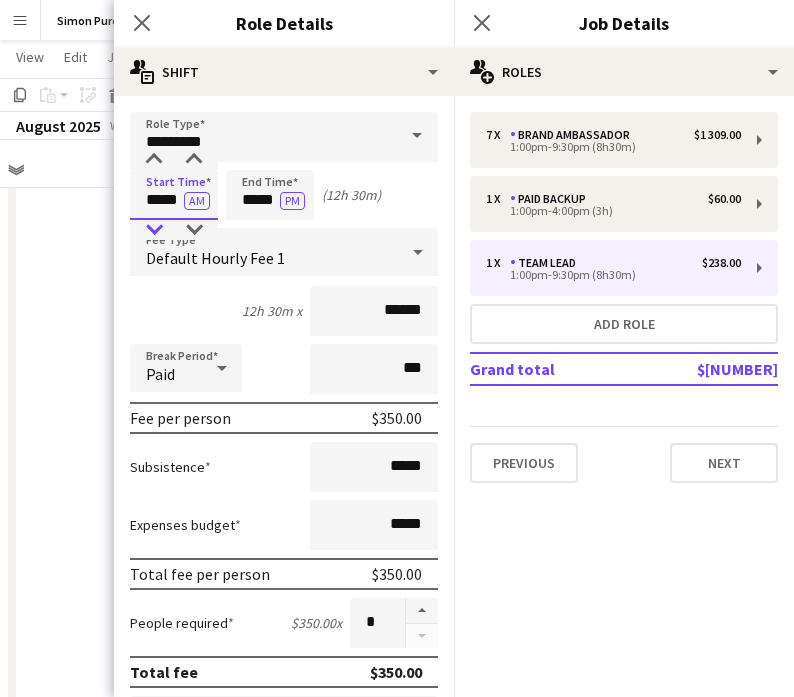 click at bounding box center [154, 230] 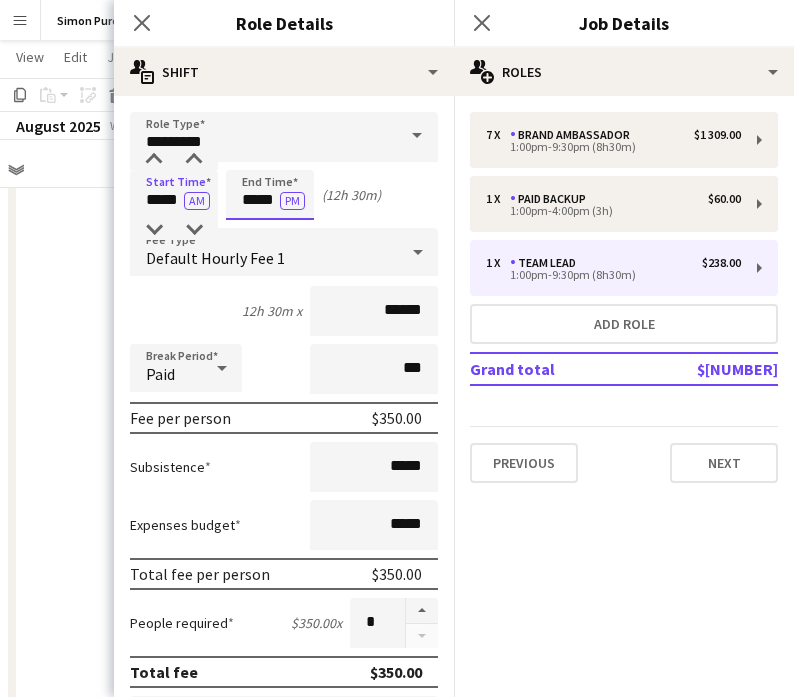 click on "*****" at bounding box center (270, 195) 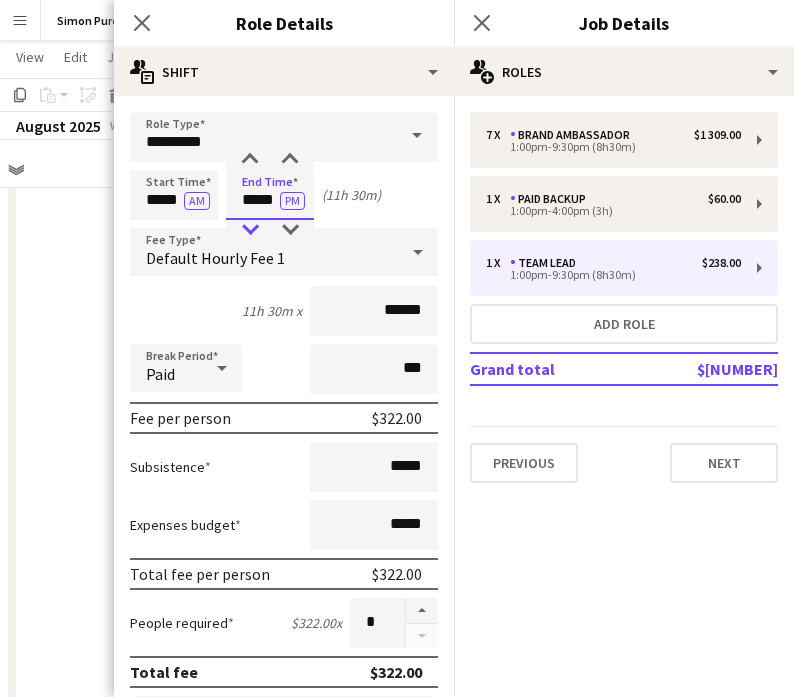click at bounding box center [250, 230] 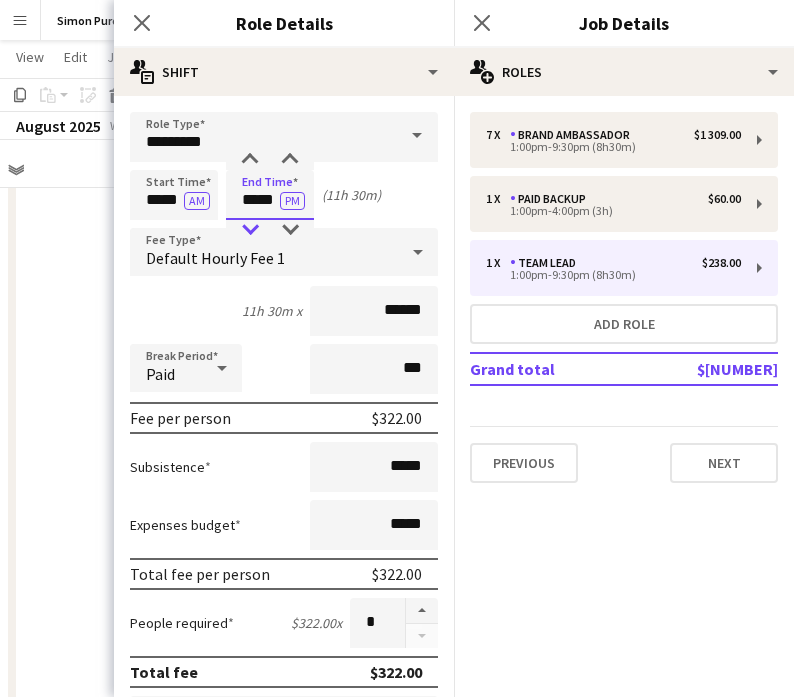 type on "*****" 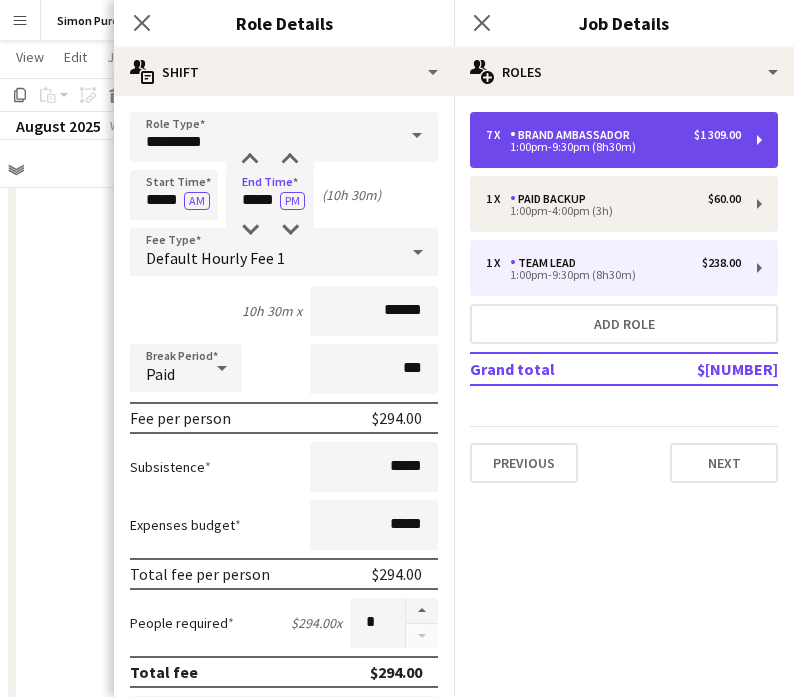 click on "1:00pm-9:30pm (8h30m)" at bounding box center [613, 147] 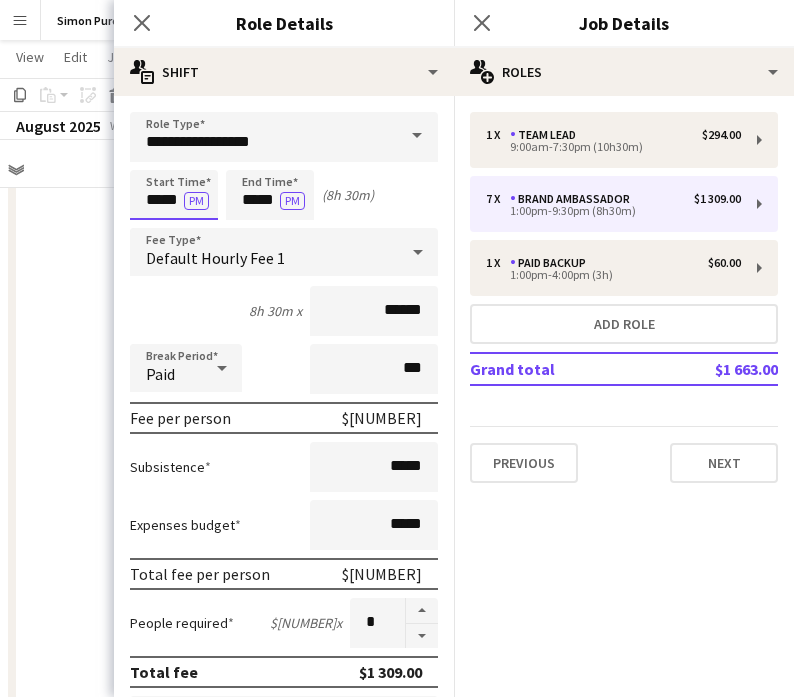 click on "*****" at bounding box center (174, 195) 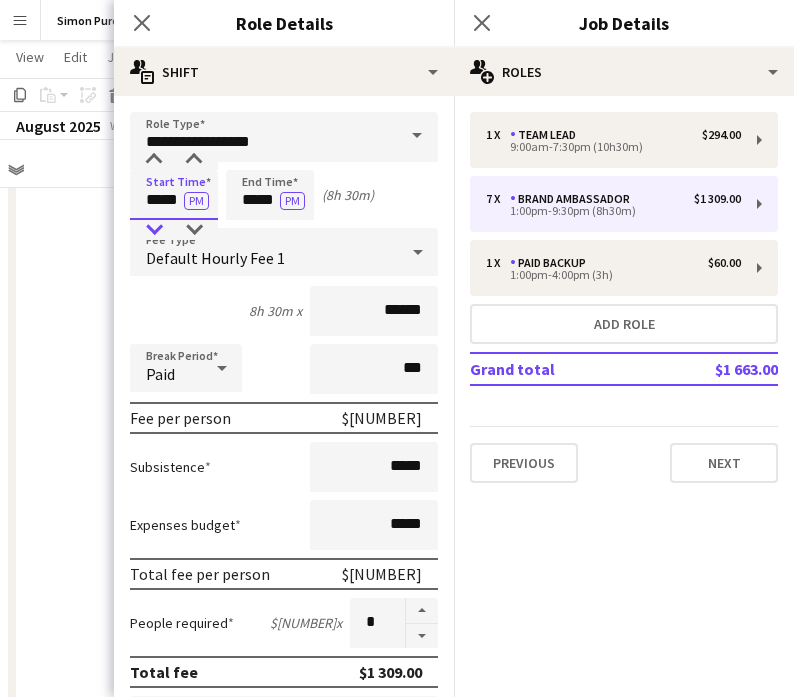 click at bounding box center (154, 230) 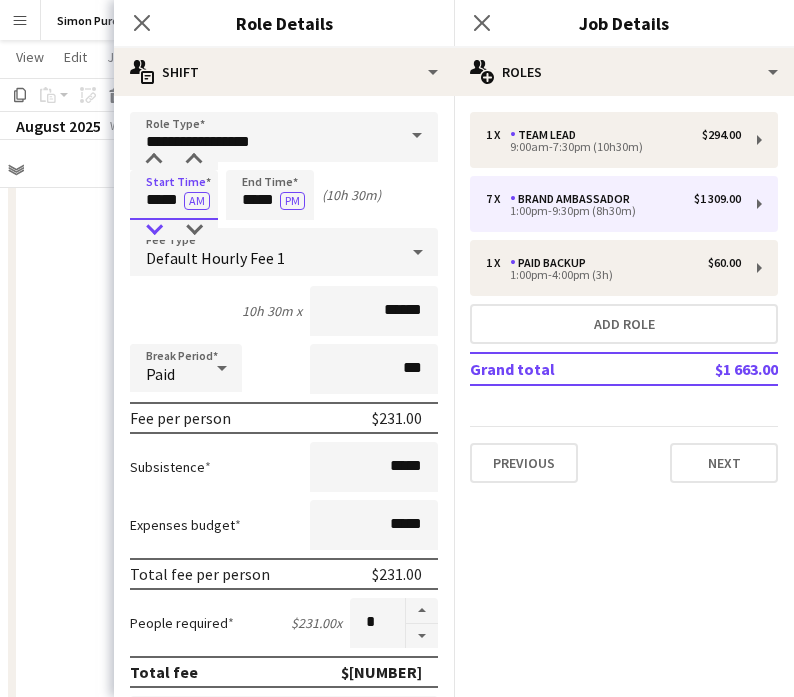 click at bounding box center [154, 230] 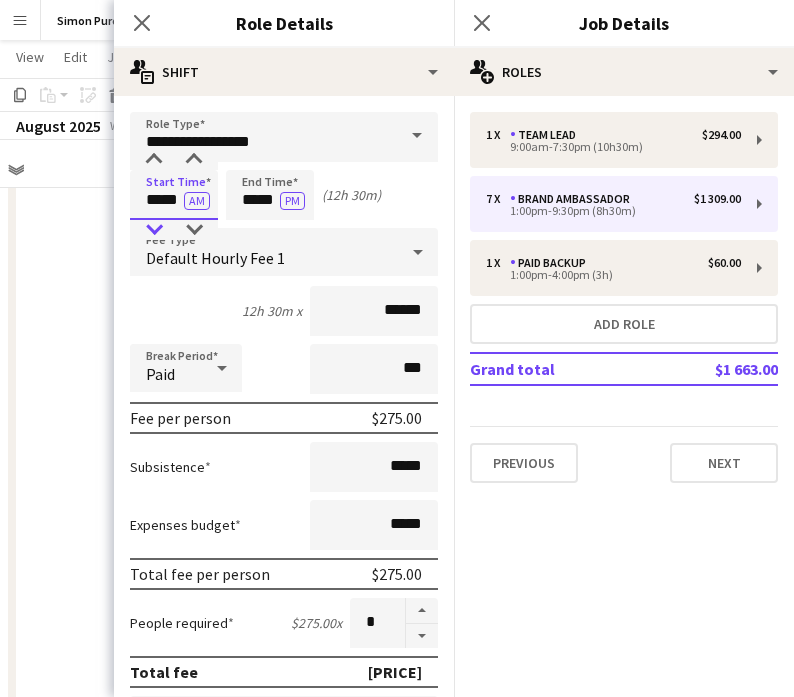 click at bounding box center [154, 230] 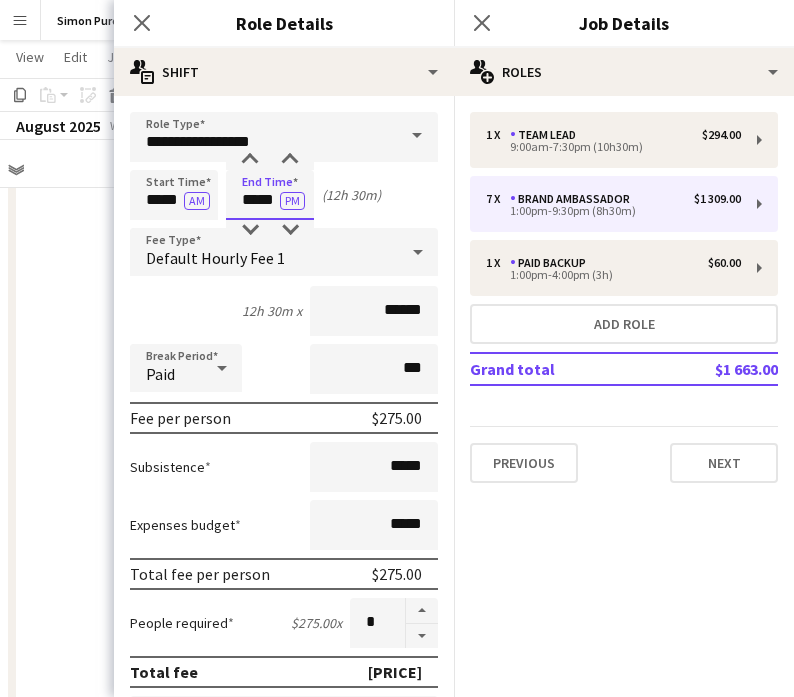 click on "*****" at bounding box center [270, 195] 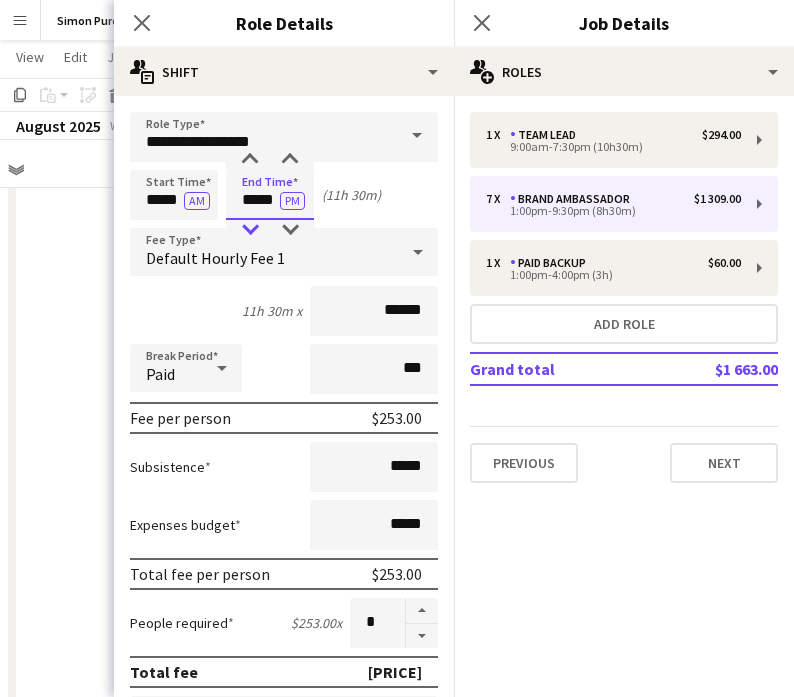 click at bounding box center (250, 230) 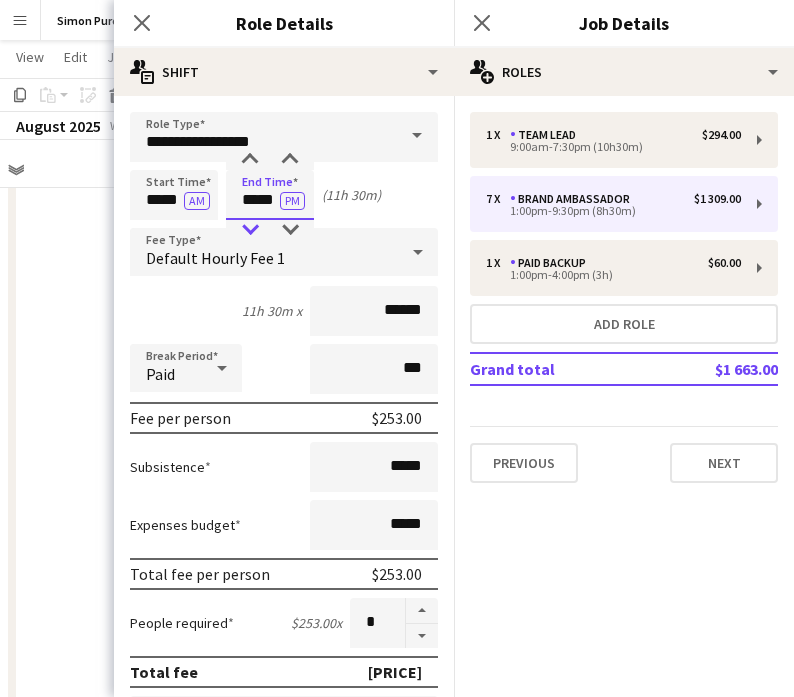 type on "*****" 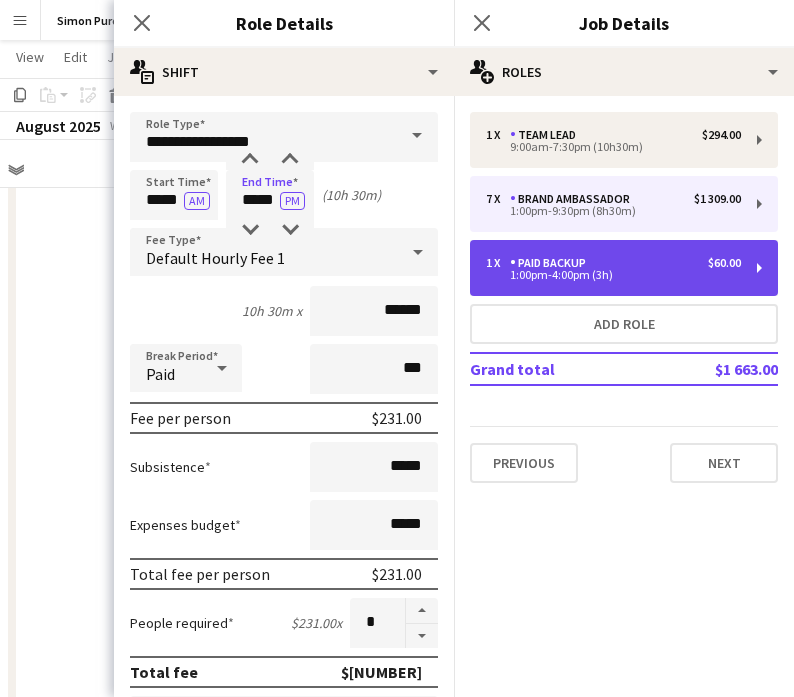 click on "Paid Backup" at bounding box center [552, 263] 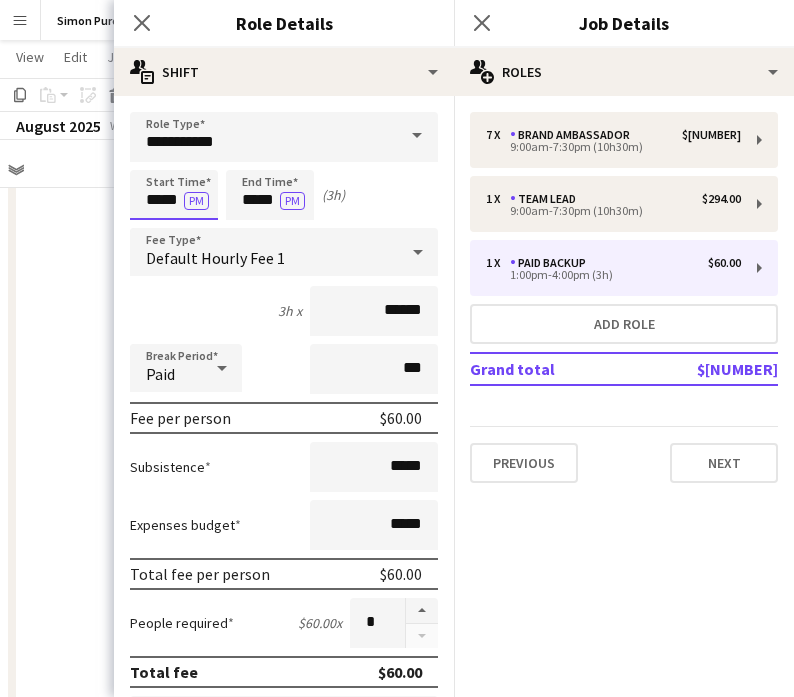 click on "*****" at bounding box center [174, 195] 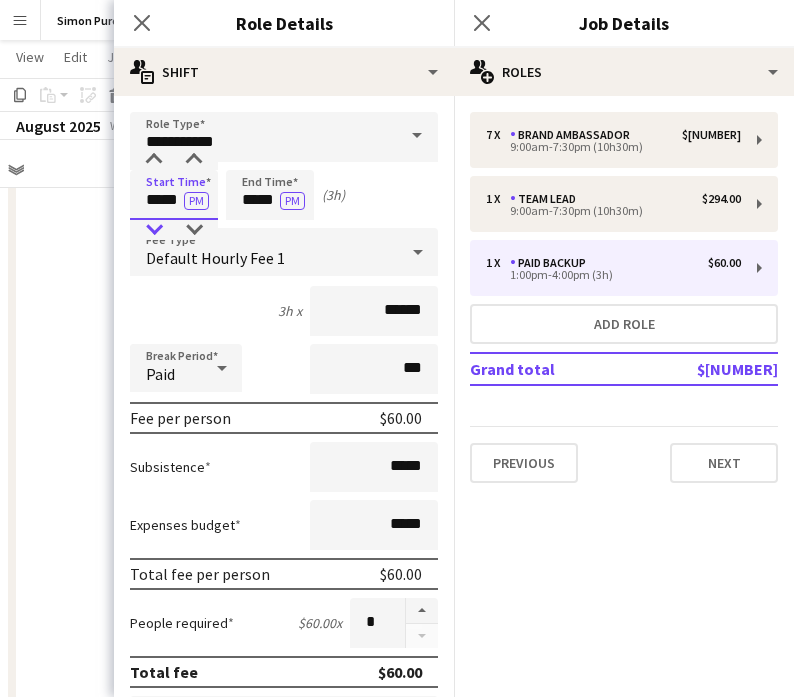 click at bounding box center [154, 230] 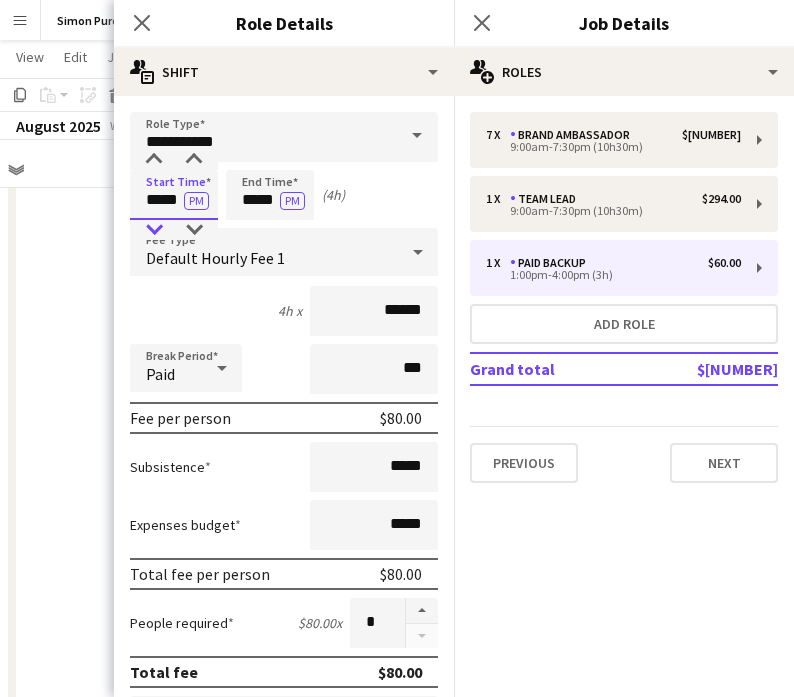 click at bounding box center [154, 230] 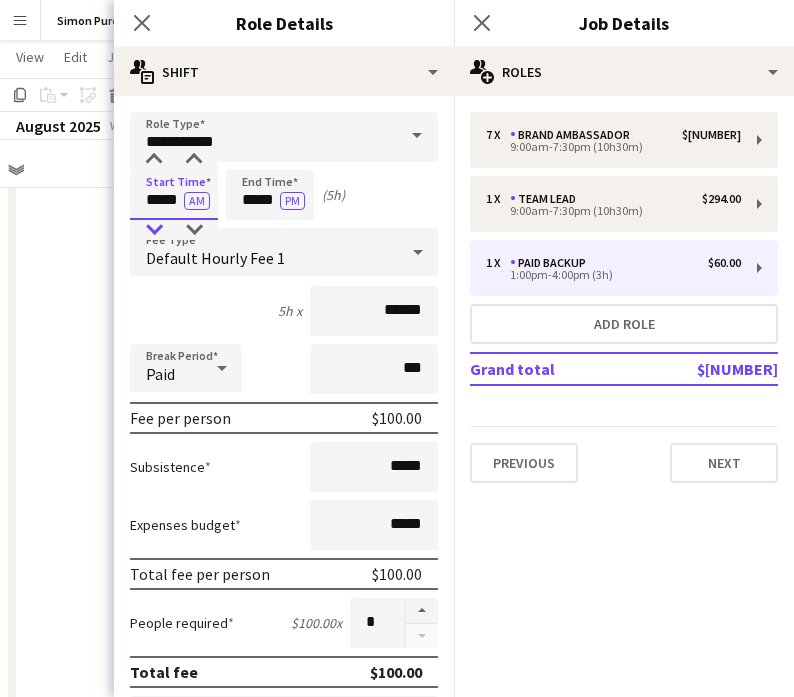 click at bounding box center [154, 230] 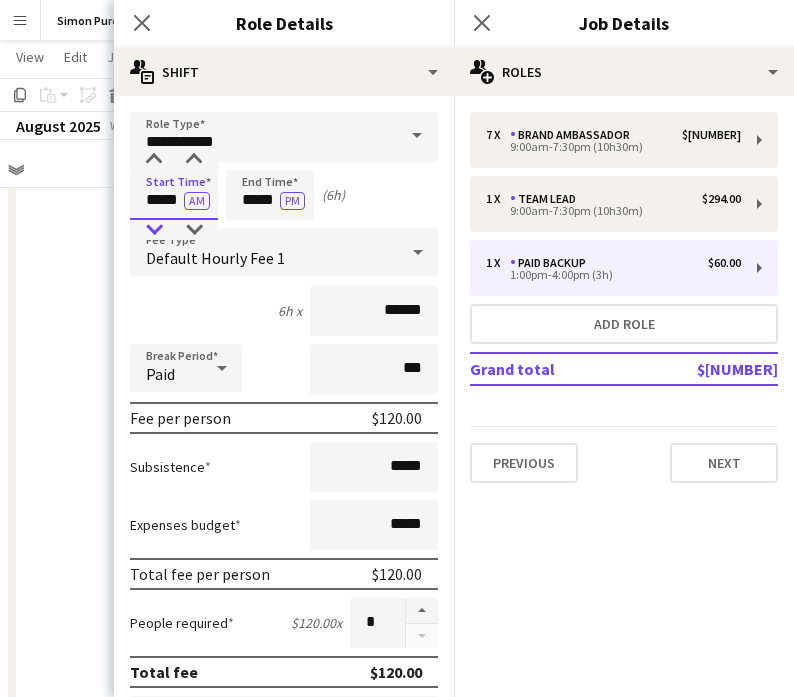 type on "*****" 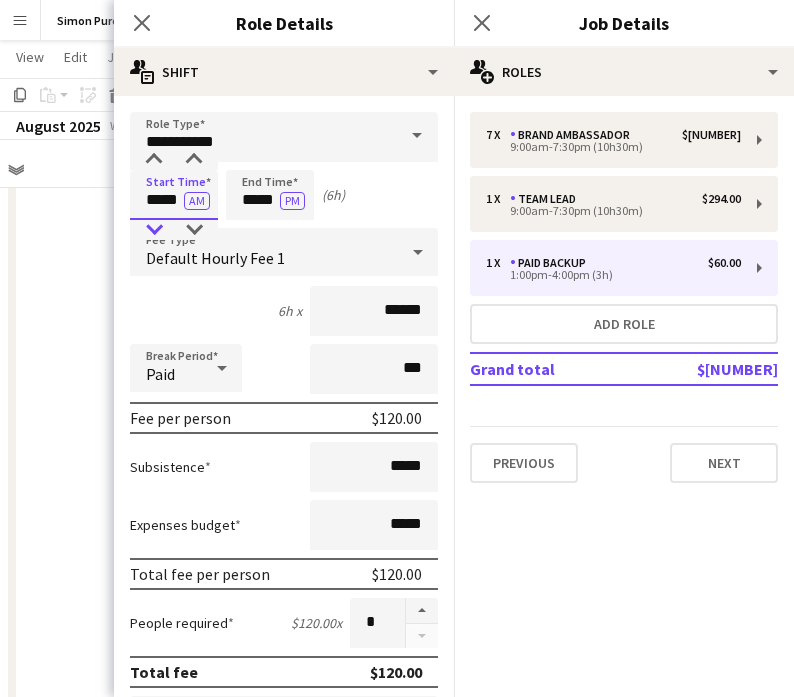 click at bounding box center [154, 230] 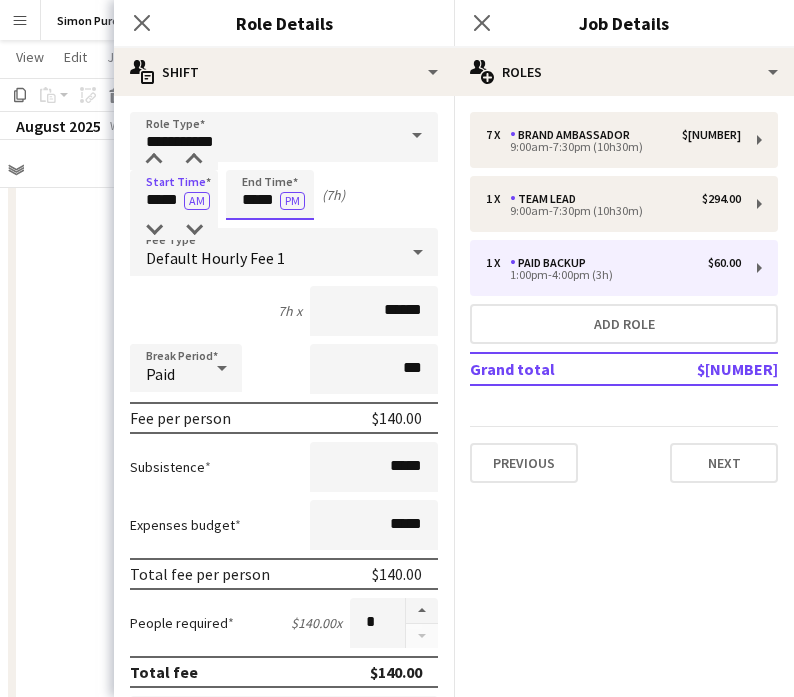 click on "*****" at bounding box center [270, 195] 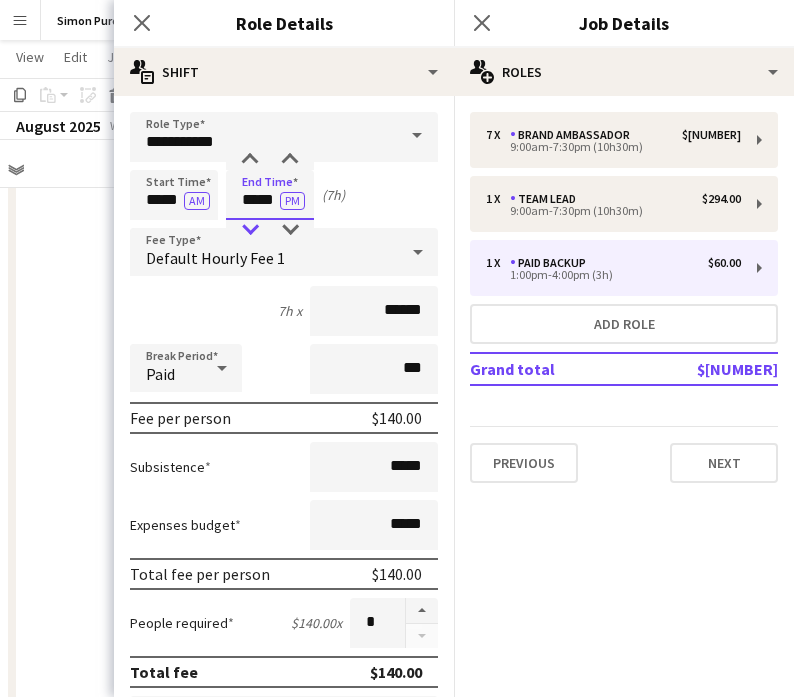 click at bounding box center [250, 230] 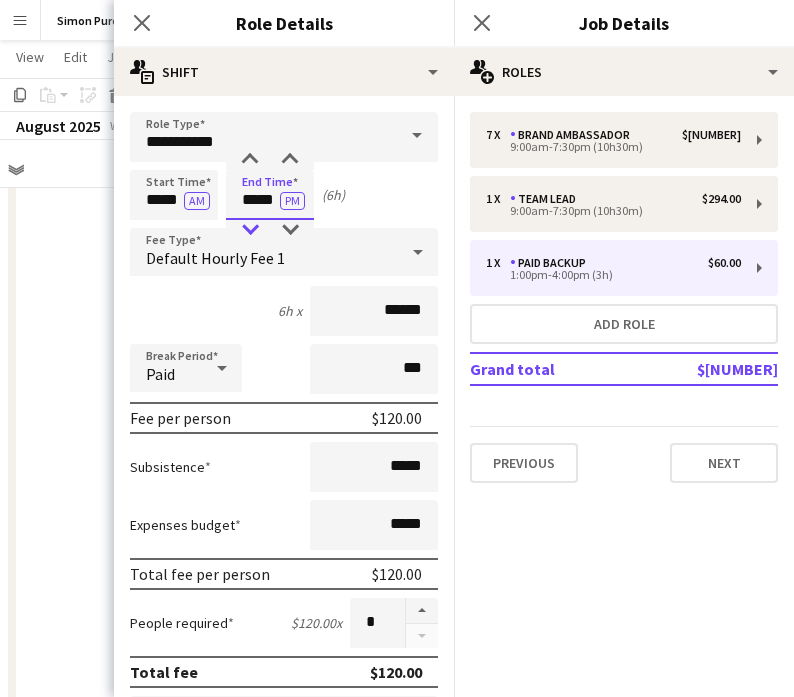 click at bounding box center (250, 230) 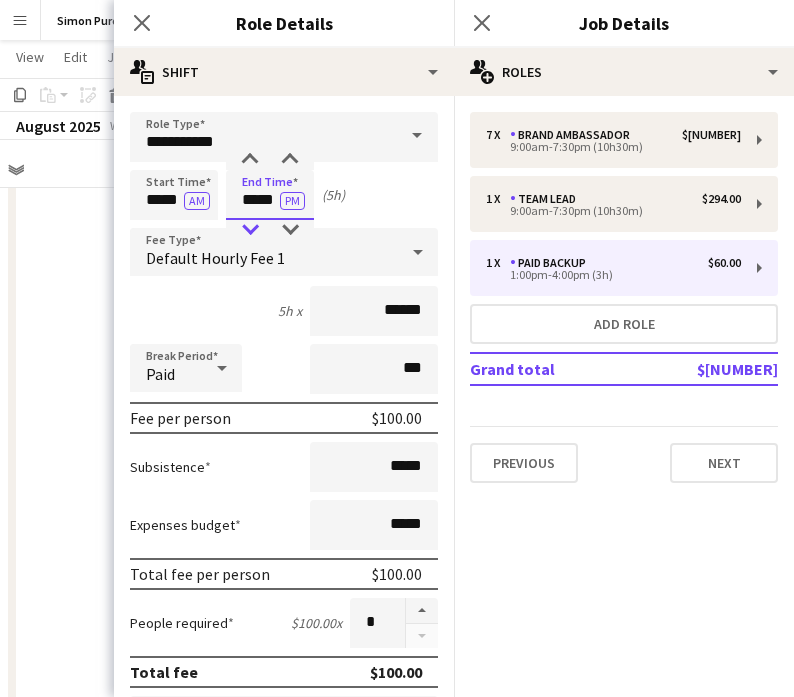 click at bounding box center [250, 230] 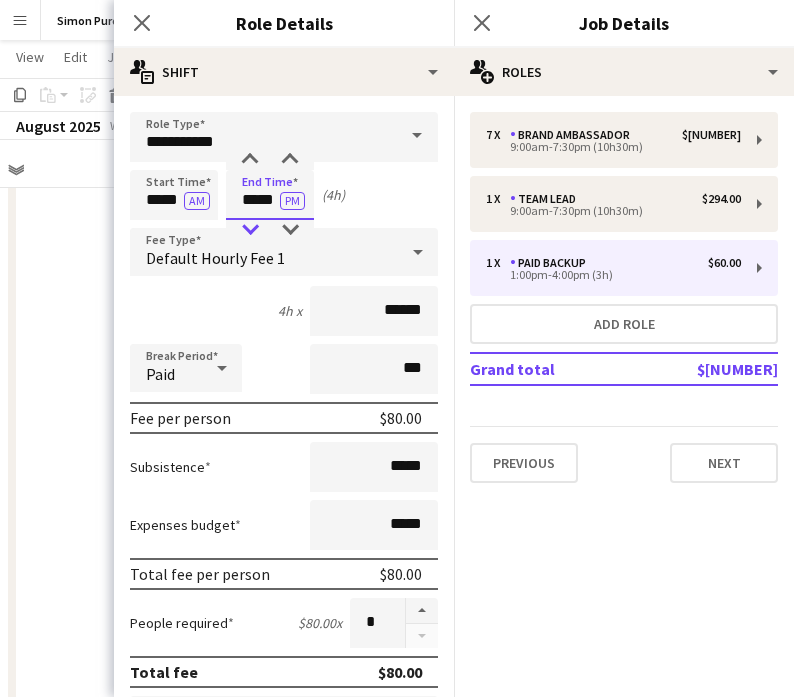 type on "*****" 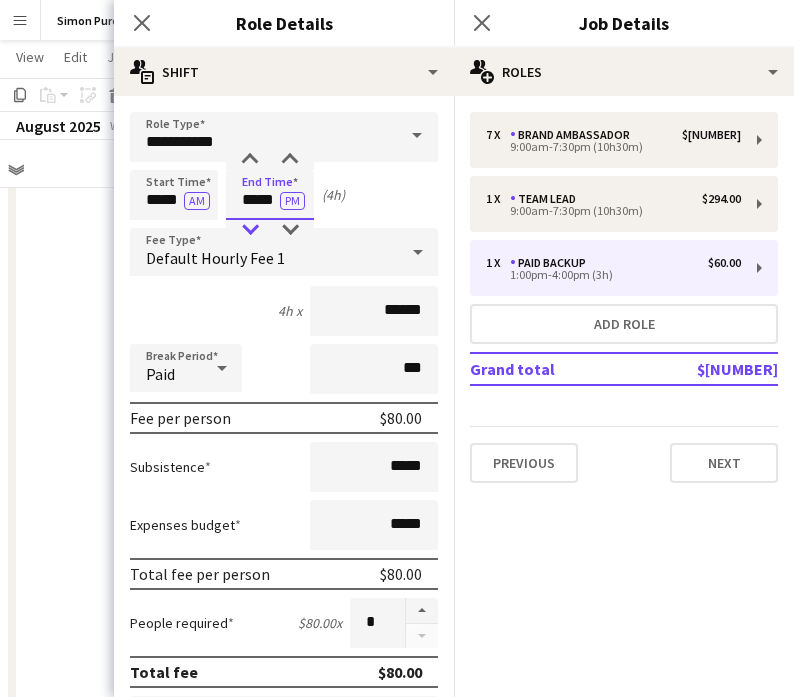 click at bounding box center [250, 230] 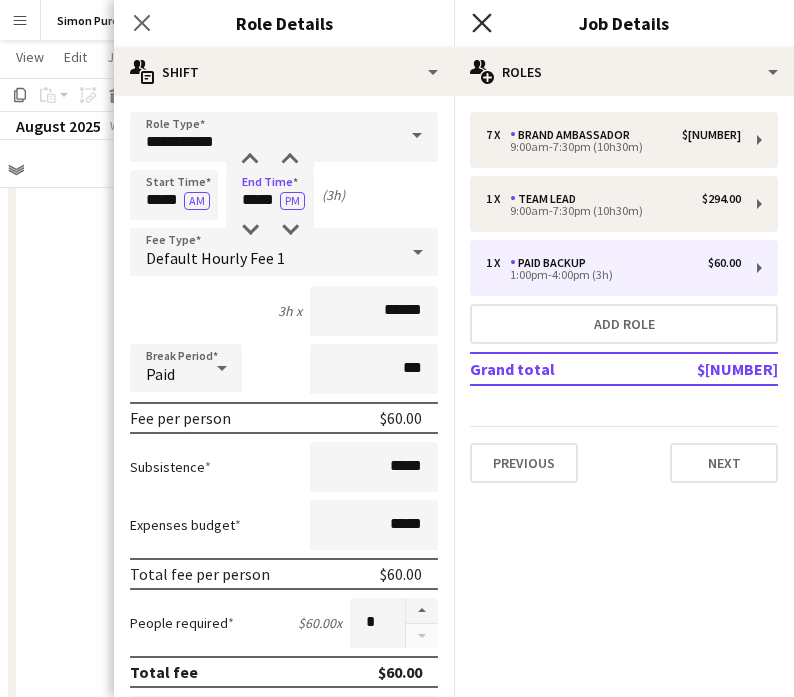 click on "Close pop-in" 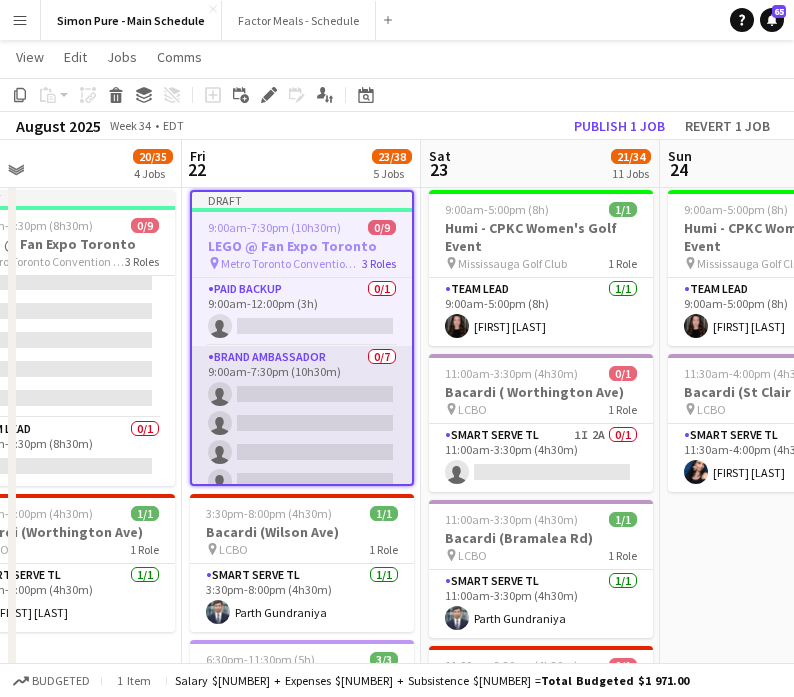 scroll, scrollTop: 0, scrollLeft: 535, axis: horizontal 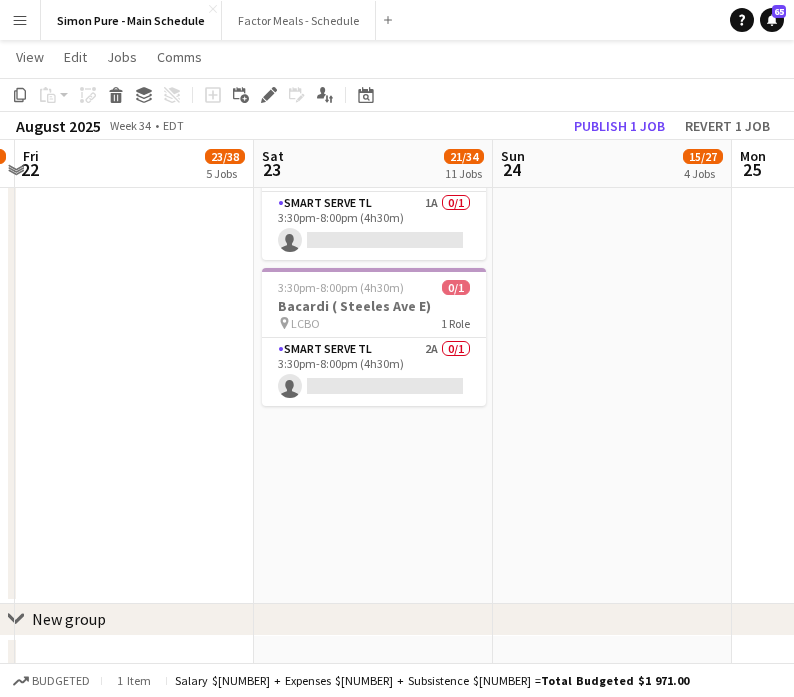 click on "9:00am-7:00pm (10h)    16/21   Disney Fan Expo
pin
MTCC   5 Roles   Paid Backup   10A   0/2   9:00am-12:00pm (3h)
single-neutral-actions
single-neutral-actions
Brand Ambassador    4I   19A   5/6   9:00am-7:00pm (10h)
DANA CARRABON ameerah nuri Julissa Cornejo Nikki Haggart Sarah Nuri
single-neutral-actions
Brand Ambassador    8I   19A   5/6   9:00am-7:00pm (10h)
! Christina Cabral ! Anthony Kerr Ritish Nagpal Danielle Hreljac Diana Randeniya
single-neutral-actions
Brand Ambassador    4I   20A   4/5   9:00am-7:00pm (10h)
Dylan Watts Annika Dringenberg Fara Nouri Geanie Luu
single-neutral-actions
Team Lead   2/2   9:00am-7:00pm (10h)
Jade Askin Kelc Noble     9:00am-7:00pm (10h)    2/4   Disney's "Tron" at Fan Expo
pin
3 Roles   Paid Backup" at bounding box center [373, -465] 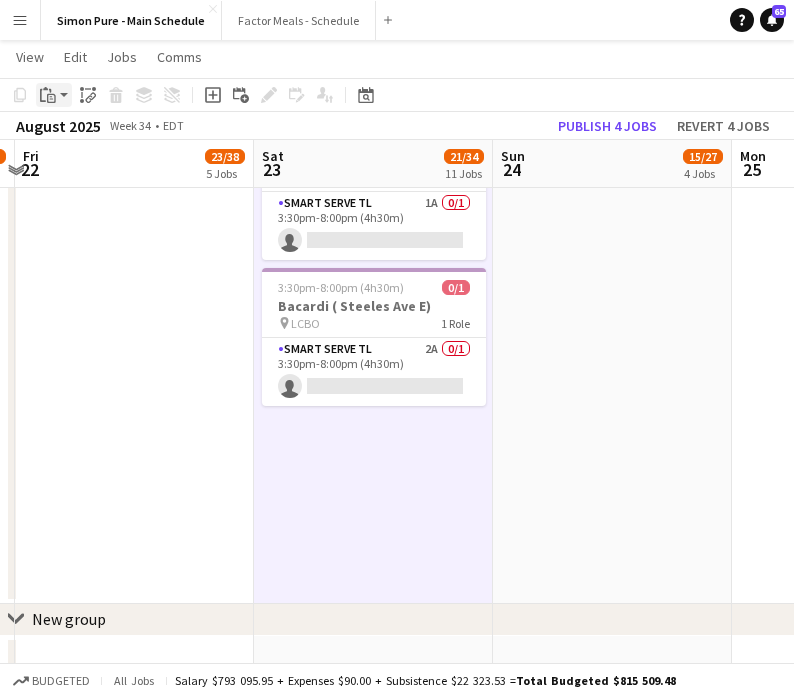click on "Paste" at bounding box center (48, 95) 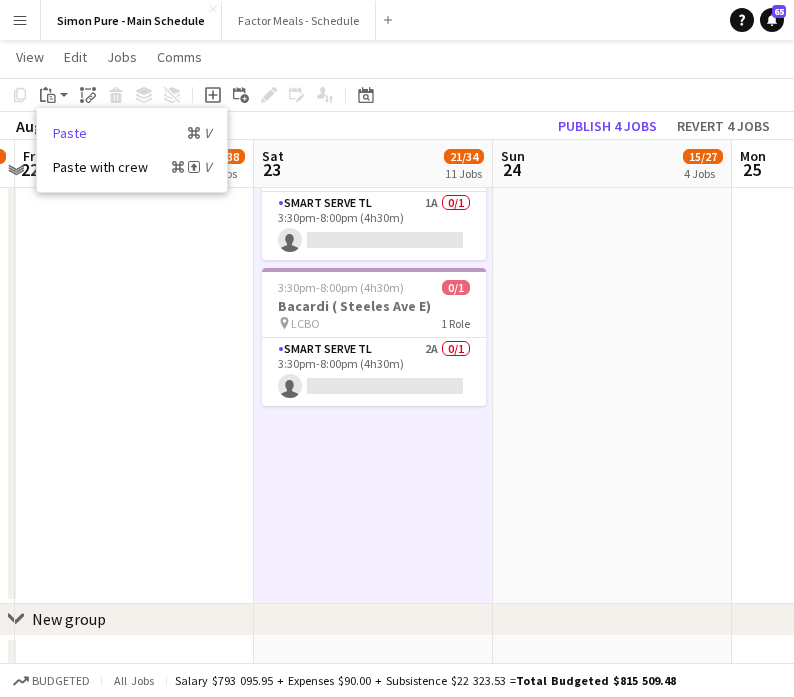 click on "Paste
Command
V" at bounding box center [132, 133] 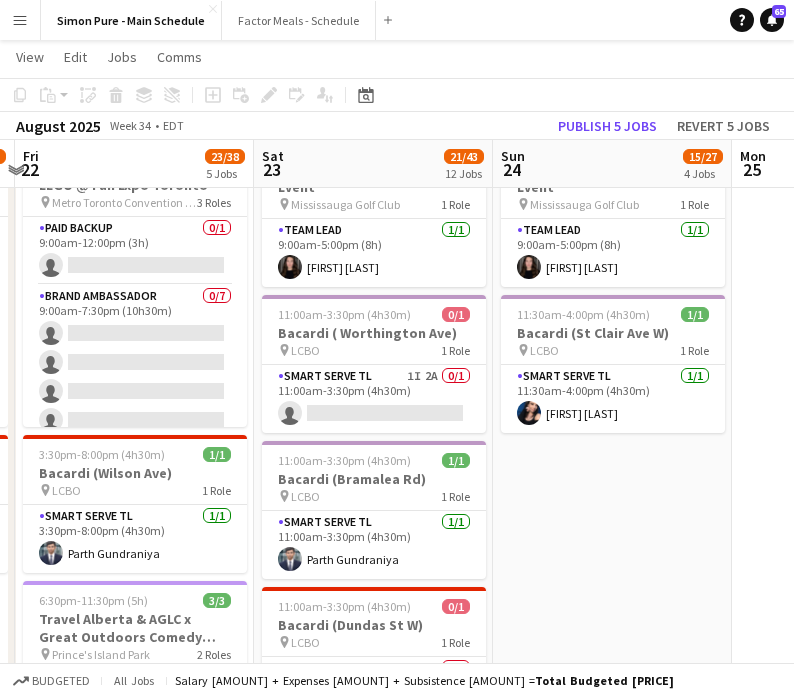 scroll, scrollTop: 0, scrollLeft: 0, axis: both 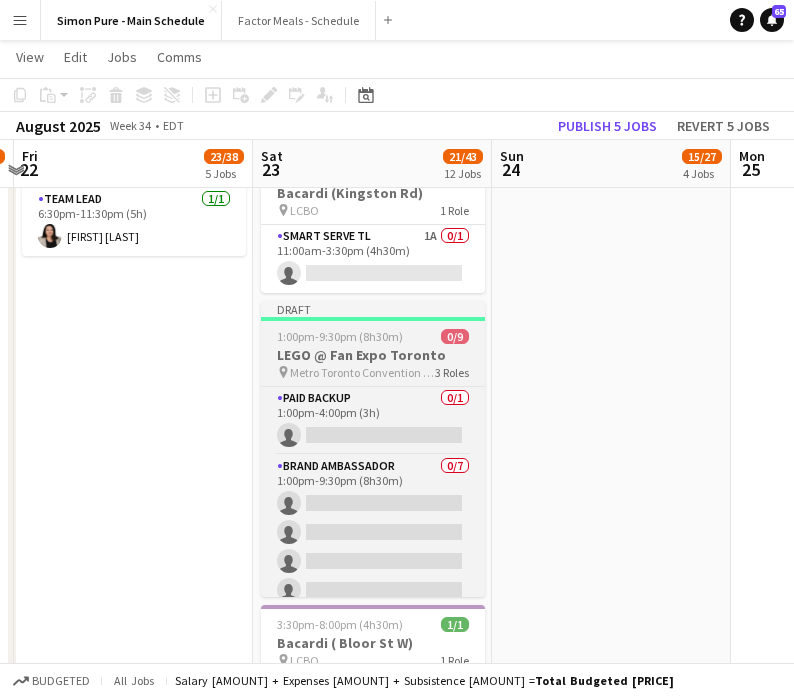 click on "LEGO @ Fan Expo Toronto" at bounding box center [373, 355] 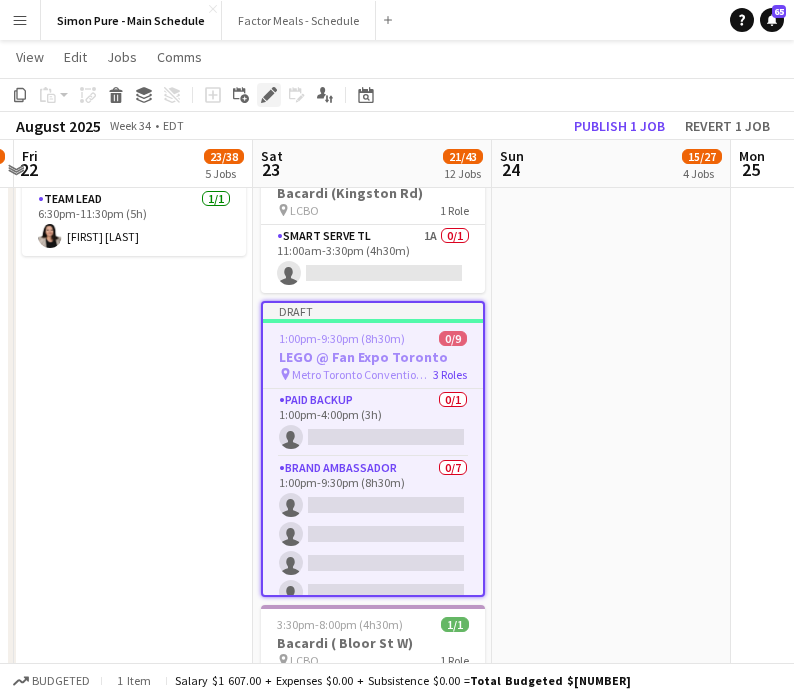 click on "Edit" 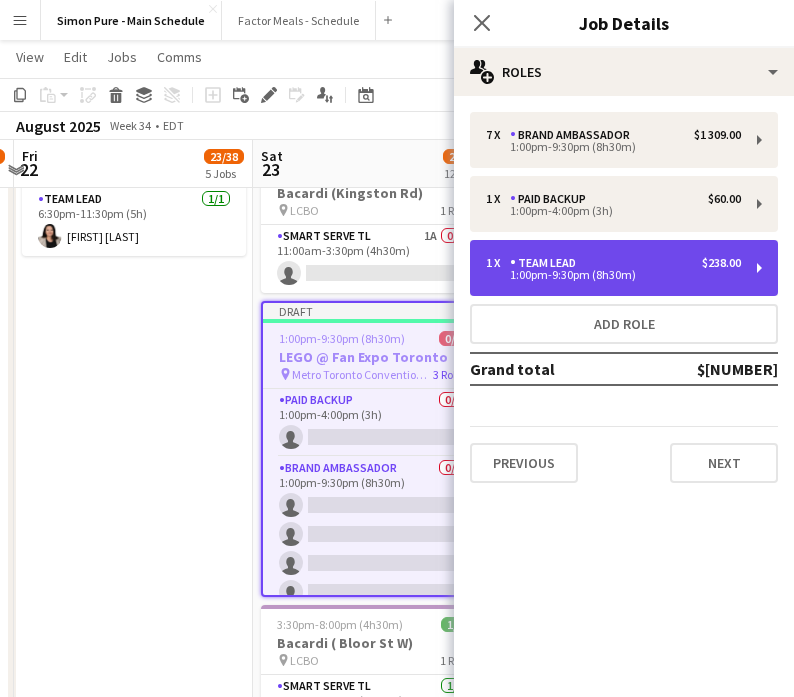 click on "1 x   Team Lead   $238.00" at bounding box center [613, 263] 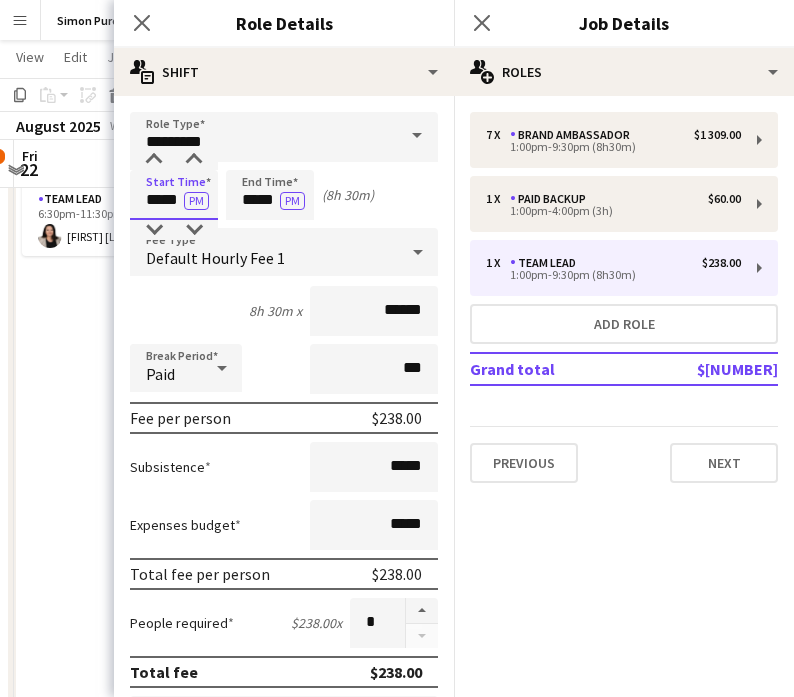 click on "*****" at bounding box center [174, 195] 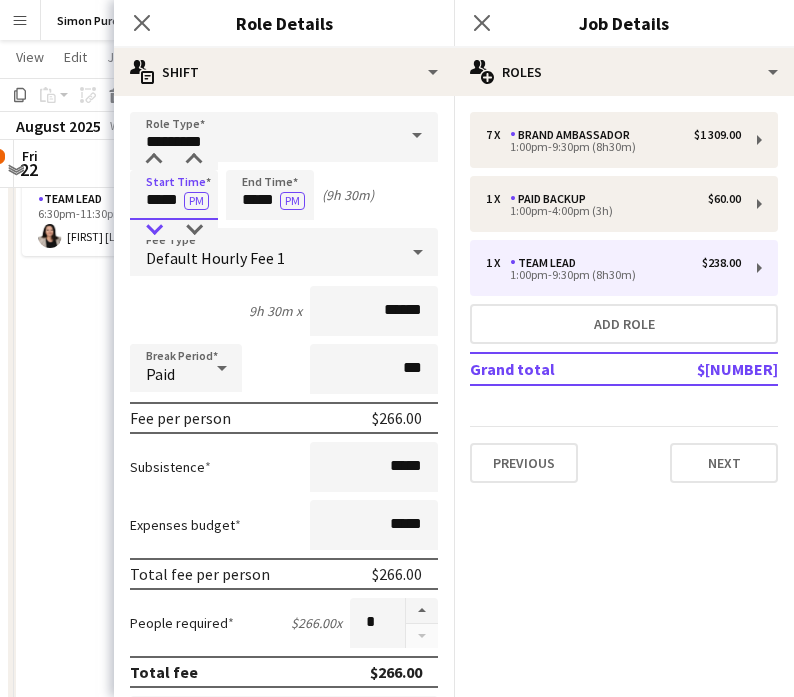 click at bounding box center [154, 230] 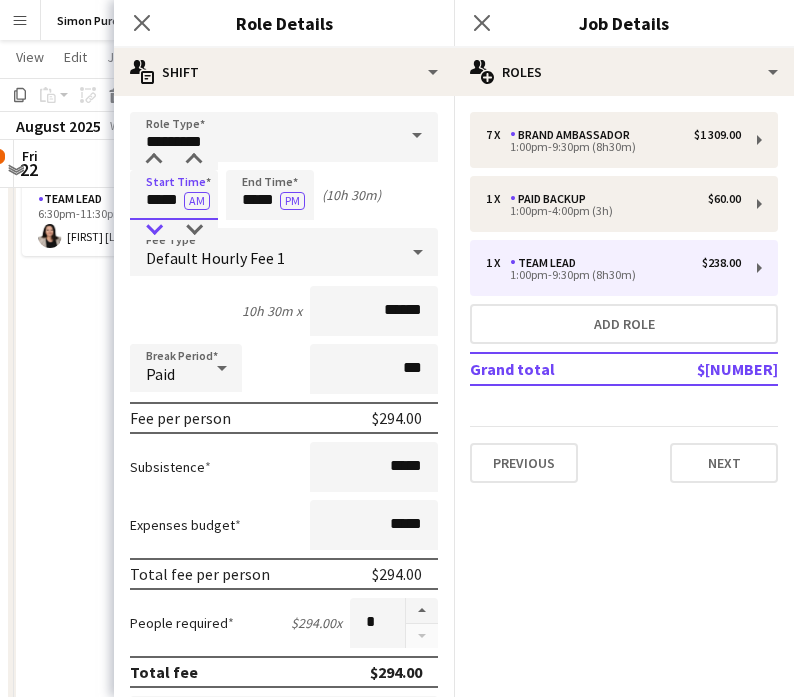 click at bounding box center [154, 230] 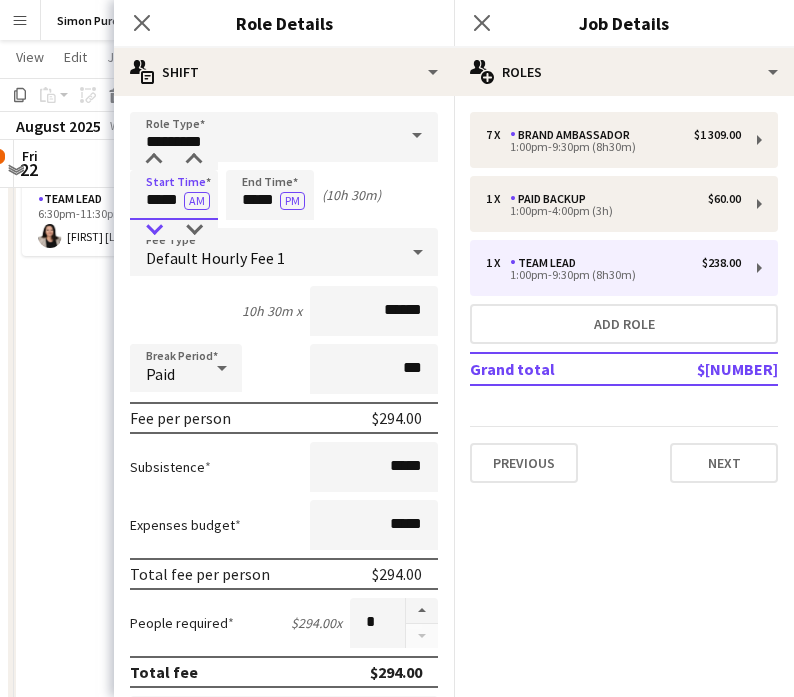 click at bounding box center [154, 230] 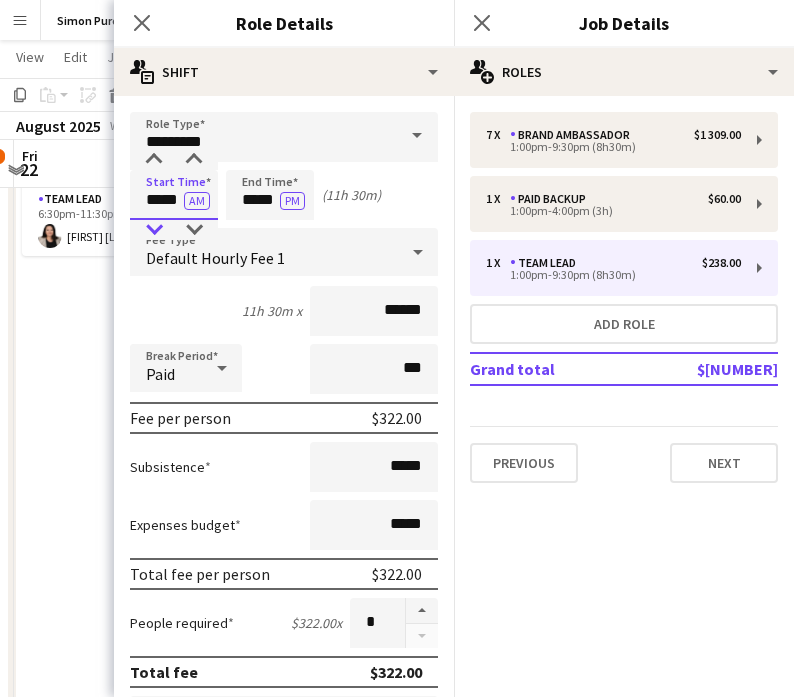 type on "*****" 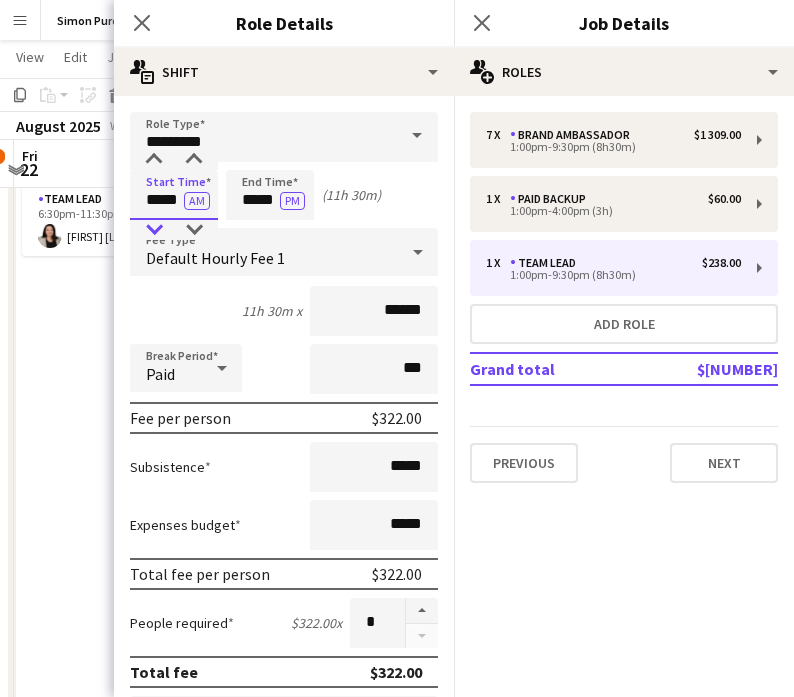 click at bounding box center (154, 230) 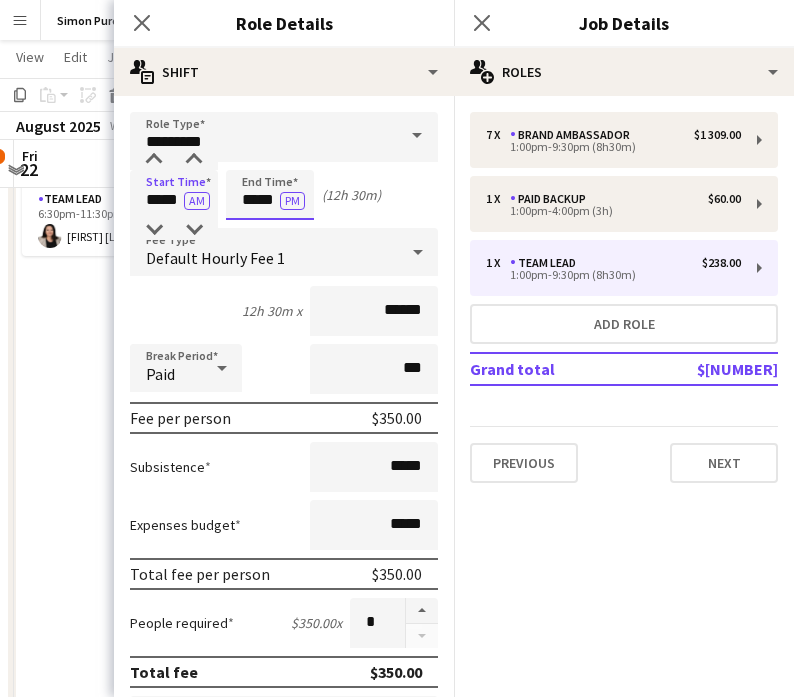 click on "*****" at bounding box center [270, 195] 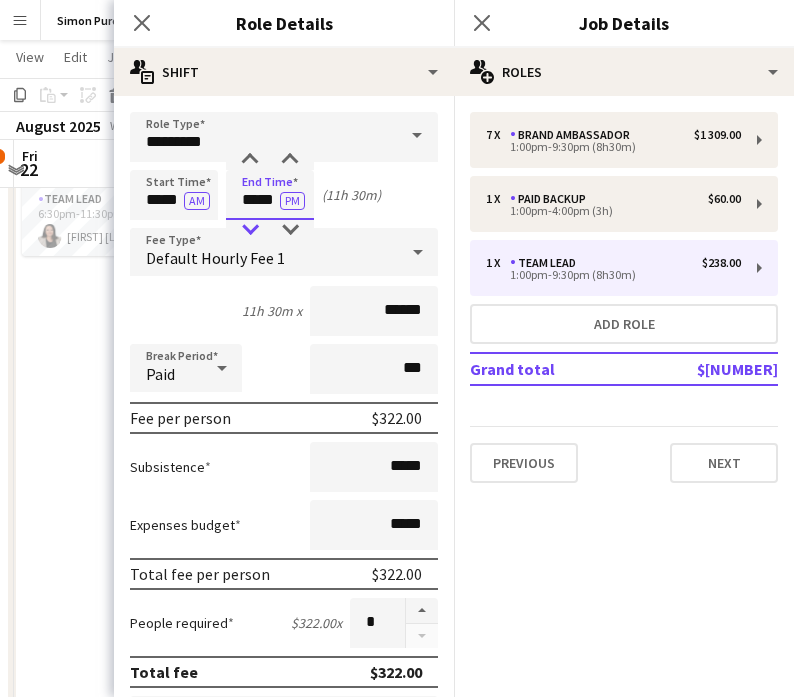 click at bounding box center [250, 230] 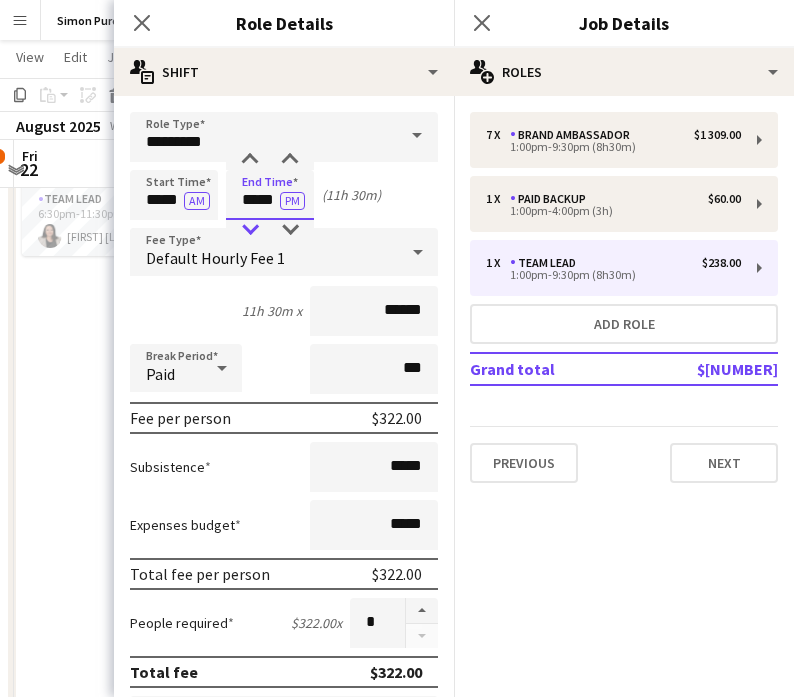 type on "*****" 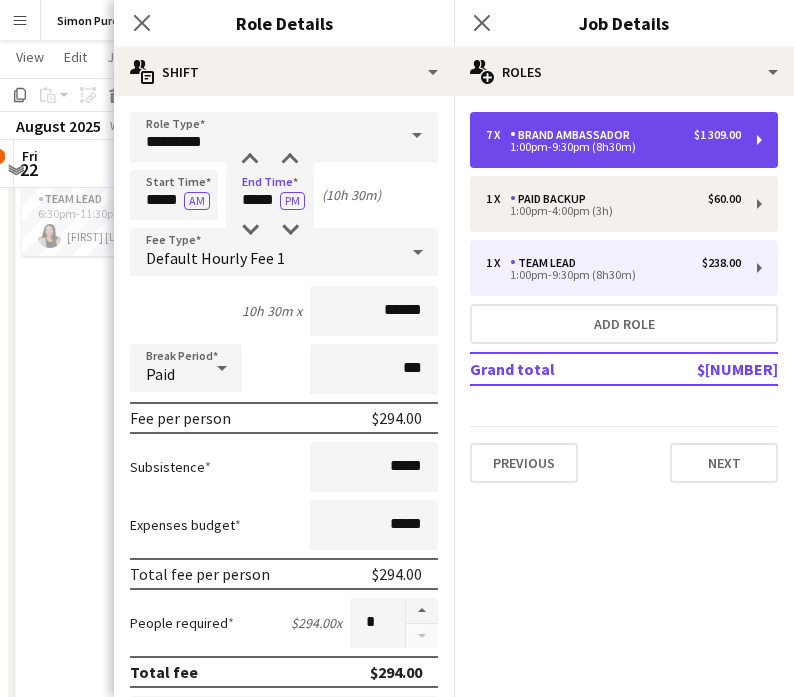 click on "1:00pm-9:30pm (8h30m)" at bounding box center [613, 147] 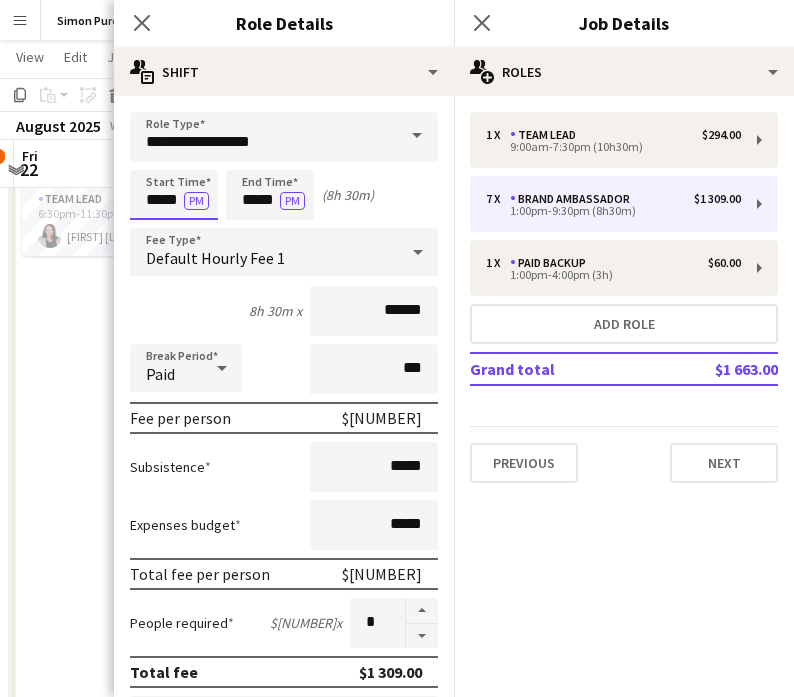 click on "*****" at bounding box center (174, 195) 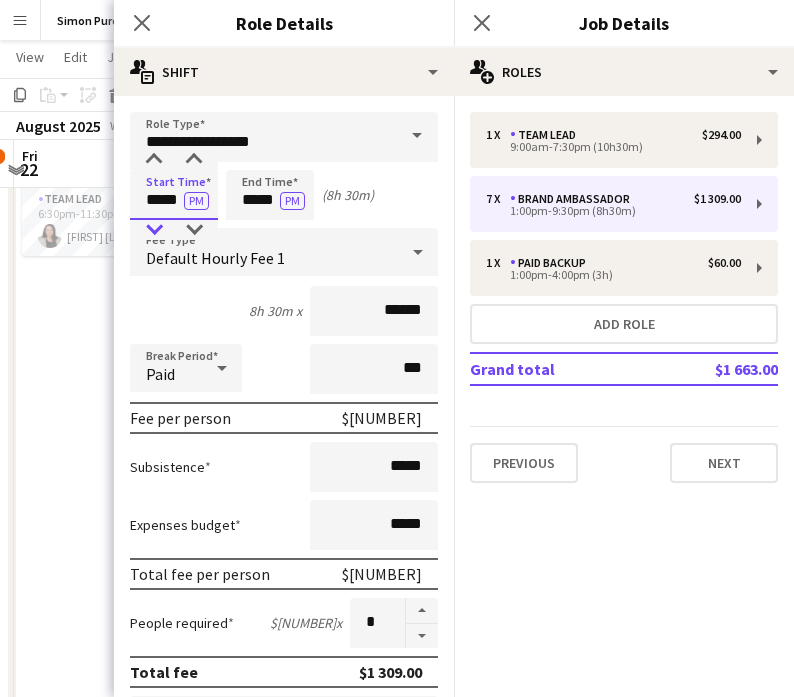 click at bounding box center (154, 230) 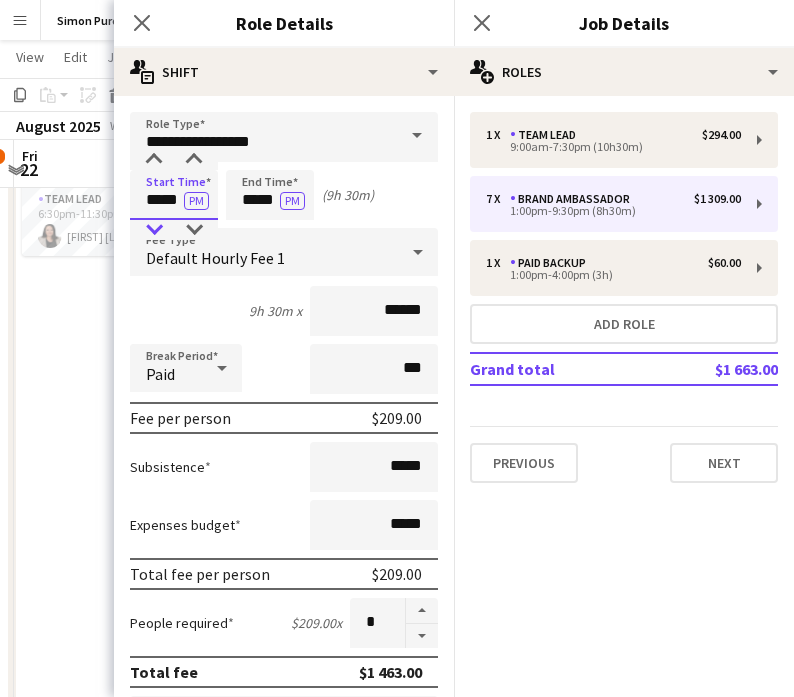 click at bounding box center [154, 230] 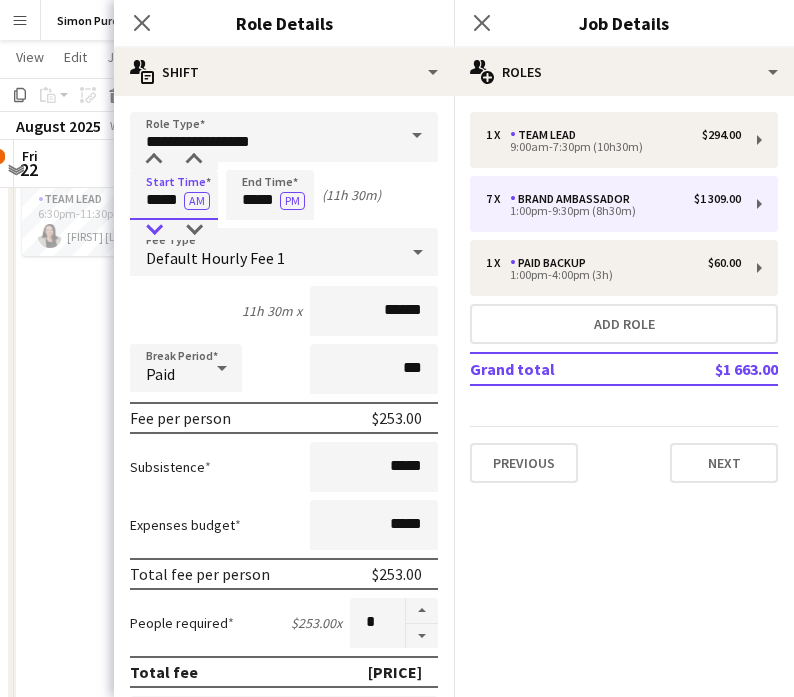 click at bounding box center [154, 230] 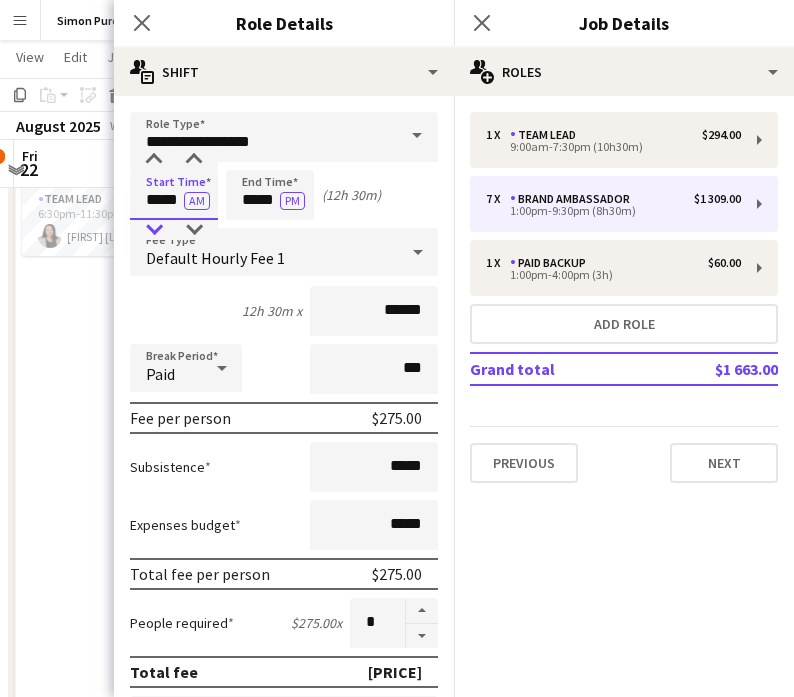 click at bounding box center [154, 230] 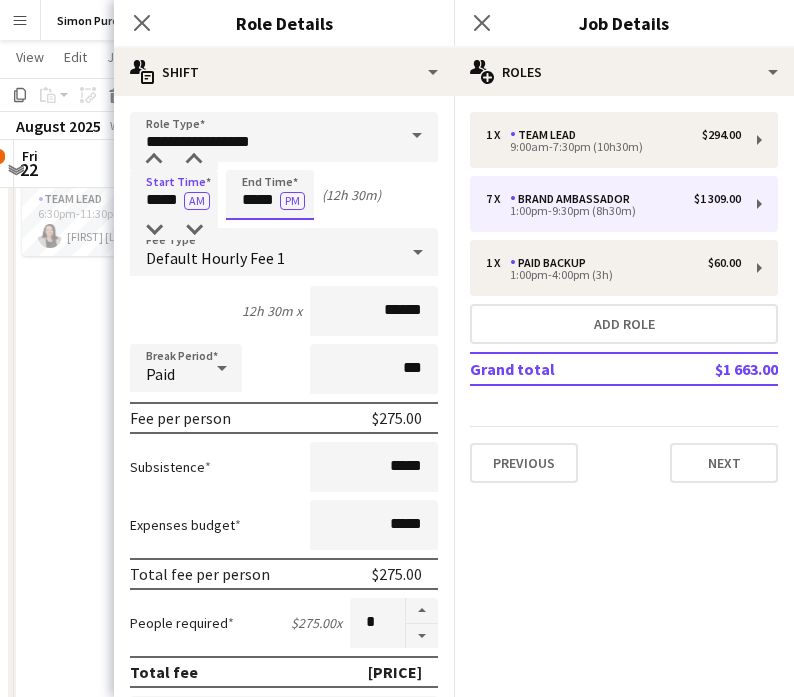 click on "*****" at bounding box center (270, 195) 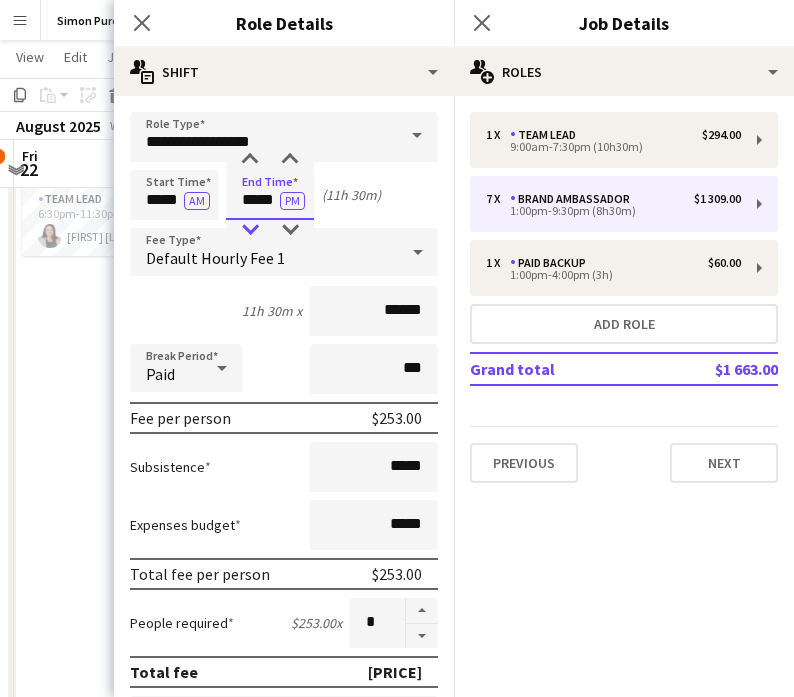 click at bounding box center [250, 230] 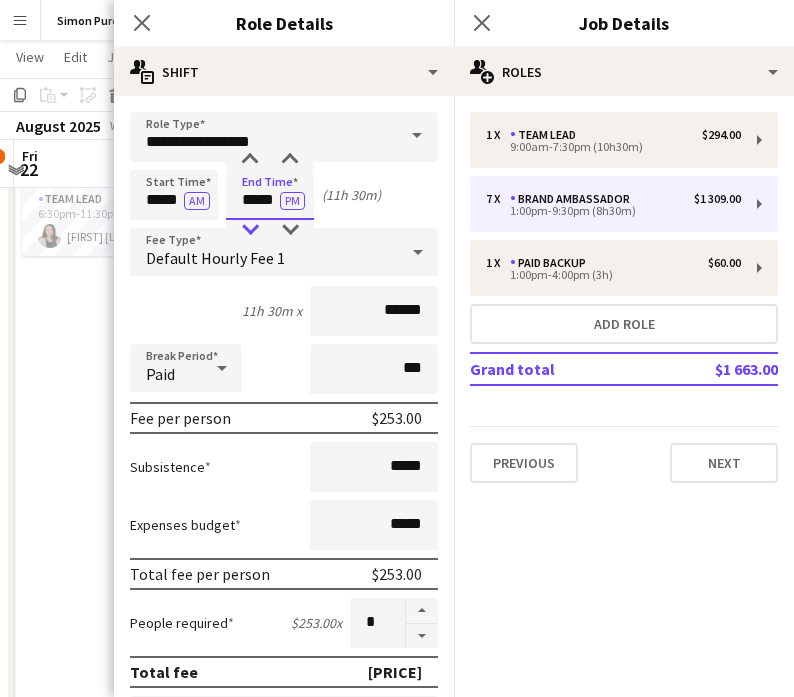 type on "*****" 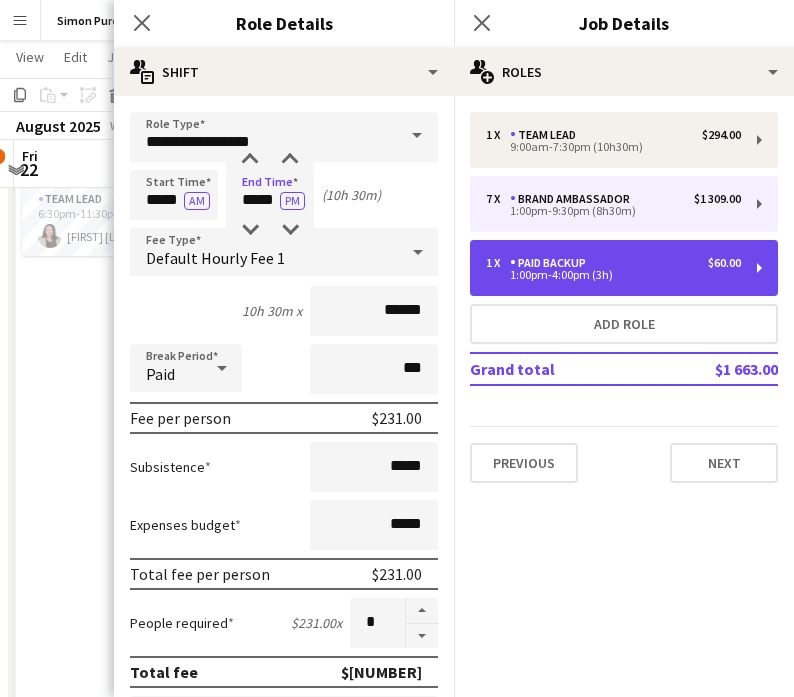 click on "1 x   Paid Backup   $60.00   1:00pm-4:00pm (3h)" at bounding box center (624, 268) 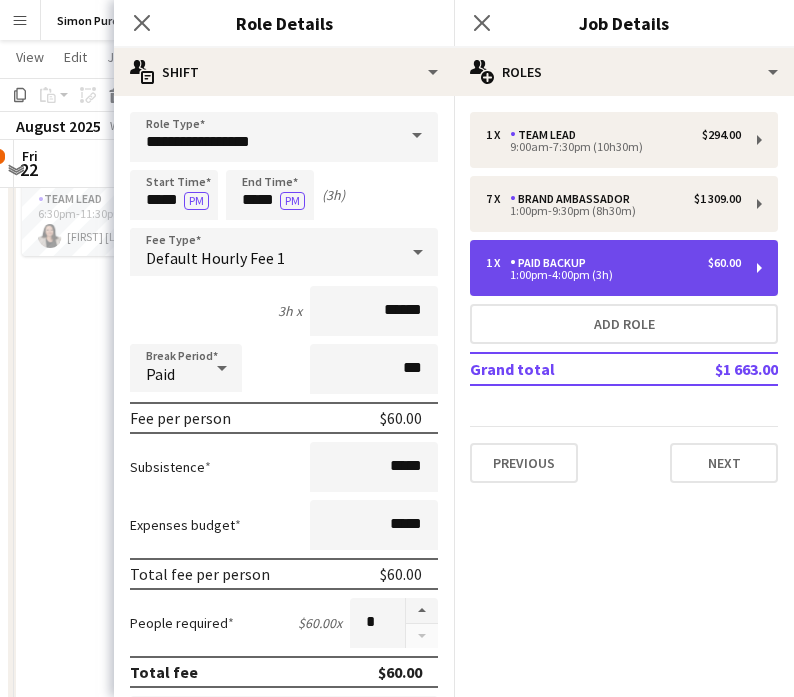 type on "**********" 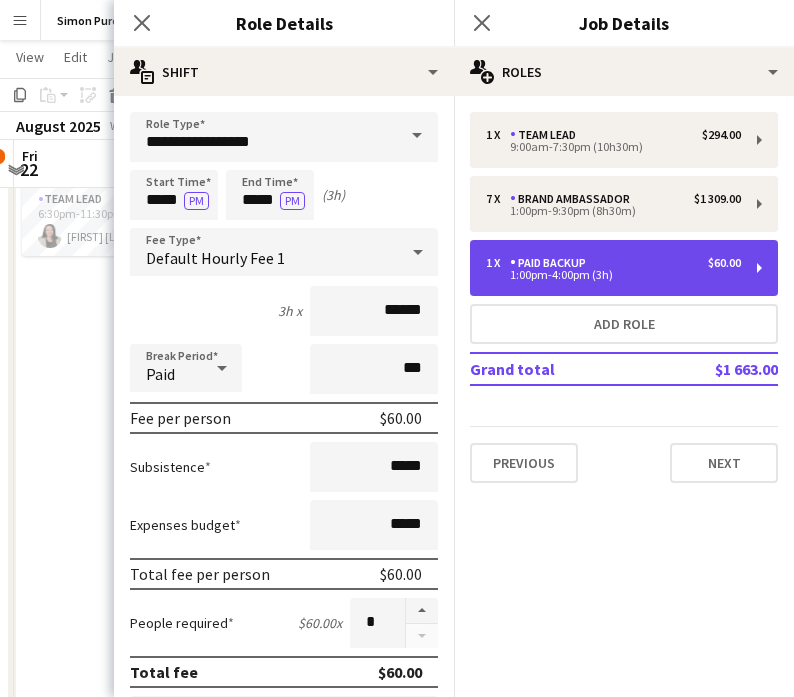type on "*****" 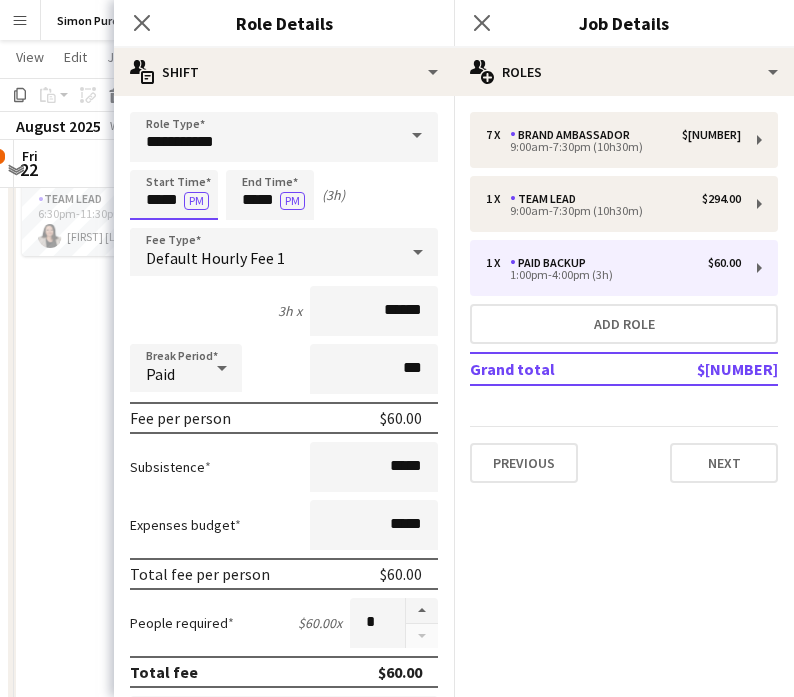 click on "*****" at bounding box center (174, 195) 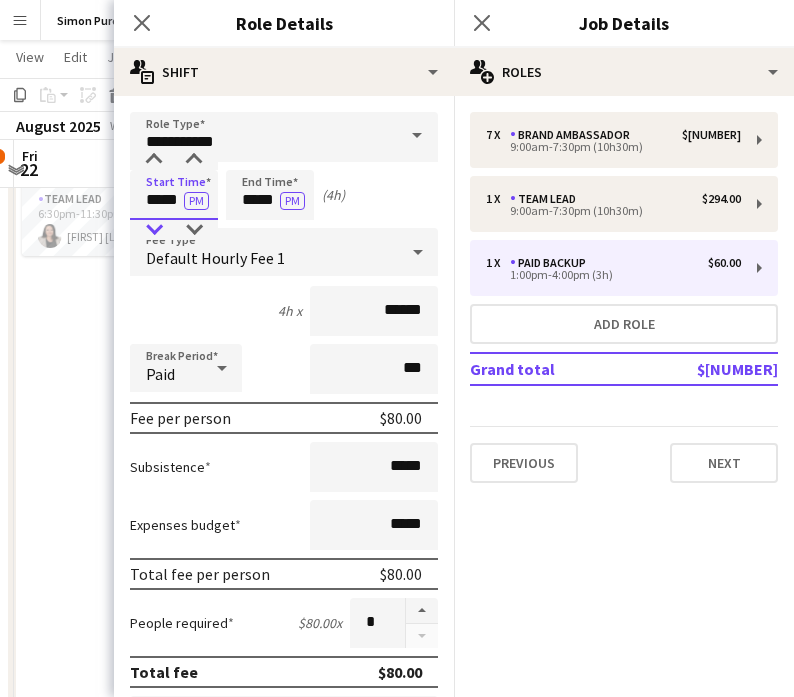 click at bounding box center (154, 230) 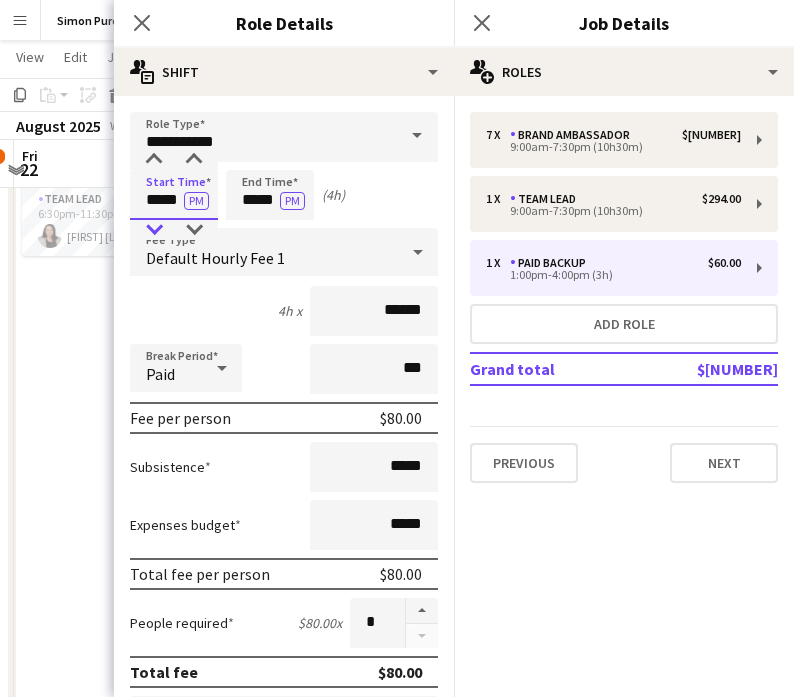 click at bounding box center (154, 230) 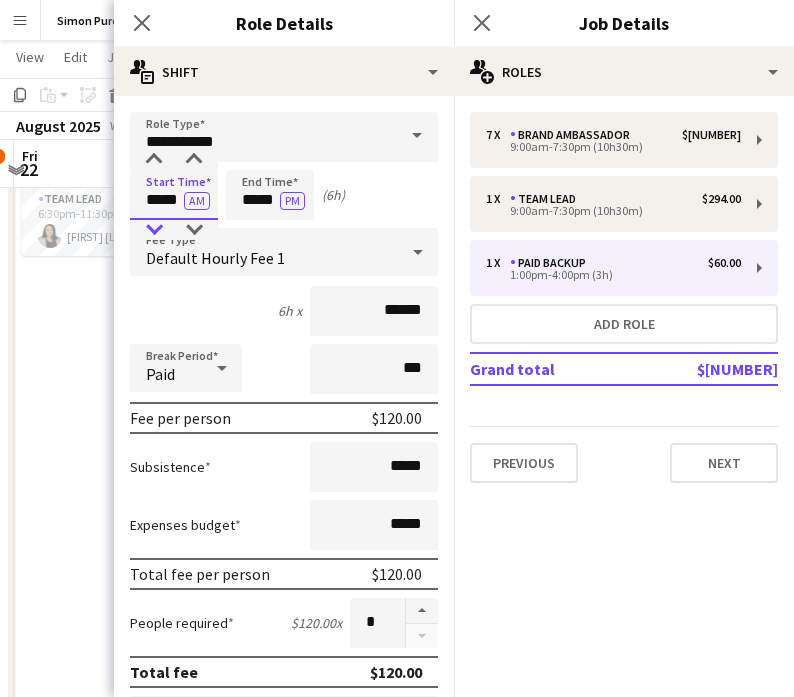 click at bounding box center (154, 230) 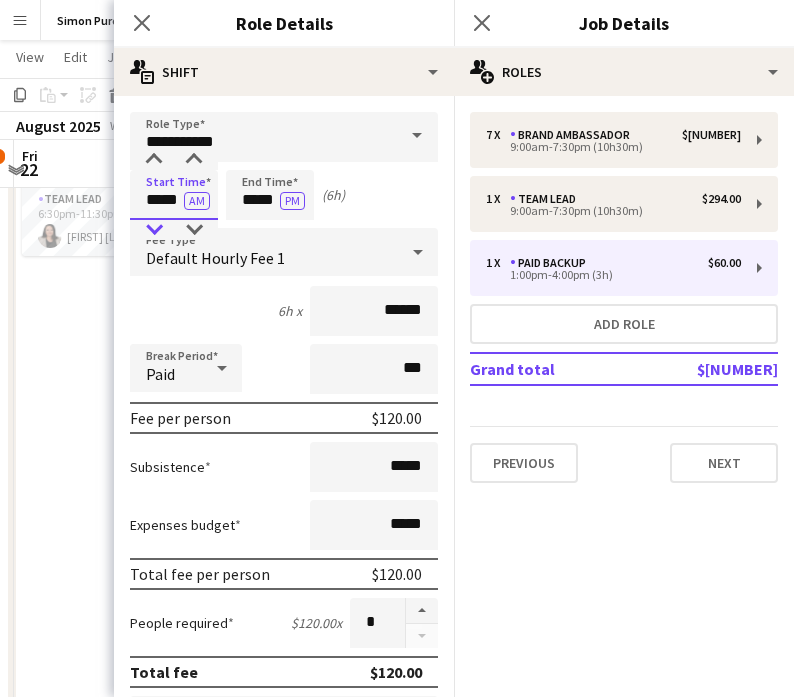 type on "*****" 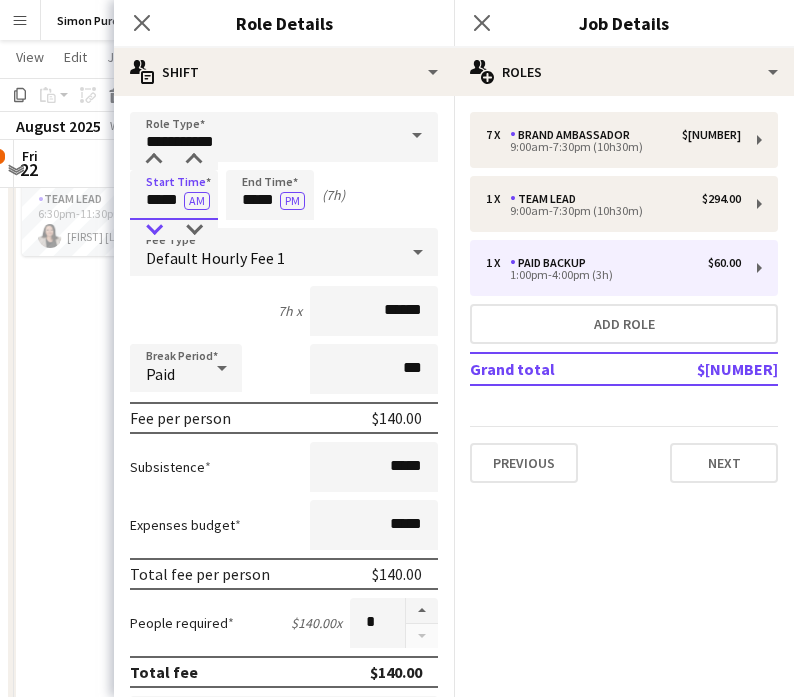click at bounding box center (154, 230) 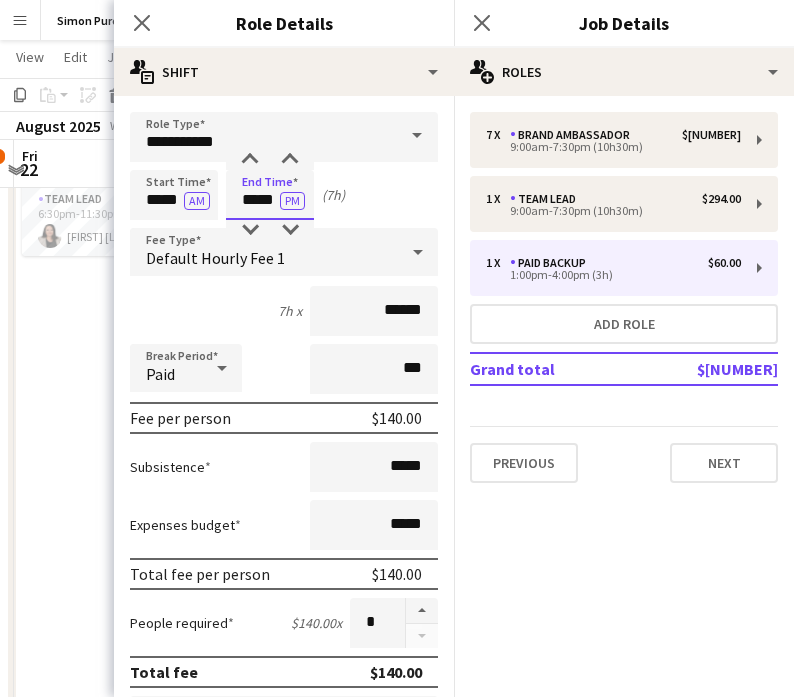 click on "*****" at bounding box center [270, 195] 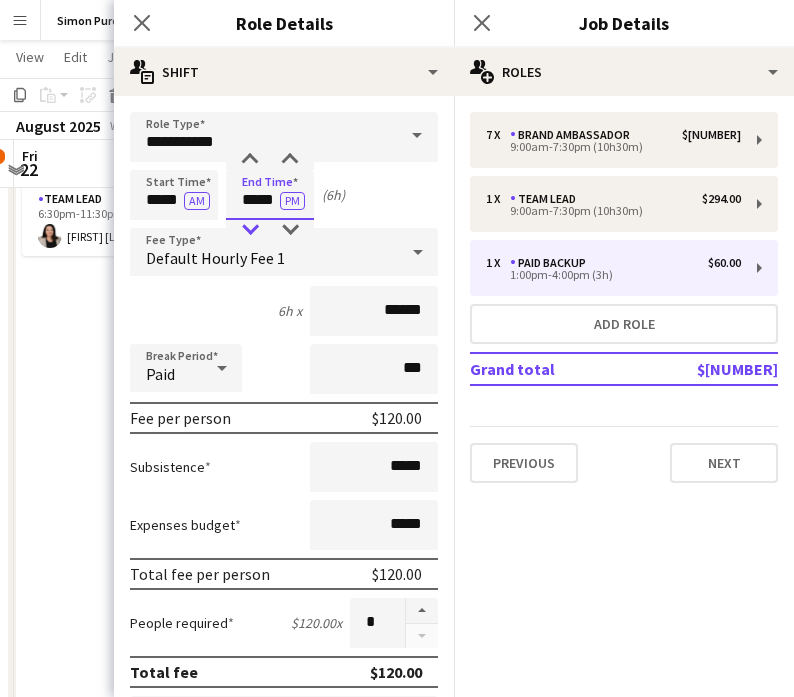 click at bounding box center (250, 230) 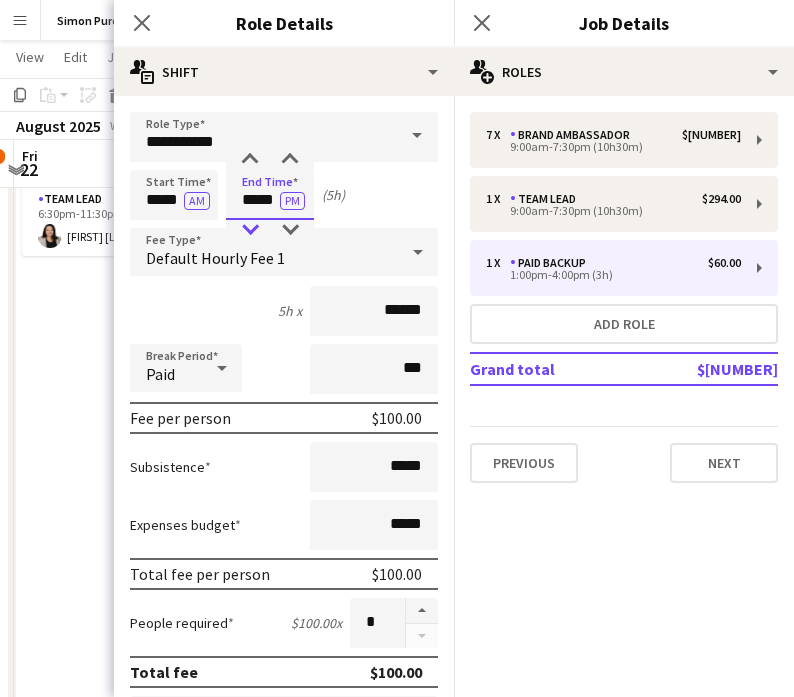 click at bounding box center (250, 230) 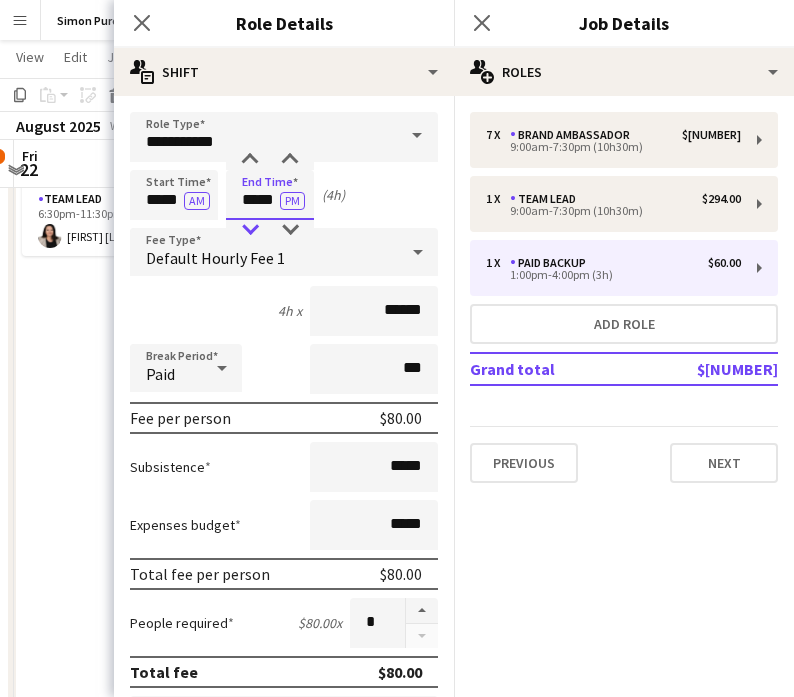 click at bounding box center [250, 230] 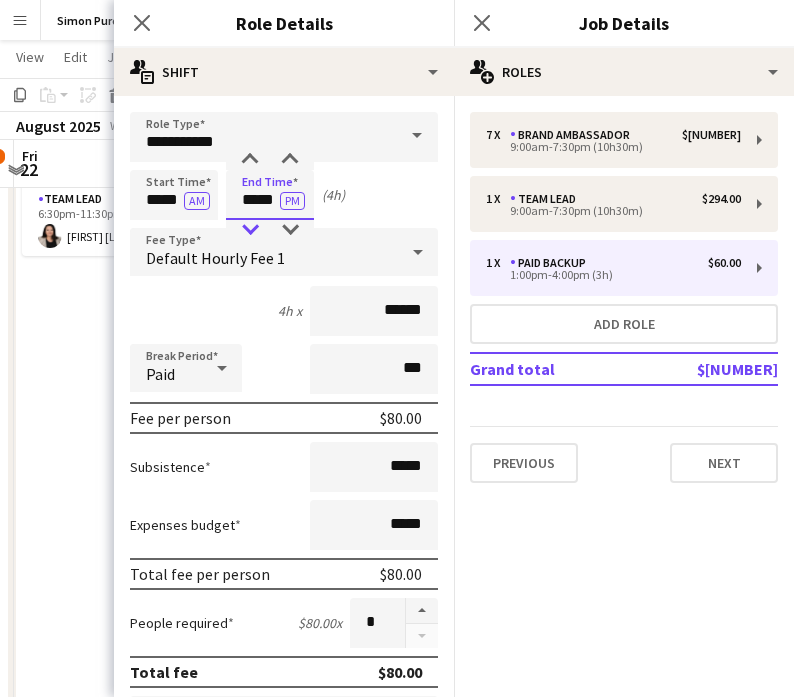 type on "*****" 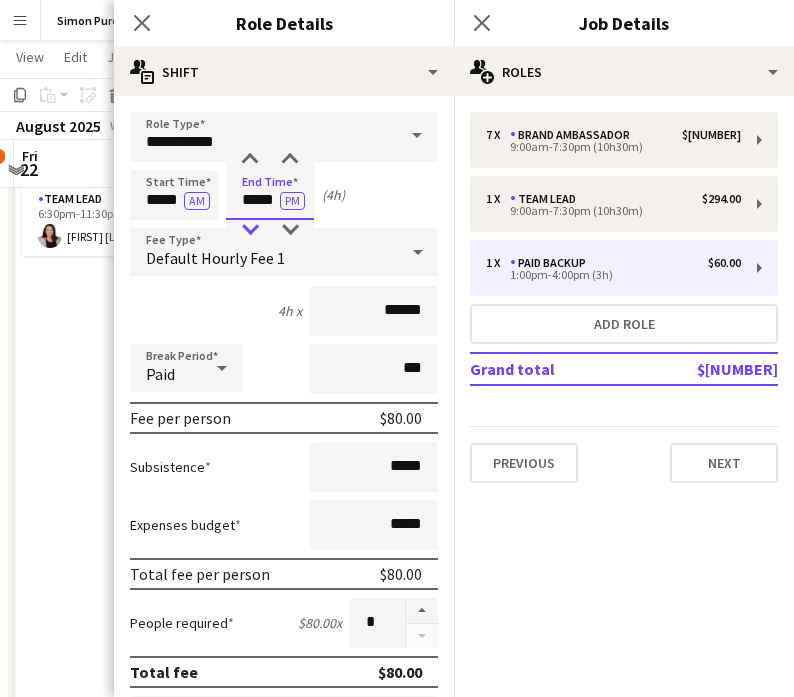 click at bounding box center (250, 230) 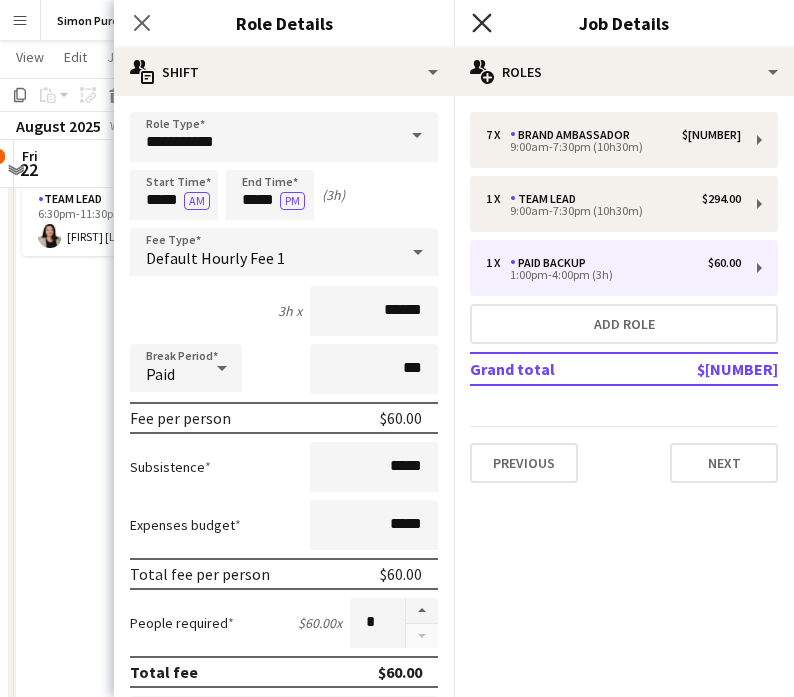 click 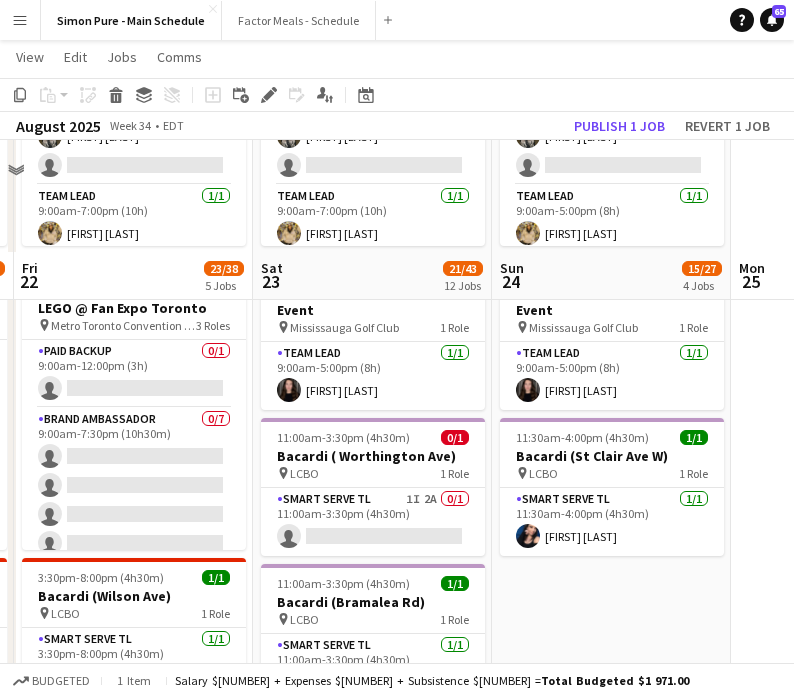 scroll, scrollTop: 537, scrollLeft: 0, axis: vertical 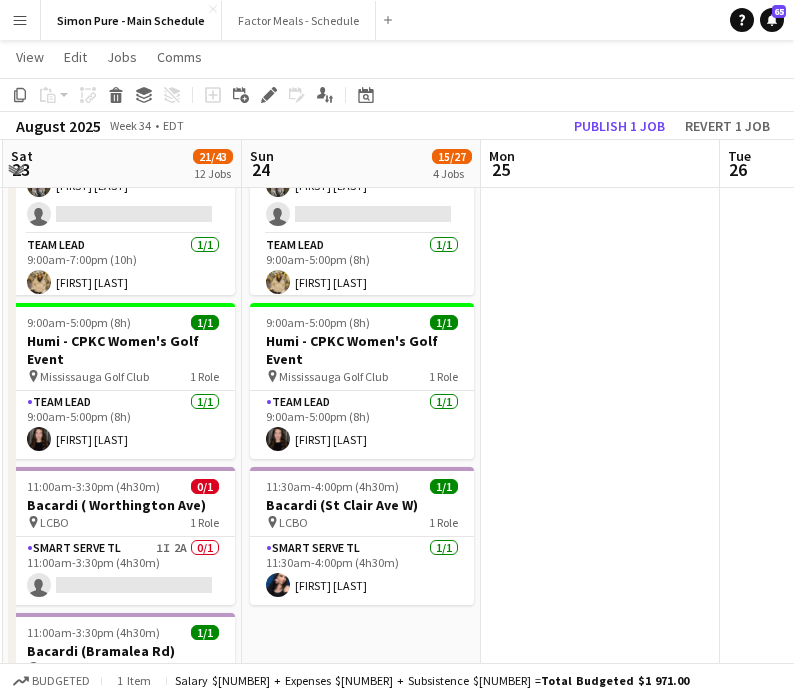 click on "9:00am-5:00pm (8h)    11/21   Disney Fan Expo
pin
MTCC   5 Roles   Paid Backup   11A   0/2   9:00am-12:00pm (3h)
single-neutral-actions
single-neutral-actions
Brand Ambassador    6I   17A   3/6   9:00am-5:00pm (8h)
ameerah nuri Julissa Cornejo Sarah Nuri
single-neutral-actions
single-neutral-actions
single-neutral-actions
Brand Ambassador    6I   21A   2/6   9:00am-5:00pm (8h)
! Christina Cabral Ritish Nagpal
single-neutral-actions
single-neutral-actions
single-neutral-actions
single-neutral-actions
Brand Ambassador    2I   18A   4/5   9:00am-5:00pm (8h)
Dylan Watts Annika Dringenberg Fara Nouri Geanie Luu
single-neutral-actions" at bounding box center [361, 908] 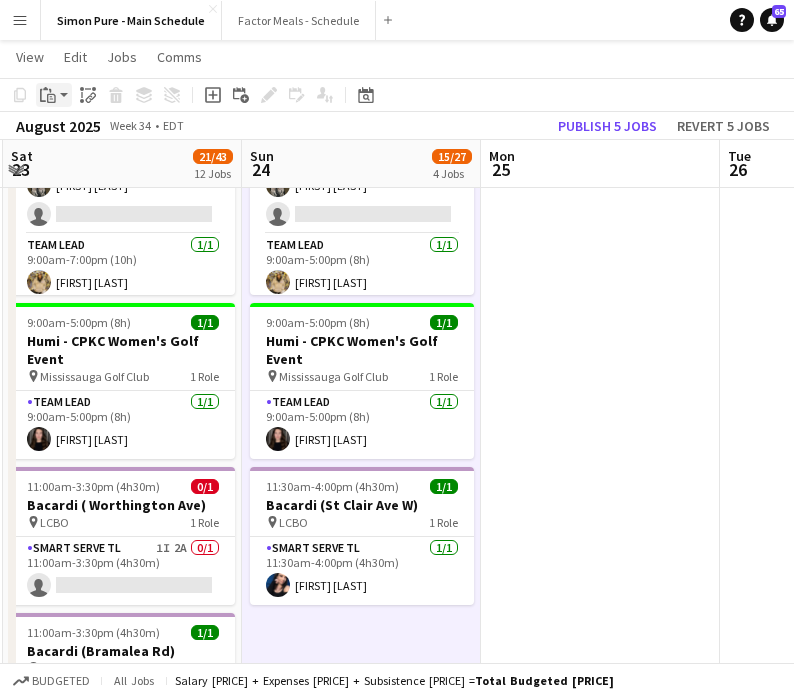 click on "Paste" at bounding box center [54, 95] 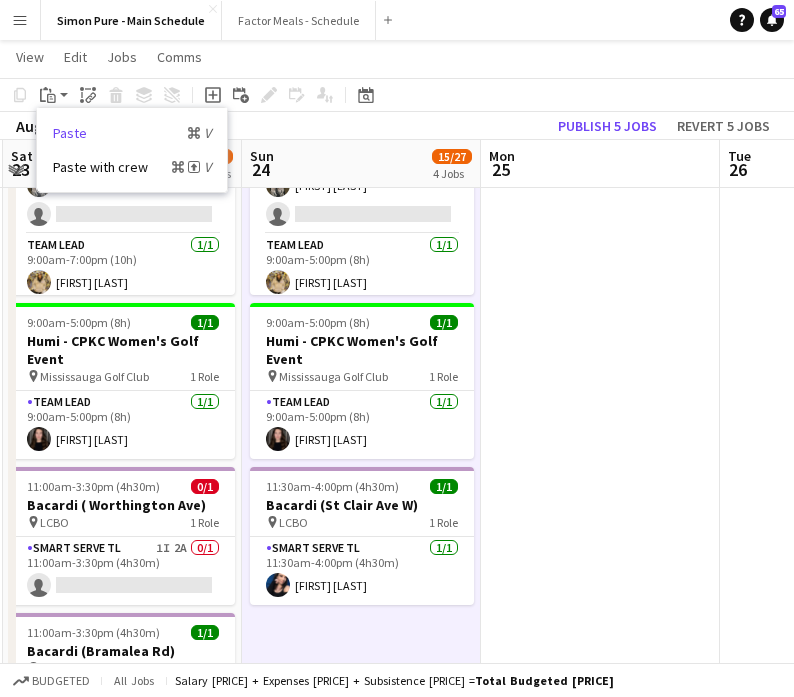 click on "Paste
Command
V" at bounding box center (132, 133) 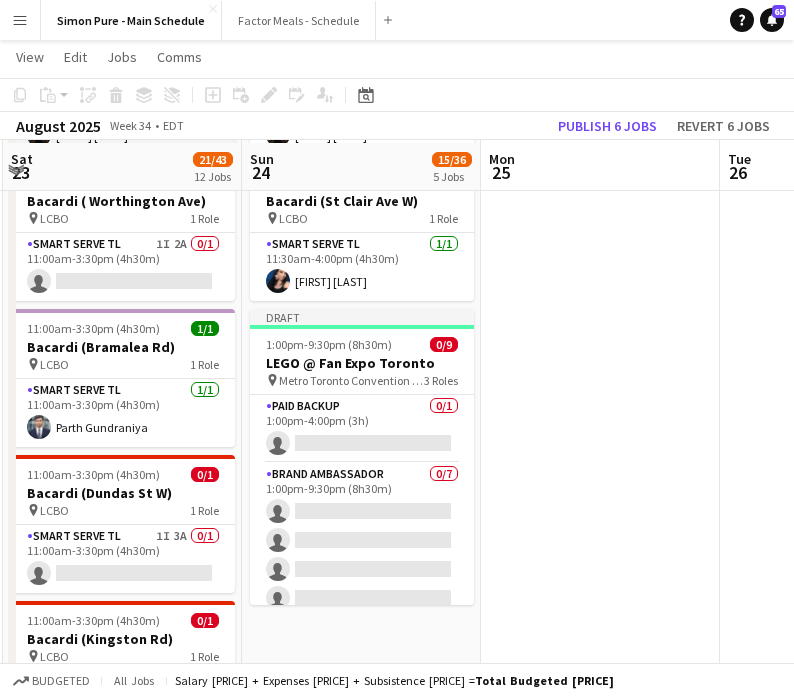scroll, scrollTop: 844, scrollLeft: 0, axis: vertical 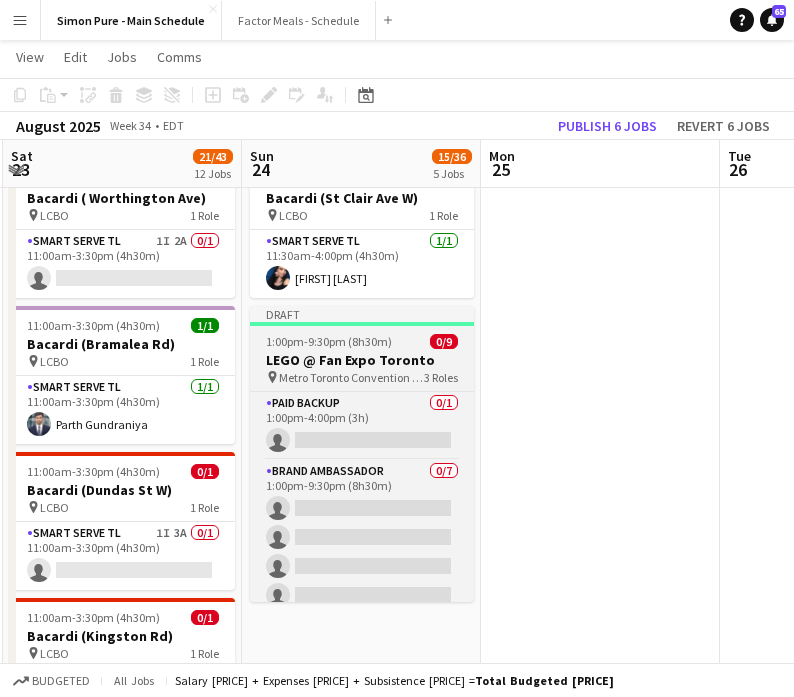 click on "LEGO @ Fan Expo Toronto" at bounding box center [362, 360] 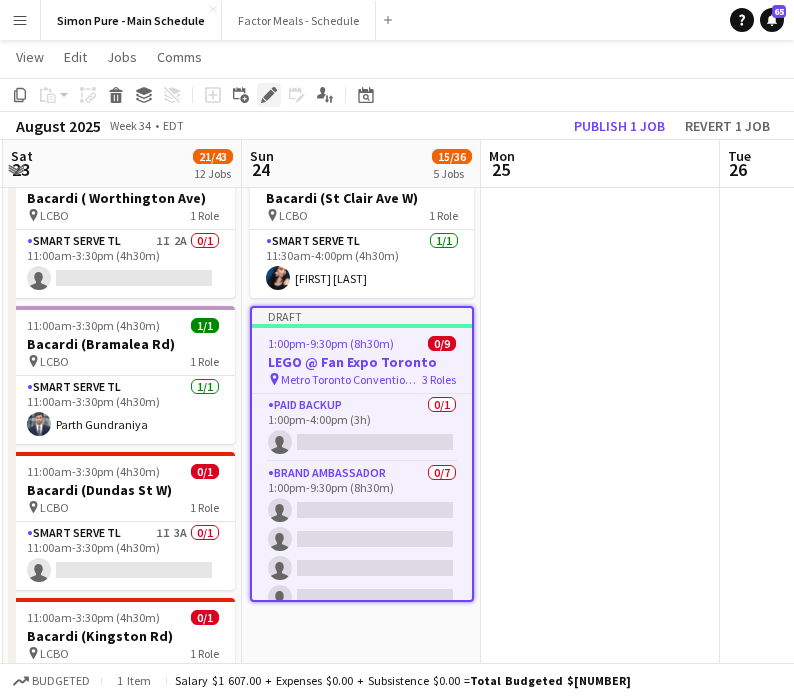 click 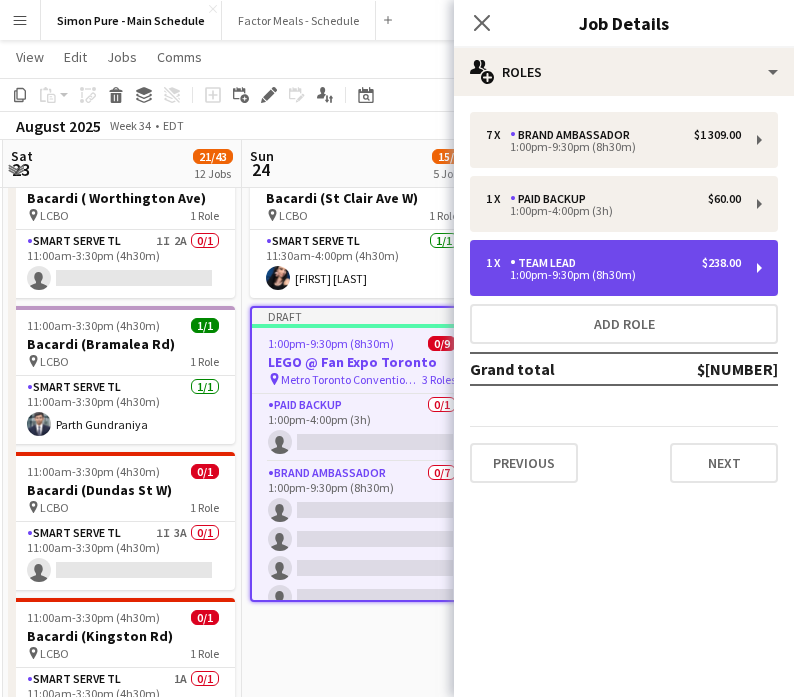 click on "Team Lead" at bounding box center [547, 263] 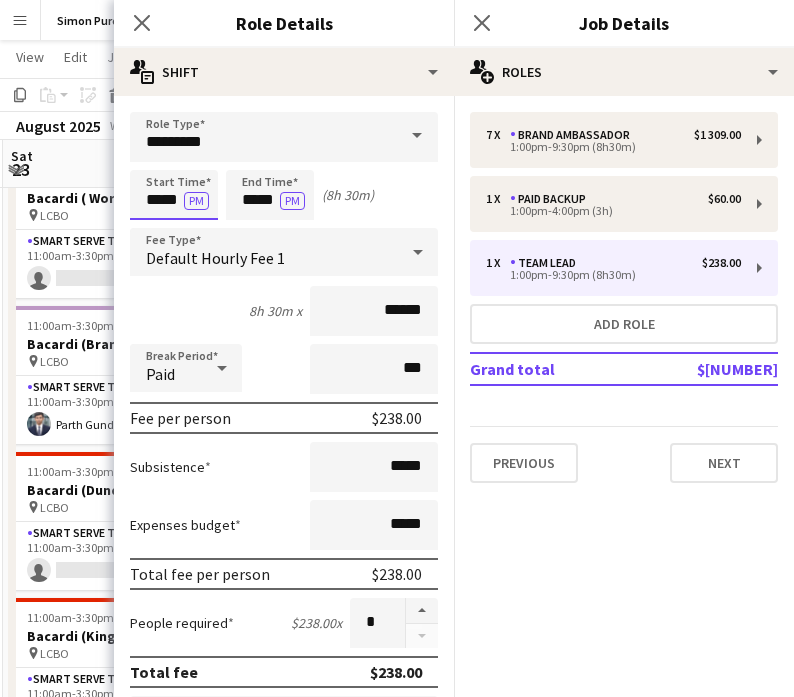 click on "*****" at bounding box center [174, 195] 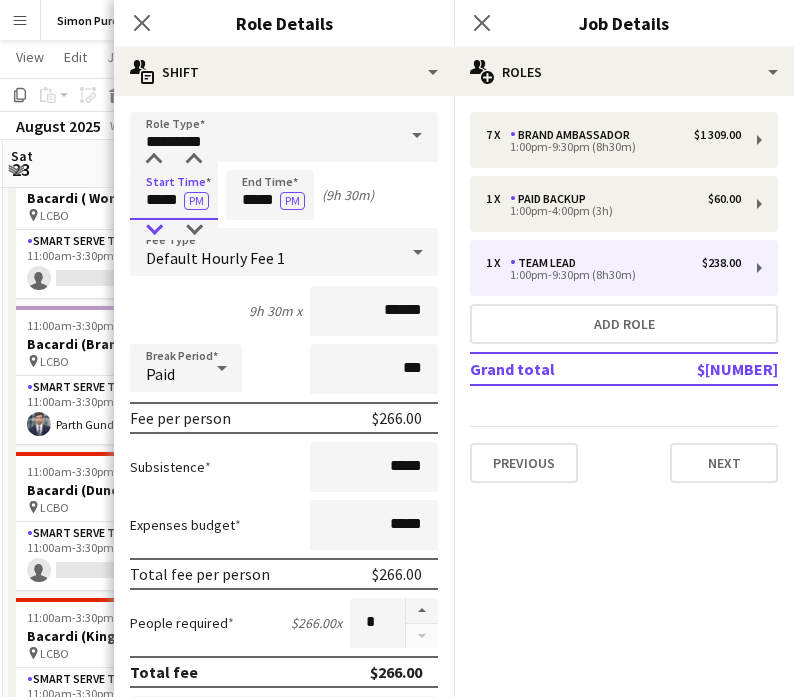 click at bounding box center [154, 230] 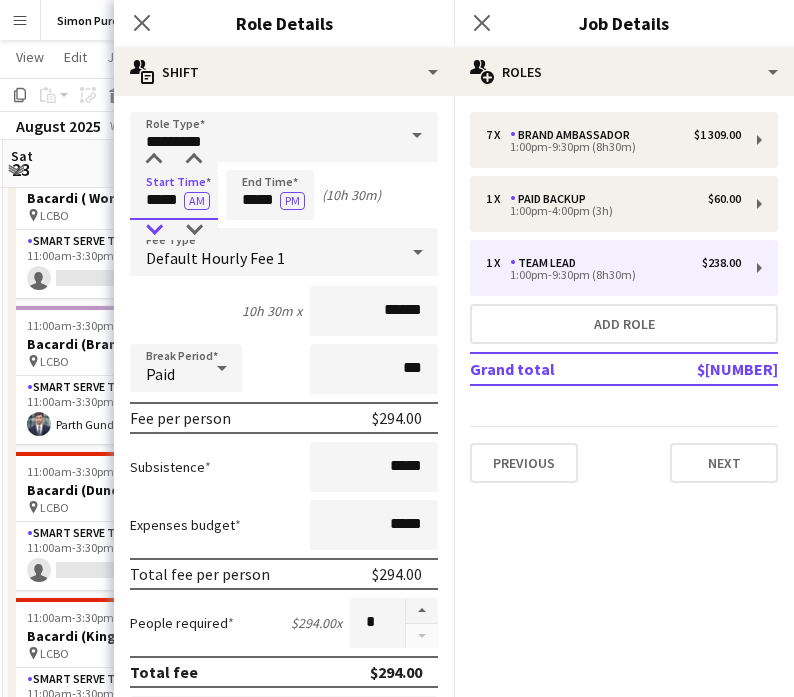 click at bounding box center (154, 230) 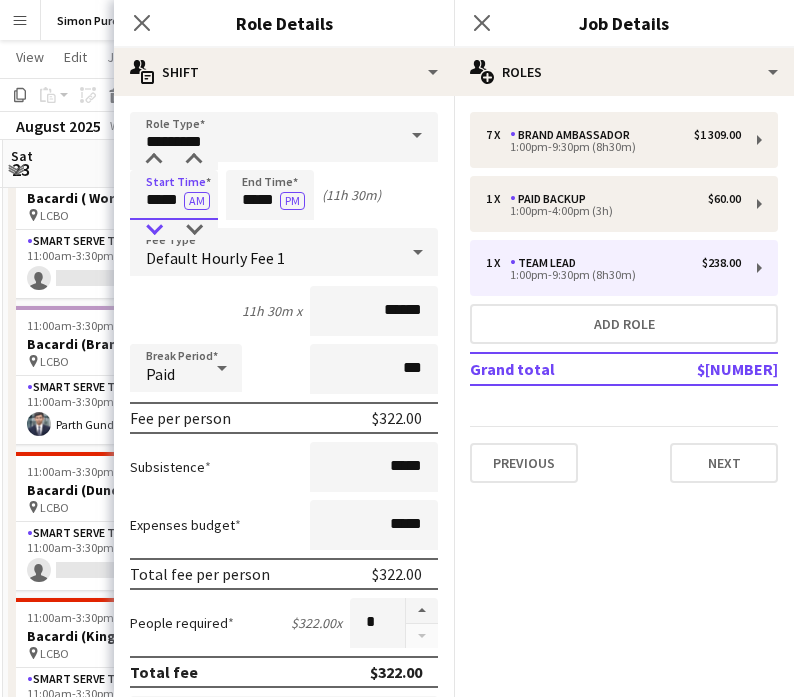 click at bounding box center (154, 230) 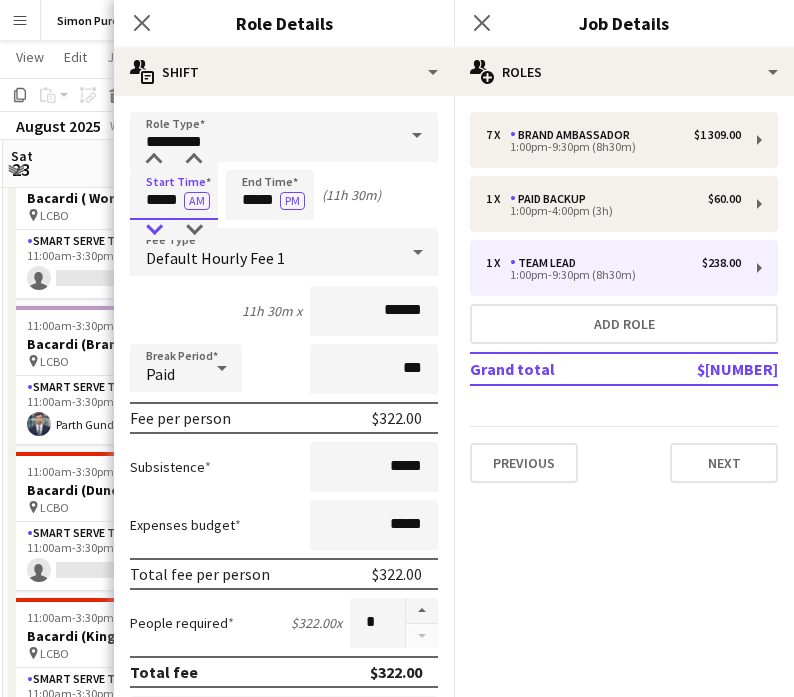 type on "*****" 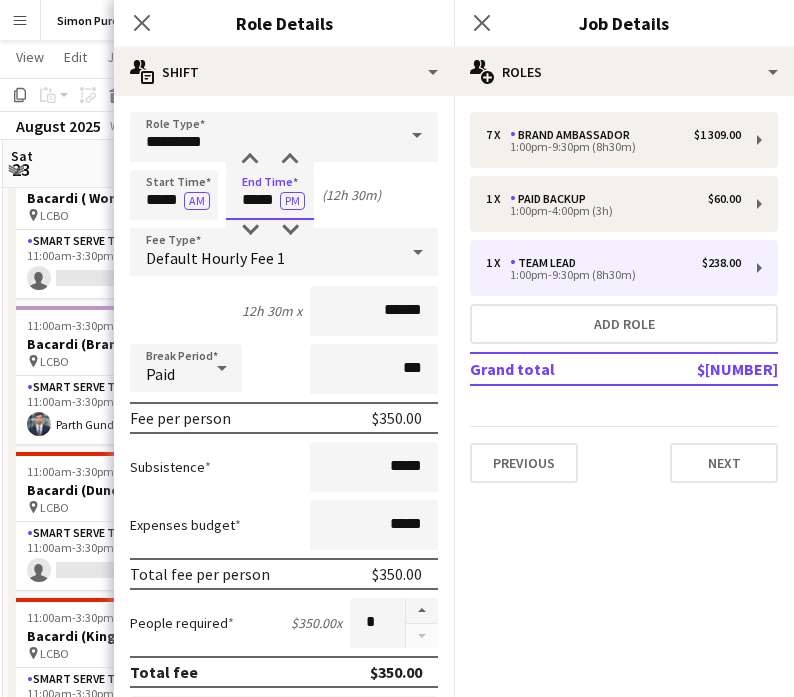 click on "*****" at bounding box center [270, 195] 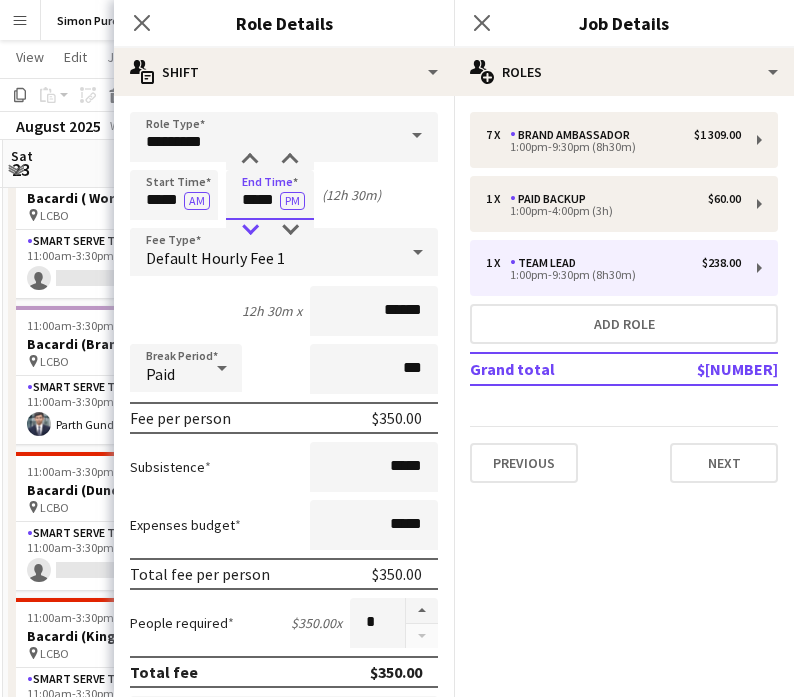 click at bounding box center [250, 230] 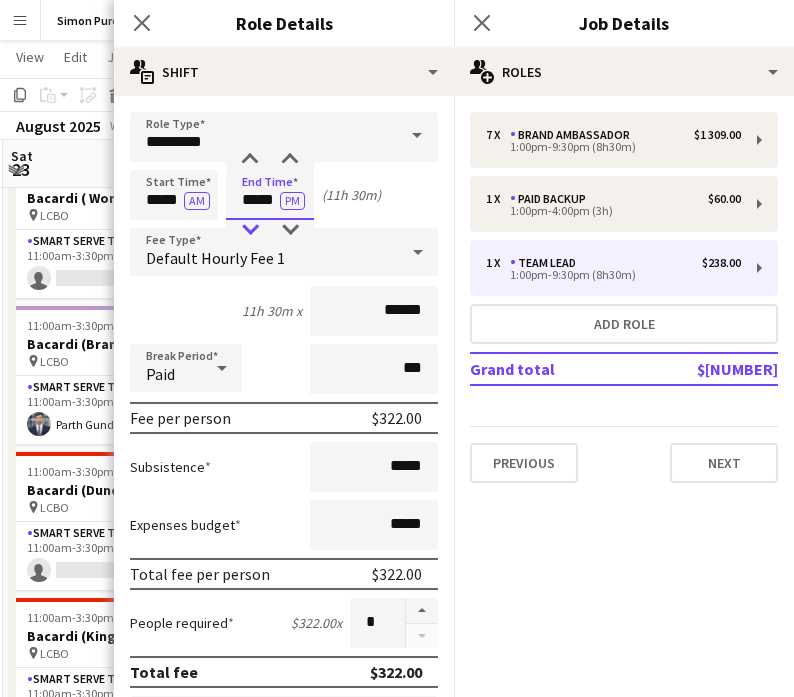 click at bounding box center (250, 230) 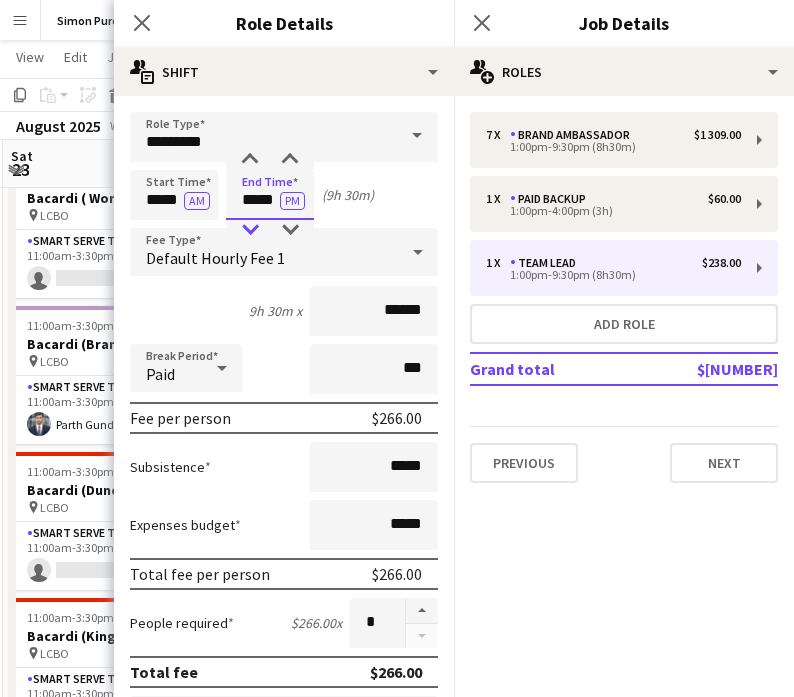 click at bounding box center (250, 230) 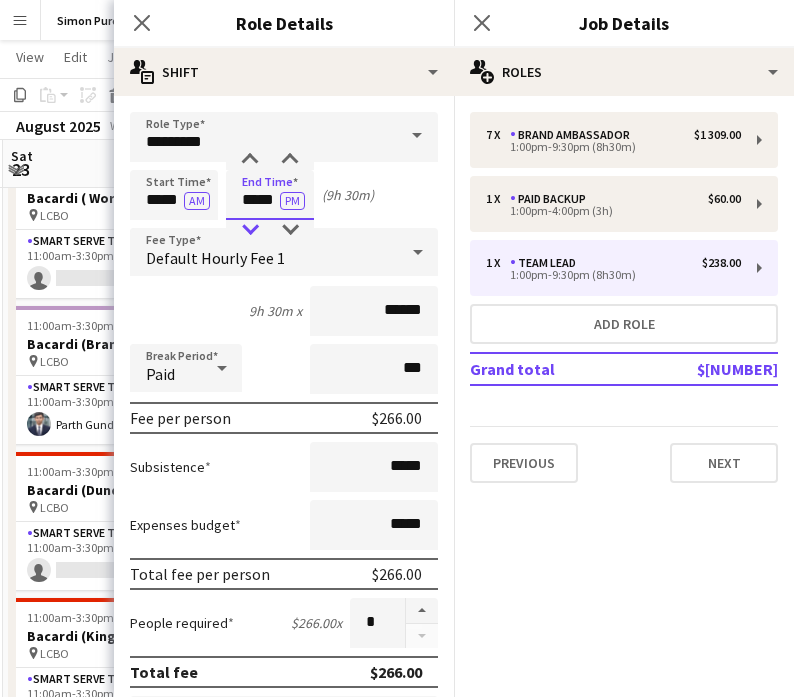 type on "*****" 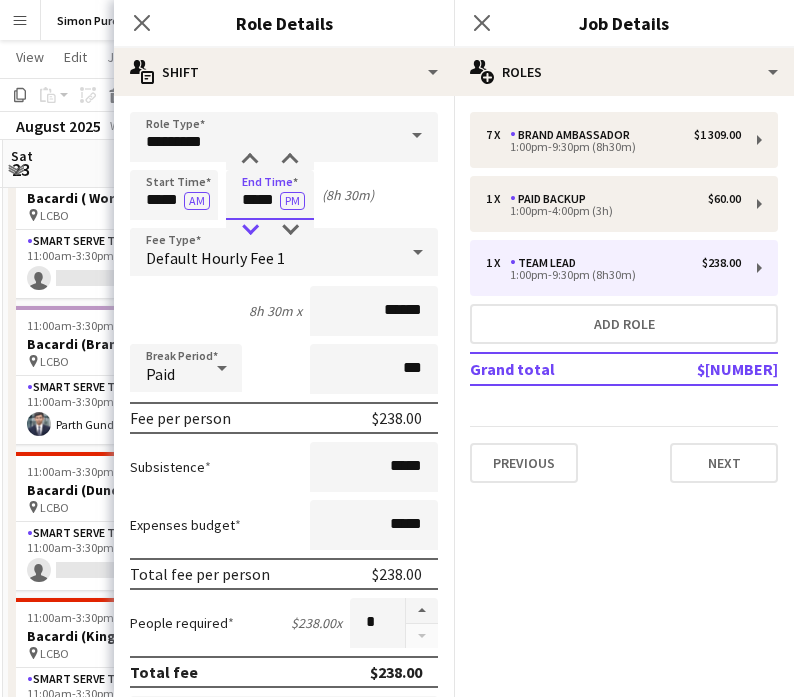click at bounding box center [250, 230] 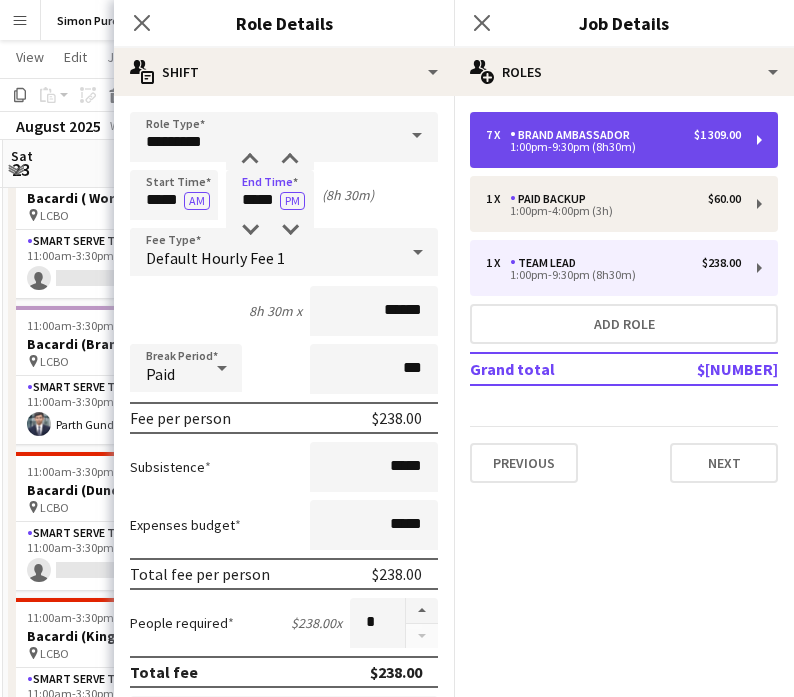 click on "Brand Ambassador" at bounding box center (574, 135) 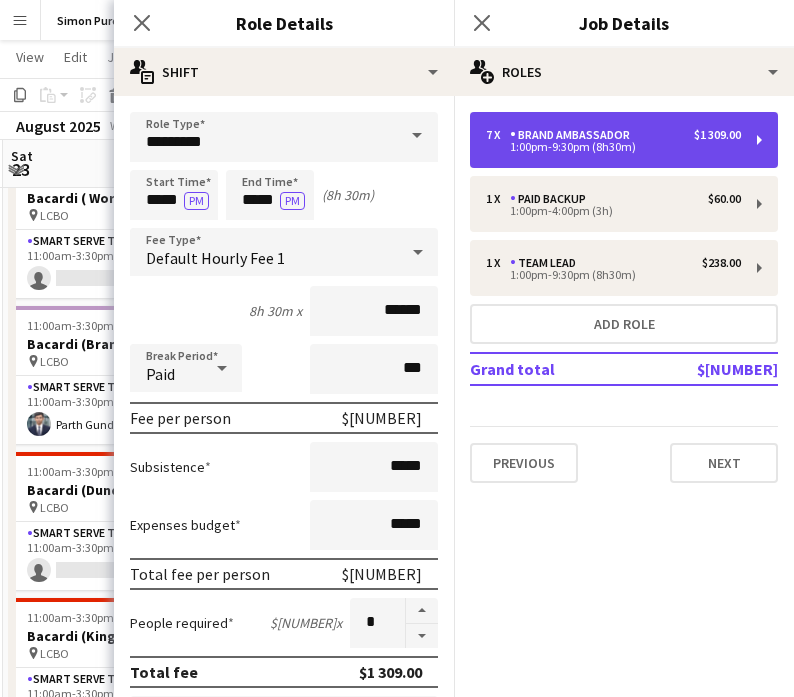 type on "**********" 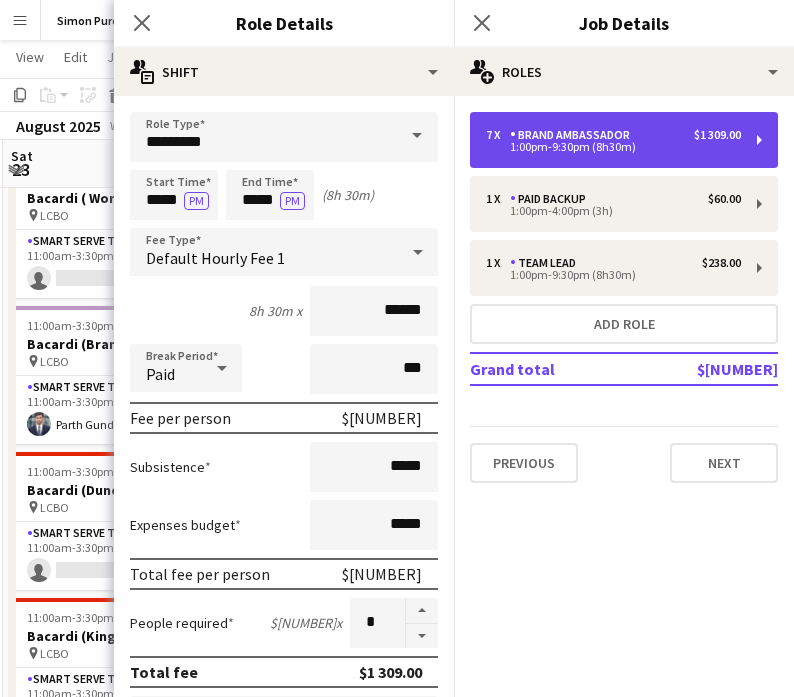 type on "*****" 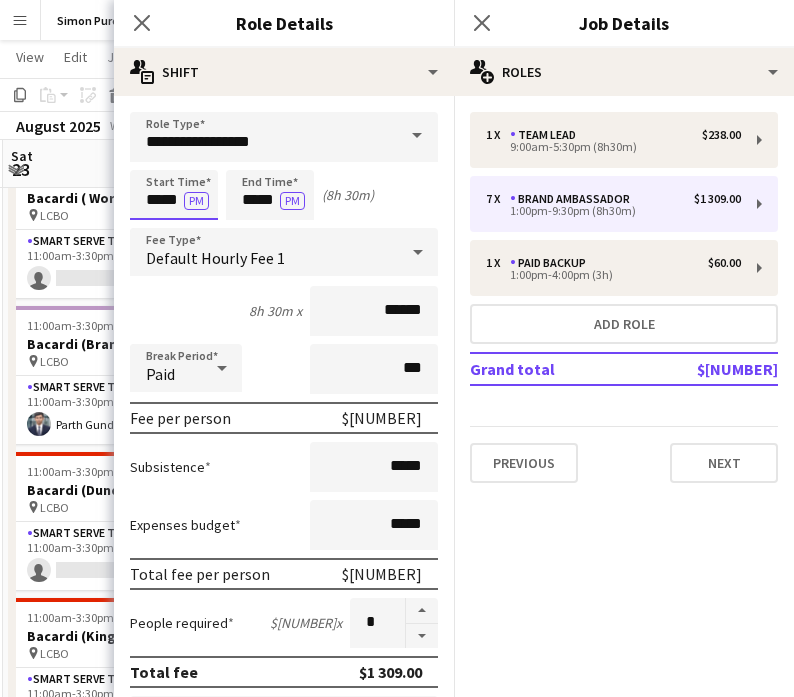 drag, startPoint x: 159, startPoint y: 194, endPoint x: 159, endPoint y: 216, distance: 22 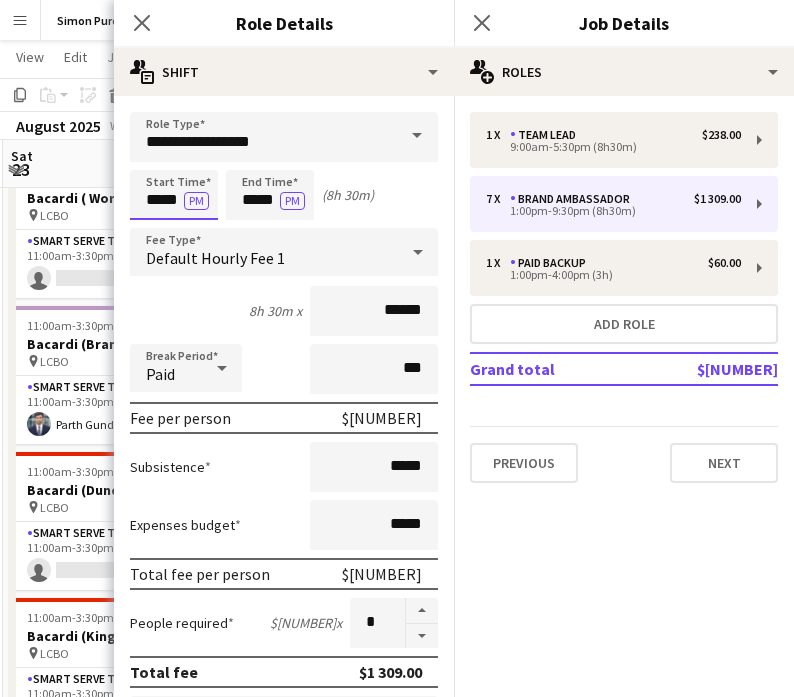 click on "*****" at bounding box center [174, 195] 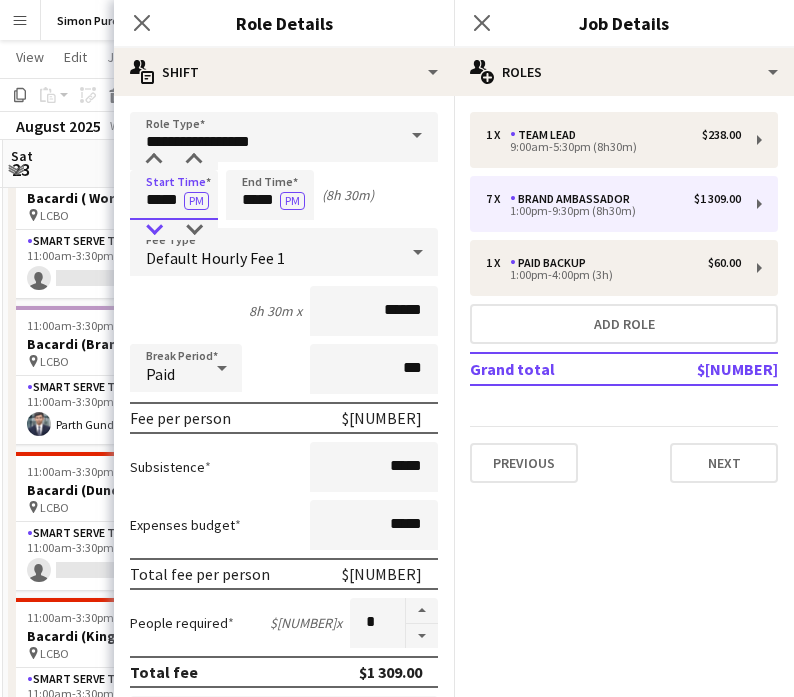click at bounding box center (154, 230) 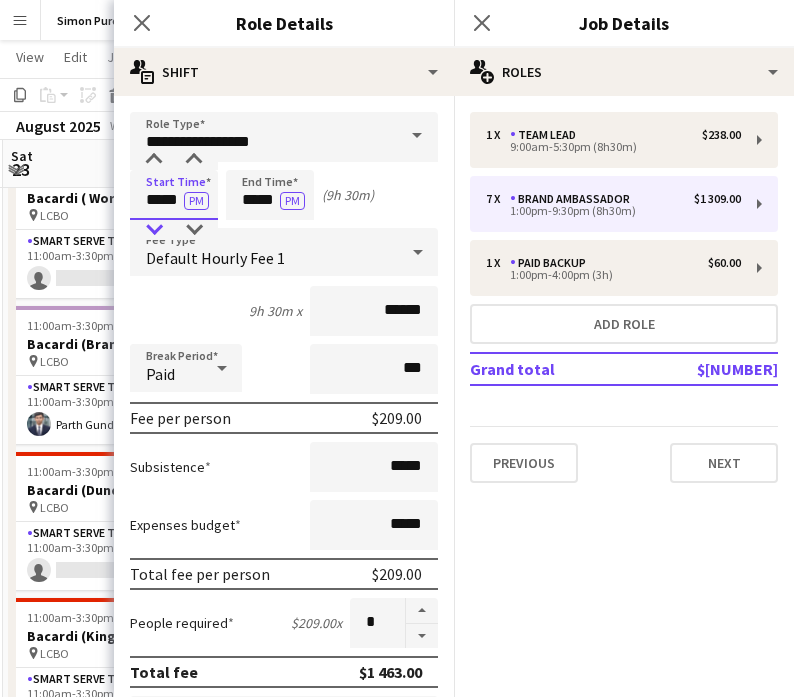 click at bounding box center [154, 230] 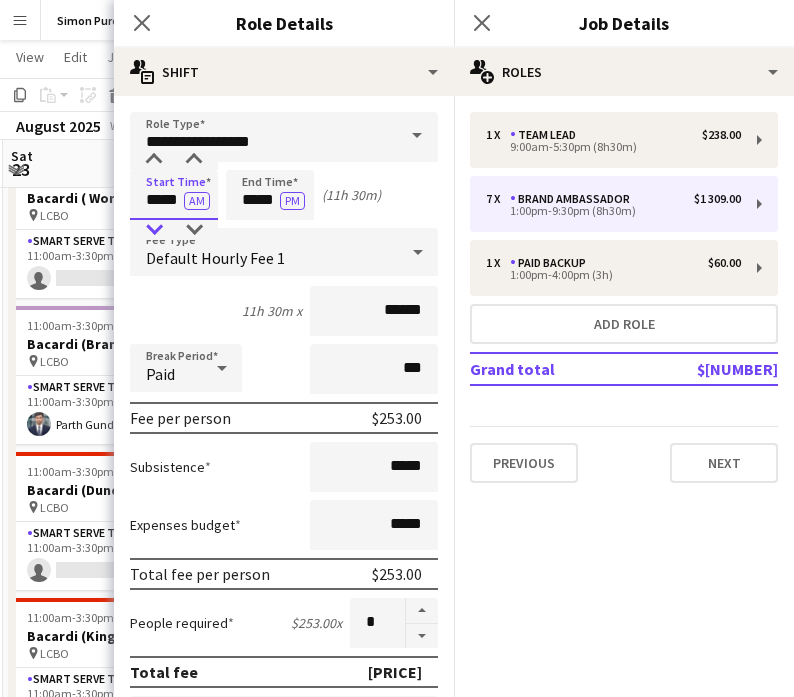 click at bounding box center (154, 230) 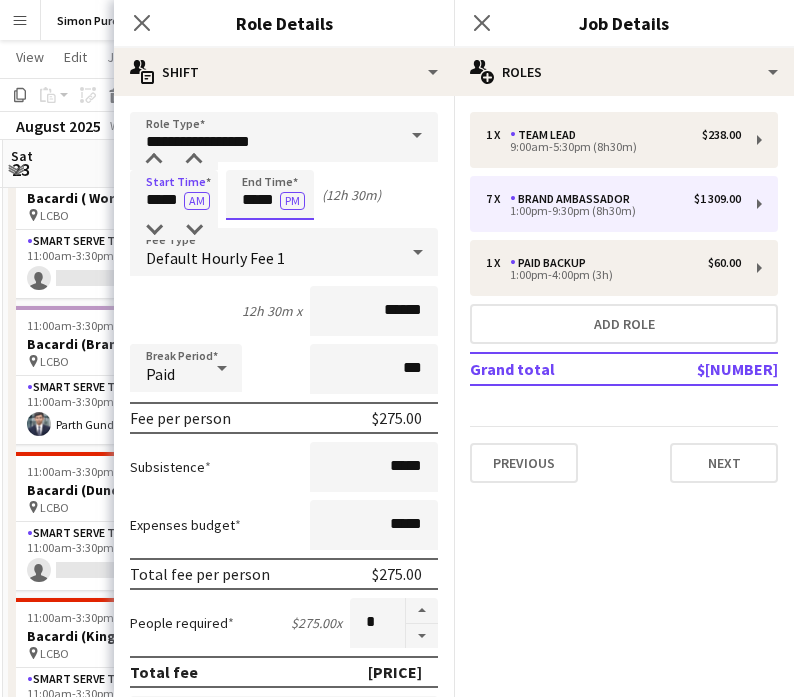 click on "*****" at bounding box center (270, 195) 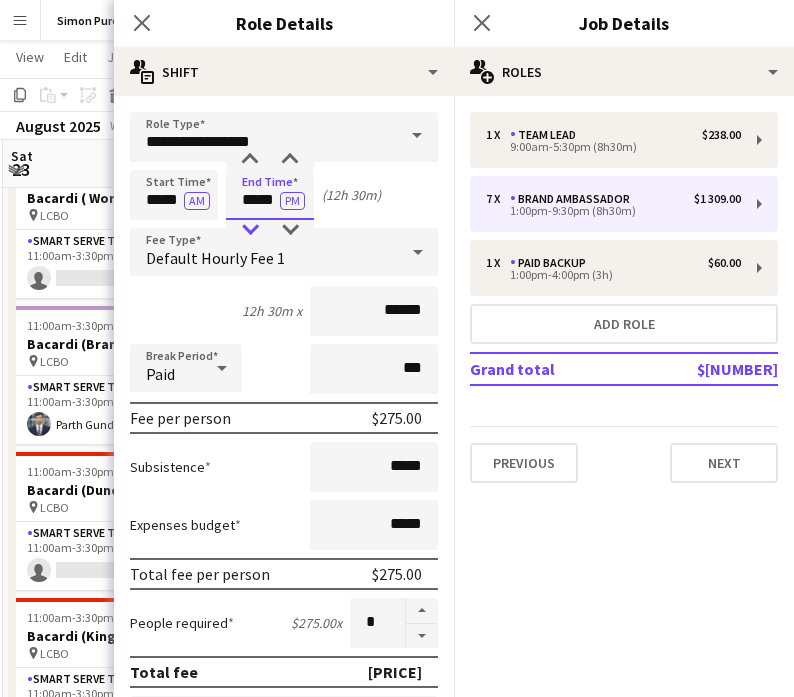 click at bounding box center (250, 230) 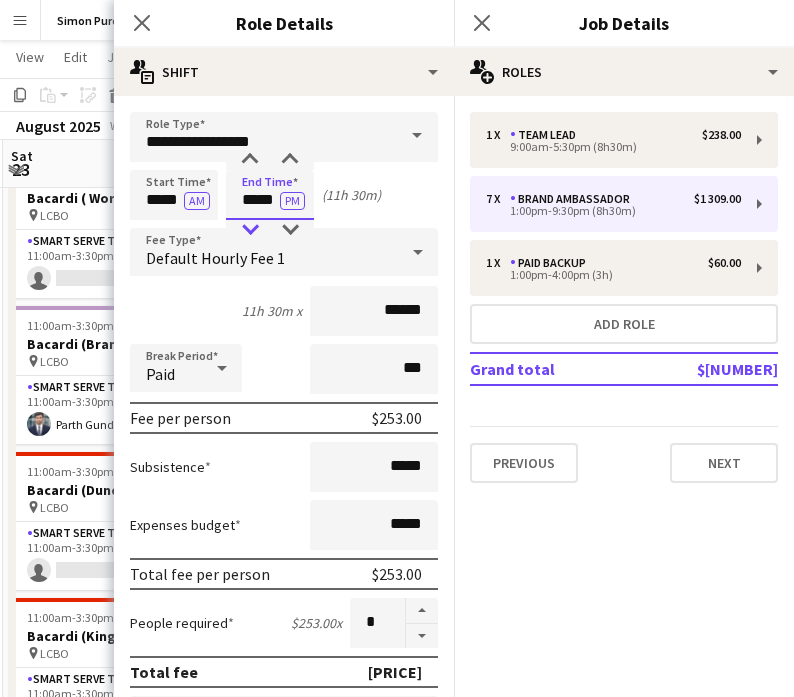 click at bounding box center [250, 230] 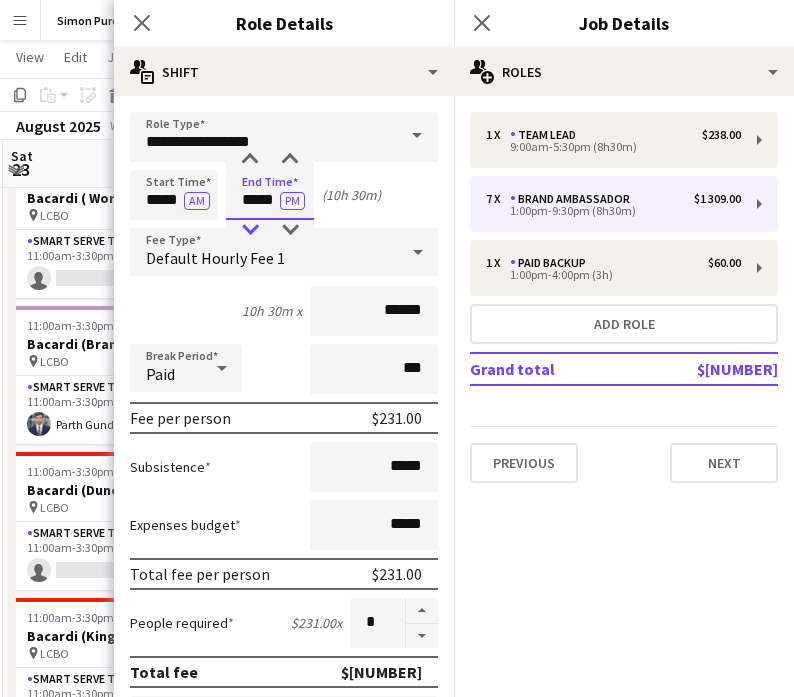 click at bounding box center [250, 230] 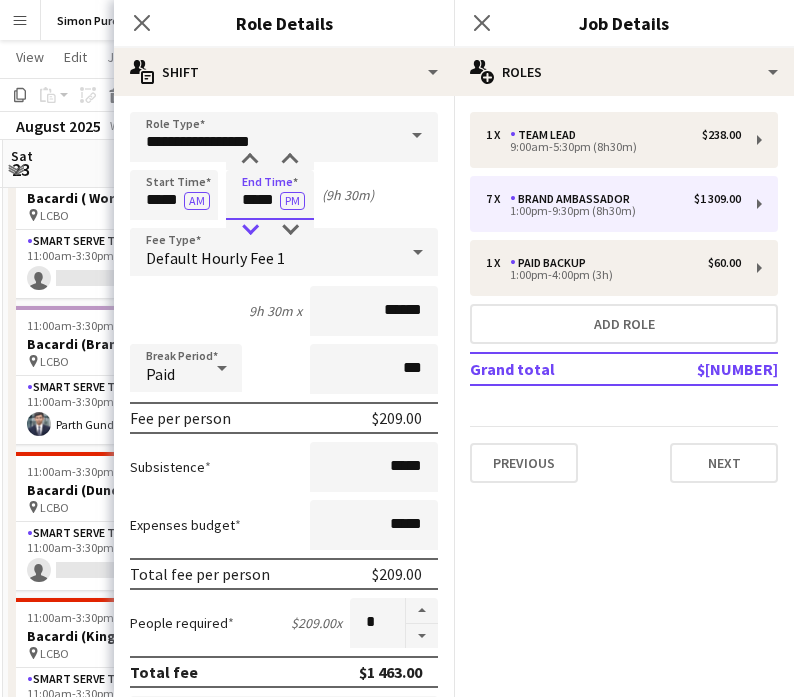 type on "*****" 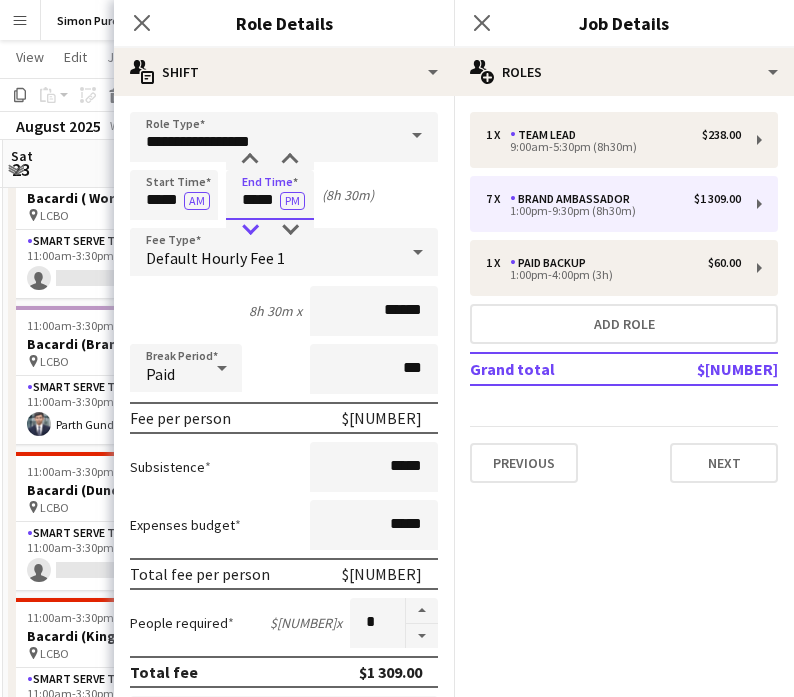 click at bounding box center [250, 230] 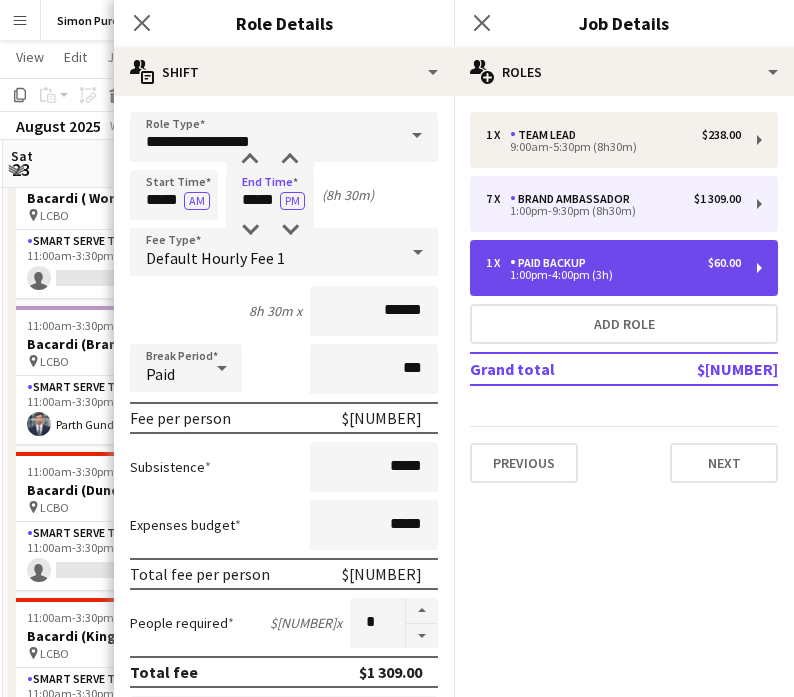 click on "1 x   Paid Backup   $60.00   1:00pm-4:00pm (3h)" at bounding box center (624, 268) 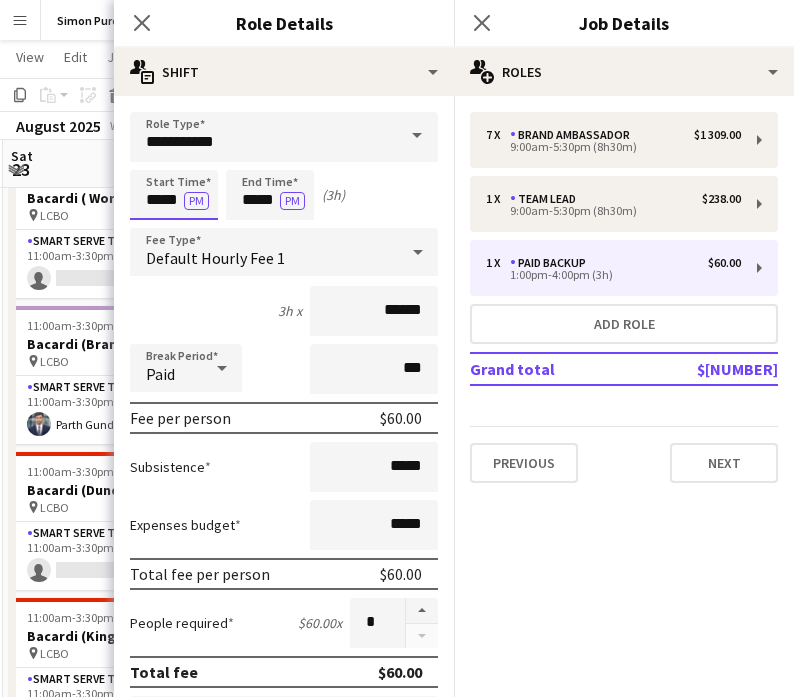 click on "*****" at bounding box center [174, 195] 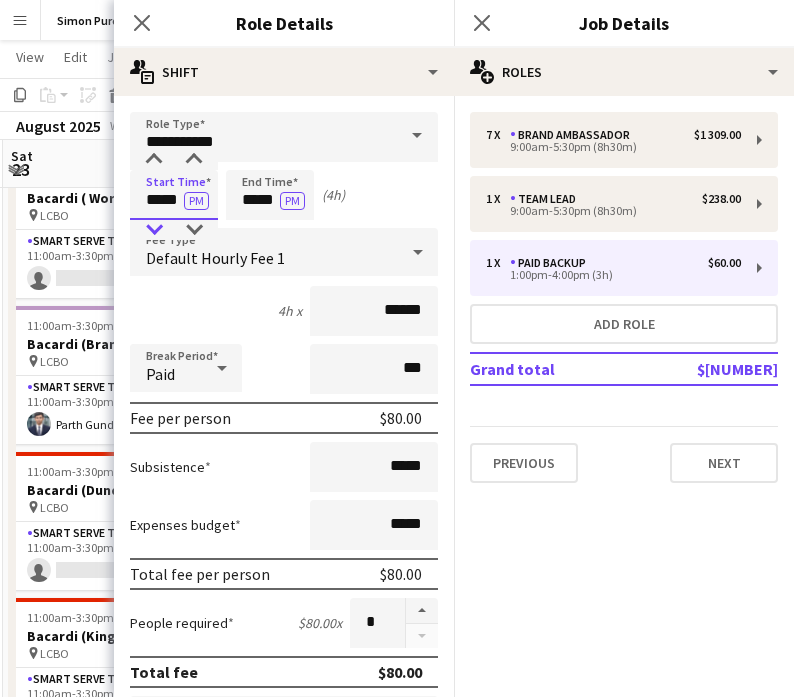 click at bounding box center (154, 230) 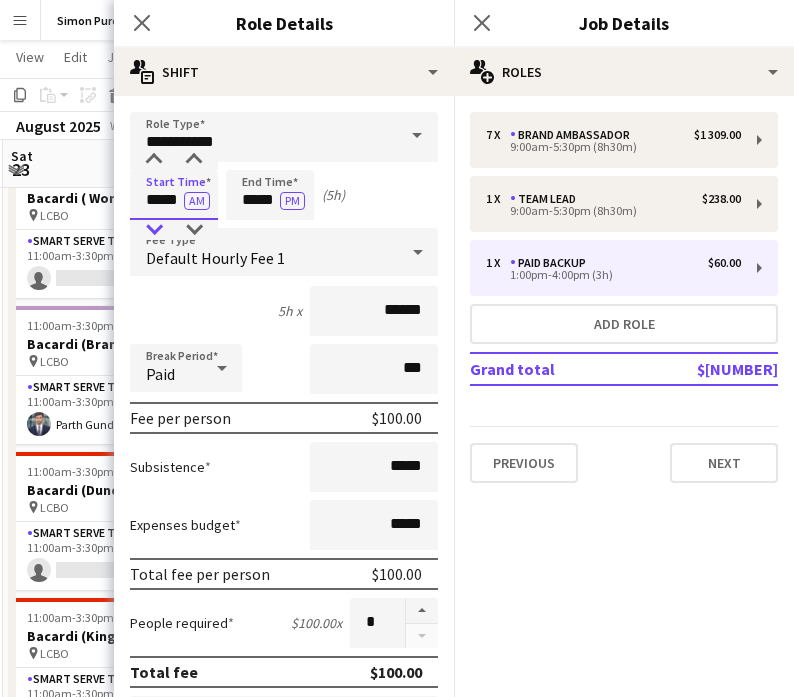 click at bounding box center (154, 230) 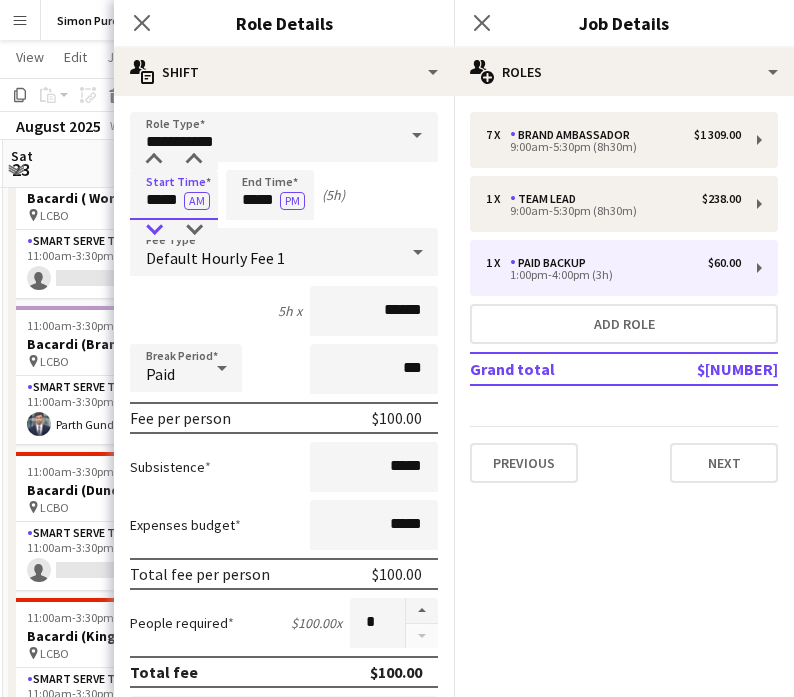 click at bounding box center (154, 230) 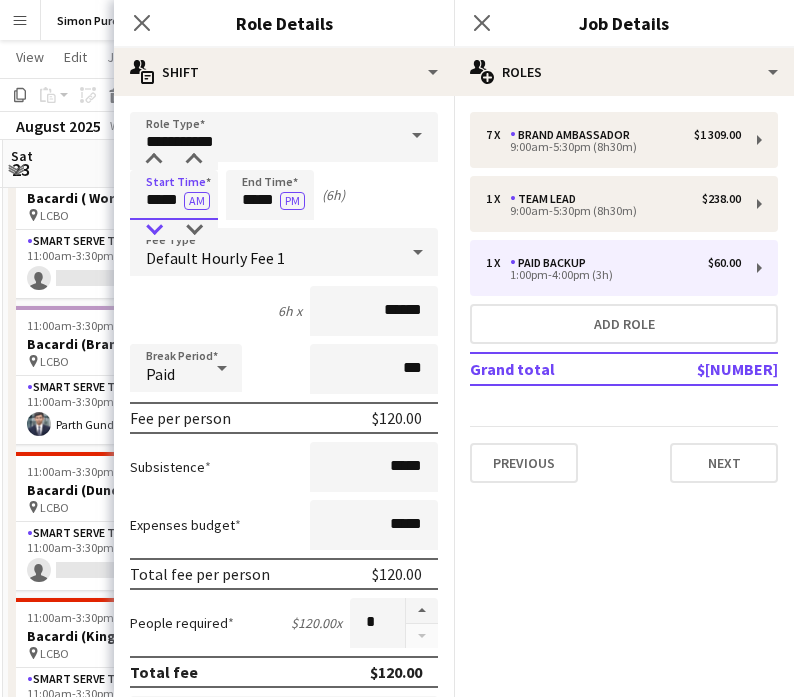 type on "*****" 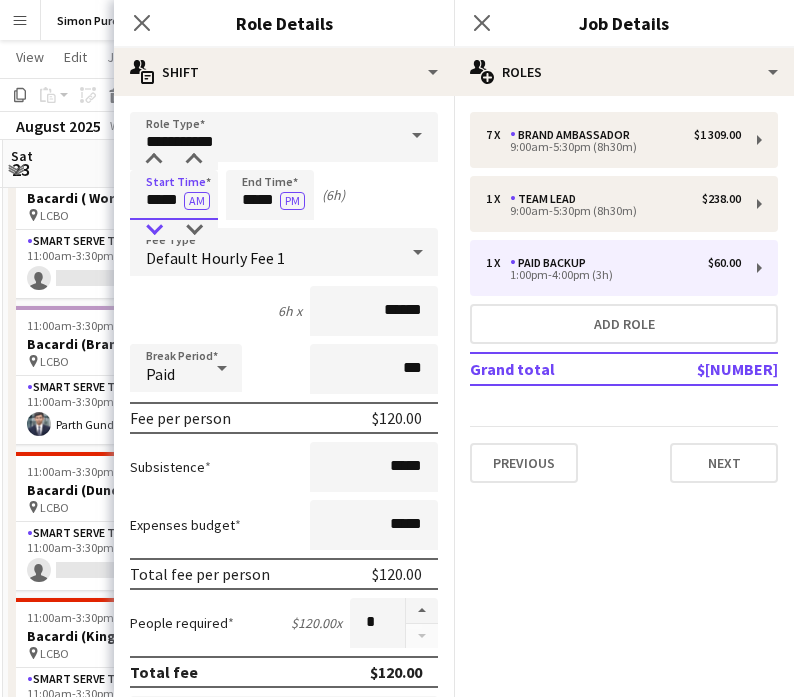 click at bounding box center (154, 230) 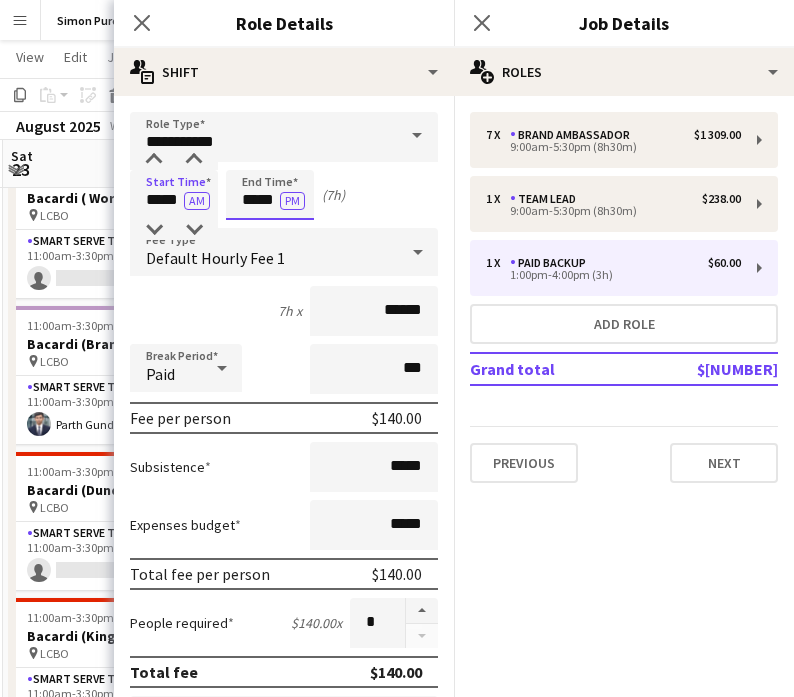 click on "*****" at bounding box center [270, 195] 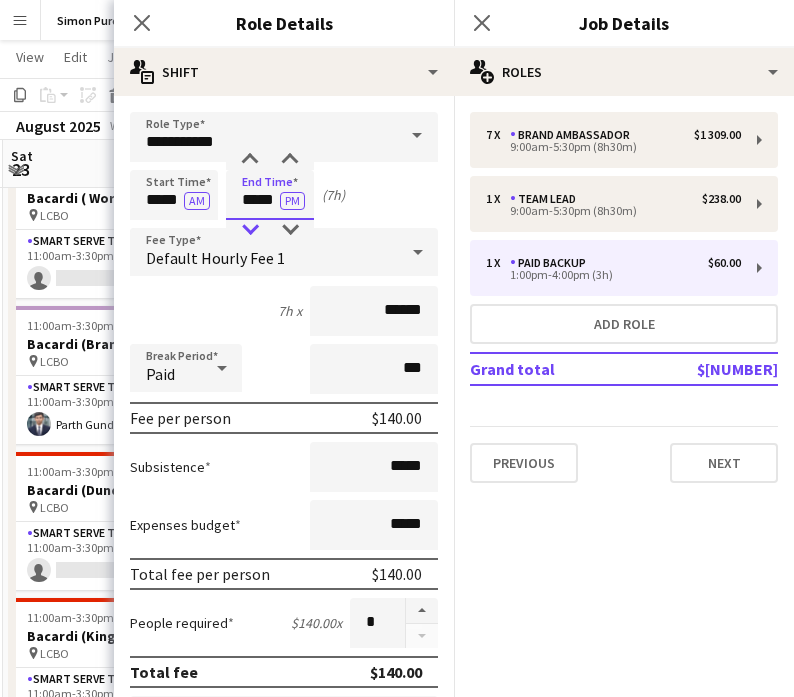 click at bounding box center [250, 230] 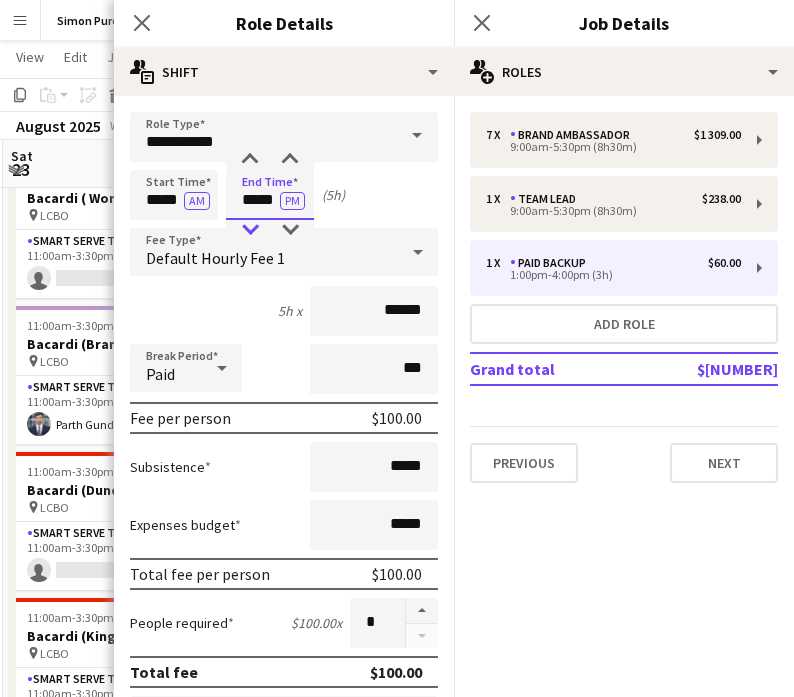 click at bounding box center [250, 230] 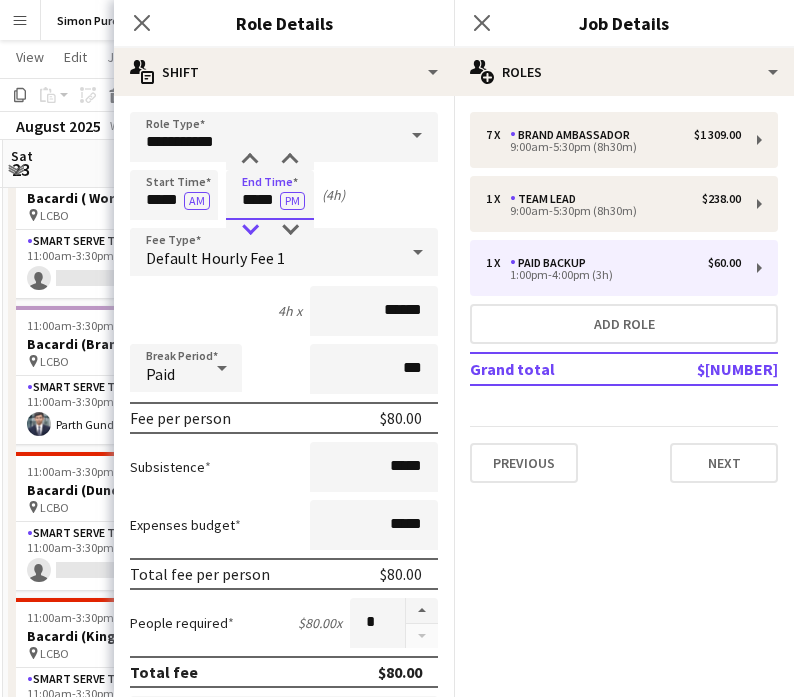 click at bounding box center (250, 230) 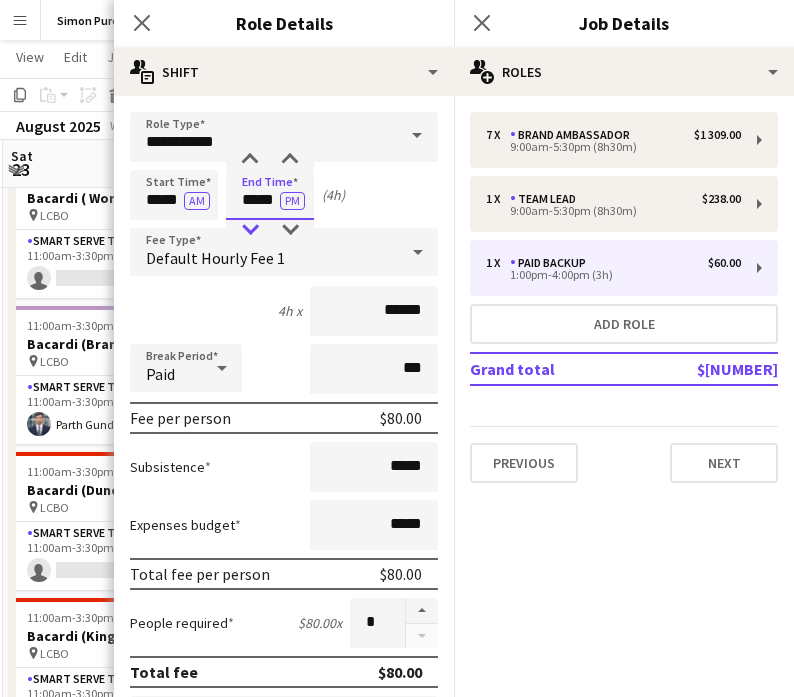 type on "*****" 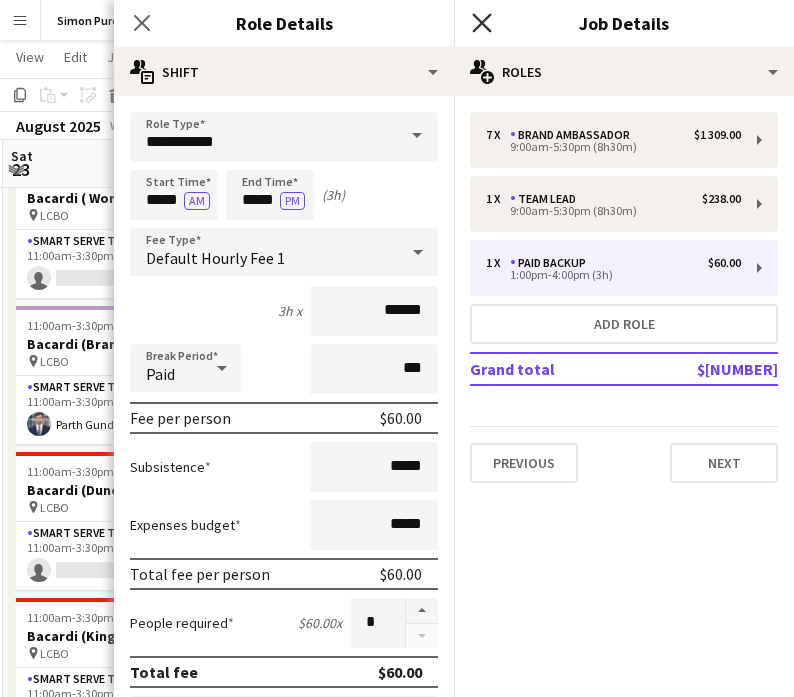 click 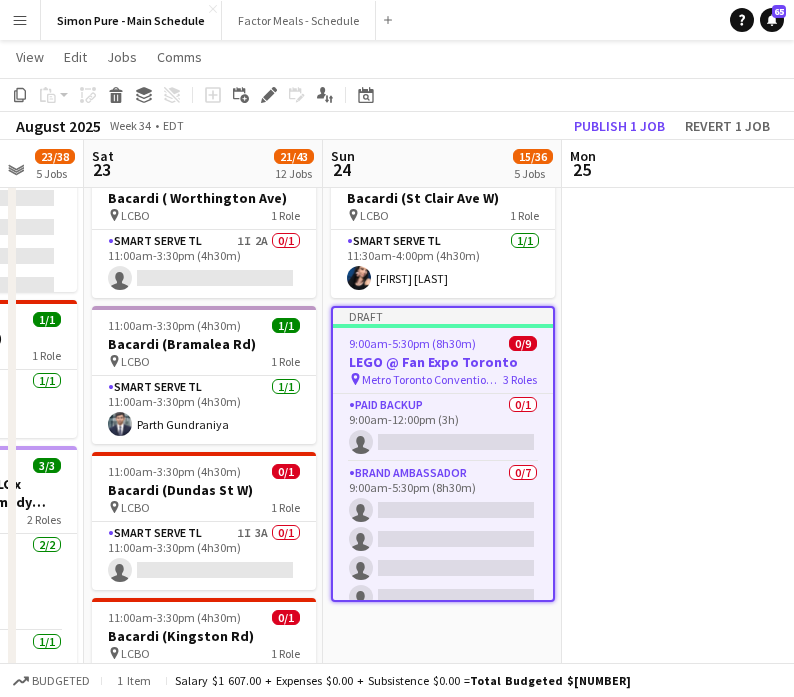 click at bounding box center [681, 601] 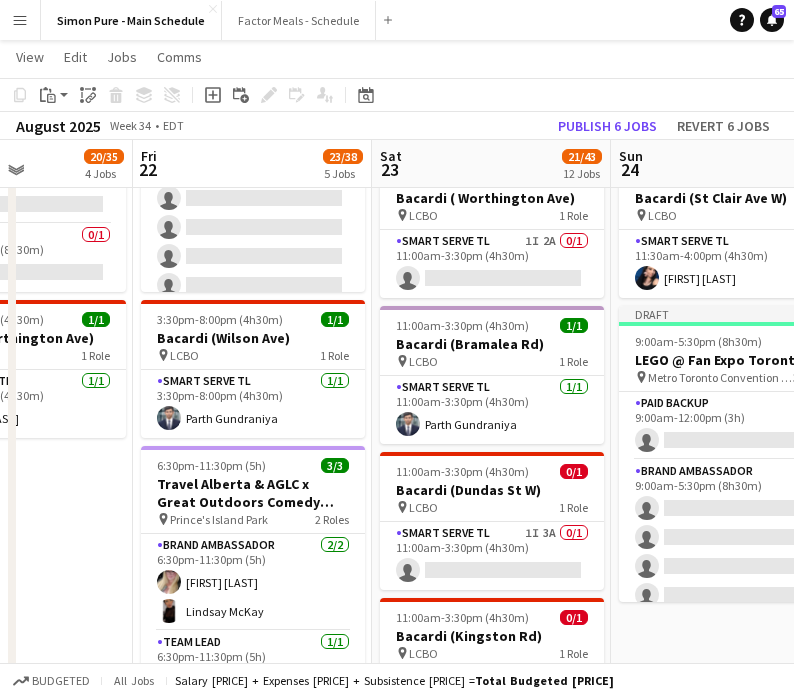 scroll, scrollTop: 0, scrollLeft: 584, axis: horizontal 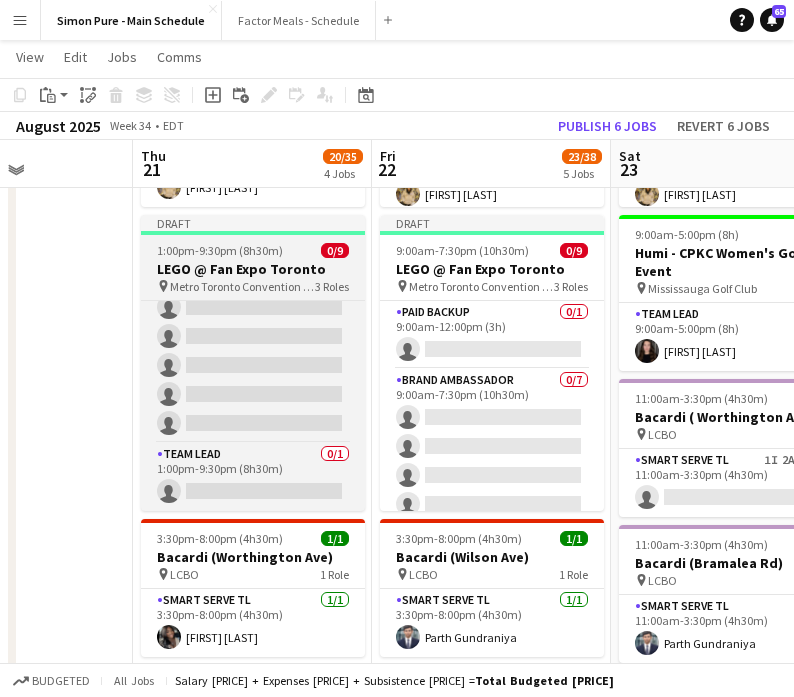 click on "Draft   1:00pm-9:30pm (8h30m)    0/9   LEGO @ Fan Expo Toronto
pin
Metro Toronto Convention Centre   3 Roles   Paid Backup   0/1   1:00pm-4:00pm (3h)
single-neutral-actions
Brand Ambassador    0/7   1:00pm-9:30pm (8h30m)
single-neutral-actions
single-neutral-actions
single-neutral-actions
single-neutral-actions
single-neutral-actions
single-neutral-actions
single-neutral-actions
Team Lead   0/1   1:00pm-9:30pm (8h30m)
single-neutral-actions" at bounding box center (253, 363) 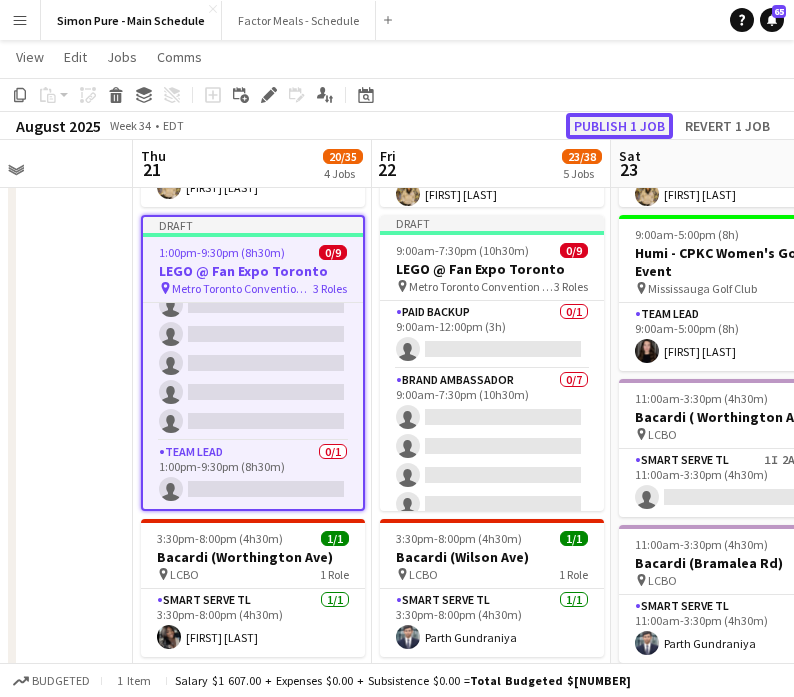 click on "Publish 1 job" 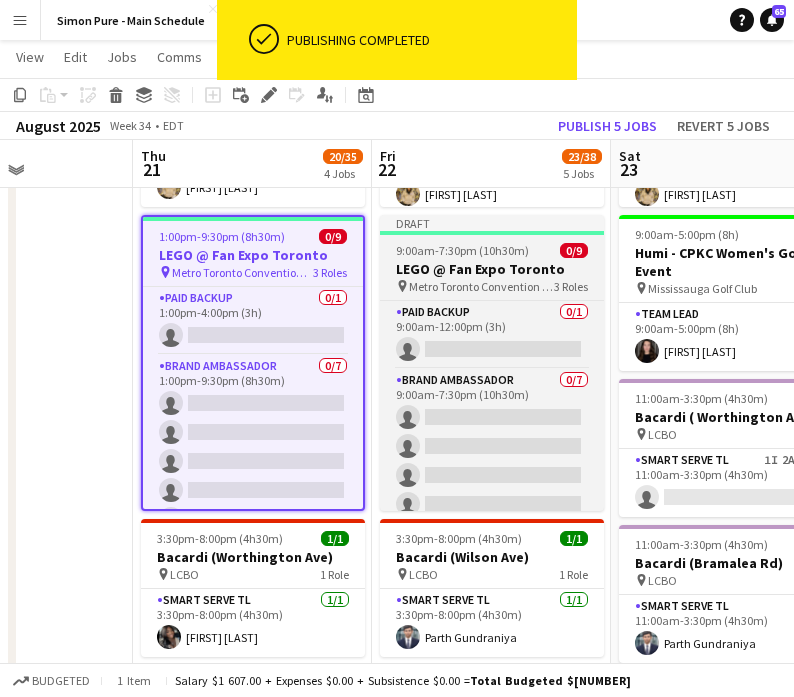 click on "9:00am-7:30pm (10h30m)" at bounding box center [462, 250] 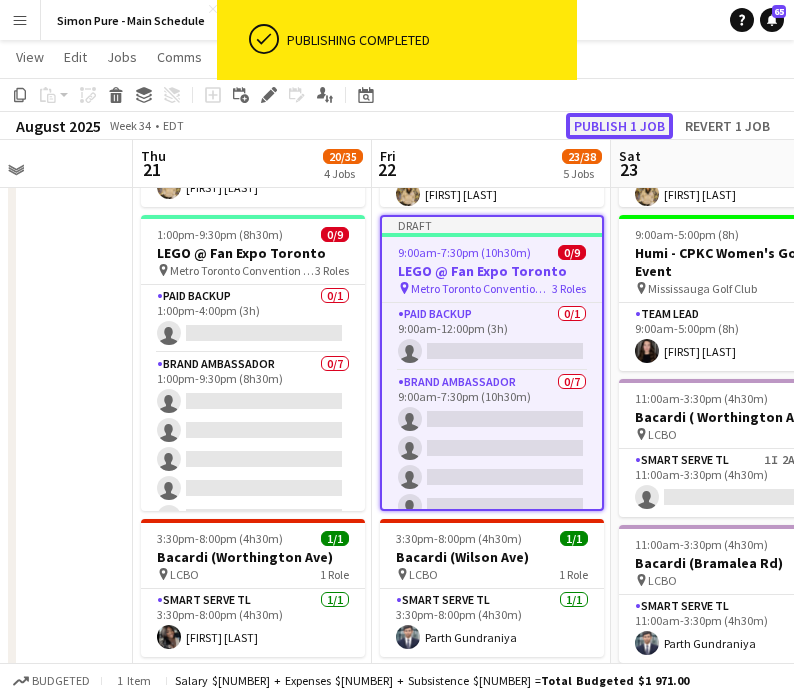 click on "Publish 1 job" 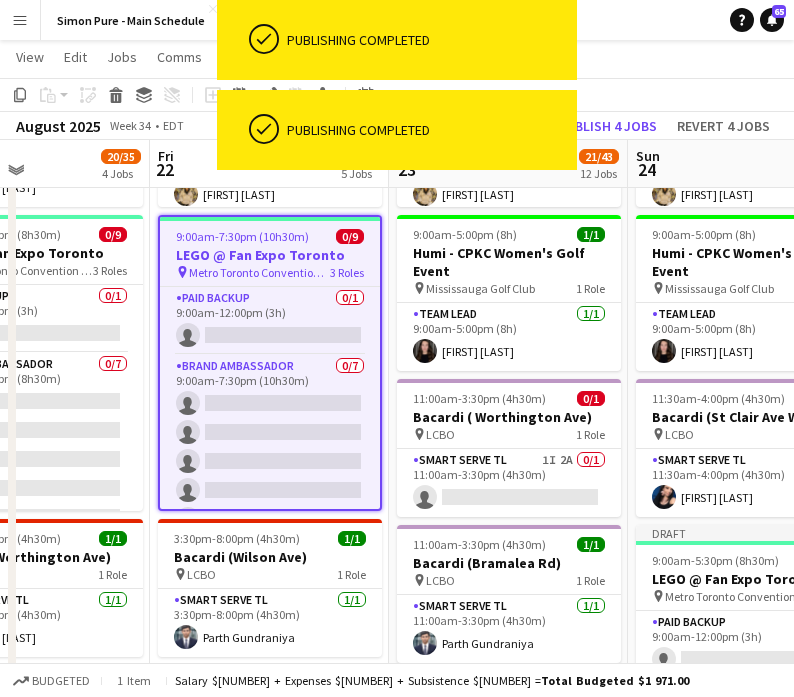 scroll, scrollTop: 0, scrollLeft: 823, axis: horizontal 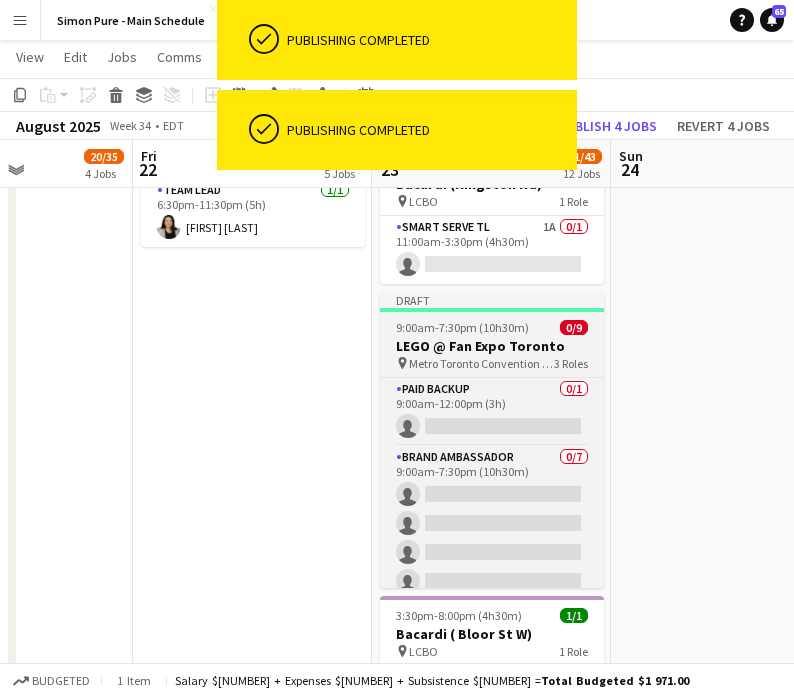 click on "LEGO @ Fan Expo Toronto" at bounding box center (492, 346) 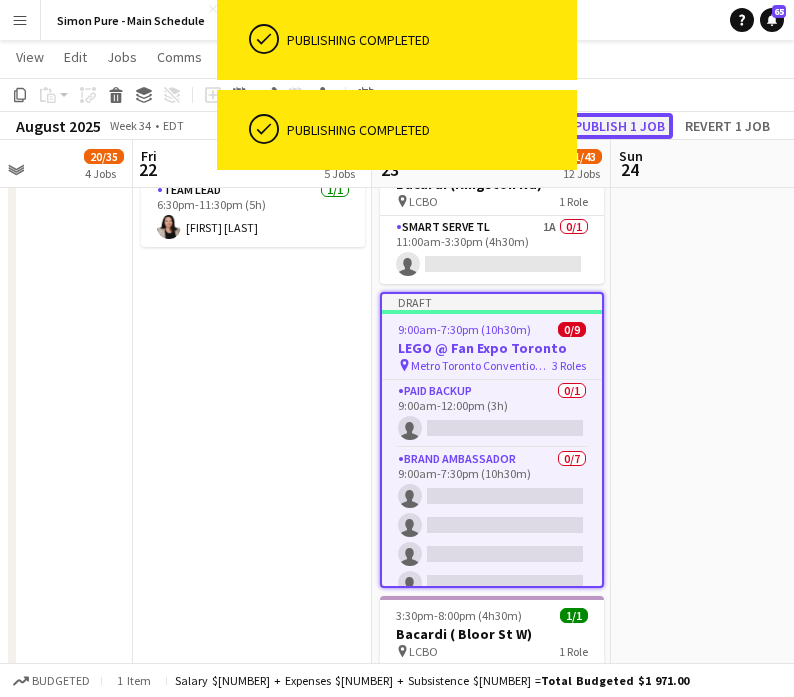 click on "Publish 1 job" 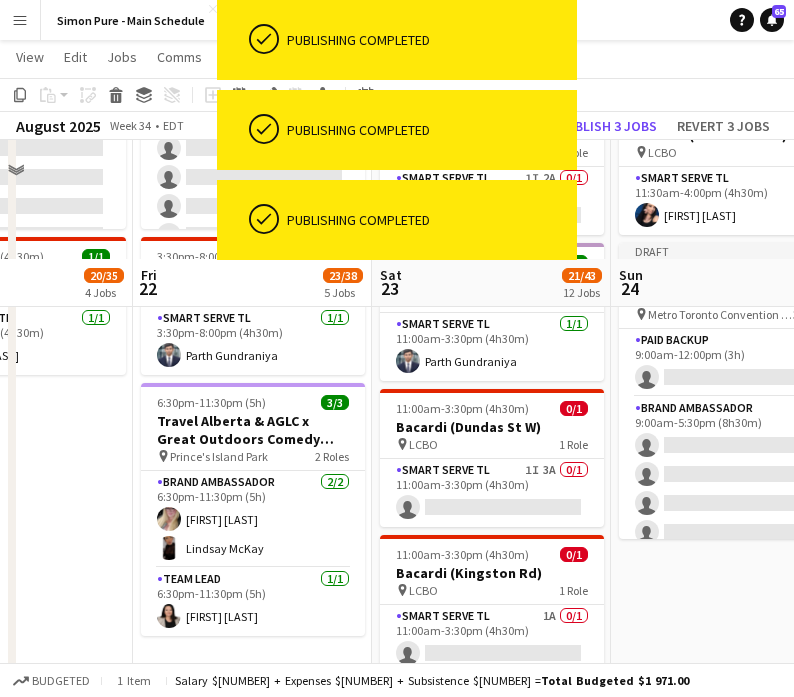 scroll, scrollTop: 836, scrollLeft: 0, axis: vertical 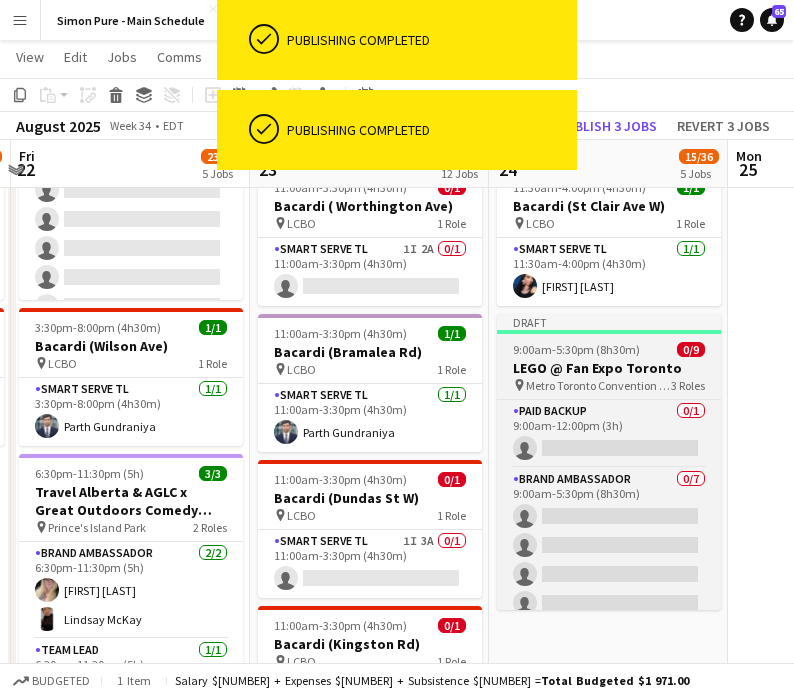 click on "LEGO @ Fan Expo Toronto" at bounding box center [609, 368] 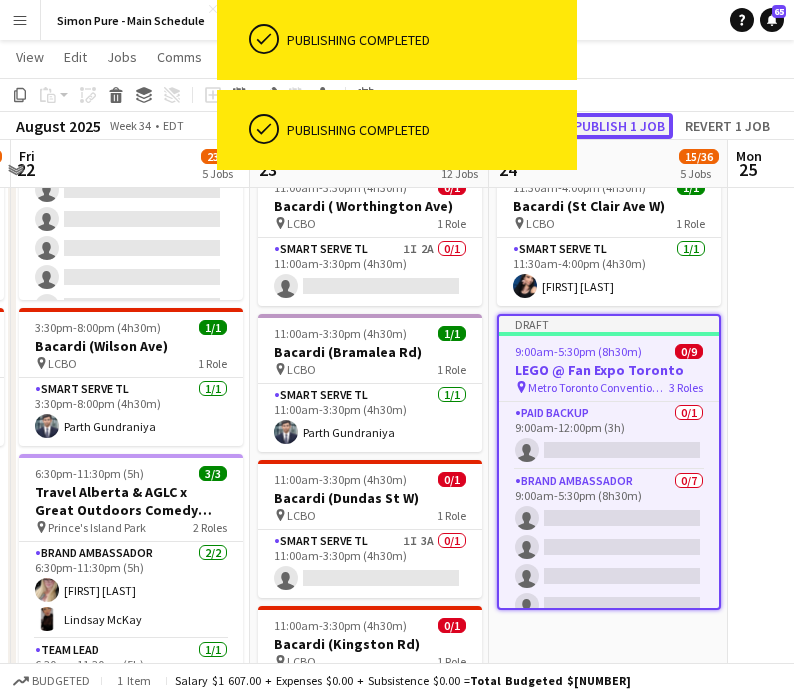 click on "Publish 1 job" 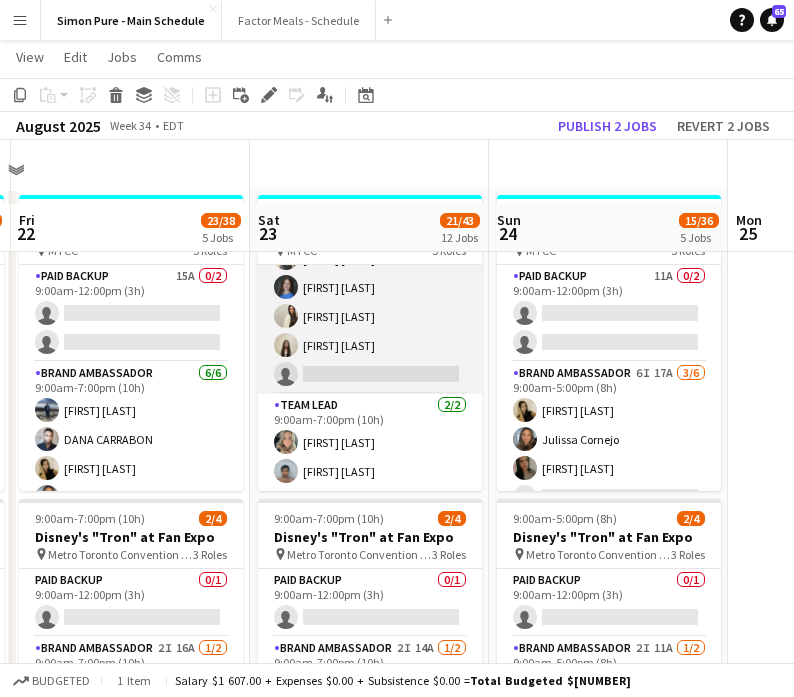 scroll, scrollTop: 16, scrollLeft: 0, axis: vertical 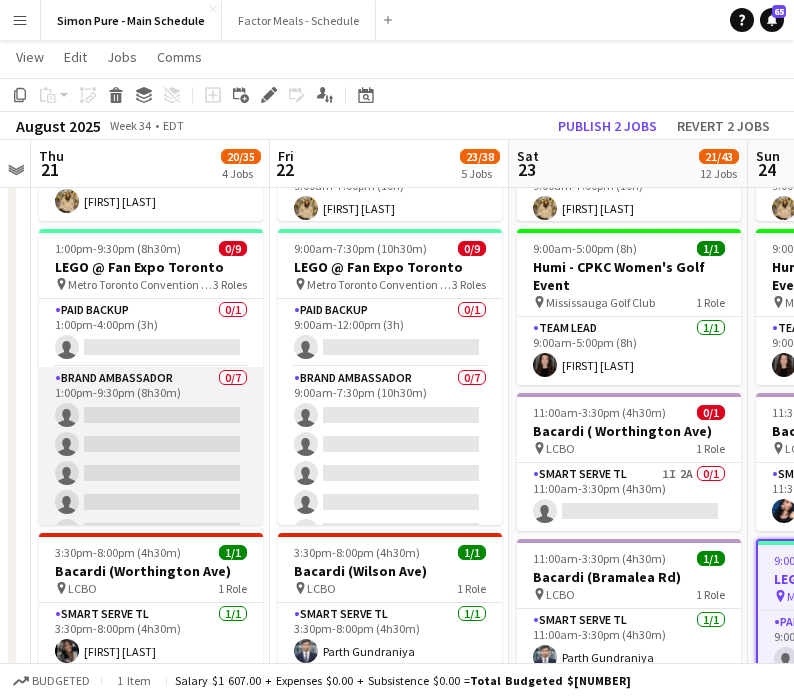 click on "Brand Ambassador    0/7   1:00pm-9:30pm (8h30m)
single-neutral-actions
single-neutral-actions
single-neutral-actions
single-neutral-actions
single-neutral-actions
single-neutral-actions
single-neutral-actions" at bounding box center (151, 488) 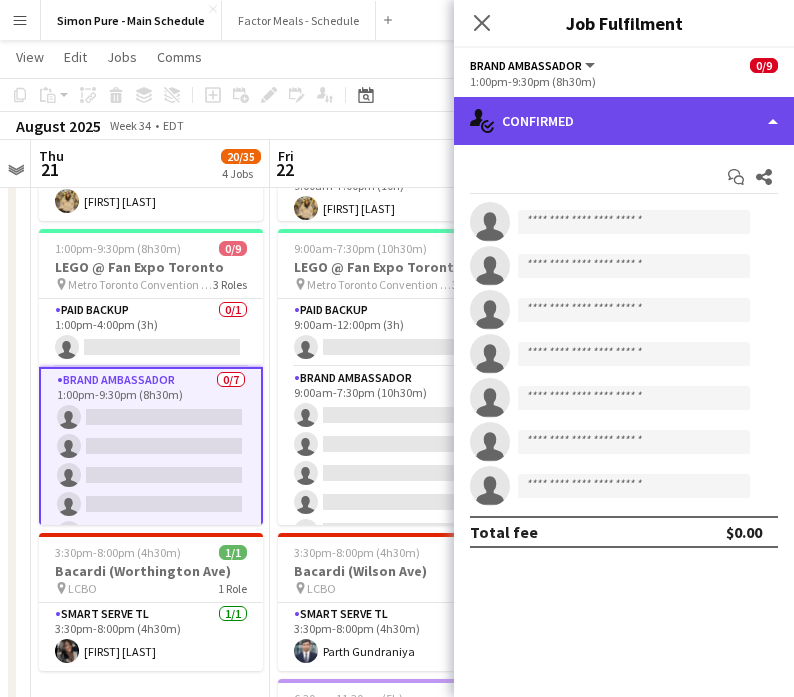 click on "single-neutral-actions-check-2
Confirmed" 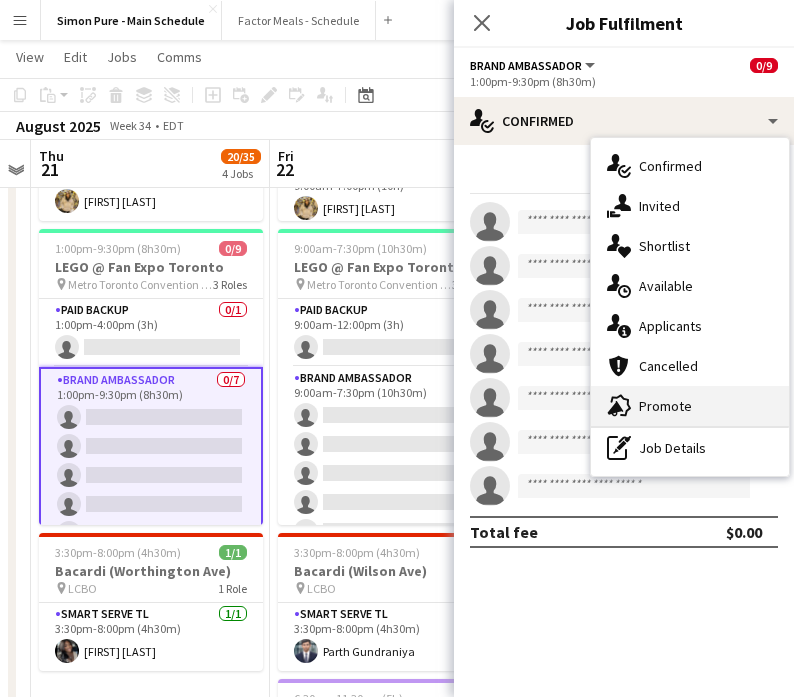 click on "advertising-megaphone
Promote" at bounding box center [690, 406] 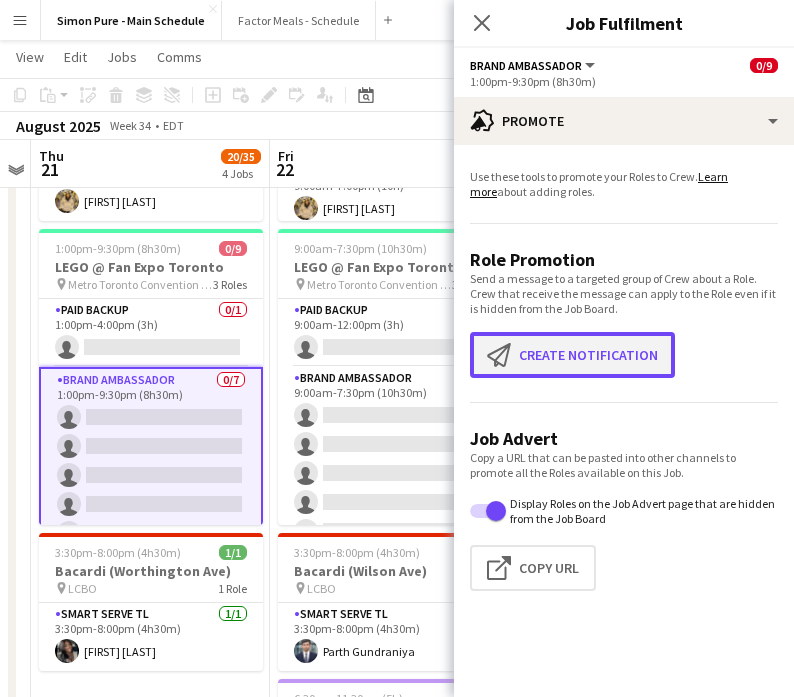 click on "Create notification
Create notification" at bounding box center (572, 355) 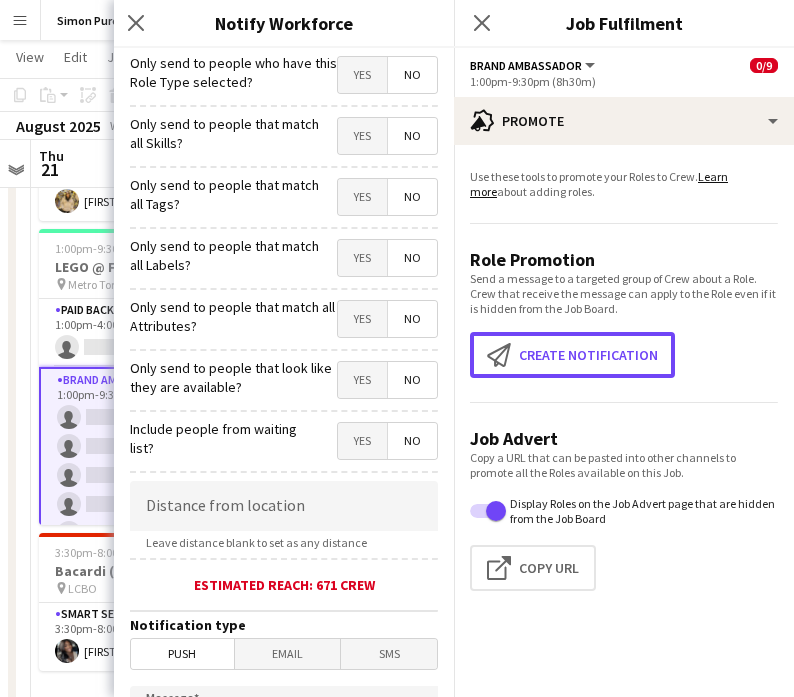 scroll, scrollTop: 7, scrollLeft: 0, axis: vertical 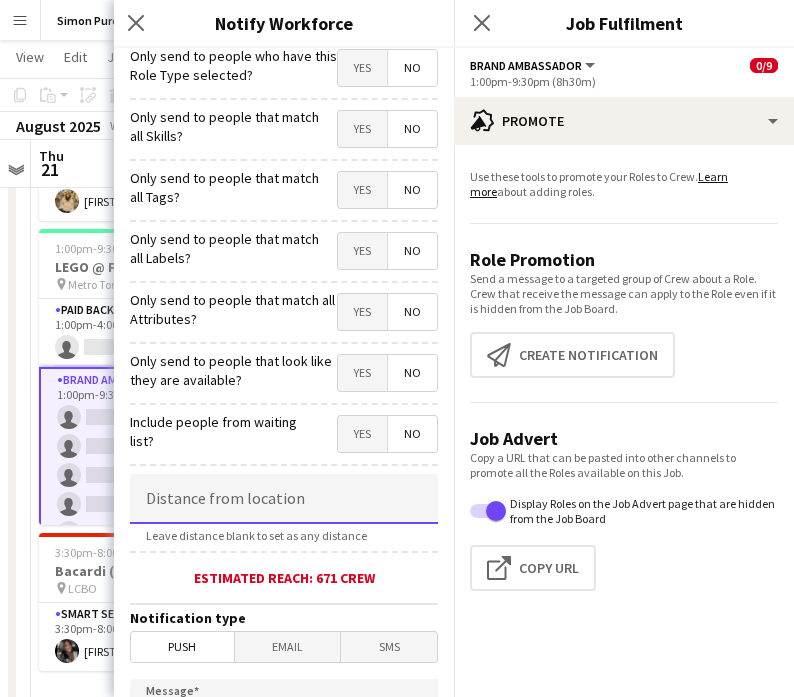 click 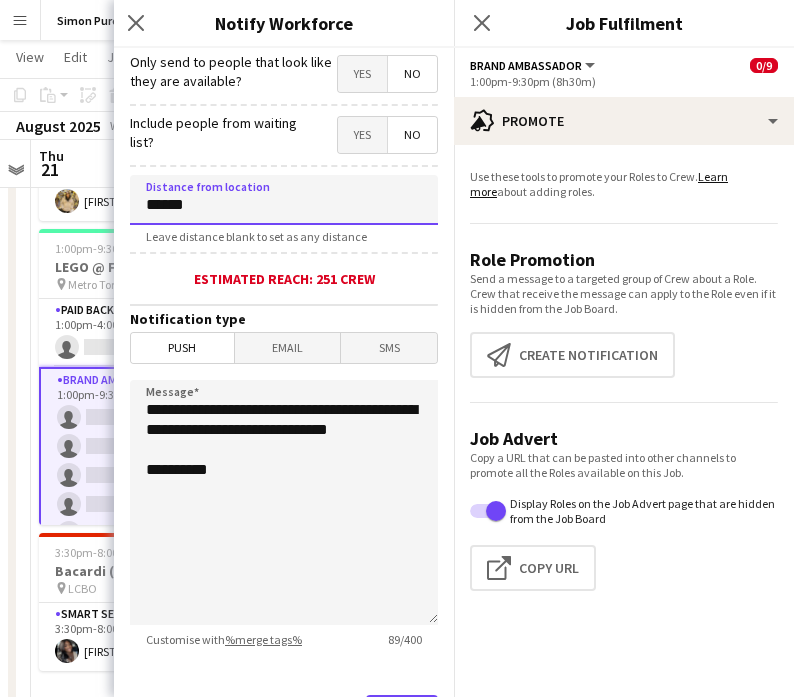 scroll, scrollTop: 351, scrollLeft: 0, axis: vertical 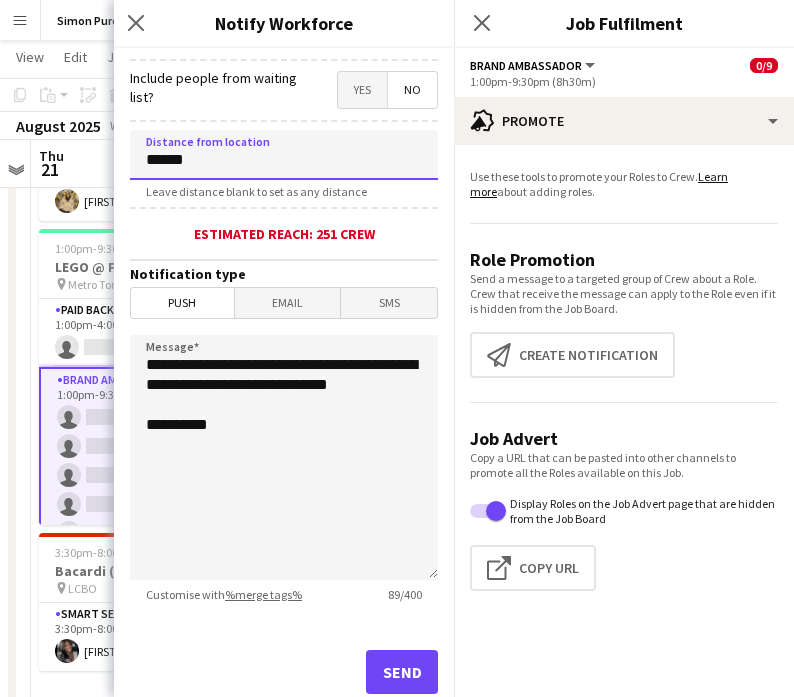type on "******" 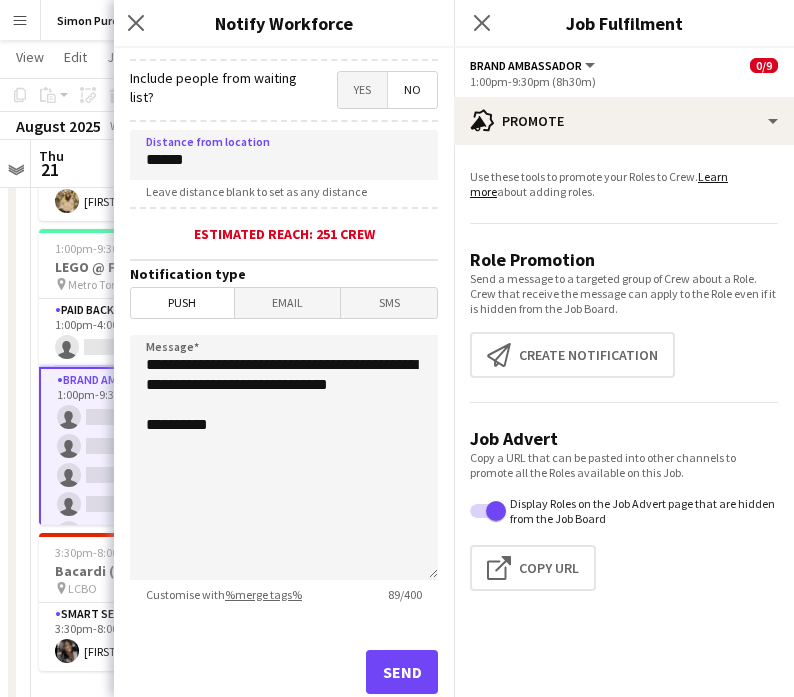 click on "Email" at bounding box center (288, 303) 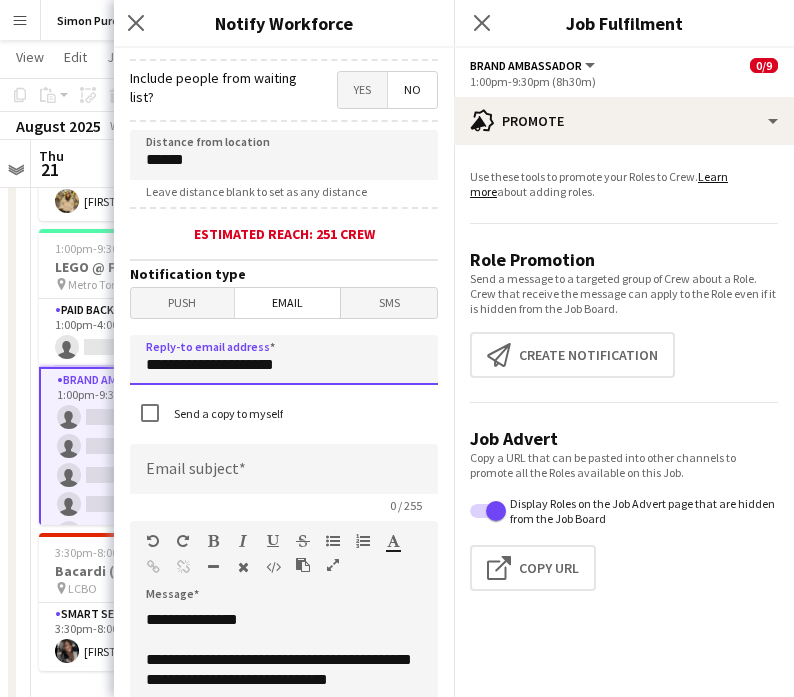 drag, startPoint x: 322, startPoint y: 365, endPoint x: 33, endPoint y: 359, distance: 289.0623 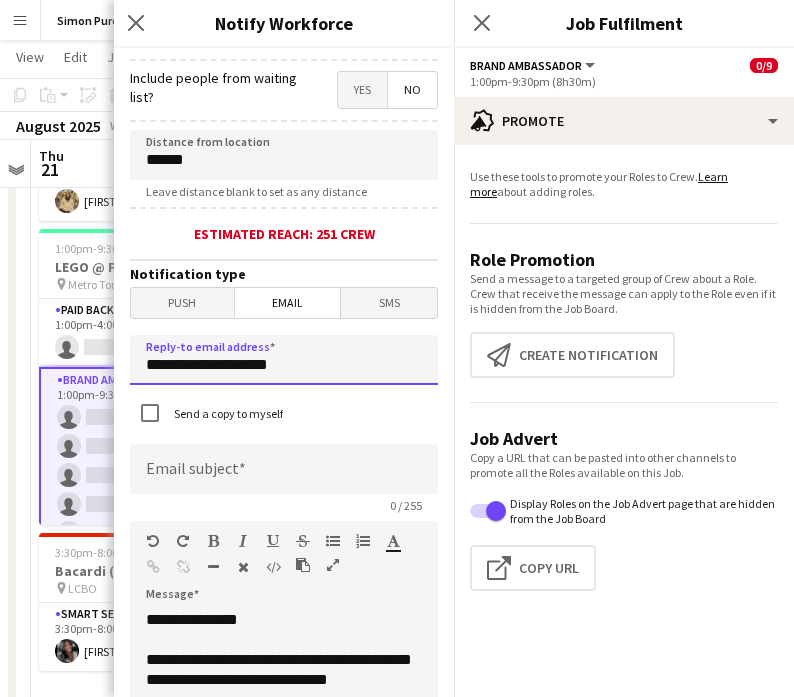type on "**********" 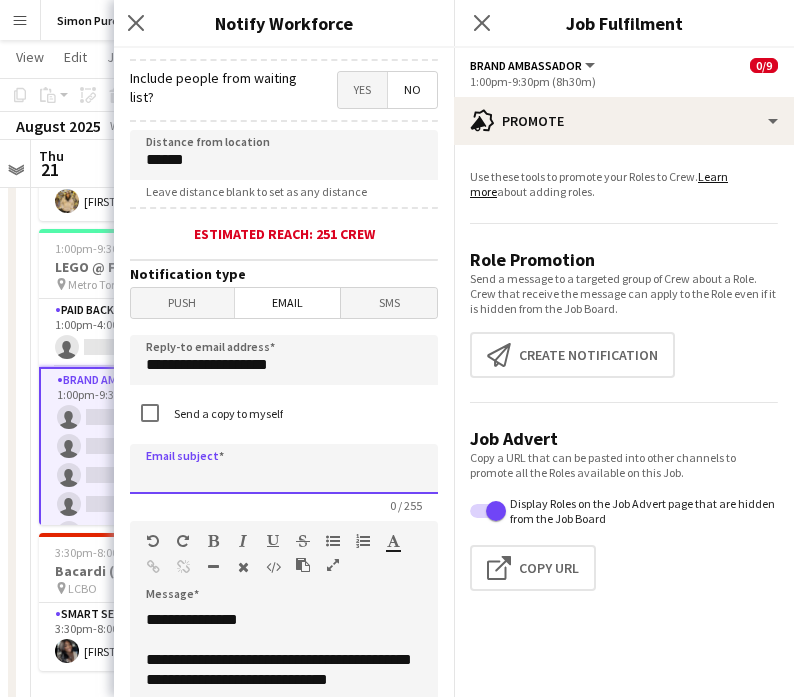 click 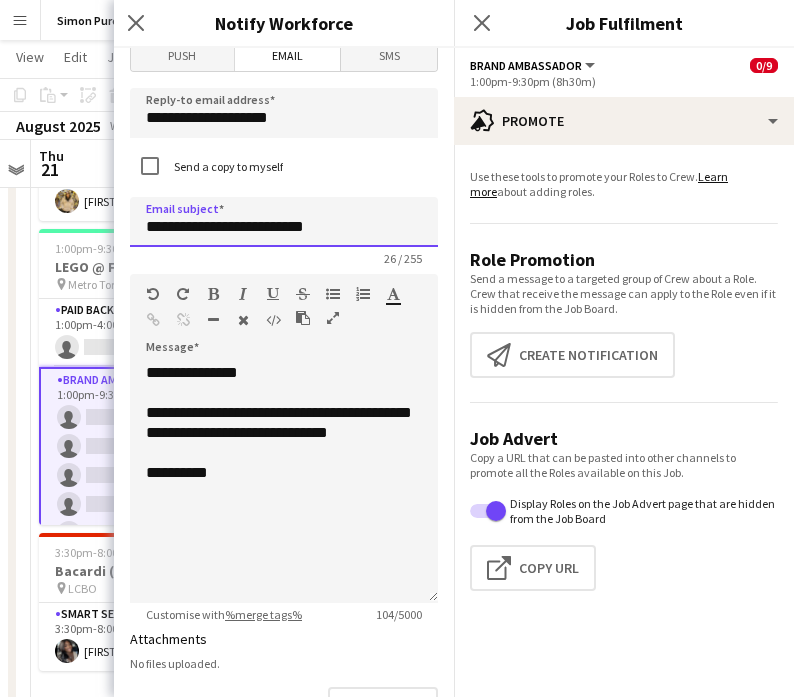 scroll, scrollTop: 636, scrollLeft: 0, axis: vertical 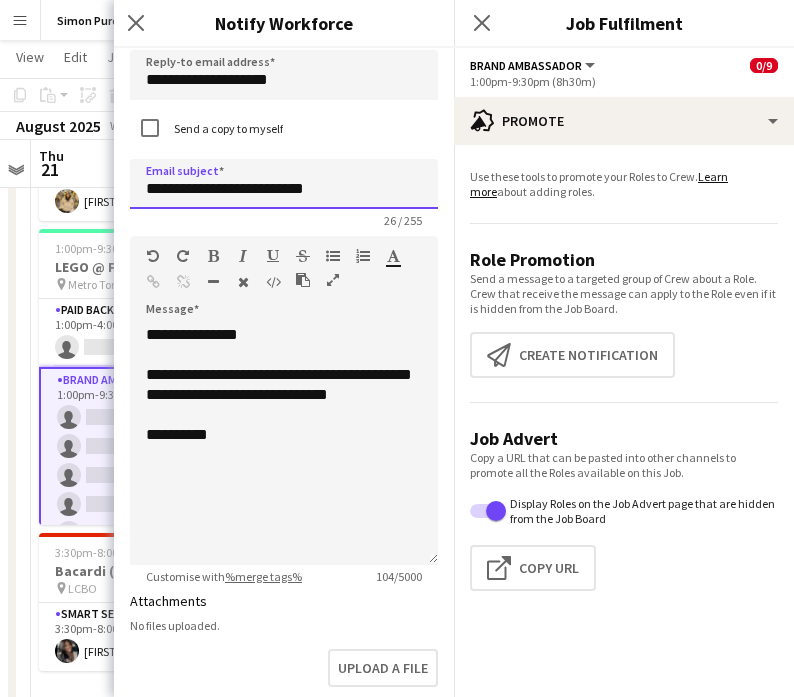 type on "**********" 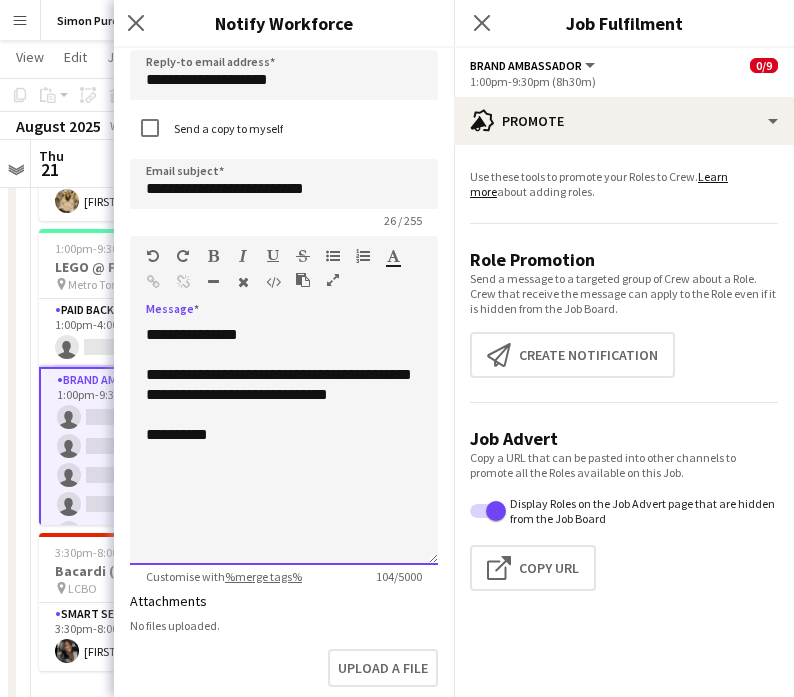 click on "**********" 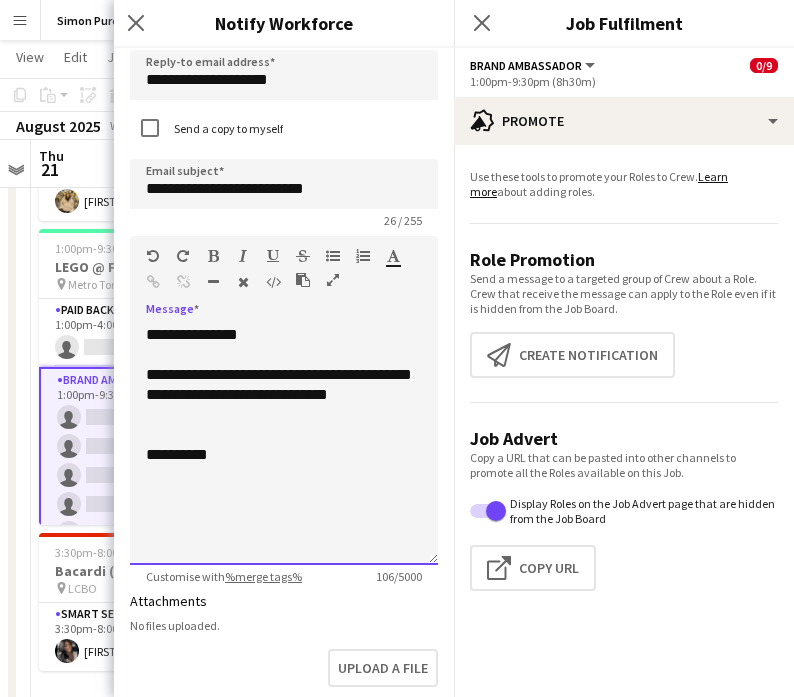 click on "**********" 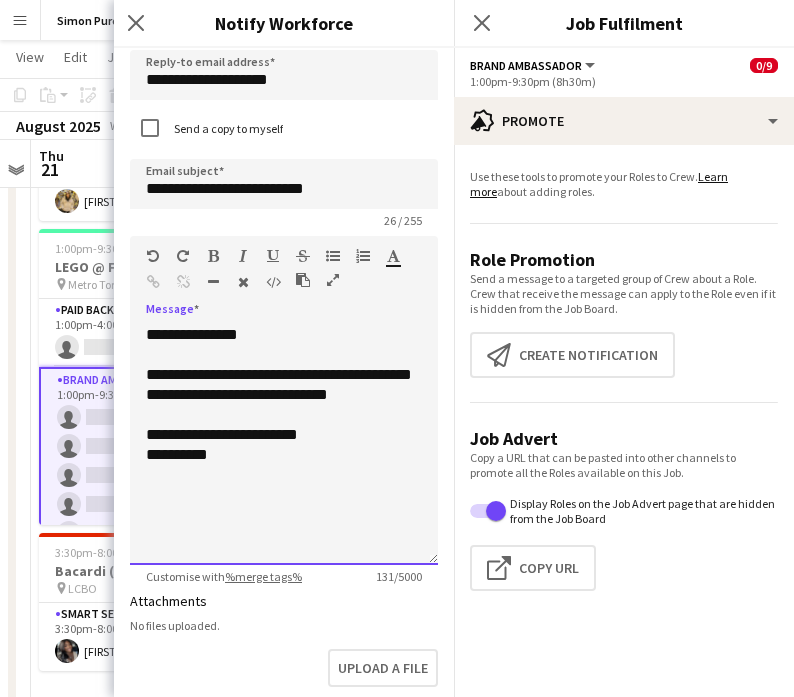 click on "**********" 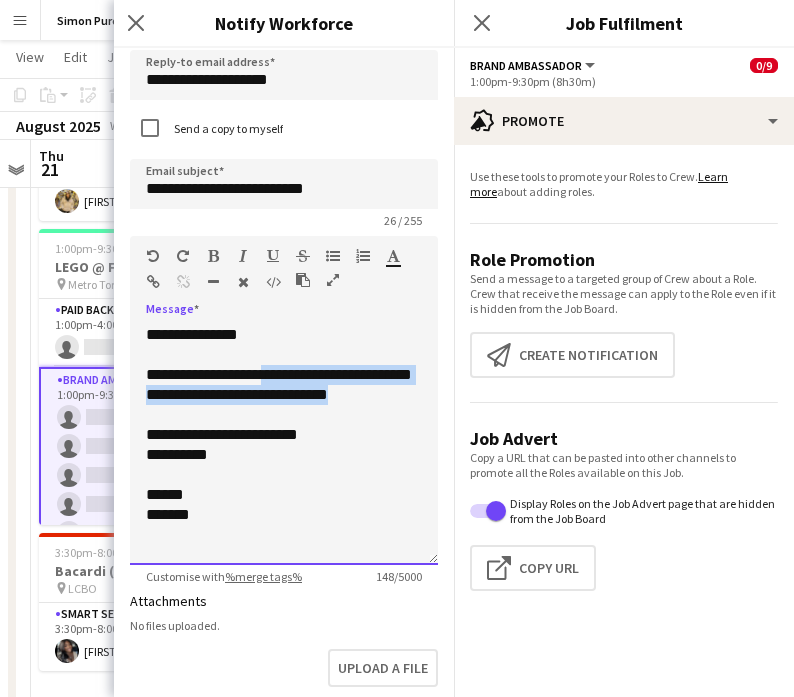 drag, startPoint x: 256, startPoint y: 422, endPoint x: 271, endPoint y: 372, distance: 52.201534 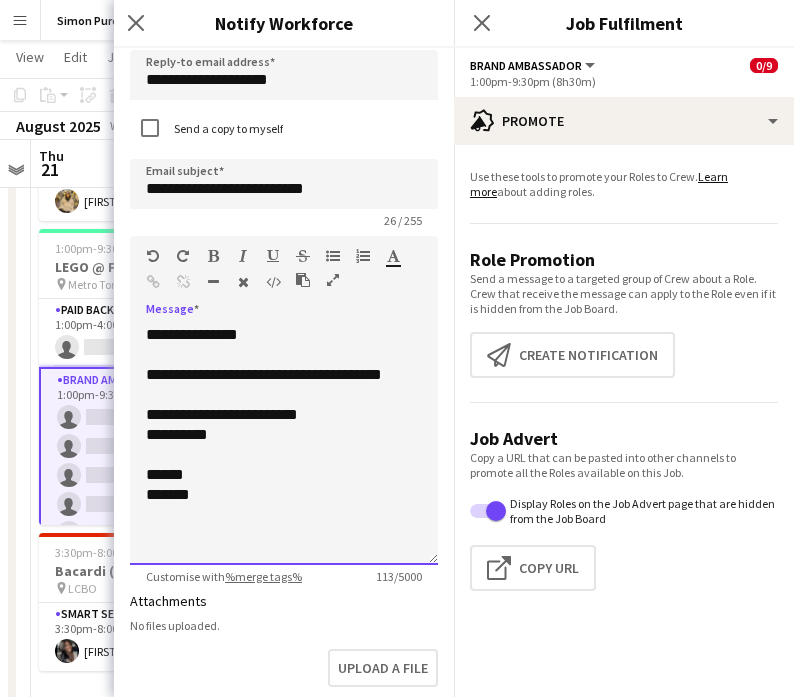 click on "**********" 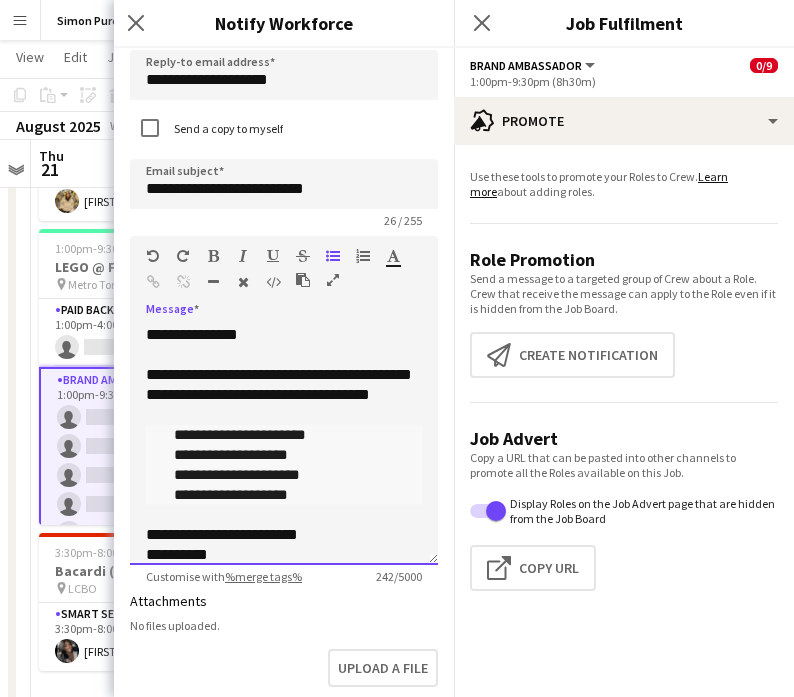click on "**********" 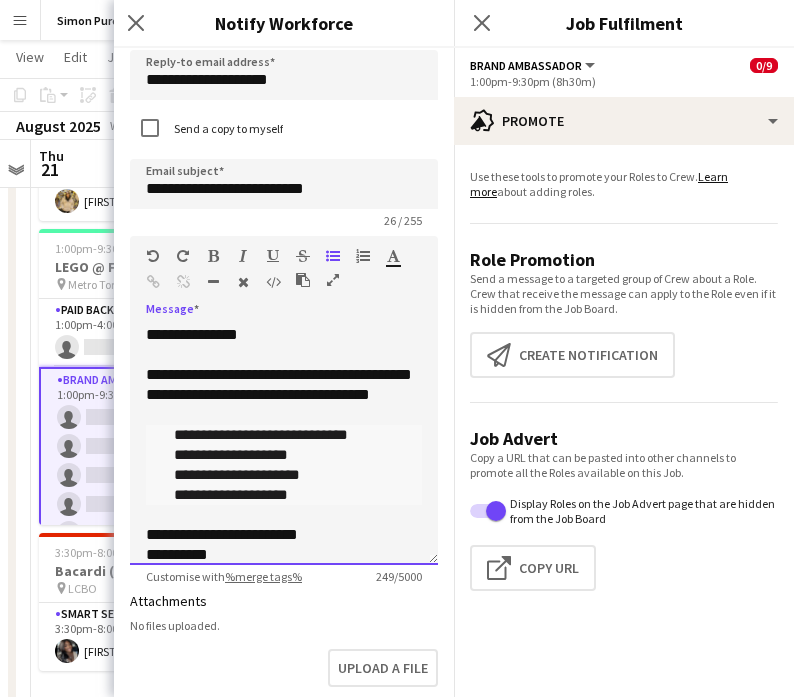 click on "**********" 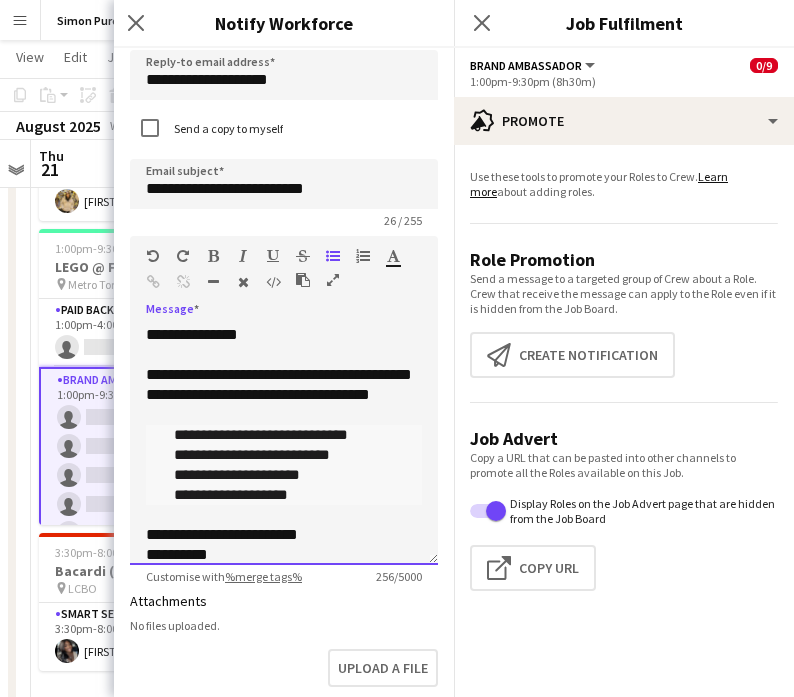 click on "**********" 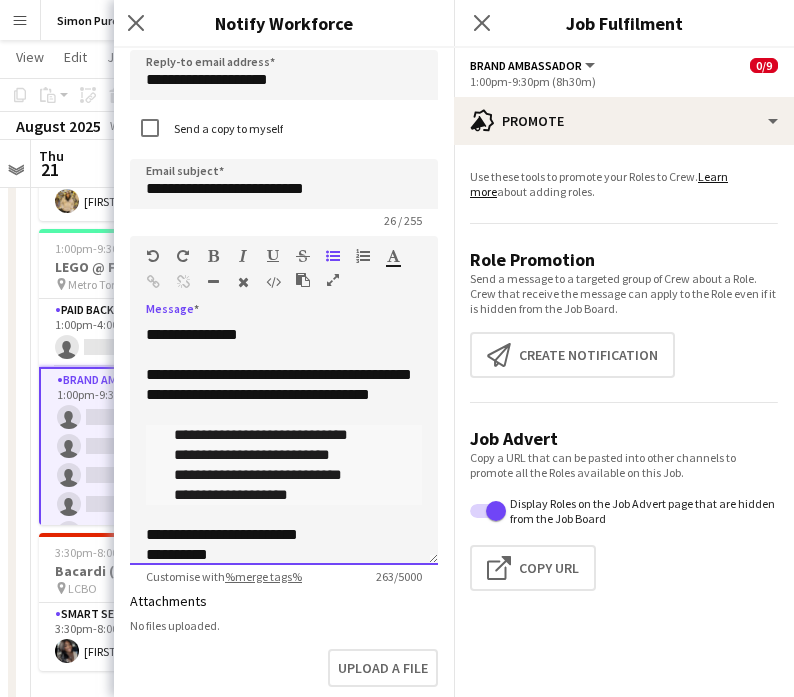 click on "**********" 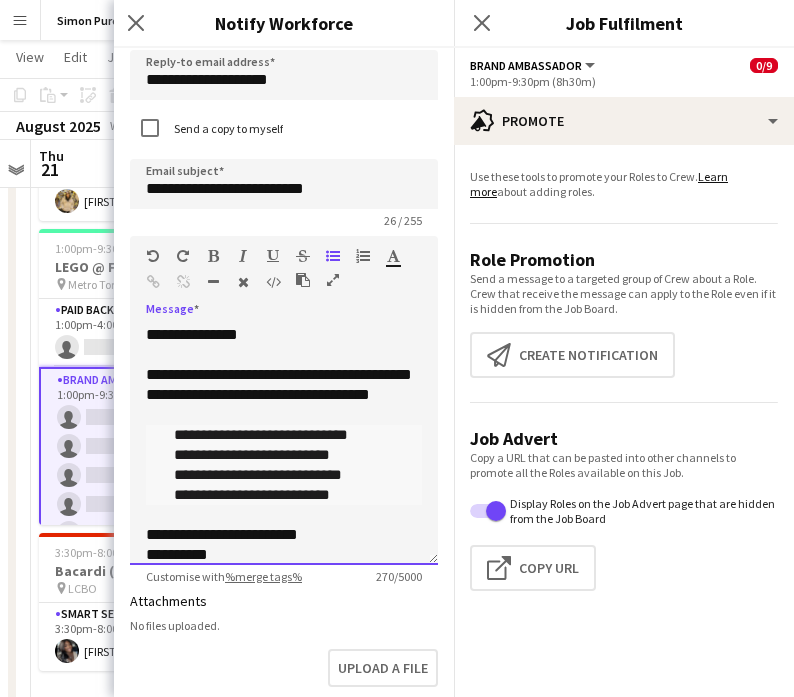 click 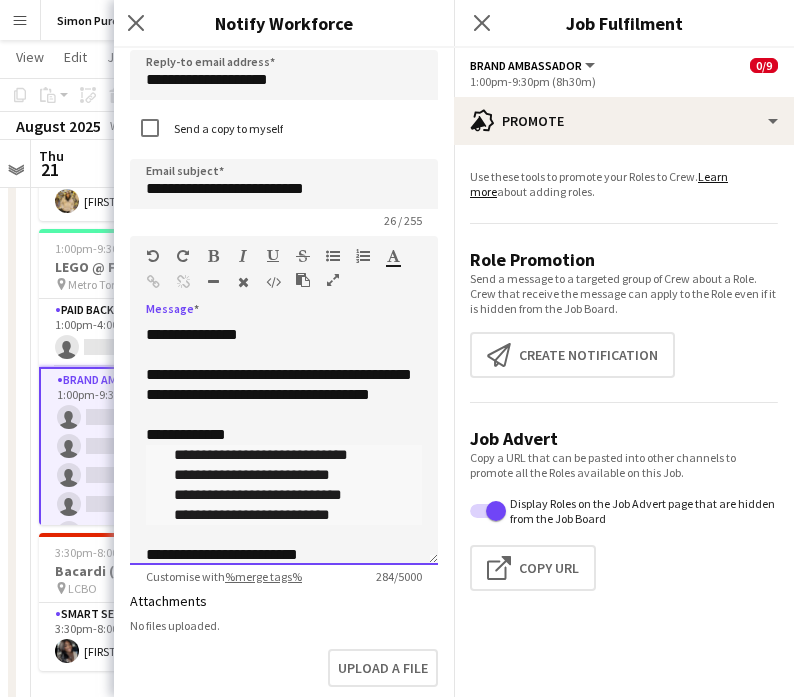 click on "**********" 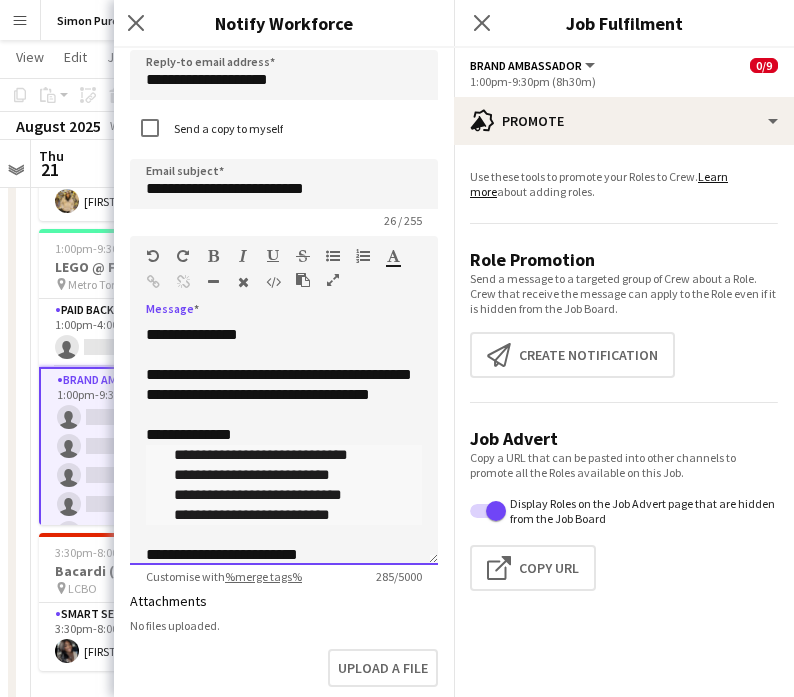 click on "**********" 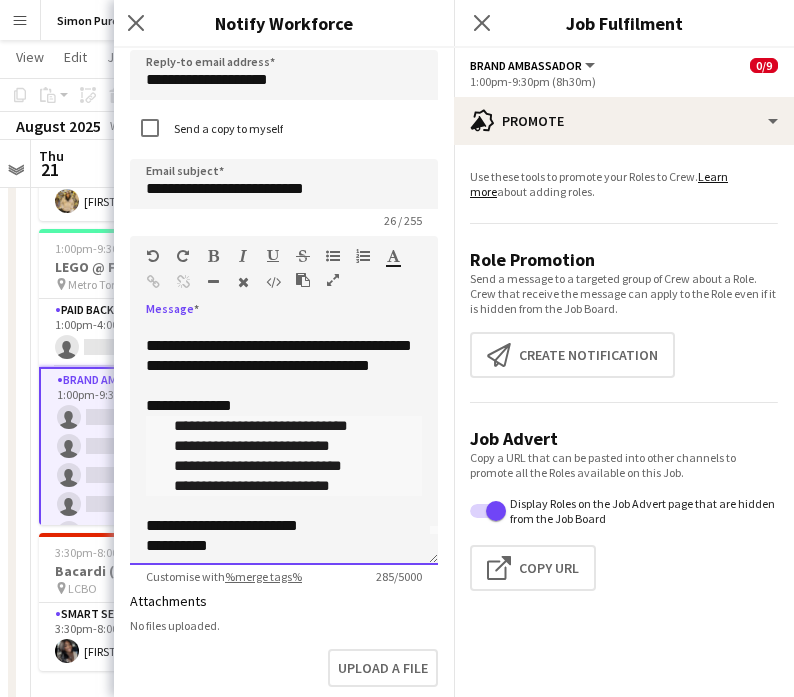 scroll, scrollTop: 34, scrollLeft: 0, axis: vertical 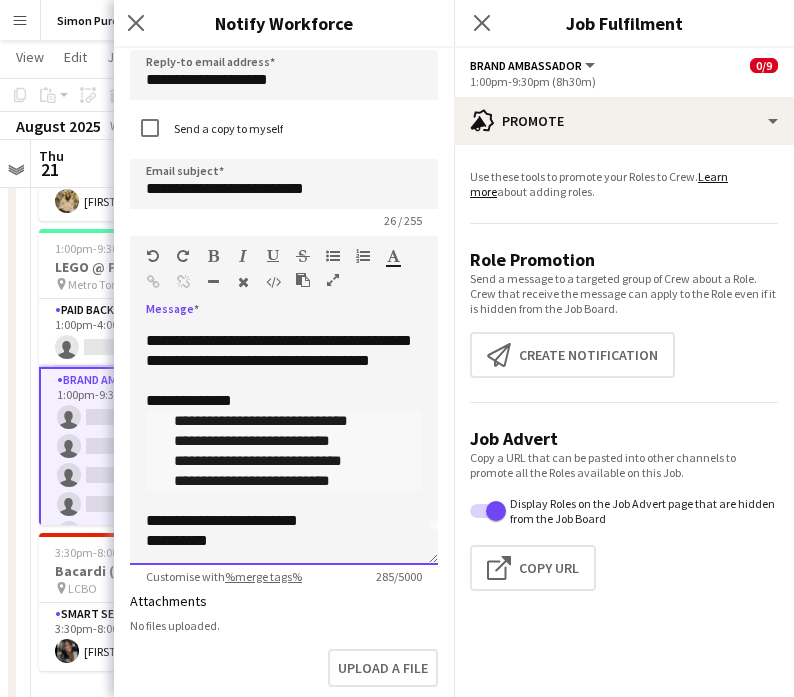 click 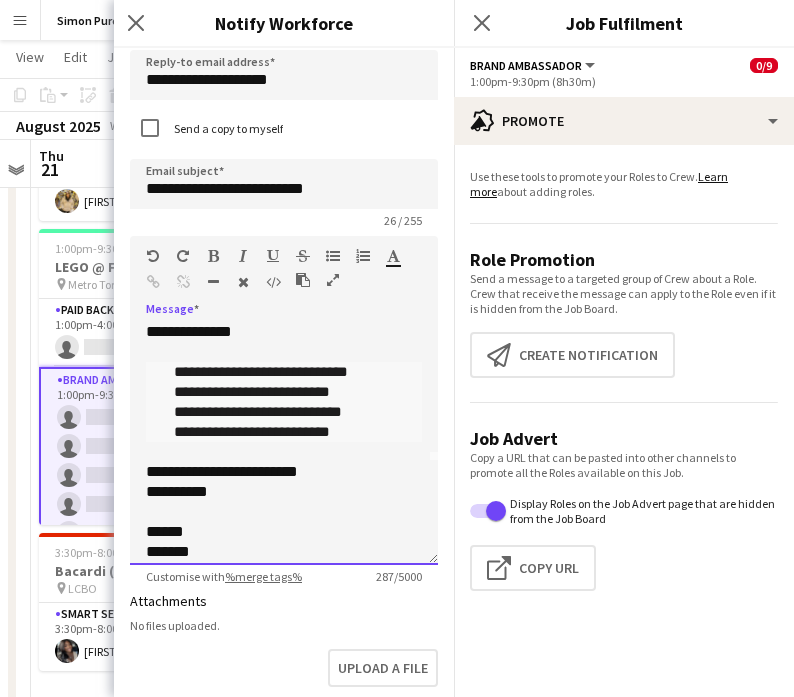 scroll, scrollTop: 116, scrollLeft: 0, axis: vertical 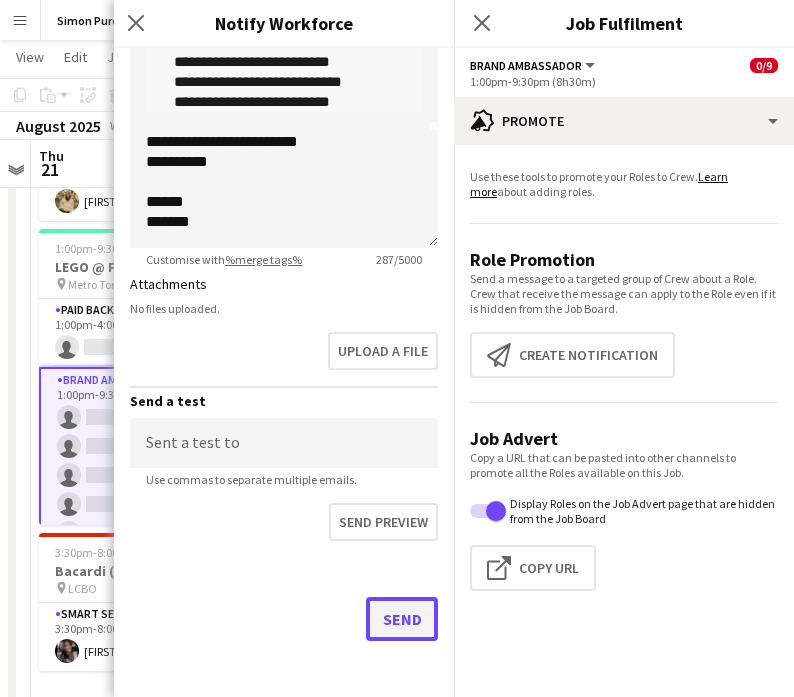 click on "Send" 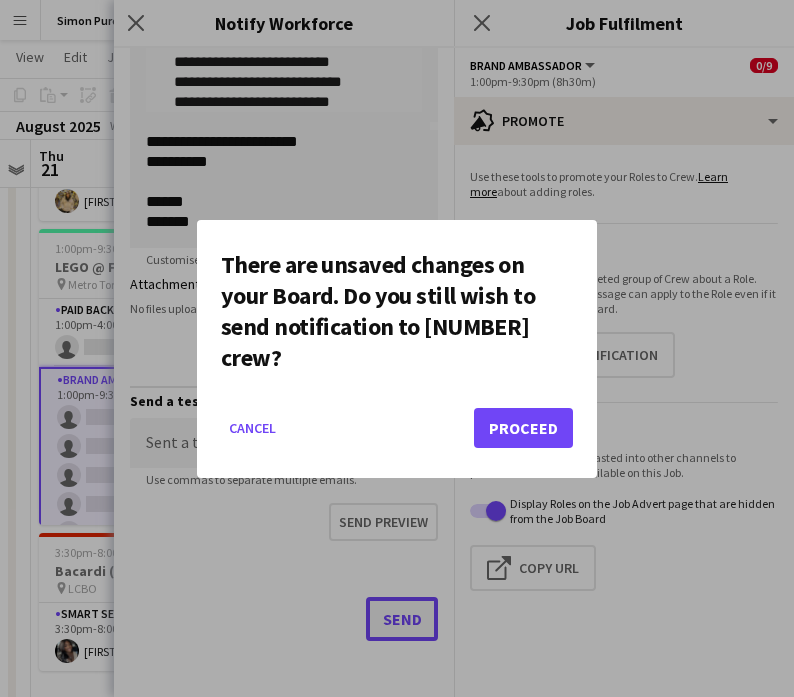 scroll, scrollTop: 0, scrollLeft: 0, axis: both 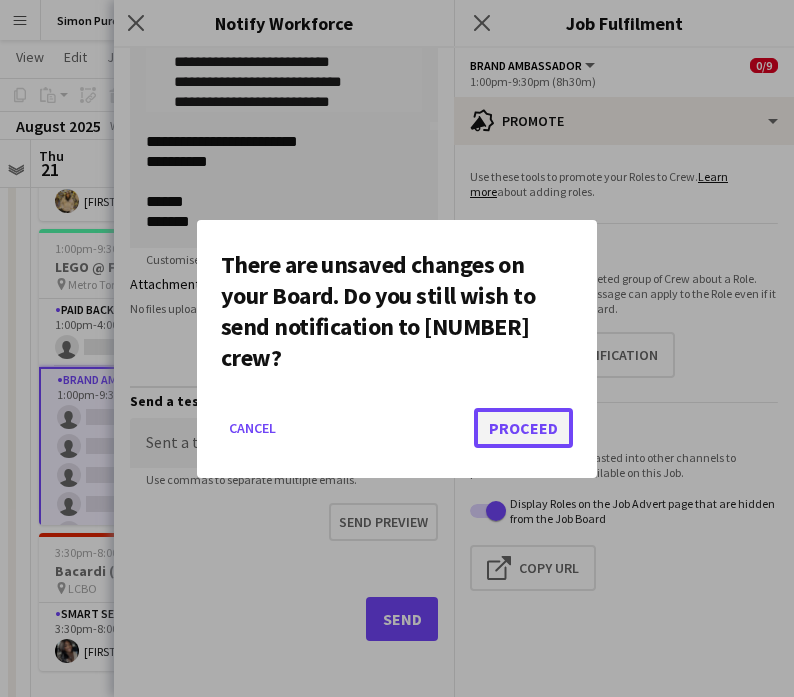 click on "Proceed" 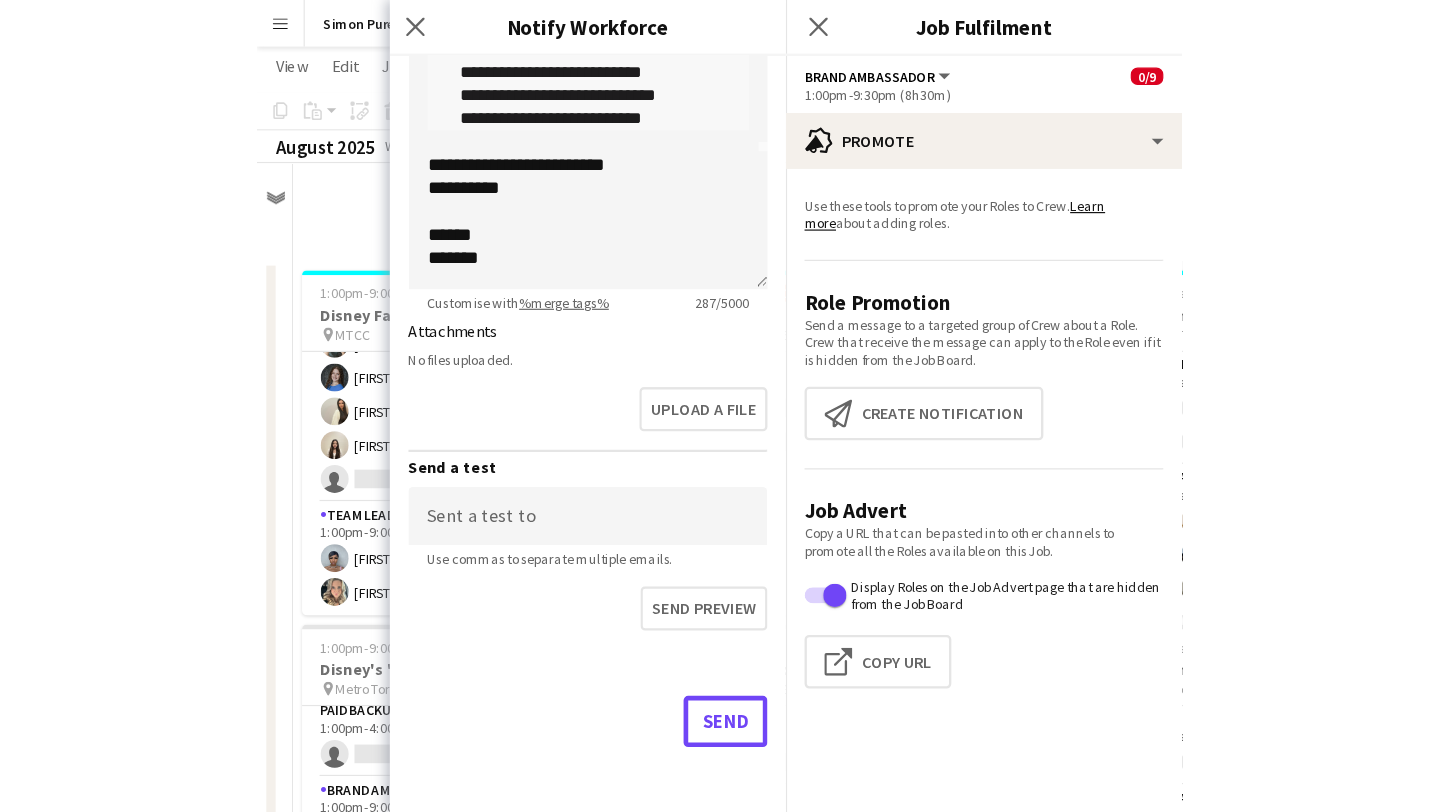 scroll, scrollTop: 611, scrollLeft: 0, axis: vertical 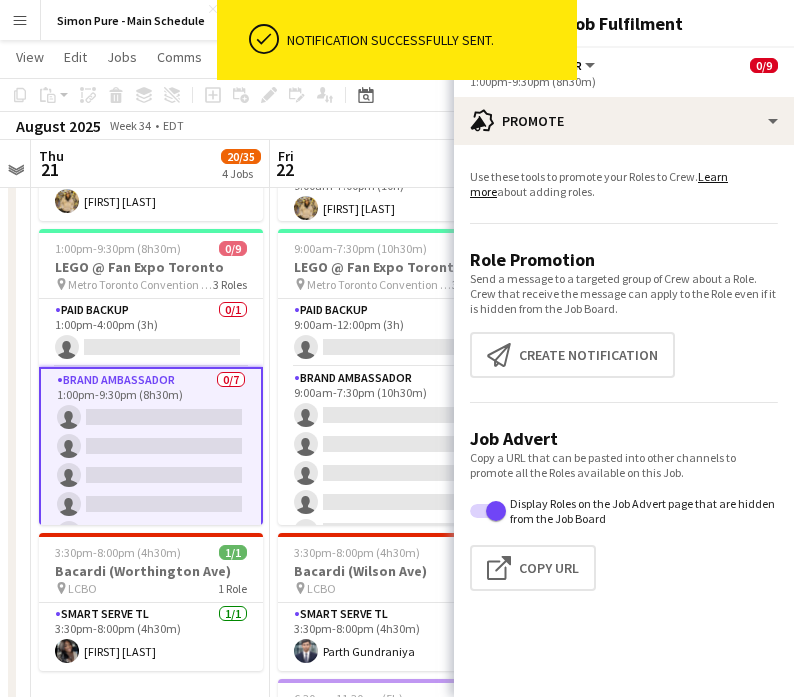 click on "Brand Ambassador    All roles   Brand Ambassador    0/9" 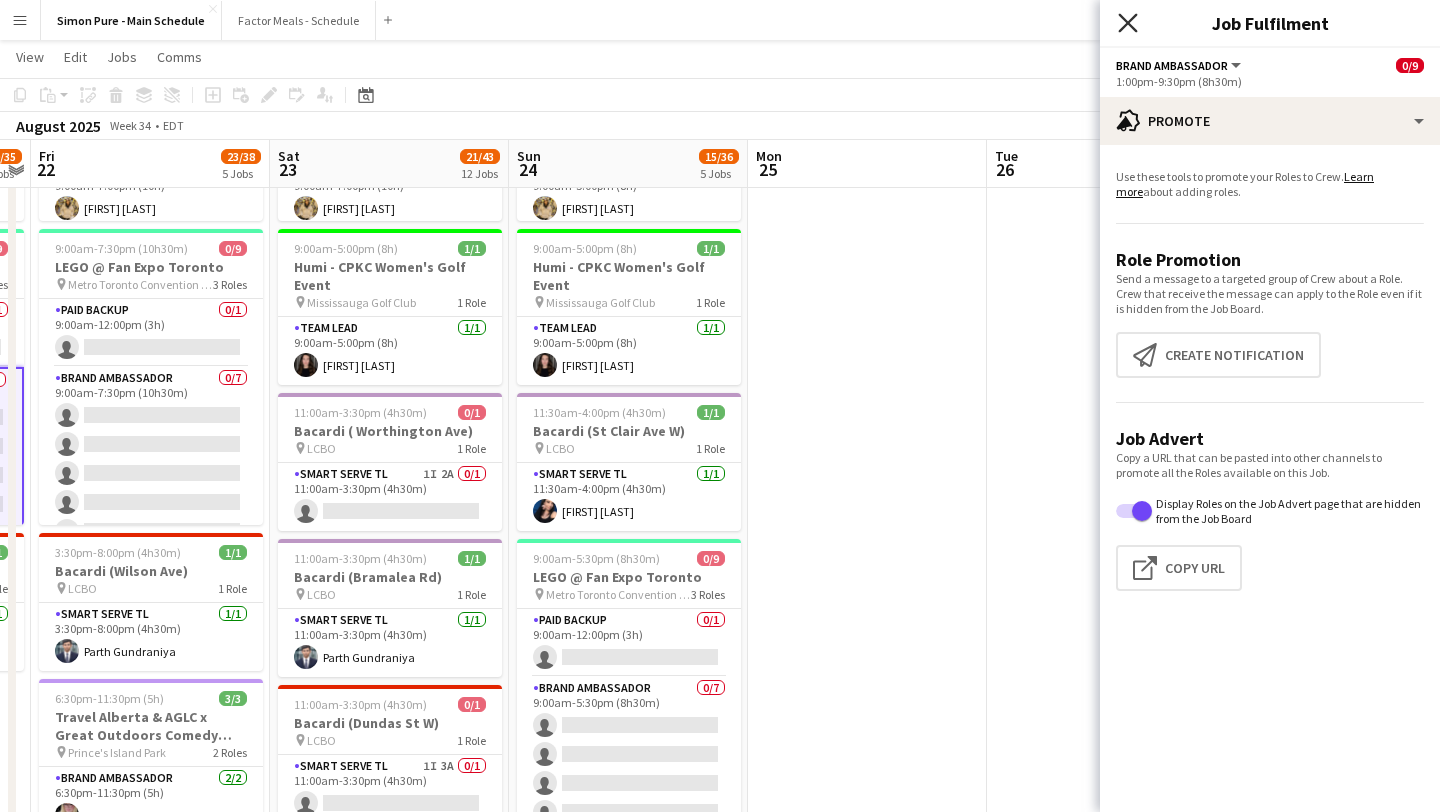 click on "Close pop-in" 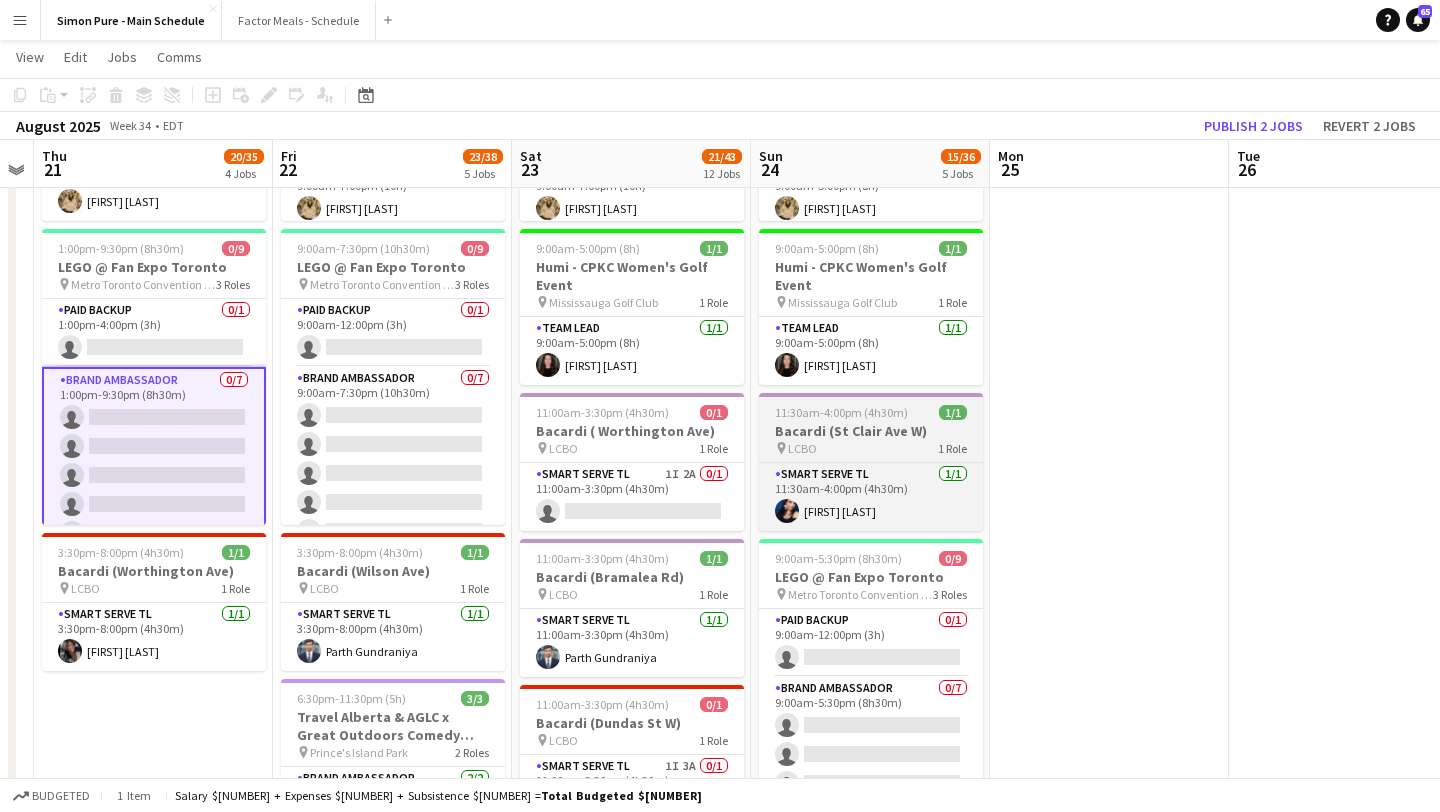 scroll, scrollTop: 0, scrollLeft: 441, axis: horizontal 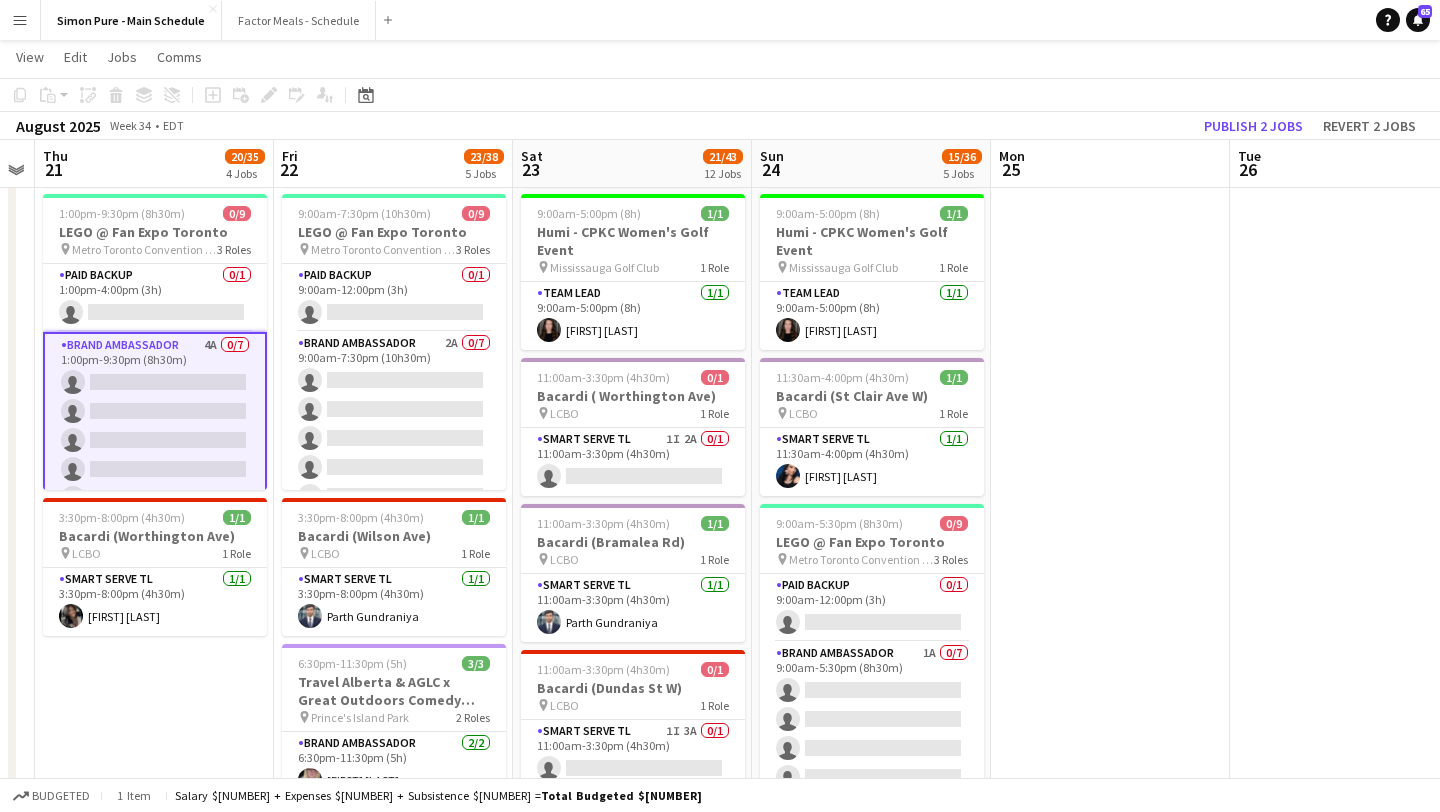 click on "Brand Ambassador    4A   0/7   1:00pm-9:30pm (8h30m)
single-neutral-actions
single-neutral-actions
single-neutral-actions
single-neutral-actions
single-neutral-actions
single-neutral-actions
single-neutral-actions" at bounding box center [155, 455] 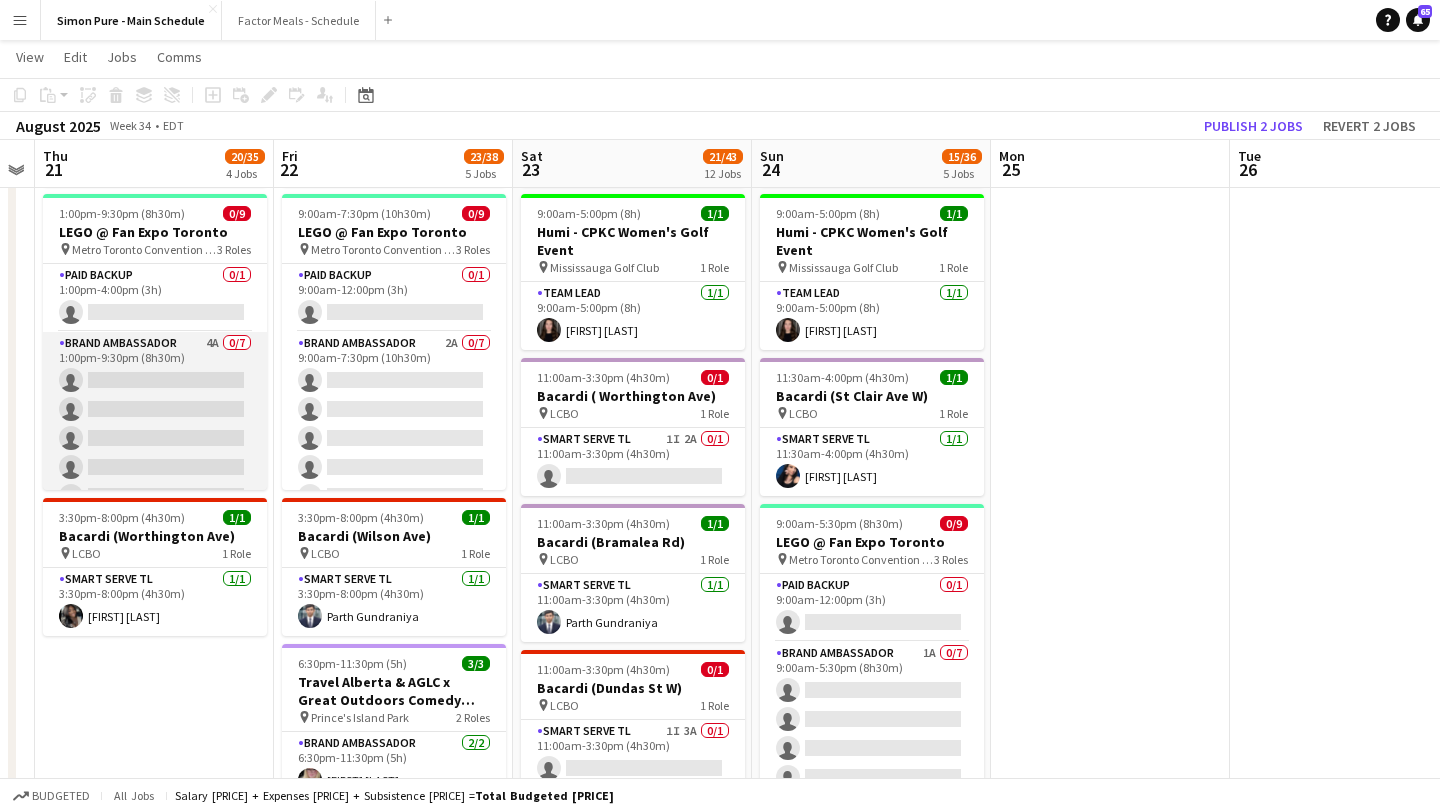 click on "Brand Ambassador    4A   0/7   1:00pm-9:30pm (8h30m)
single-neutral-actions
single-neutral-actions
single-neutral-actions
single-neutral-actions
single-neutral-actions
single-neutral-actions
single-neutral-actions" at bounding box center [155, 453] 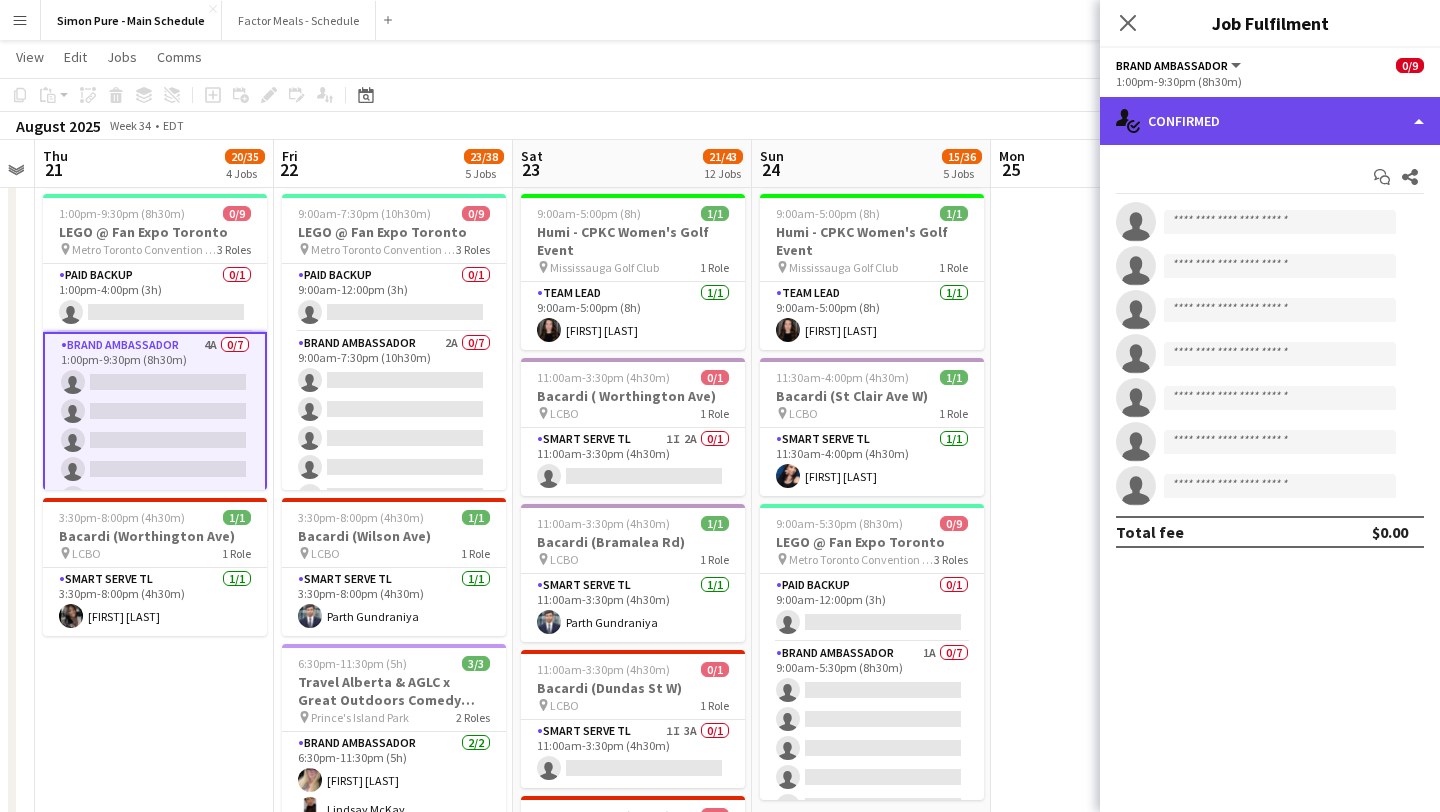 click on "single-neutral-actions-check-2
Confirmed" 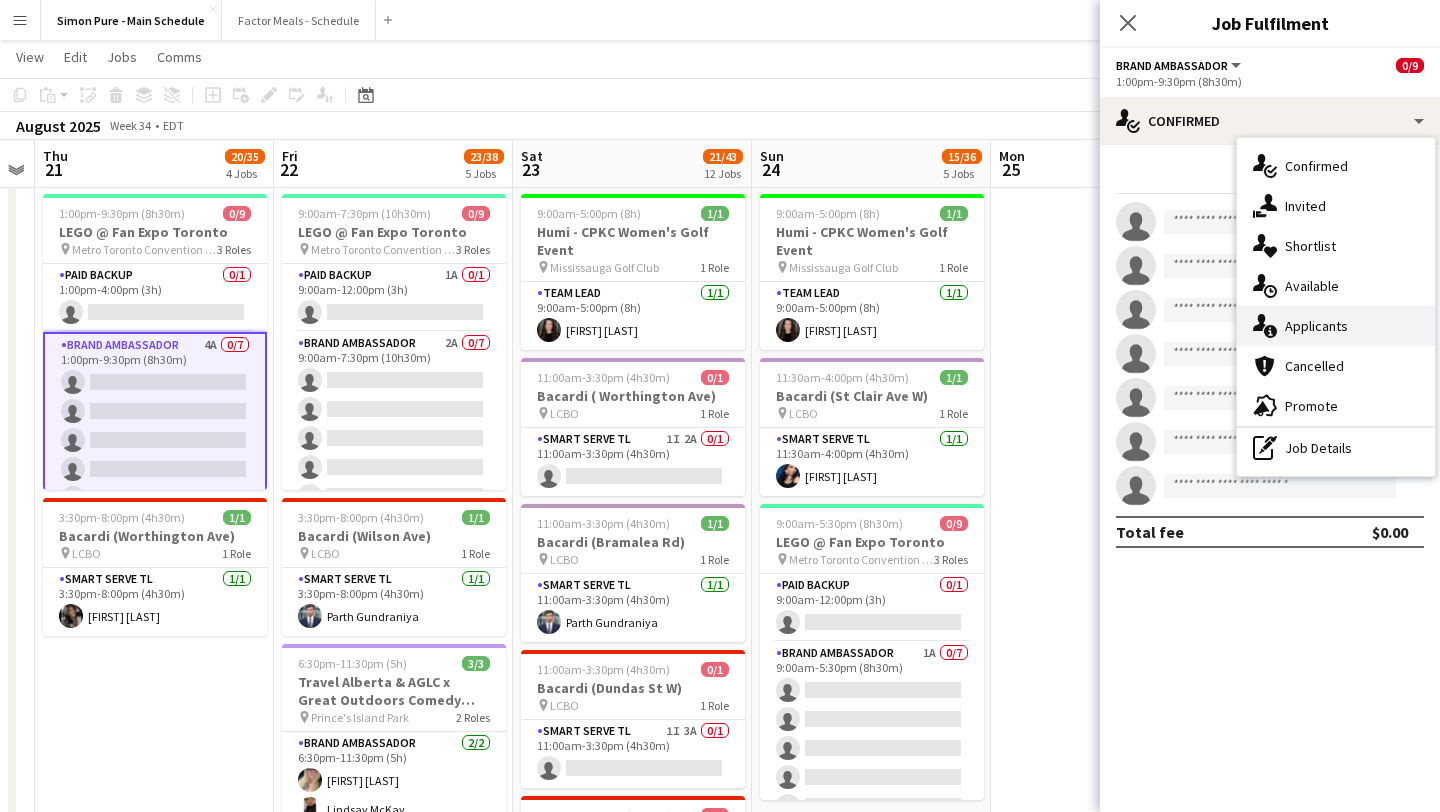 click on "single-neutral-actions-information
Applicants" at bounding box center (1336, 326) 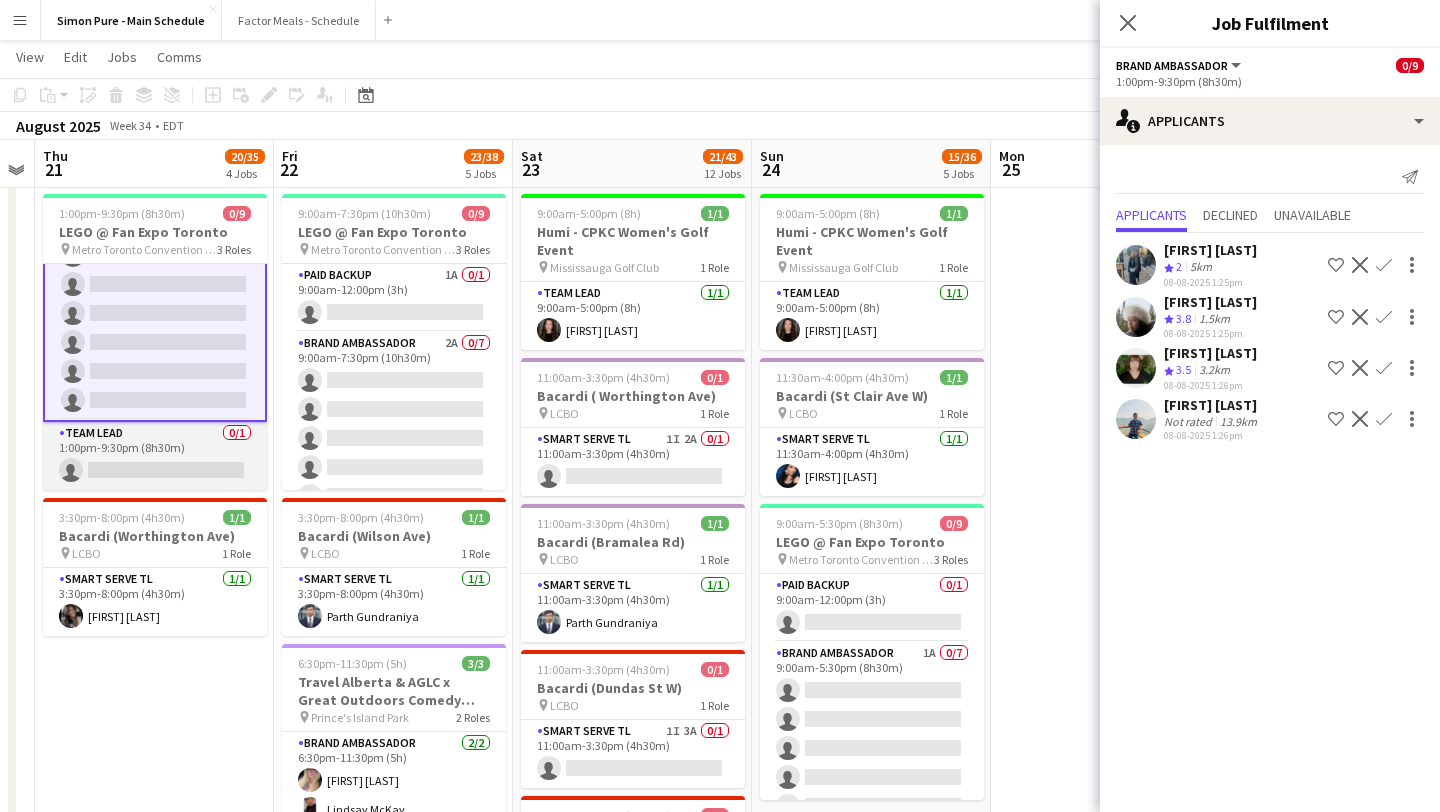 click on "Team Lead   0/1   1:00pm-9:30pm (8h30m)
single-neutral-actions" at bounding box center [155, 456] 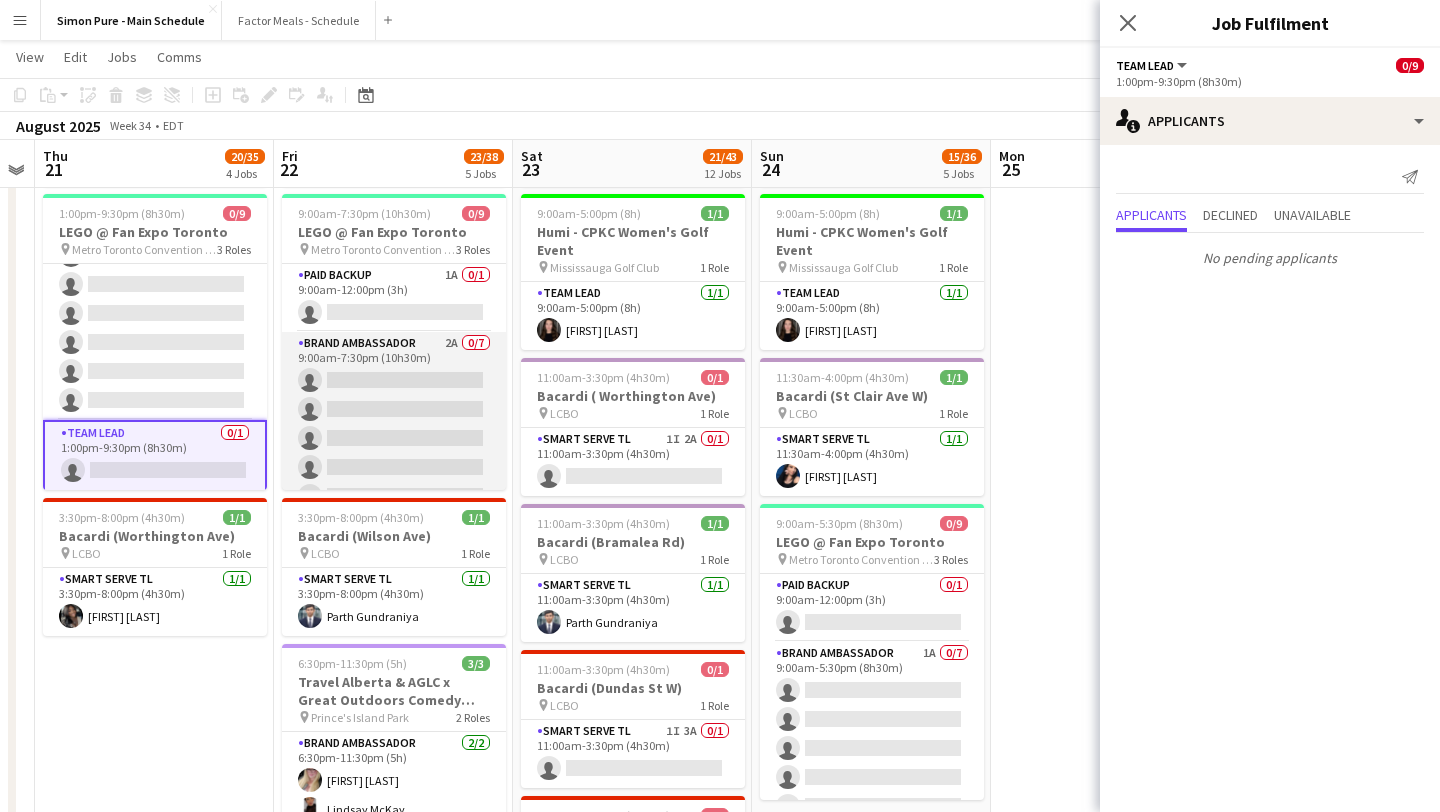 click on "Brand Ambassador    2A   0/7   9:00am-7:30pm (10h30m)
single-neutral-actions
single-neutral-actions
single-neutral-actions
single-neutral-actions
single-neutral-actions
single-neutral-actions
single-neutral-actions" at bounding box center (394, 453) 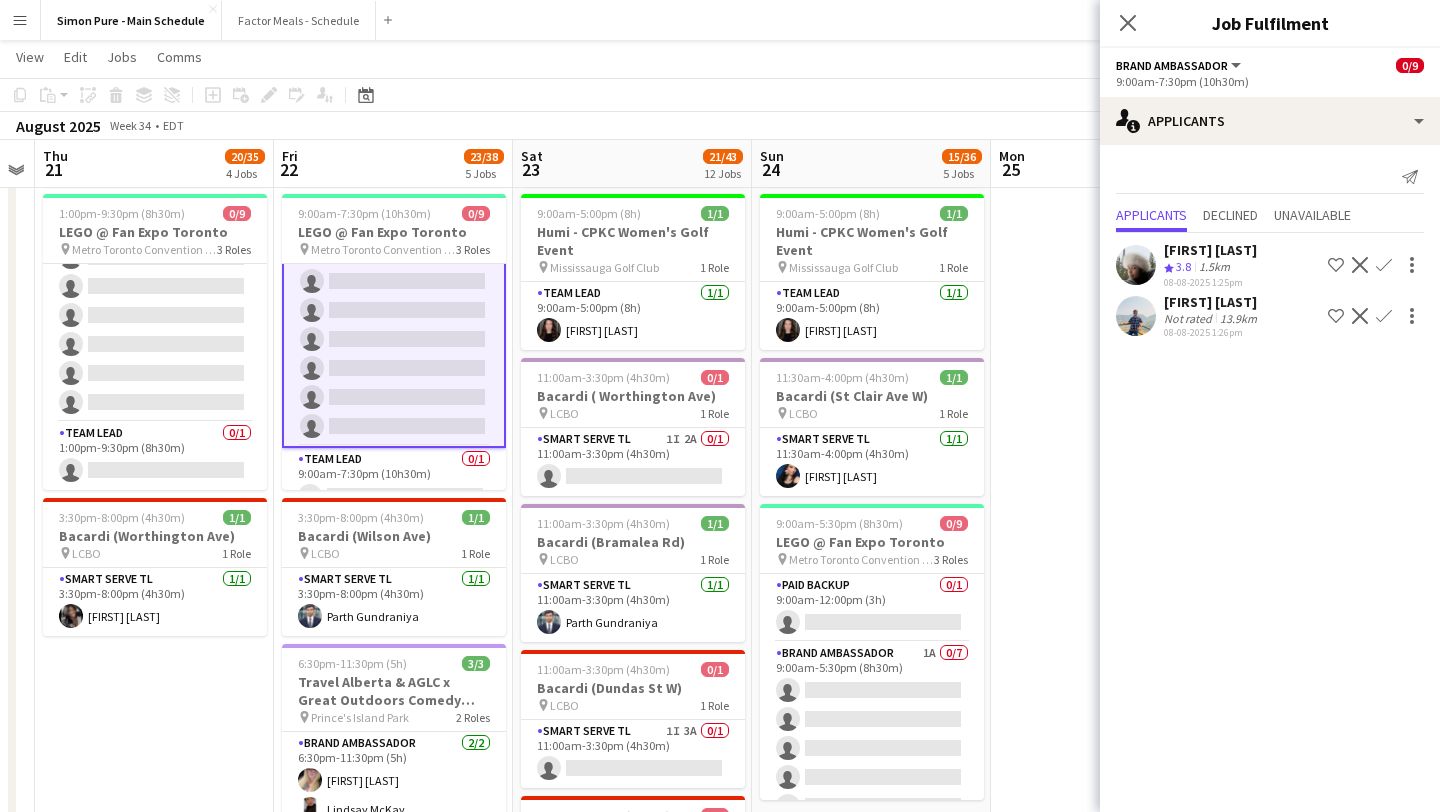 scroll, scrollTop: 156, scrollLeft: 0, axis: vertical 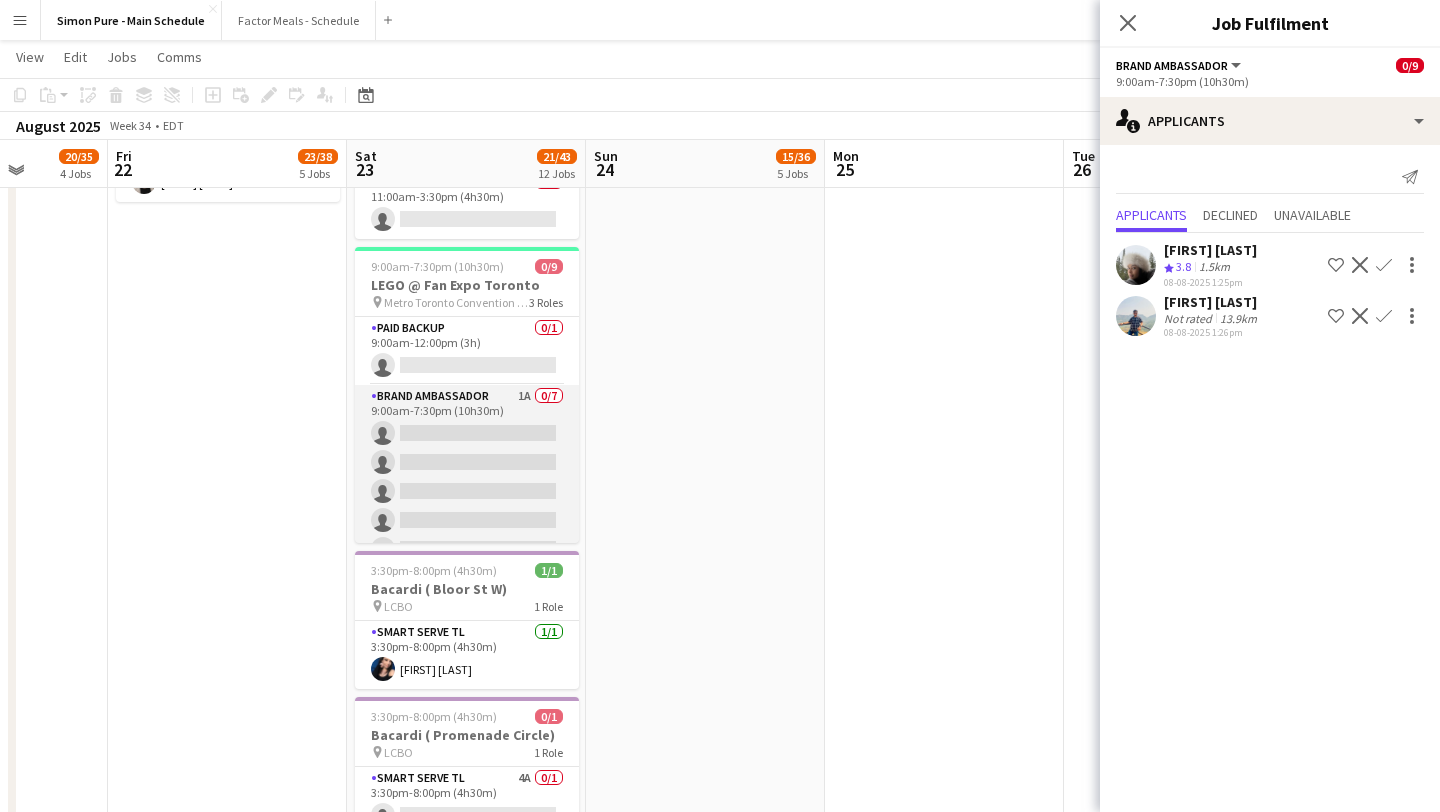 click on "Brand Ambassador    1A   0/7   9:00am-7:30pm (10h30m)
single-neutral-actions
single-neutral-actions
single-neutral-actions
single-neutral-actions
single-neutral-actions
single-neutral-actions
single-neutral-actions" at bounding box center [467, 506] 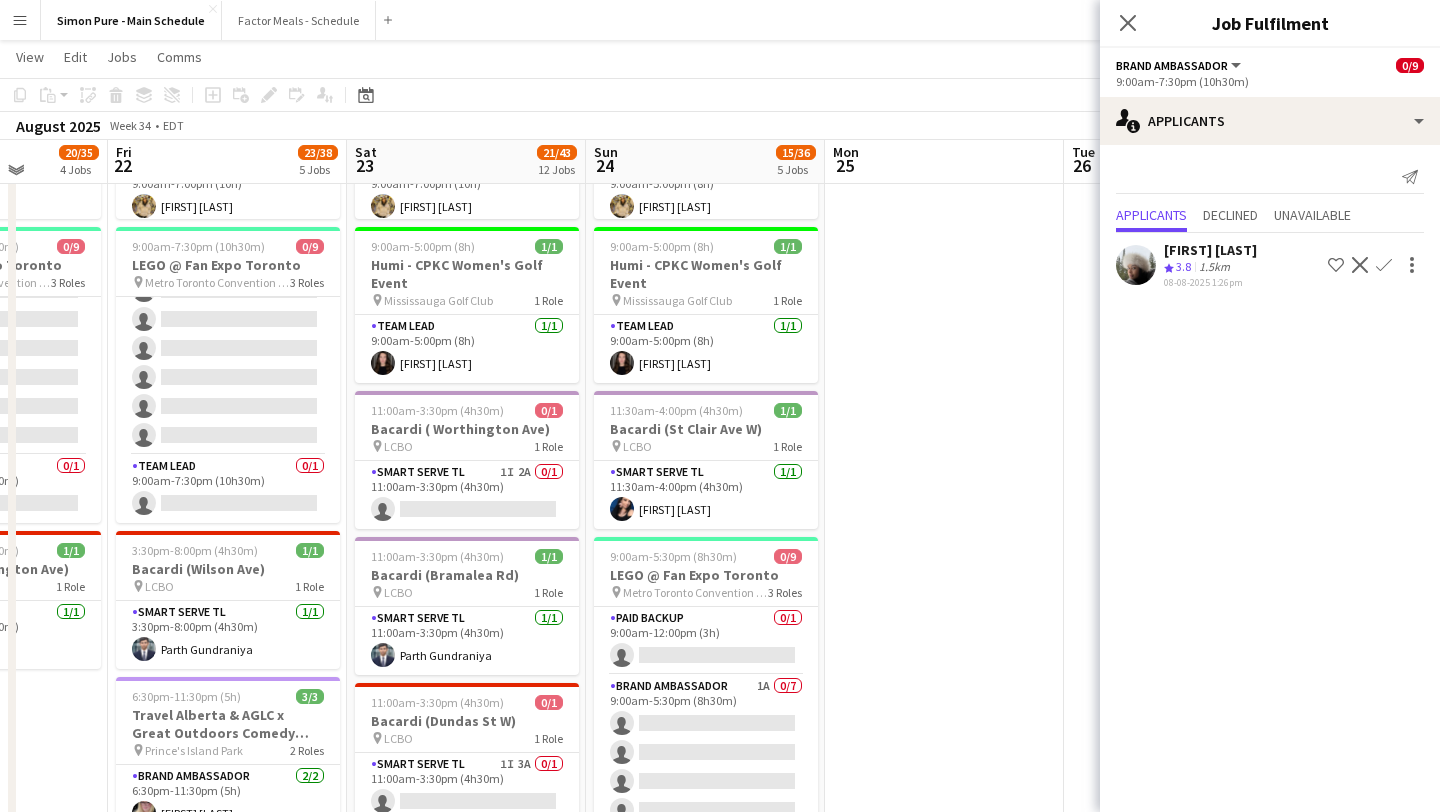 scroll, scrollTop: 609, scrollLeft: 0, axis: vertical 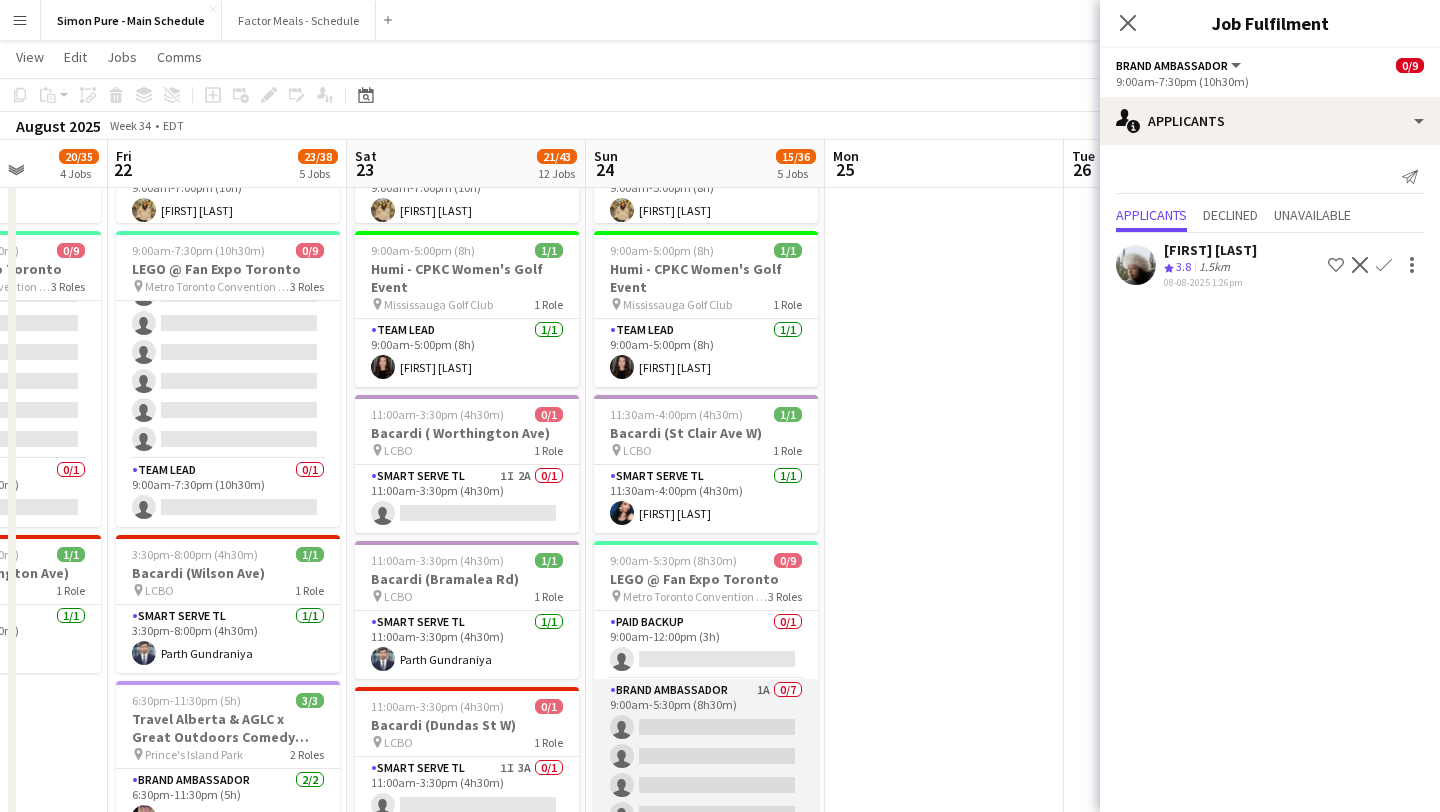 click on "Brand Ambassador    1A   0/7   9:00am-5:30pm (8h30m)
single-neutral-actions
single-neutral-actions
single-neutral-actions
single-neutral-actions
single-neutral-actions
single-neutral-actions
single-neutral-actions" at bounding box center (706, 800) 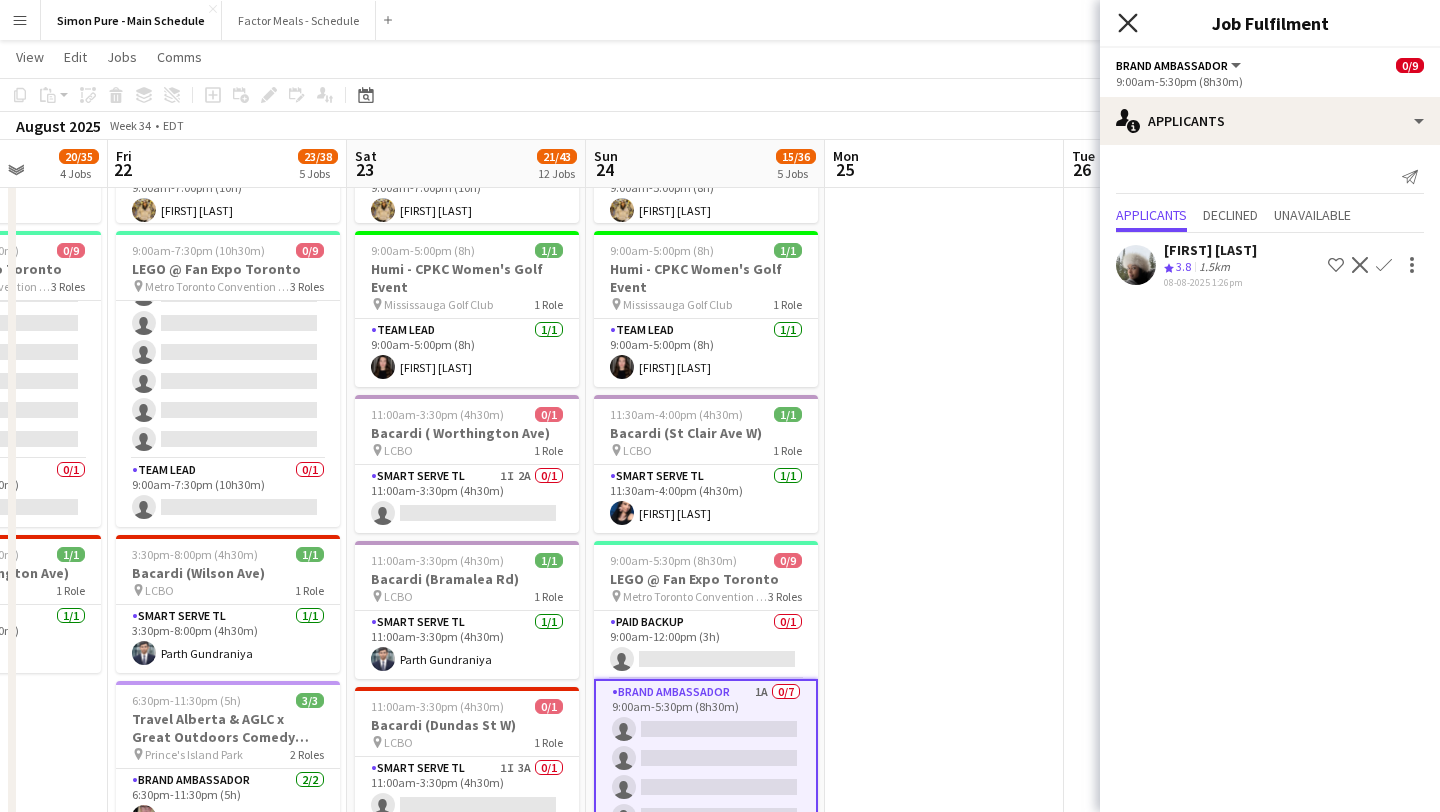 click on "Close pop-in" 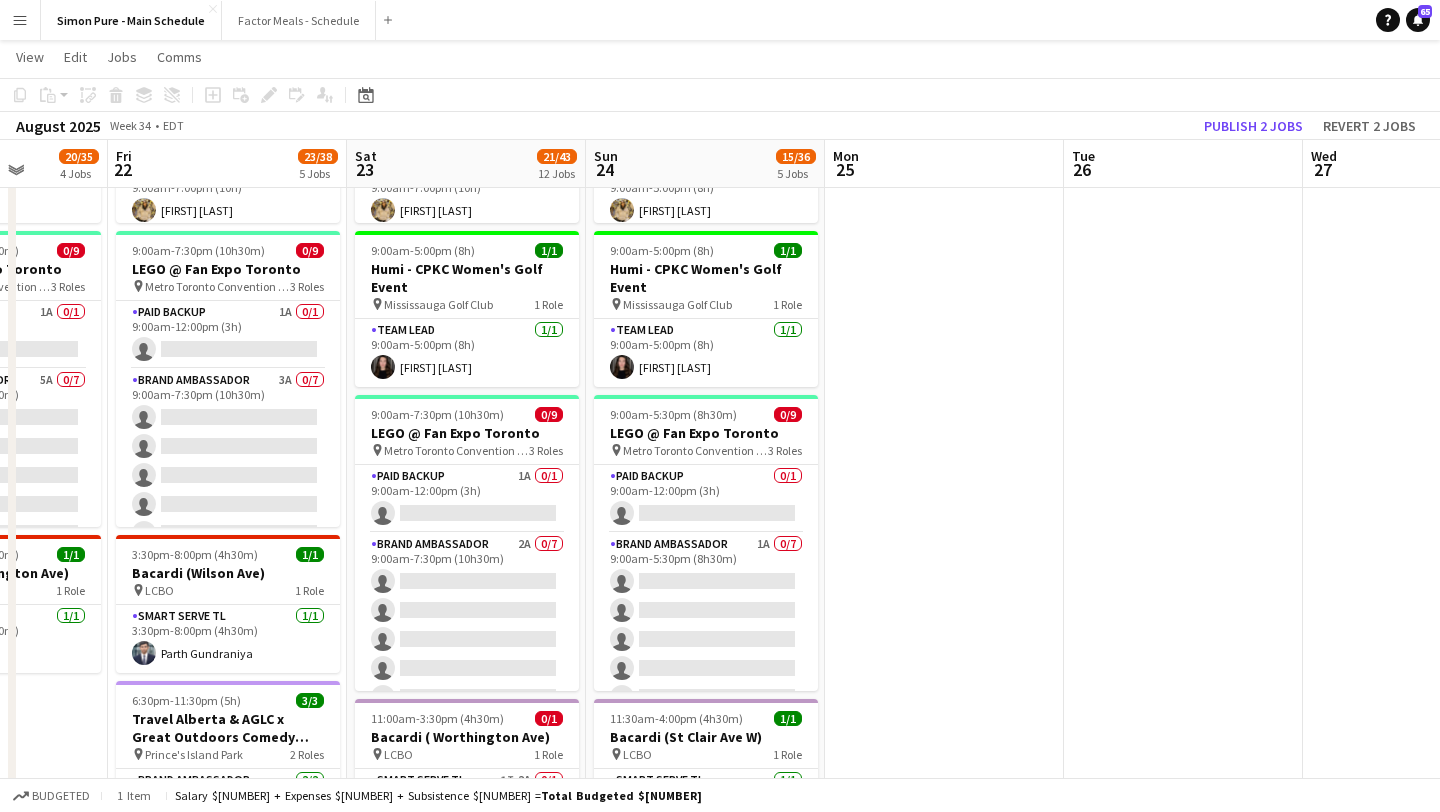 scroll, scrollTop: 0, scrollLeft: 0, axis: both 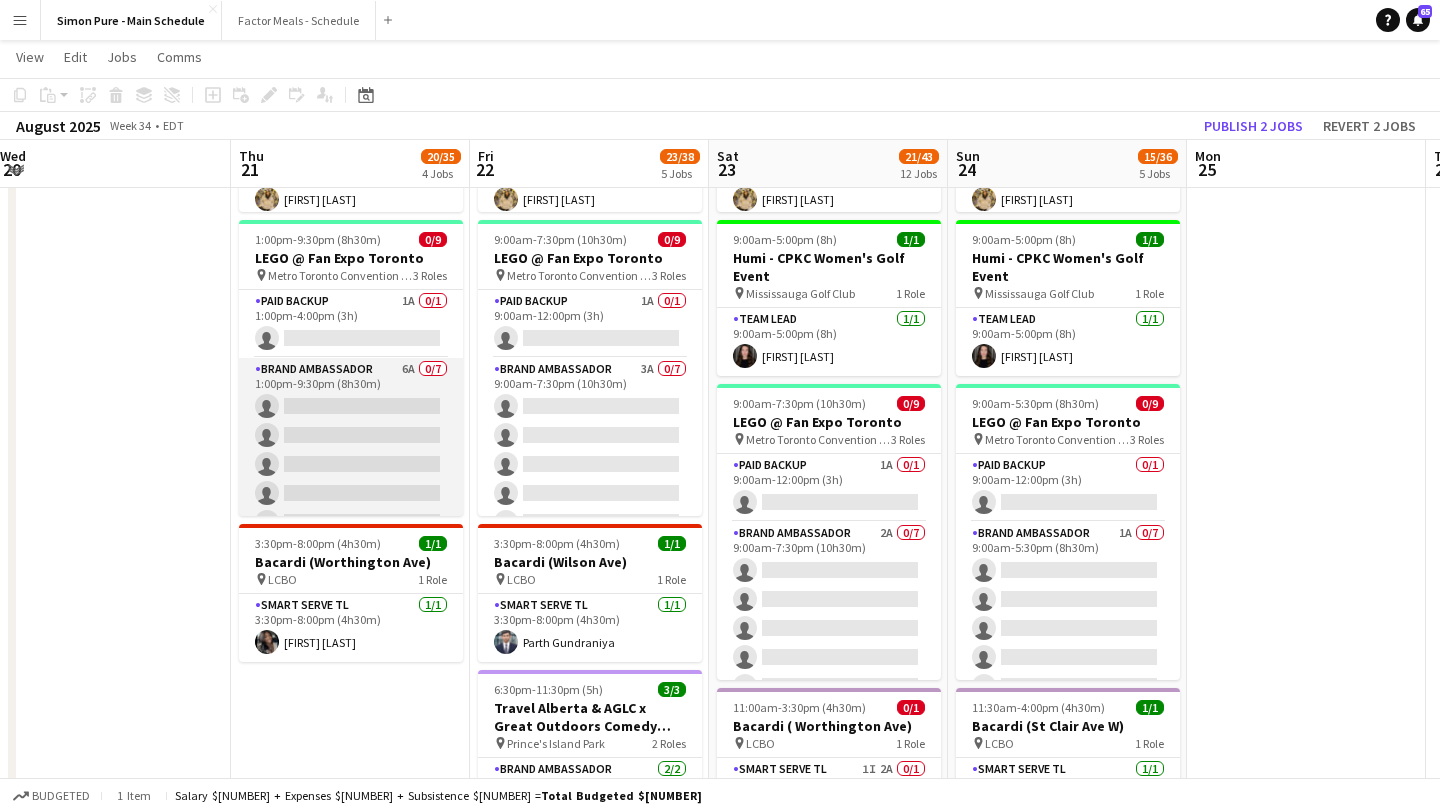 click on "Brand Ambassador    6A   0/7   1:00pm-9:30pm (8h30m)
single-neutral-actions
single-neutral-actions
single-neutral-actions
single-neutral-actions
single-neutral-actions
single-neutral-actions
single-neutral-actions" at bounding box center (351, 479) 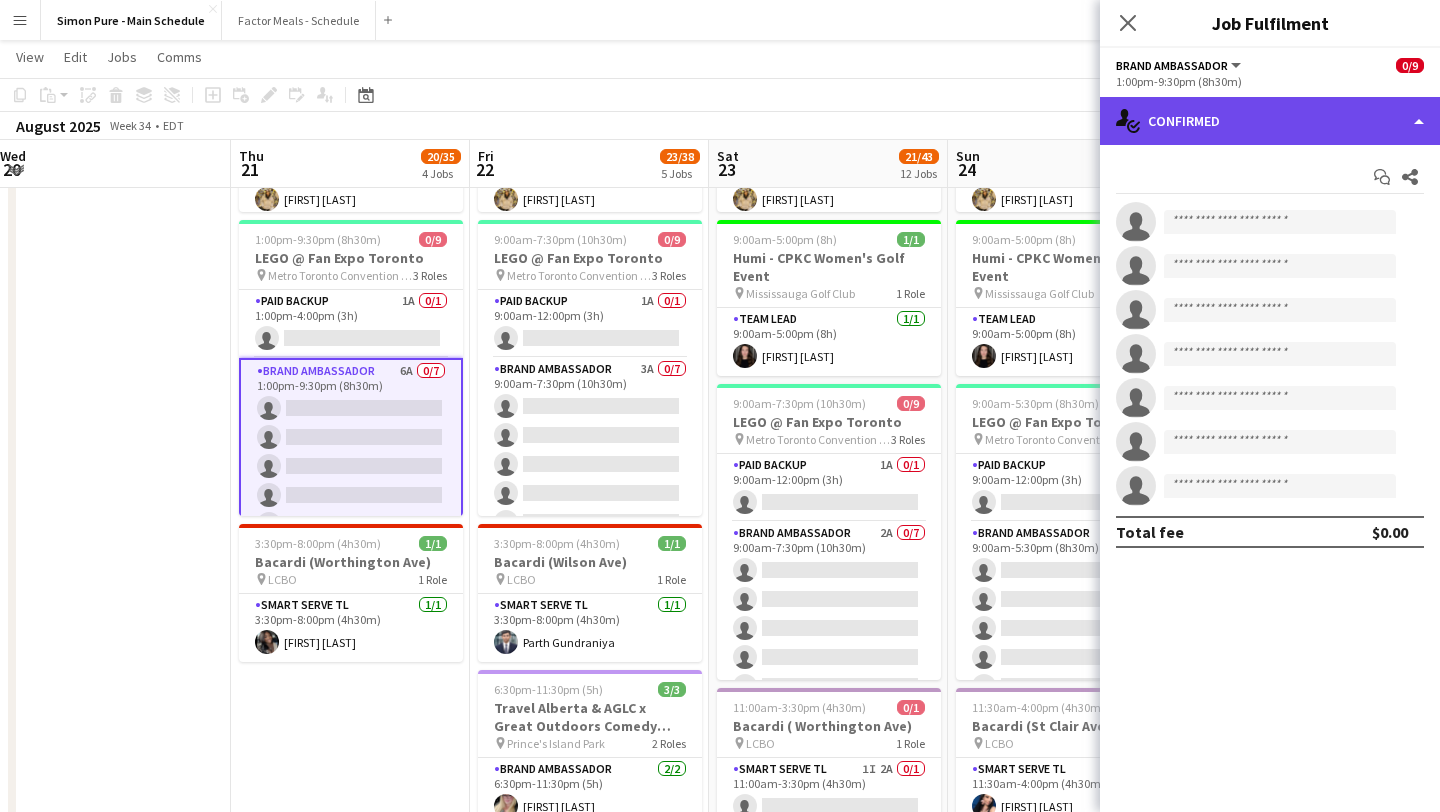 click on "single-neutral-actions-check-2
Confirmed" 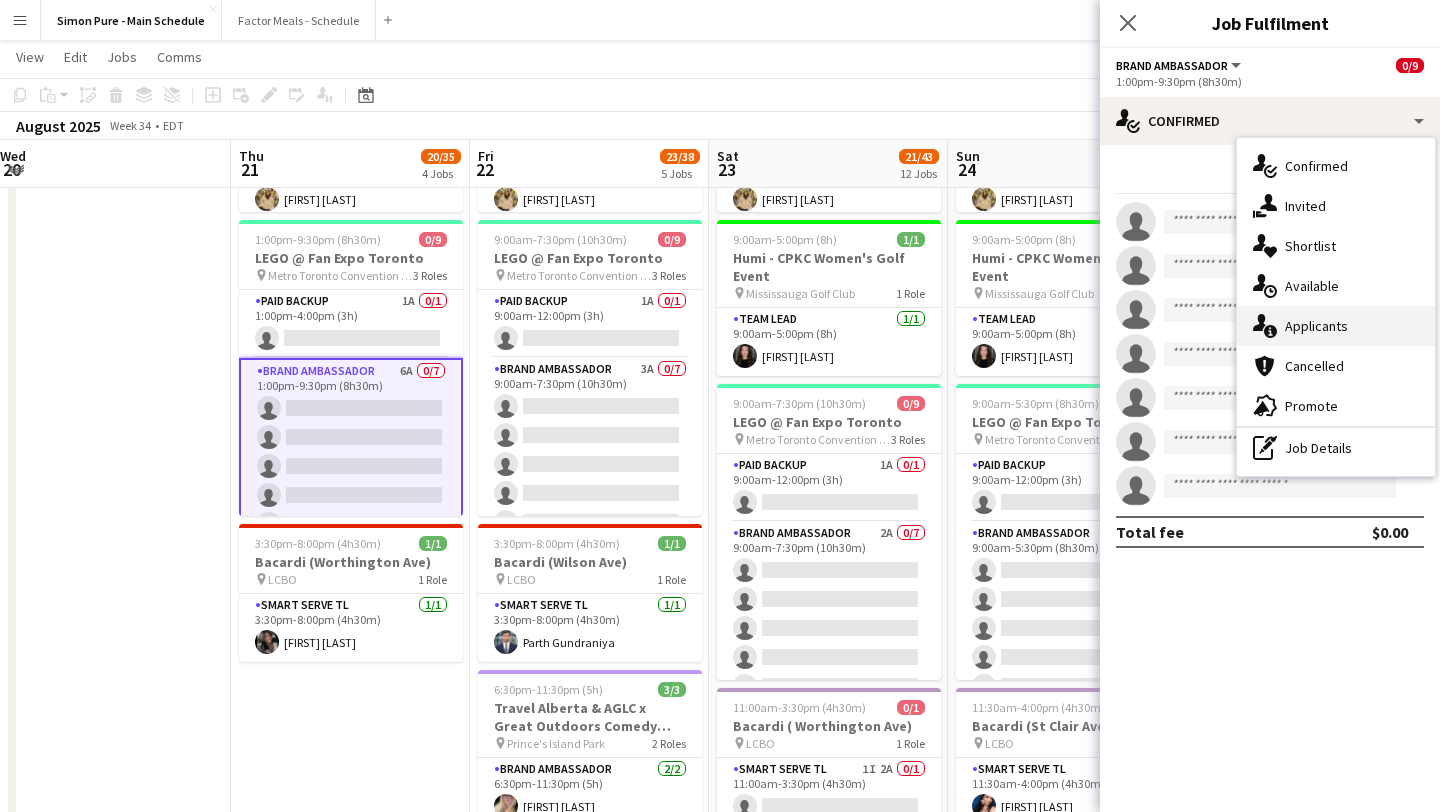 click on "single-neutral-actions-information
Applicants" at bounding box center (1336, 326) 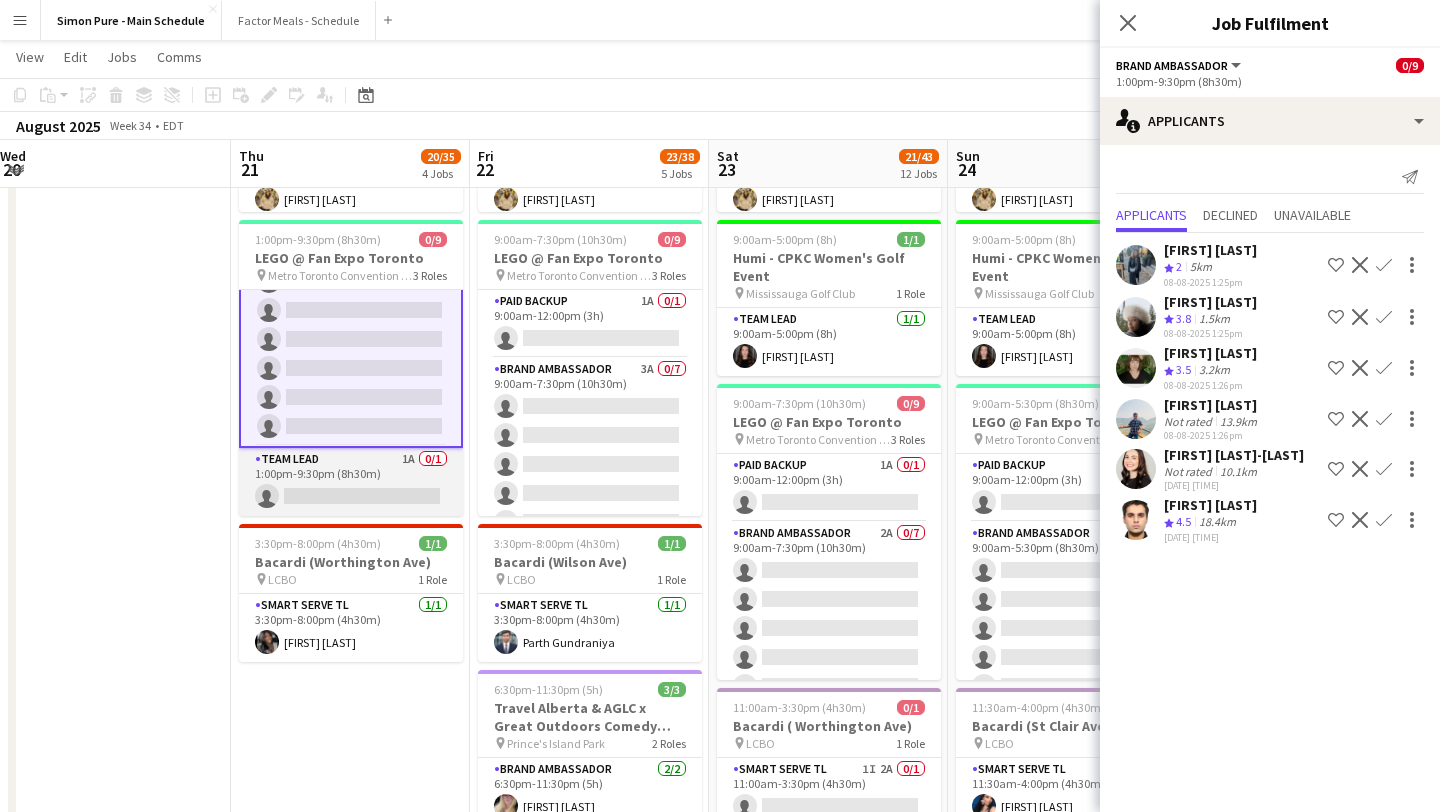 click on "Team Lead   1A   0/1   1:00pm-9:30pm (8h30m)
single-neutral-actions" at bounding box center (351, 482) 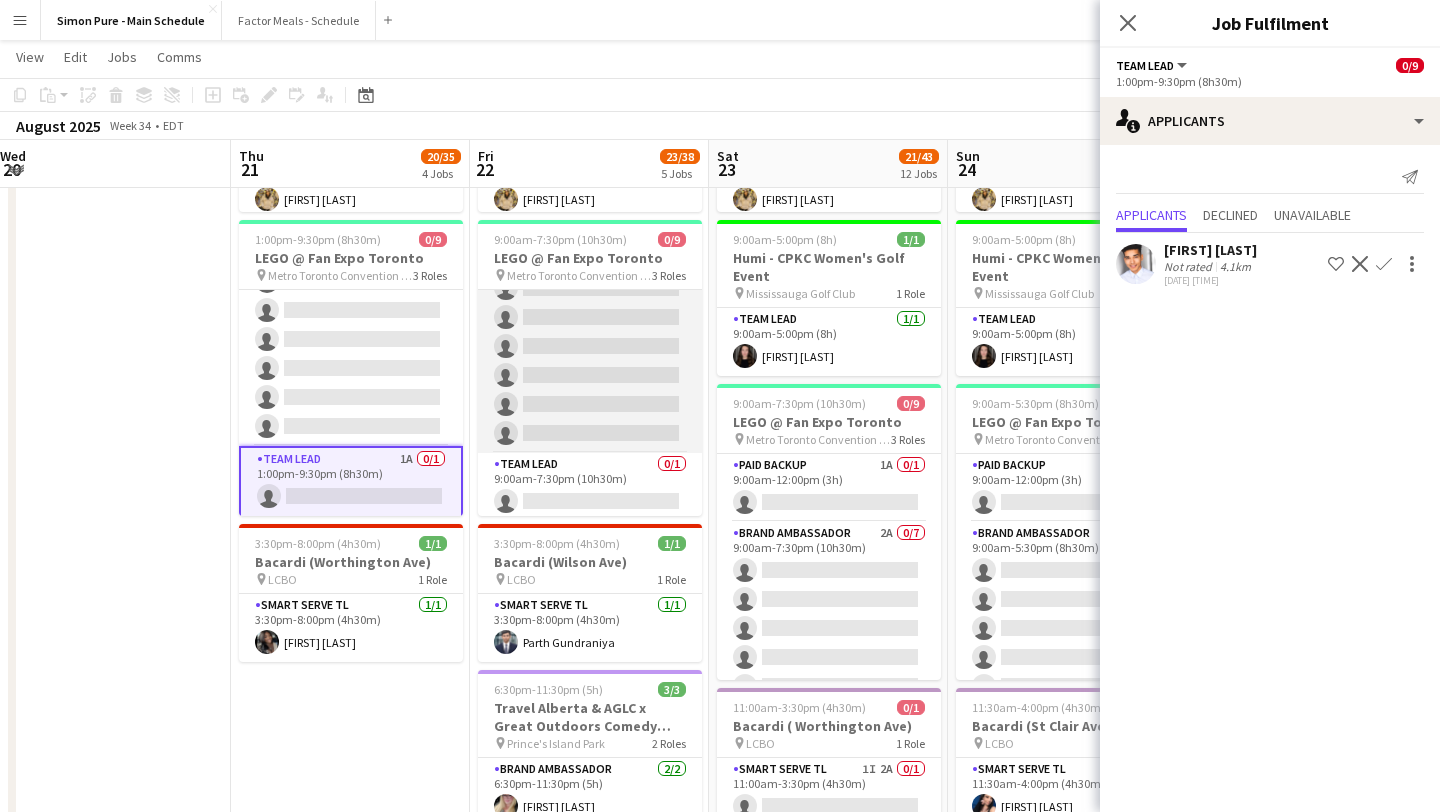 scroll, scrollTop: 152, scrollLeft: 0, axis: vertical 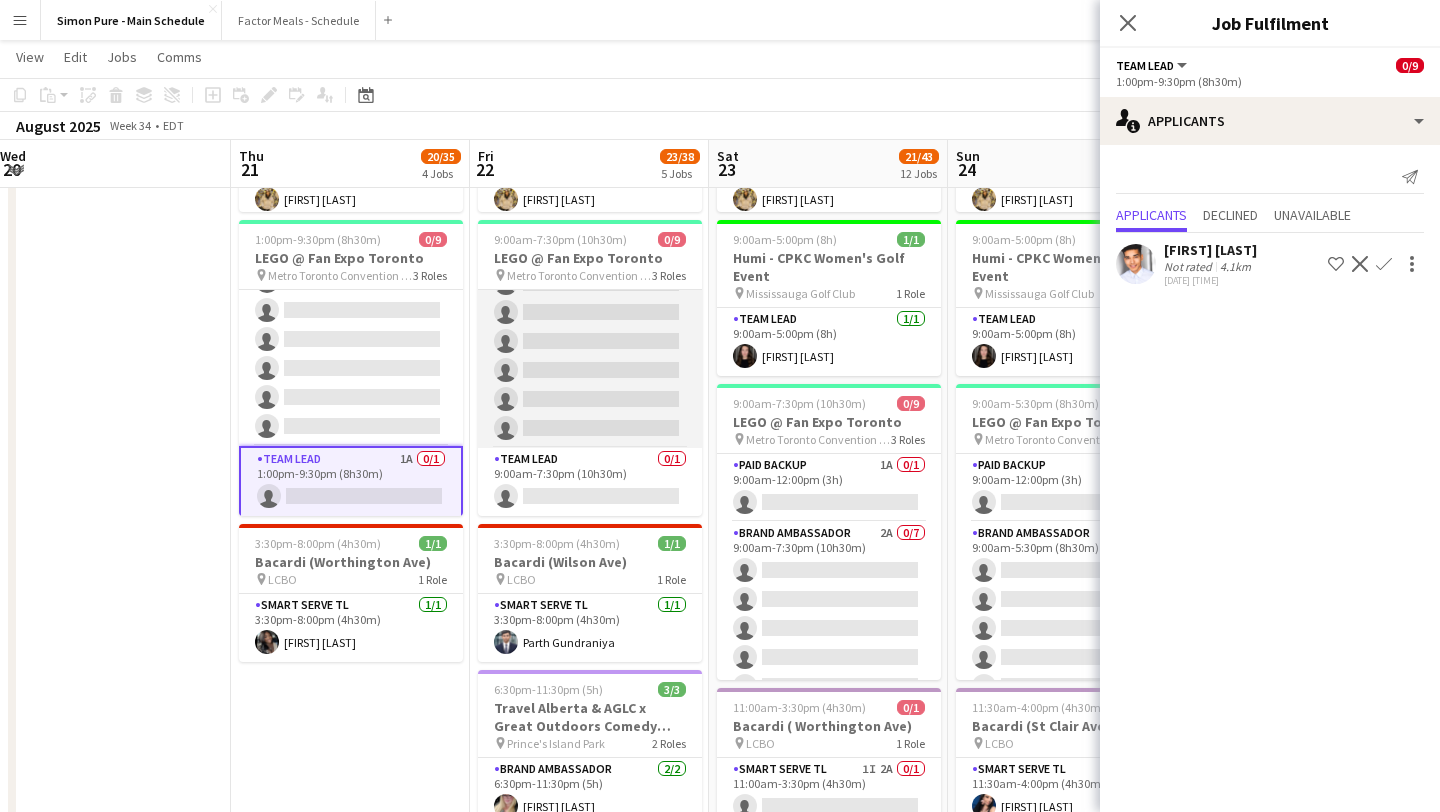 click on "Brand Ambassador    3A   0/7   9:00am-7:30pm (10h30m)
single-neutral-actions
single-neutral-actions
single-neutral-actions
single-neutral-actions
single-neutral-actions
single-neutral-actions
single-neutral-actions" at bounding box center (590, 327) 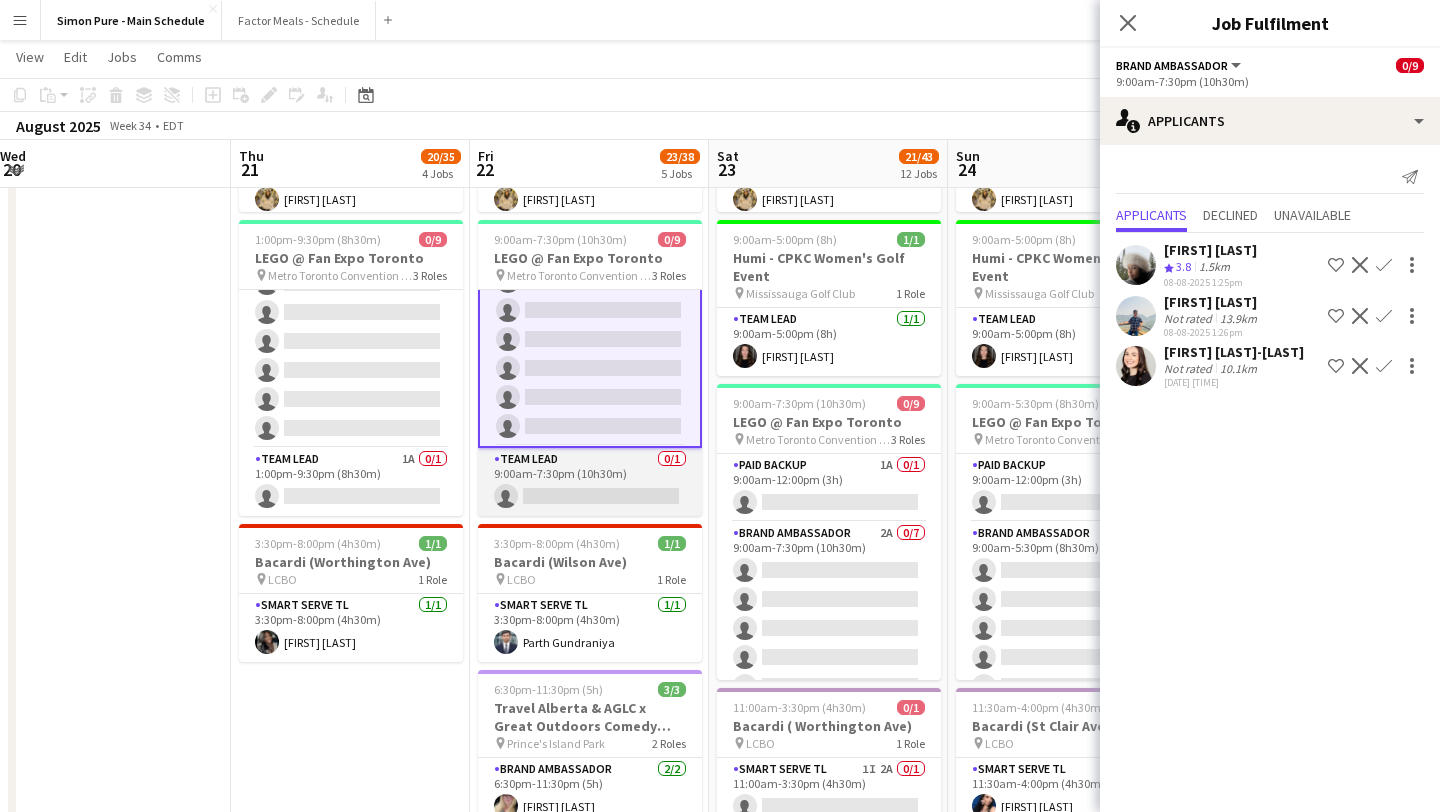 click on "Team Lead   0/1   9:00am-7:30pm (10h30m)
single-neutral-actions" at bounding box center [590, 482] 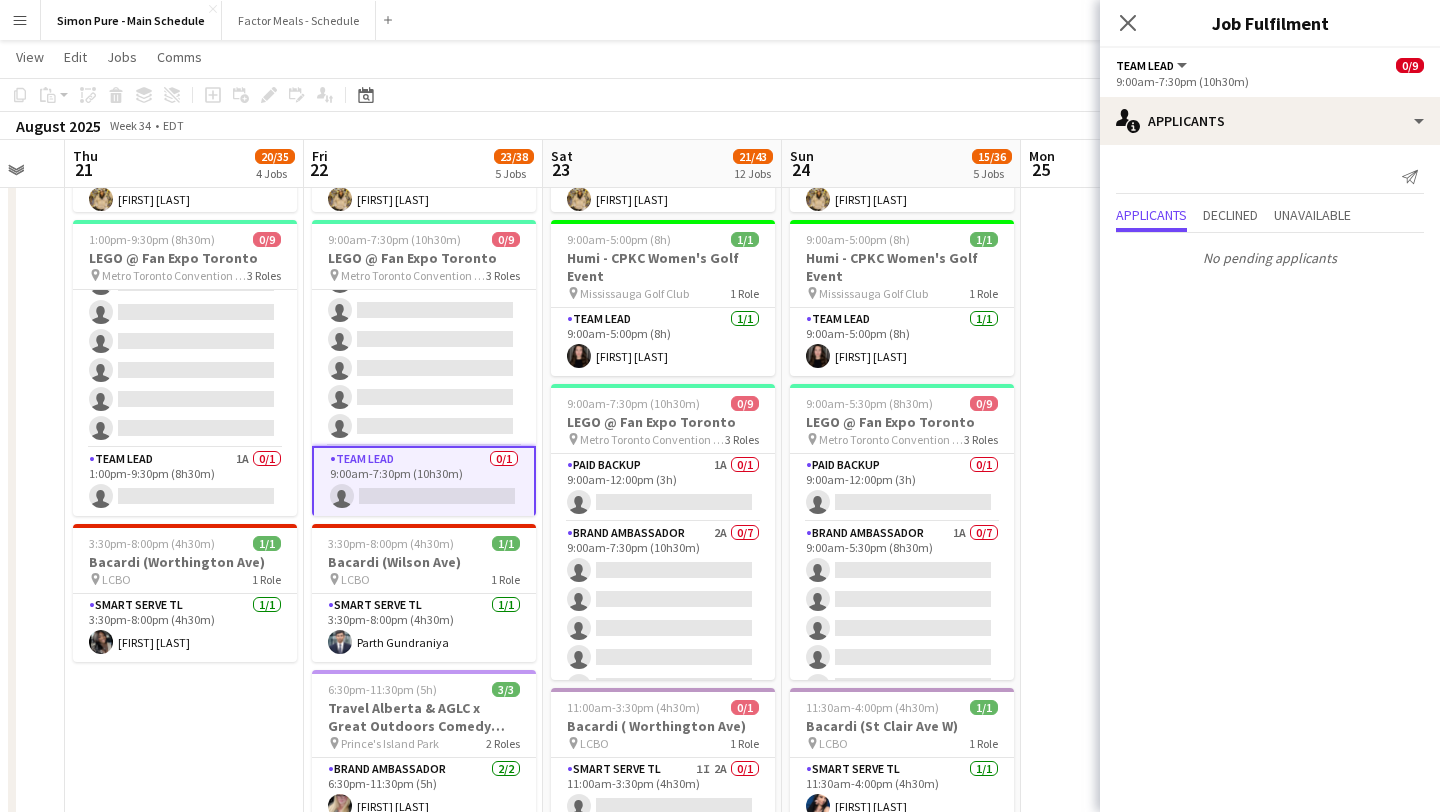 scroll, scrollTop: 0, scrollLeft: 888, axis: horizontal 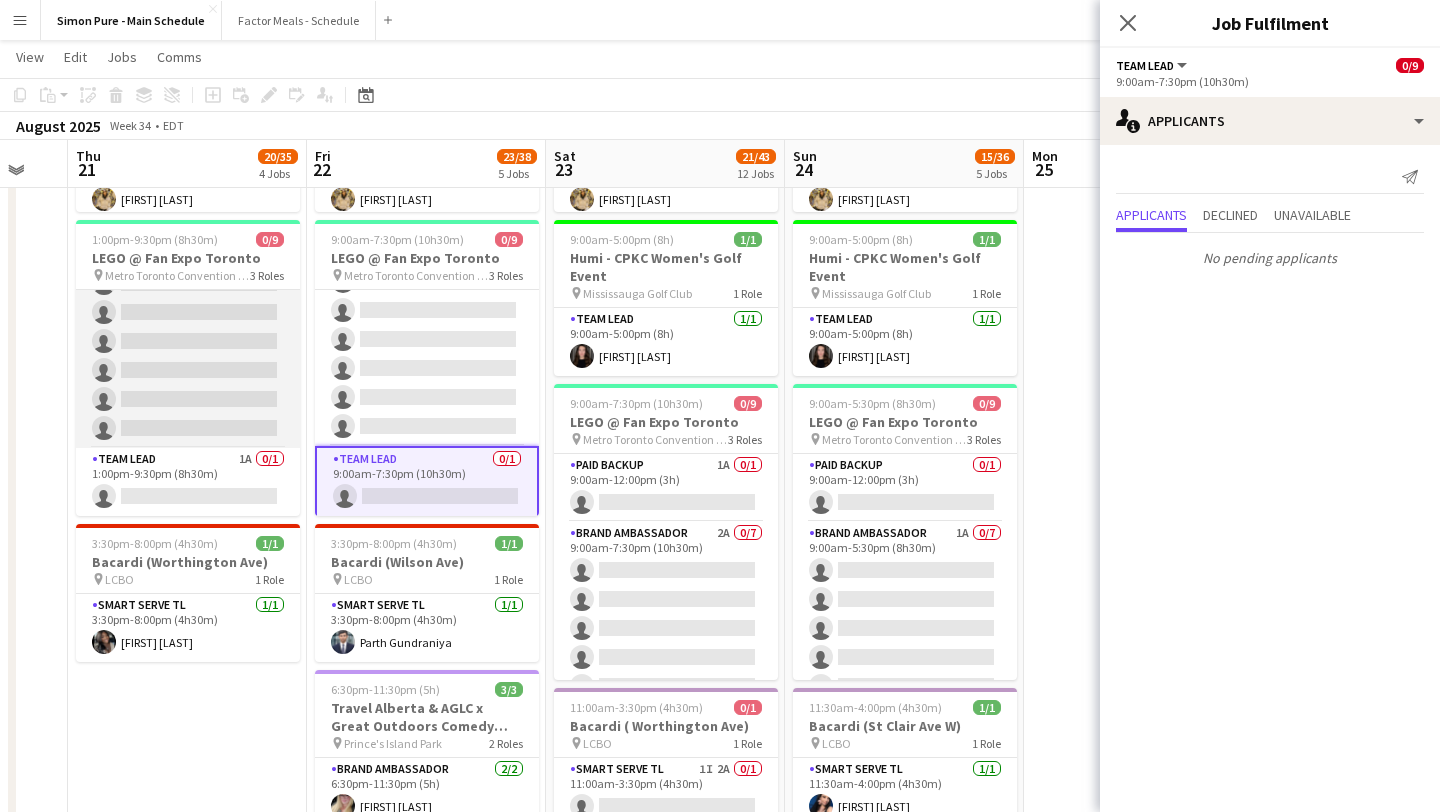 click on "Brand Ambassador    6A   0/7   1:00pm-9:30pm (8h30m)
single-neutral-actions
single-neutral-actions
single-neutral-actions
single-neutral-actions
single-neutral-actions
single-neutral-actions
single-neutral-actions" at bounding box center (188, 327) 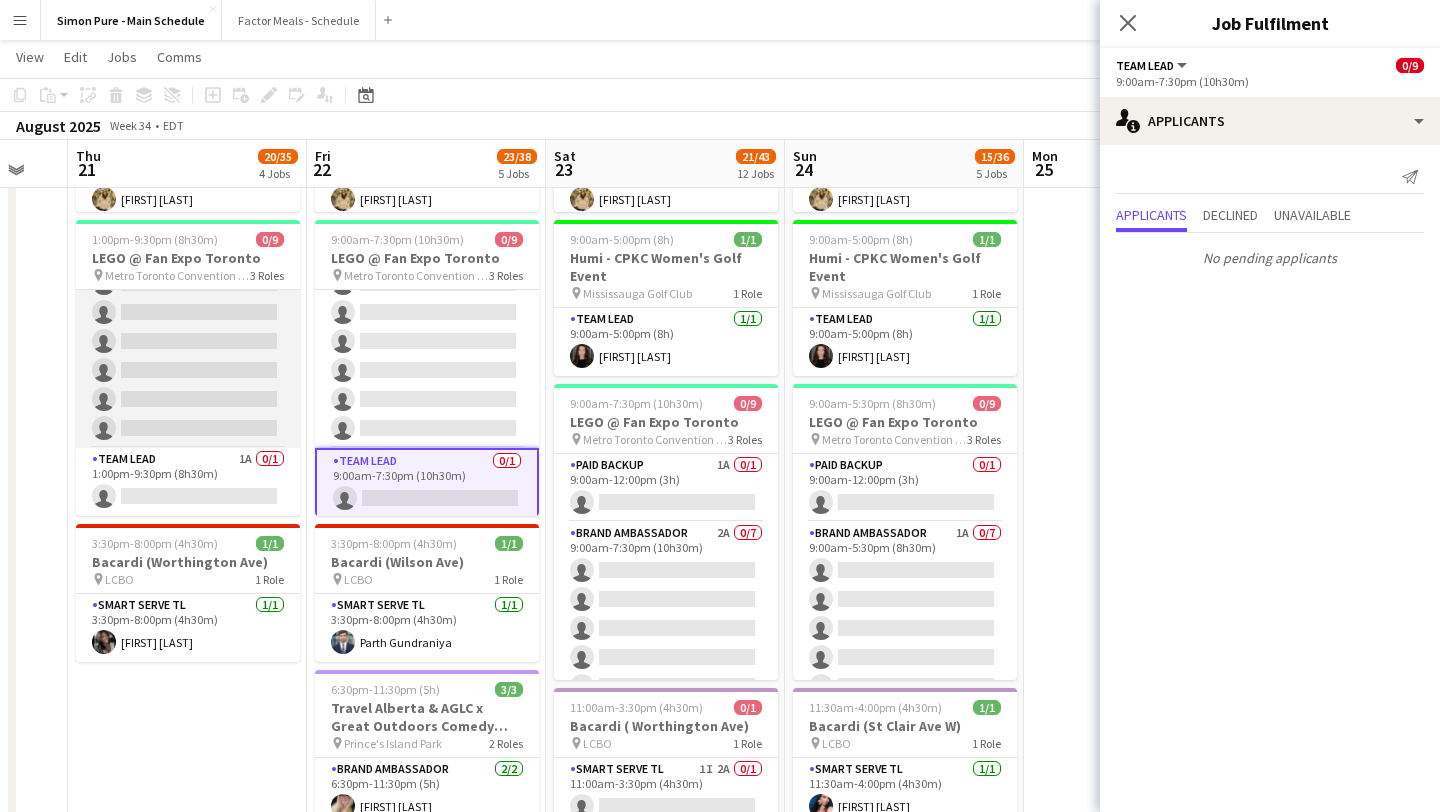 scroll, scrollTop: 154, scrollLeft: 0, axis: vertical 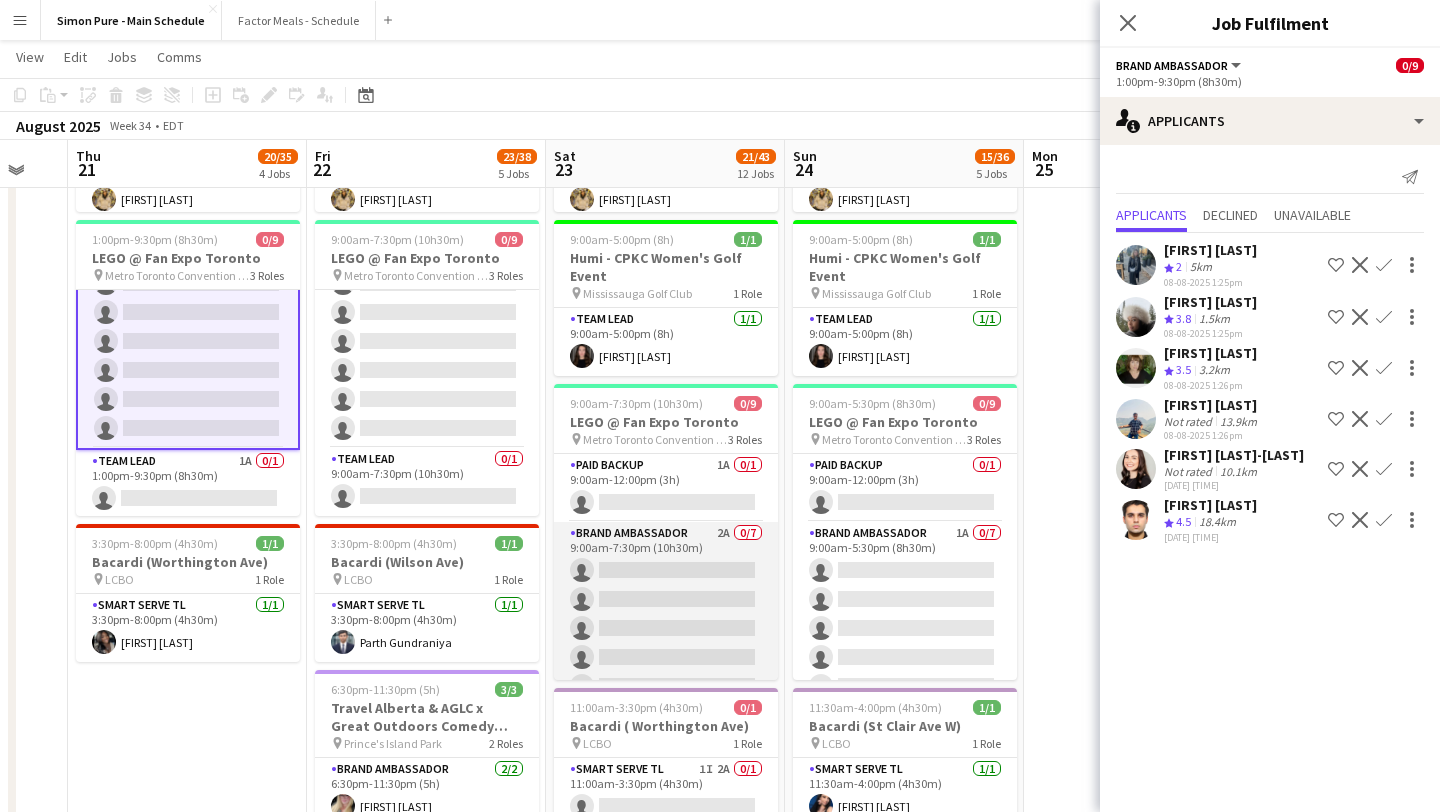 click on "Brand Ambassador    2A   0/7   9:00am-7:30pm (10h30m)
single-neutral-actions
single-neutral-actions
single-neutral-actions
single-neutral-actions
single-neutral-actions
single-neutral-actions
single-neutral-actions" at bounding box center [666, 643] 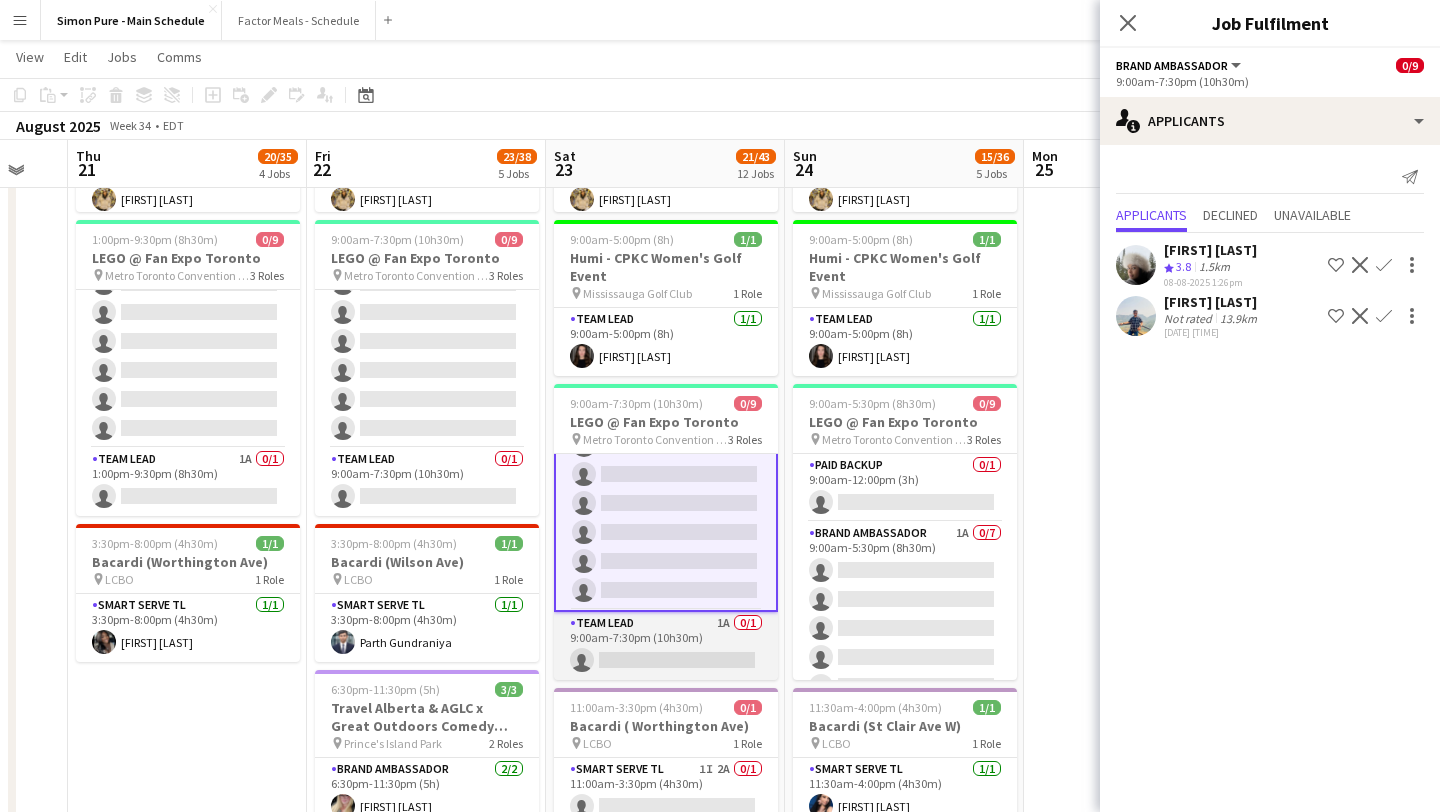 click on "Team Lead   1A   0/1   9:00am-7:30pm (10h30m)
single-neutral-actions" at bounding box center (666, 646) 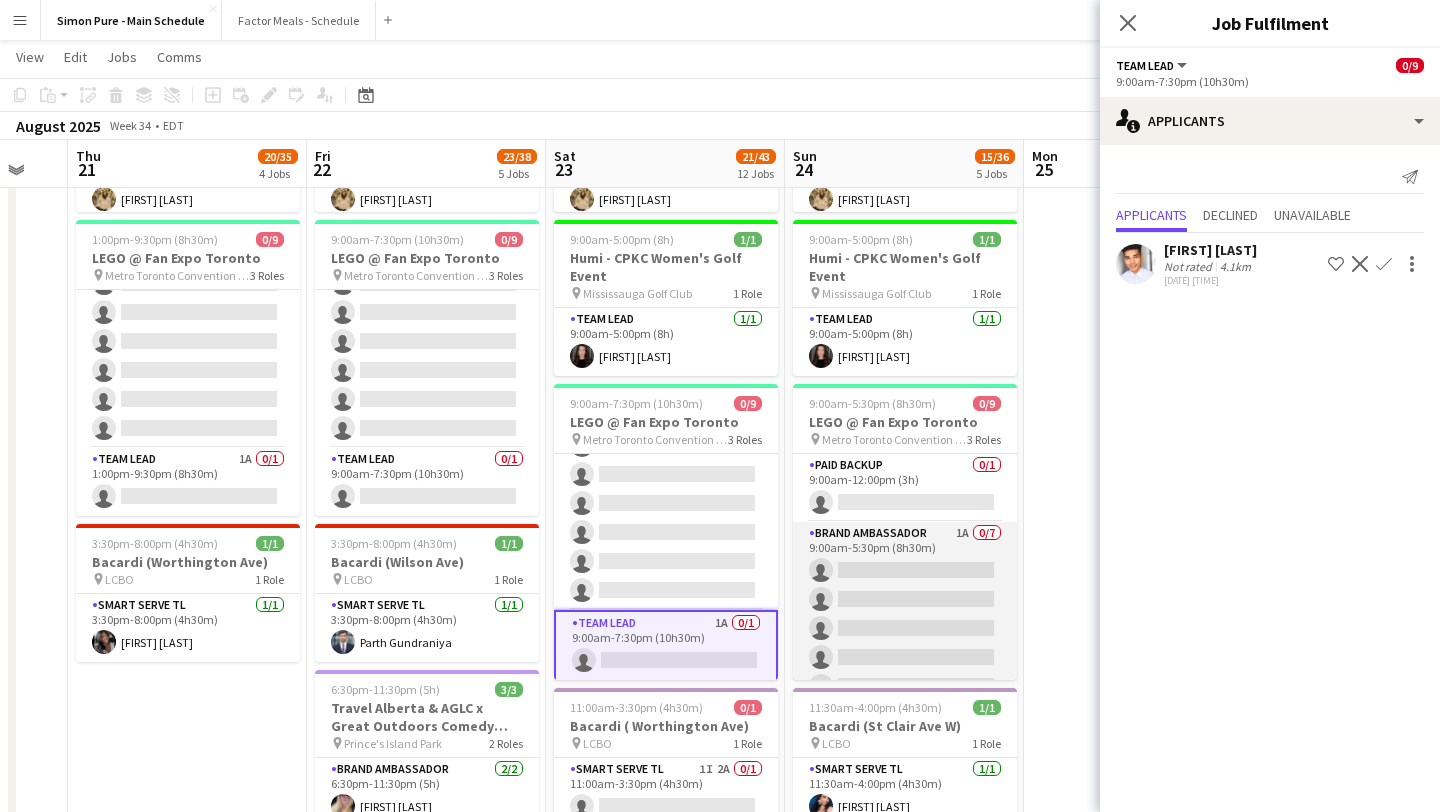 click on "Brand Ambassador    1A   0/7   9:00am-5:30pm (8h30m)
single-neutral-actions
single-neutral-actions
single-neutral-actions
single-neutral-actions
single-neutral-actions
single-neutral-actions
single-neutral-actions" at bounding box center (905, 643) 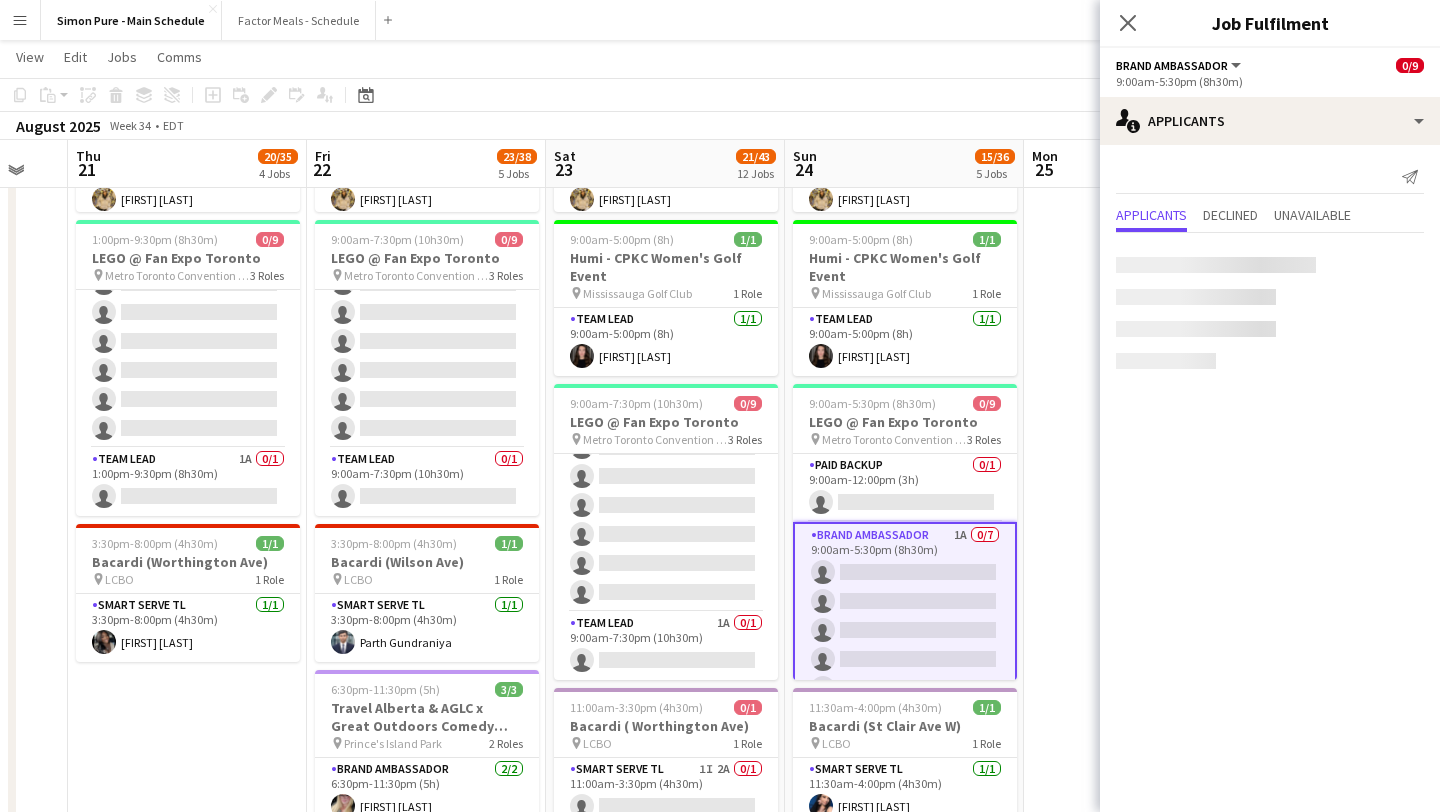 scroll, scrollTop: 152, scrollLeft: 0, axis: vertical 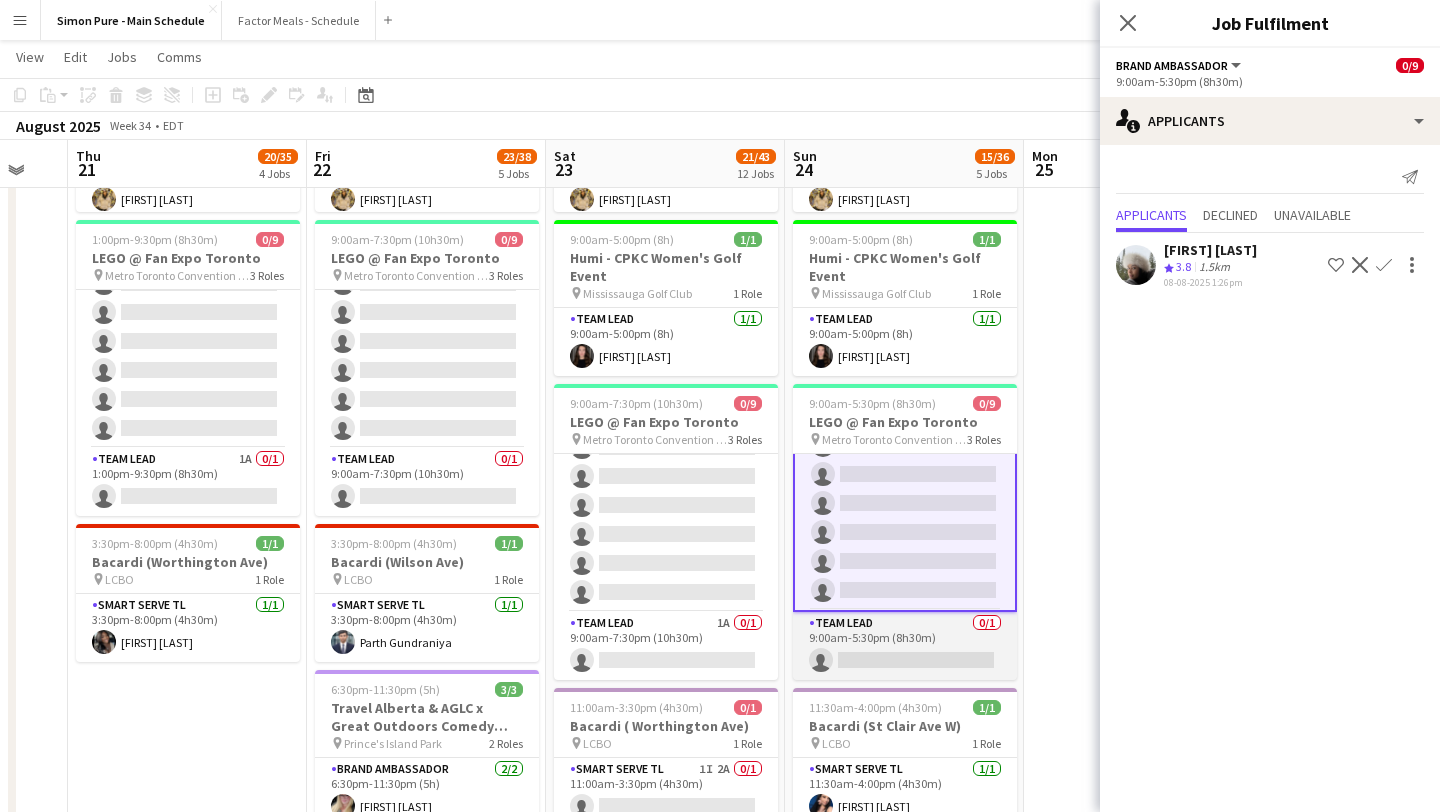 click on "Team Lead   0/1   9:00am-5:30pm (8h30m)
single-neutral-actions" at bounding box center (905, 646) 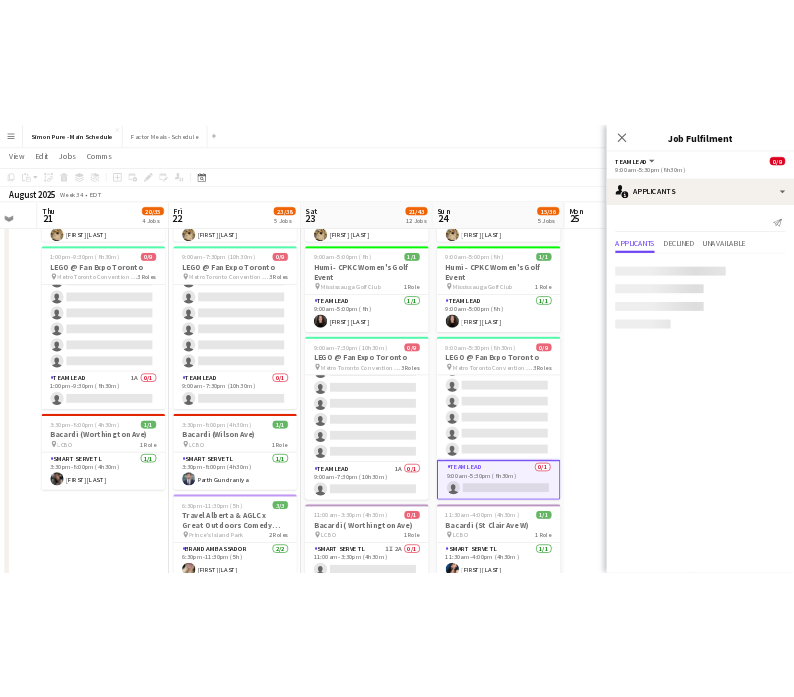 scroll, scrollTop: 154, scrollLeft: 0, axis: vertical 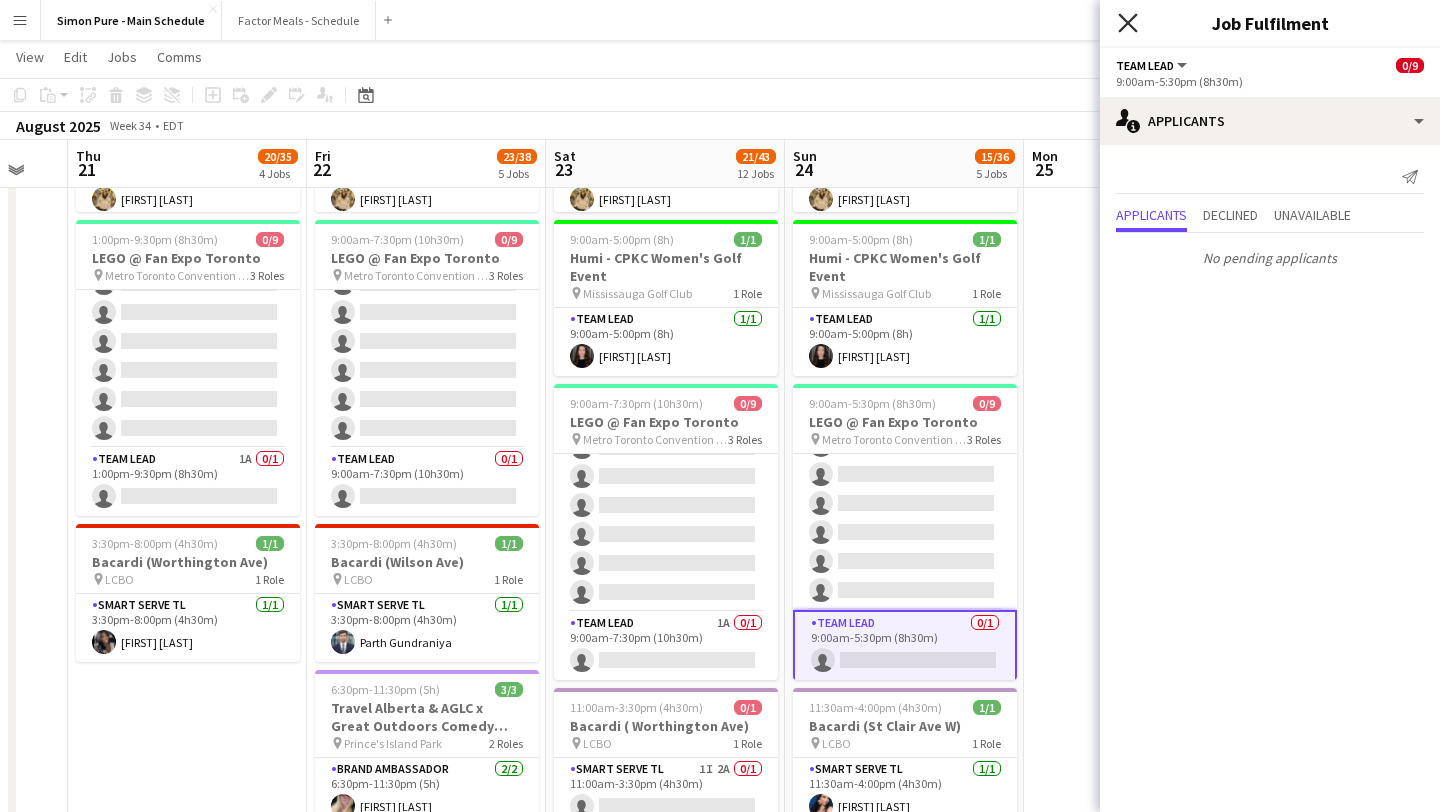 click on "Close pop-in" 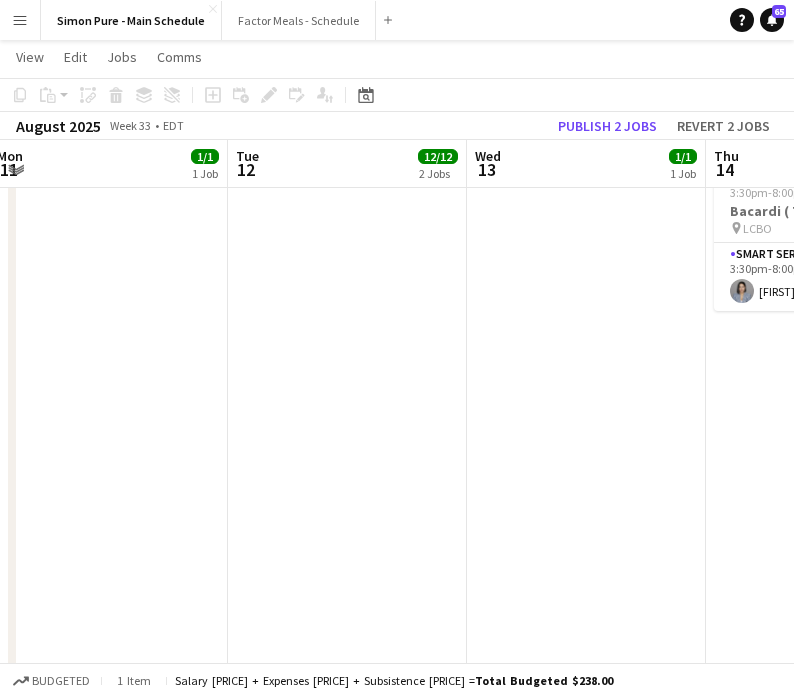 scroll, scrollTop: 0, scrollLeft: 815, axis: horizontal 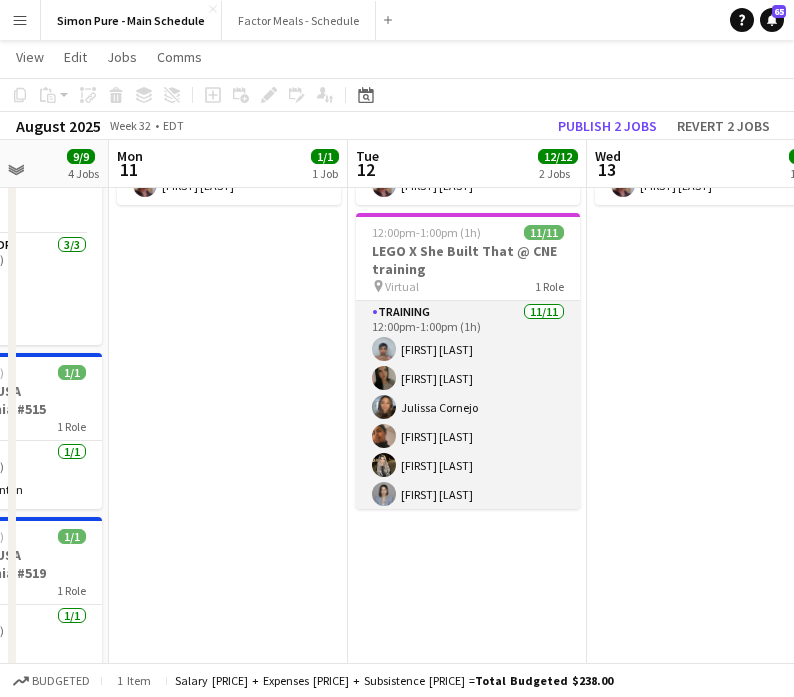 click on "Training   11/11   12:00pm-1:00pm (1h)
Kelc Noble Sarah Nuri Julissa Cornejo Navpreet Kaur Sohila Azimi Star Rafiee Bandary Nikki Haggart Emily Callaghan Fara Nouri Samira Nuri ameerah nuri" at bounding box center [468, 480] 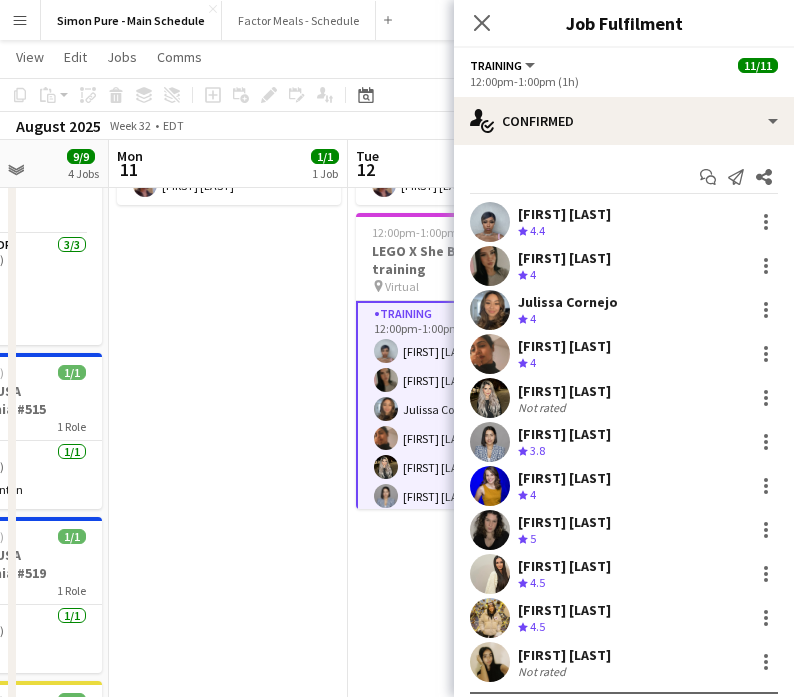click at bounding box center [490, 266] 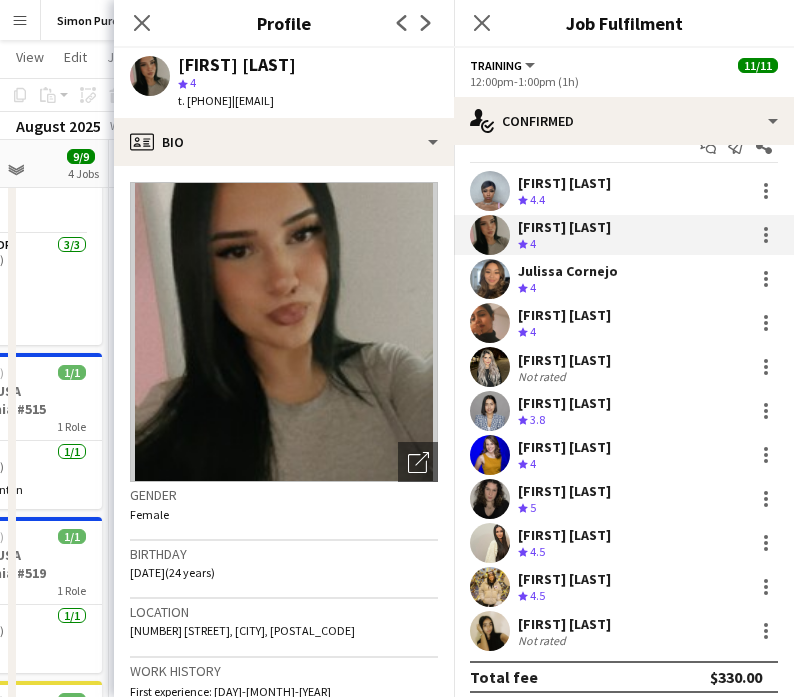 scroll, scrollTop: 43, scrollLeft: 0, axis: vertical 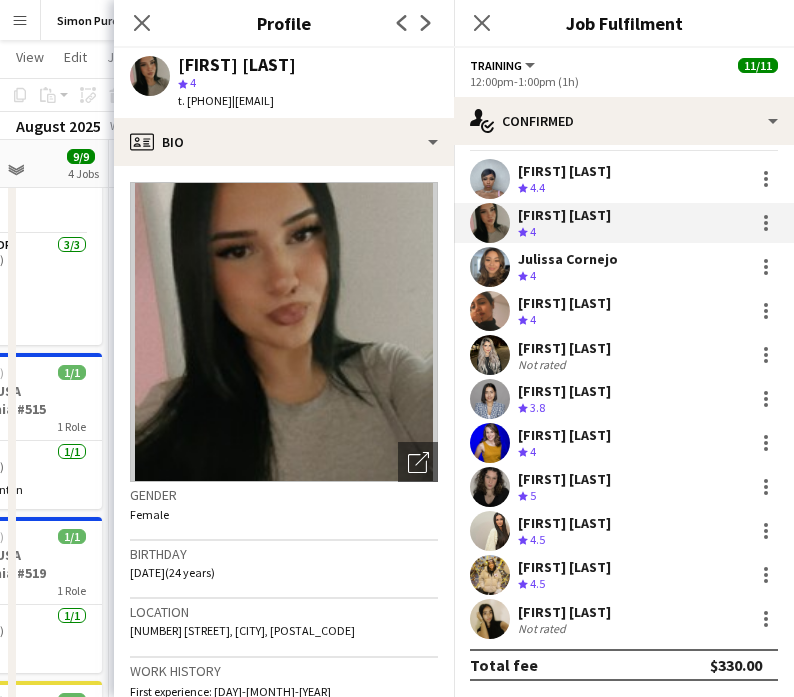 click at bounding box center (490, 355) 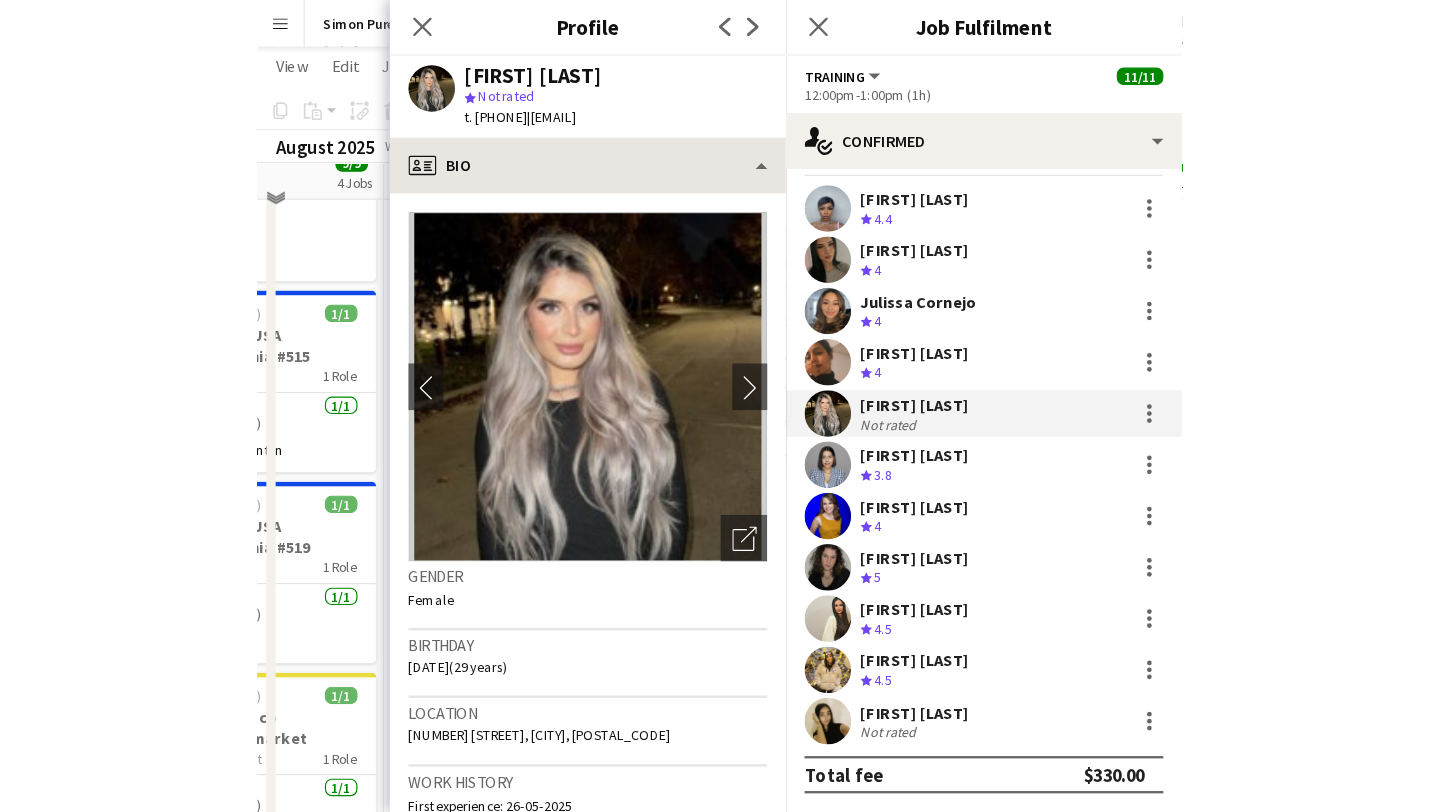 scroll, scrollTop: 310, scrollLeft: 0, axis: vertical 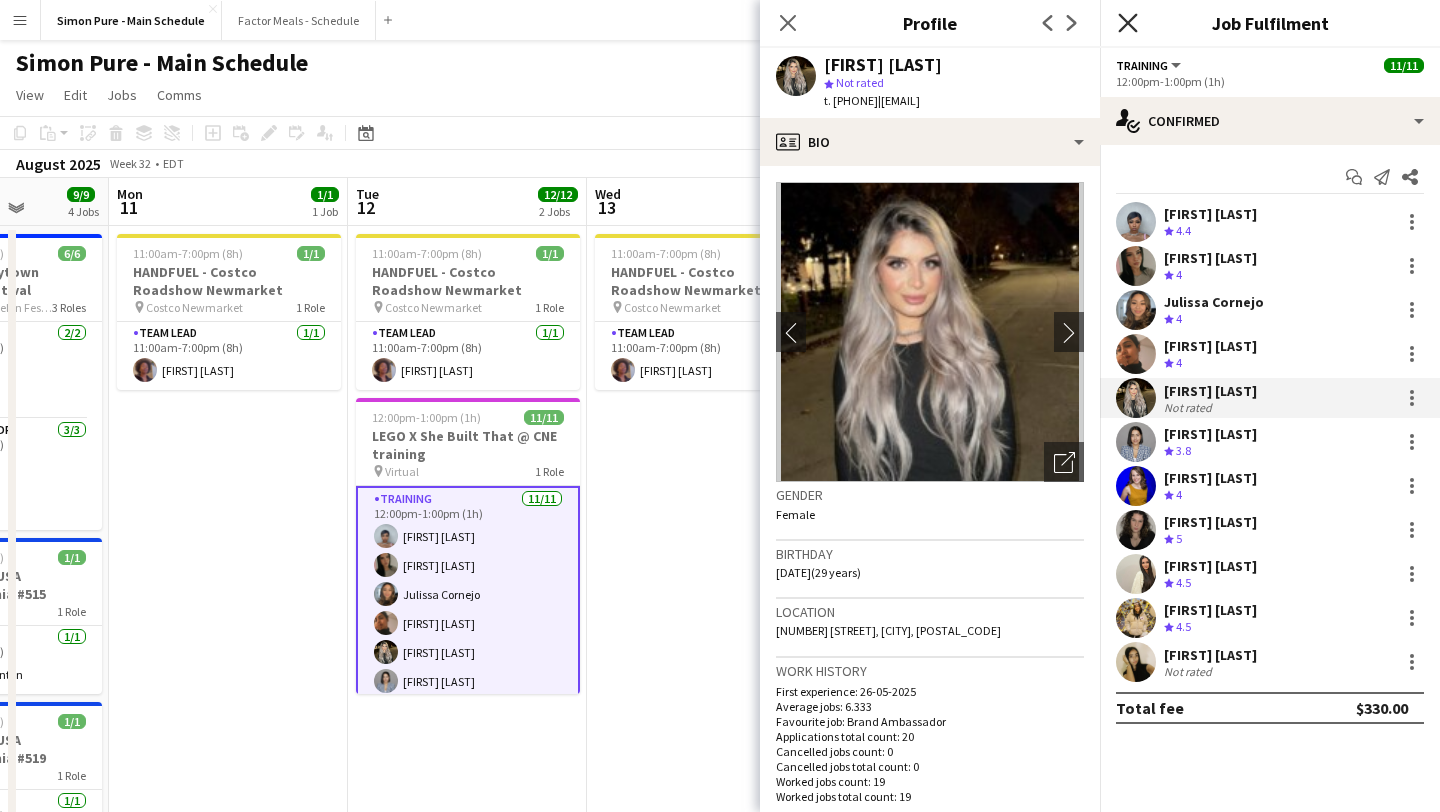 click 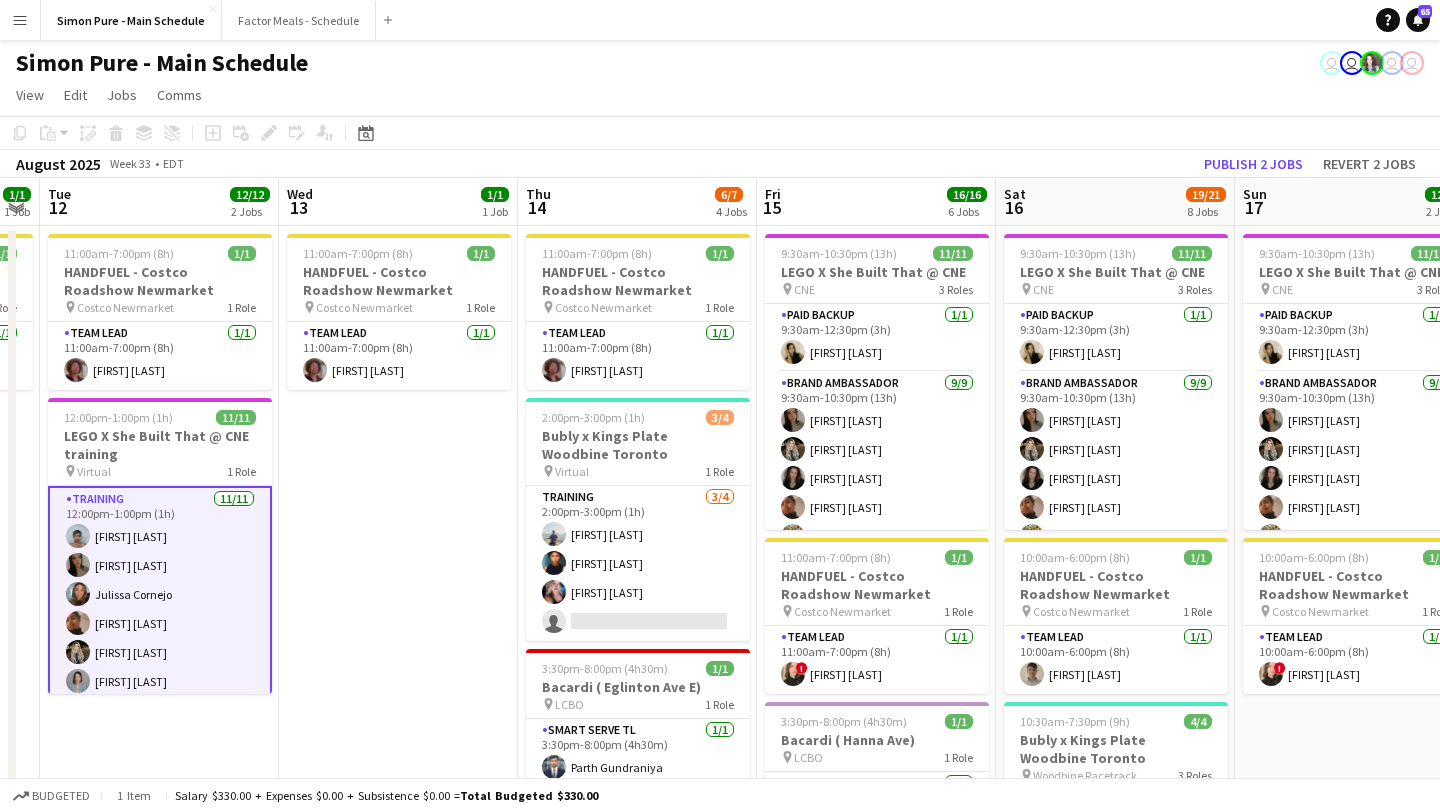 scroll, scrollTop: 0, scrollLeft: 914, axis: horizontal 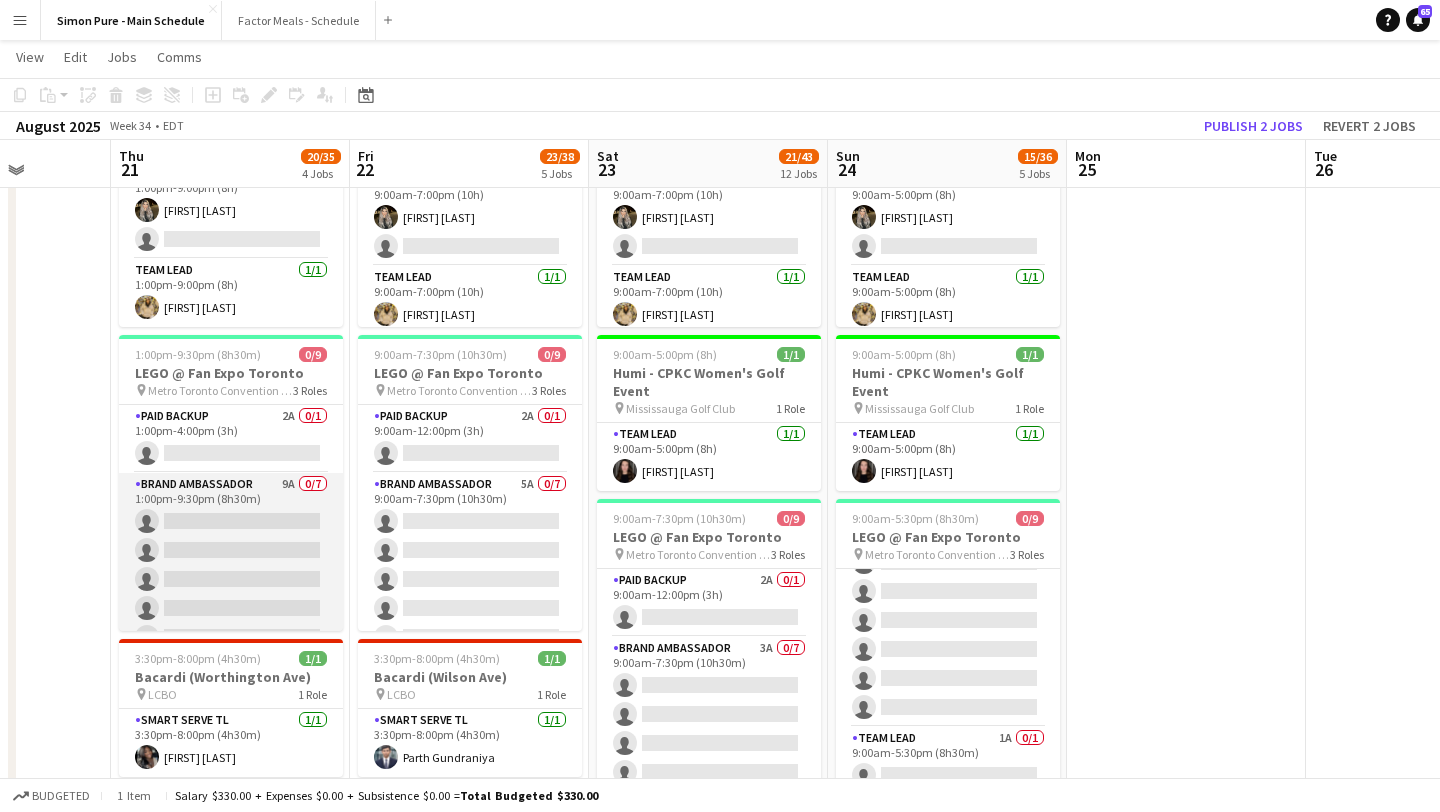 click on "Brand Ambassador    9A   0/7   1:00pm-9:30pm (8h30m)
single-neutral-actions
single-neutral-actions
single-neutral-actions
single-neutral-actions
single-neutral-actions
single-neutral-actions
single-neutral-actions" at bounding box center (231, 594) 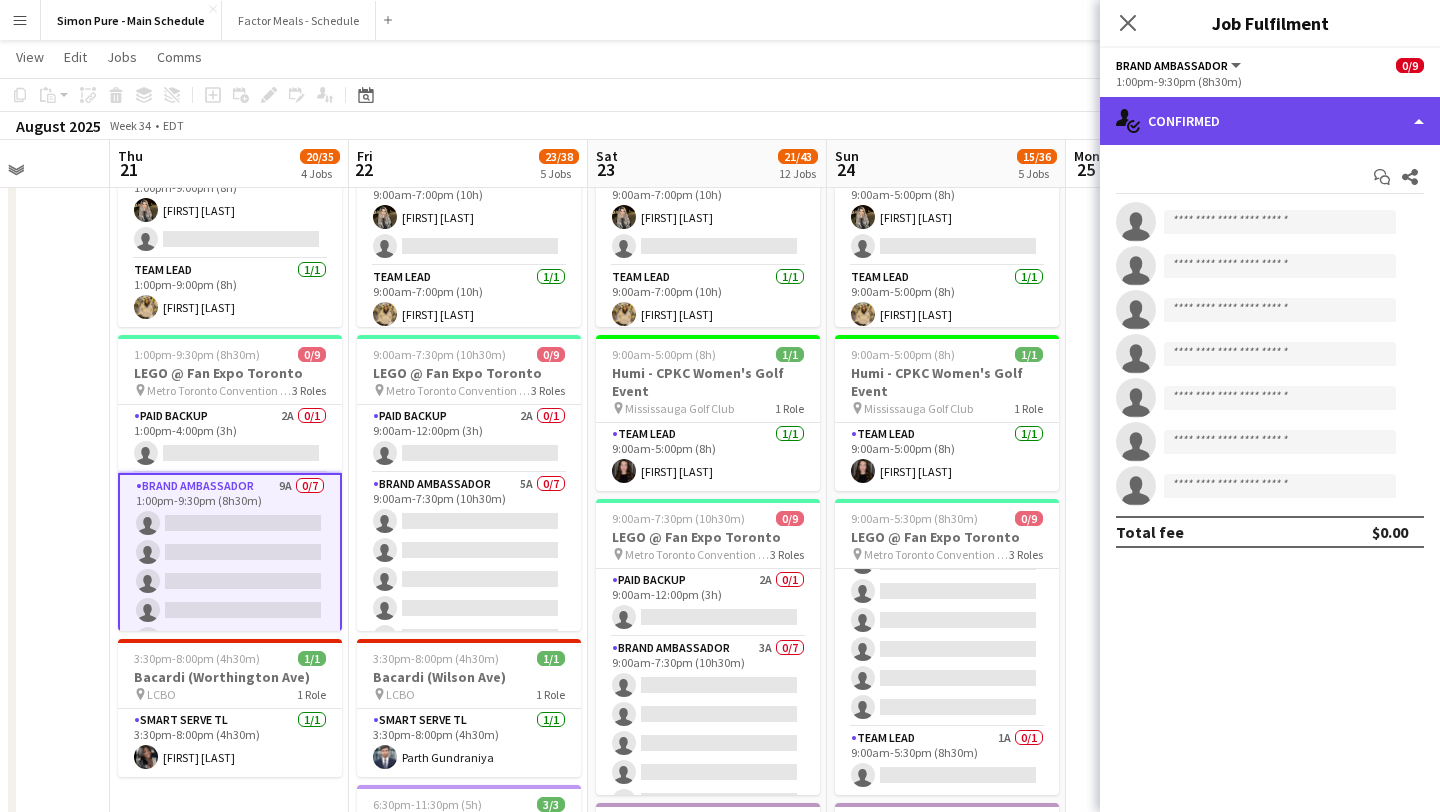 click on "single-neutral-actions-check-2
Confirmed" 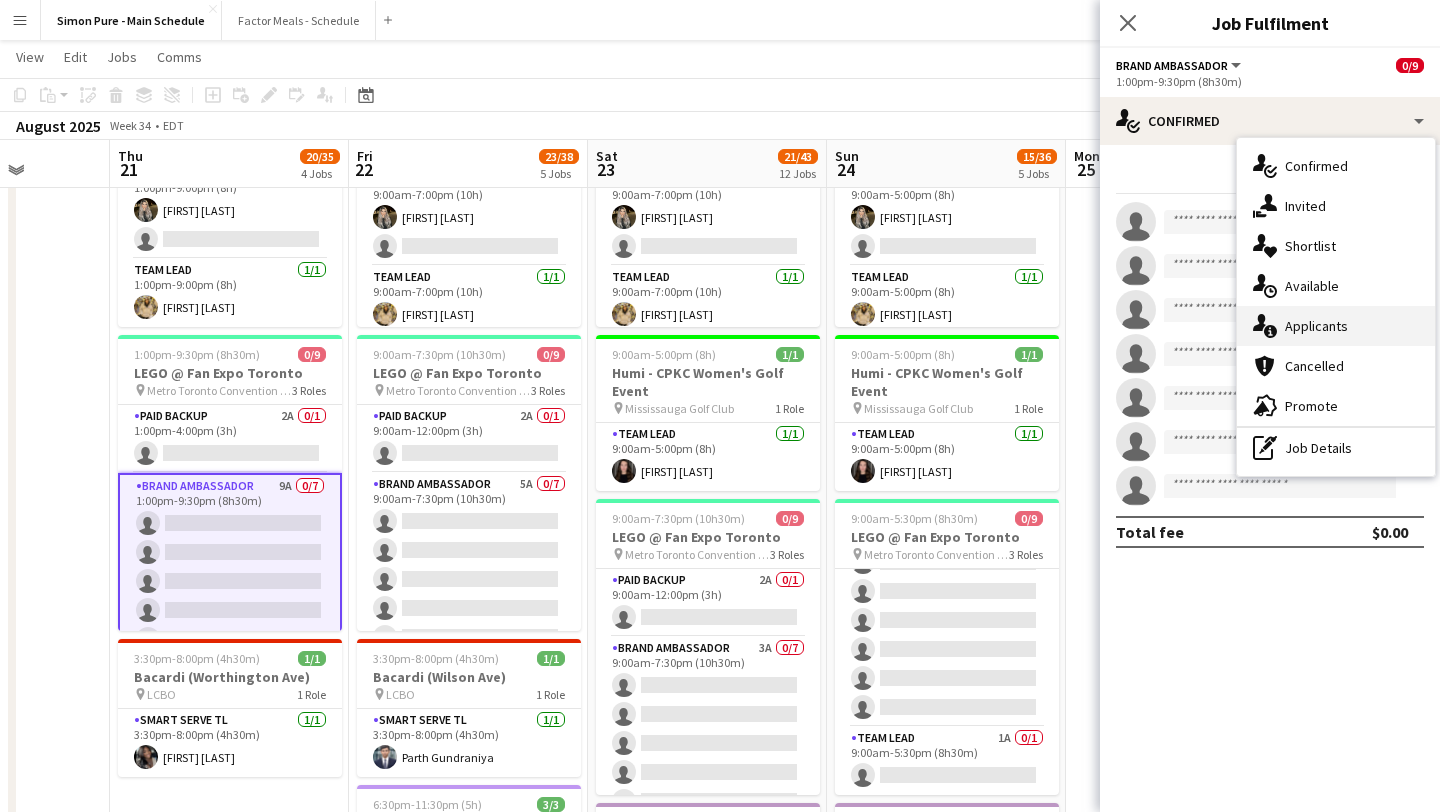 click on "single-neutral-actions-information
Applicants" at bounding box center [1336, 326] 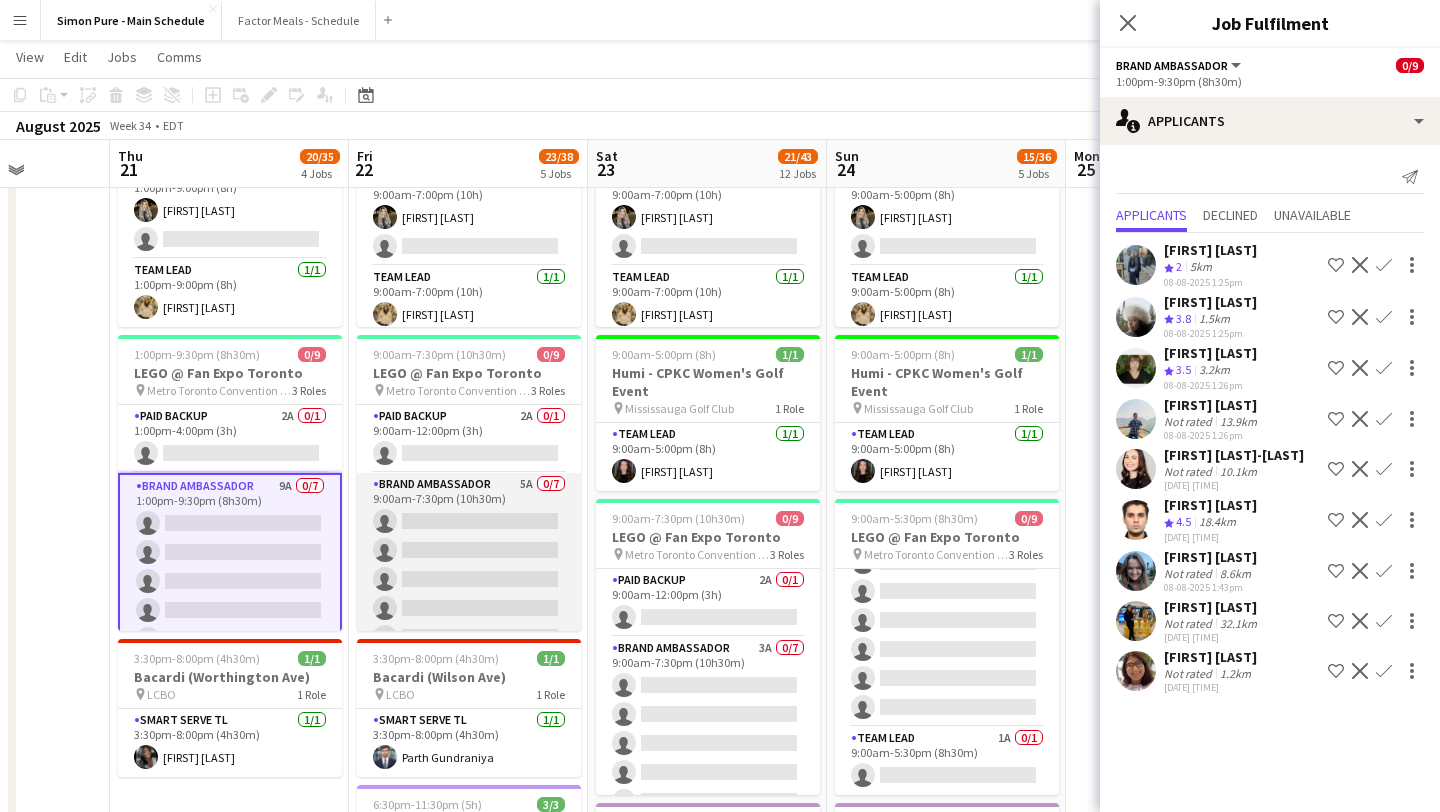 click on "Brand Ambassador    5A   0/7   9:00am-7:30pm (10h30m)
single-neutral-actions
single-neutral-actions
single-neutral-actions
single-neutral-actions
single-neutral-actions
single-neutral-actions
single-neutral-actions" at bounding box center (469, 594) 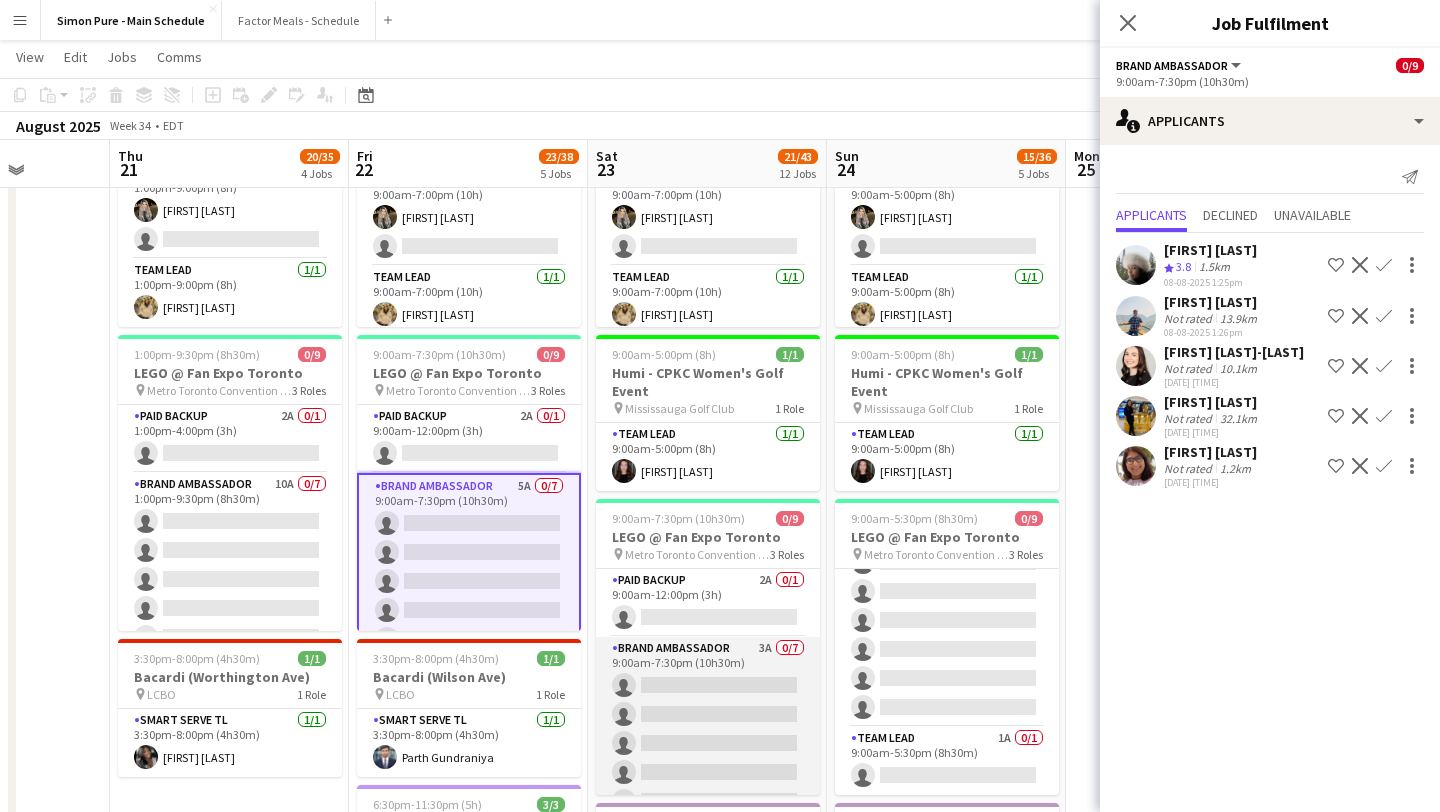 click on "Brand Ambassador    3A   0/7   9:00am-7:30pm (10h30m)
single-neutral-actions
single-neutral-actions
single-neutral-actions
single-neutral-actions
single-neutral-actions
single-neutral-actions
single-neutral-actions" at bounding box center [708, 758] 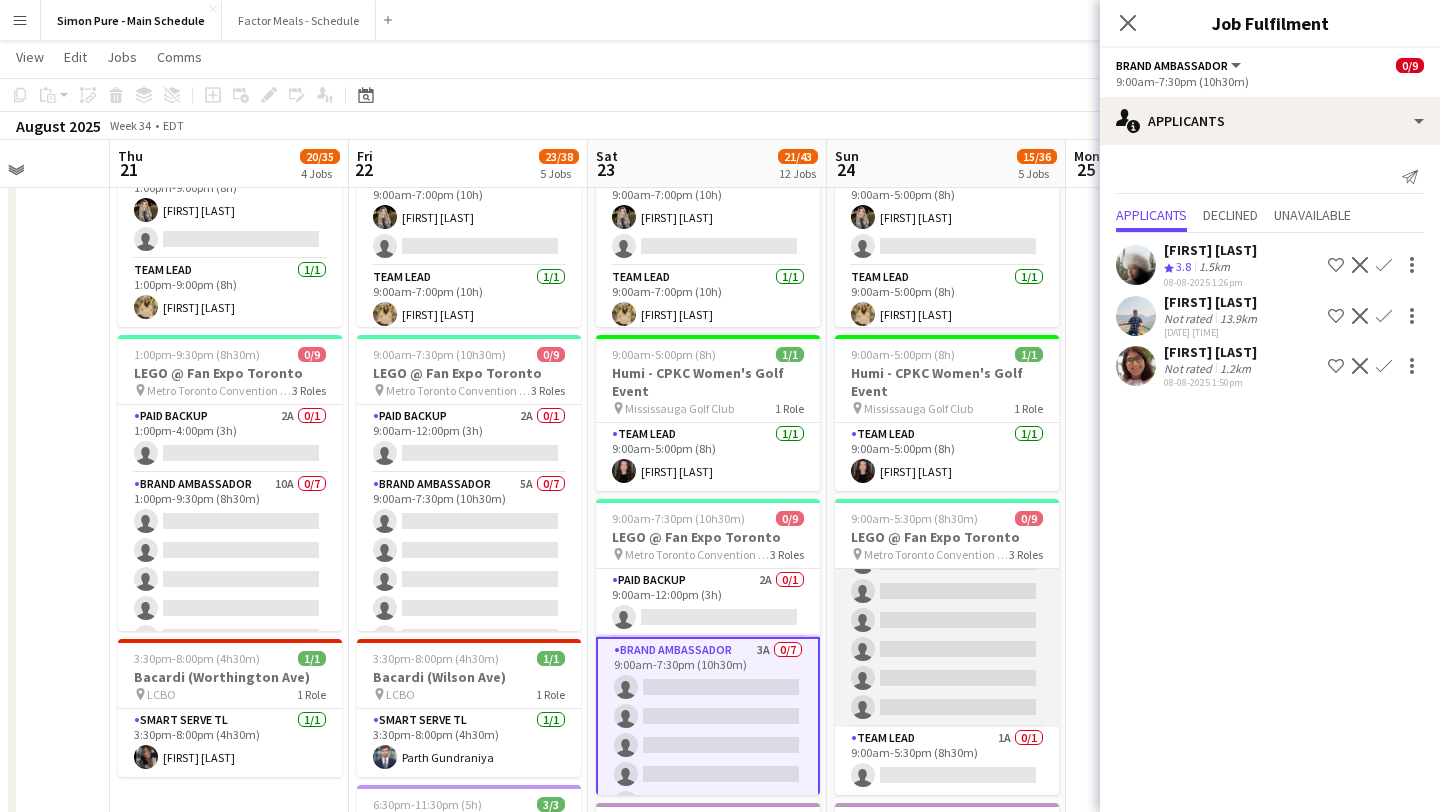 click on "Brand Ambassador    3A   0/7   9:00am-5:30pm (8h30m)
single-neutral-actions
single-neutral-actions
single-neutral-actions
single-neutral-actions
single-neutral-actions
single-neutral-actions
single-neutral-actions" at bounding box center [947, 606] 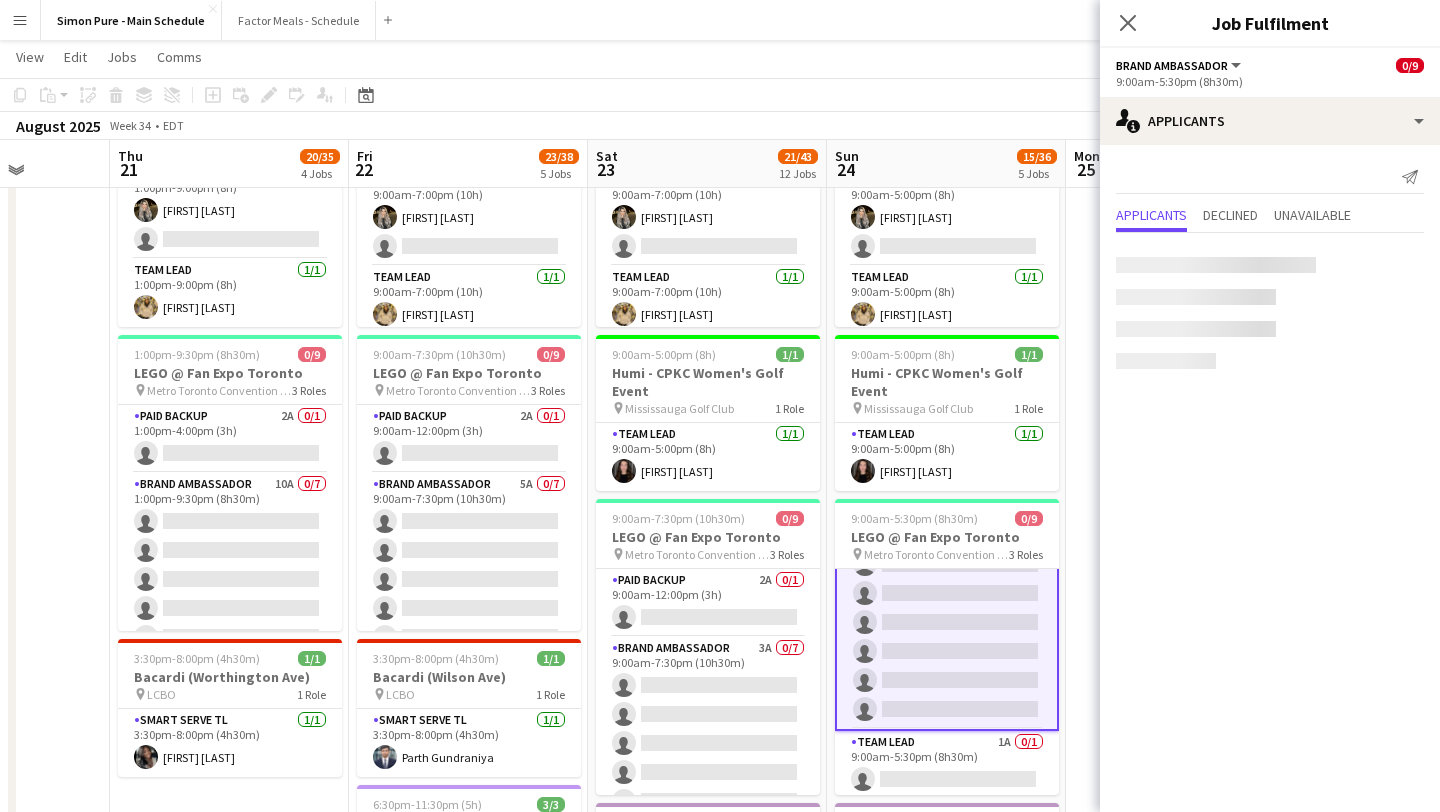 scroll, scrollTop: 154, scrollLeft: 0, axis: vertical 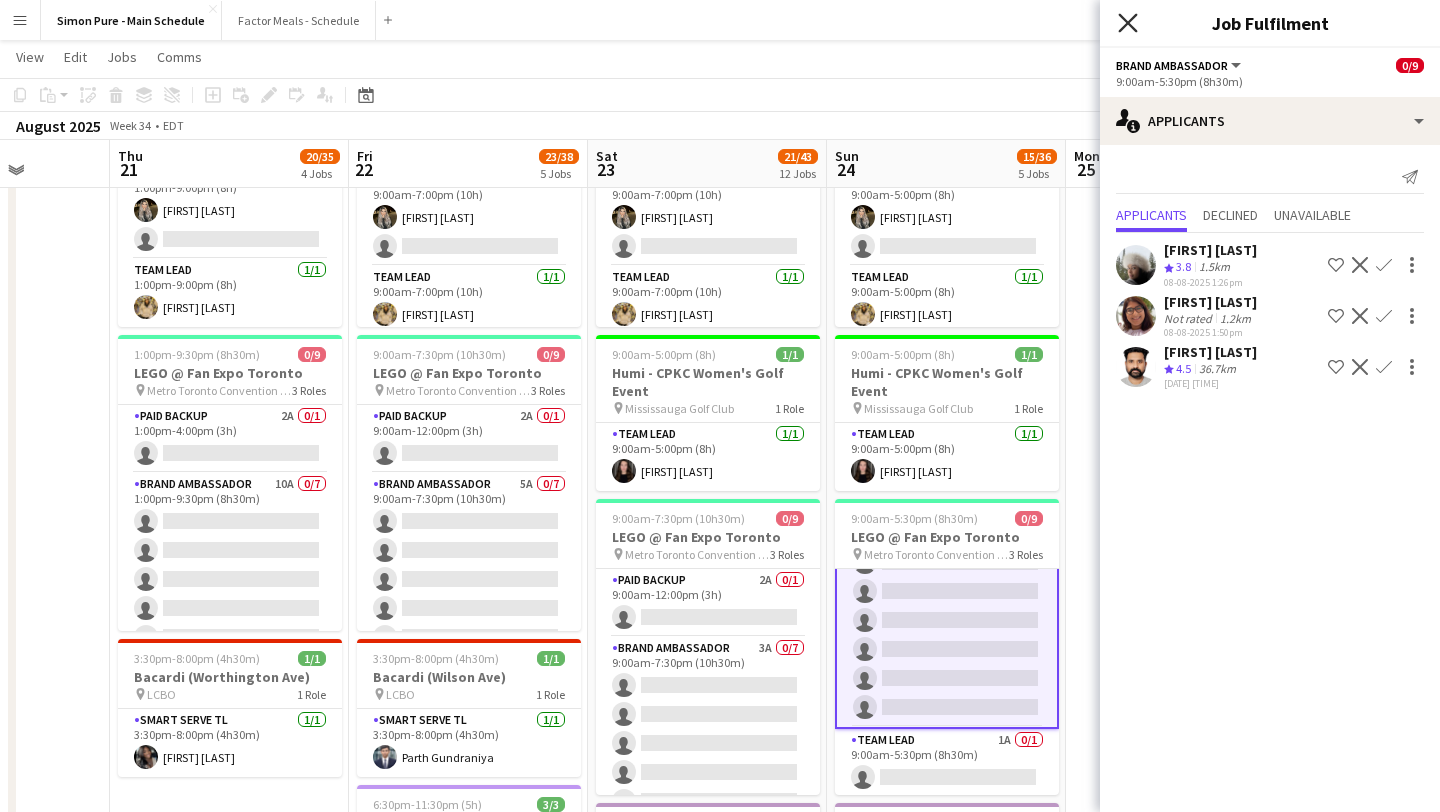 click on "Close pop-in" 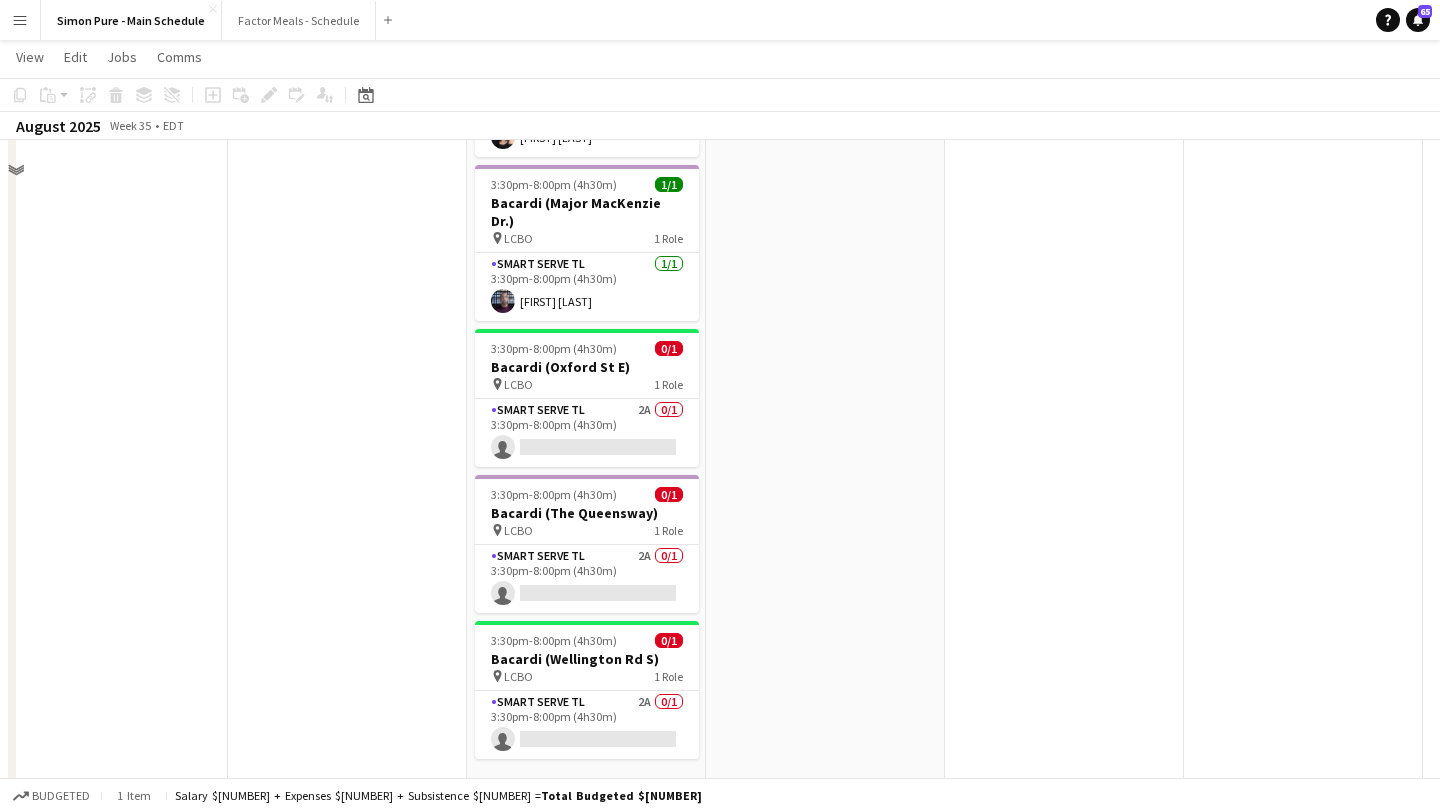 scroll, scrollTop: 0, scrollLeft: 926, axis: horizontal 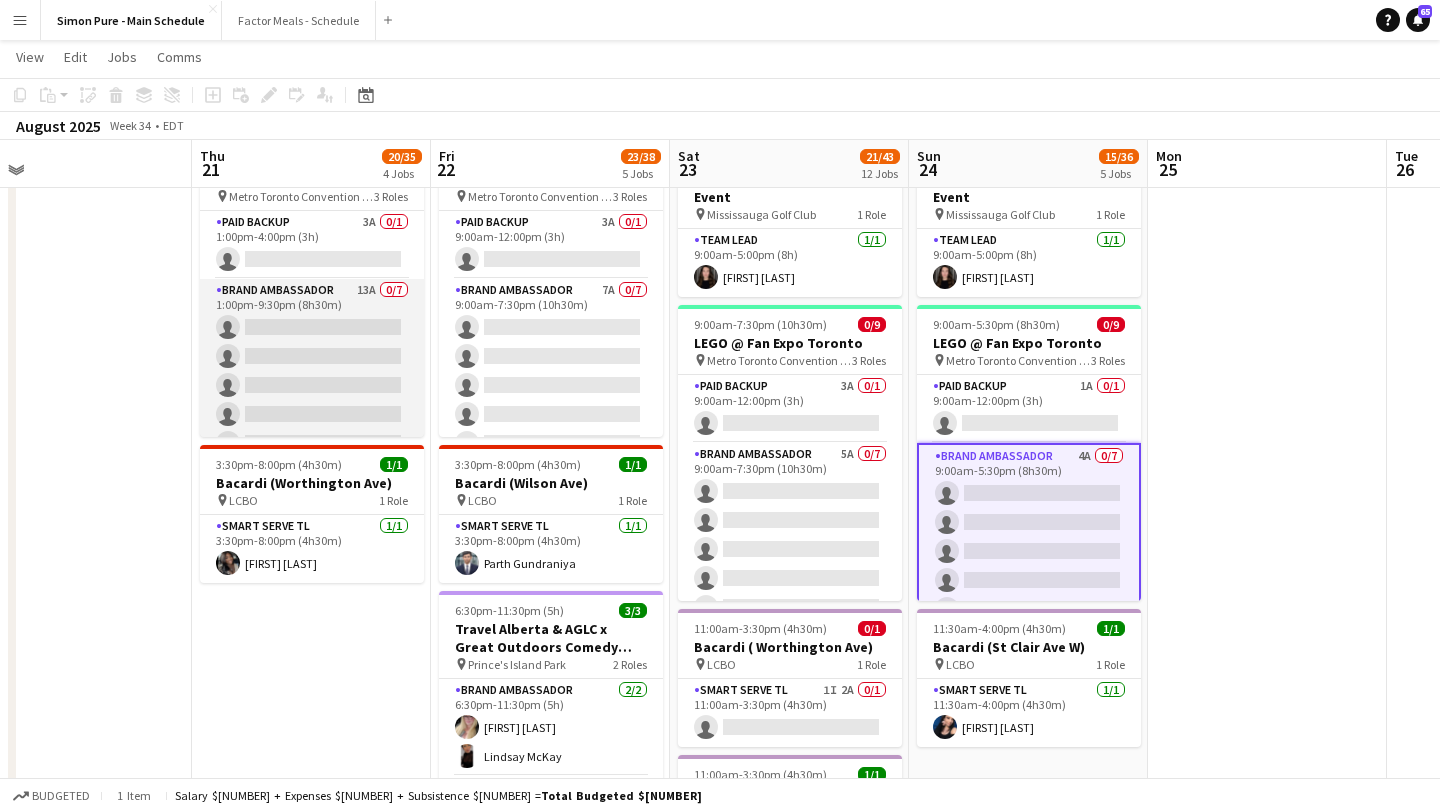 click on "Brand Ambassador    13A   0/7   1:00pm-9:30pm (8h30m)
single-neutral-actions
single-neutral-actions
single-neutral-actions
single-neutral-actions
single-neutral-actions
single-neutral-actions
single-neutral-actions" at bounding box center (312, 400) 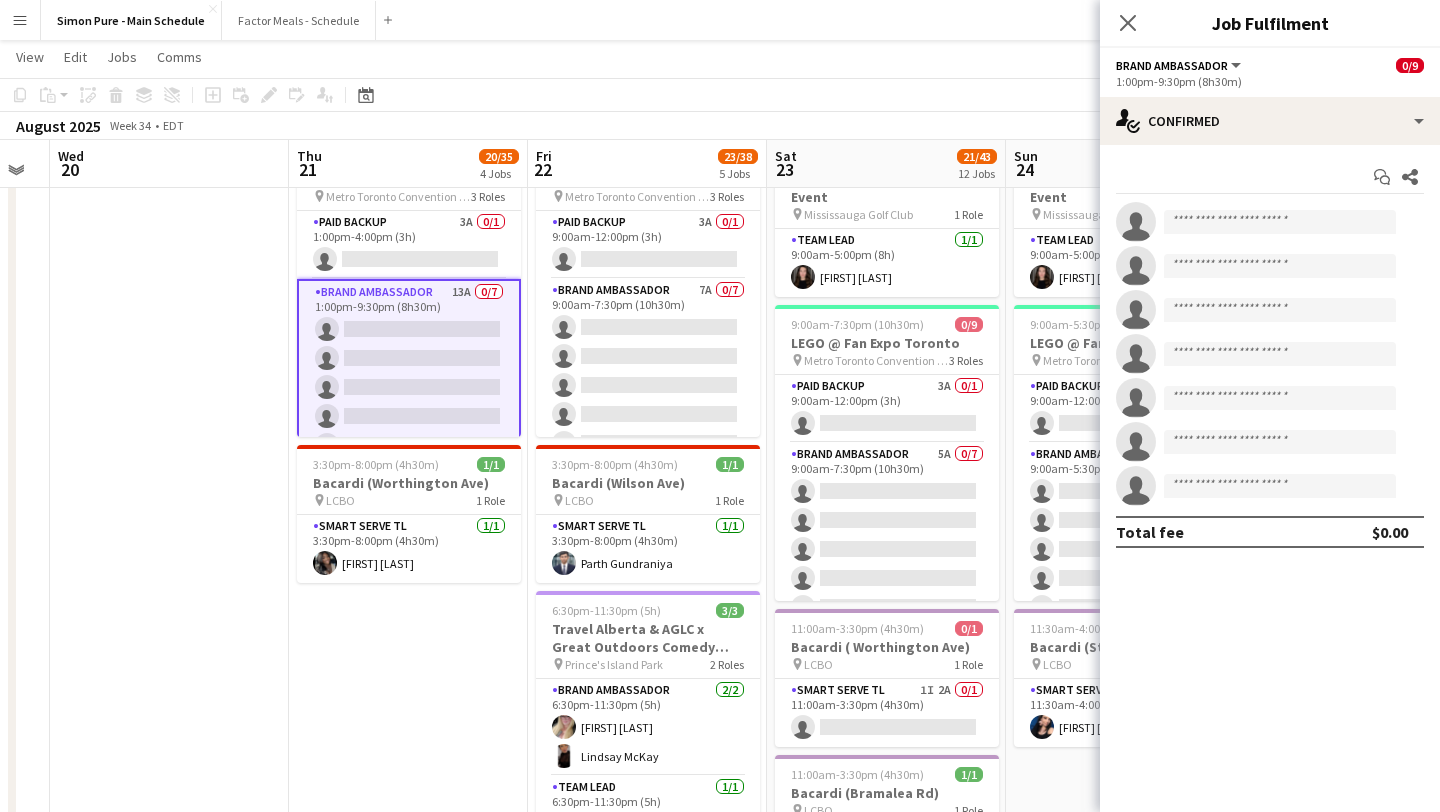 scroll, scrollTop: 0, scrollLeft: 710, axis: horizontal 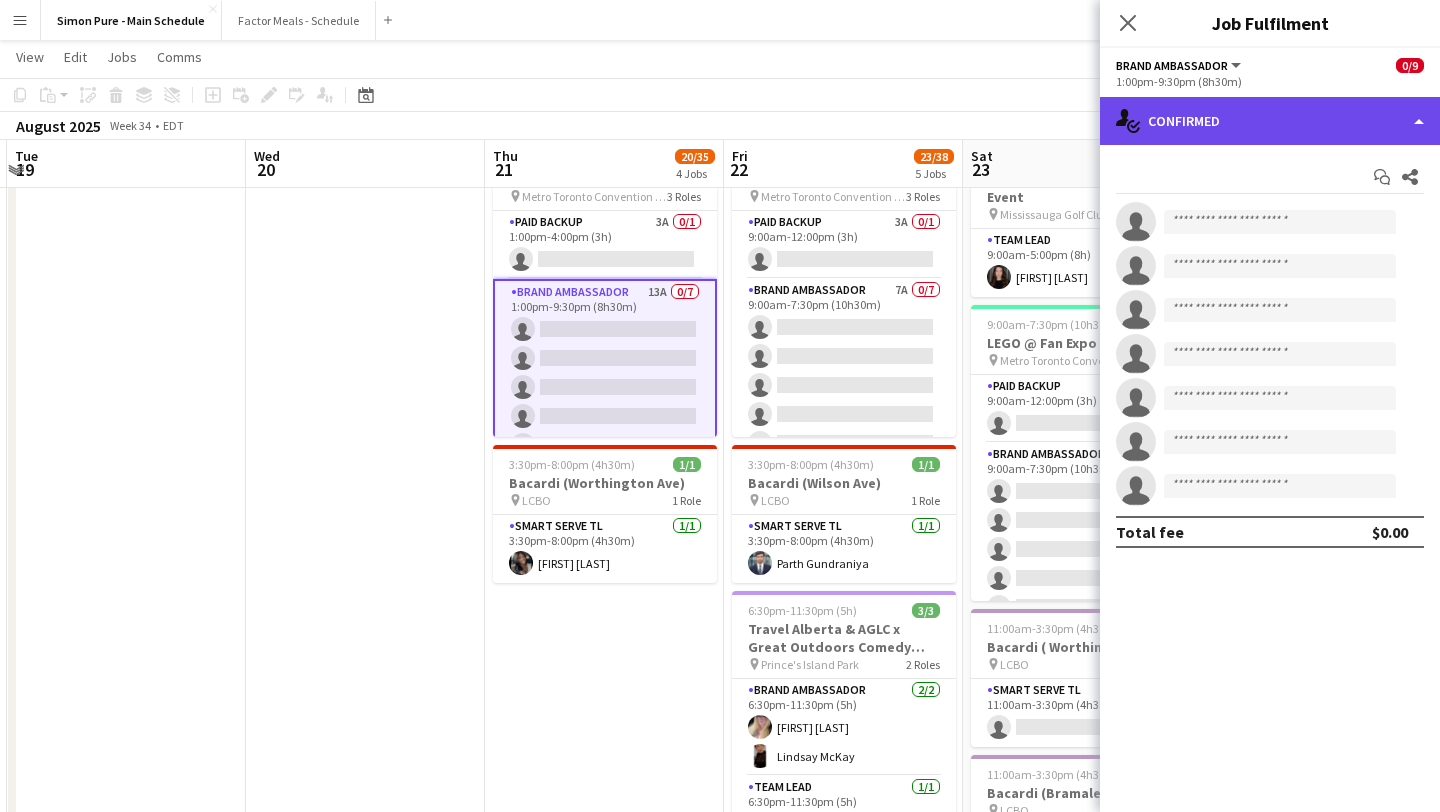 click on "single-neutral-actions-check-2
Confirmed" 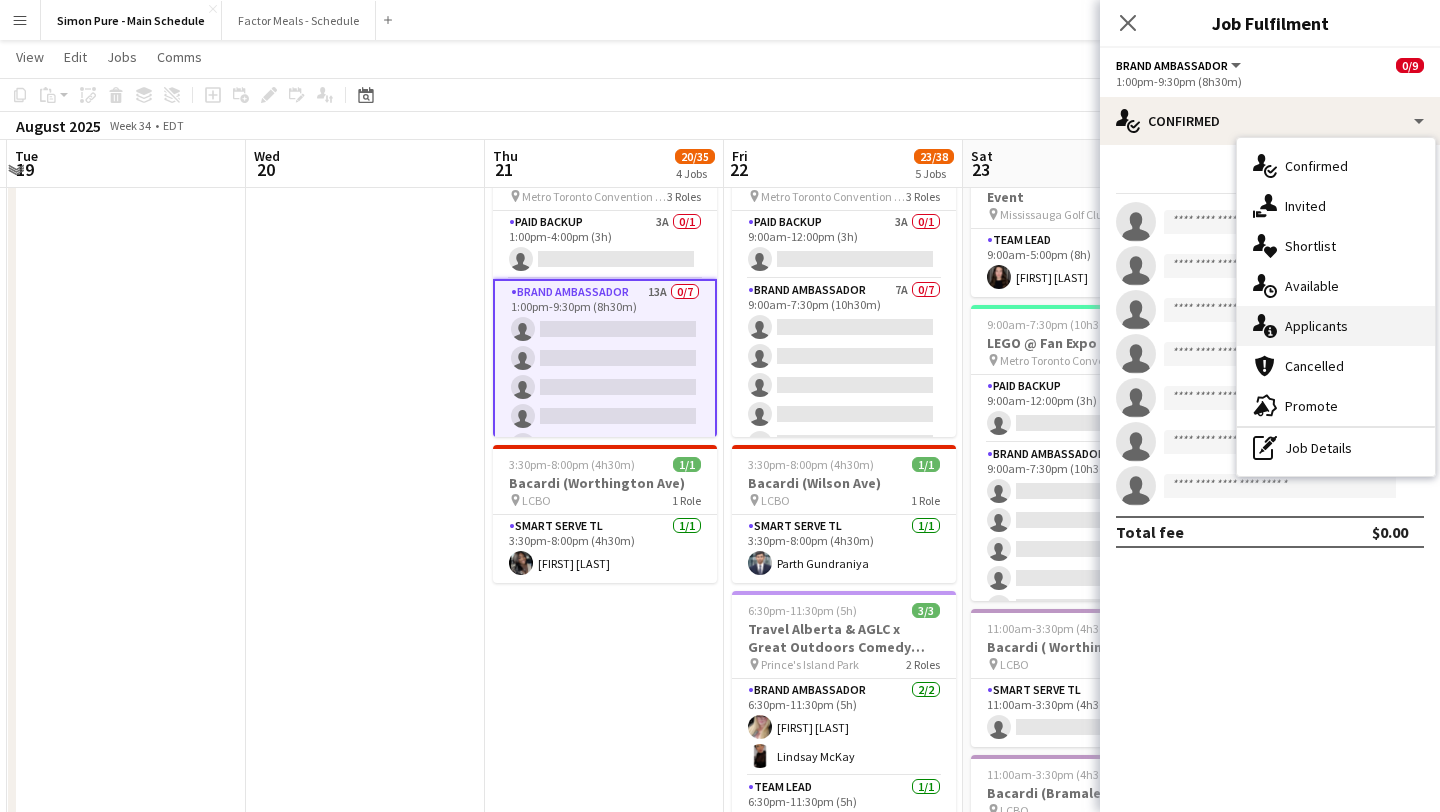 click on "single-neutral-actions-information
Applicants" at bounding box center (1336, 326) 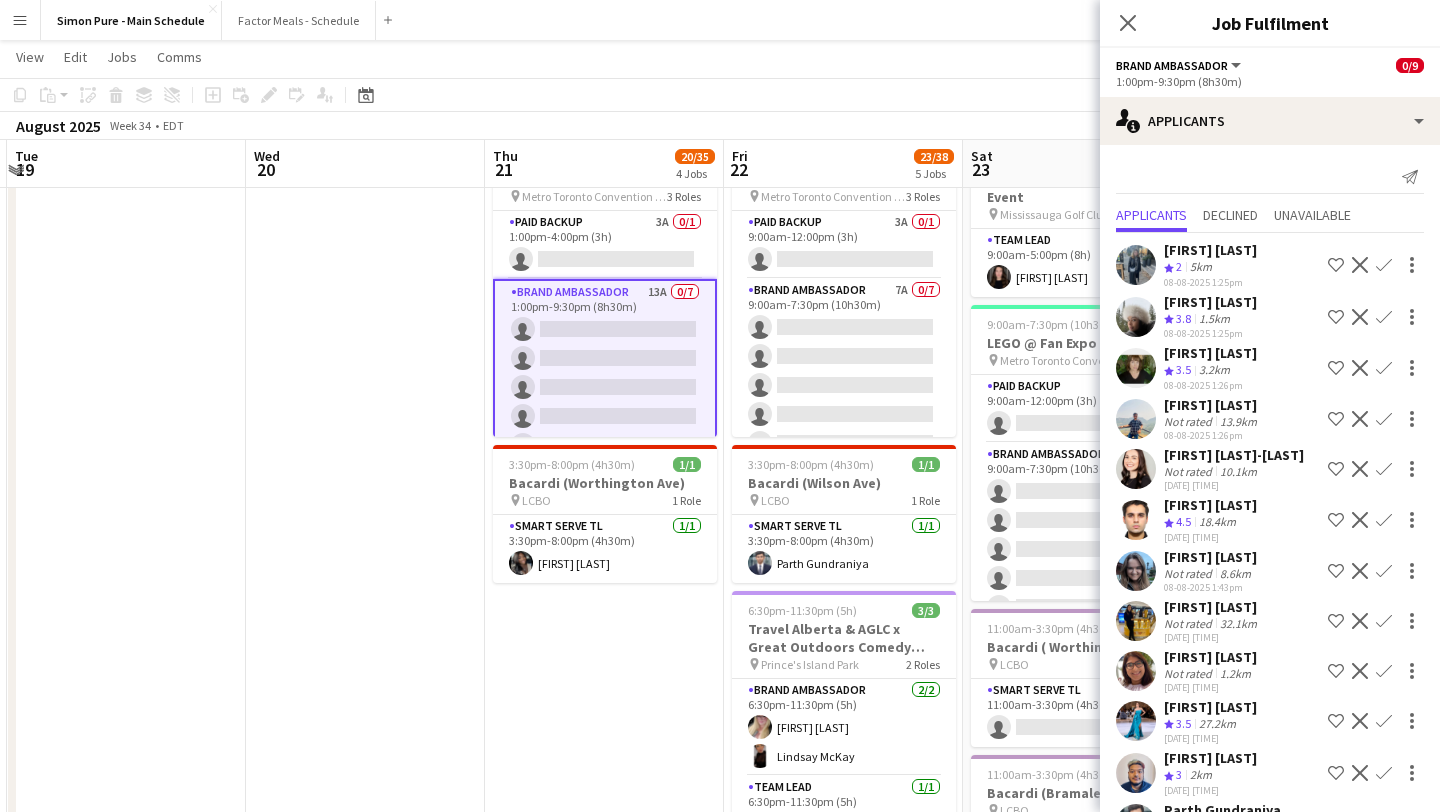 scroll, scrollTop: 120, scrollLeft: 0, axis: vertical 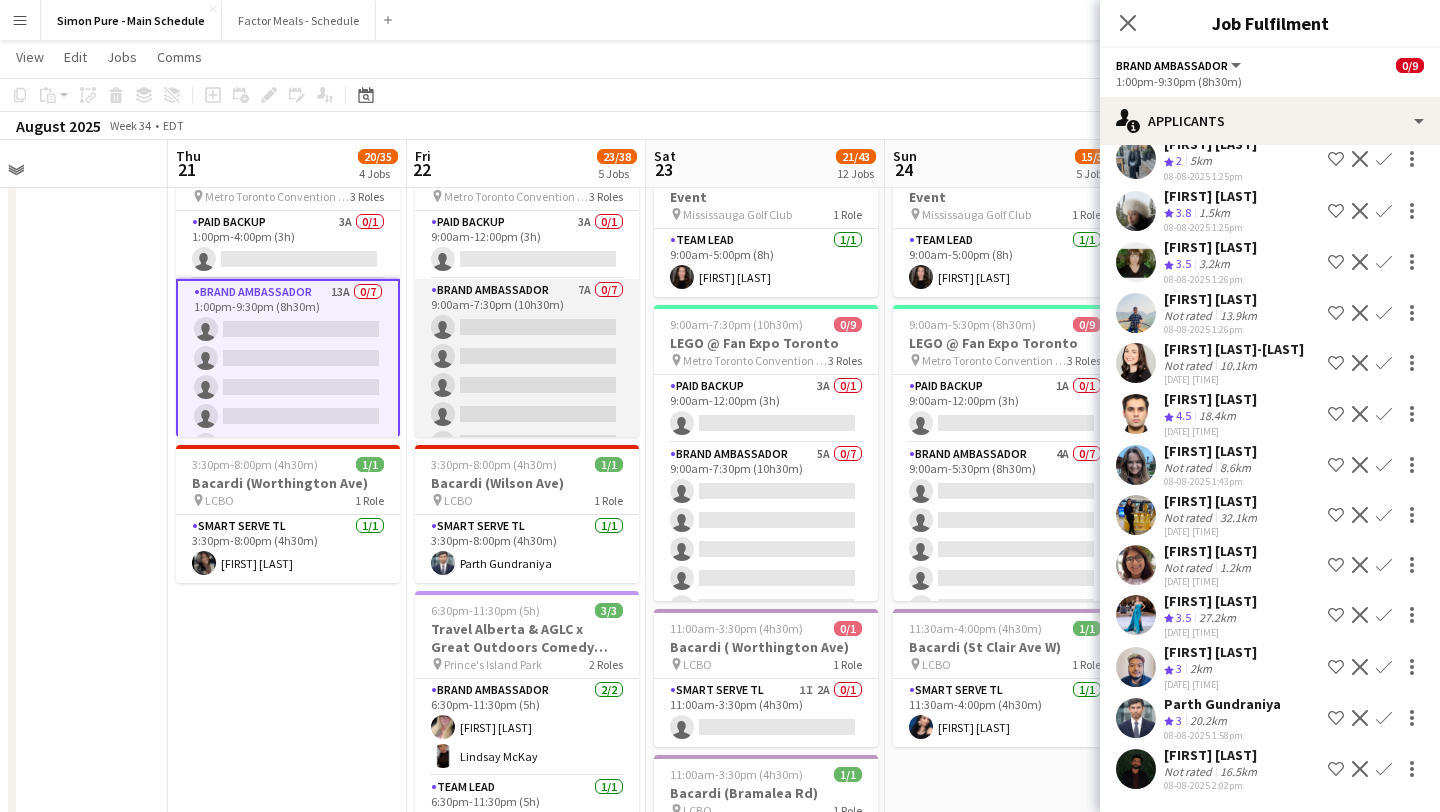 click on "Brand Ambassador    7A   0/7   9:00am-7:30pm (10h30m)
single-neutral-actions
single-neutral-actions
single-neutral-actions
single-neutral-actions
single-neutral-actions
single-neutral-actions
single-neutral-actions" at bounding box center (527, 400) 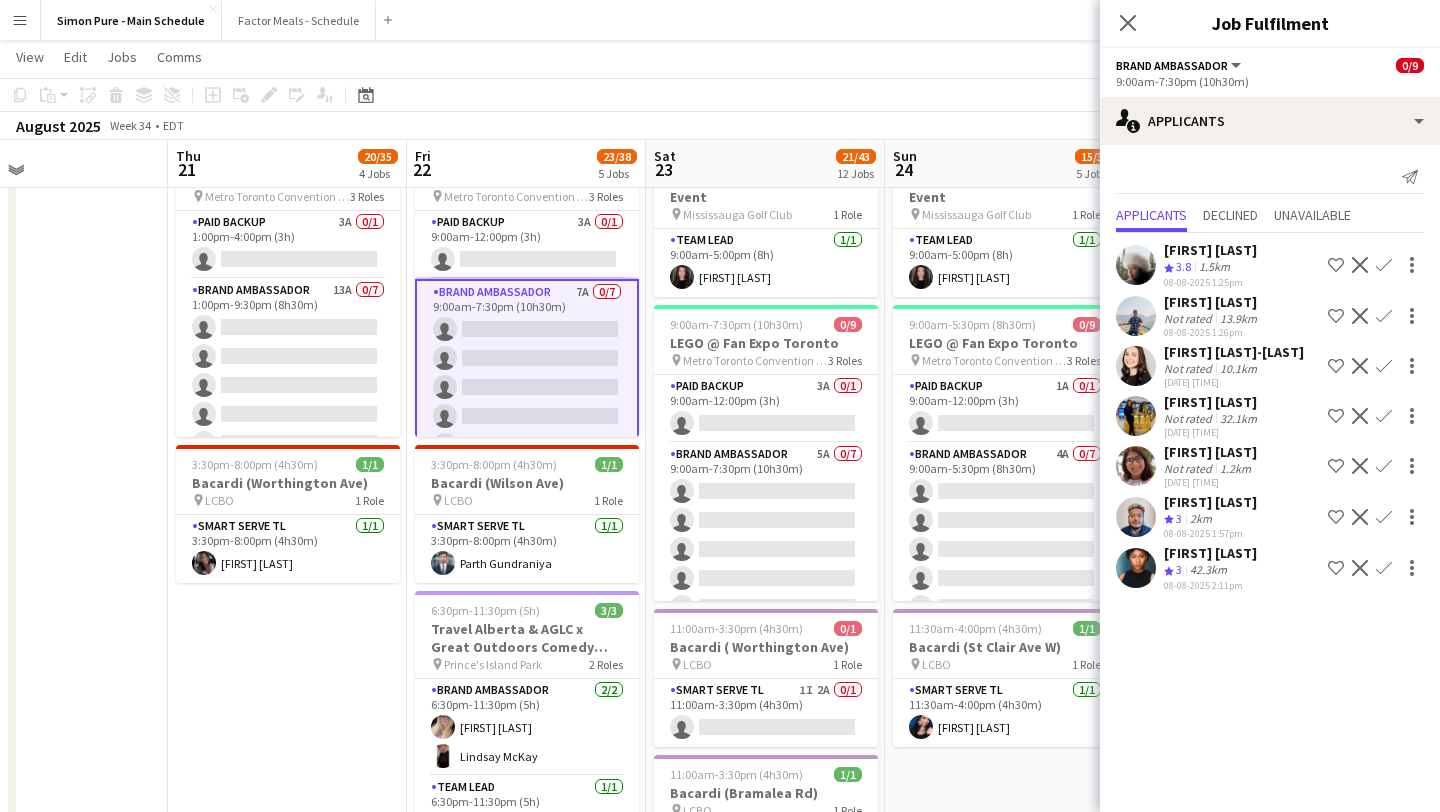scroll, scrollTop: 0, scrollLeft: 0, axis: both 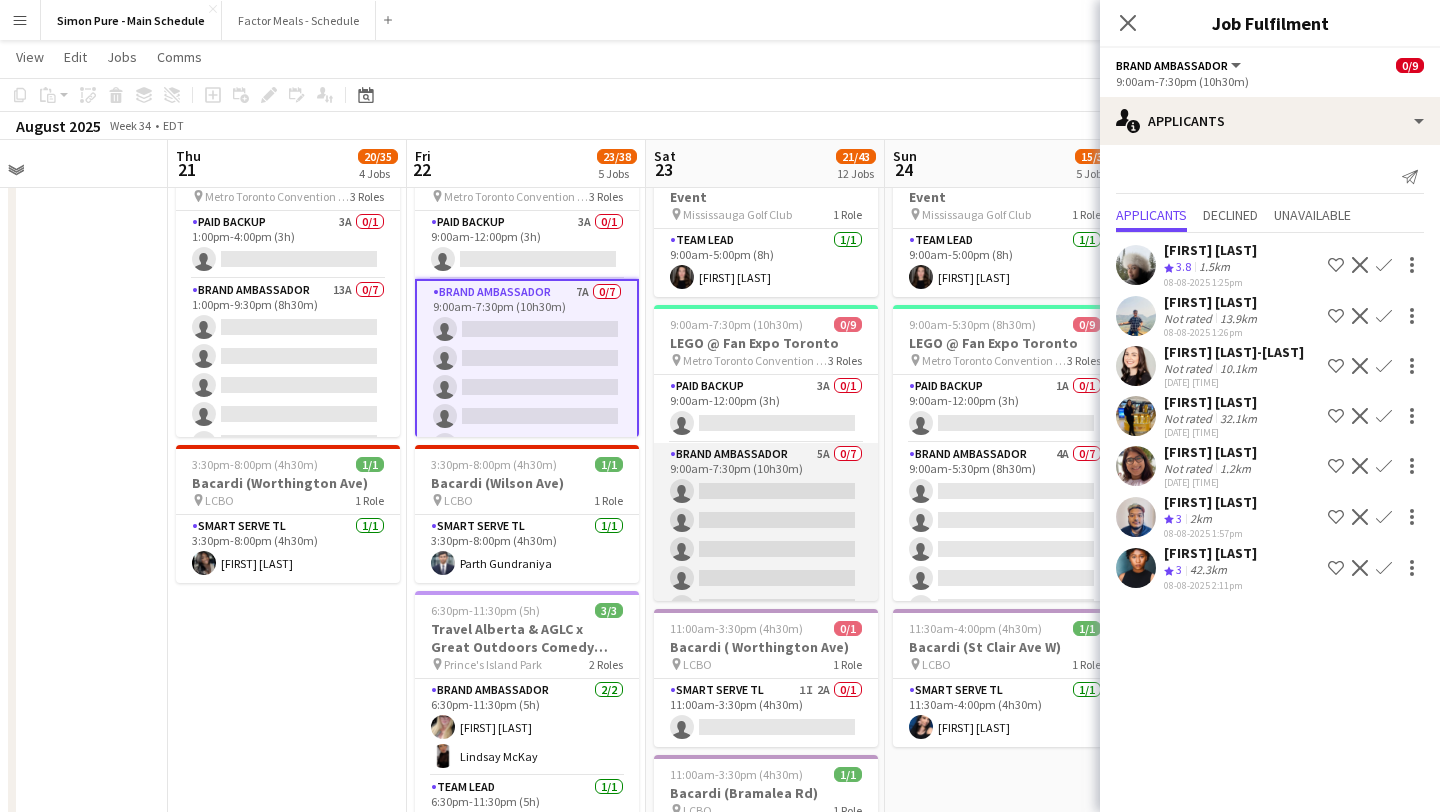 click on "Brand Ambassador    5A   0/7   9:00am-7:30pm (10h30m)
single-neutral-actions
single-neutral-actions
single-neutral-actions
single-neutral-actions
single-neutral-actions
single-neutral-actions
single-neutral-actions" at bounding box center [766, 564] 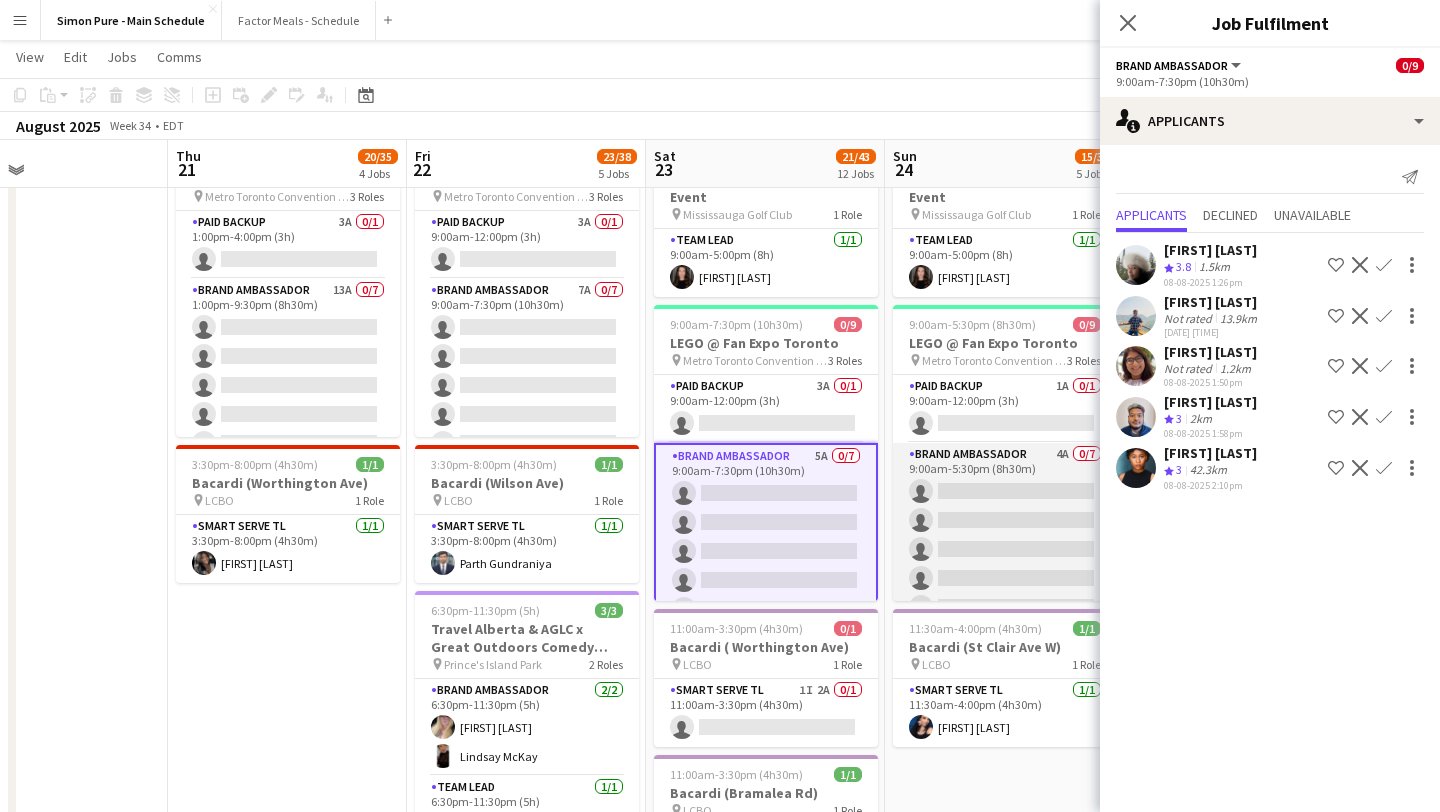 click on "Brand Ambassador    4A   0/7   9:00am-5:30pm (8h30m)
single-neutral-actions
single-neutral-actions
single-neutral-actions
single-neutral-actions
single-neutral-actions
single-neutral-actions
single-neutral-actions" at bounding box center [1005, 564] 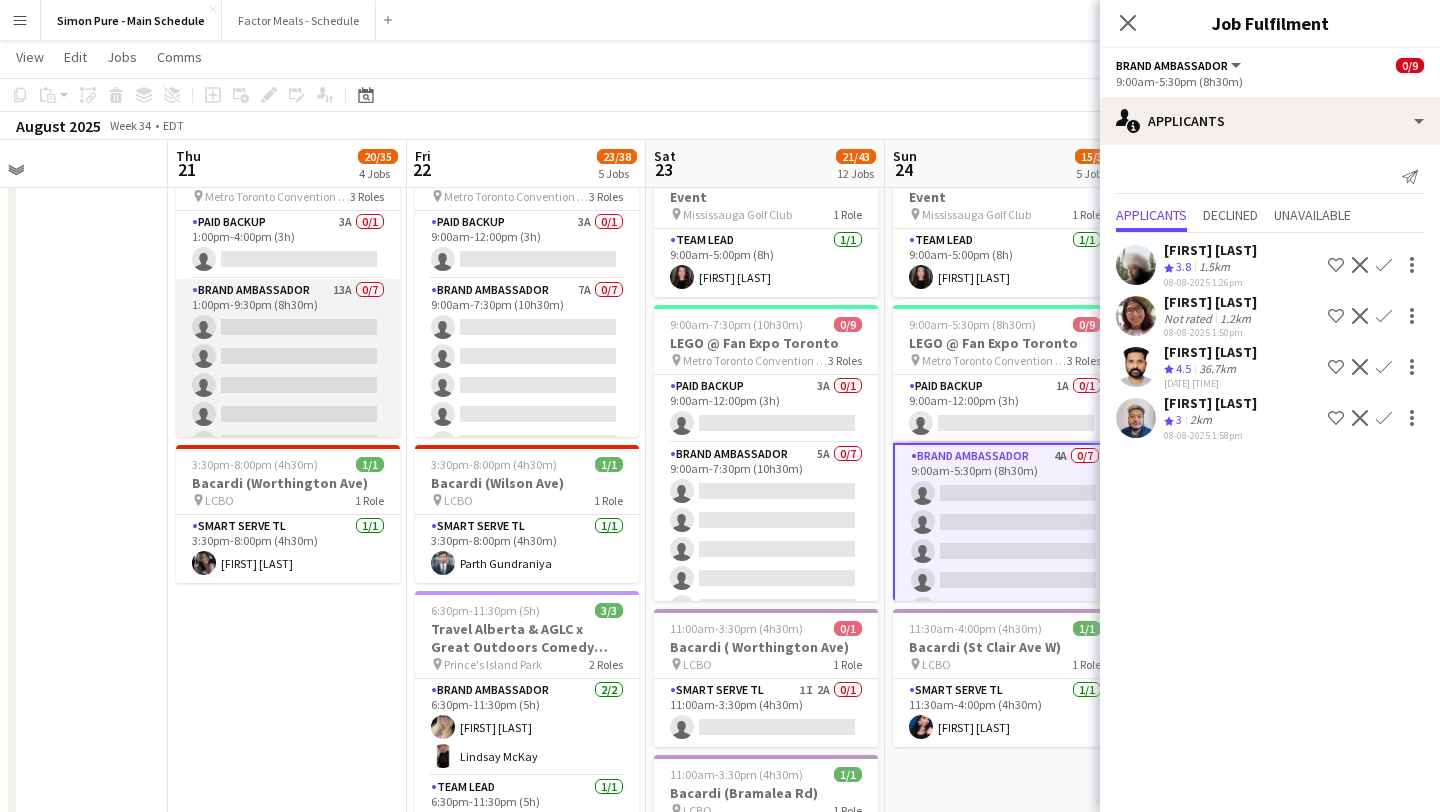 scroll, scrollTop: 152, scrollLeft: 0, axis: vertical 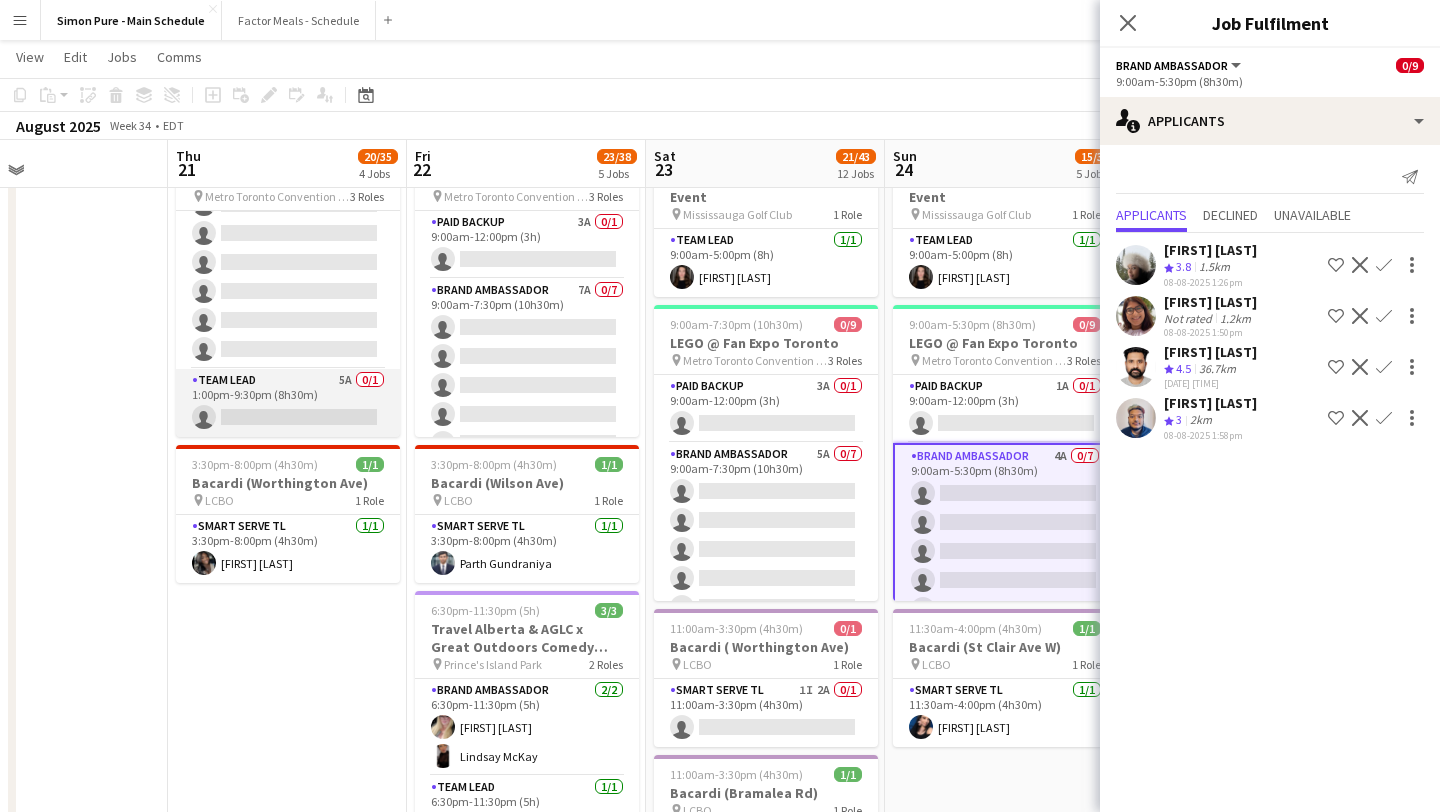 click on "Team Lead   5A   0/1   1:00pm-9:30pm (8h30m)
single-neutral-actions" at bounding box center (288, 403) 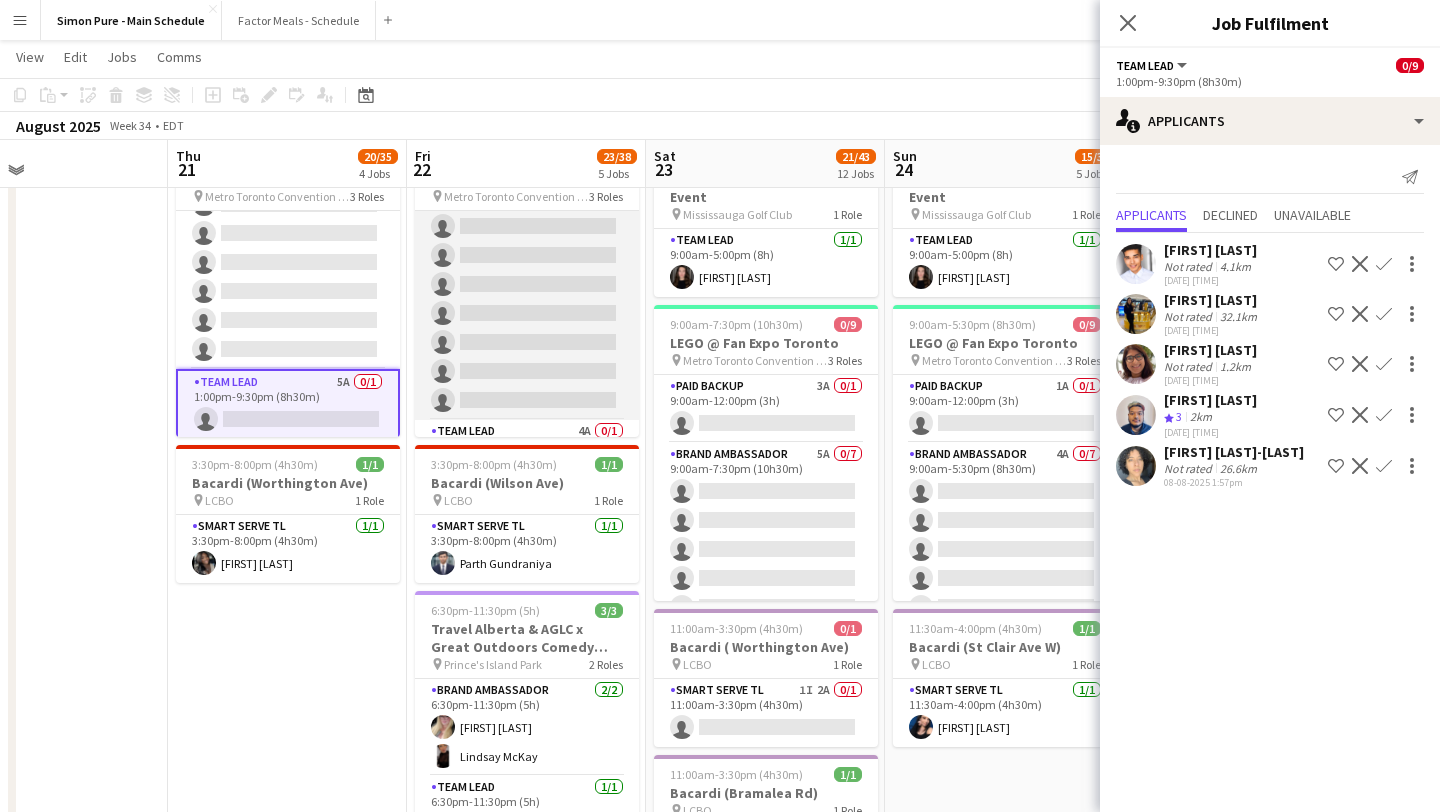 scroll, scrollTop: 152, scrollLeft: 0, axis: vertical 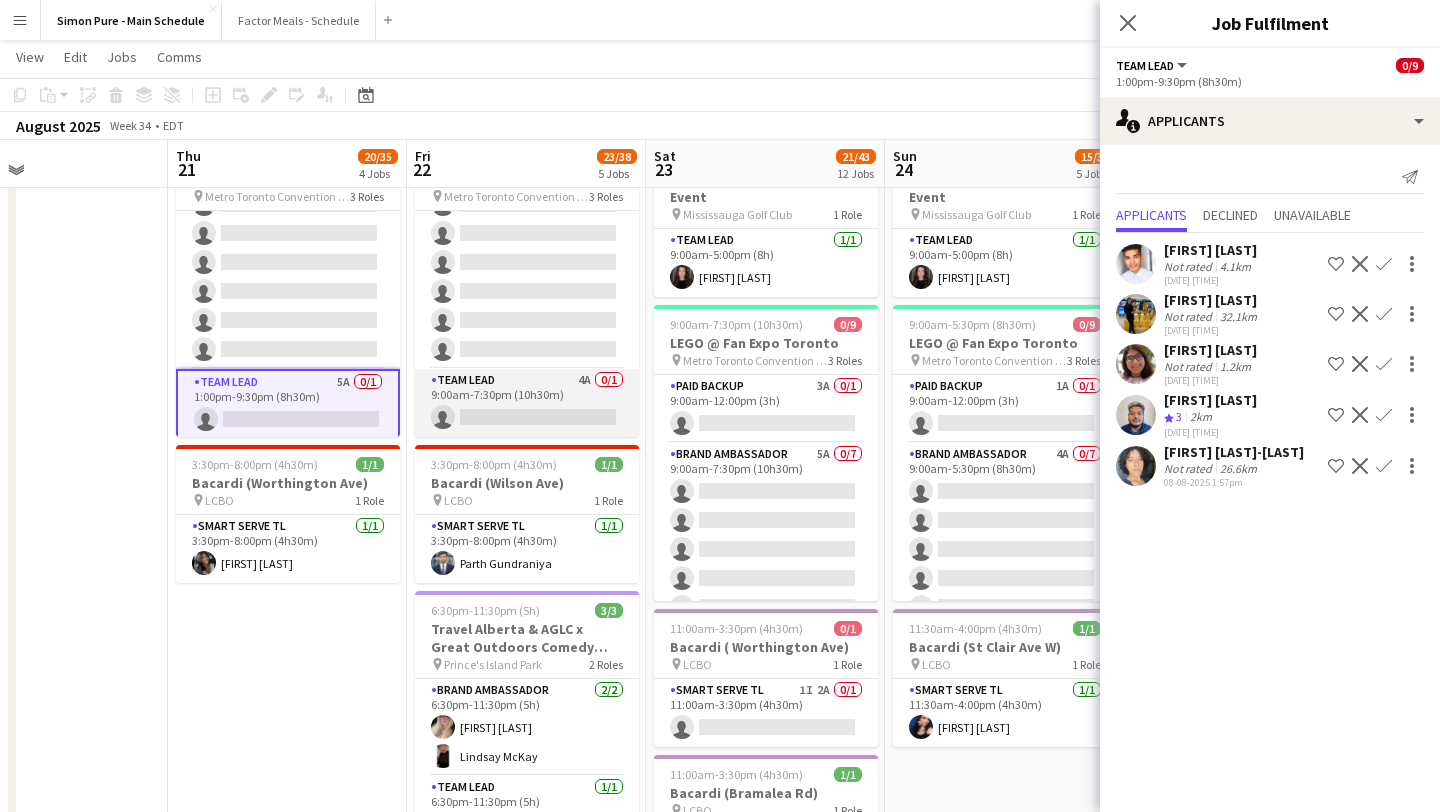 click on "Team Lead   4A   0/1   9:00am-7:30pm (10h30m)
single-neutral-actions" at bounding box center [527, 403] 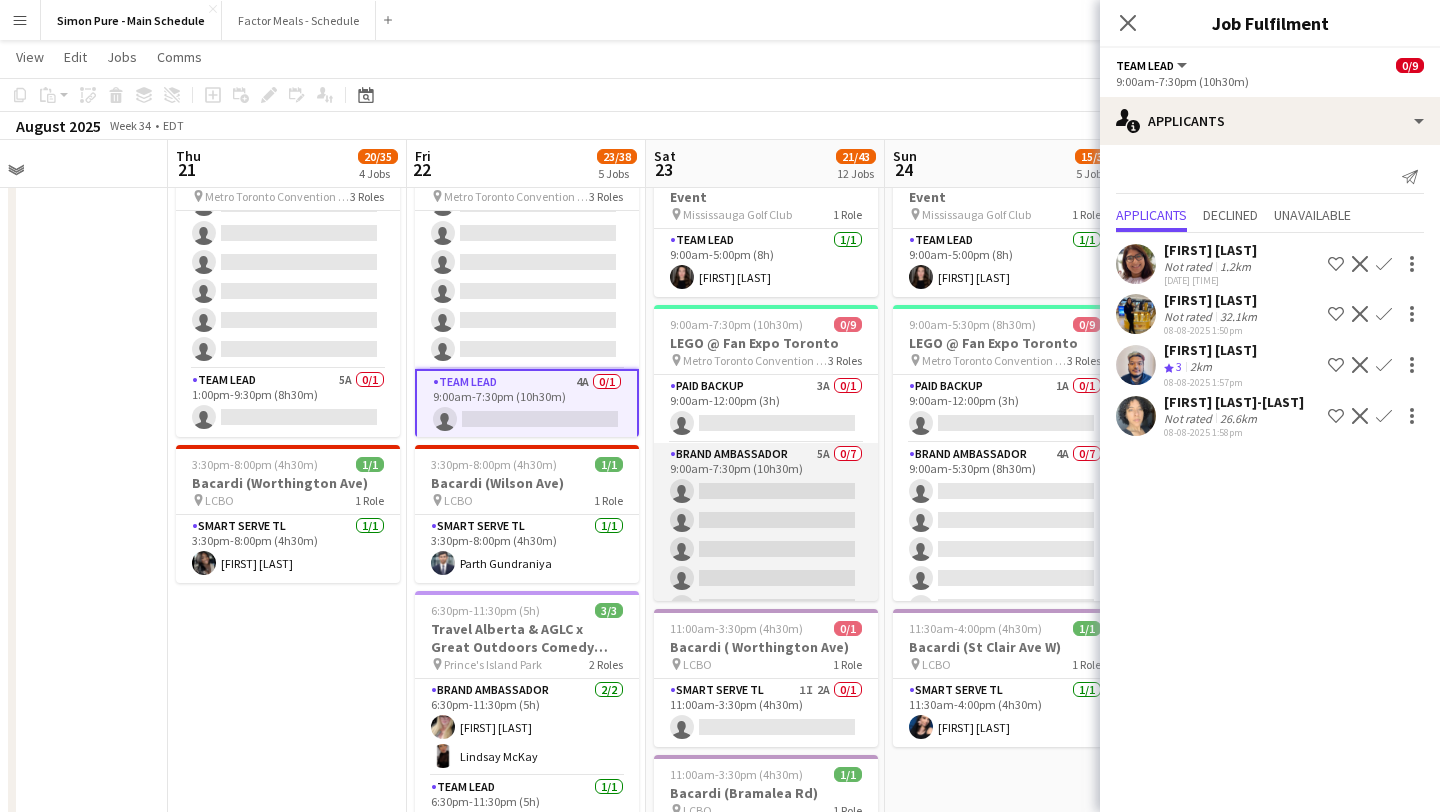 scroll, scrollTop: 152, scrollLeft: 0, axis: vertical 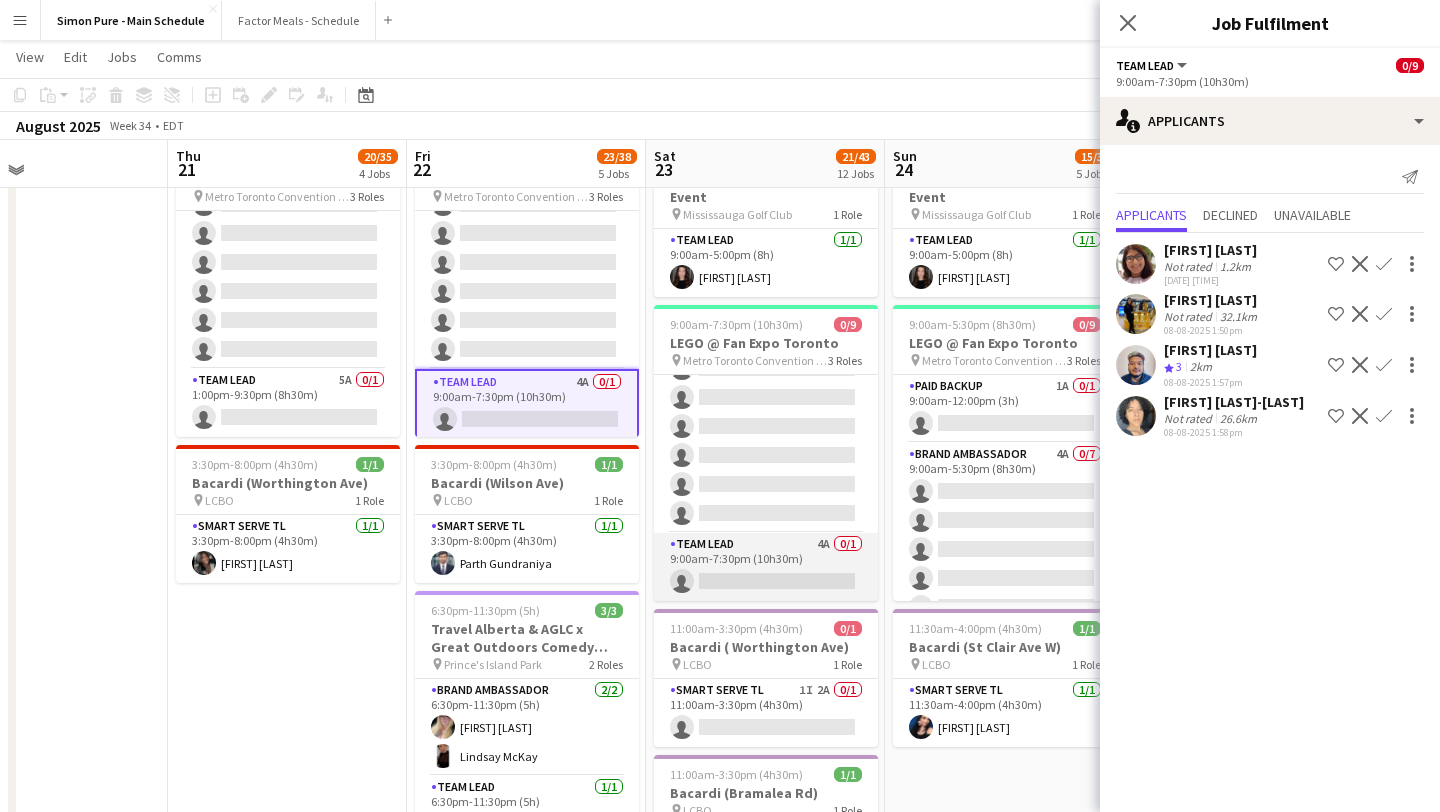 click on "Team Lead   4A   0/1   9:00am-7:30pm (10h30m)
single-neutral-actions" at bounding box center [766, 567] 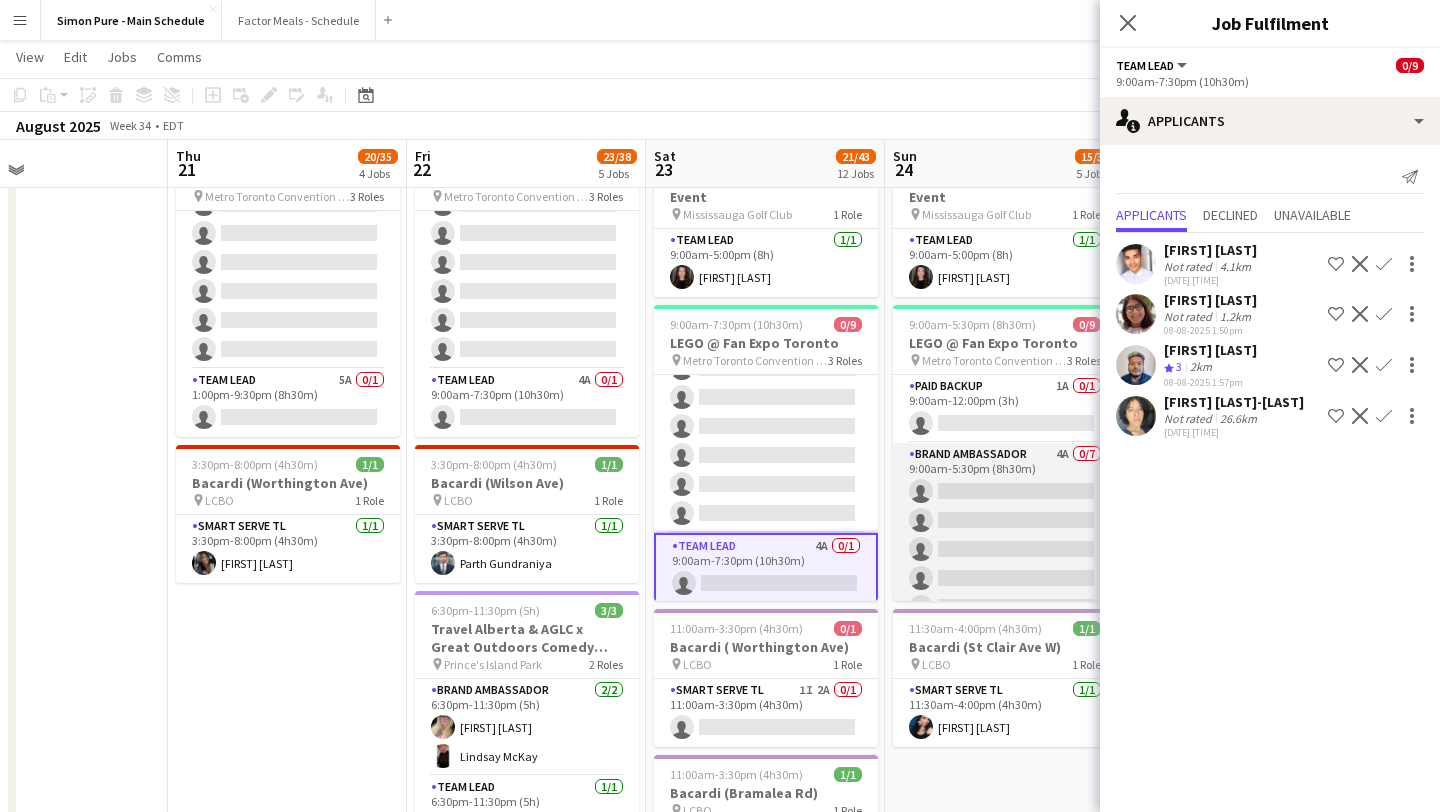 scroll, scrollTop: 152, scrollLeft: 0, axis: vertical 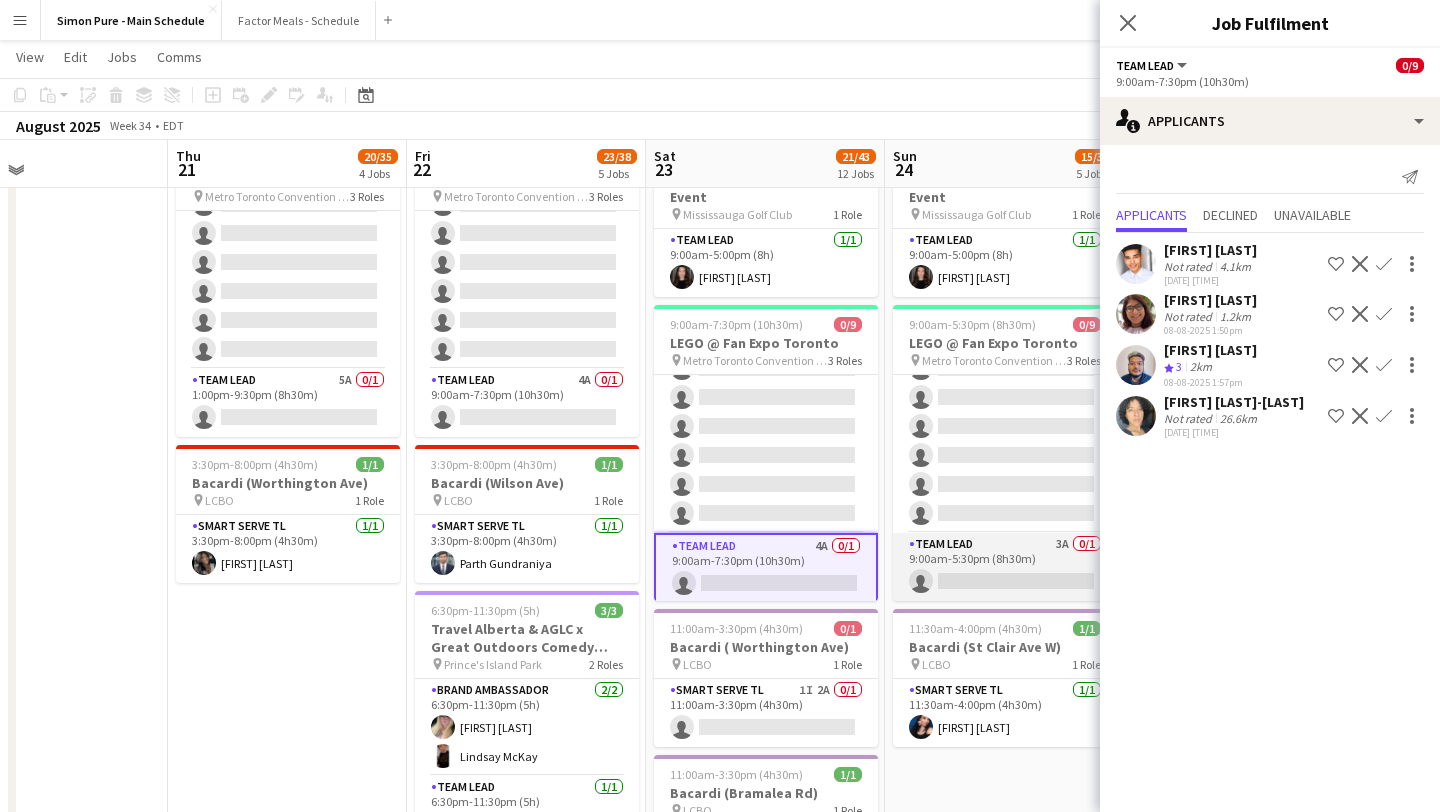 click on "Team Lead   3A   0/1   9:00am-5:30pm (8h30m)
single-neutral-actions" at bounding box center (1005, 567) 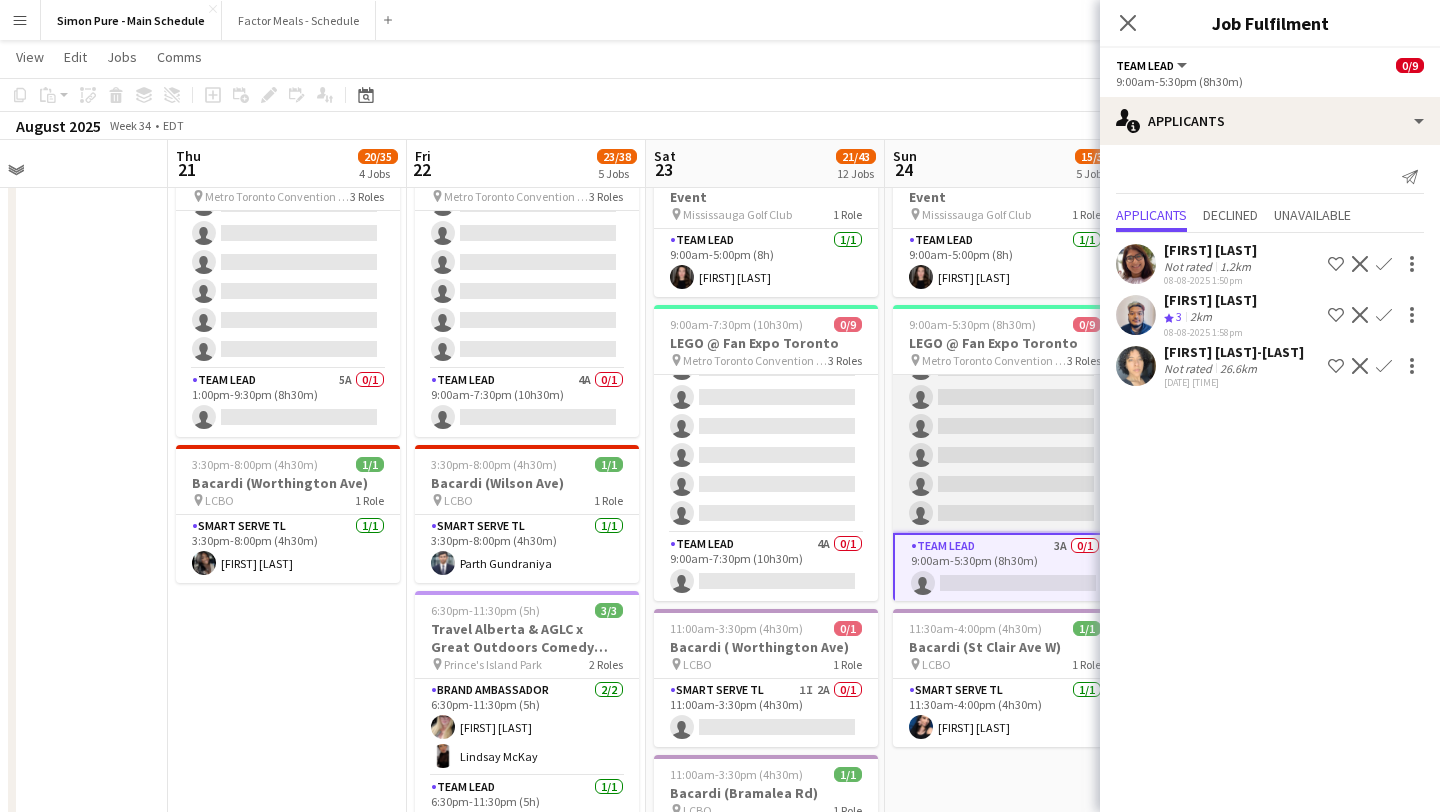 click on "Brand Ambassador    4A   0/7   9:00am-5:30pm (8h30m)
single-neutral-actions
single-neutral-actions
single-neutral-actions
single-neutral-actions
single-neutral-actions
single-neutral-actions
single-neutral-actions" at bounding box center [1005, 412] 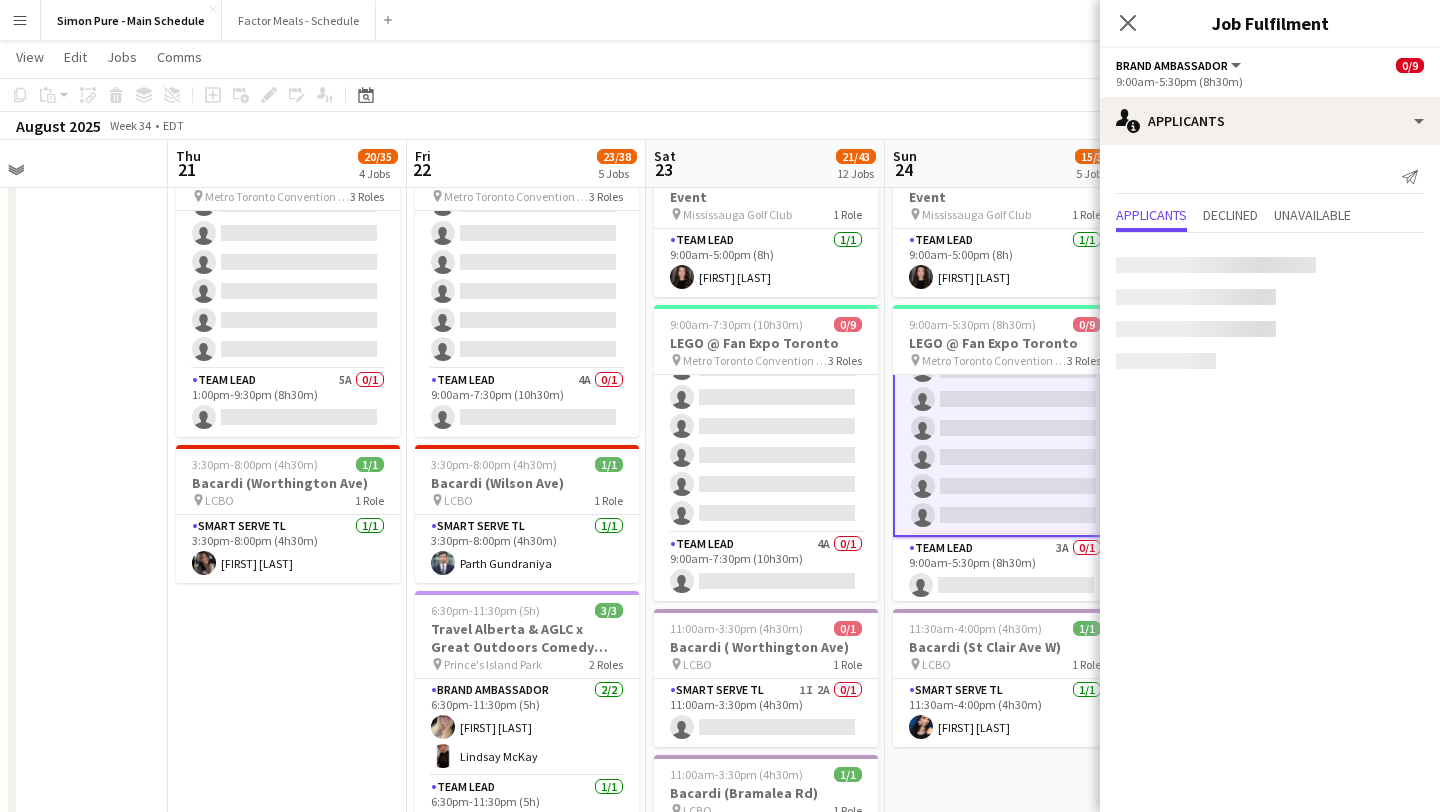scroll, scrollTop: 154, scrollLeft: 0, axis: vertical 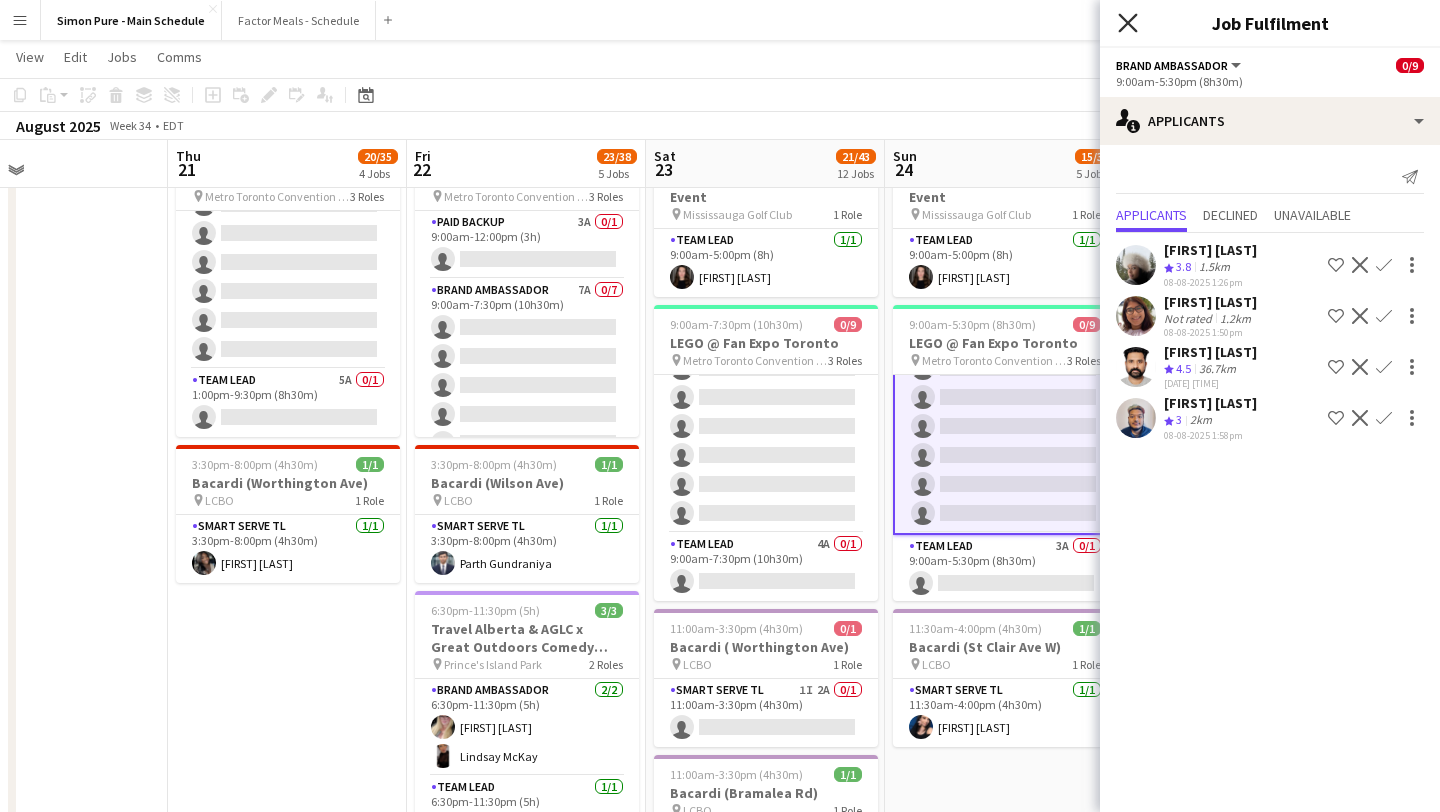 click 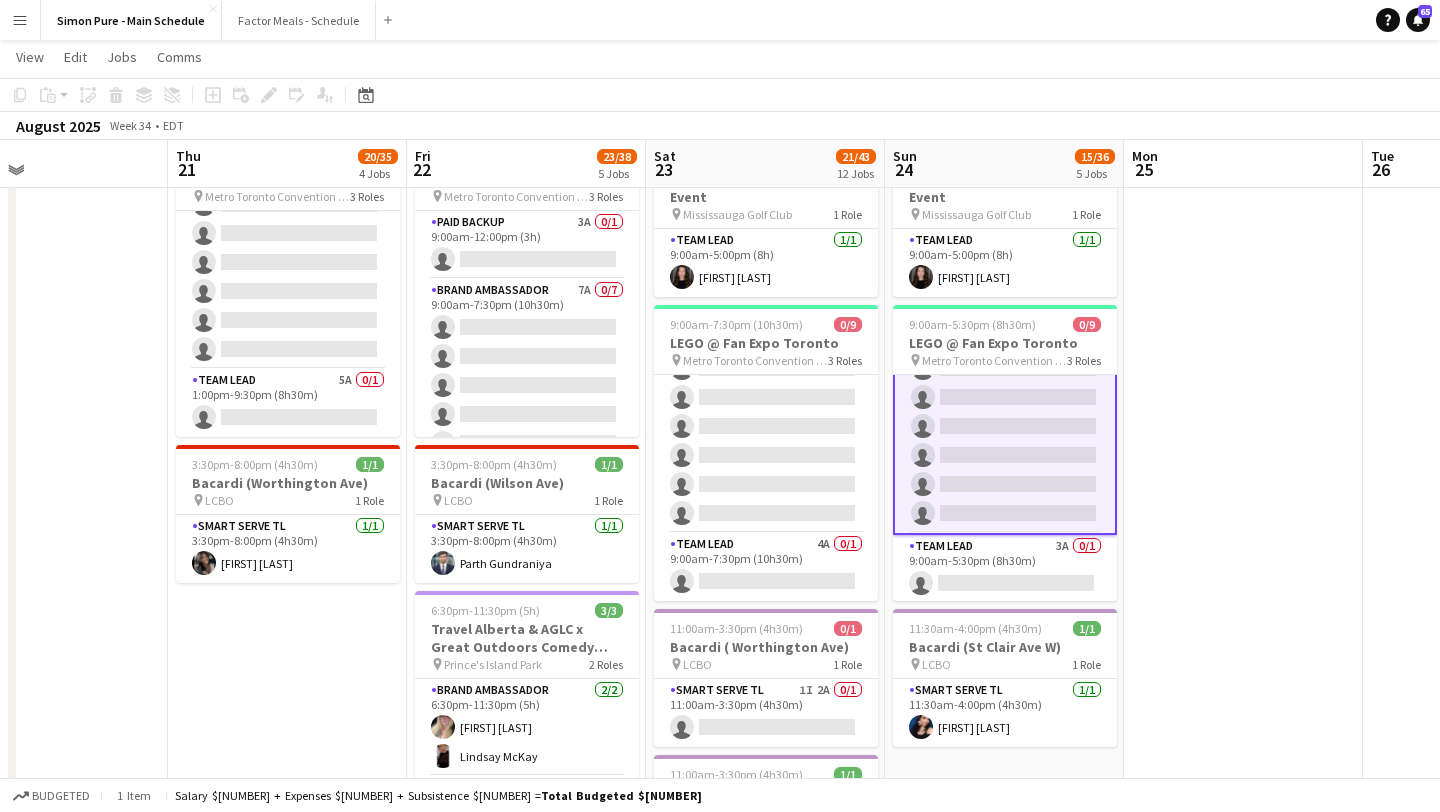 click on "Menu" at bounding box center [20, 20] 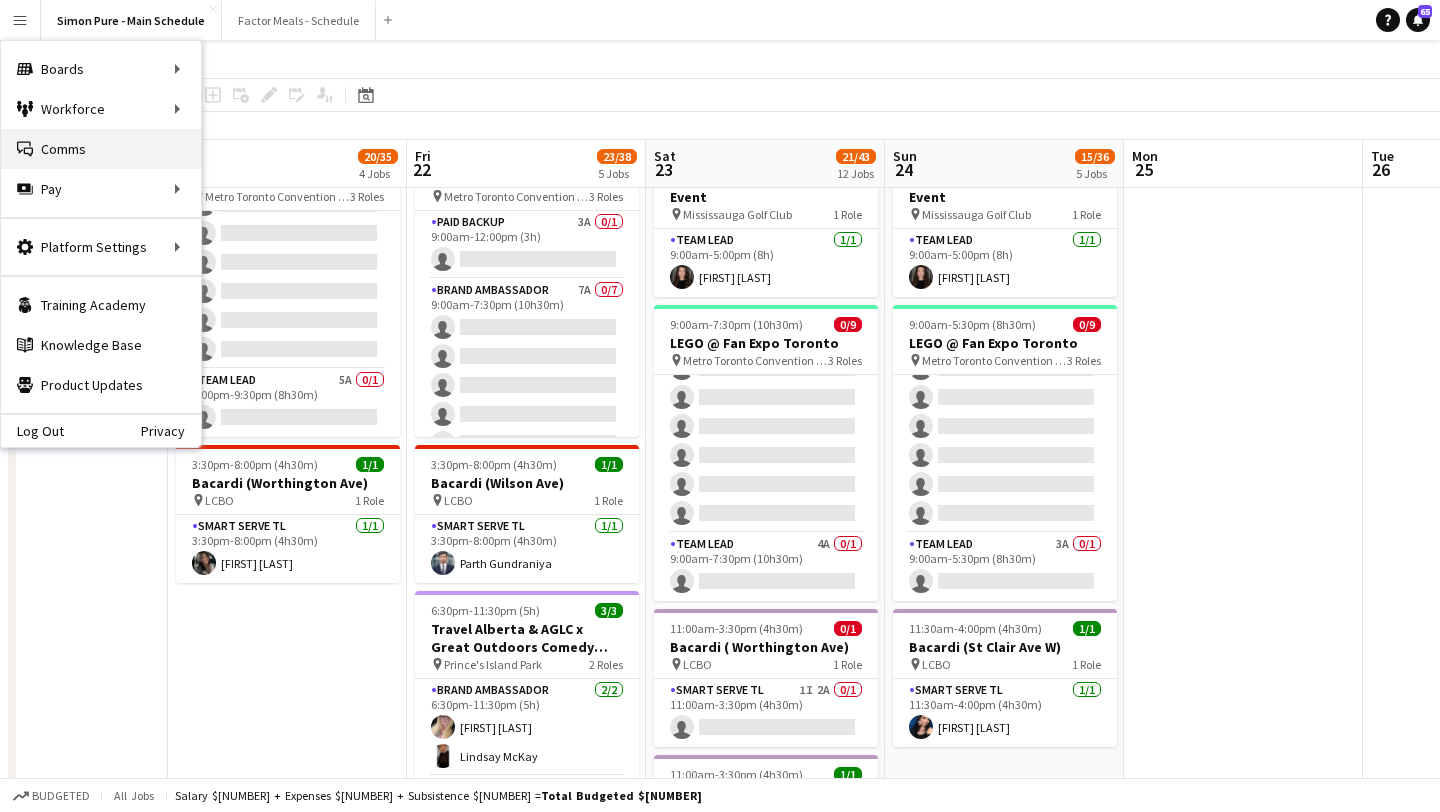 scroll, scrollTop: 152, scrollLeft: 0, axis: vertical 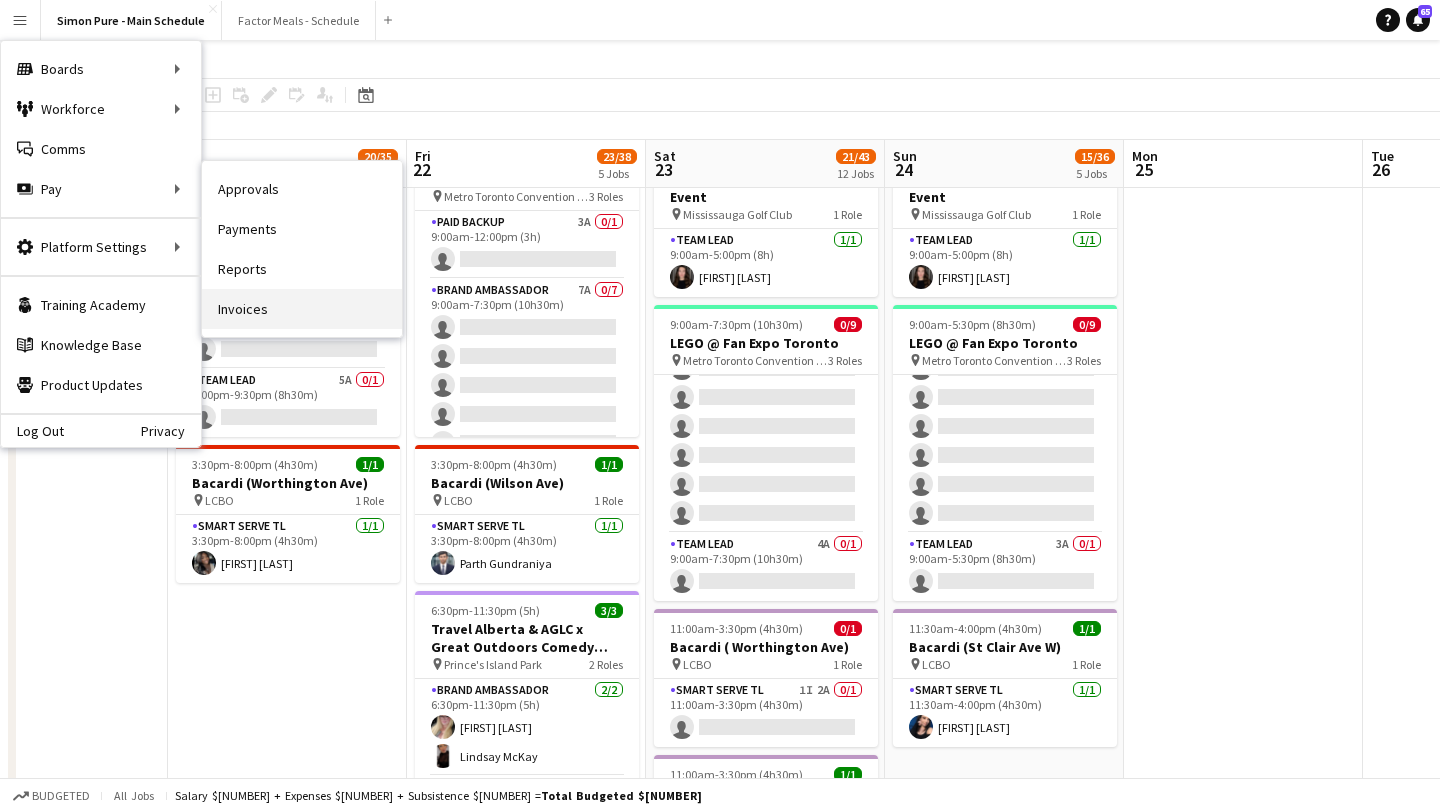 click on "Invoices" at bounding box center (302, 309) 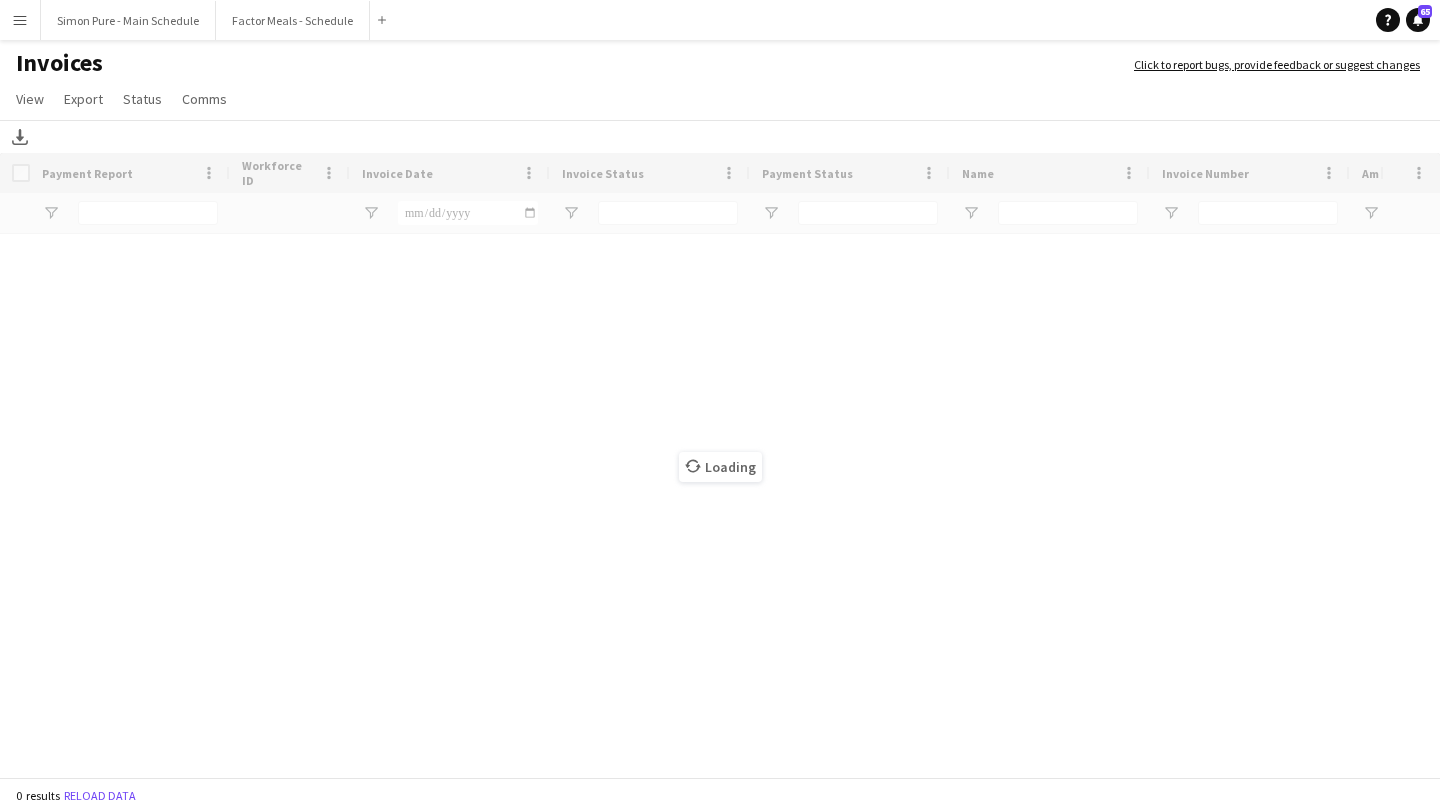 scroll, scrollTop: 0, scrollLeft: 0, axis: both 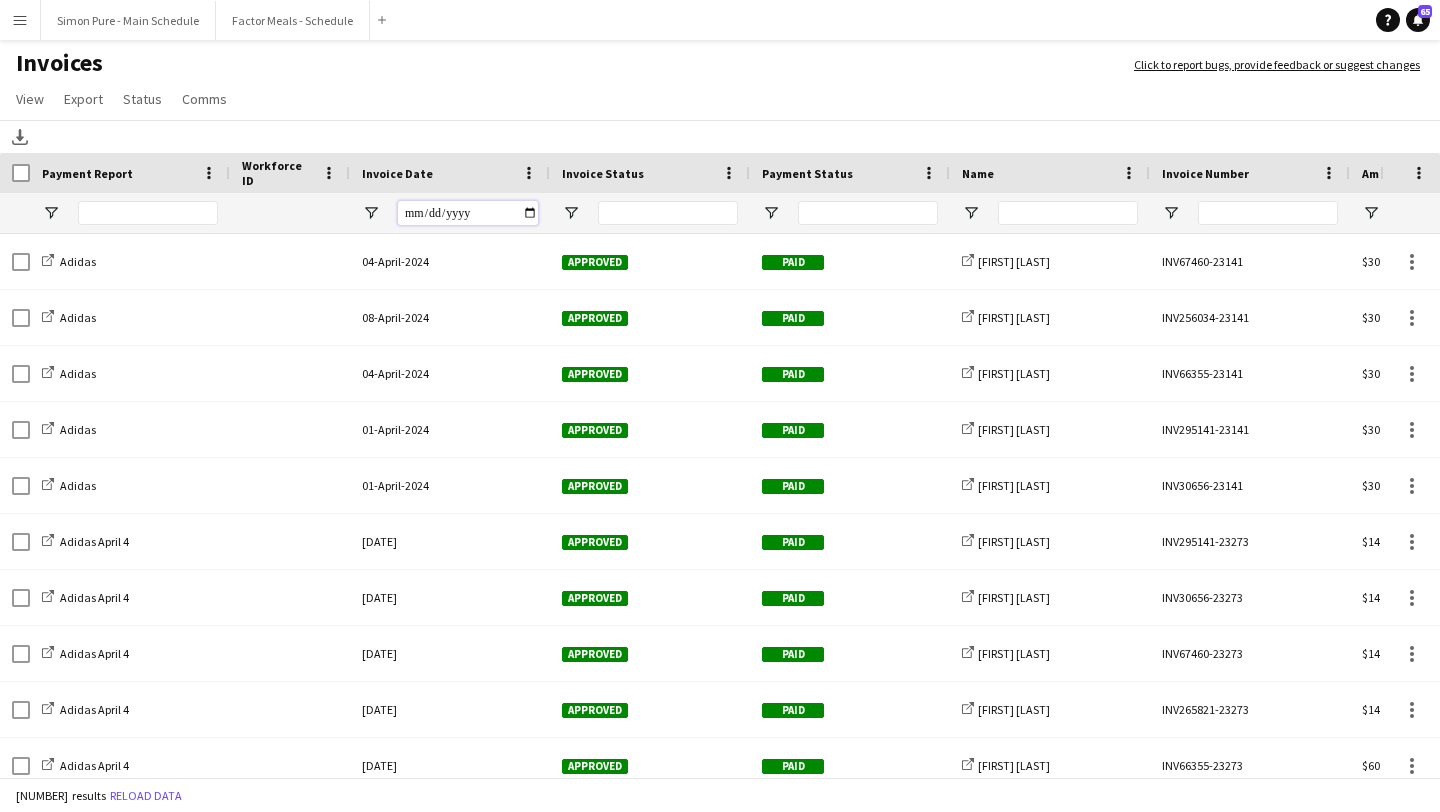 click at bounding box center (468, 213) 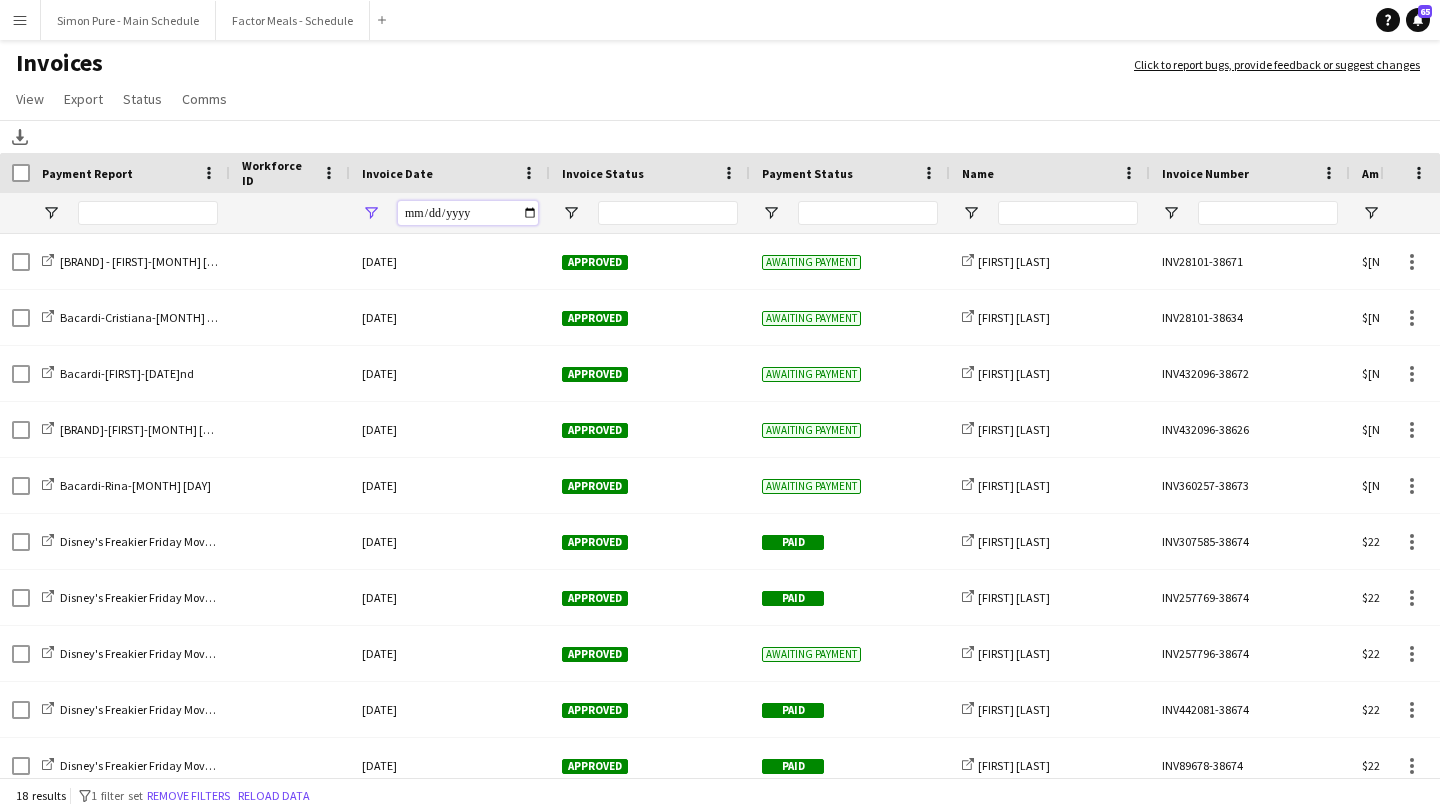 scroll, scrollTop: 239, scrollLeft: 0, axis: vertical 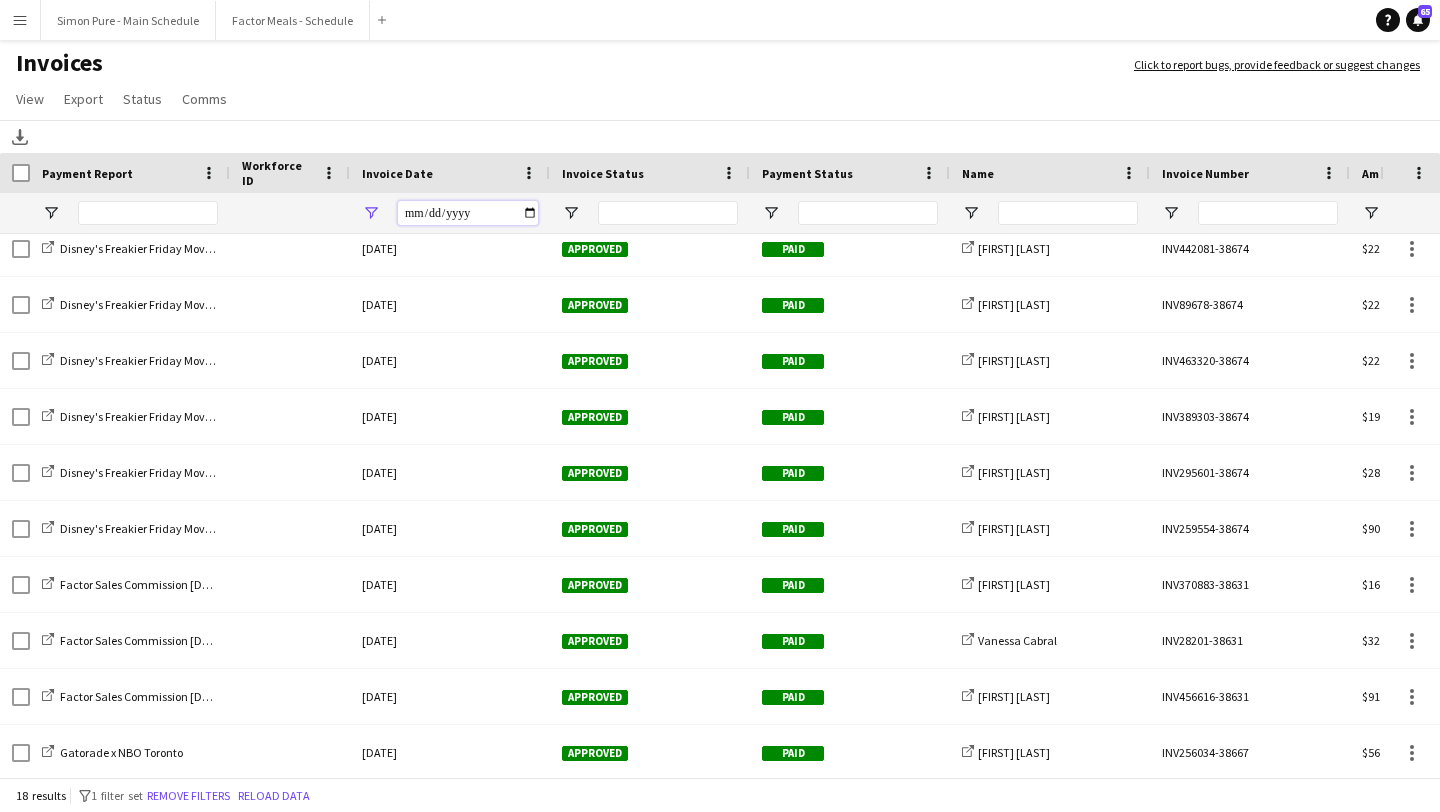 click on "**********" at bounding box center [468, 213] 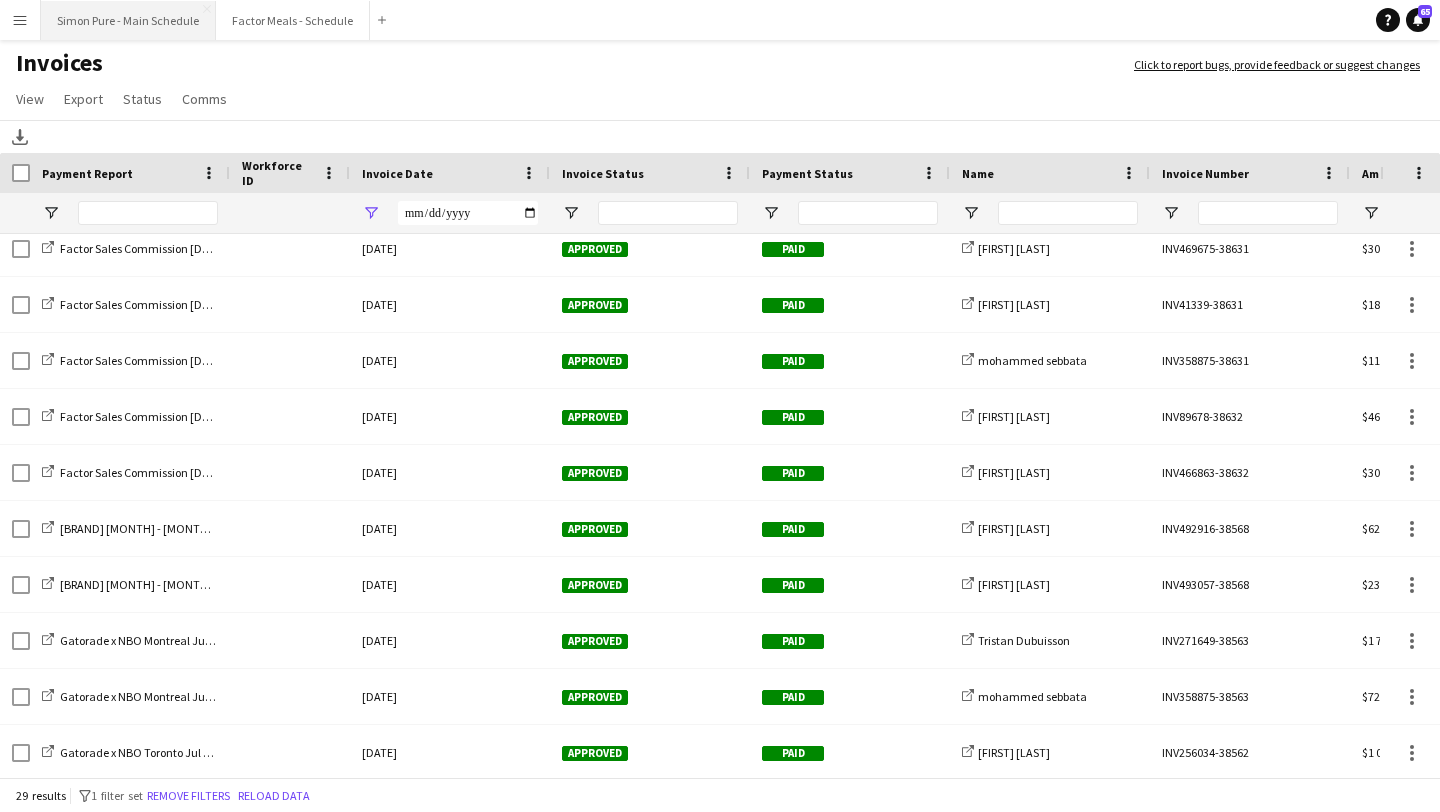click on "Simon Pure - Main Schedule
Close" at bounding box center (128, 20) 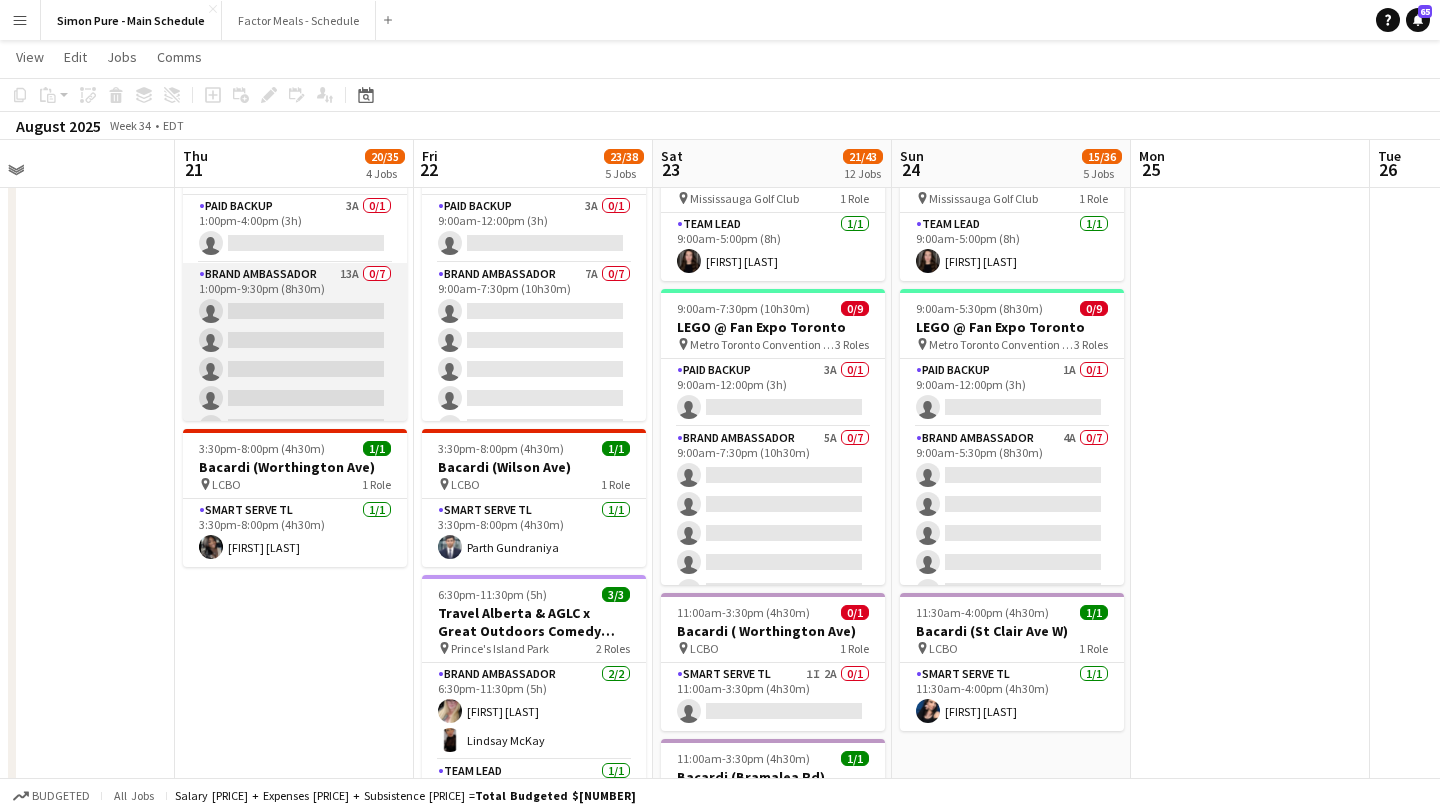 click on "Brand Ambassador    13A   0/7   1:00pm-9:30pm (8h30m)
single-neutral-actions
single-neutral-actions
single-neutral-actions
single-neutral-actions
single-neutral-actions
single-neutral-actions
single-neutral-actions" at bounding box center (295, 384) 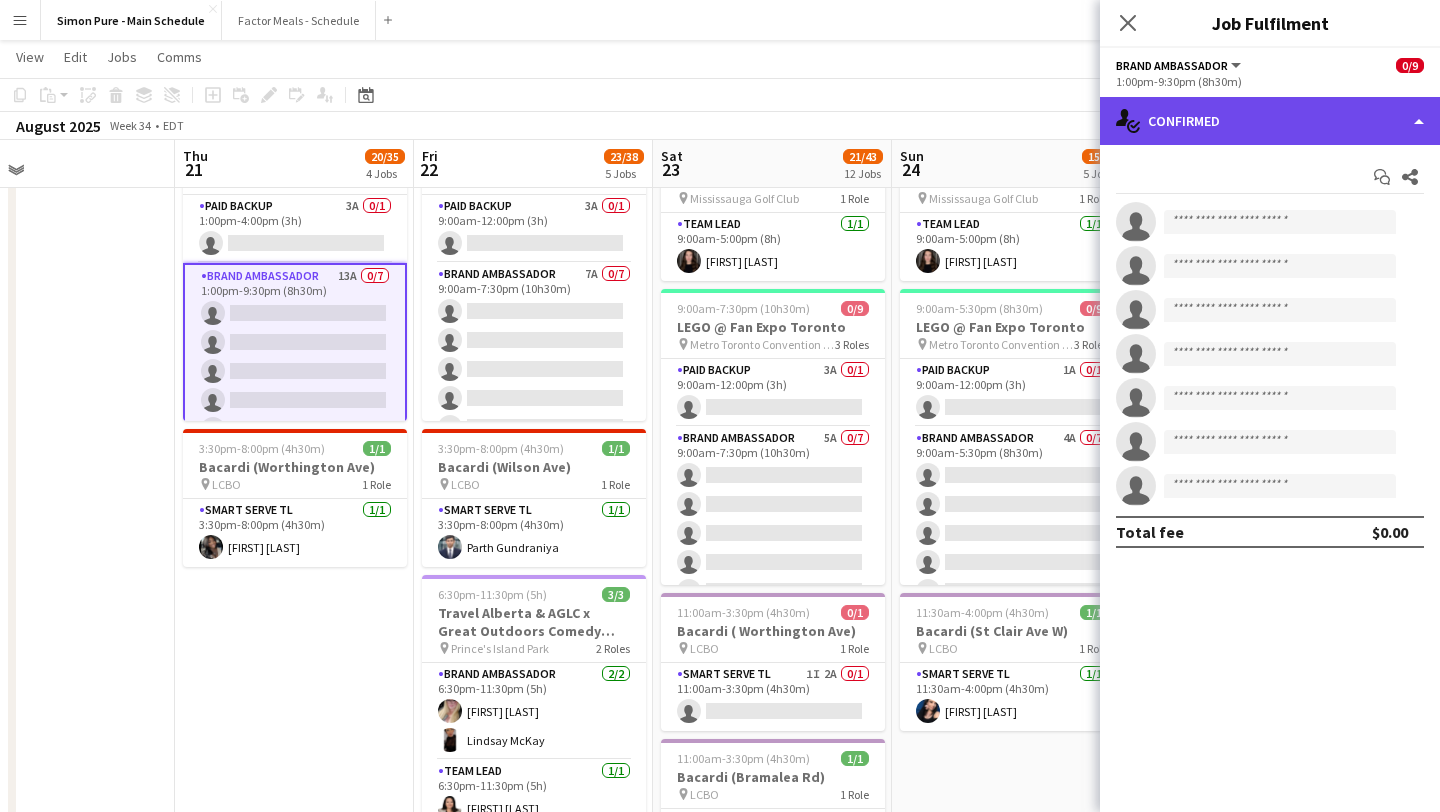 click on "single-neutral-actions-check-2
Confirmed" 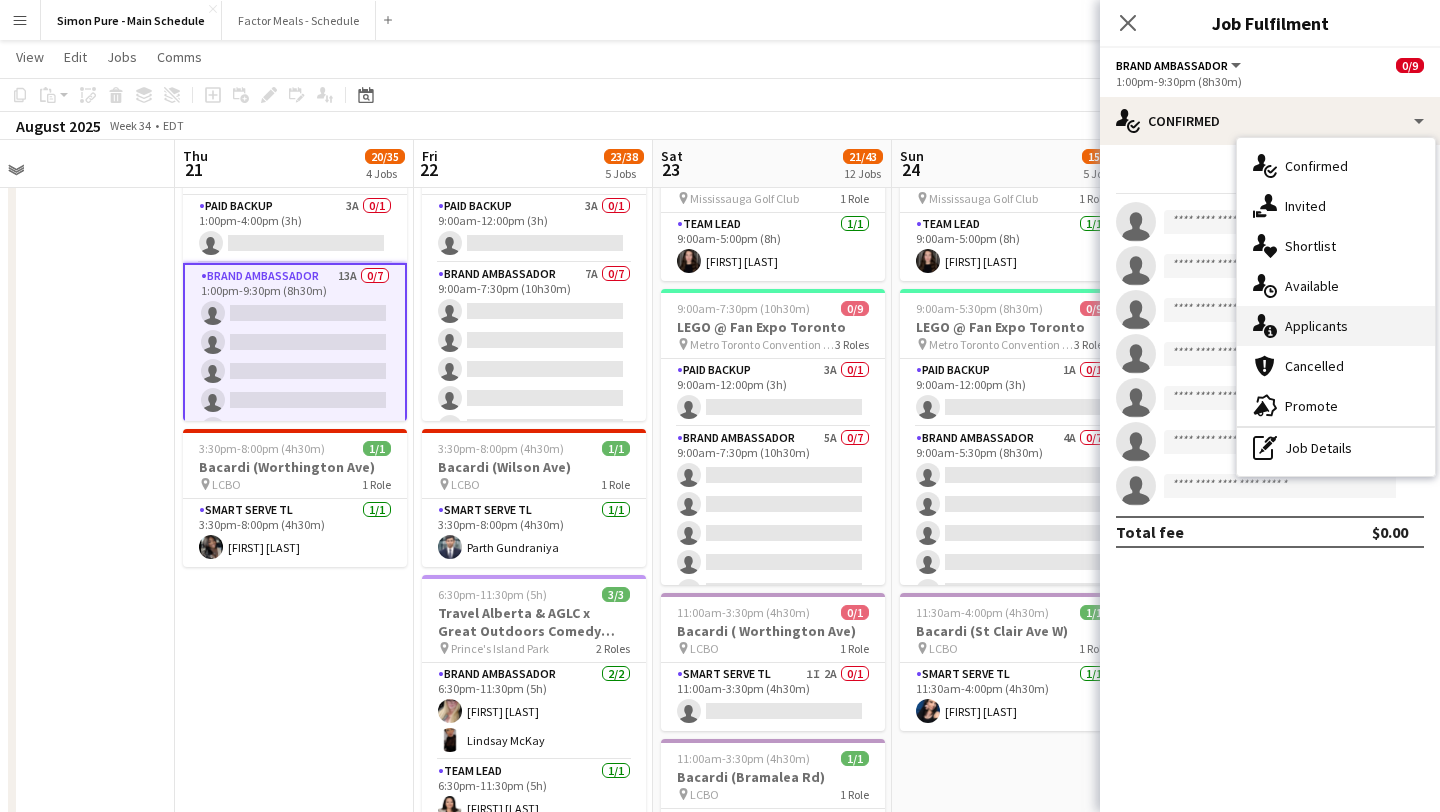 click on "single-neutral-actions-information
Applicants" at bounding box center [1336, 326] 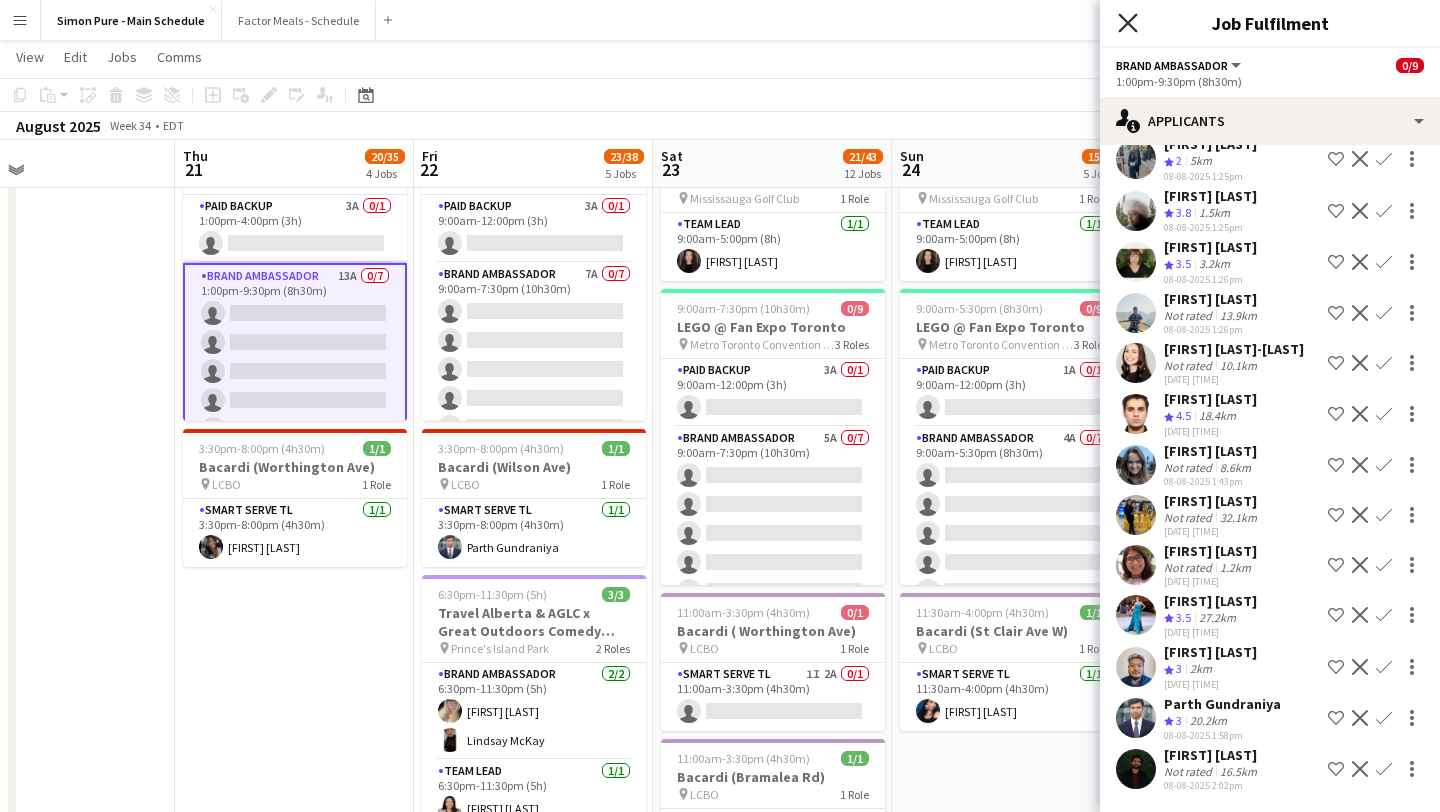 click on "Close pop-in" 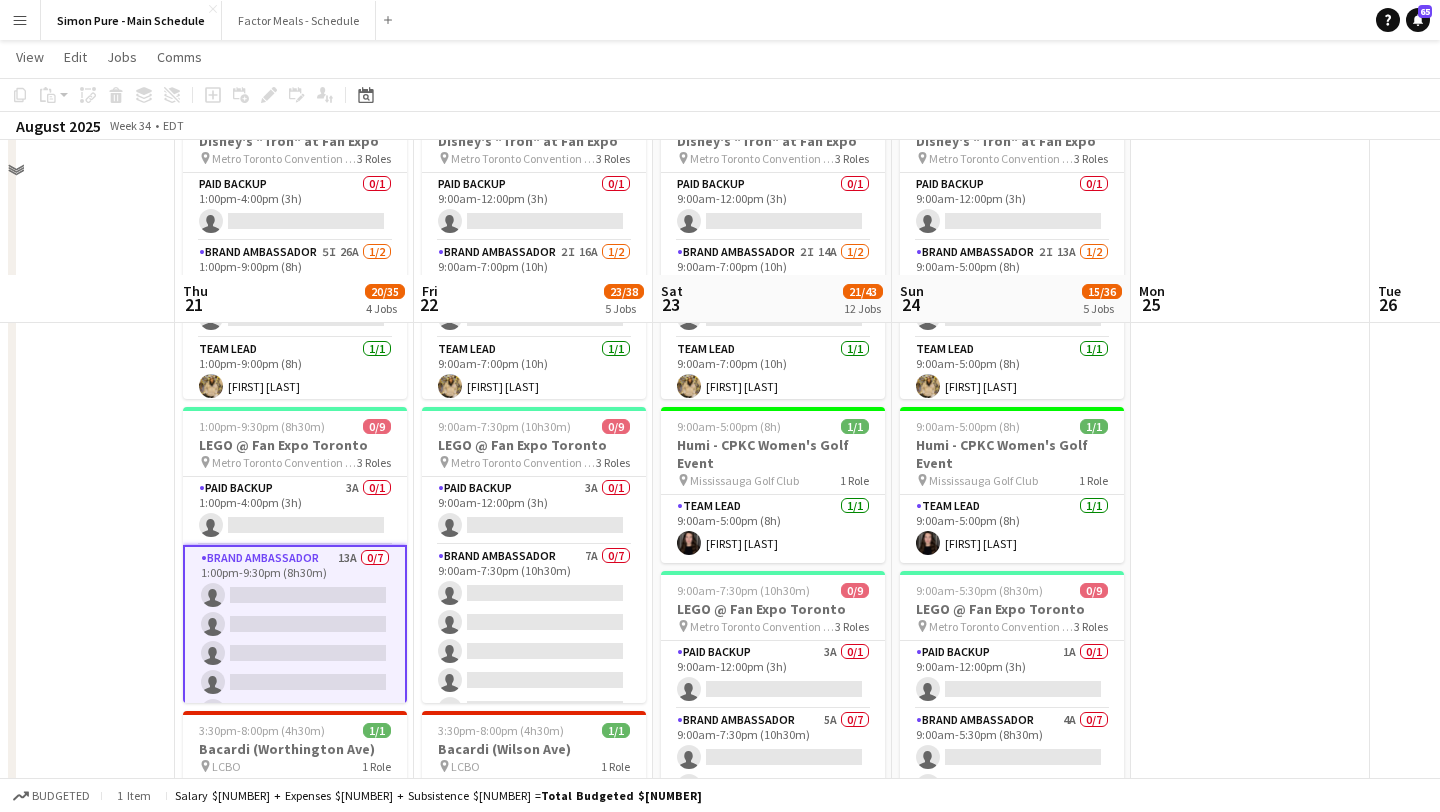 scroll, scrollTop: 353, scrollLeft: 0, axis: vertical 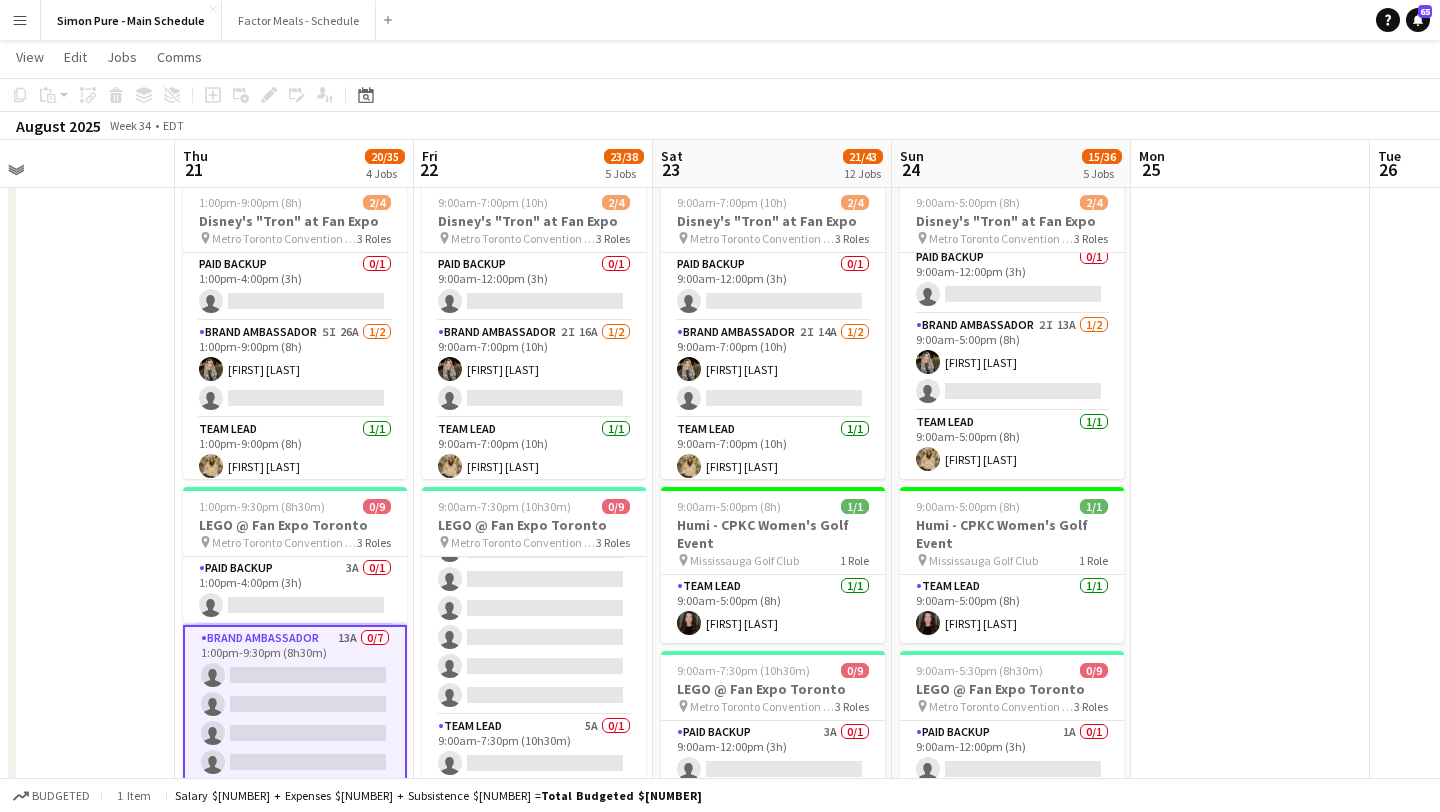 click on "Brand Ambassador    13A   0/7   1:00pm-9:30pm (8h30m)
single-neutral-actions
single-neutral-actions
single-neutral-actions
single-neutral-actions
single-neutral-actions
single-neutral-actions
single-neutral-actions" at bounding box center (295, 748) 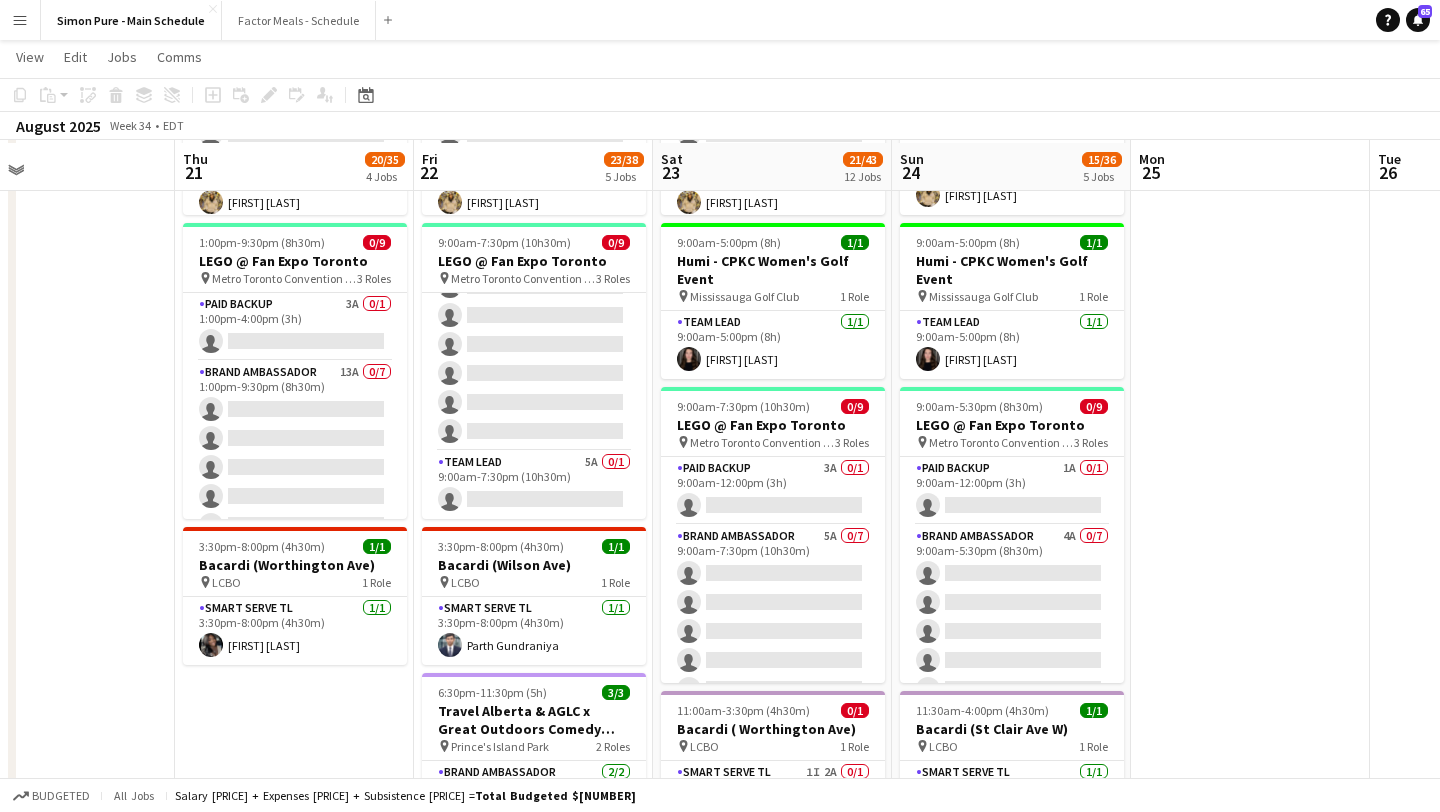 scroll, scrollTop: 620, scrollLeft: 0, axis: vertical 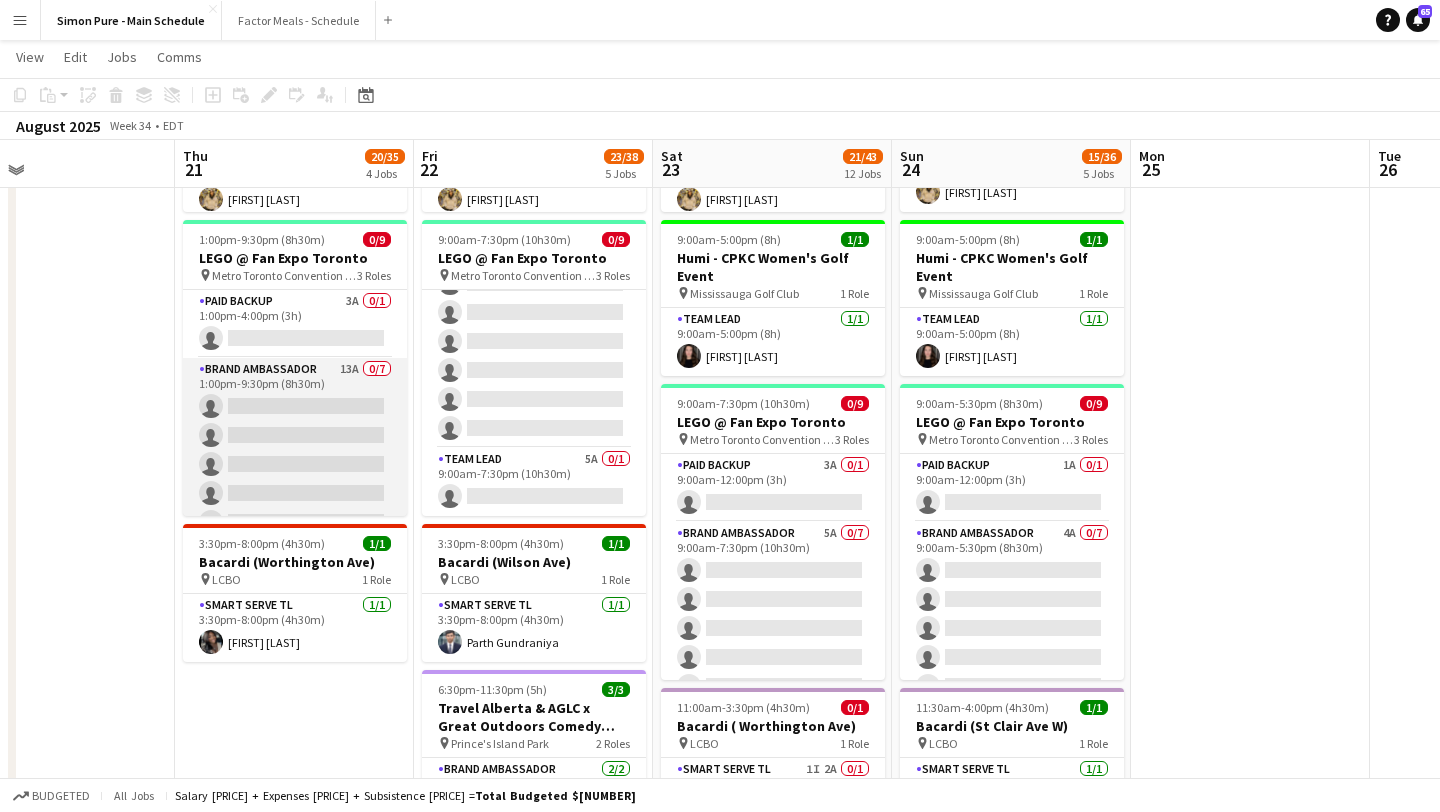 click on "Brand Ambassador    13A   0/7   1:00pm-9:30pm (8h30m)
single-neutral-actions
single-neutral-actions
single-neutral-actions
single-neutral-actions
single-neutral-actions
single-neutral-actions
single-neutral-actions" at bounding box center [295, 479] 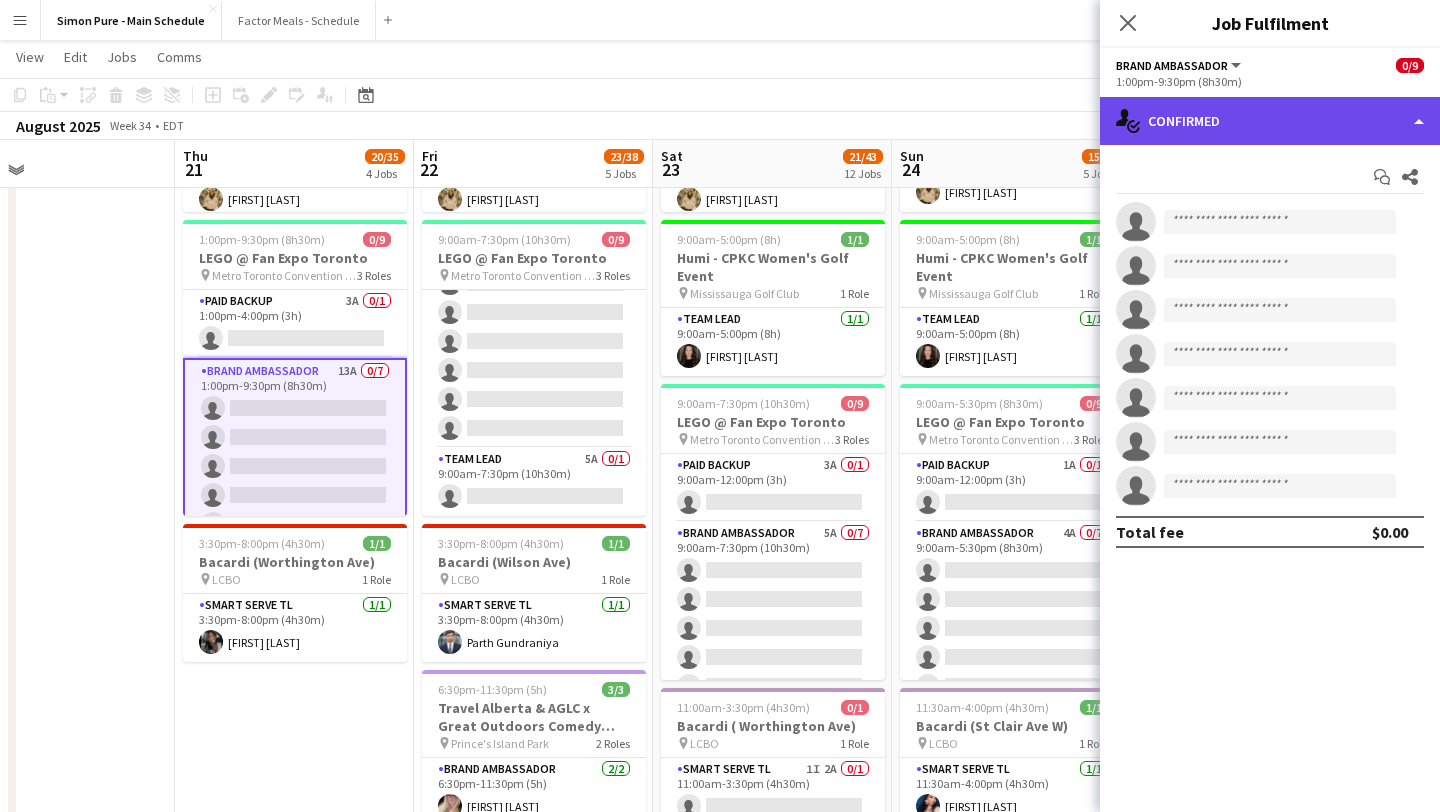 click on "single-neutral-actions-check-2
Confirmed" 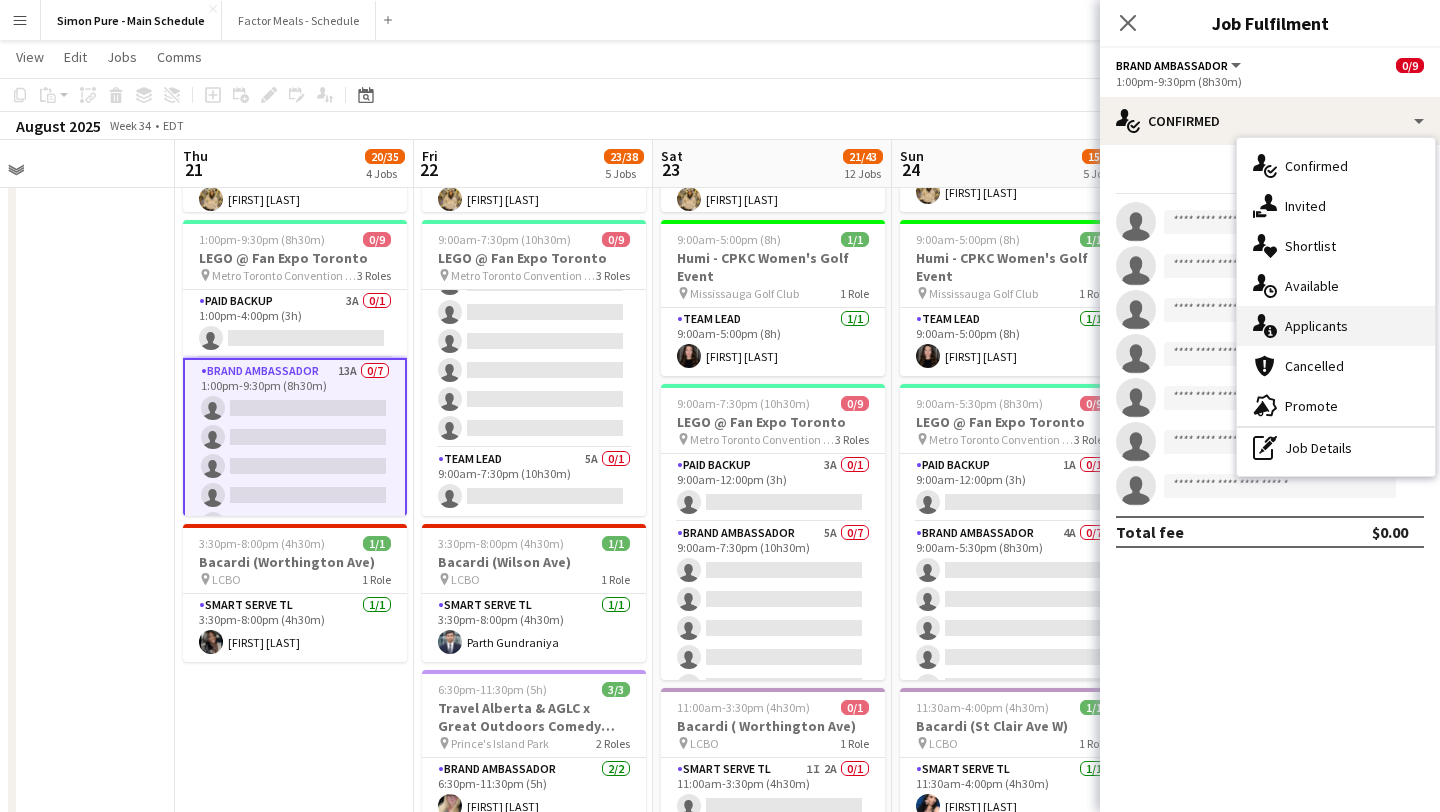 click on "single-neutral-actions-information
Applicants" at bounding box center [1336, 326] 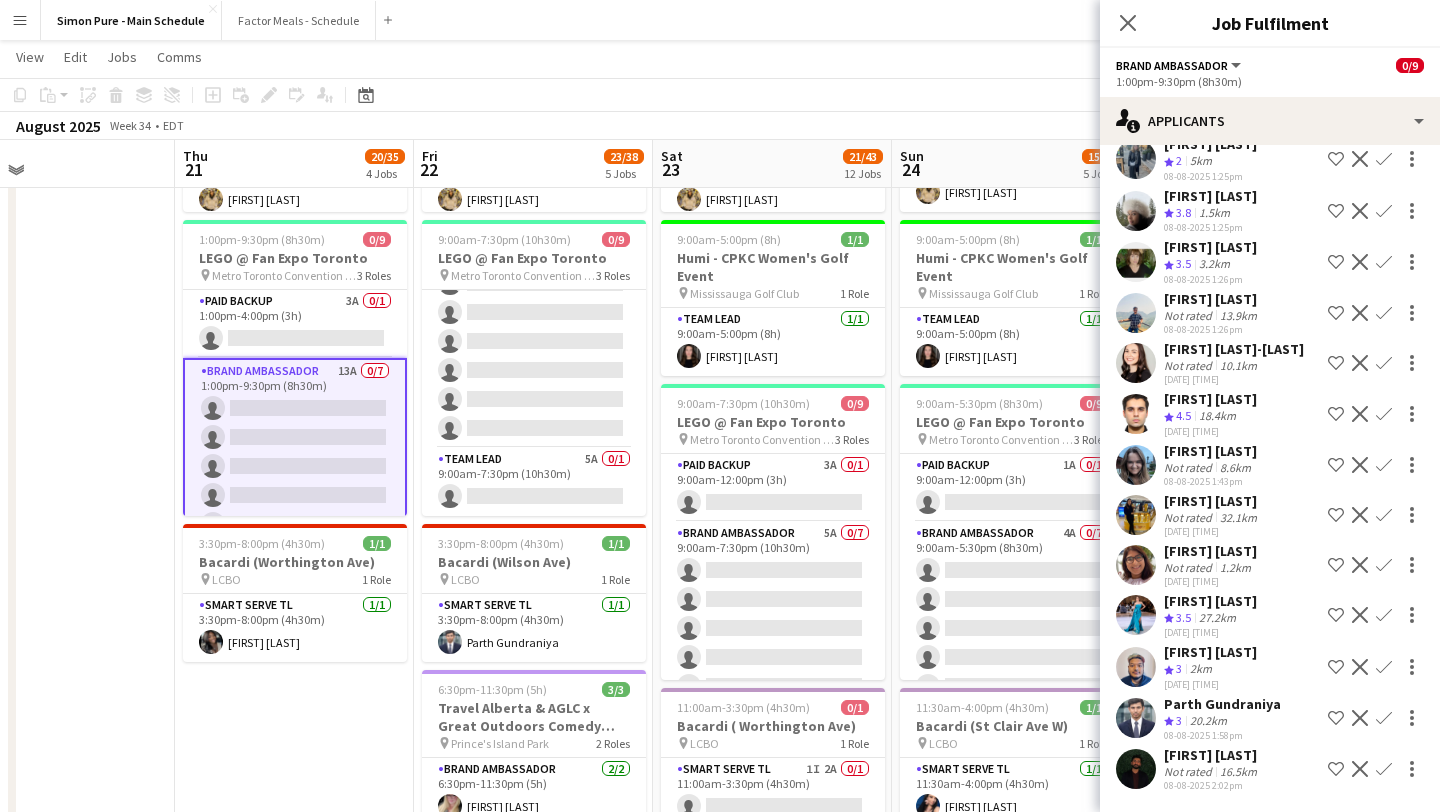 scroll, scrollTop: 0, scrollLeft: 0, axis: both 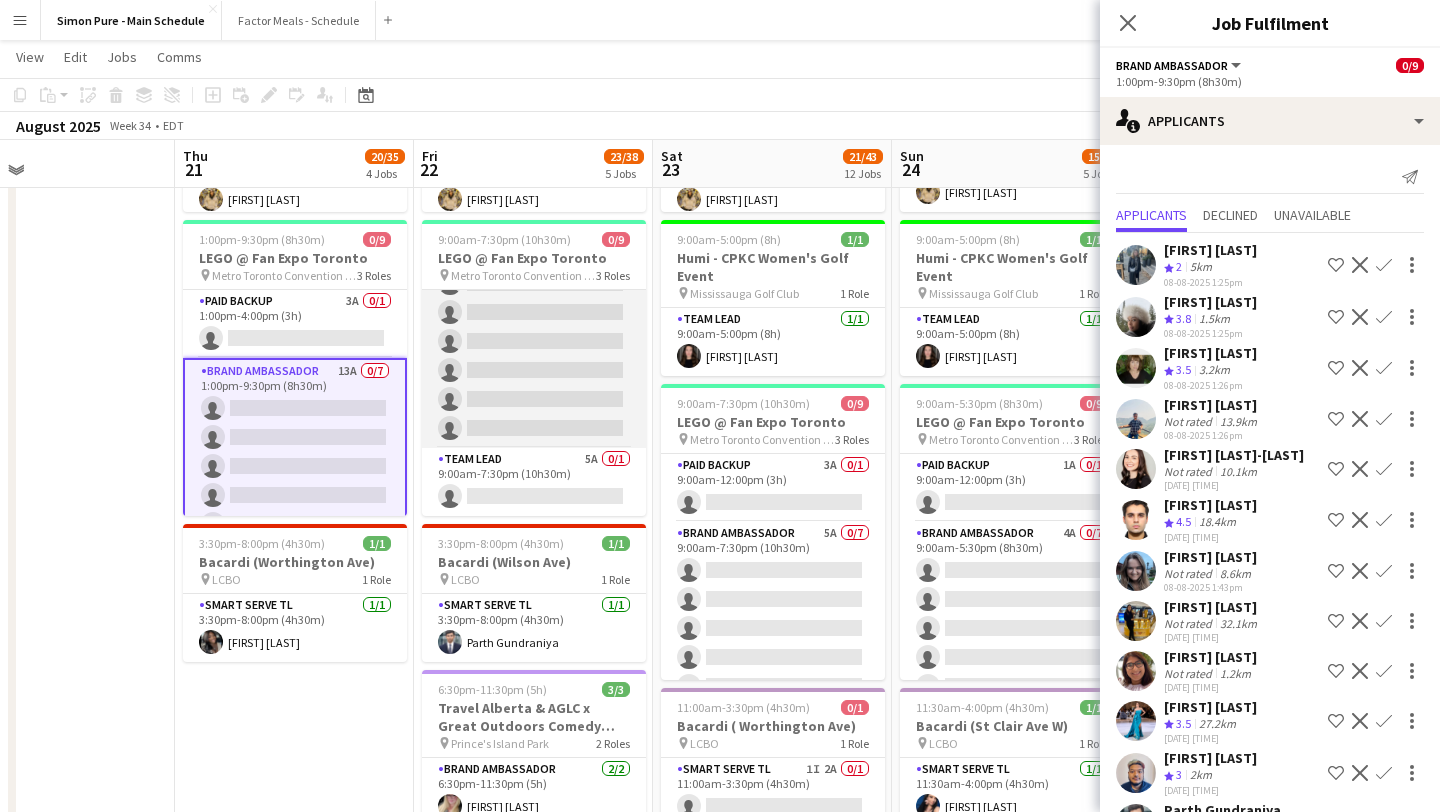 click on "Brand Ambassador    7A   0/7   9:00am-7:30pm (10h30m)
single-neutral-actions
single-neutral-actions
single-neutral-actions
single-neutral-actions
single-neutral-actions
single-neutral-actions
single-neutral-actions" at bounding box center [534, 327] 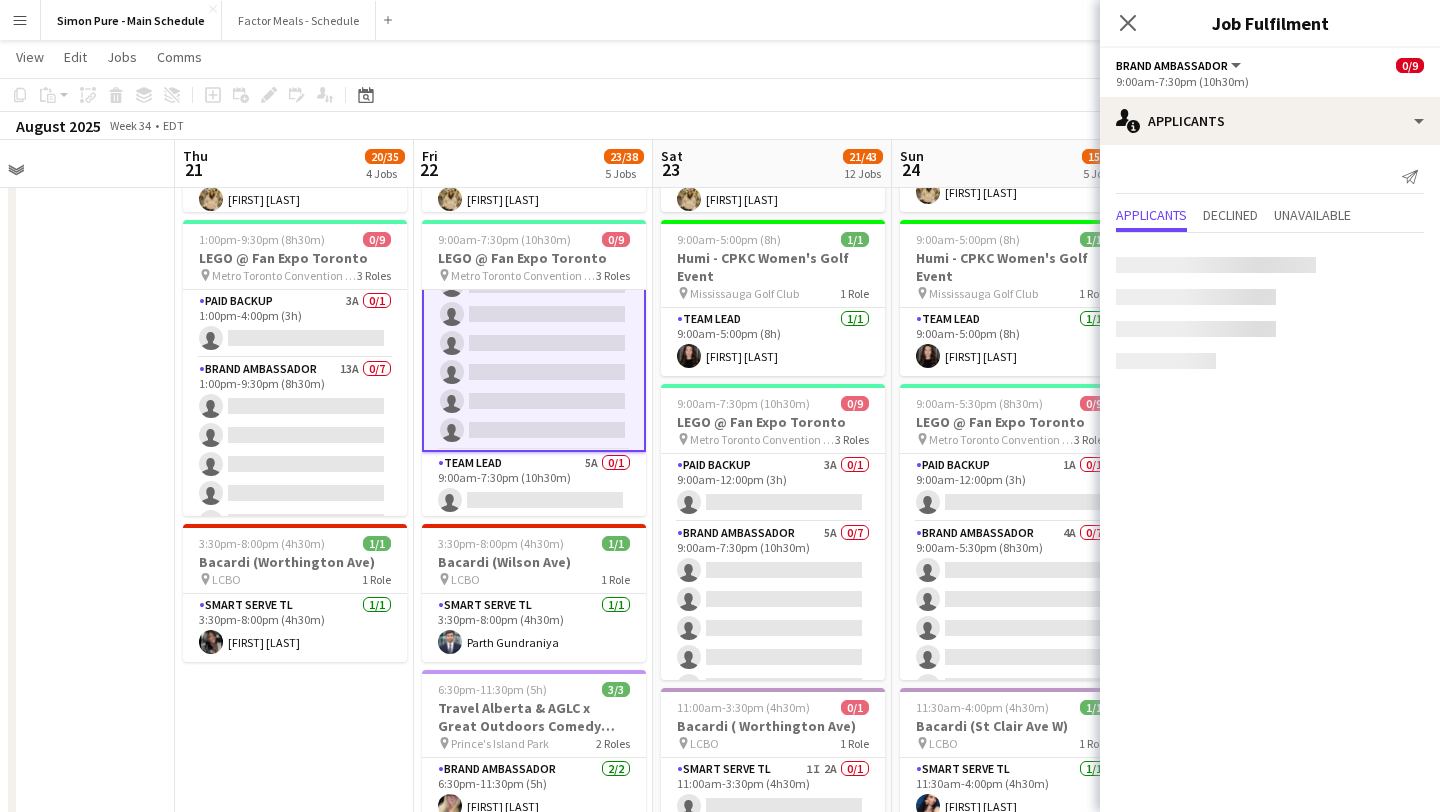 scroll, scrollTop: 154, scrollLeft: 0, axis: vertical 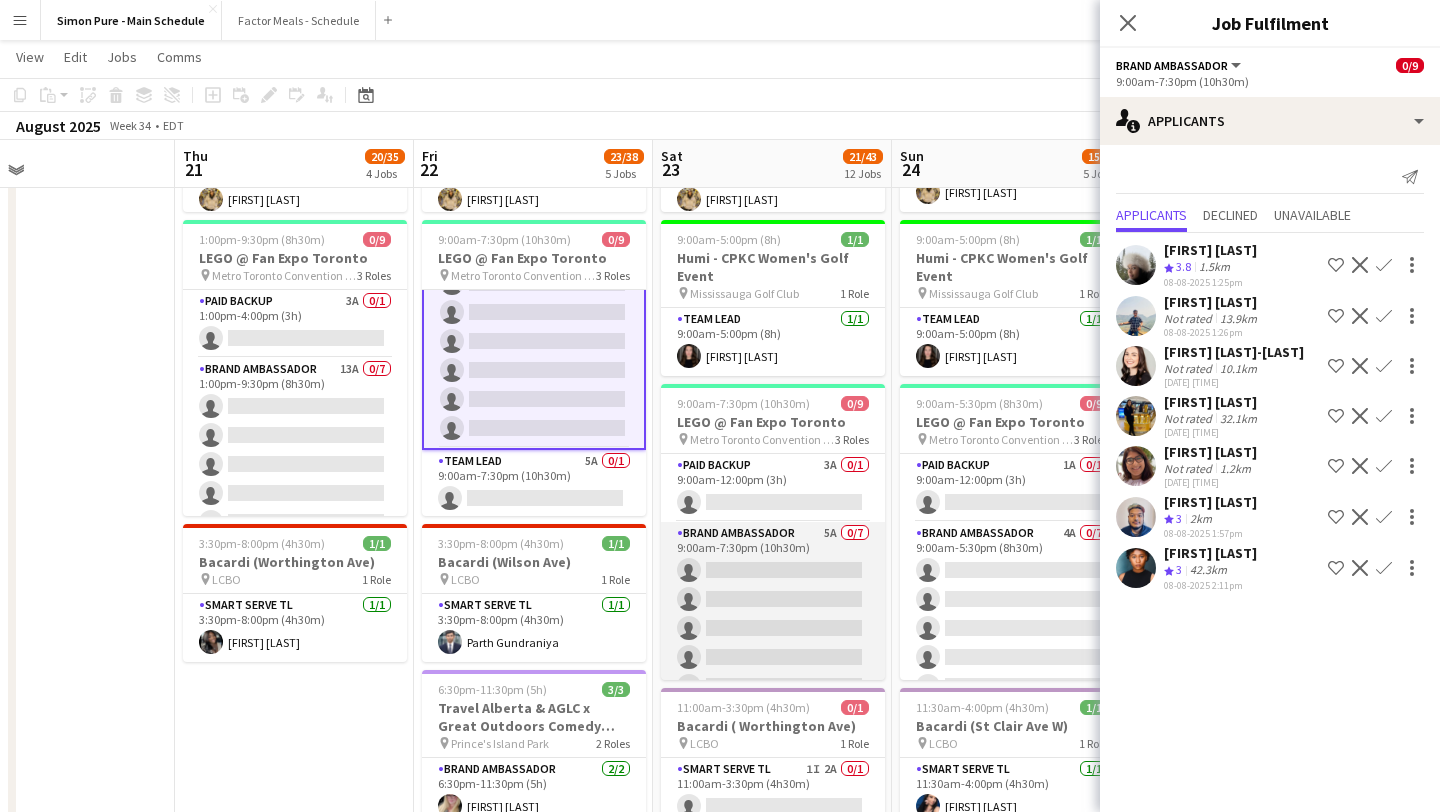 click on "Brand Ambassador    5A   0/7   9:00am-7:30pm (10h30m)
single-neutral-actions
single-neutral-actions
single-neutral-actions
single-neutral-actions
single-neutral-actions
single-neutral-actions
single-neutral-actions" at bounding box center [773, 643] 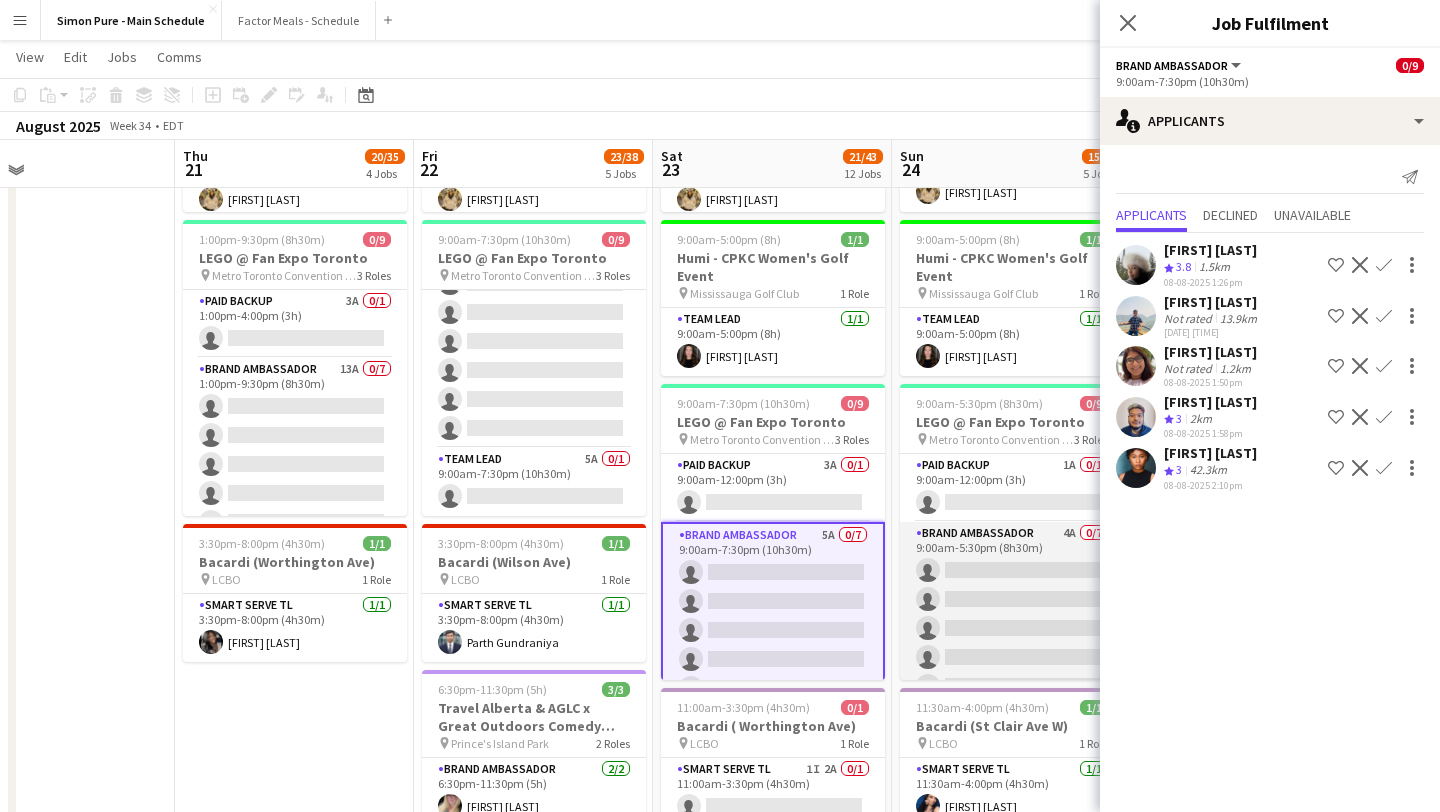 click on "Brand Ambassador    4A   0/7   9:00am-5:30pm (8h30m)
single-neutral-actions
single-neutral-actions
single-neutral-actions
single-neutral-actions
single-neutral-actions
single-neutral-actions
single-neutral-actions" at bounding box center [1012, 643] 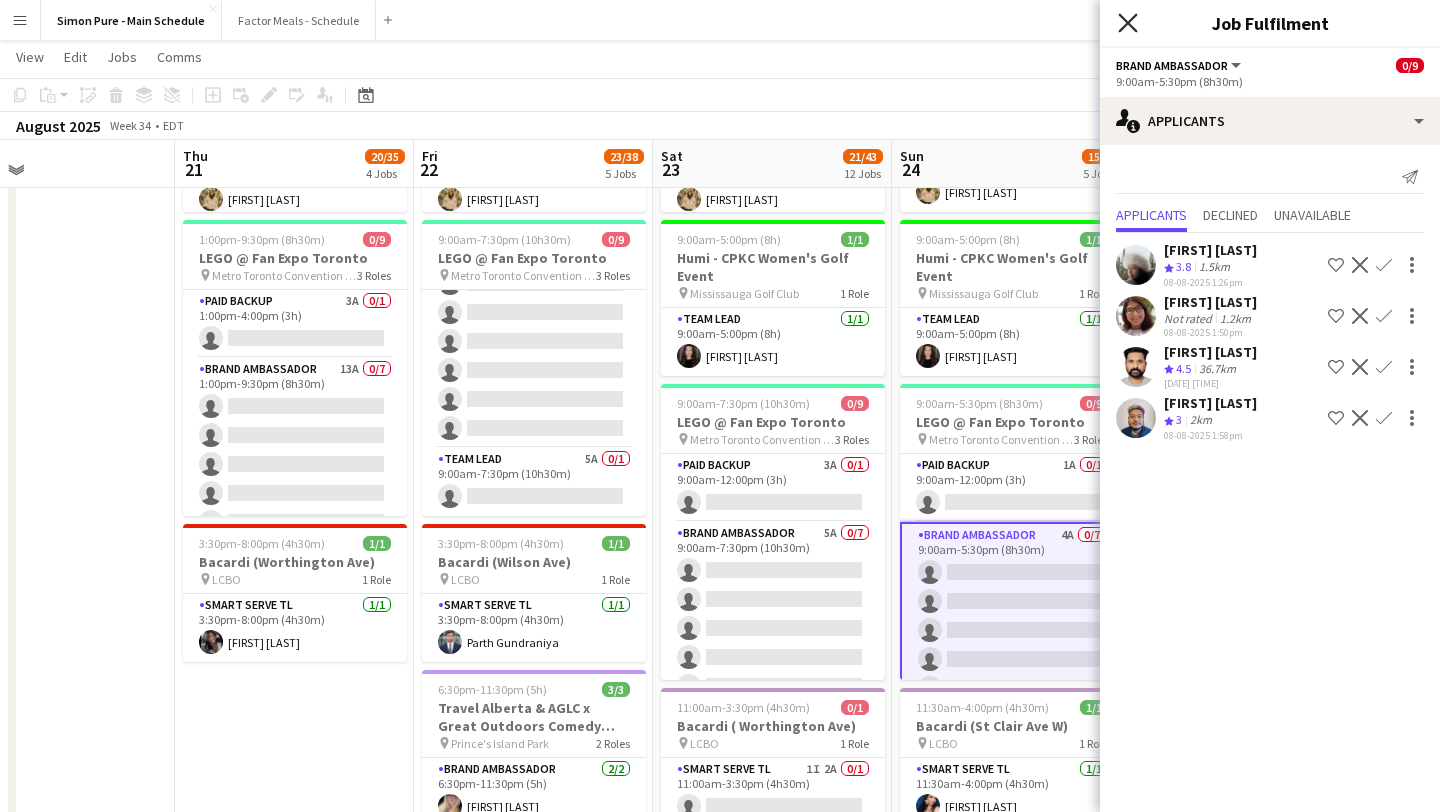 click on "Close pop-in" 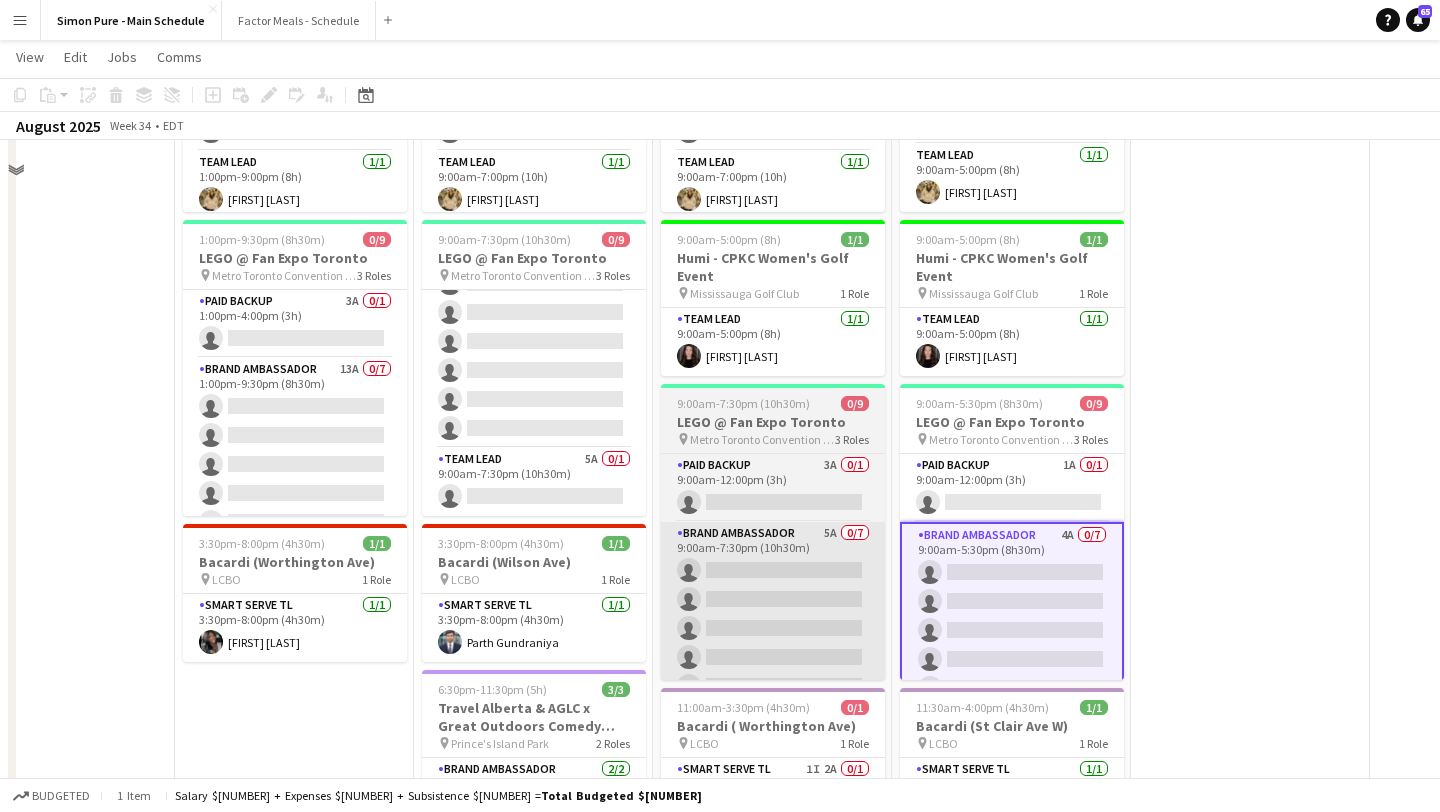 scroll, scrollTop: 0, scrollLeft: 0, axis: both 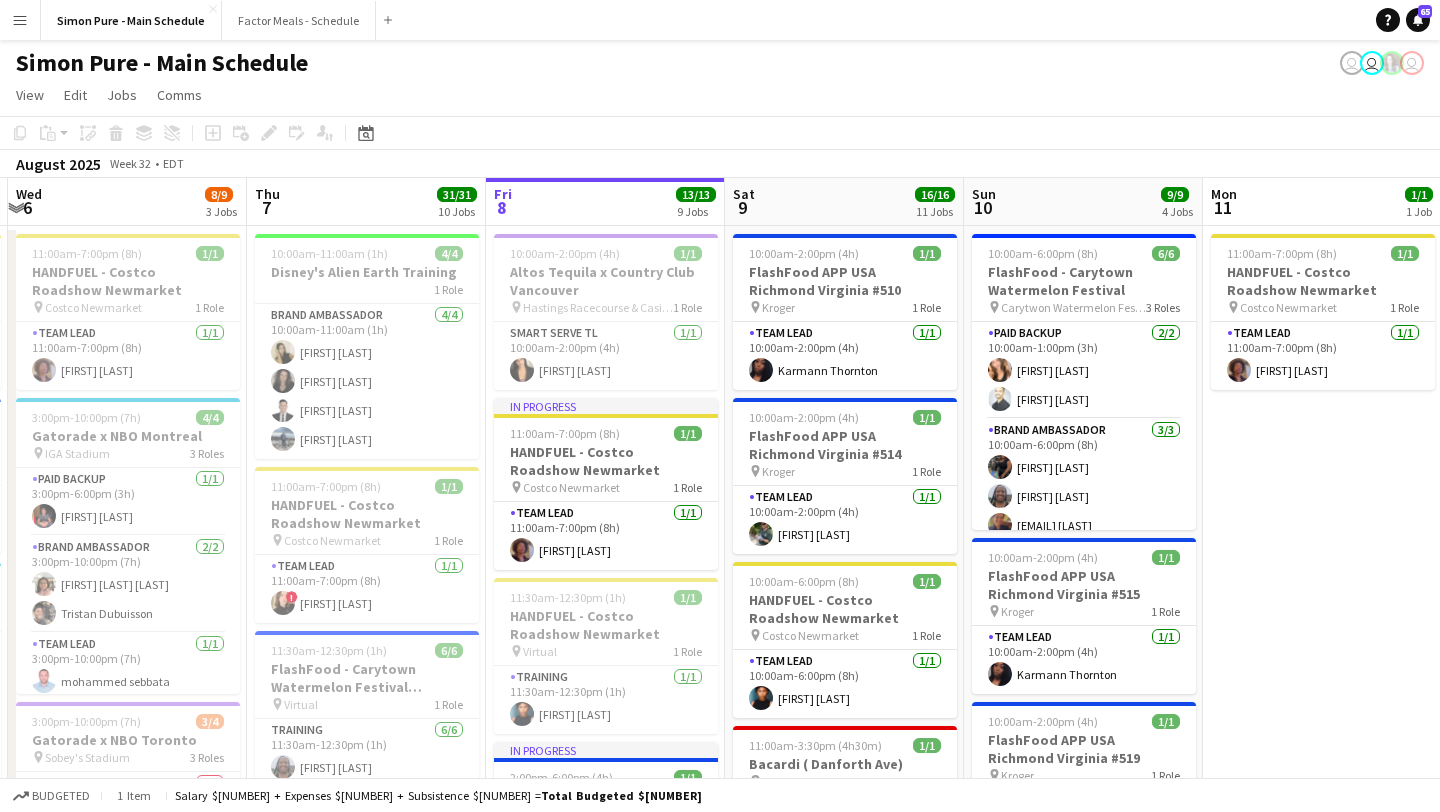 click on "Menu" at bounding box center (20, 20) 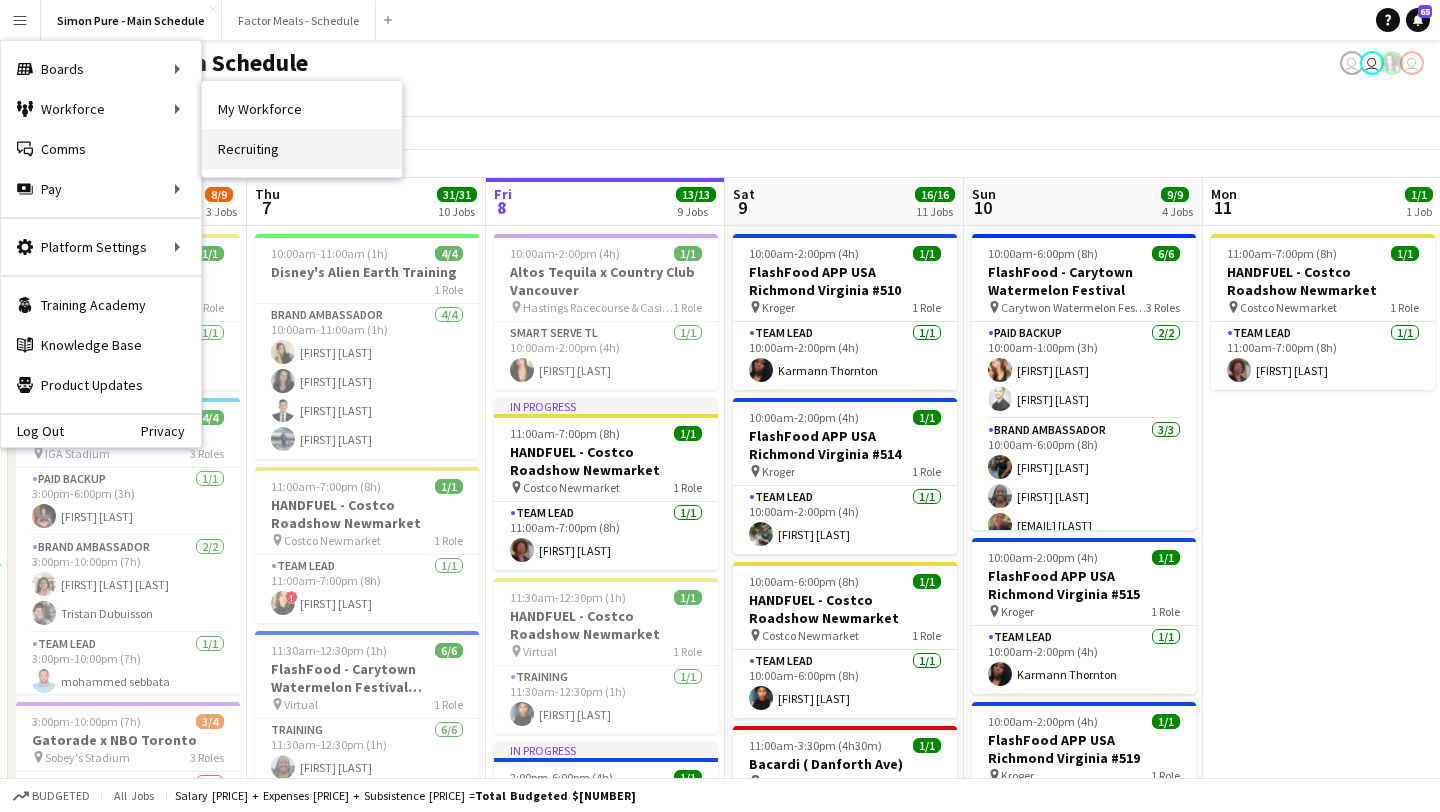 click on "Recruiting" at bounding box center [302, 149] 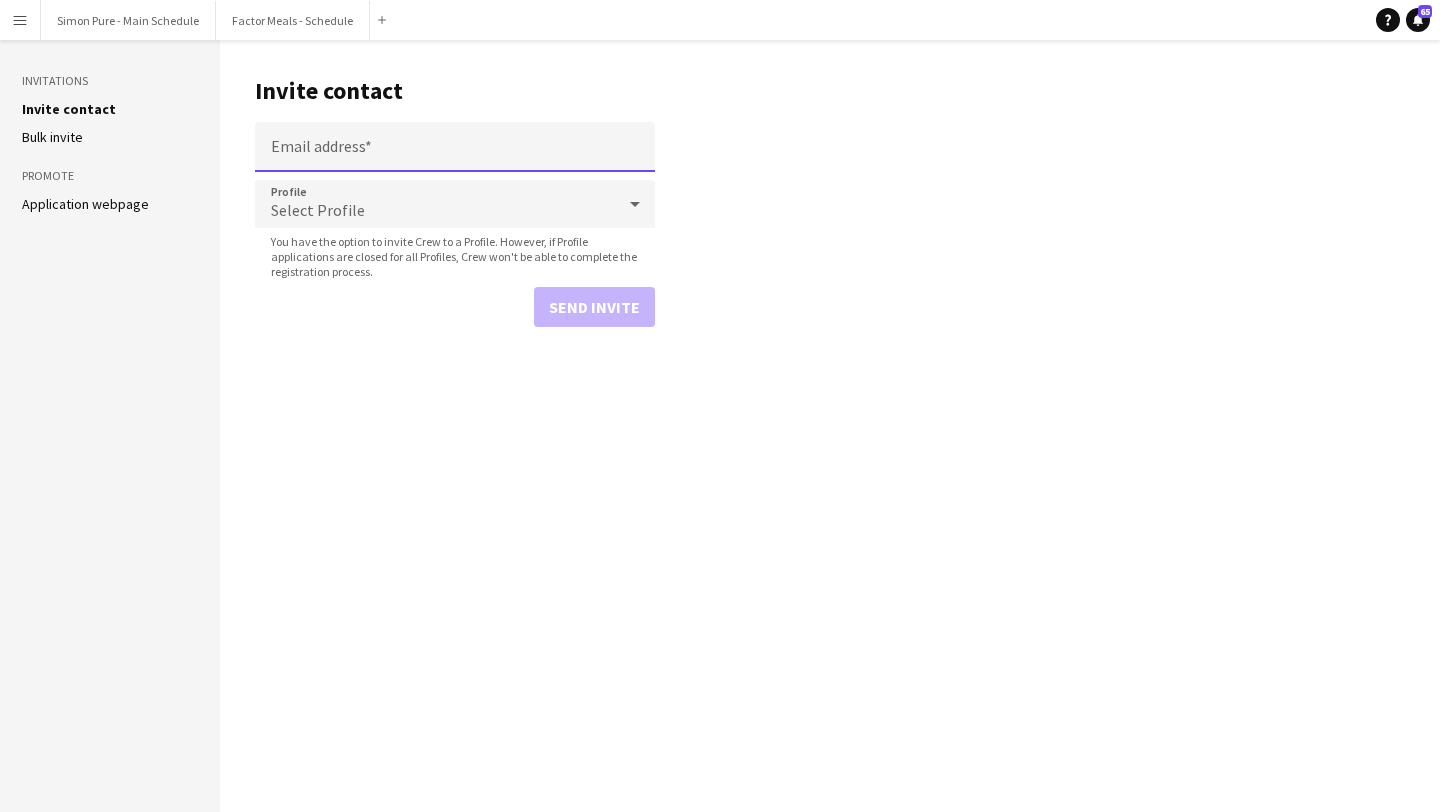 click on "Email address" at bounding box center (455, 147) 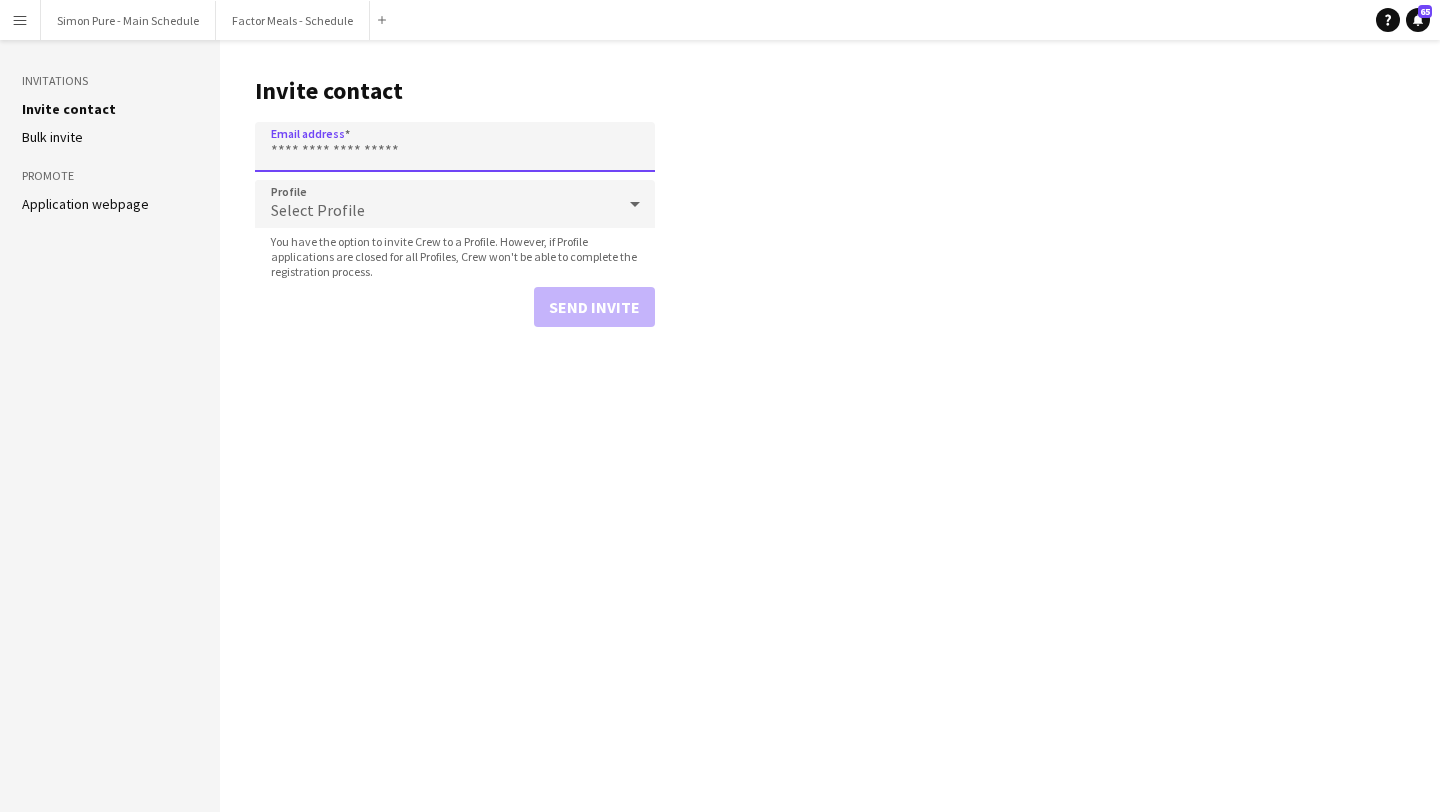 paste on "**********" 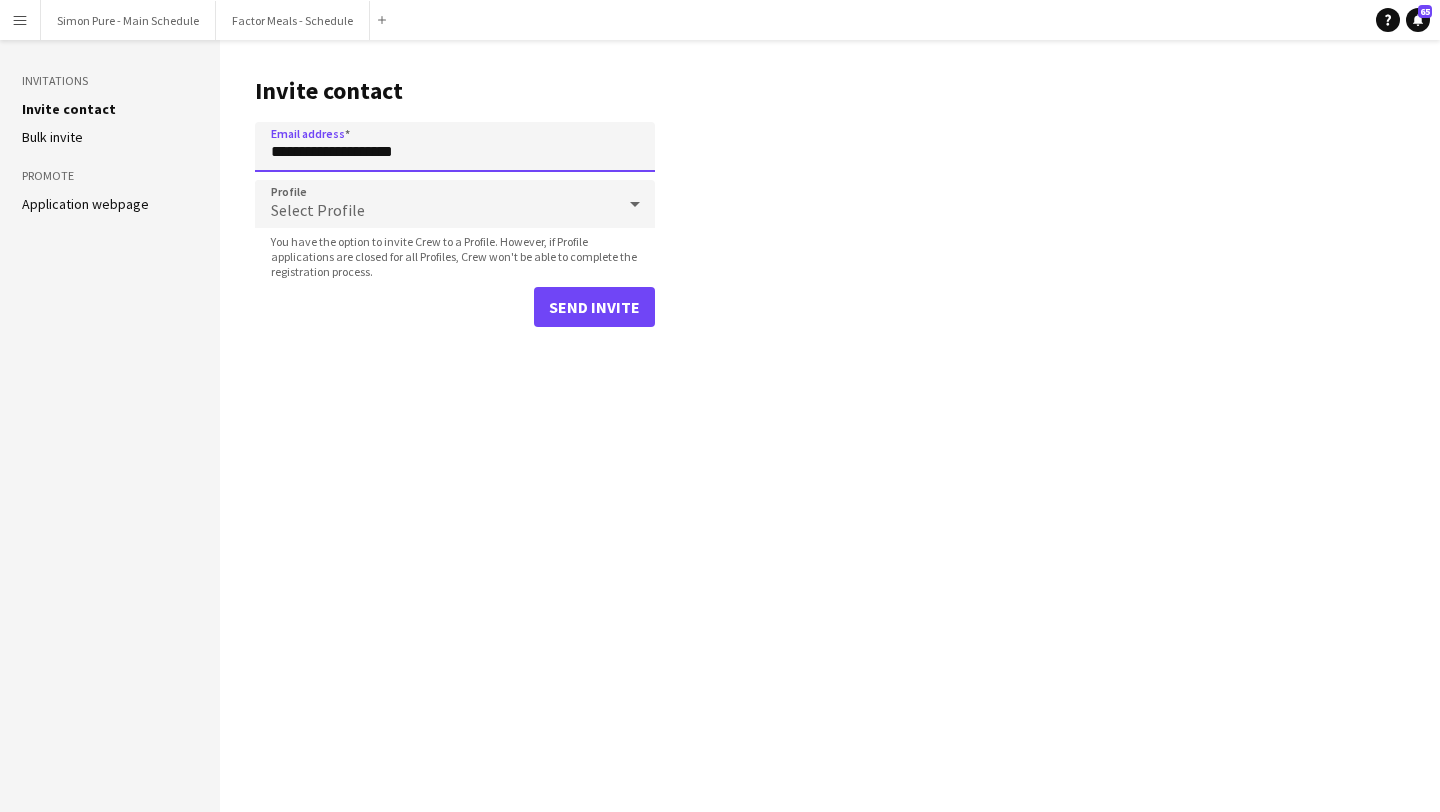 type on "**********" 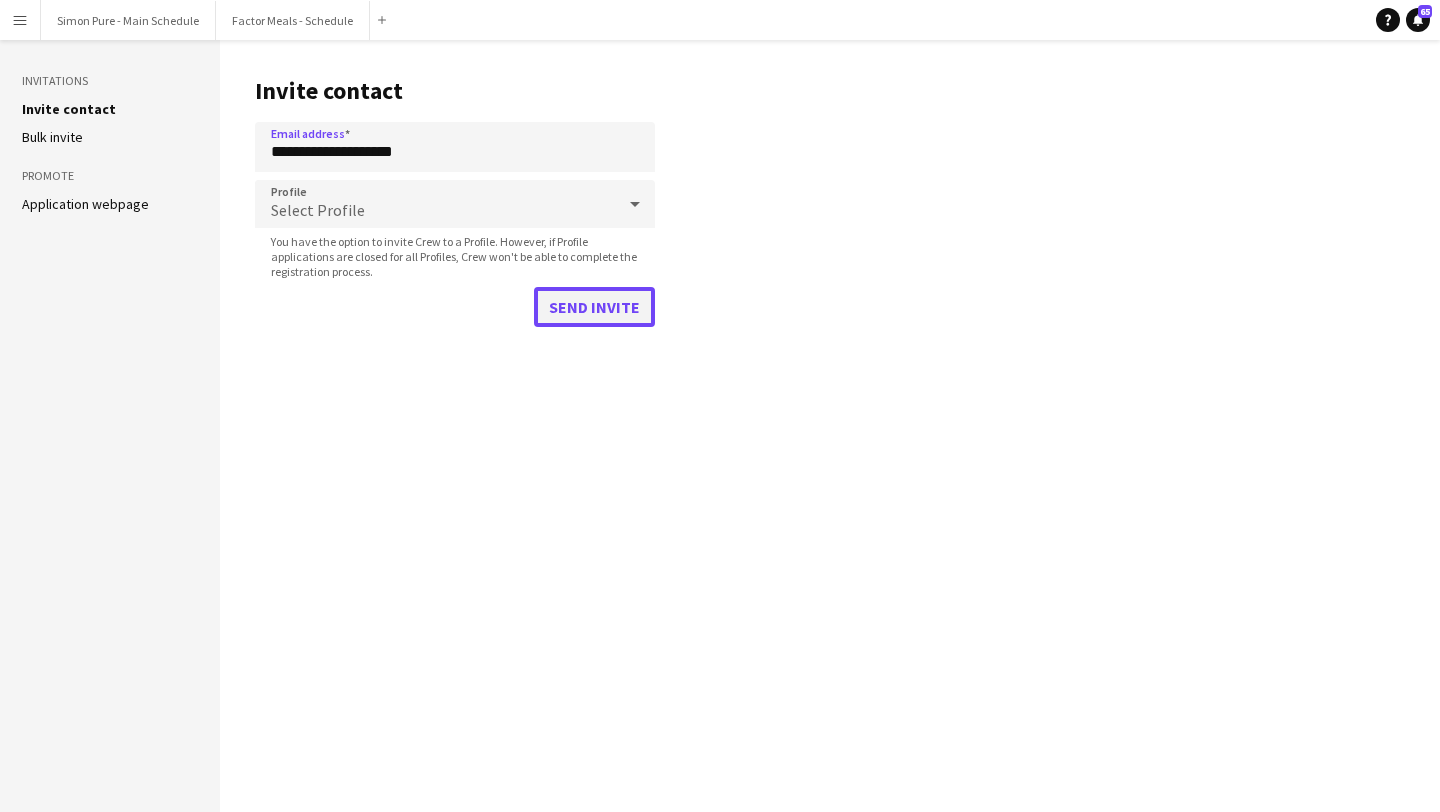 click on "Send invite" 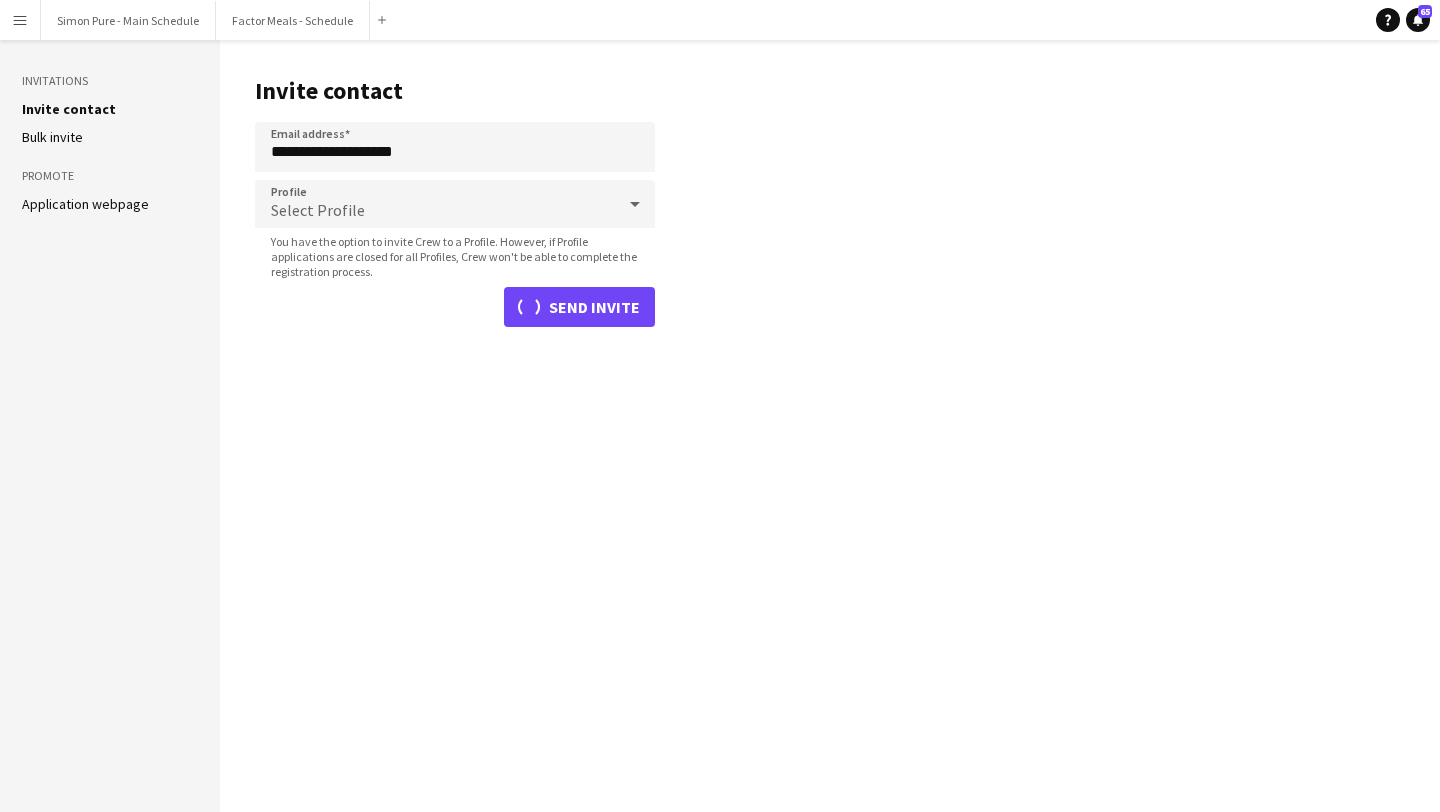 type 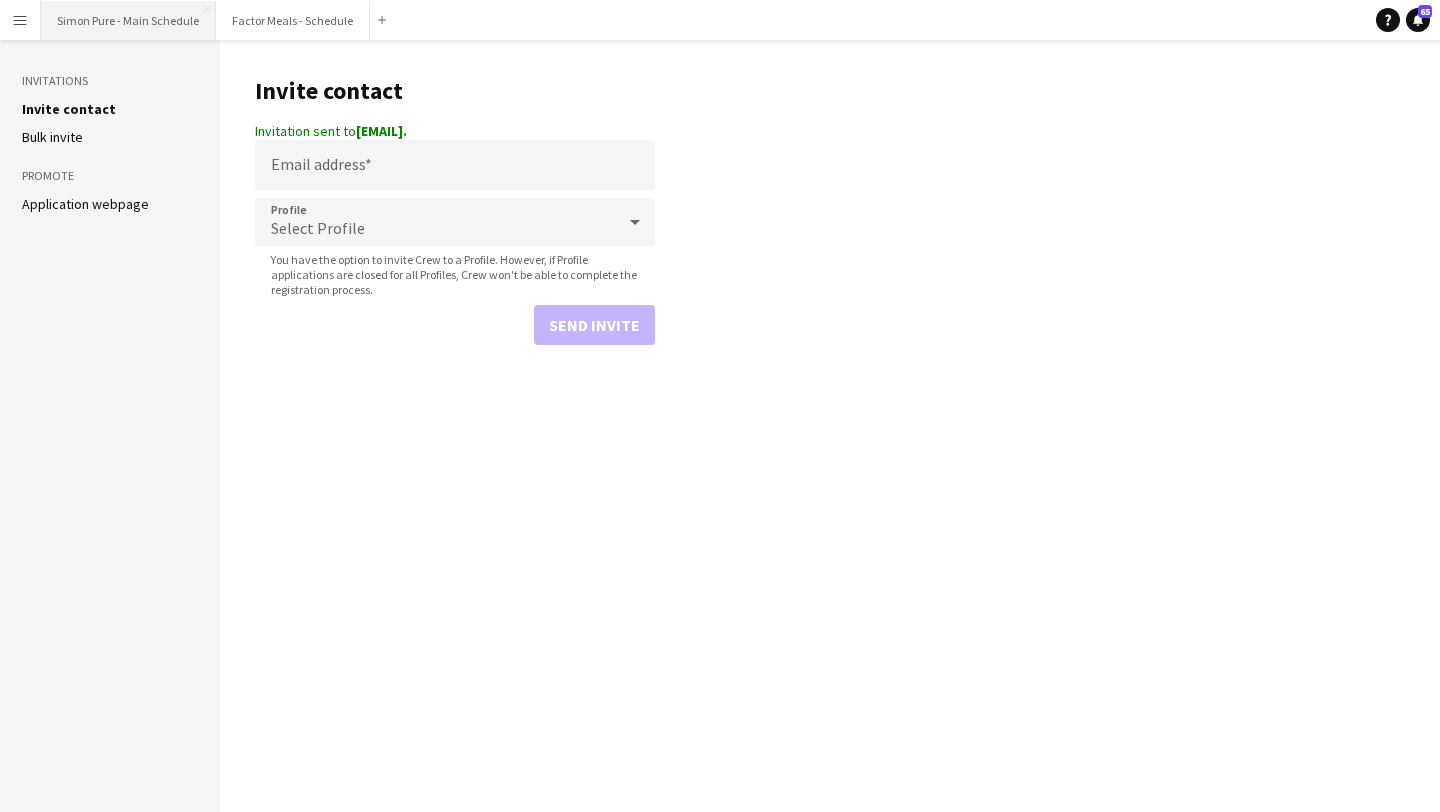 click on "Simon Pure - Main Schedule
Close" at bounding box center (128, 20) 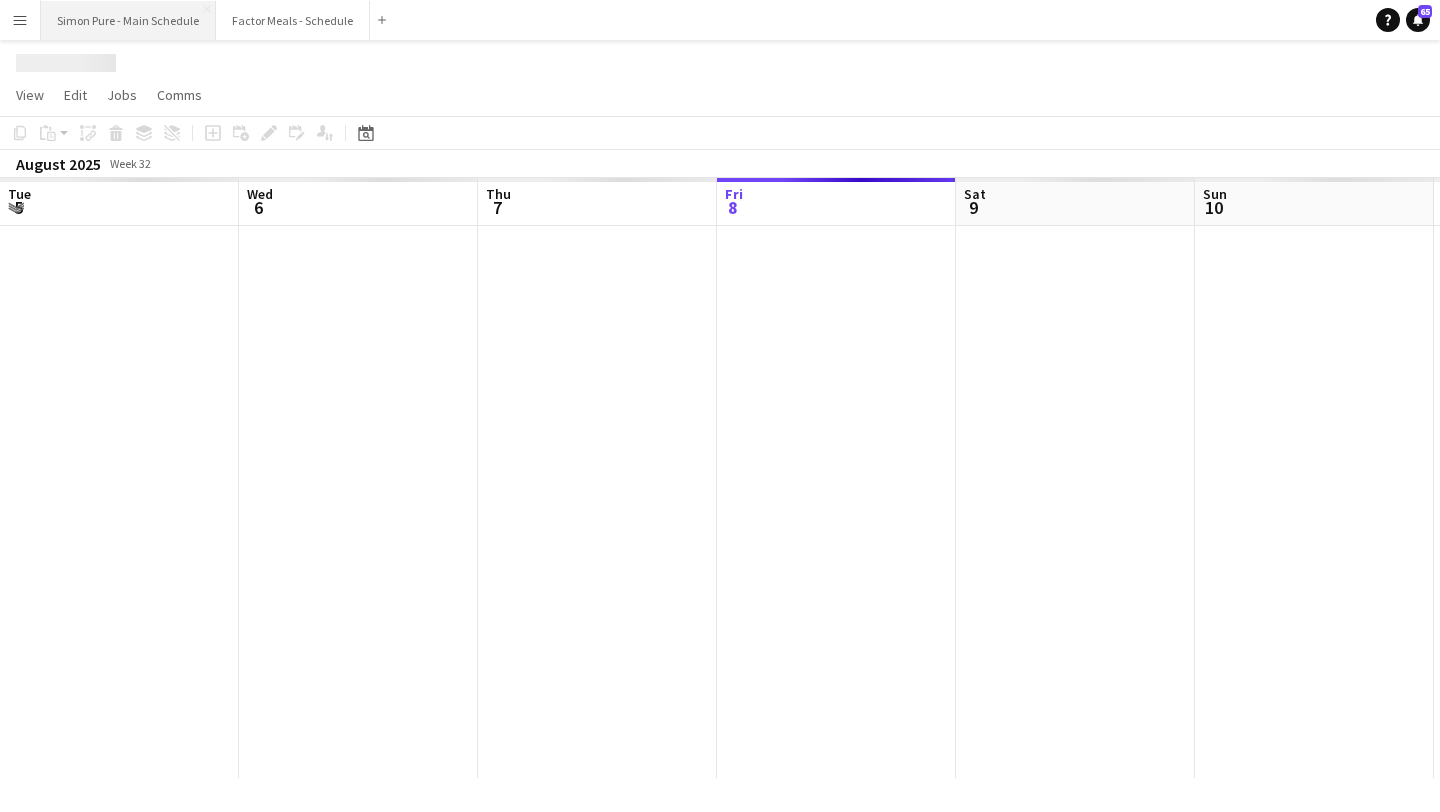 scroll, scrollTop: 0, scrollLeft: 478, axis: horizontal 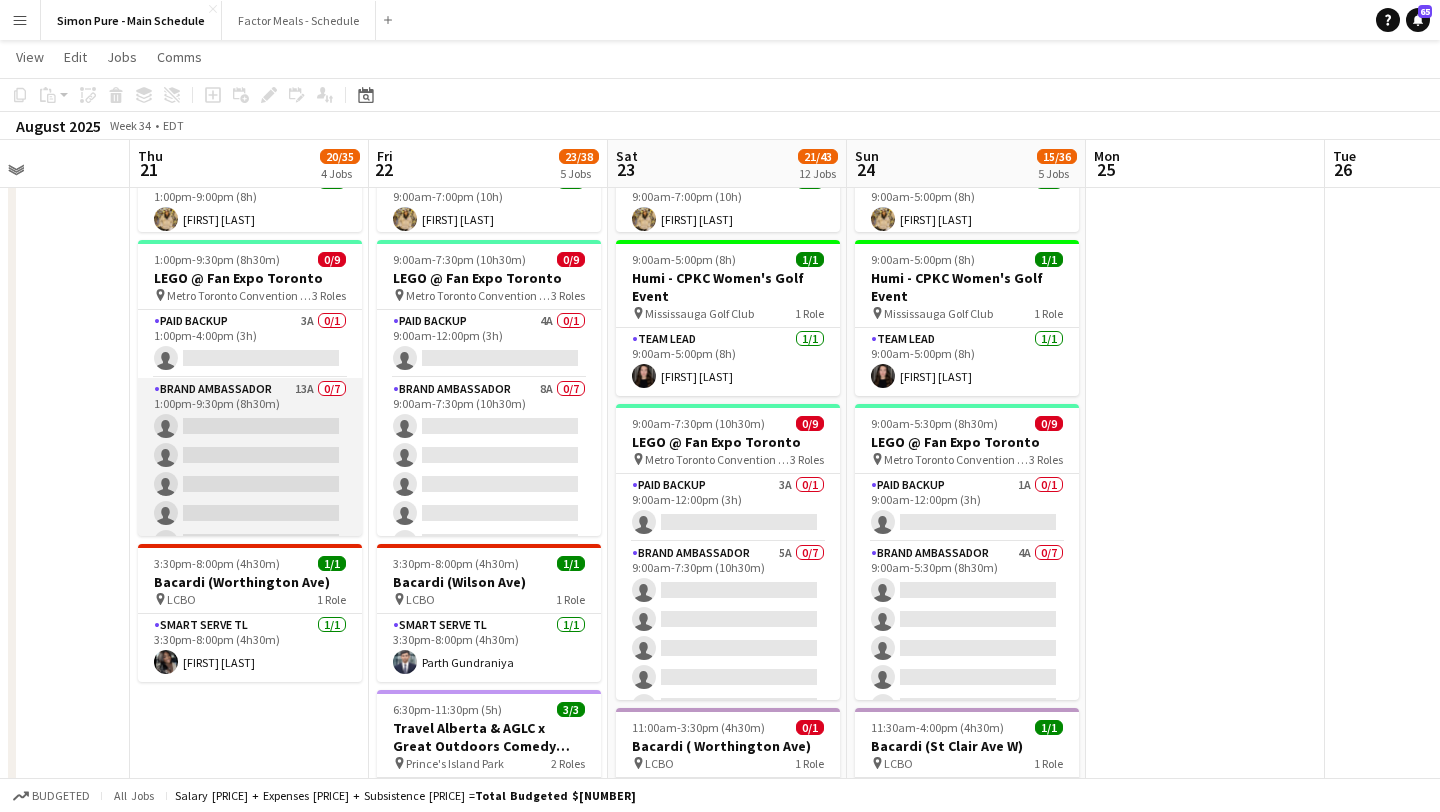 click on "Brand Ambassador    13A   0/7   1:00pm-9:30pm (8h30m)
single-neutral-actions
single-neutral-actions
single-neutral-actions
single-neutral-actions
single-neutral-actions
single-neutral-actions
single-neutral-actions" at bounding box center [250, 499] 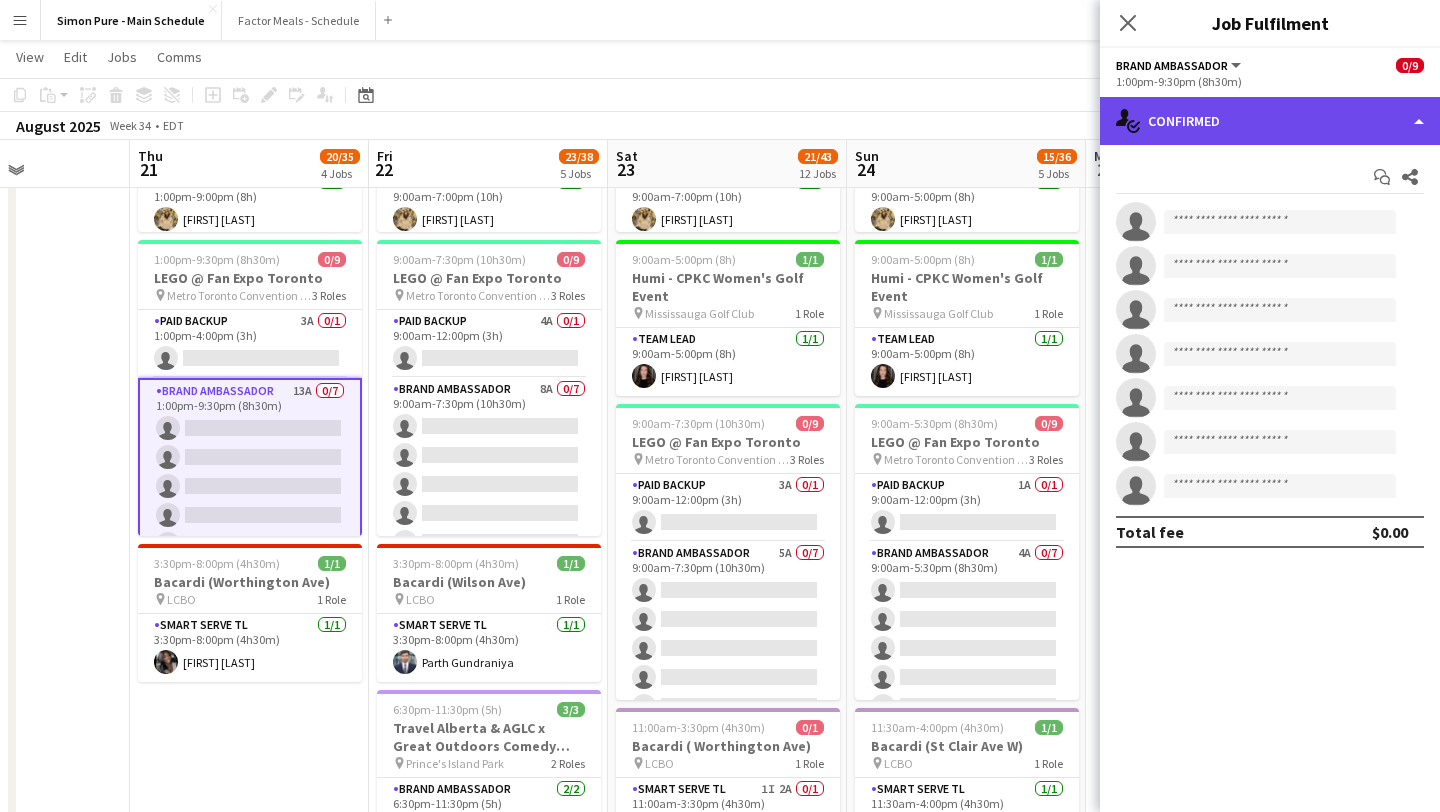 click on "single-neutral-actions-check-2
Confirmed" 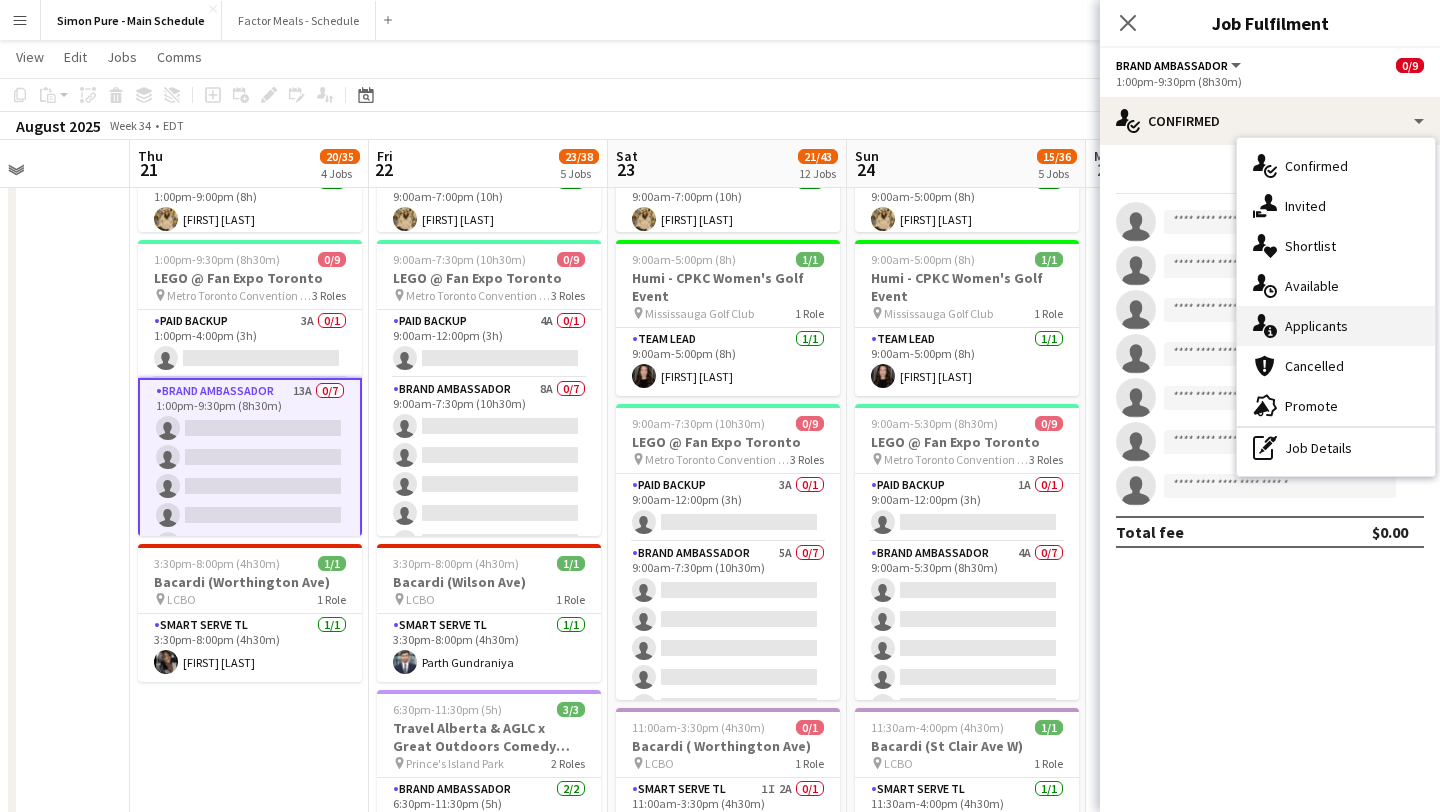 click on "single-neutral-actions-information
Applicants" at bounding box center [1336, 326] 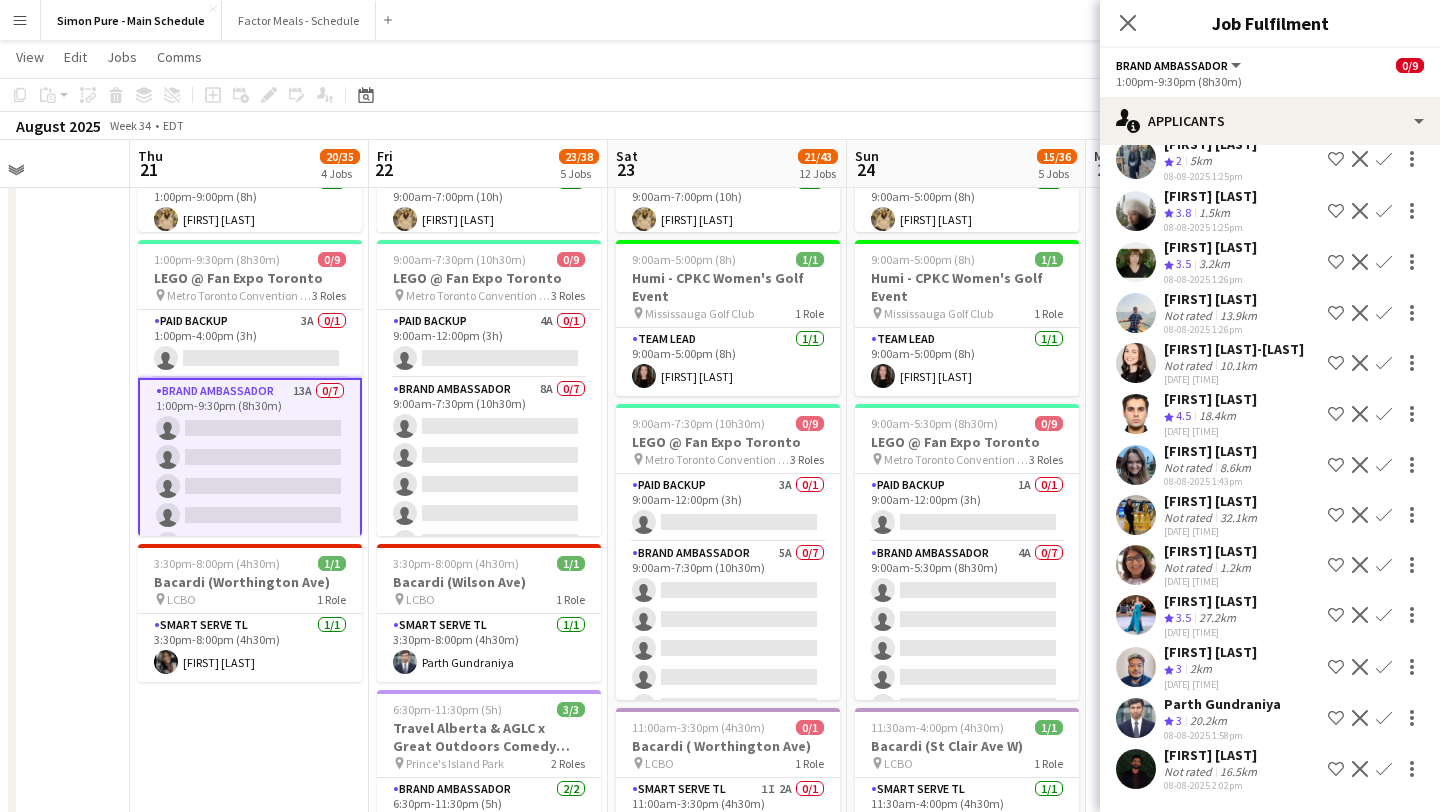 scroll, scrollTop: 0, scrollLeft: 0, axis: both 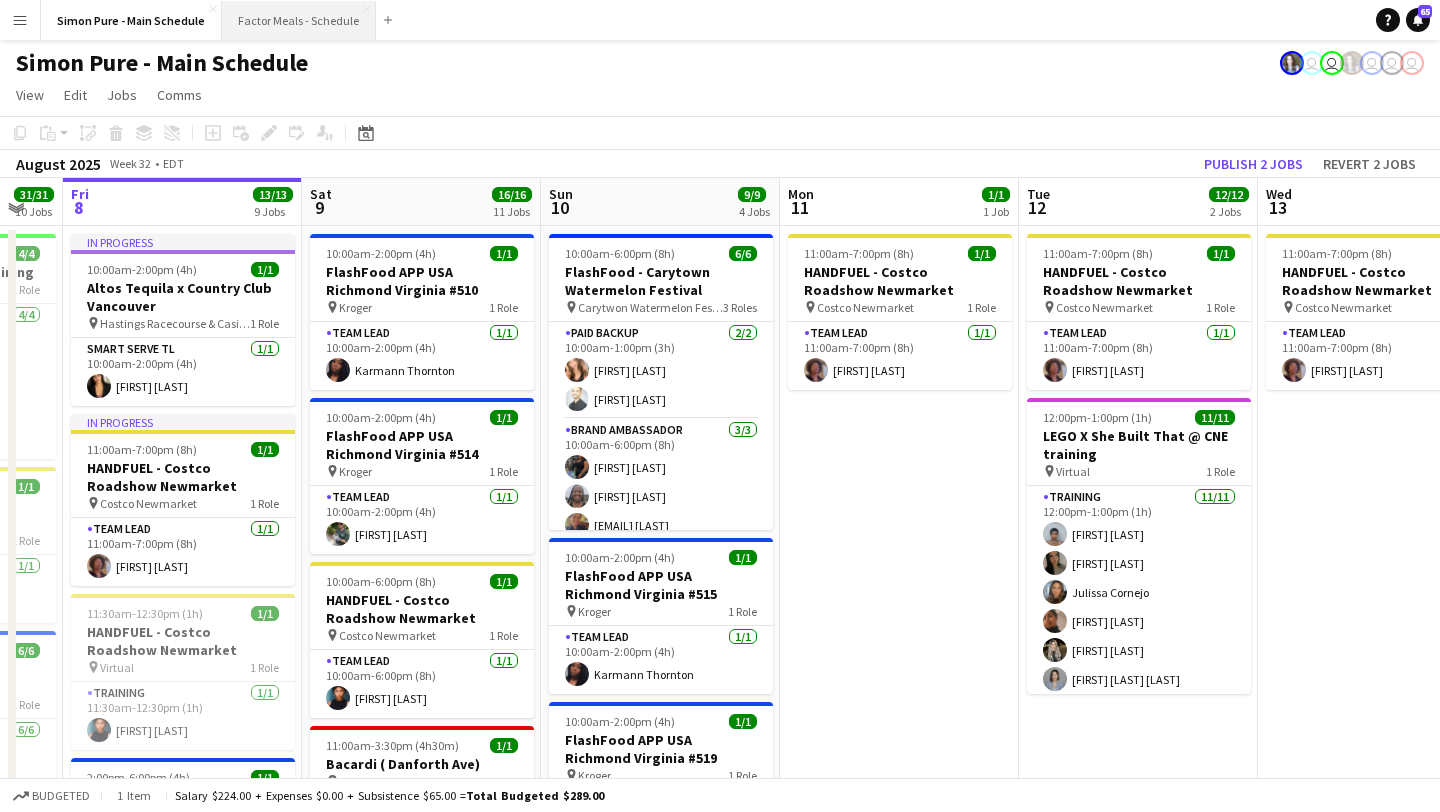 click on "Factor Meals - Schedule
Close" at bounding box center (299, 20) 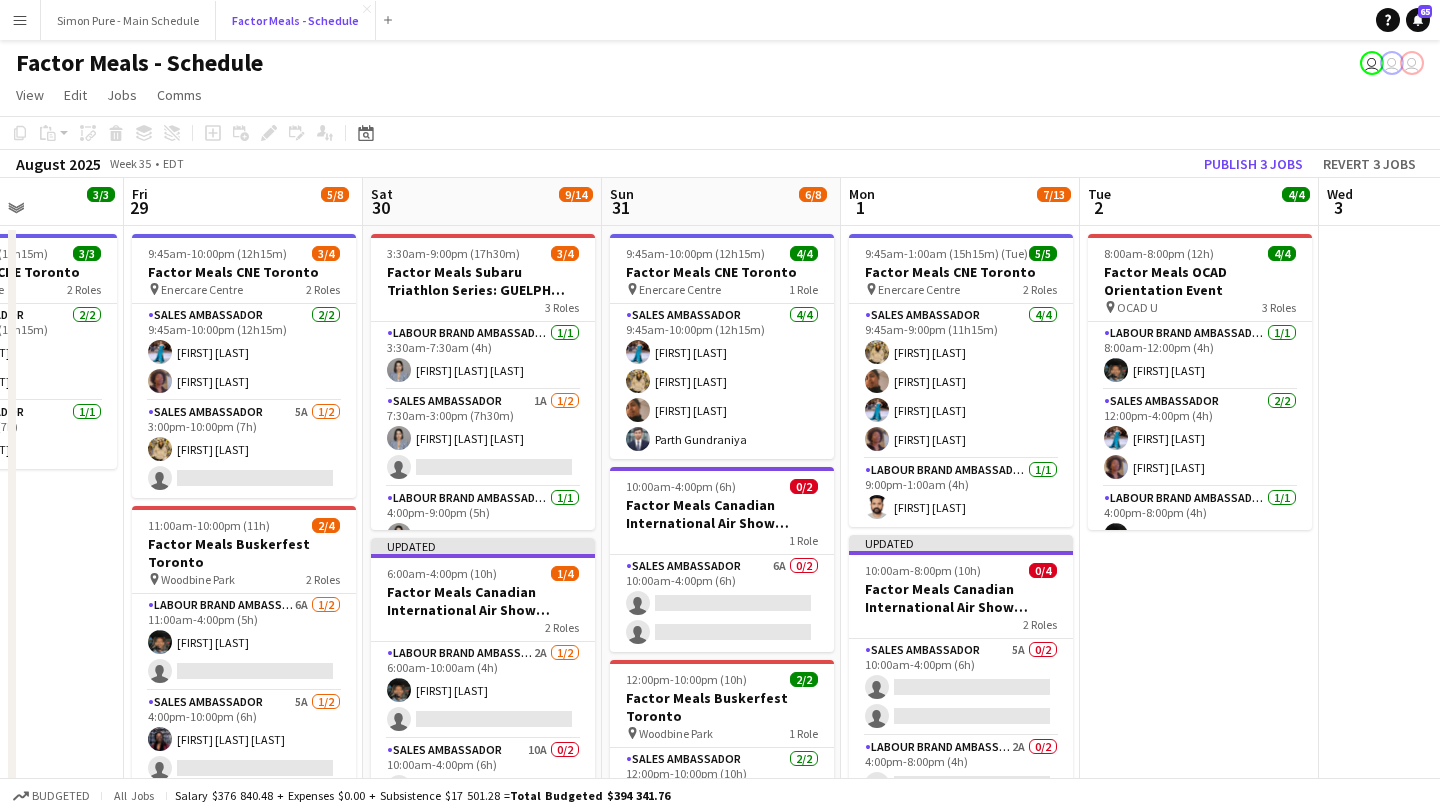 scroll, scrollTop: 0, scrollLeft: 584, axis: horizontal 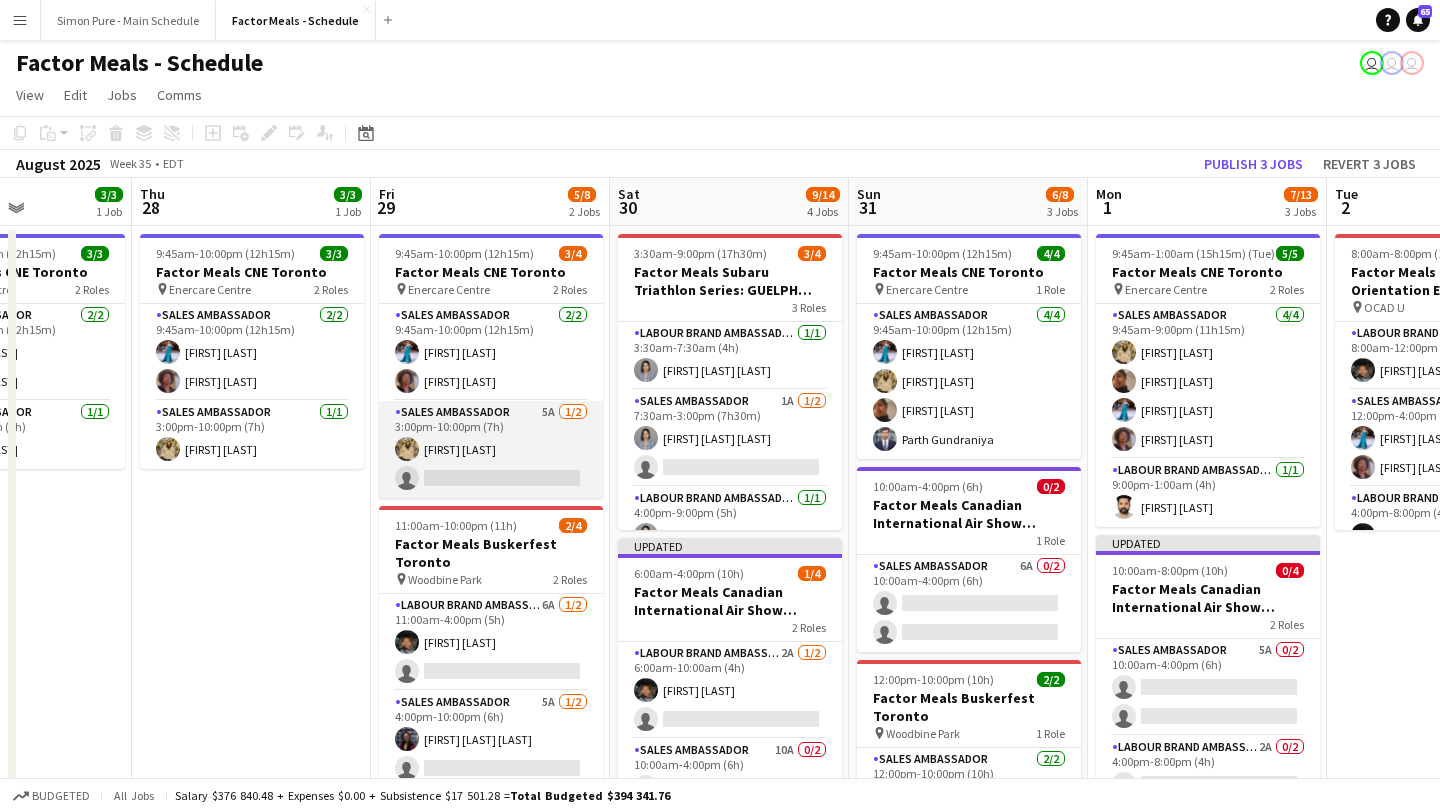 click on "Sales Ambassador   5A   1/2   3:00pm-10:00pm (7h)
Samira Nuri
single-neutral-actions" at bounding box center (491, 449) 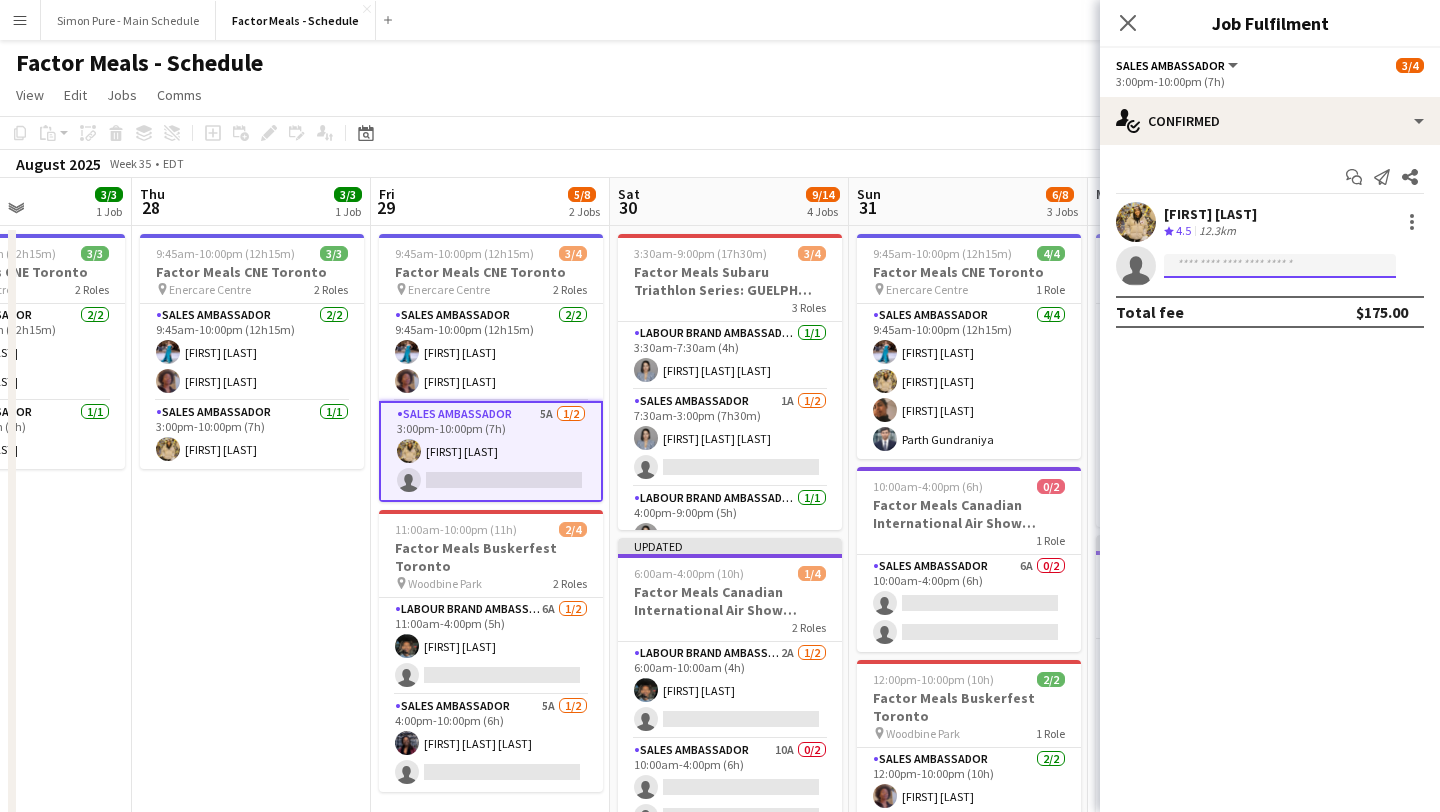 click 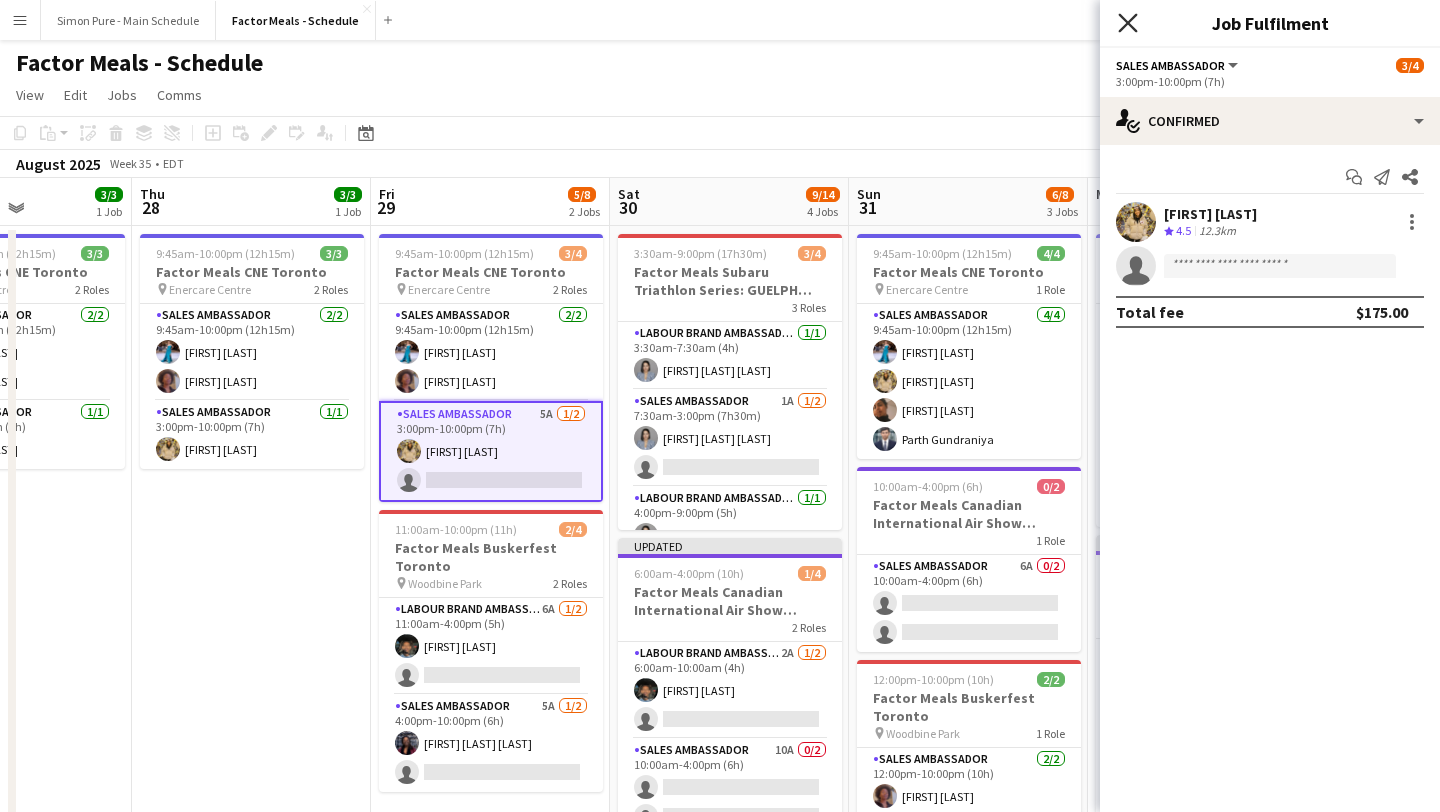 click 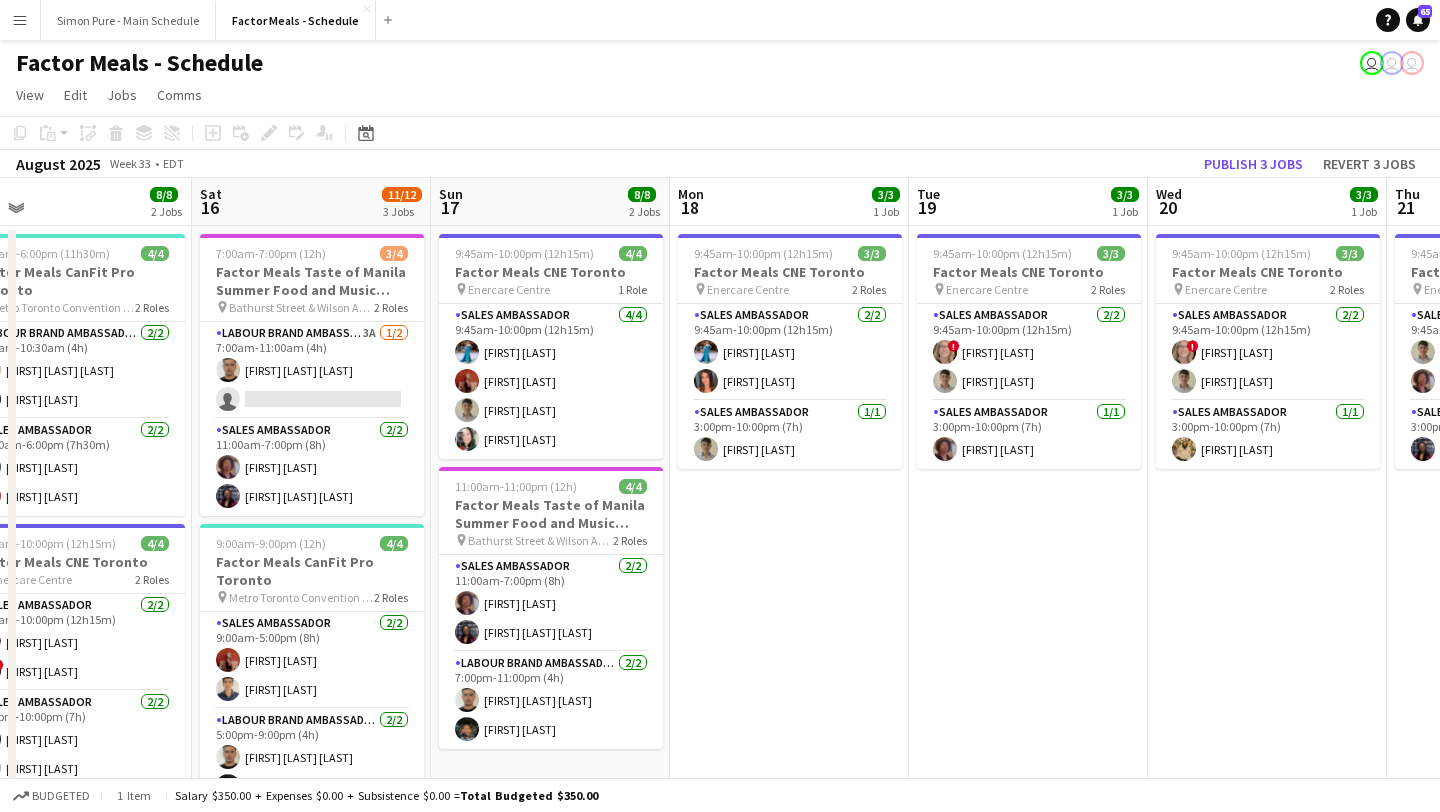 scroll, scrollTop: 0, scrollLeft: 574, axis: horizontal 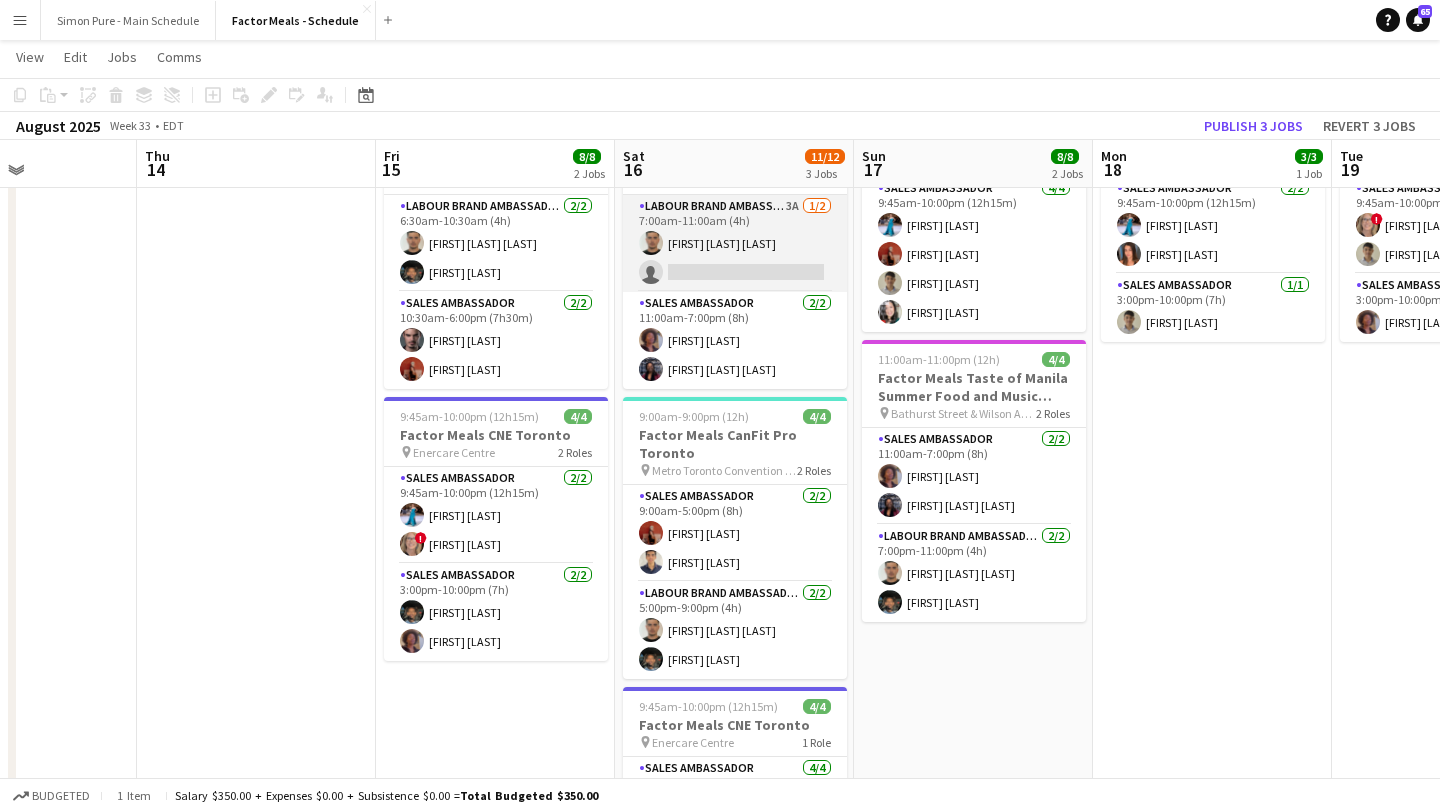 click on "Labour Brand Ambassadors    3A   1/2   7:00am-11:00am (4h)
Parsa Moradjou Namin
single-neutral-actions" at bounding box center [735, 243] 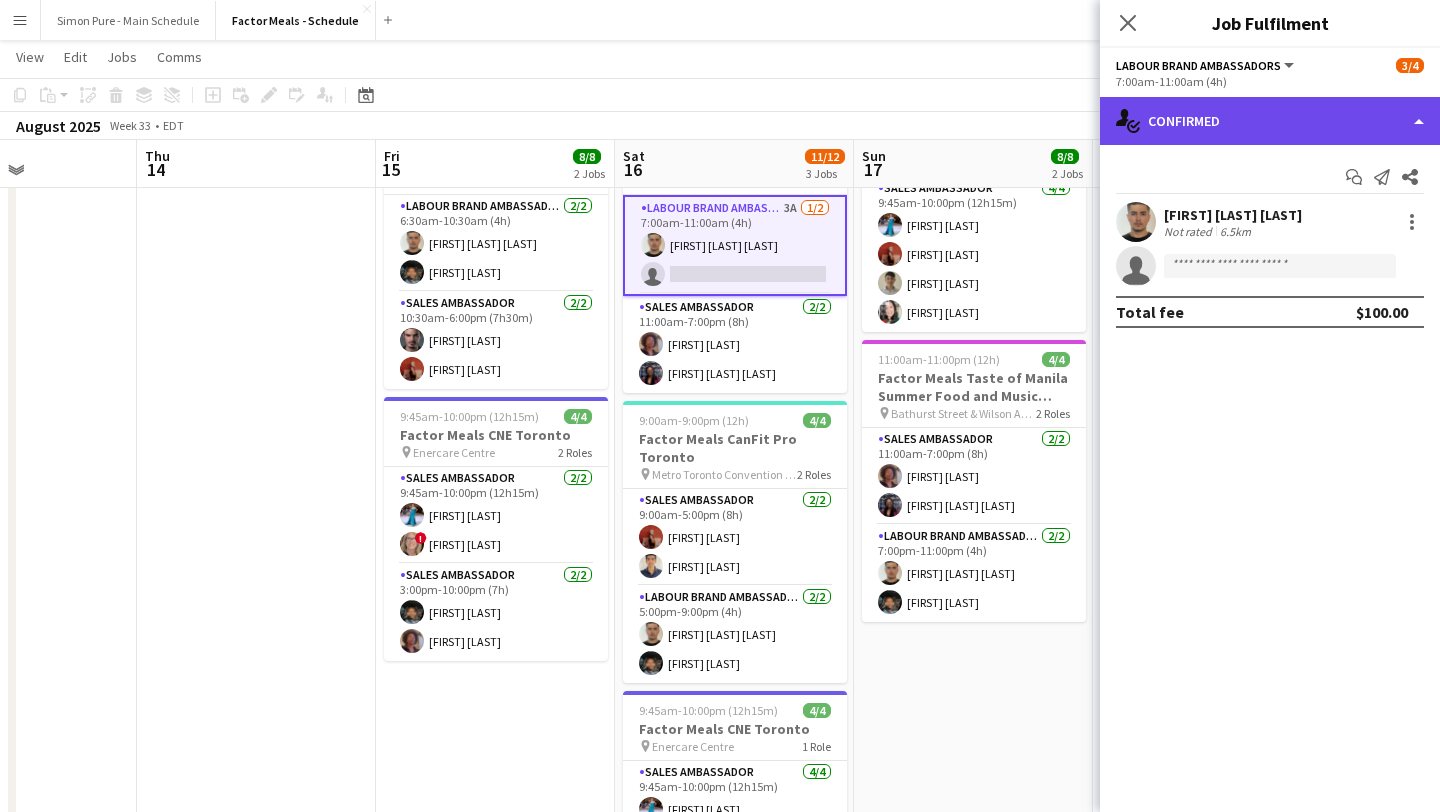 click on "single-neutral-actions-check-2
Confirmed" 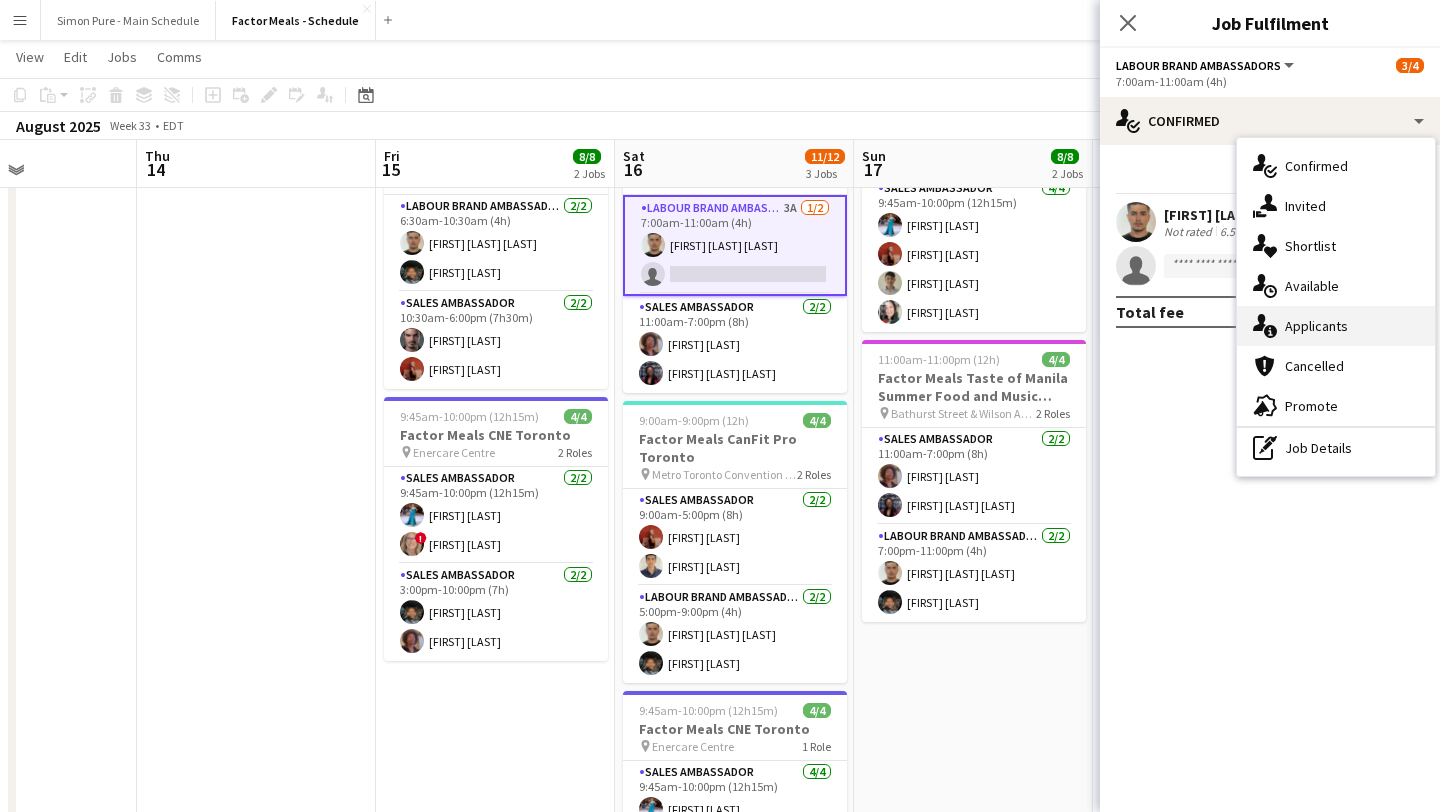 click on "single-neutral-actions-information
Applicants" at bounding box center [1336, 326] 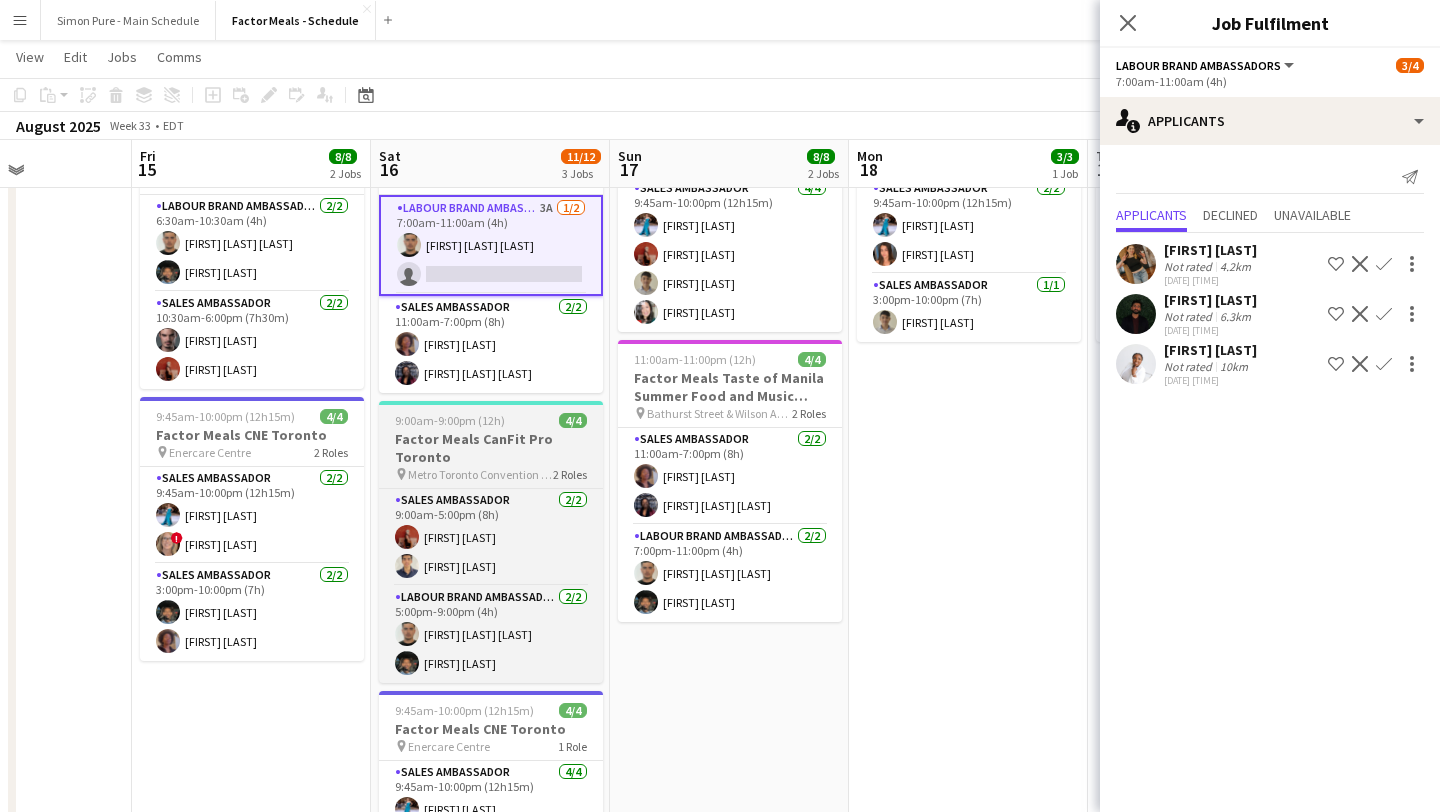 scroll, scrollTop: 0, scrollLeft: 822, axis: horizontal 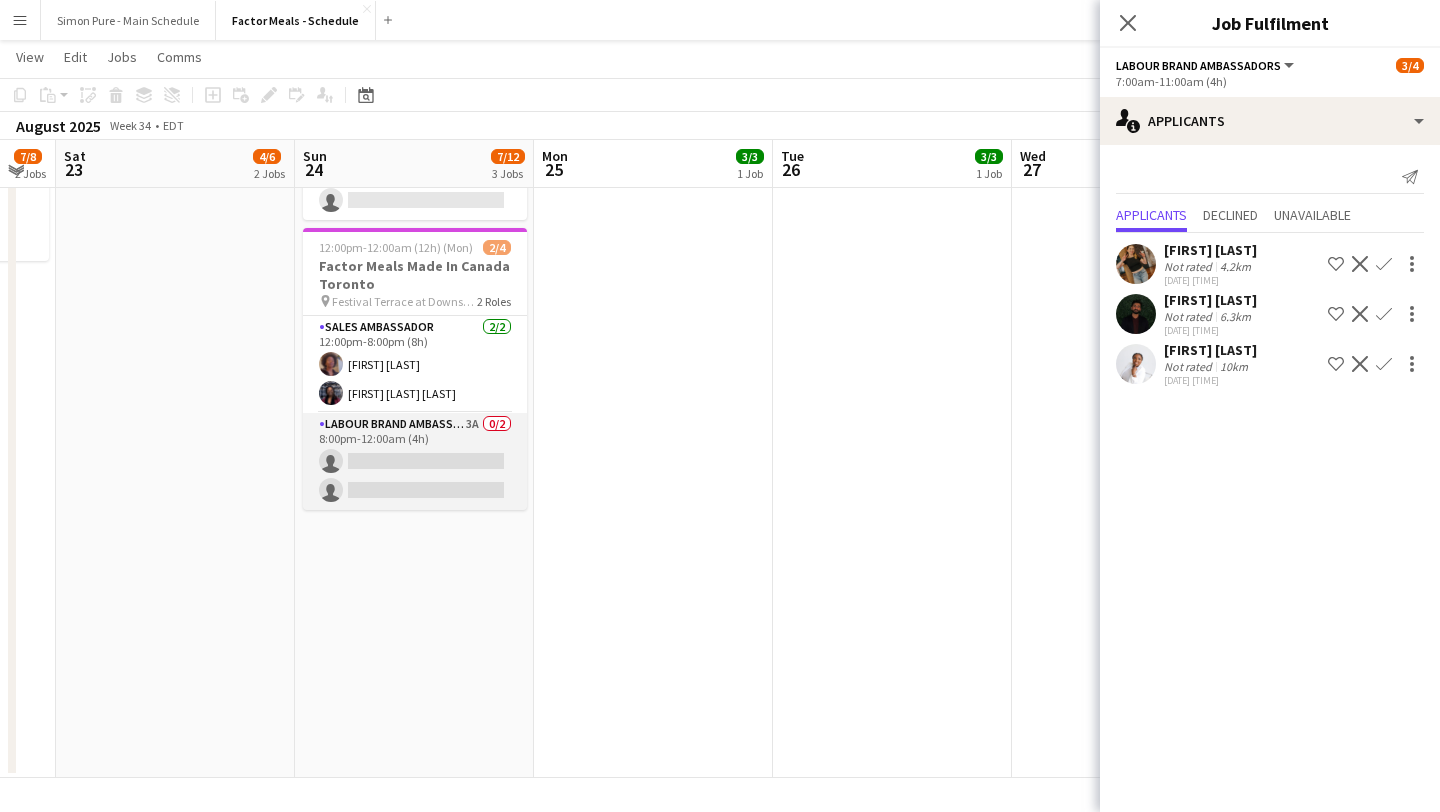 click on "Labour Brand Ambassadors    3A   0/2   8:00pm-12:00am (4h)
single-neutral-actions
single-neutral-actions" at bounding box center [415, 461] 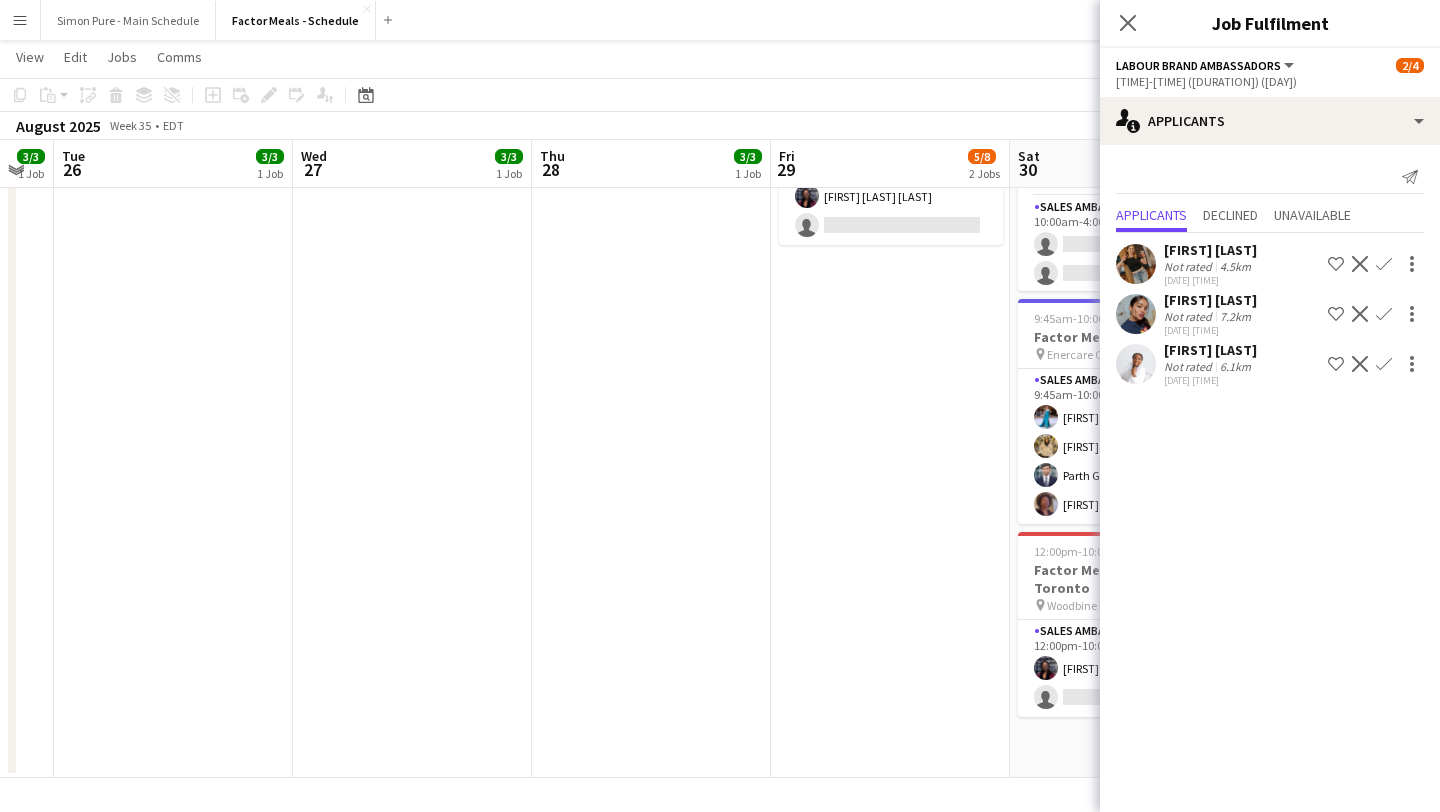 scroll, scrollTop: 0, scrollLeft: 756, axis: horizontal 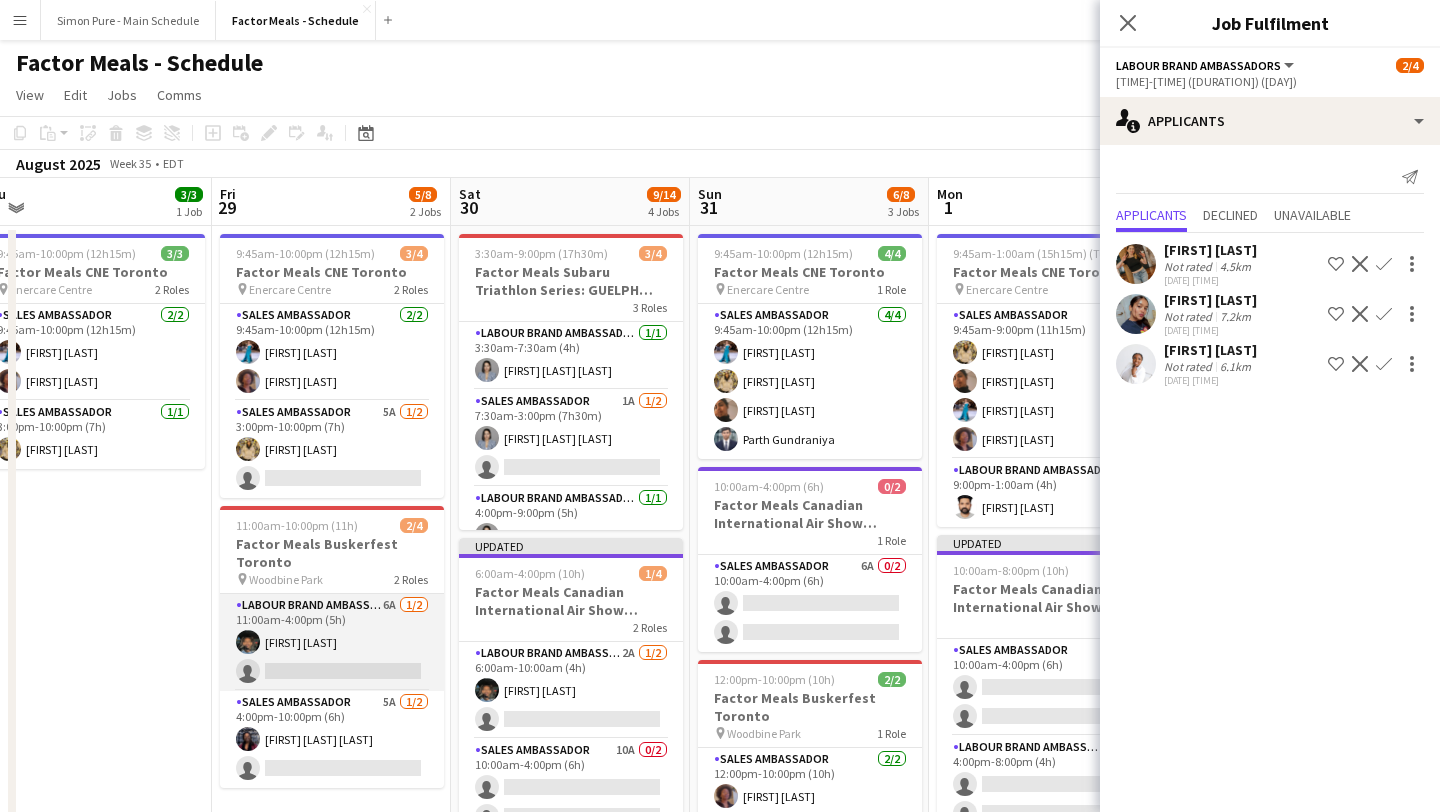click on "Labour Brand Ambassadors    6A   1/2   11:00am-4:00pm (5h)
Mamoun Elsiddig
single-neutral-actions" at bounding box center (332, 642) 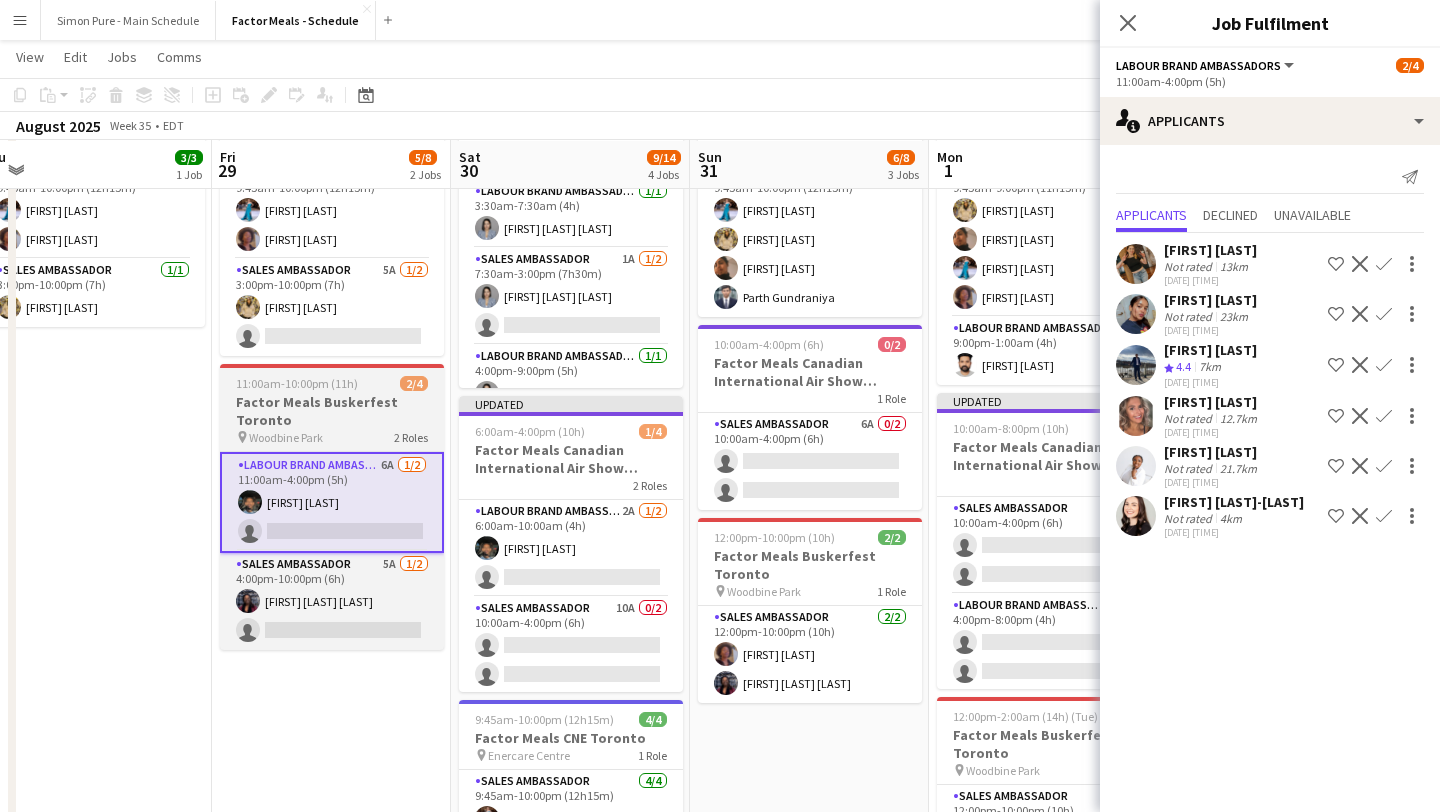 scroll, scrollTop: 141, scrollLeft: 0, axis: vertical 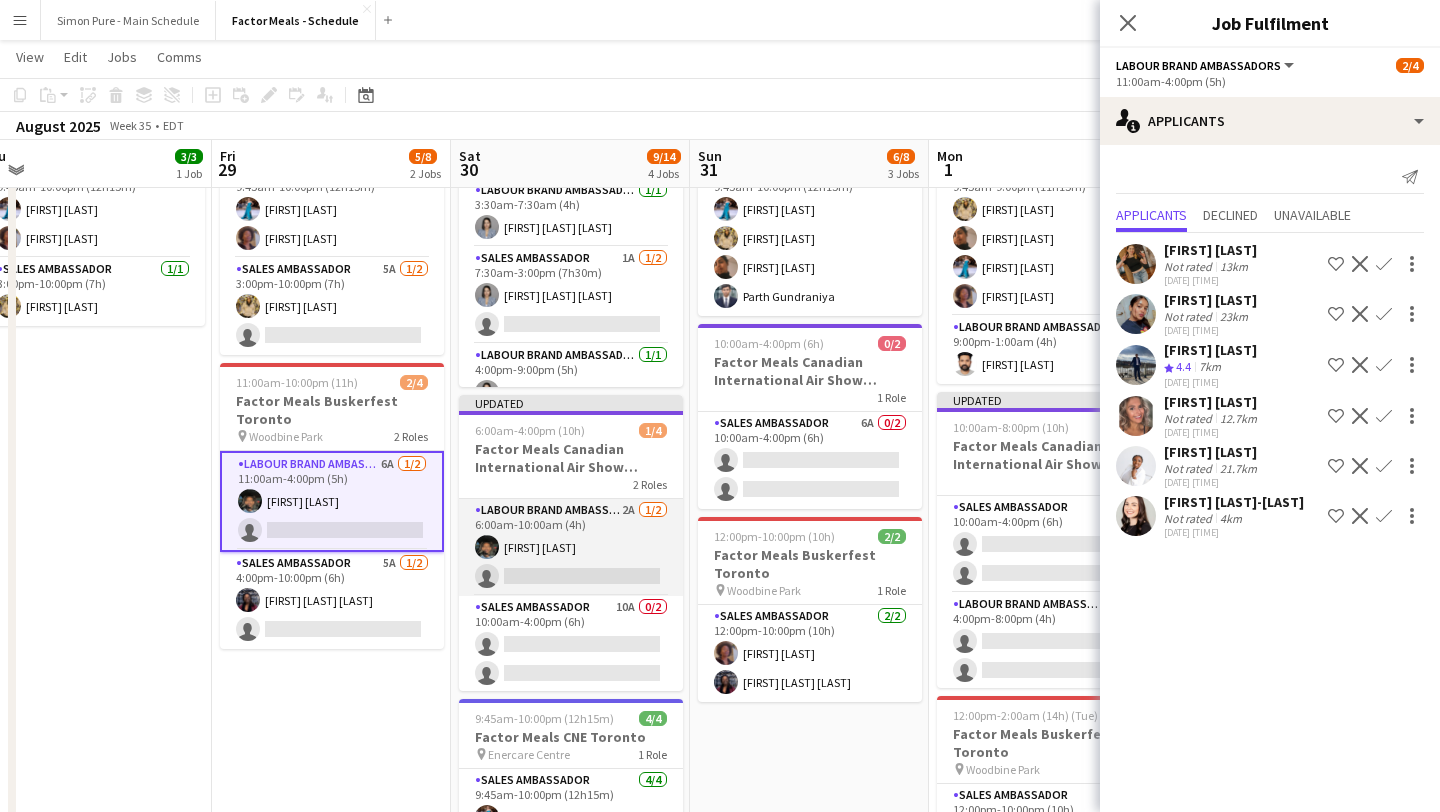 click on "Labour Brand Ambassadors    2A   1/2   6:00am-10:00am (4h)
Mamoun Elsiddig
single-neutral-actions" at bounding box center (571, 547) 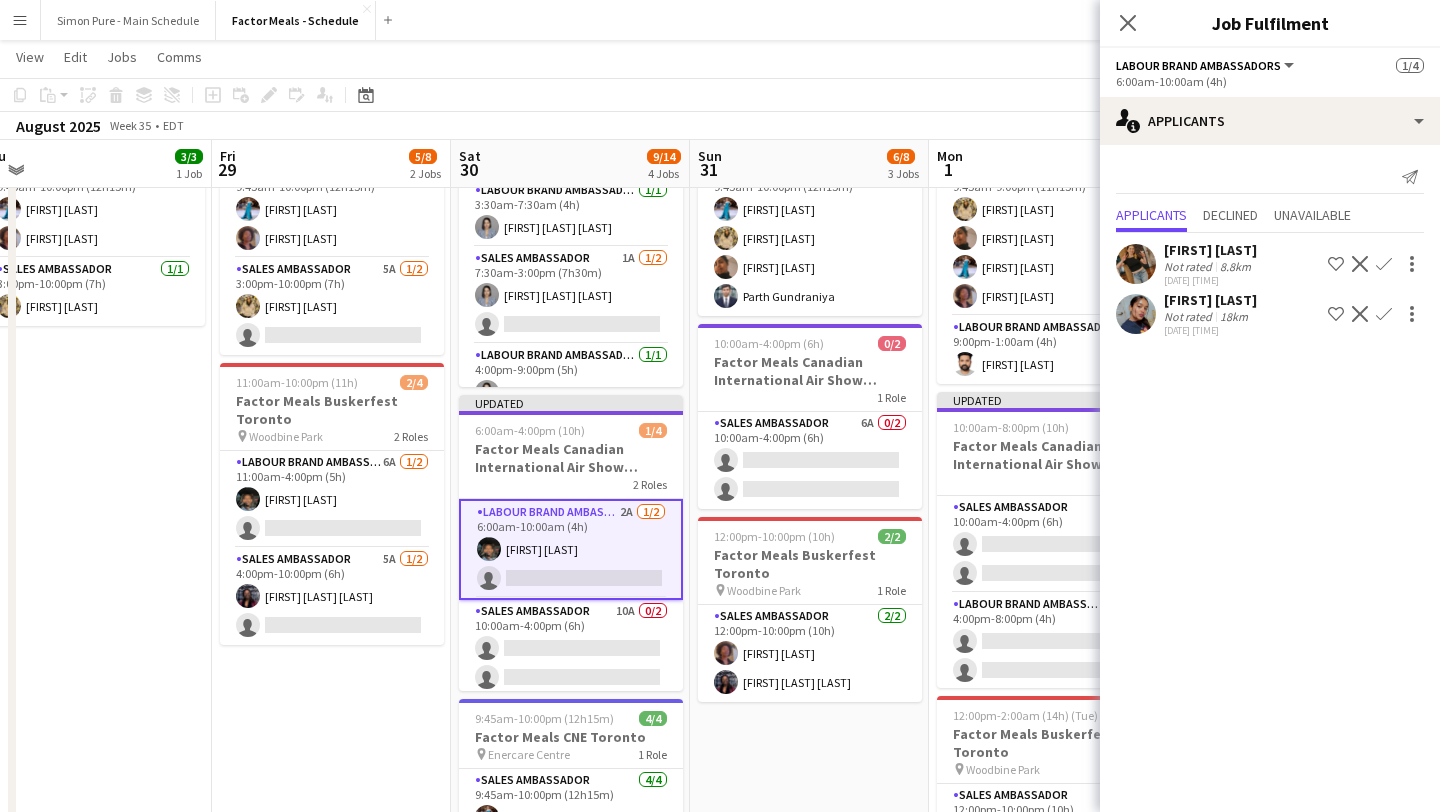 scroll, scrollTop: 6, scrollLeft: 0, axis: vertical 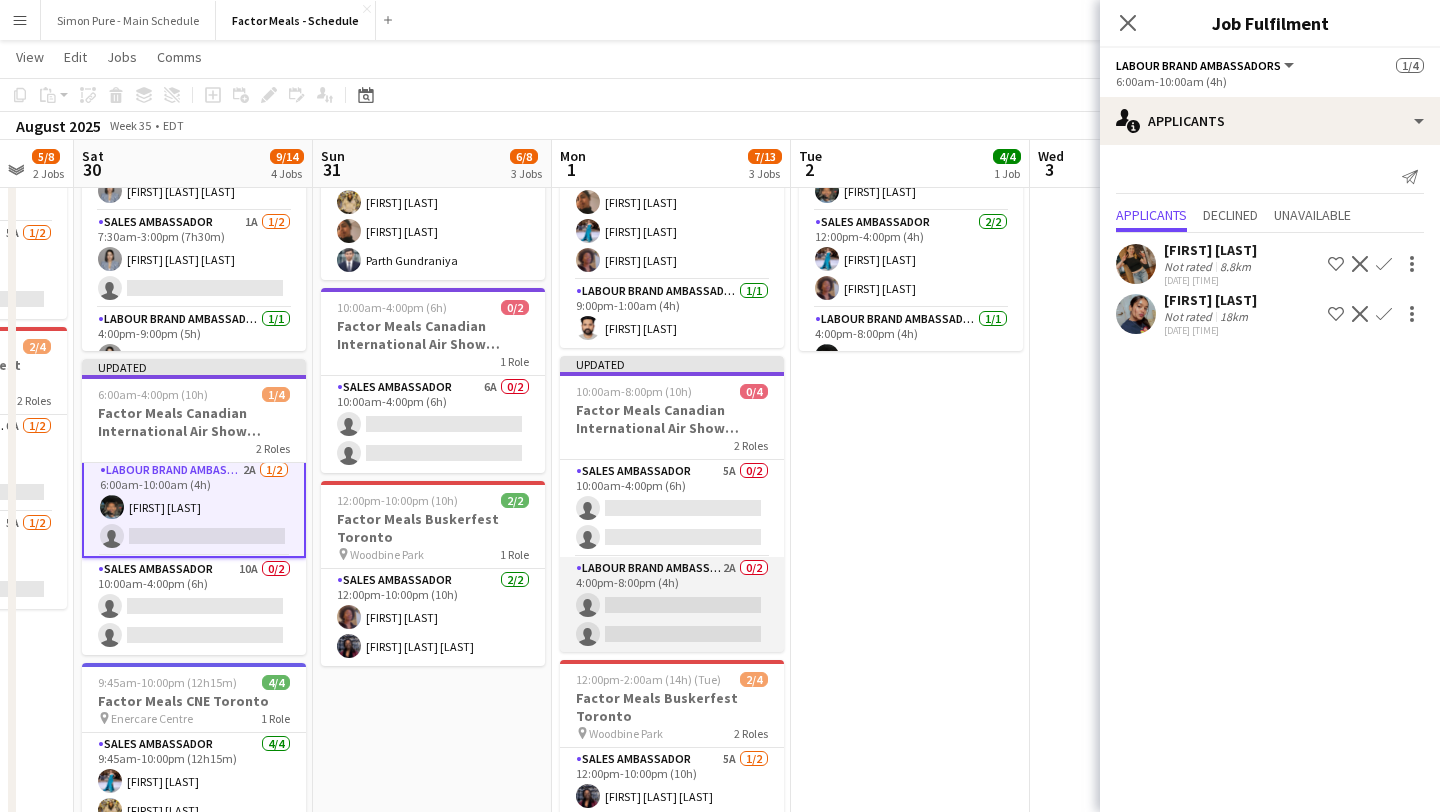click on "Labour Brand Ambassadors    2A   0/2   4:00pm-8:00pm (4h)
single-neutral-actions
single-neutral-actions" at bounding box center [672, 605] 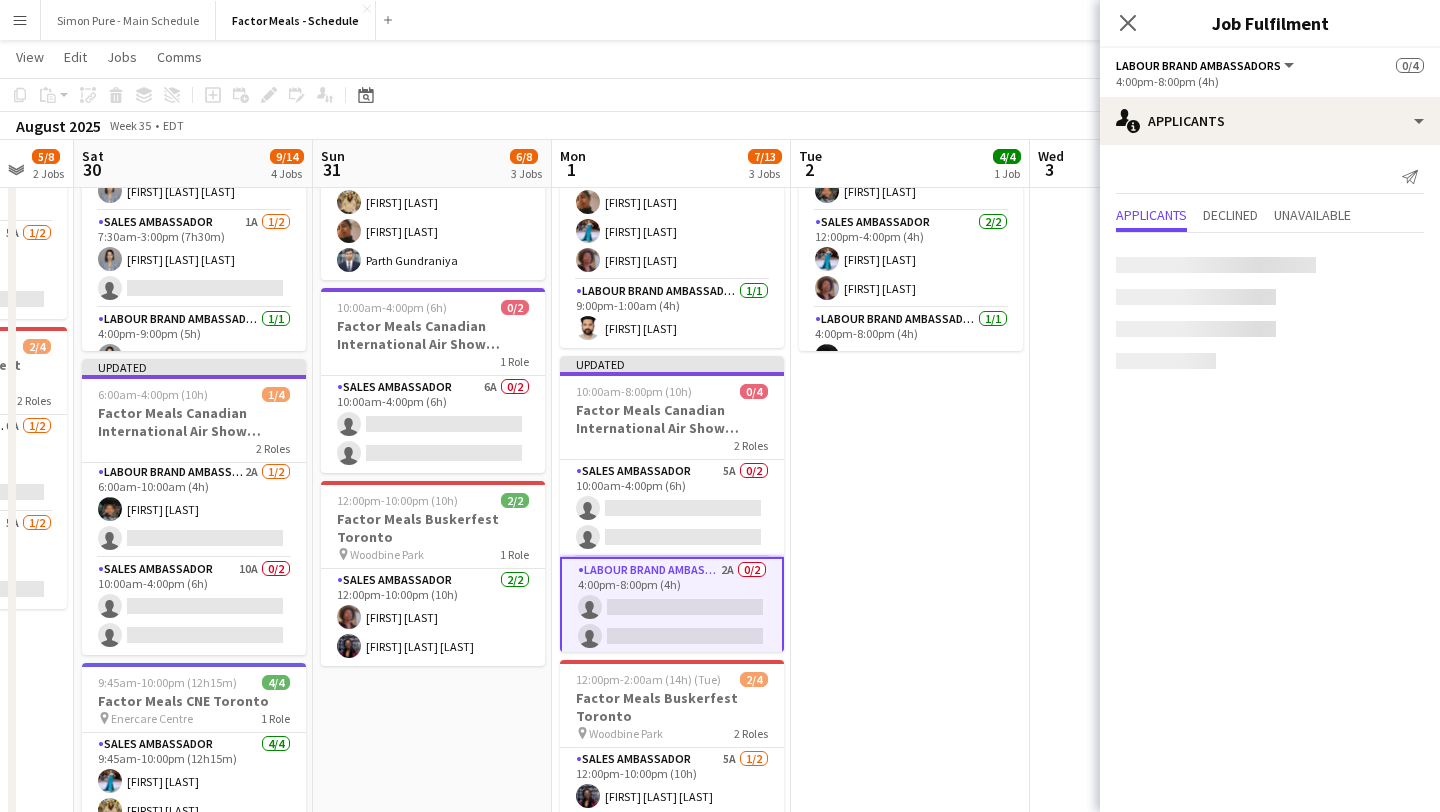 scroll, scrollTop: 2, scrollLeft: 0, axis: vertical 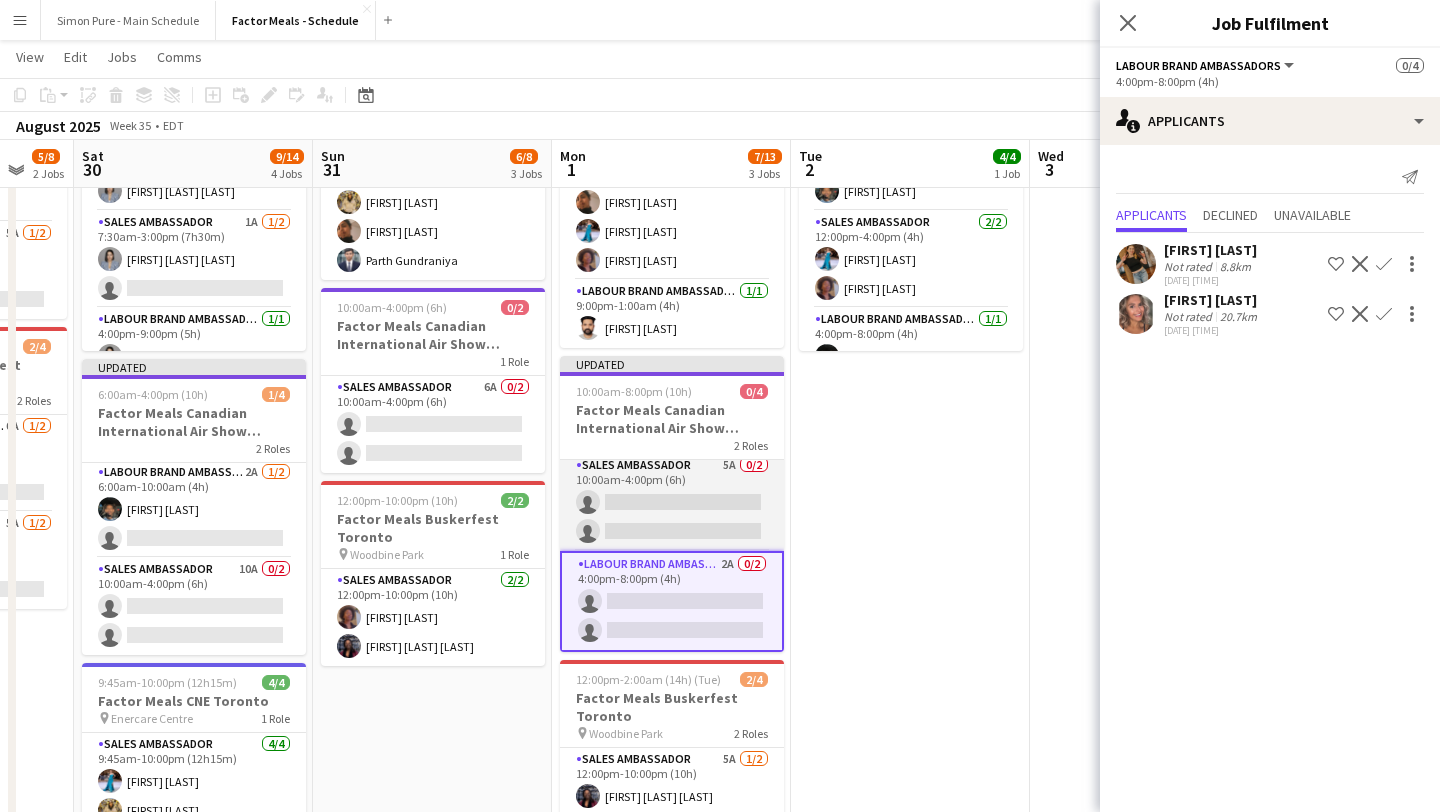 click on "Sales Ambassador   5A   0/2   10:00am-4:00pm (6h)
single-neutral-actions
single-neutral-actions" at bounding box center [672, 502] 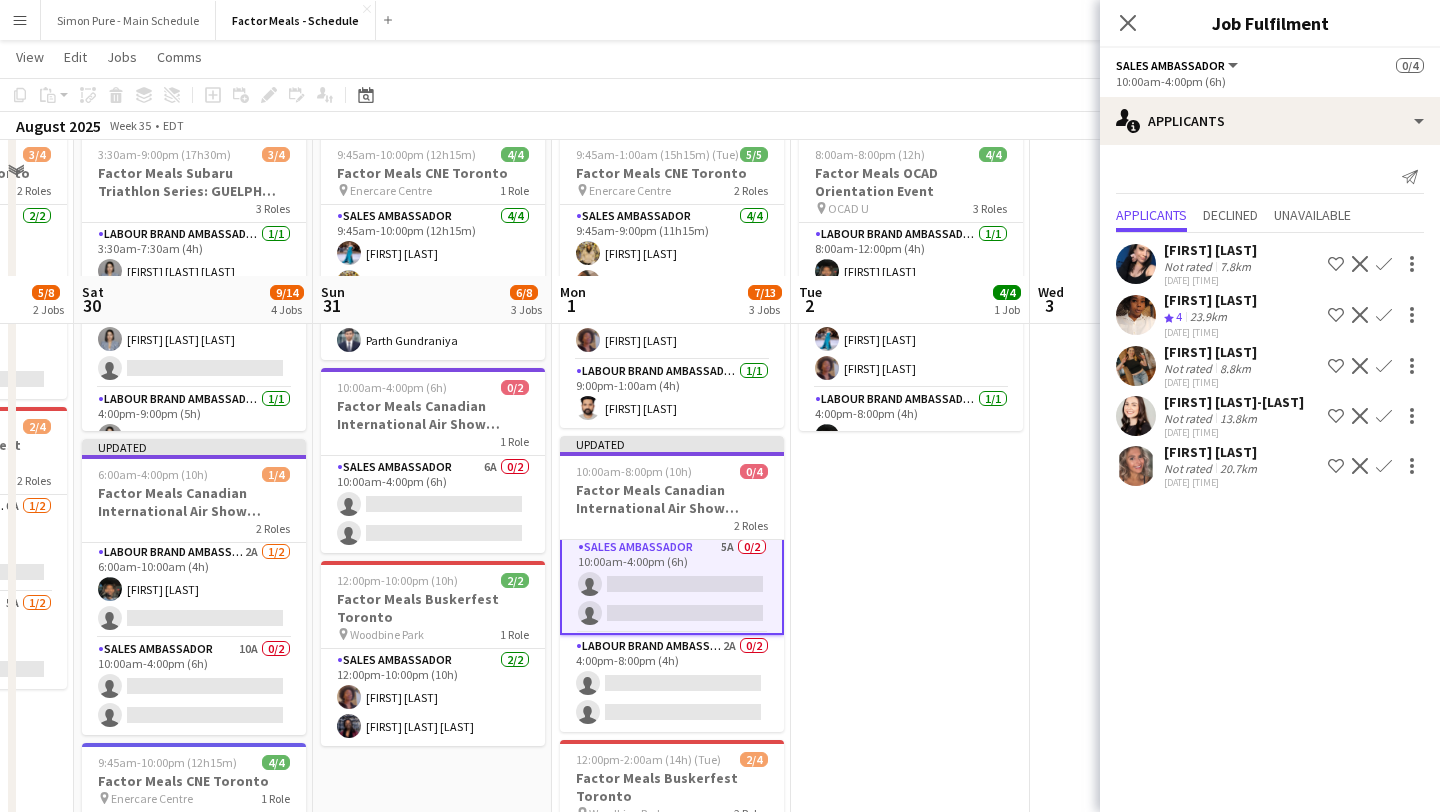 scroll, scrollTop: 0, scrollLeft: 0, axis: both 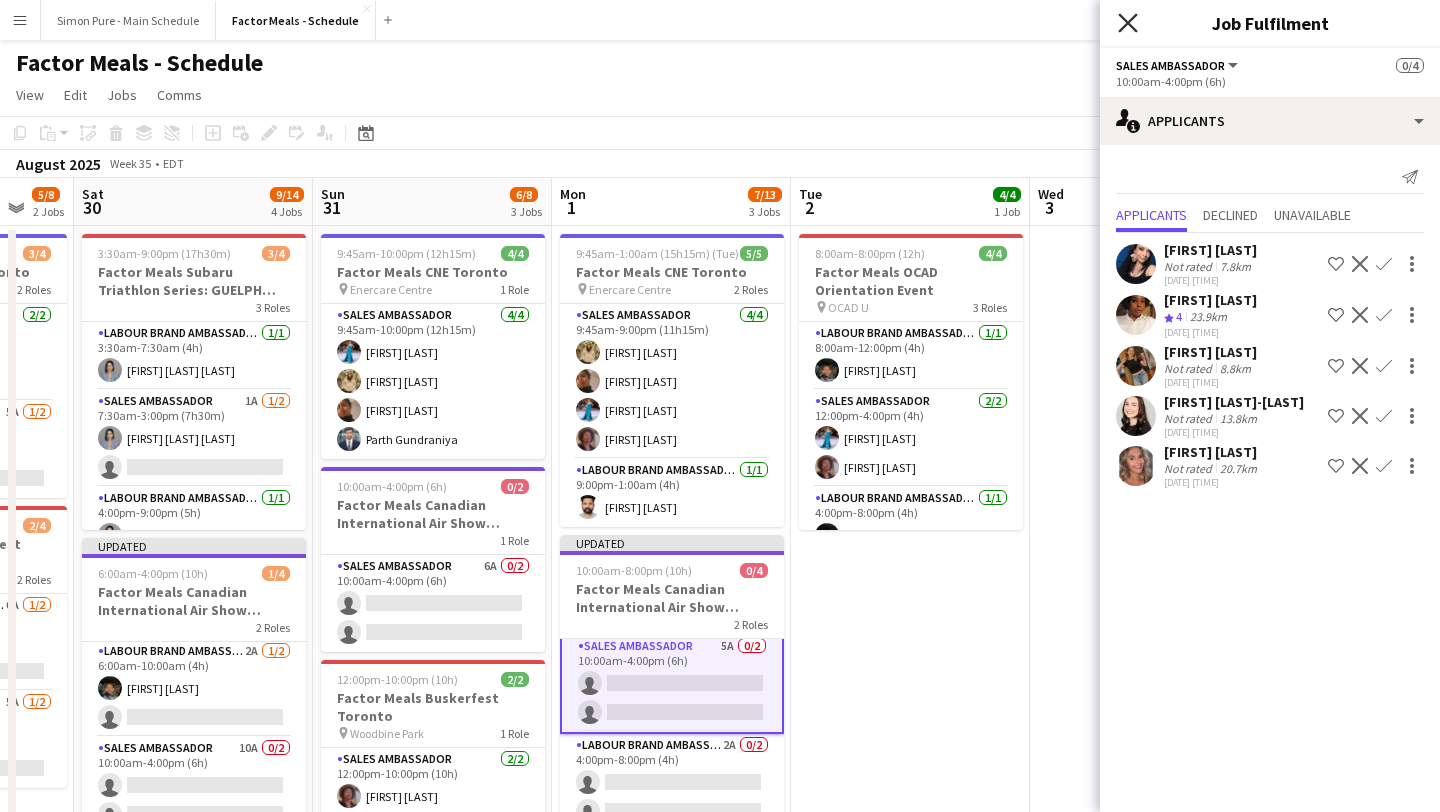 click 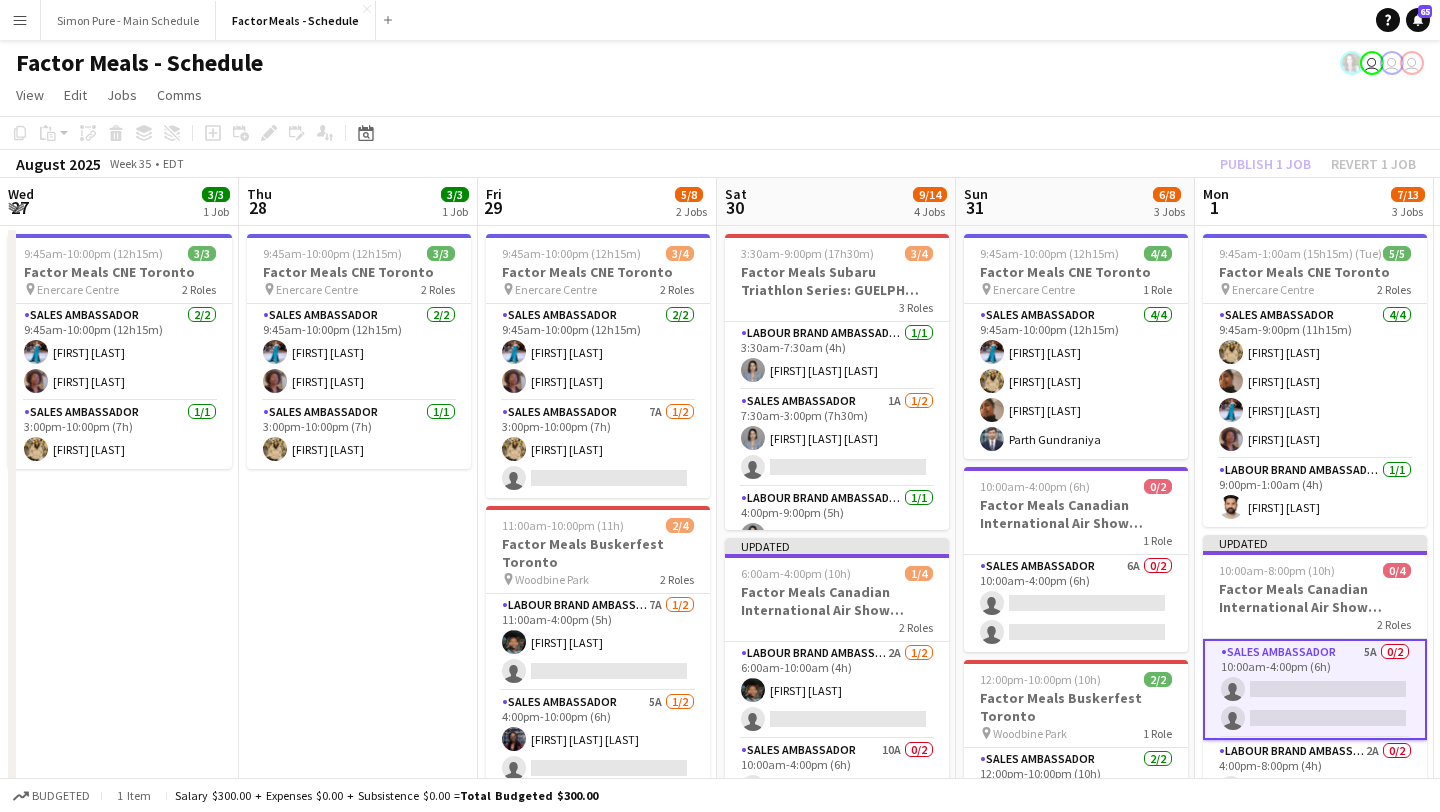 scroll, scrollTop: 0, scrollLeft: 0, axis: both 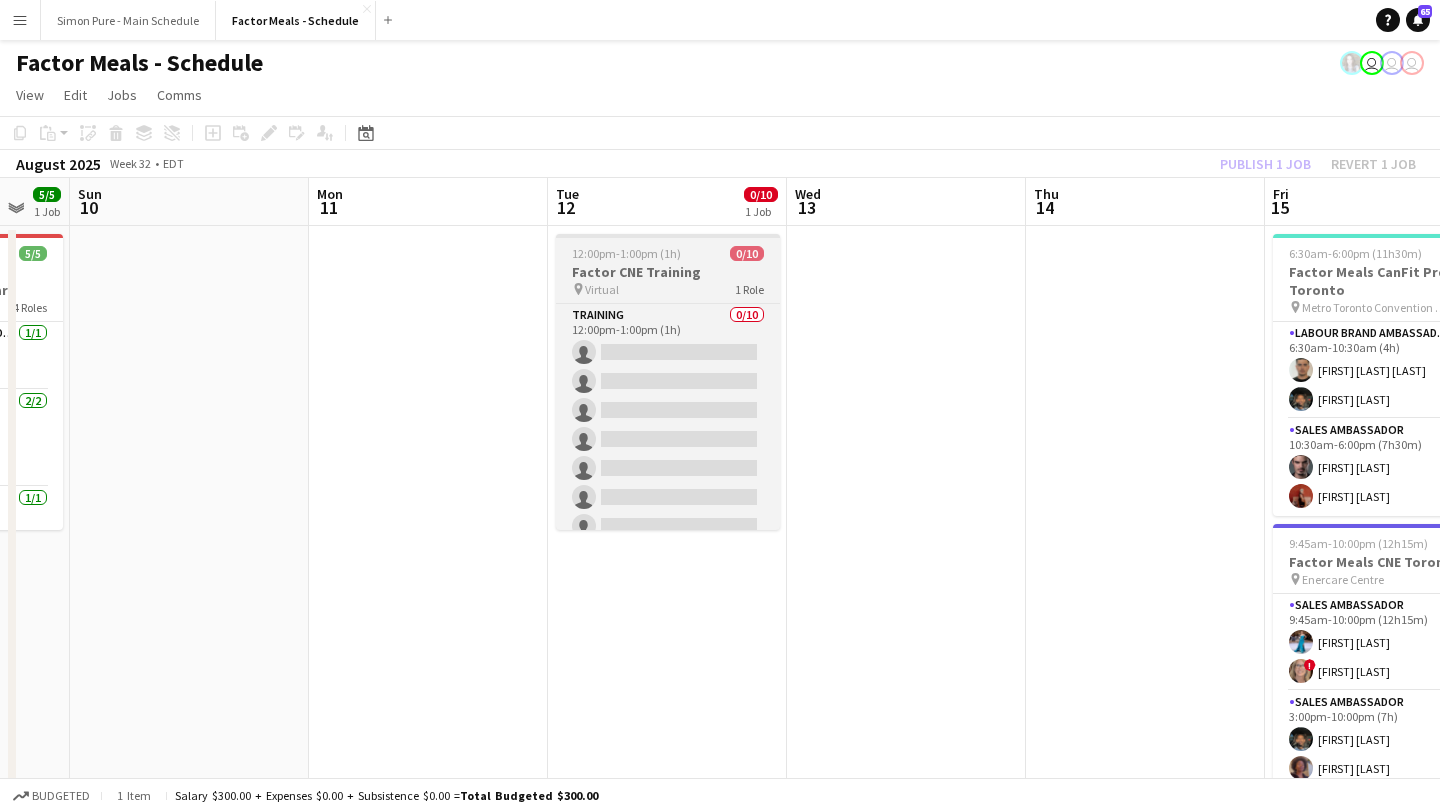 click on "12:00pm-1:00pm (1h)" at bounding box center [626, 253] 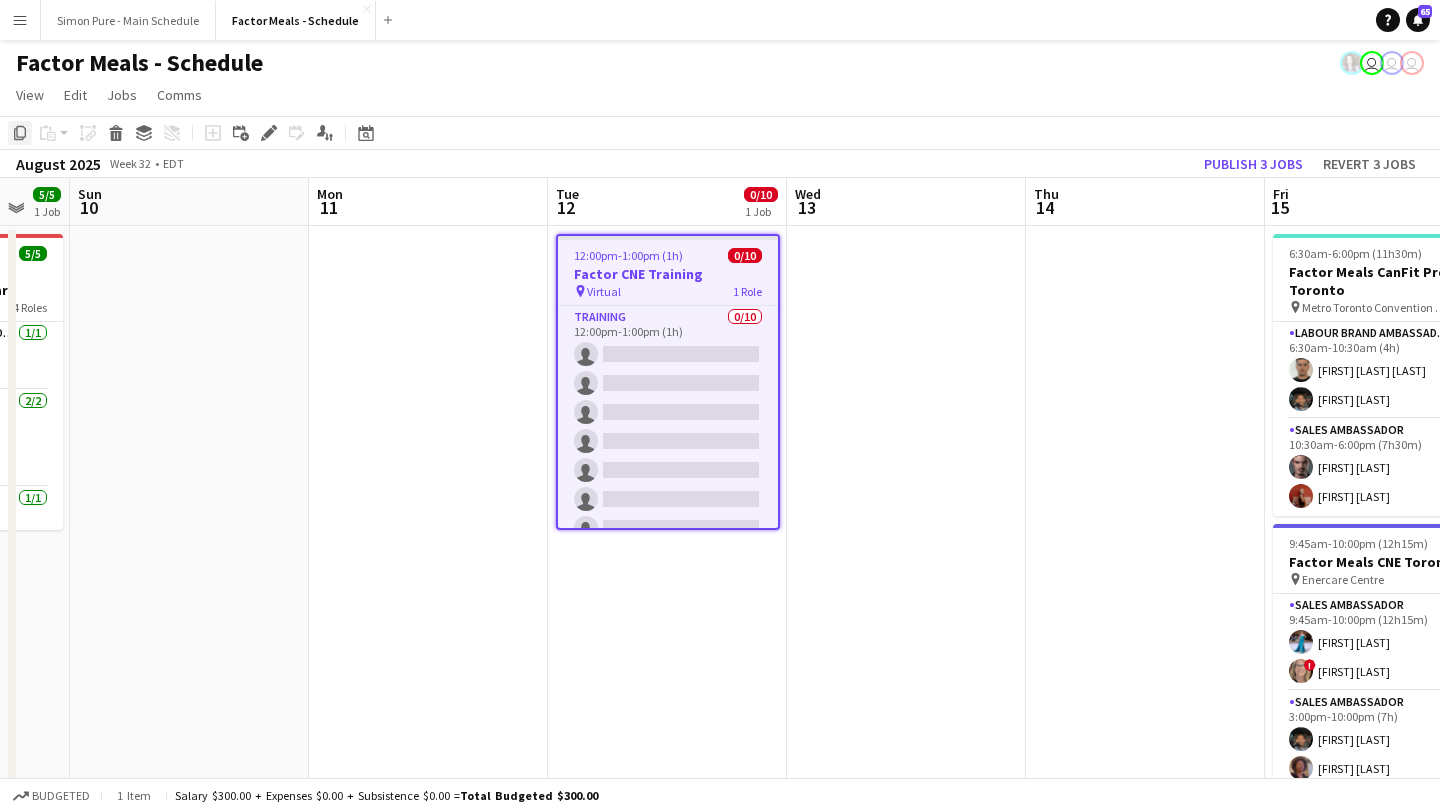 click on "Copy" 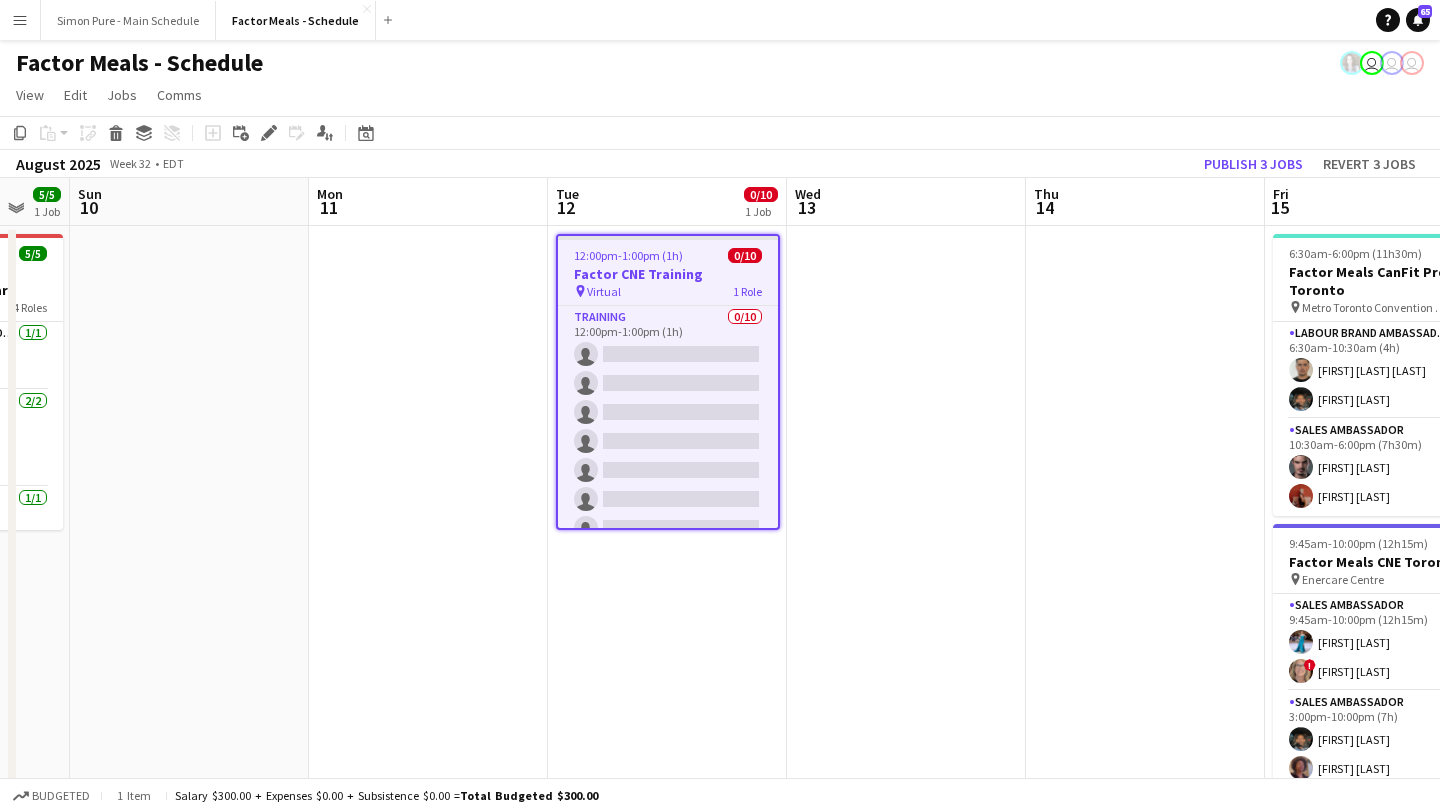 click at bounding box center (906, 773) 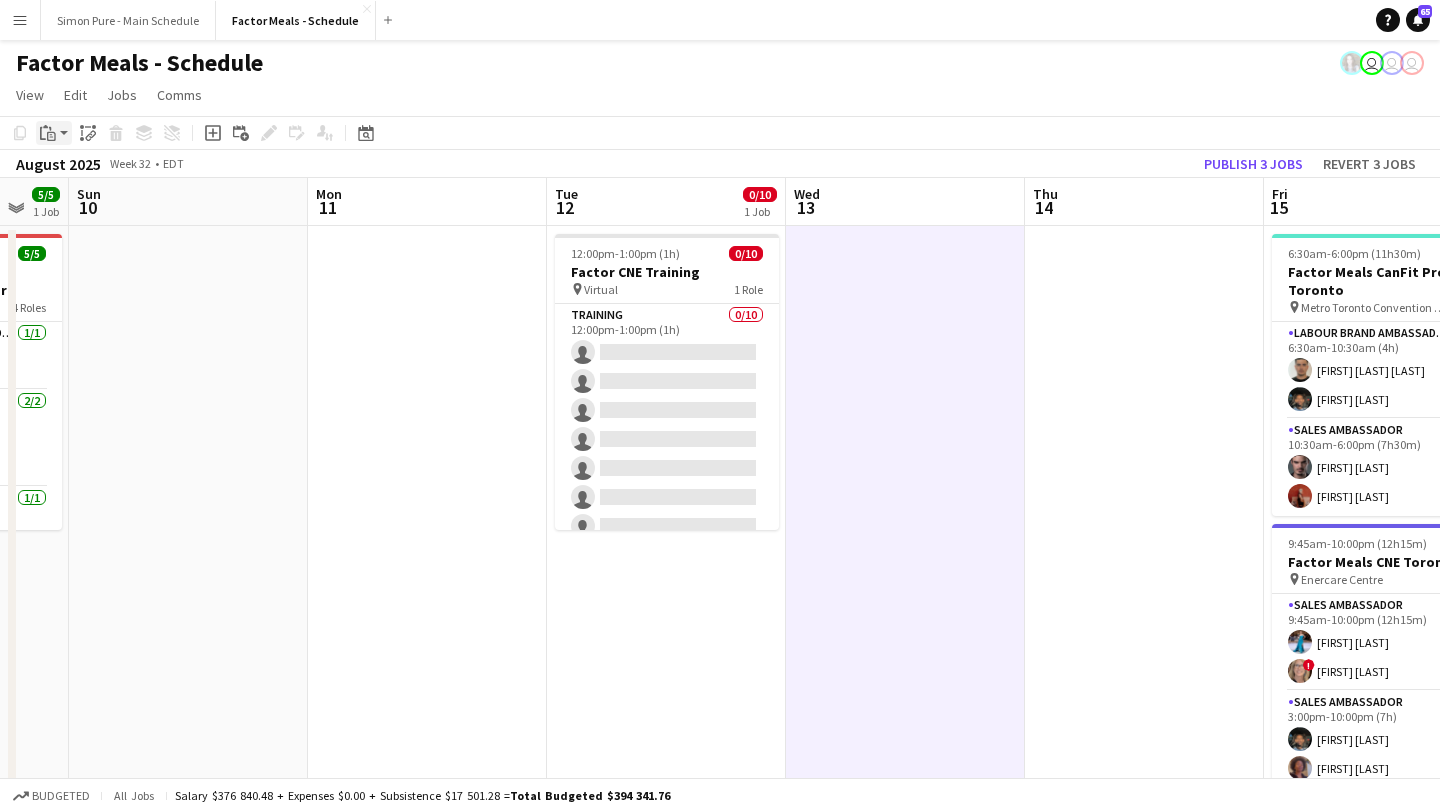 click on "Paste" 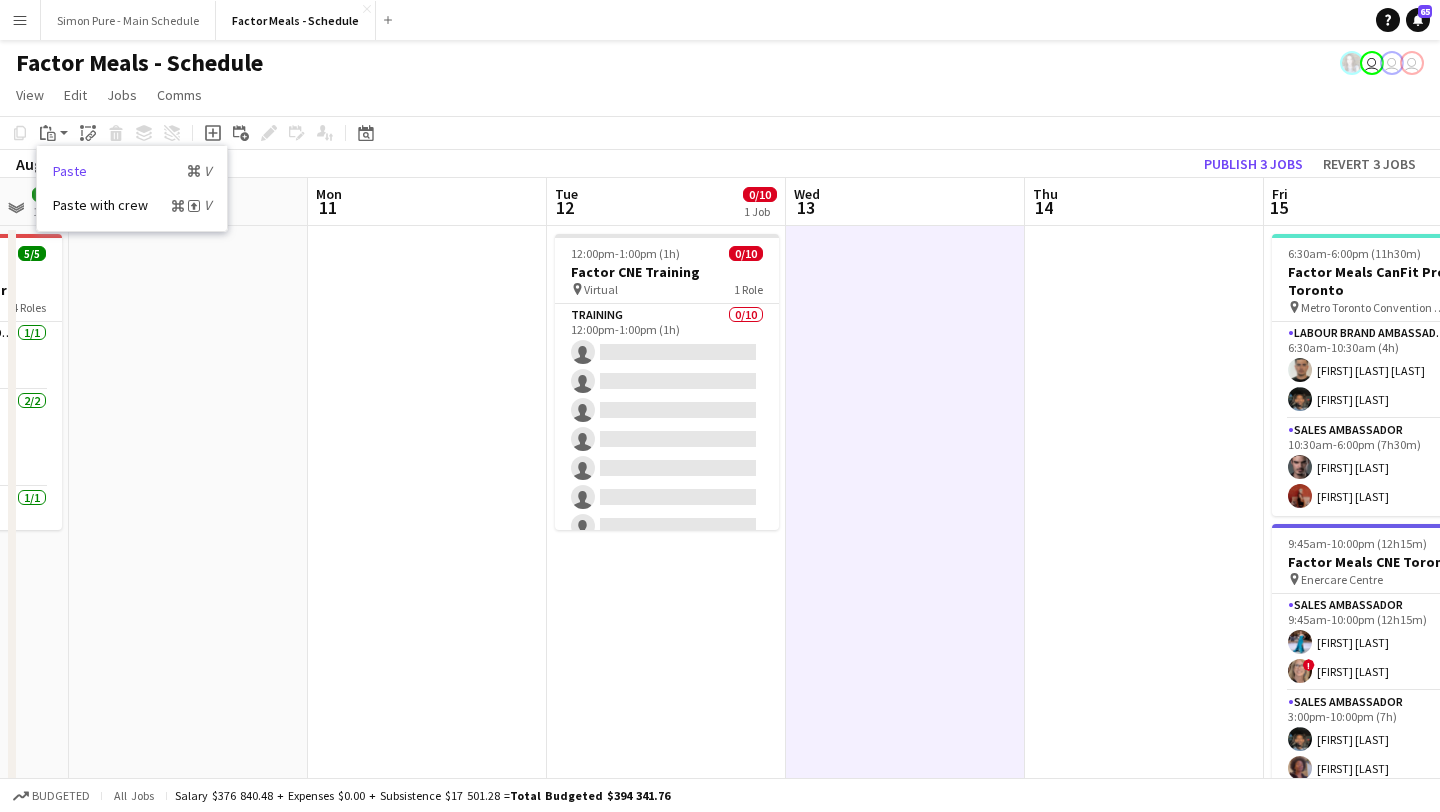 click on "Paste
Command
V" at bounding box center (132, 171) 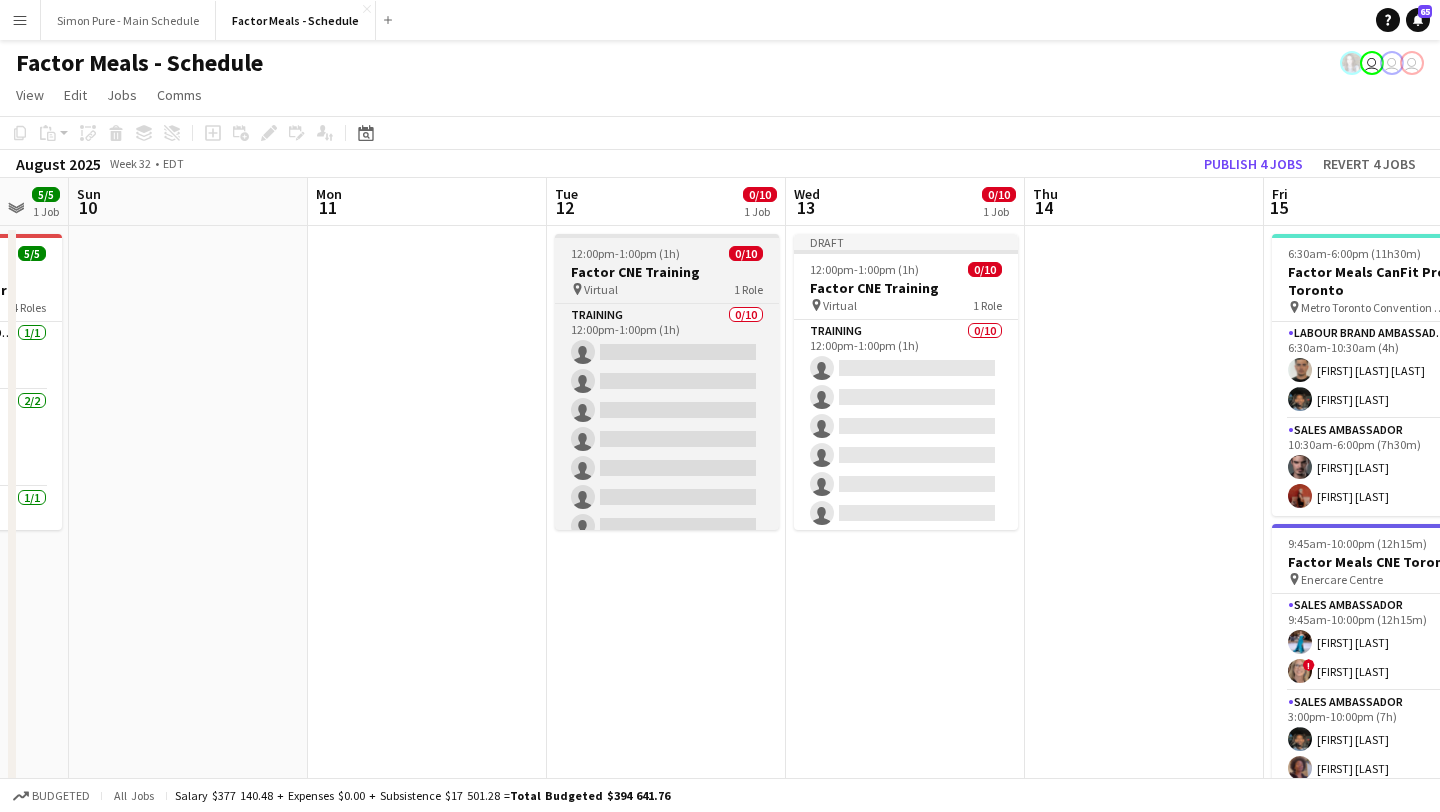 click on "12:00pm-1:00pm (1h)" at bounding box center (625, 253) 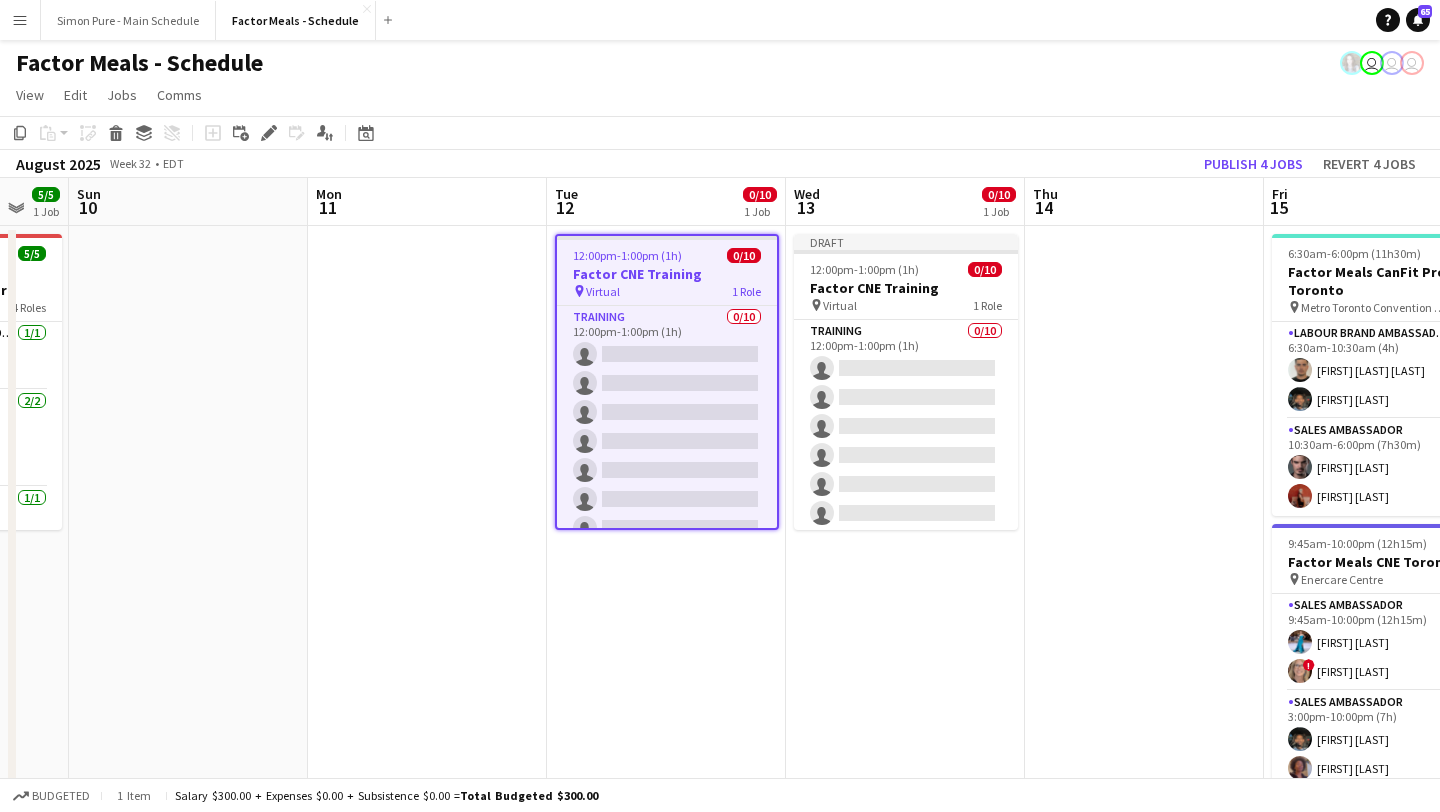 click on "Copy
Paste
Paste
Command
V Paste with crew
Command
Shift
V
Paste linked Job
Delete
Group
Ungroup" 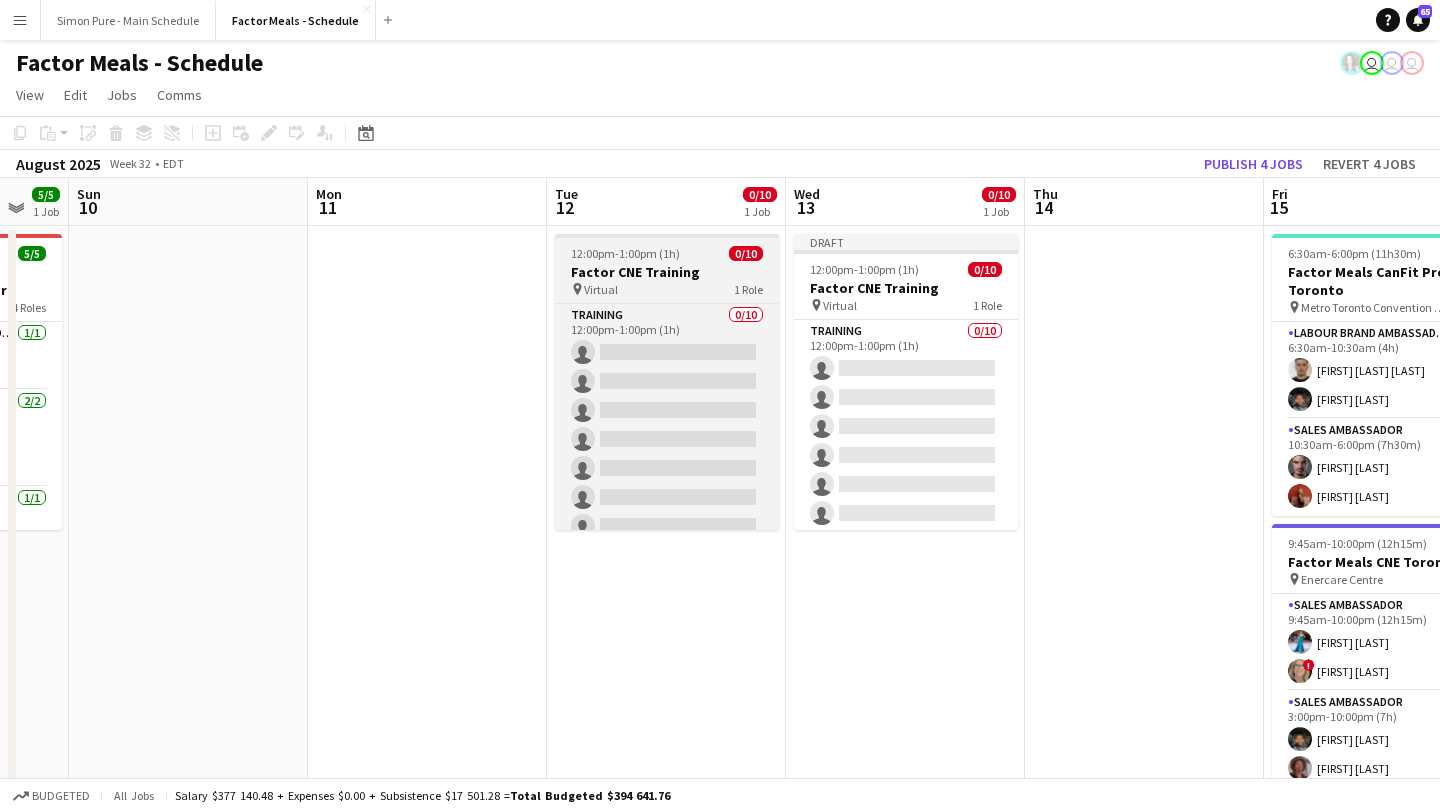 click on "12:00pm-1:00pm (1h)" at bounding box center [625, 253] 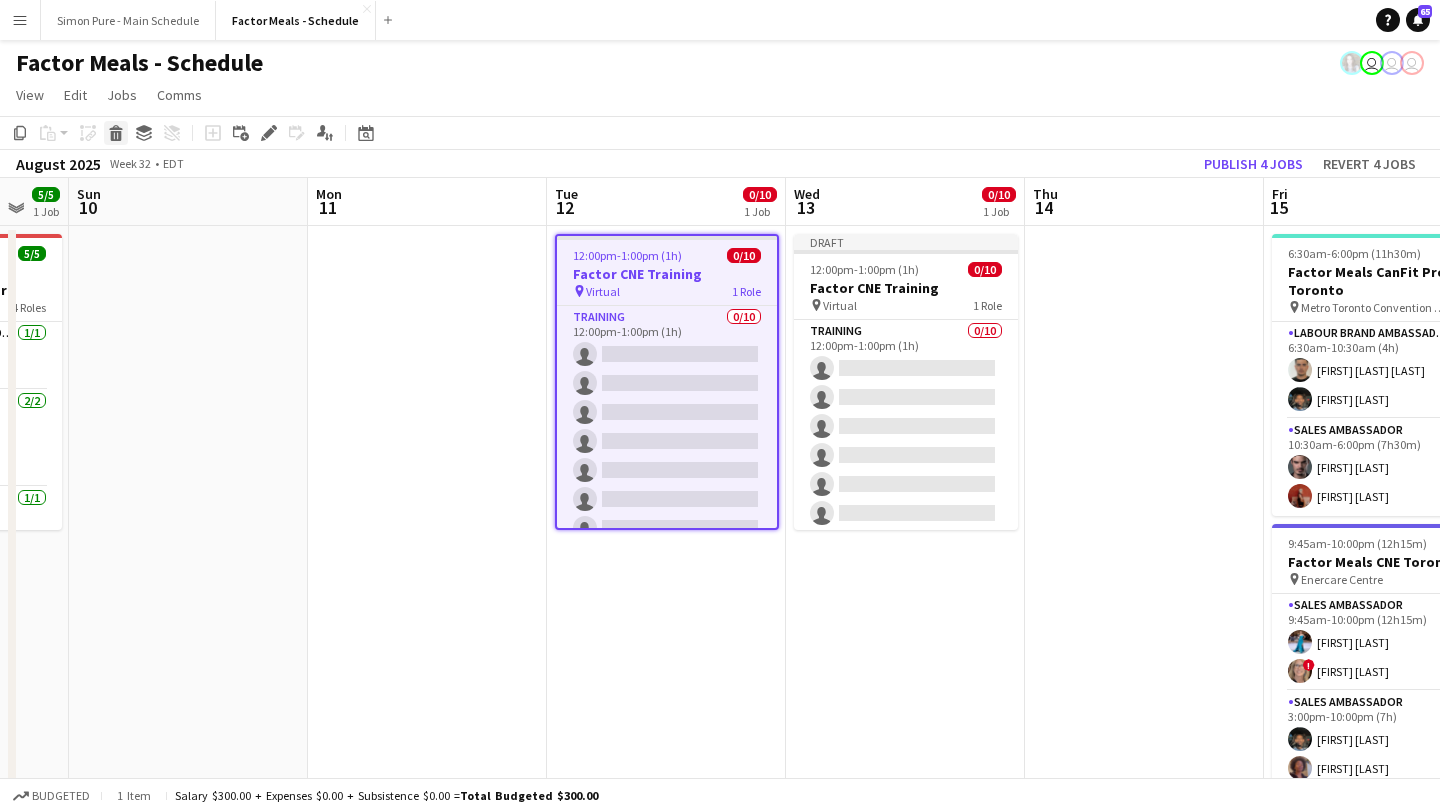 click 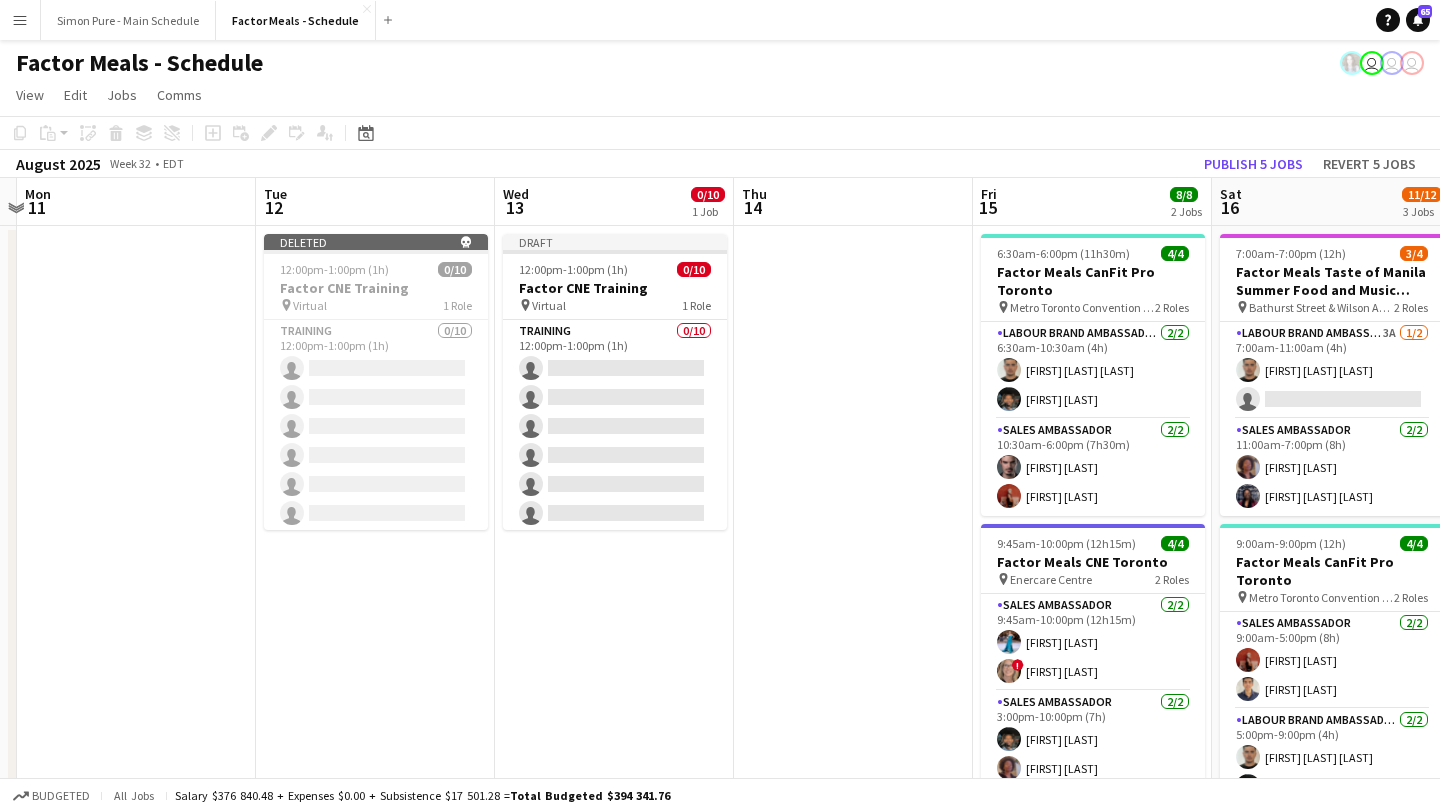 scroll, scrollTop: 0, scrollLeft: 698, axis: horizontal 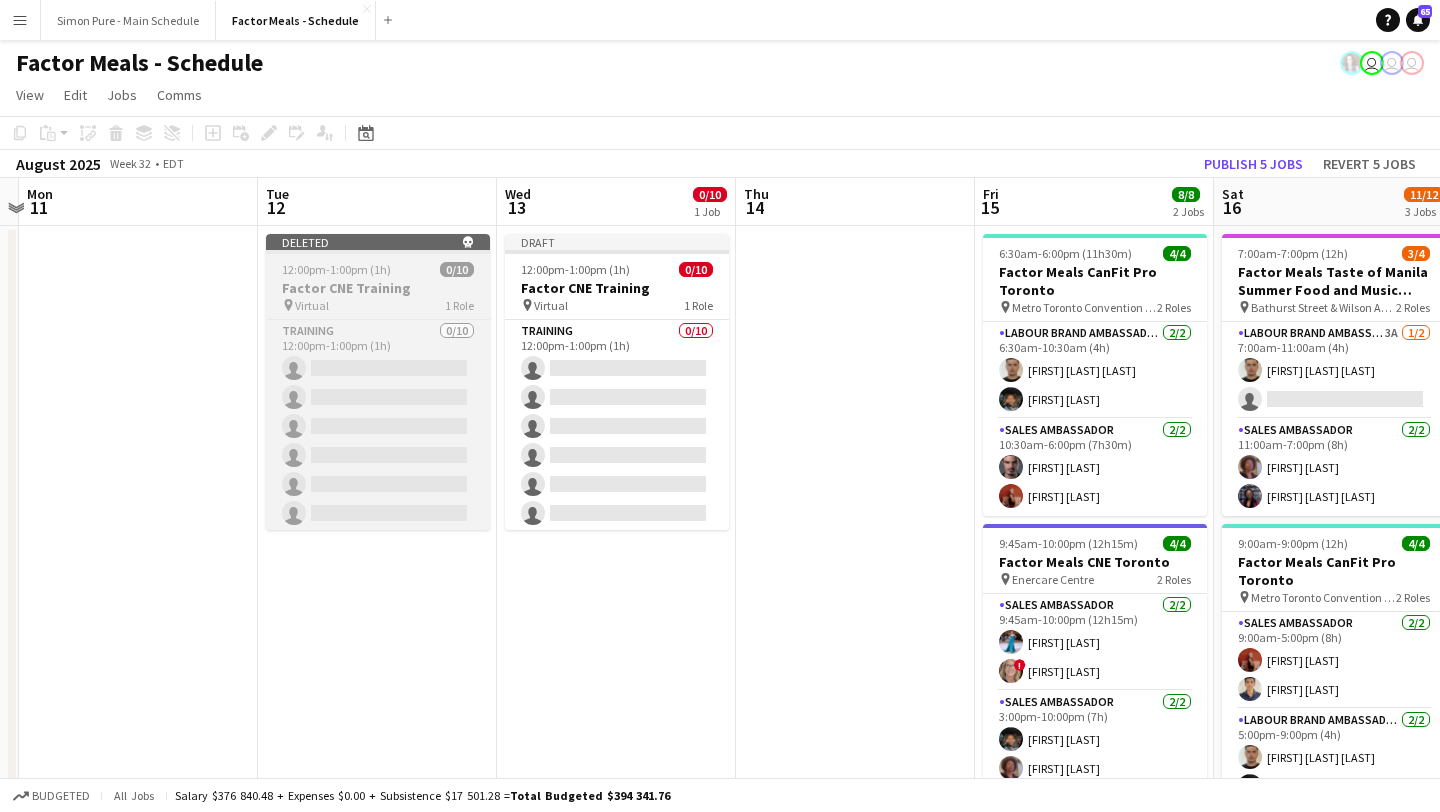 click on "Factor CNE Training" at bounding box center [378, 288] 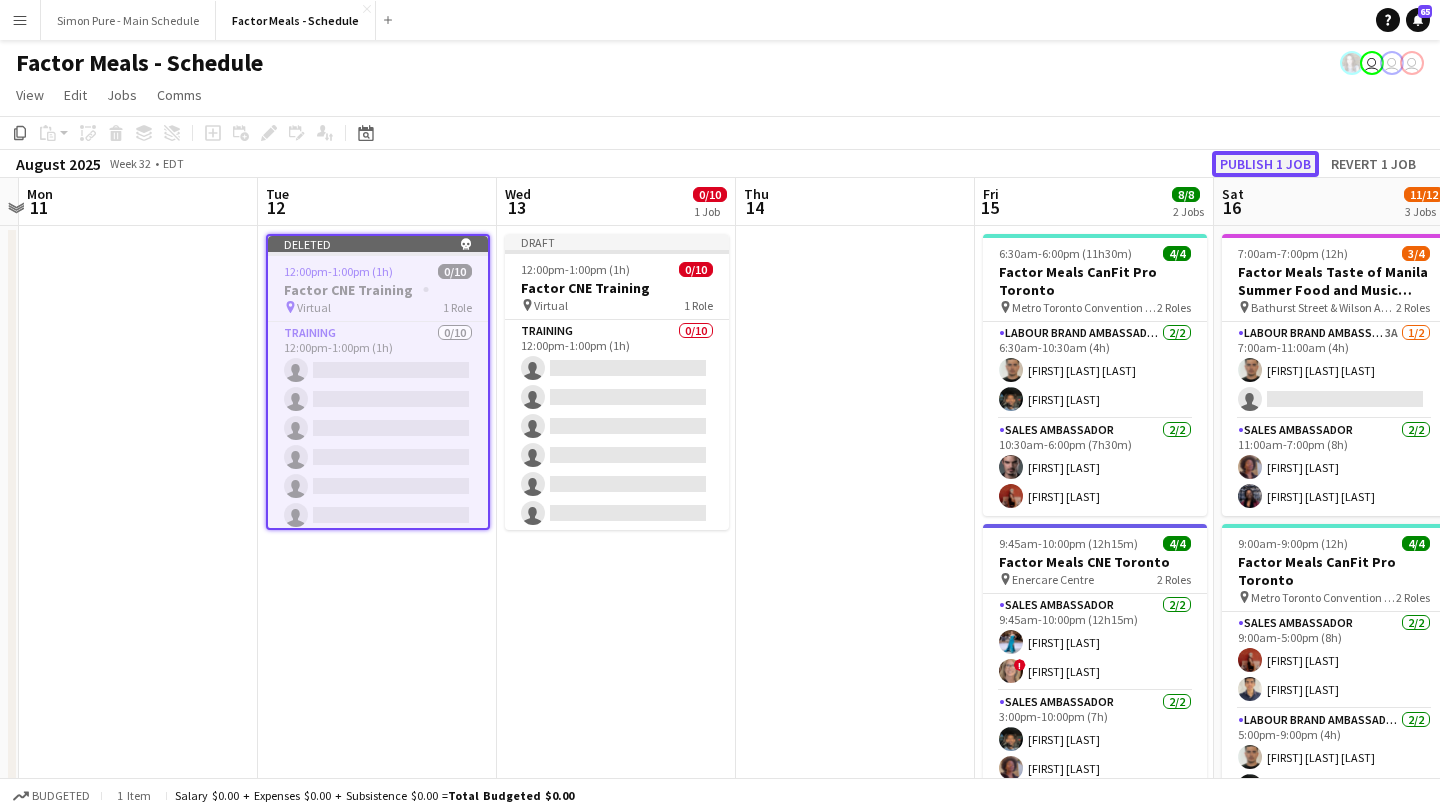 click on "Publish 1 job" 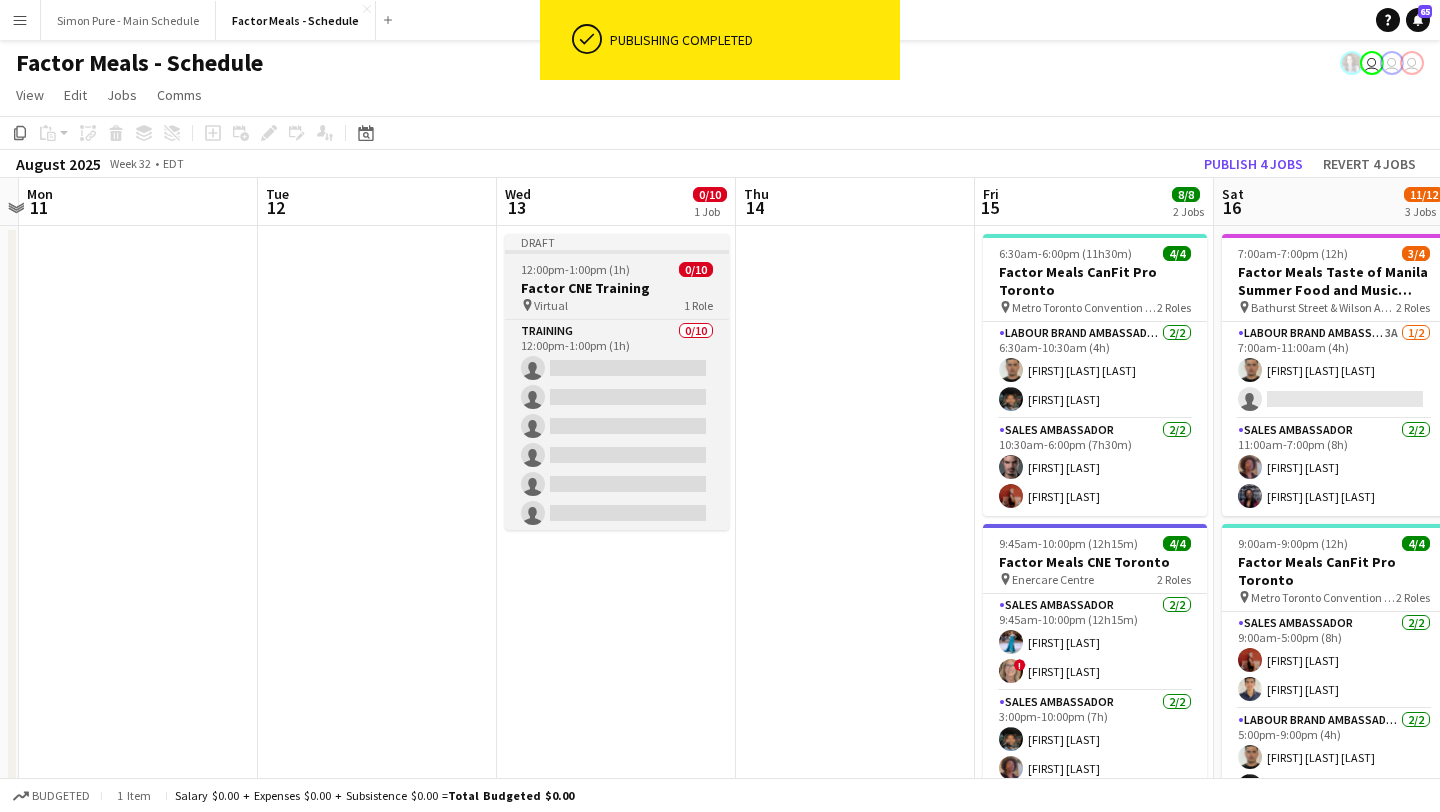 click on "12:00pm-1:00pm (1h)" at bounding box center [575, 269] 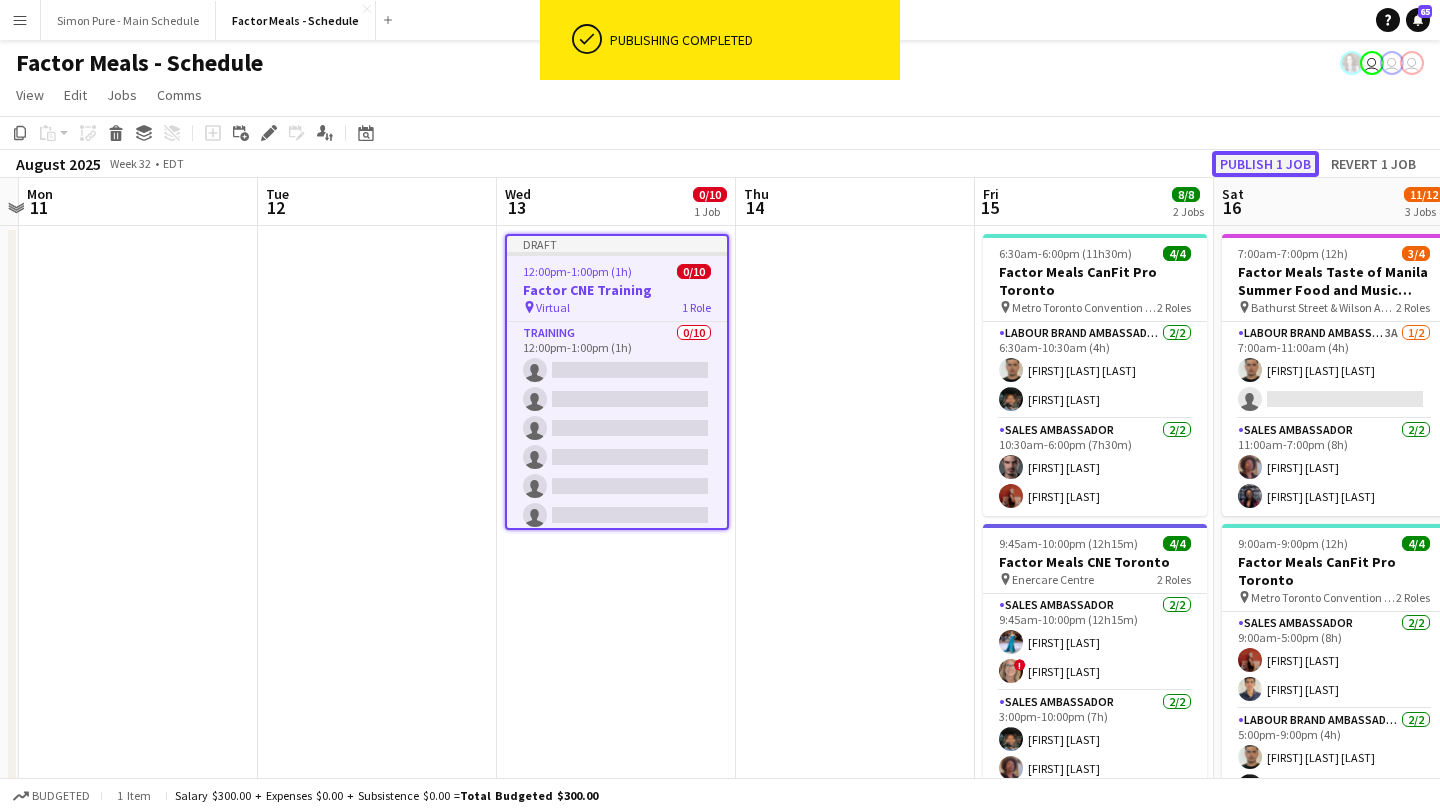 click on "Publish 1 job" 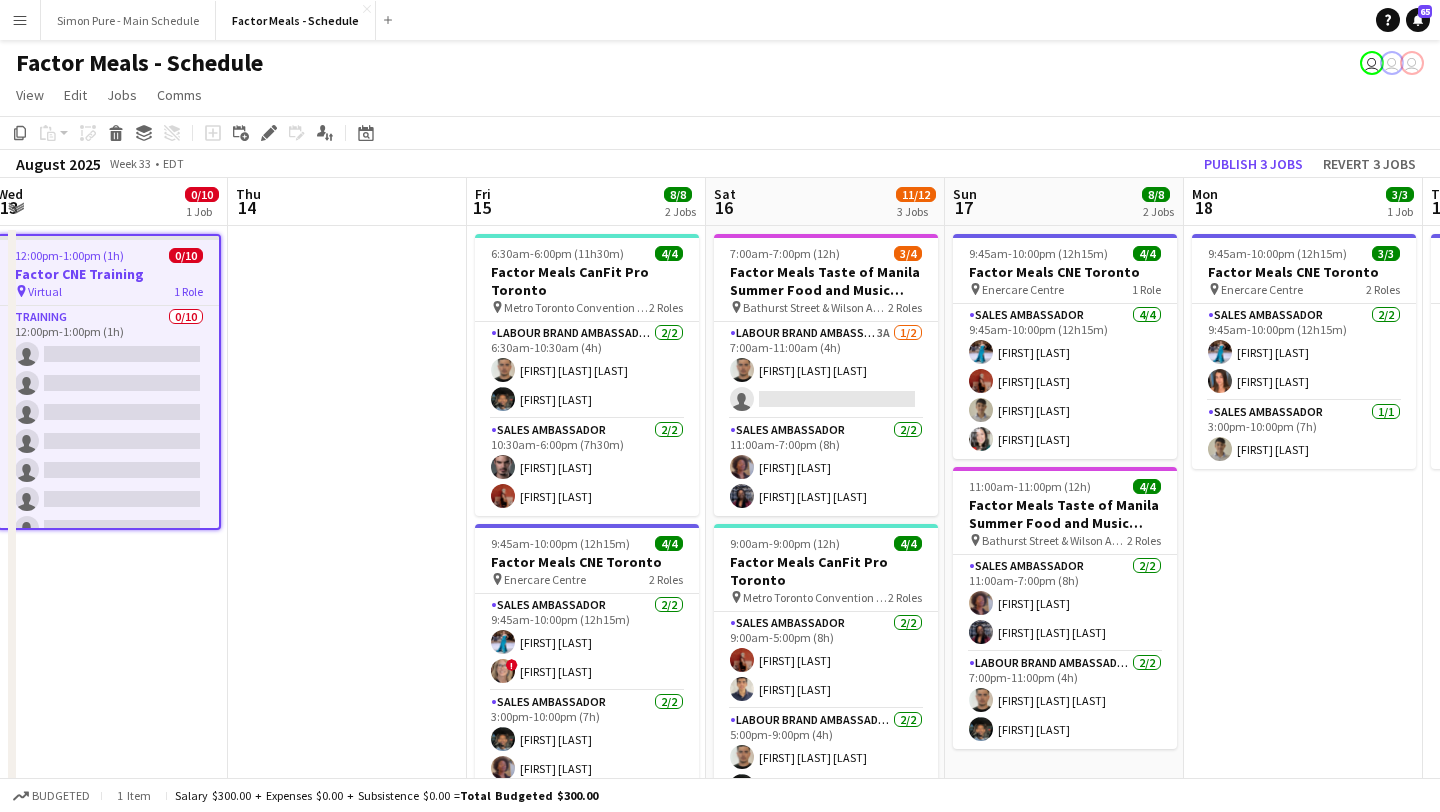 scroll, scrollTop: 0, scrollLeft: 437, axis: horizontal 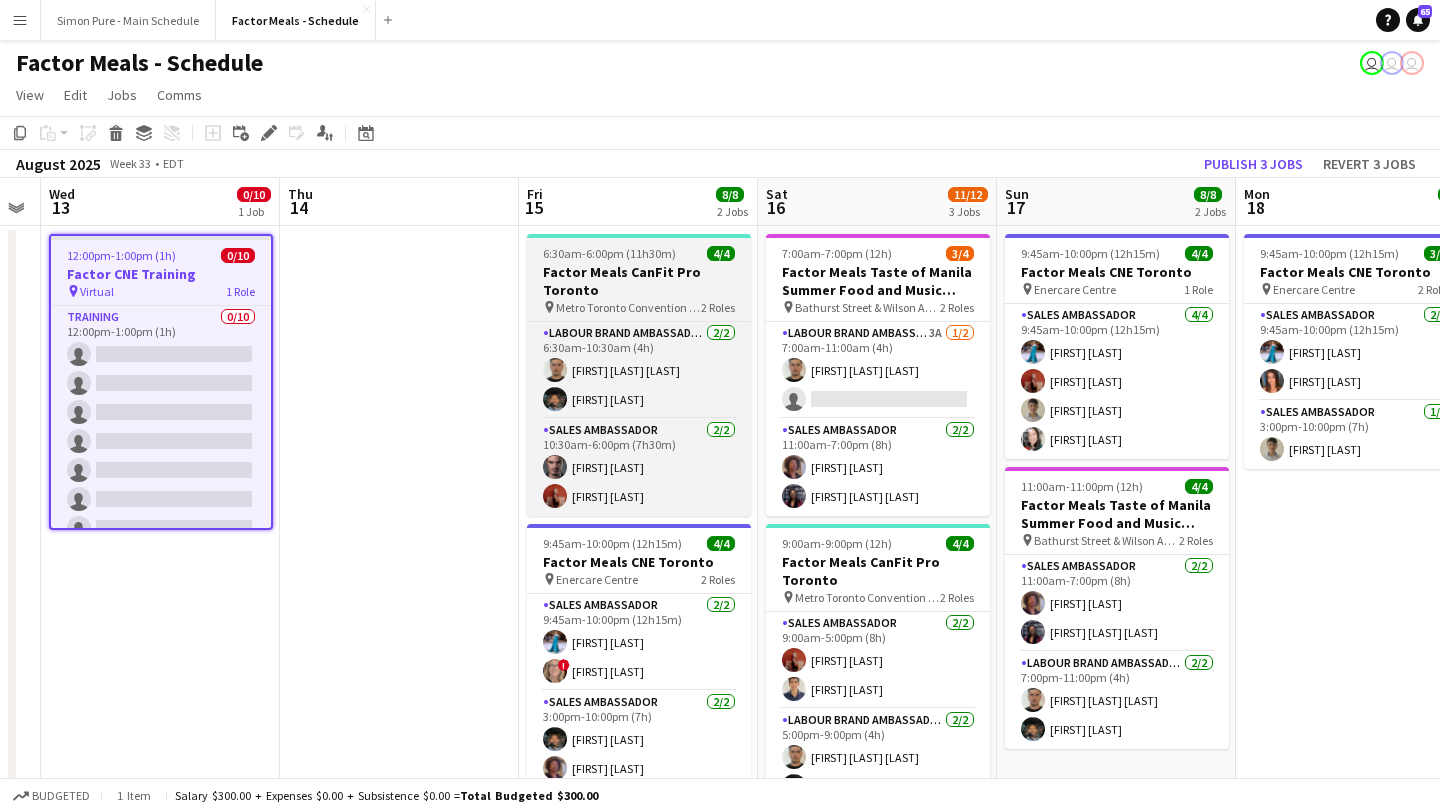 click on "Factor Meals CanFit Pro Toronto" at bounding box center (639, 281) 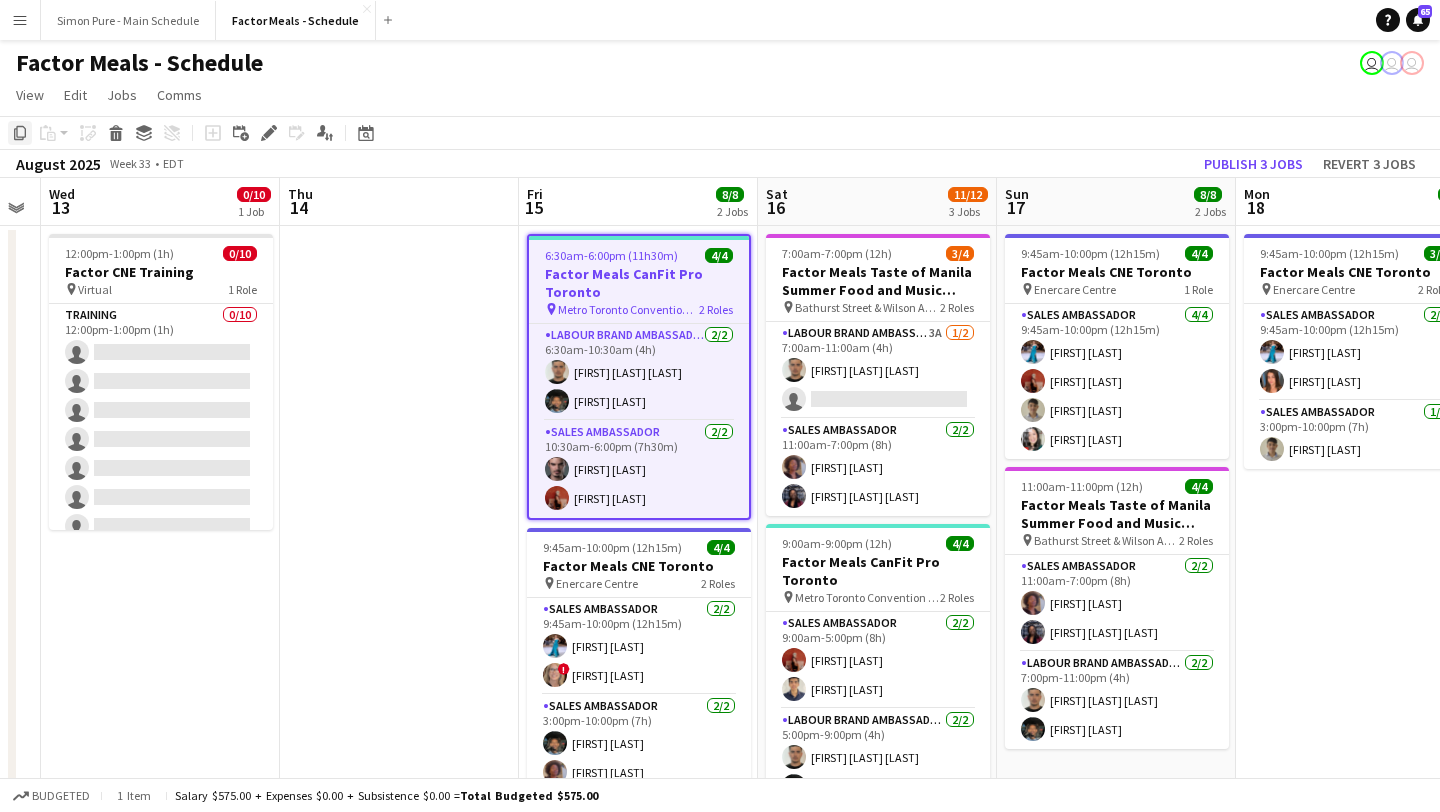 click 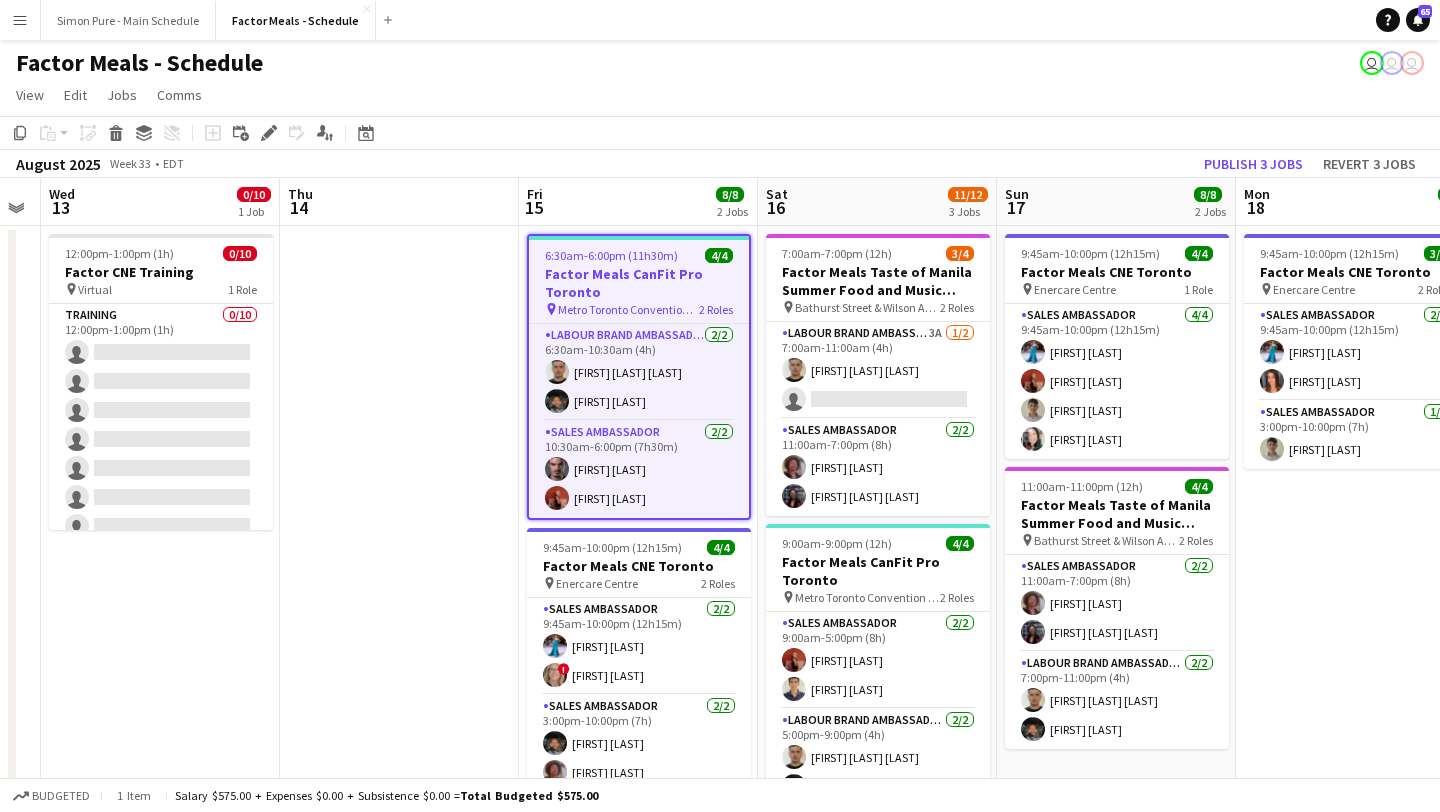 click at bounding box center [399, 773] 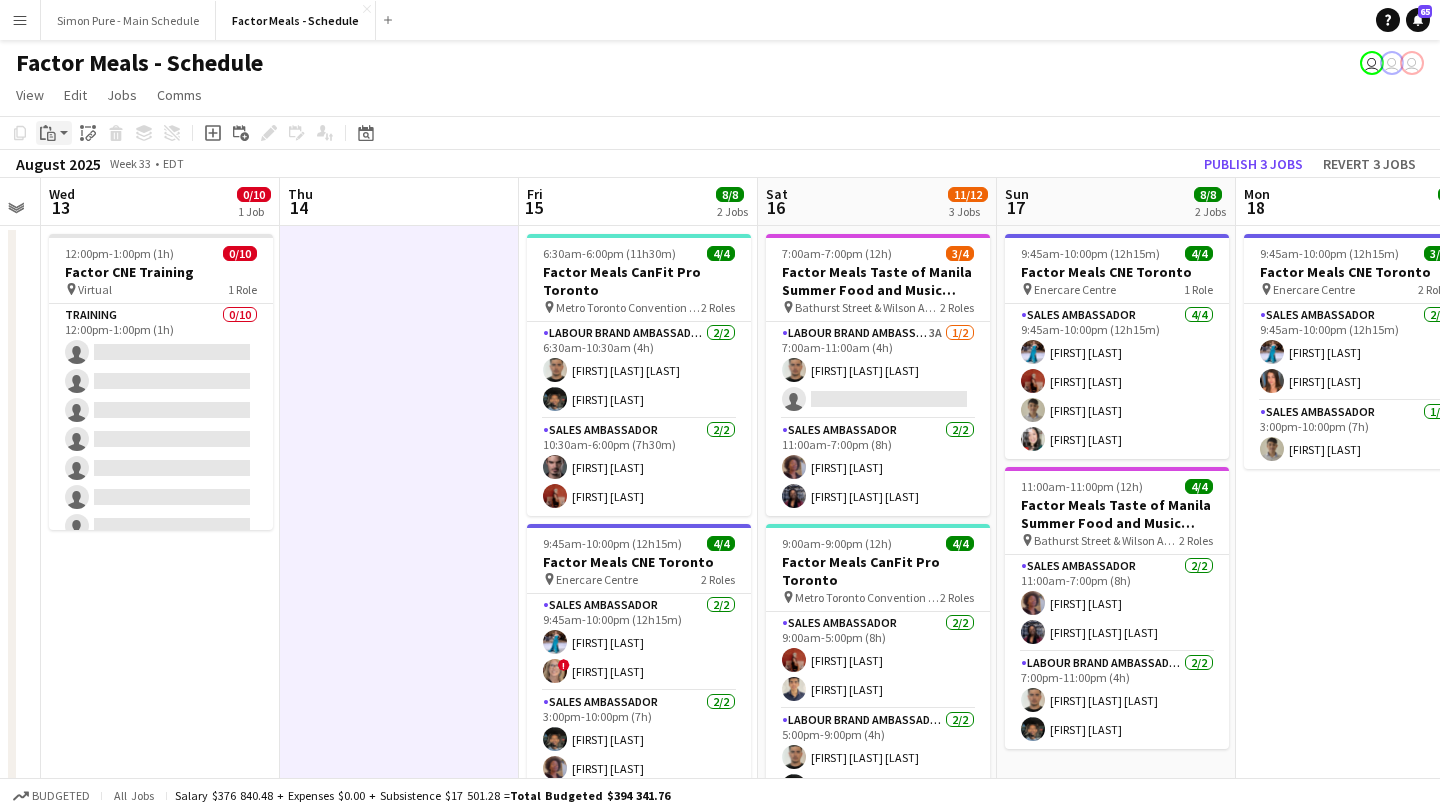 click on "Paste" 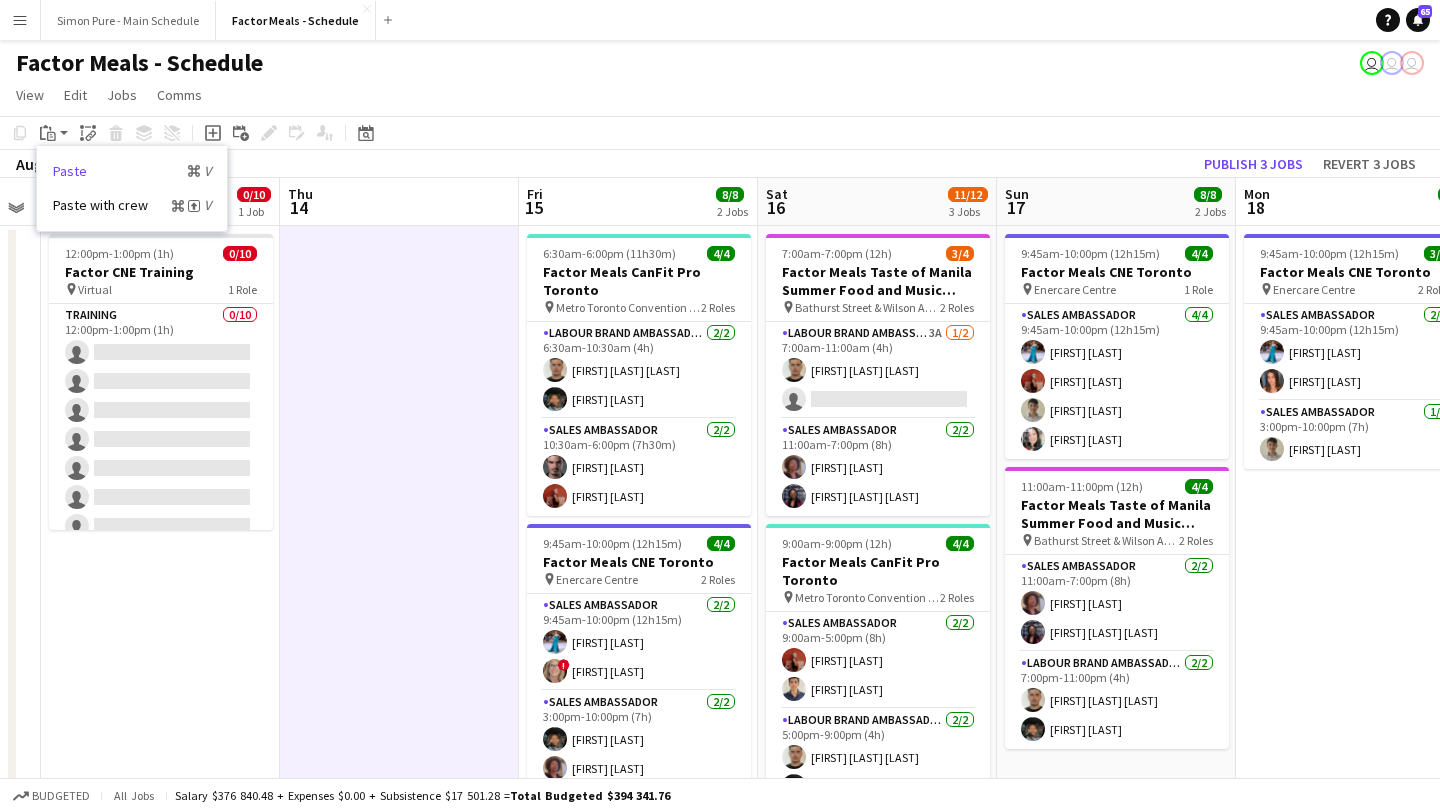 click on "Paste
Command
V" at bounding box center [132, 171] 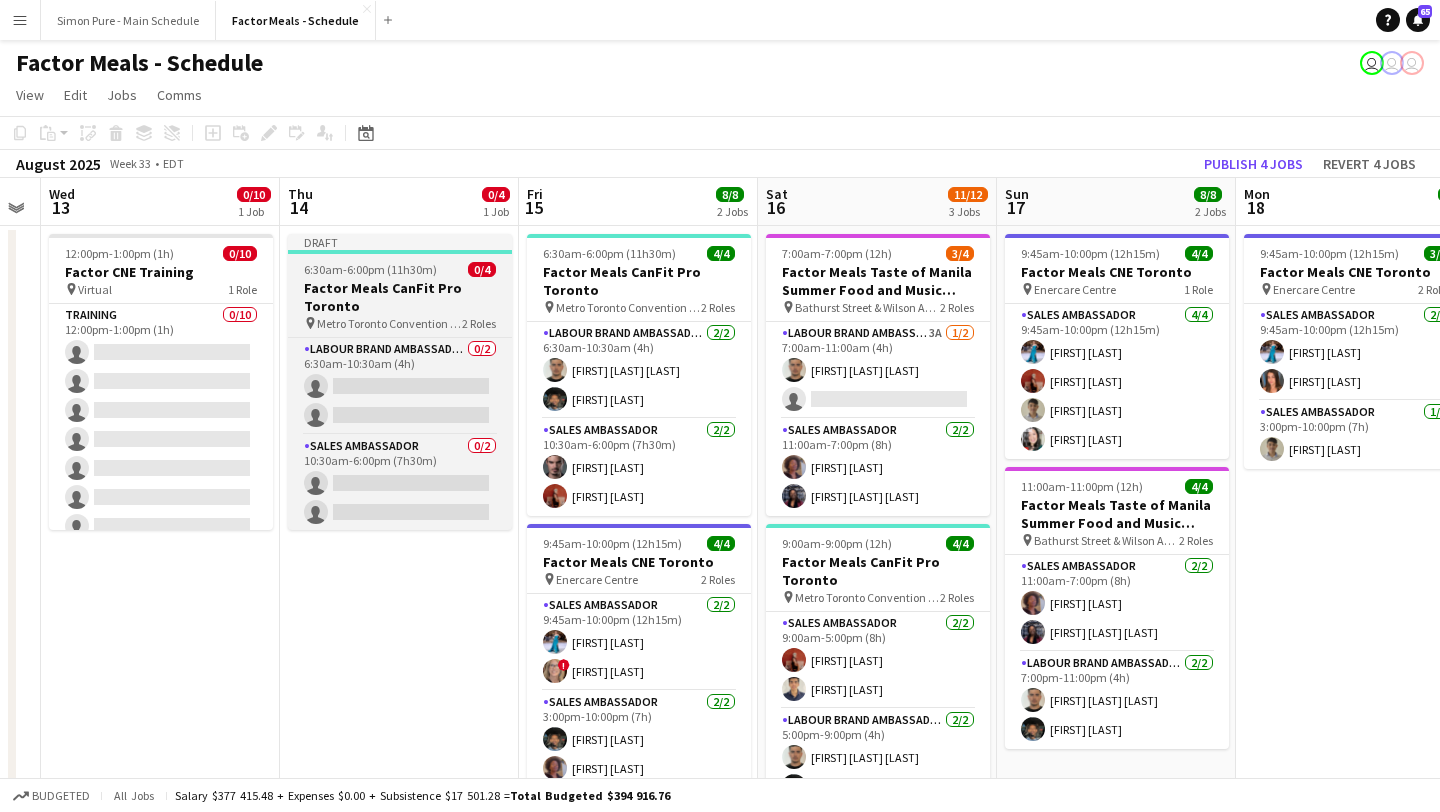 click on "Factor Meals CanFit Pro Toronto" at bounding box center [400, 297] 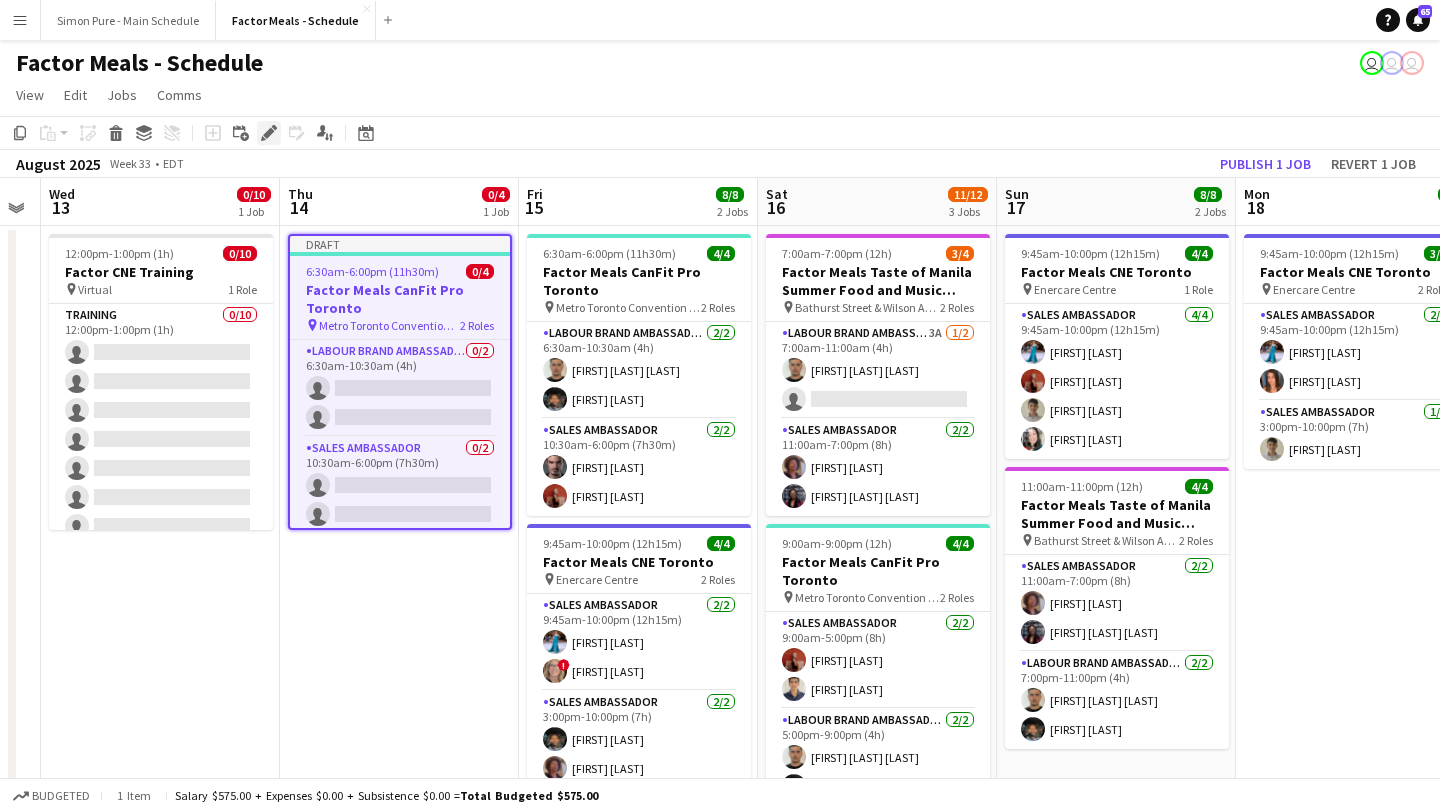 click 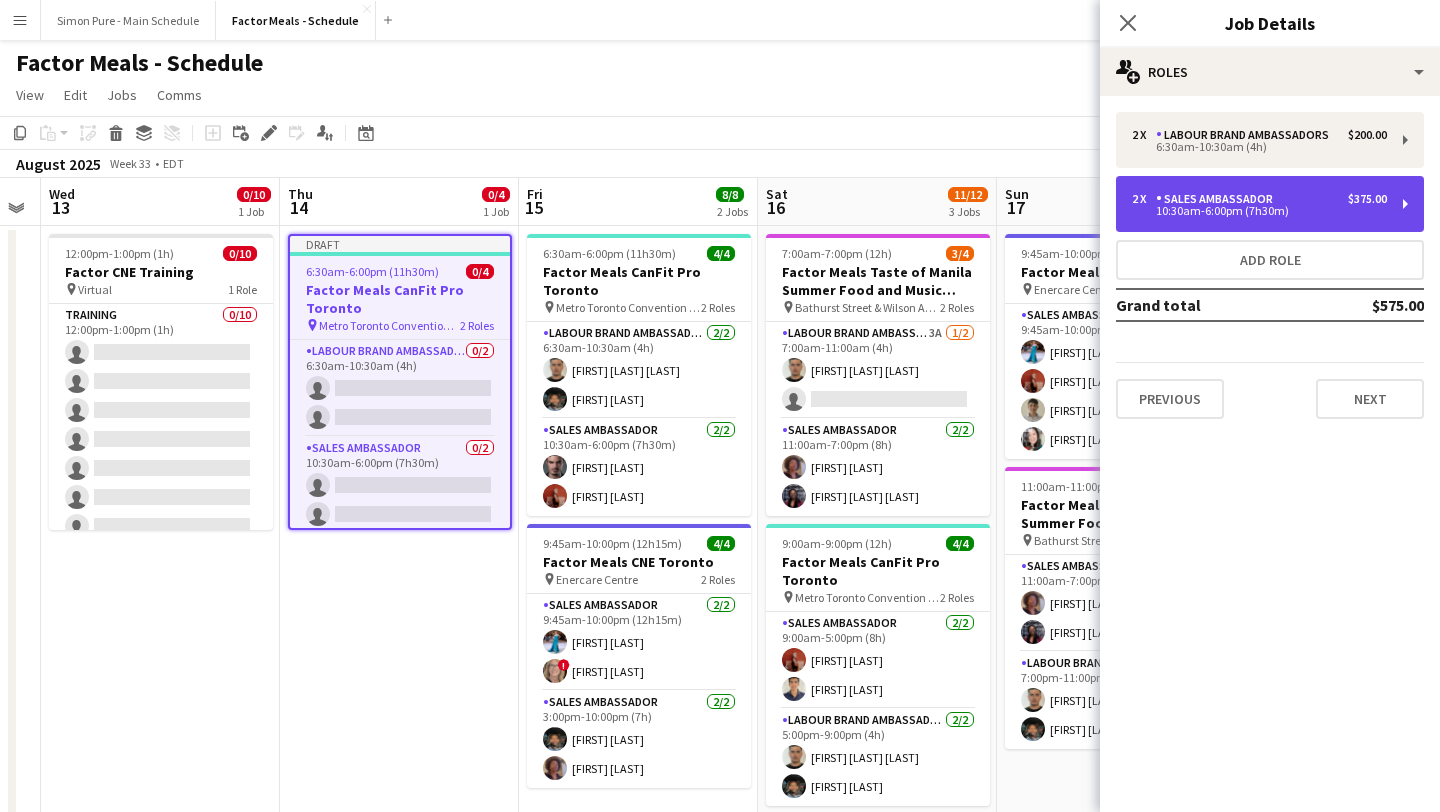 click on "2 x   Sales Ambassador   $375.00" at bounding box center [1259, 199] 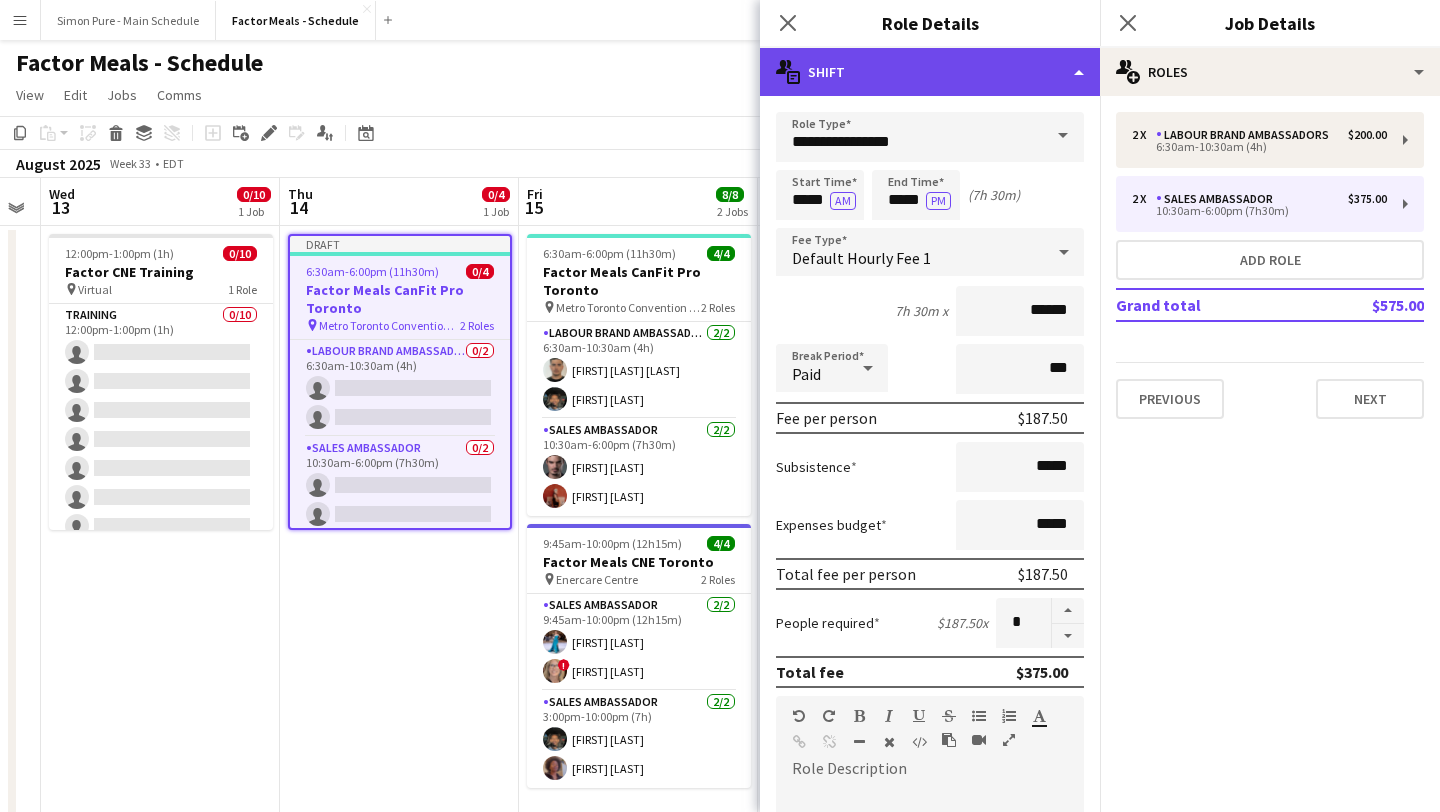 click on "multiple-actions-text
Shift" 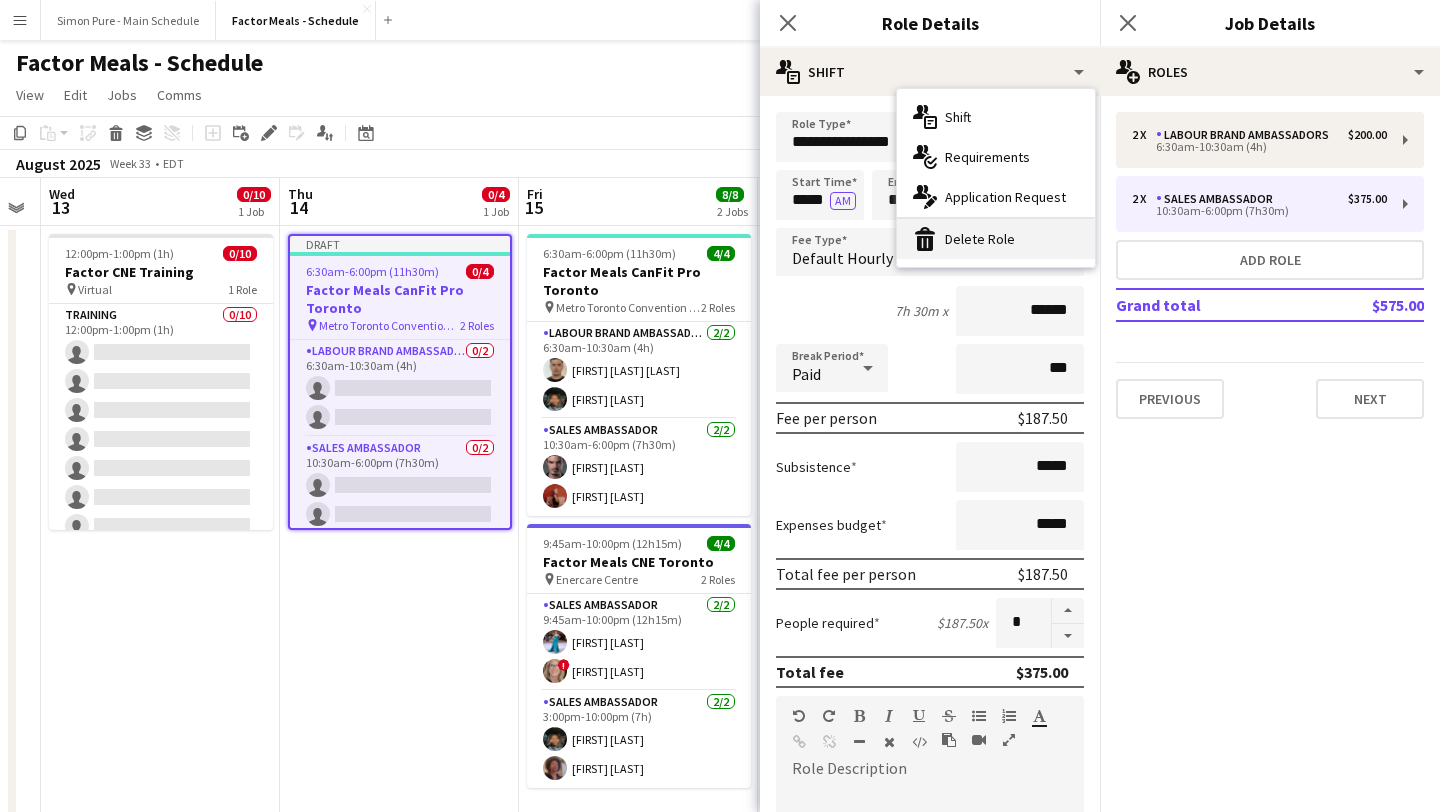 click on "bin-2
Delete Role" at bounding box center [996, 239] 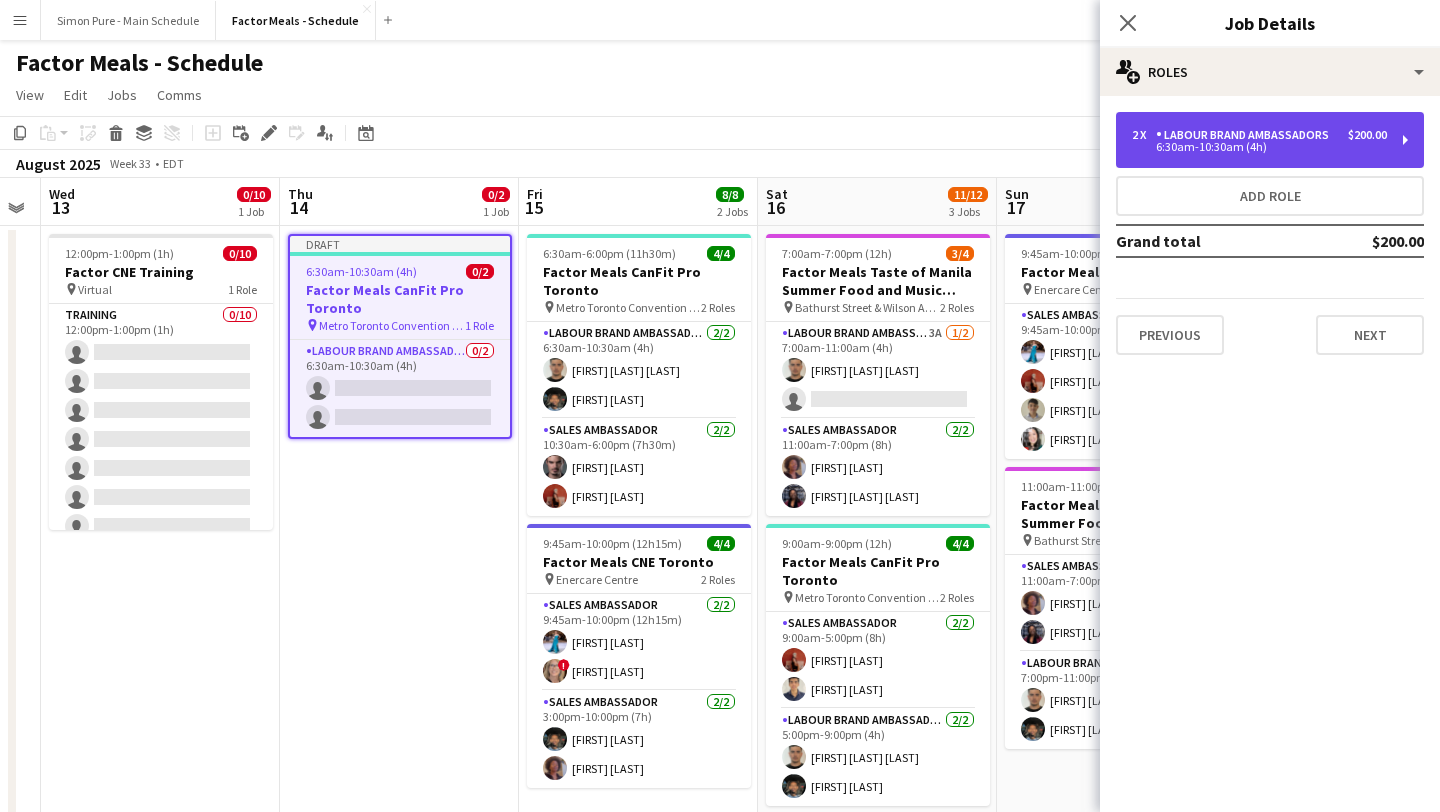 click on "6:30am-10:30am (4h)" at bounding box center [1259, 147] 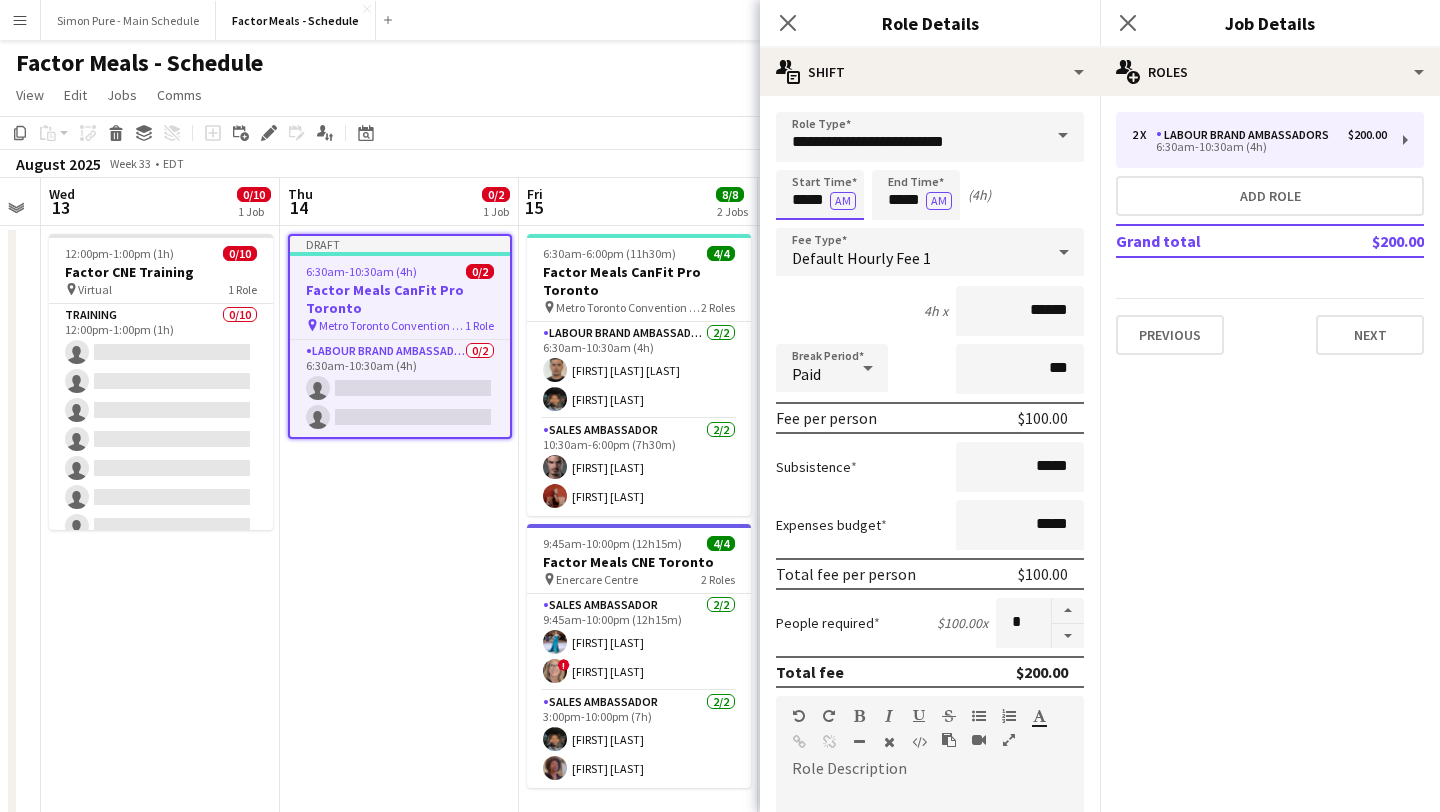 click on "*****" at bounding box center [820, 195] 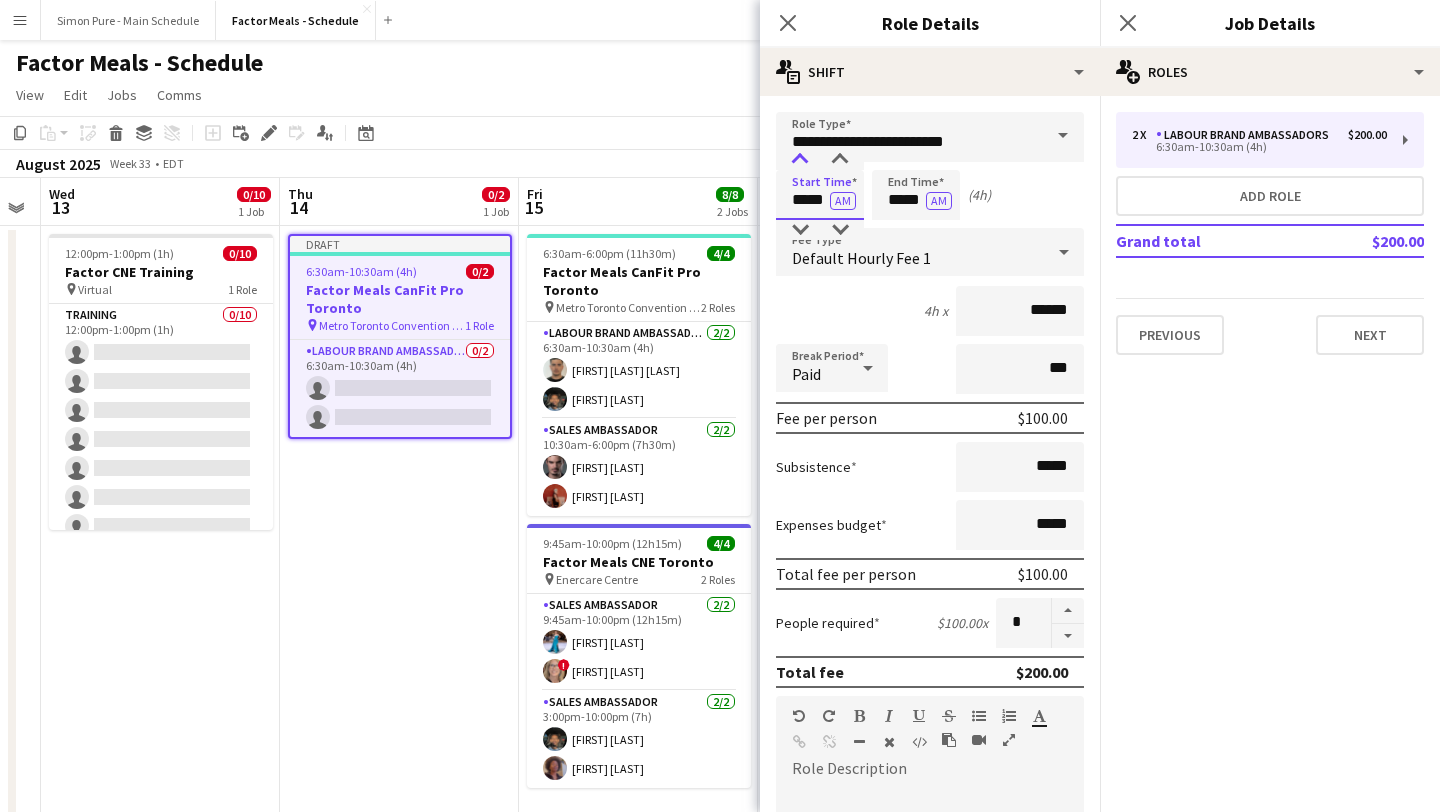 click at bounding box center (800, 160) 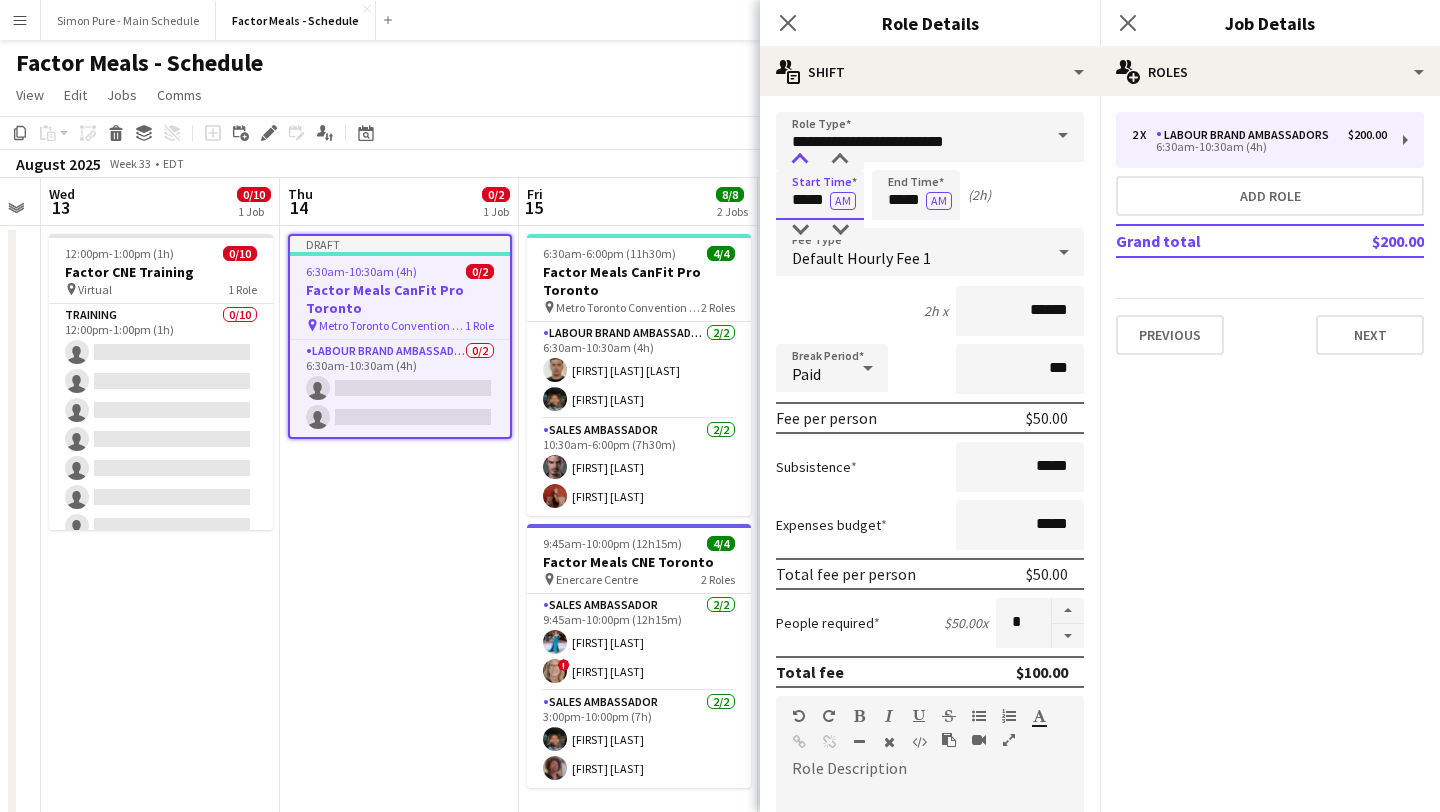 click at bounding box center (800, 160) 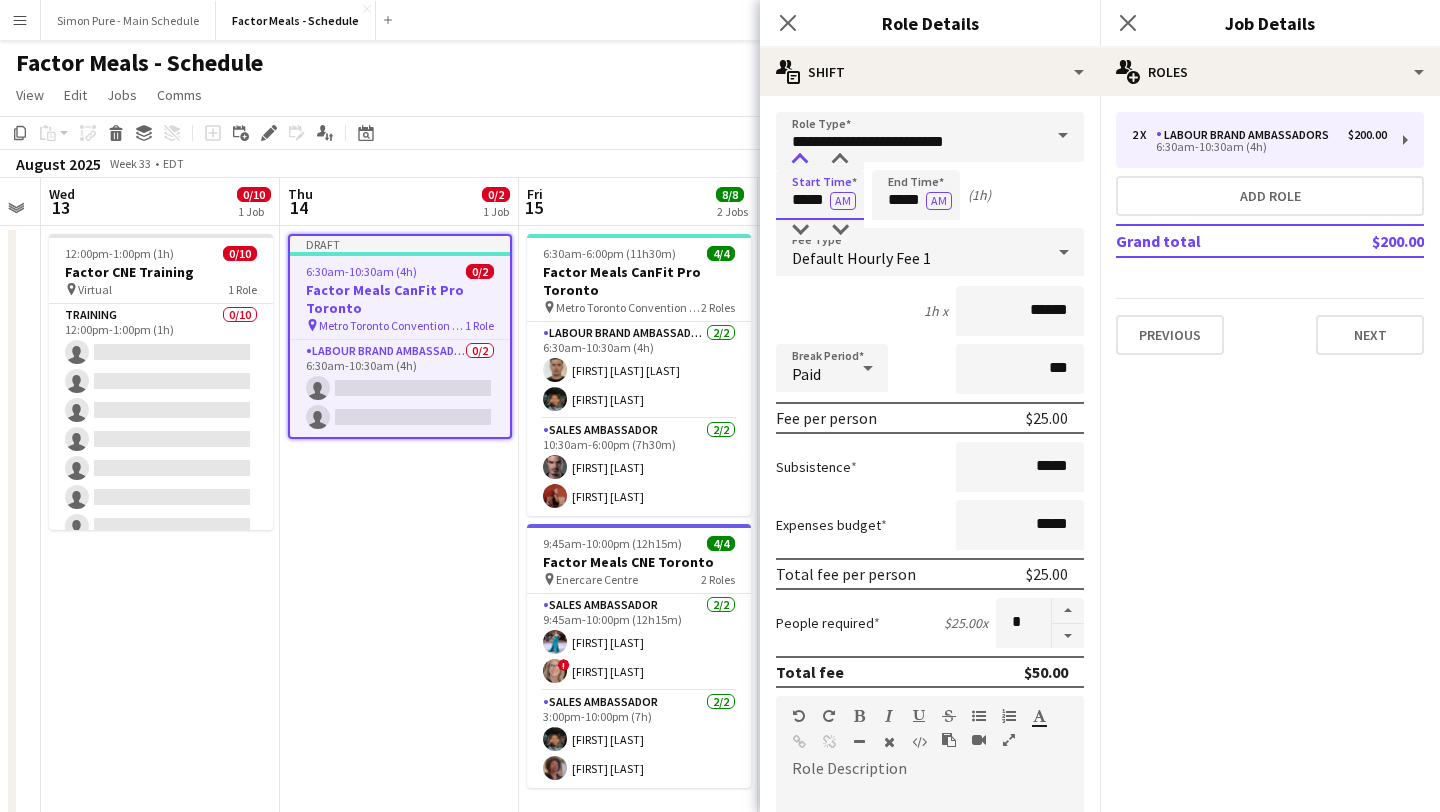 click at bounding box center (800, 160) 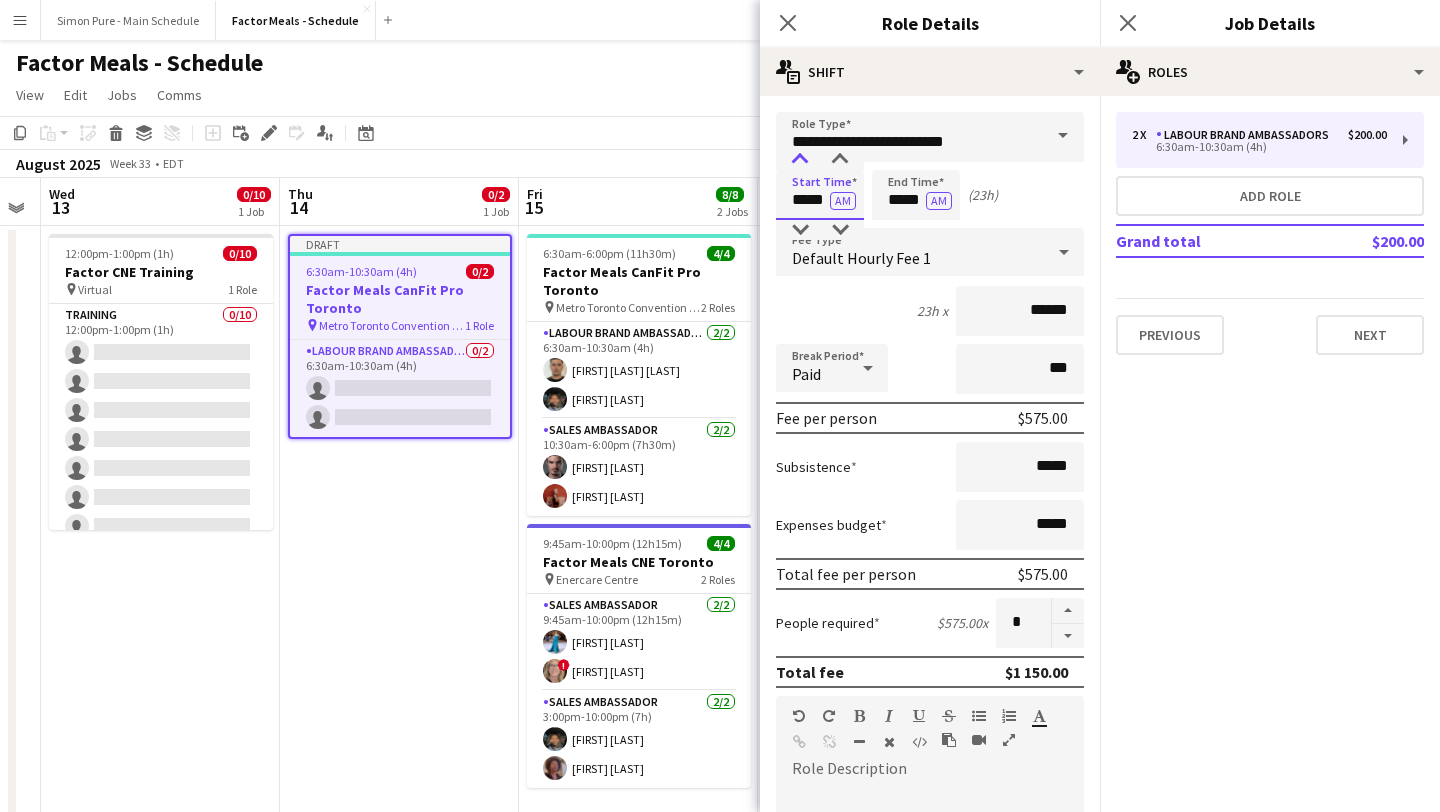 click at bounding box center [800, 160] 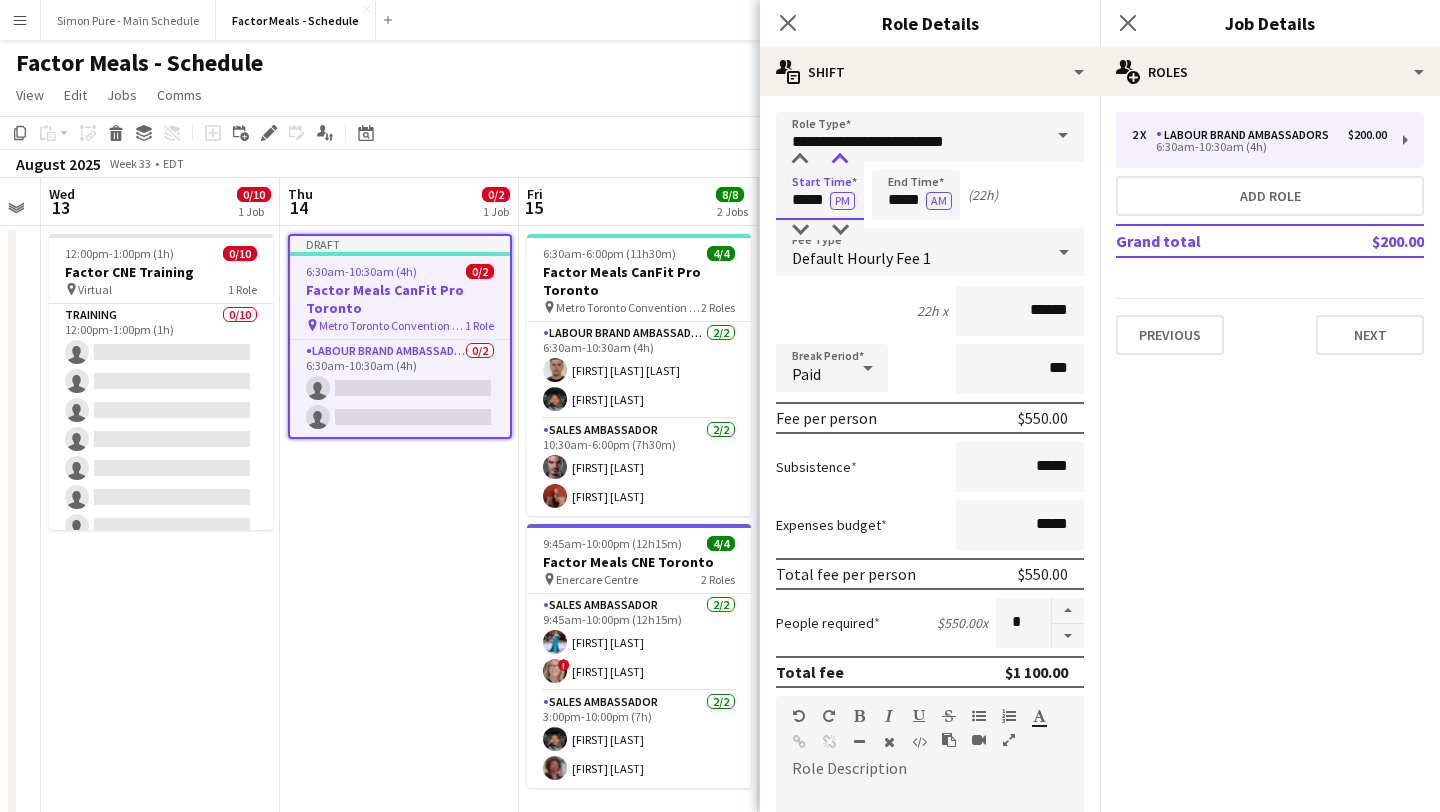 click at bounding box center (840, 160) 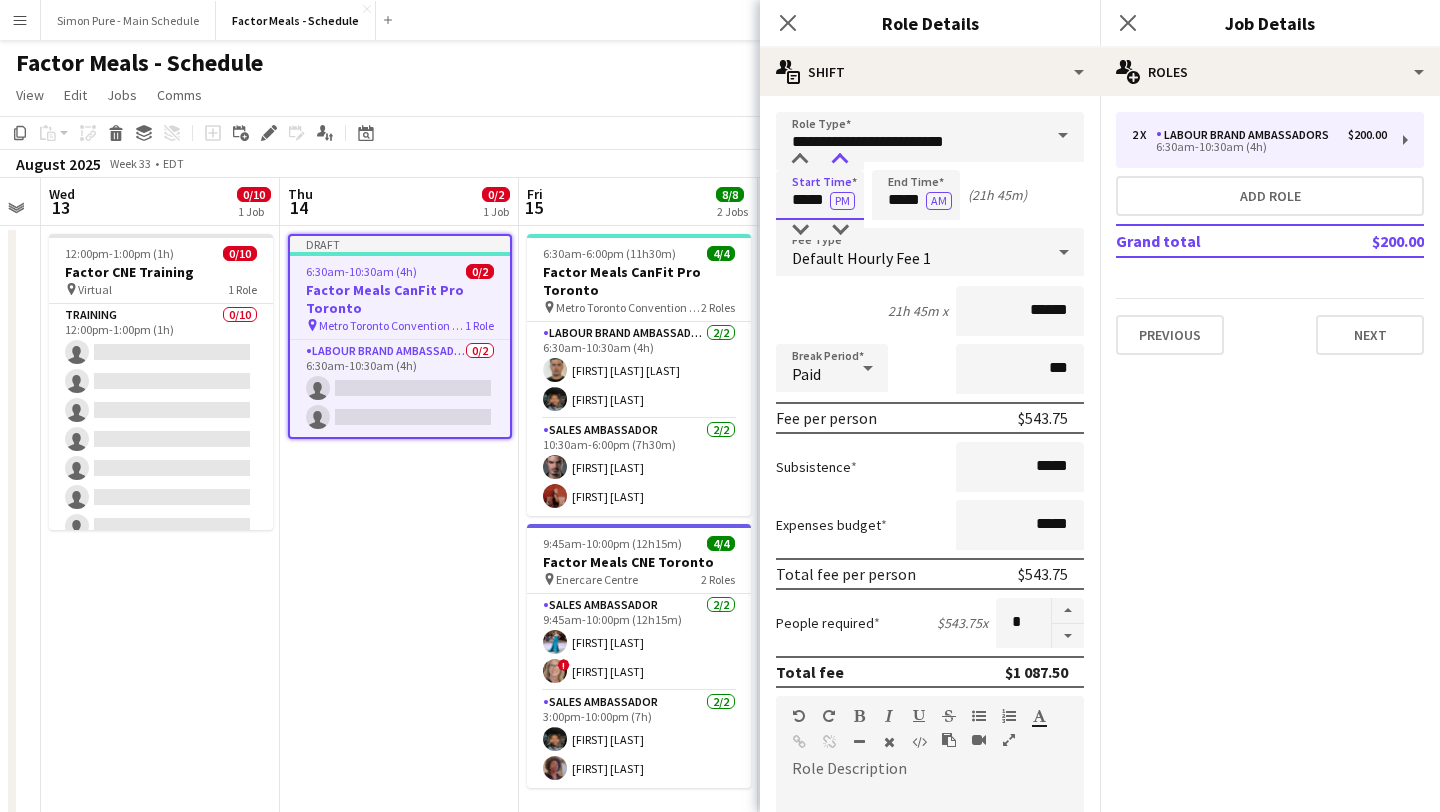 type on "*****" 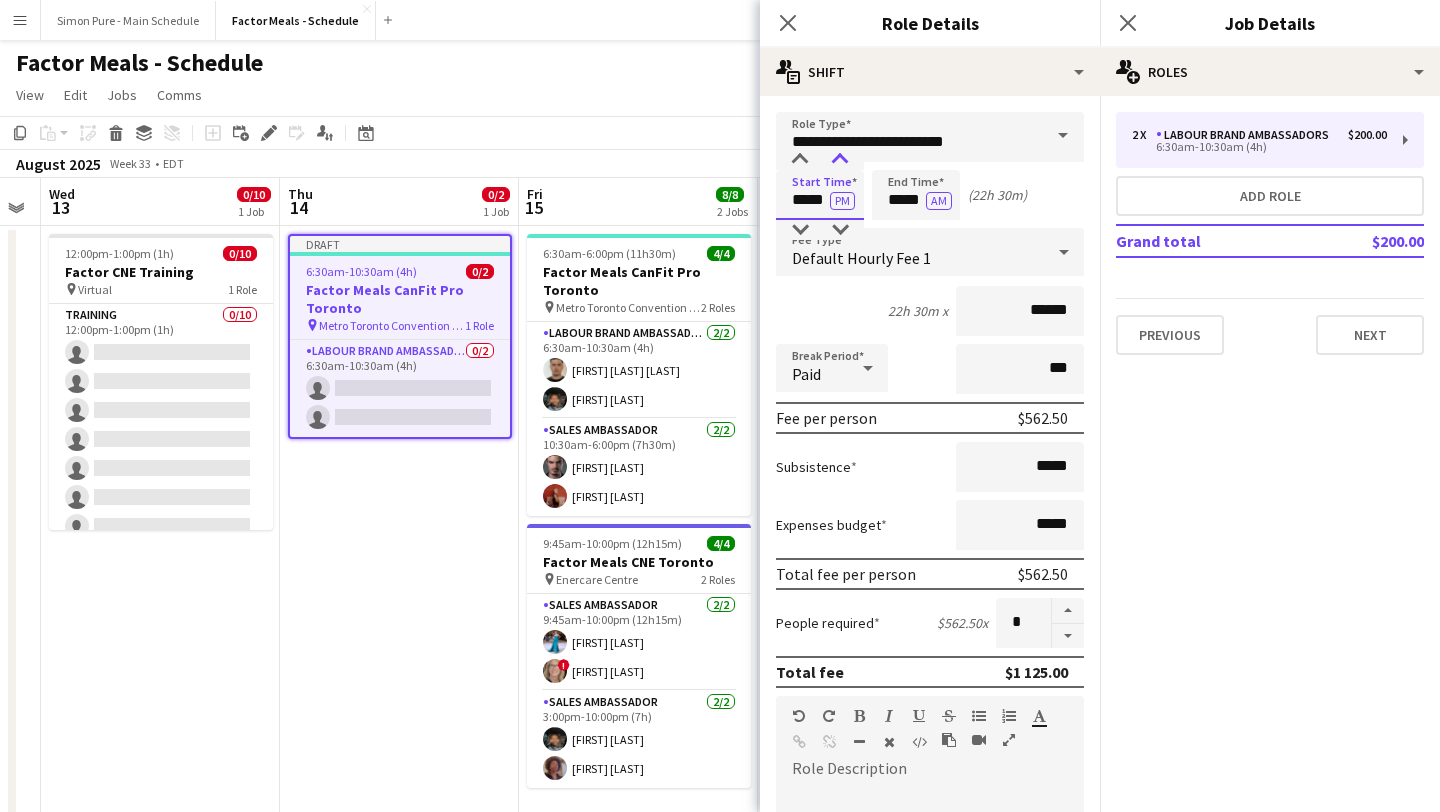 click at bounding box center [840, 160] 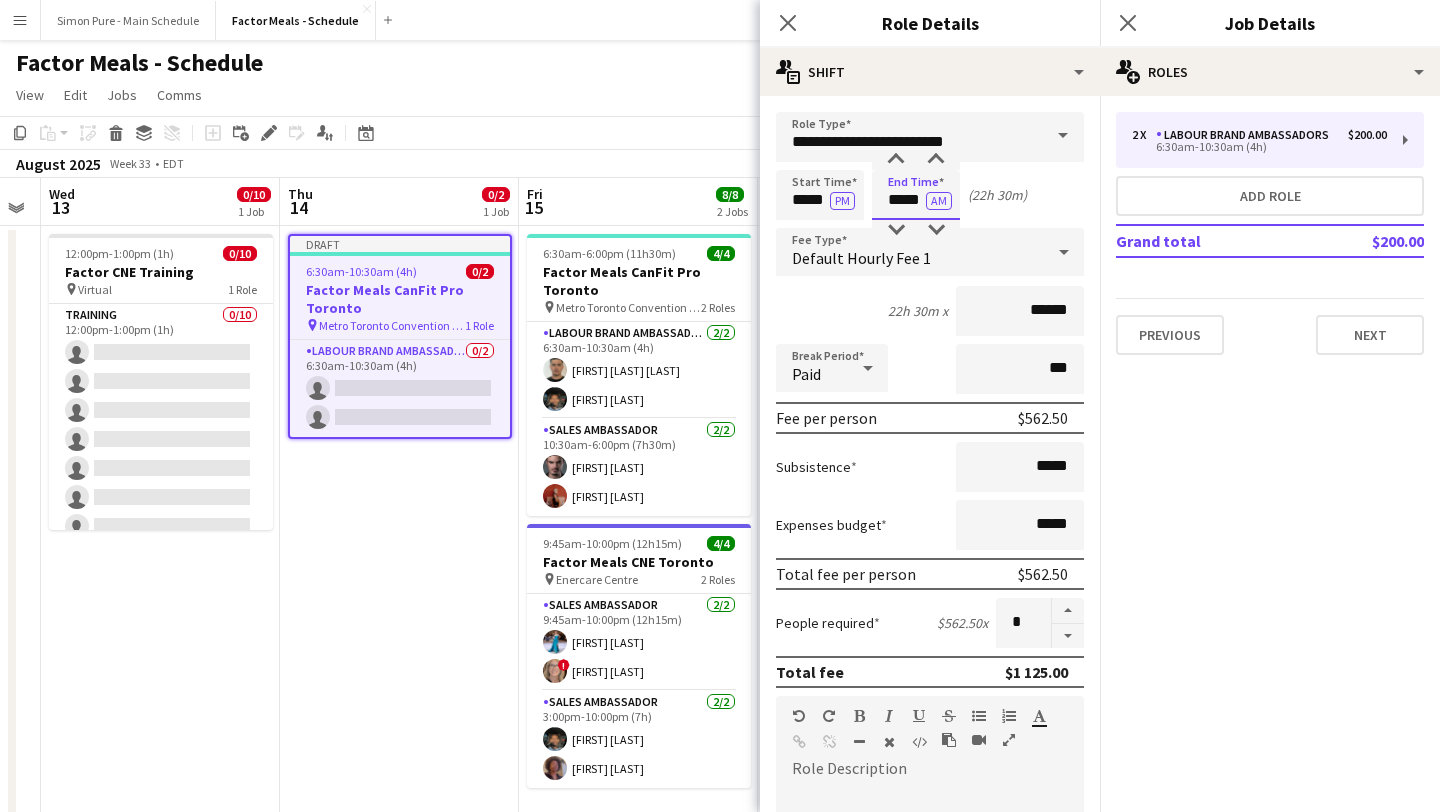 click on "*****" at bounding box center [916, 195] 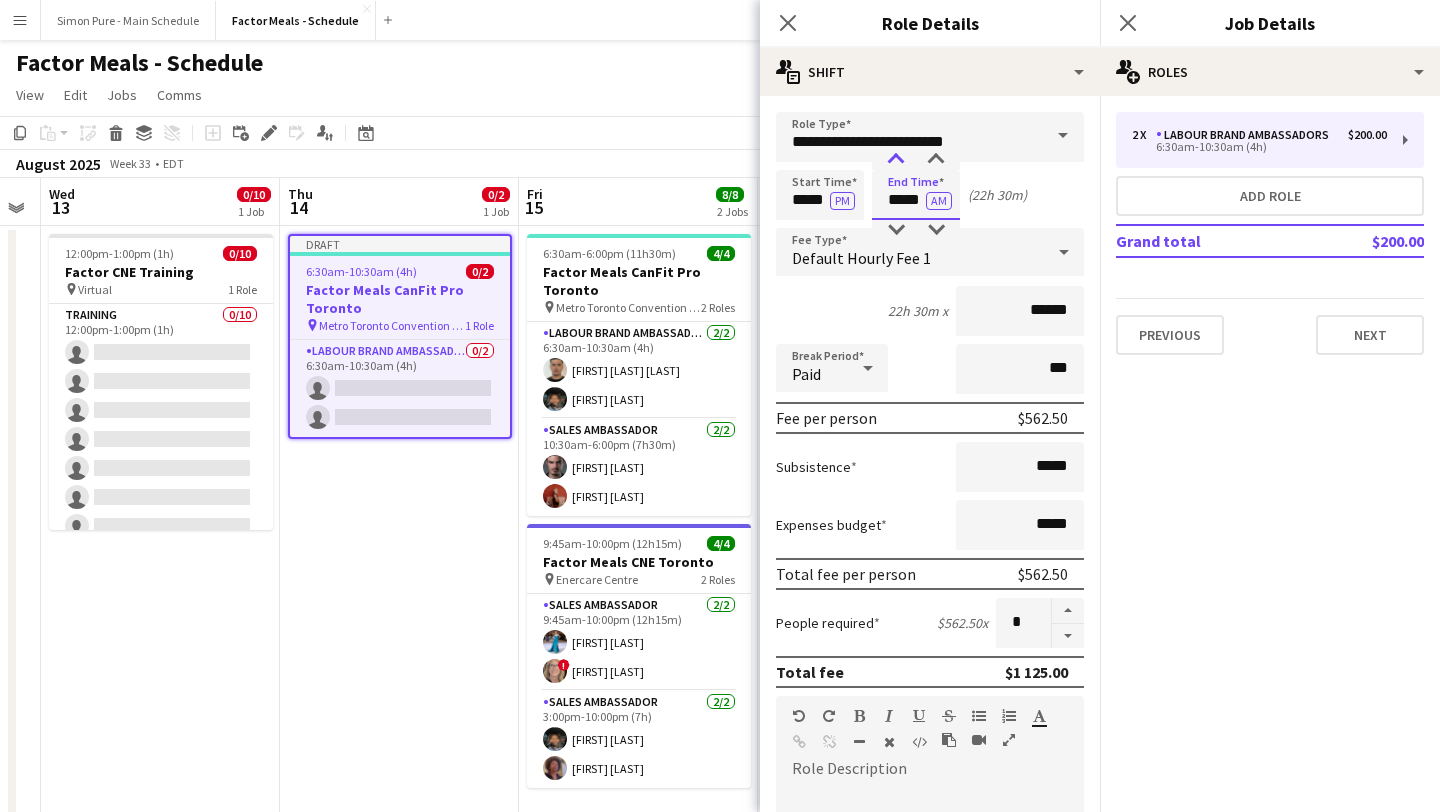 click at bounding box center (896, 160) 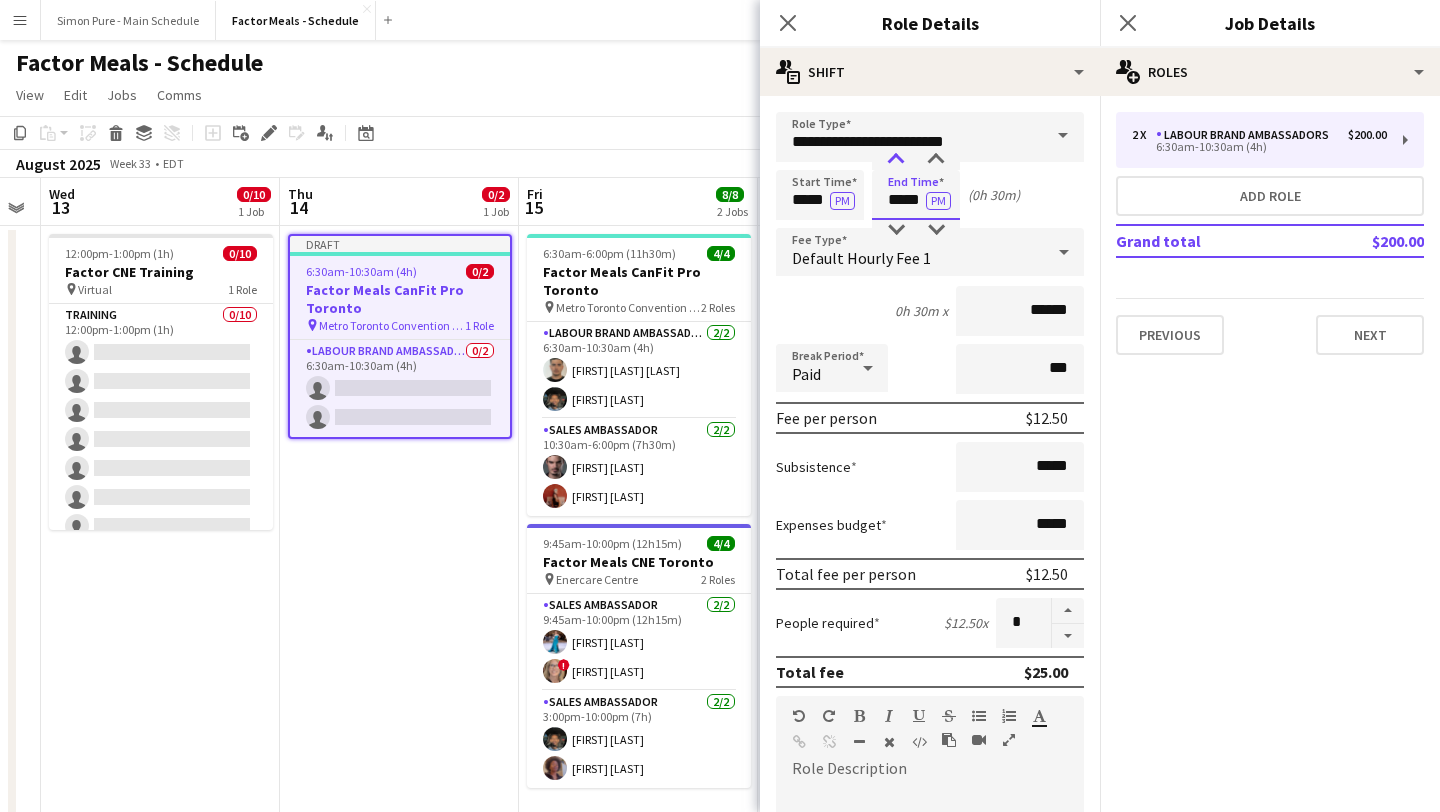 click at bounding box center [896, 160] 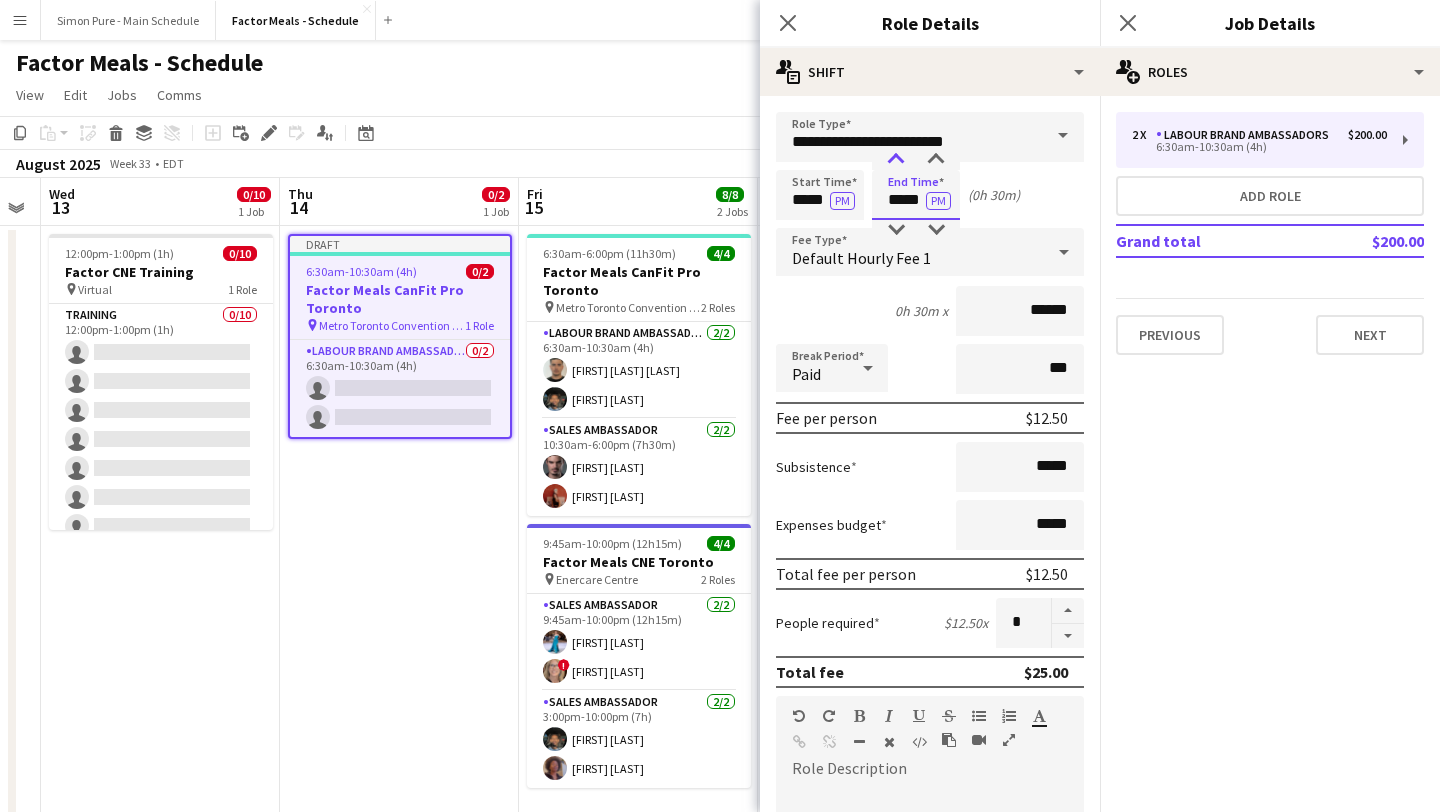 click at bounding box center (896, 160) 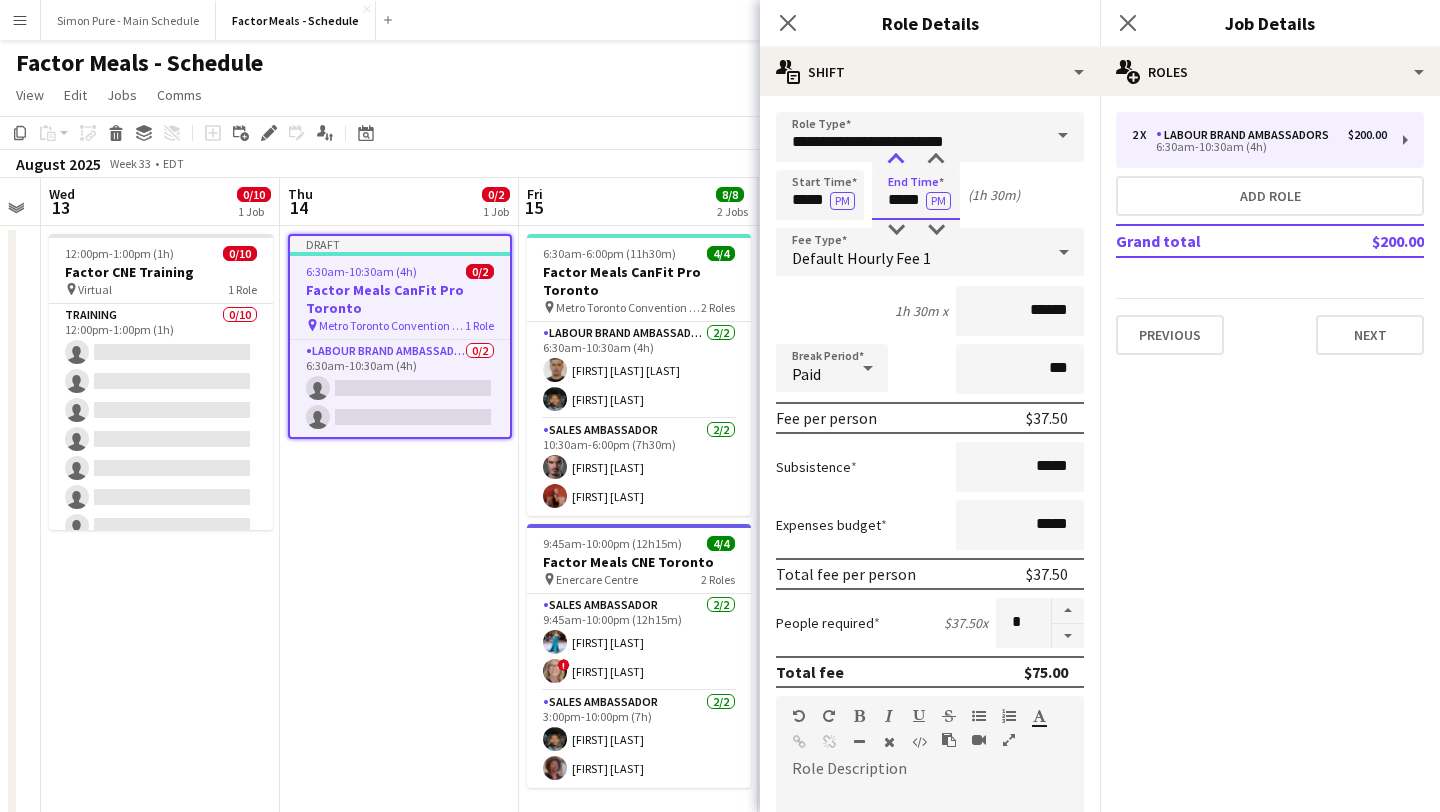 click at bounding box center [896, 160] 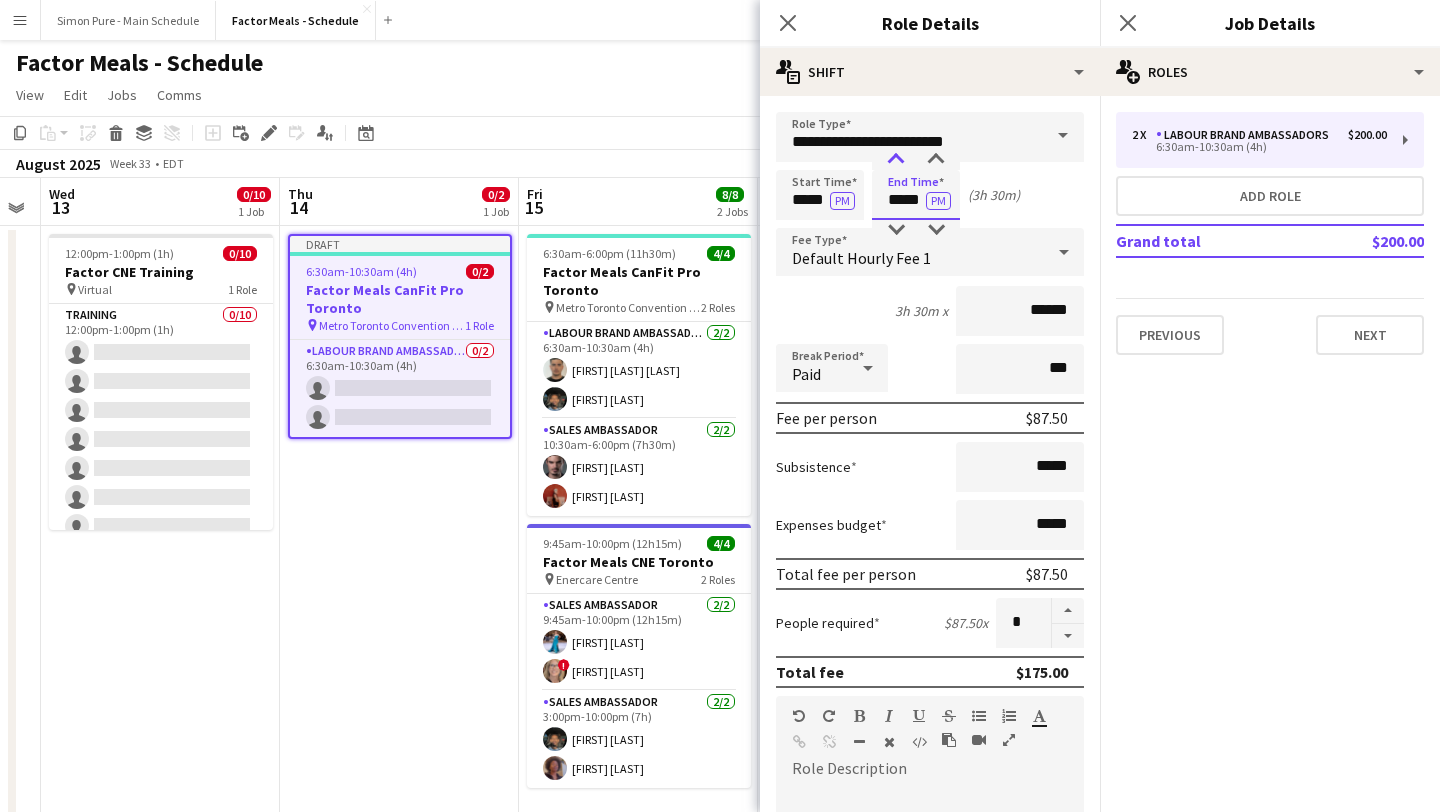 click at bounding box center [896, 160] 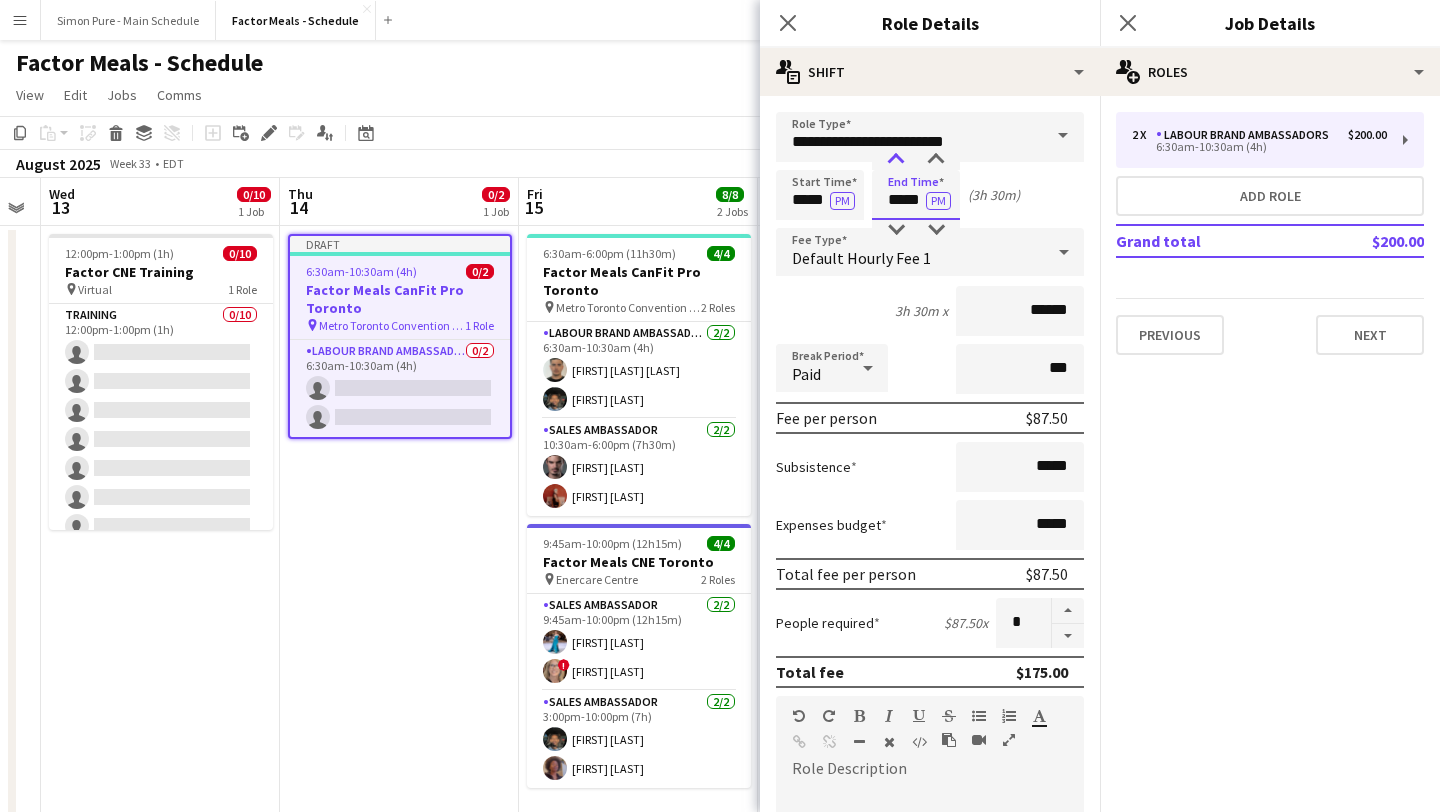click at bounding box center [896, 160] 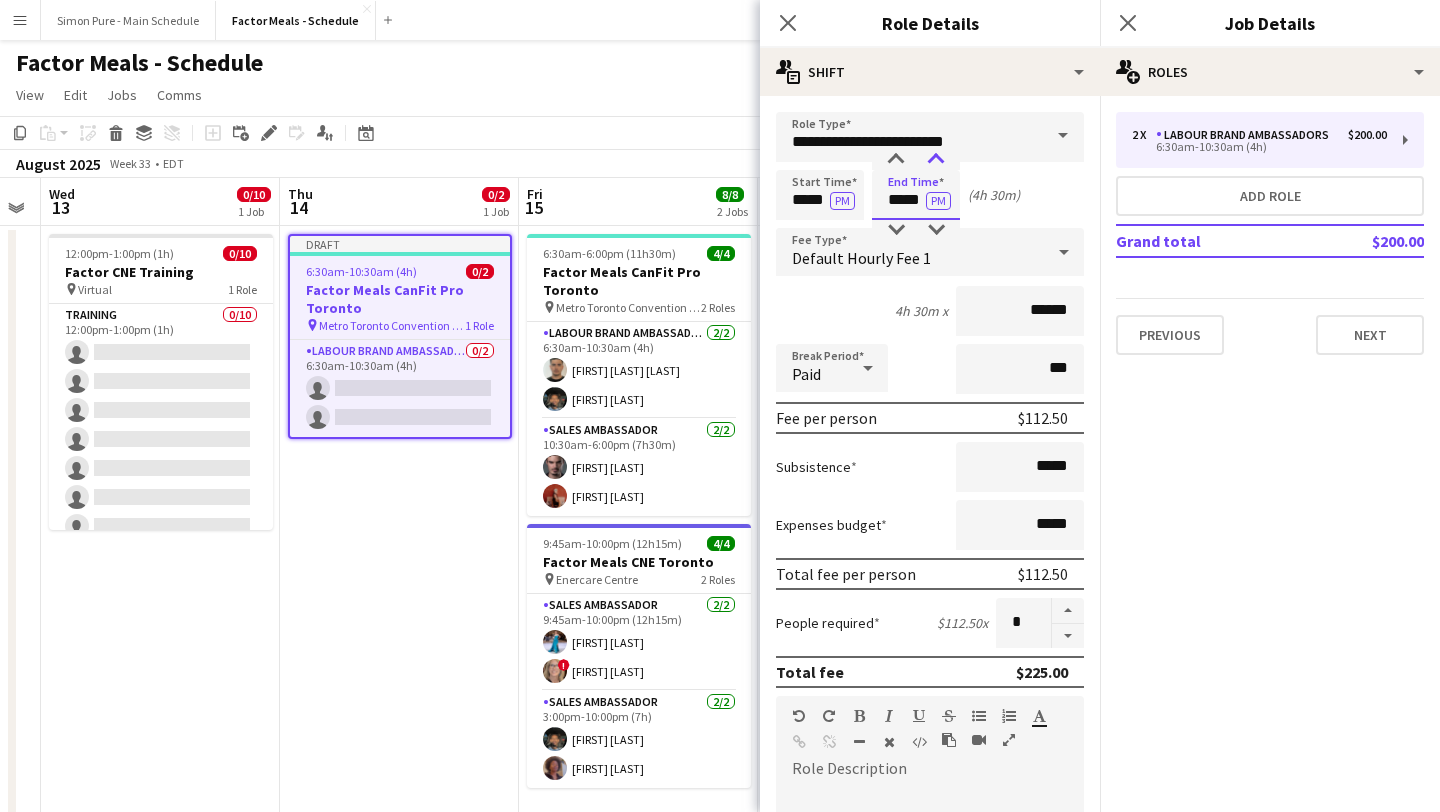 click at bounding box center [936, 160] 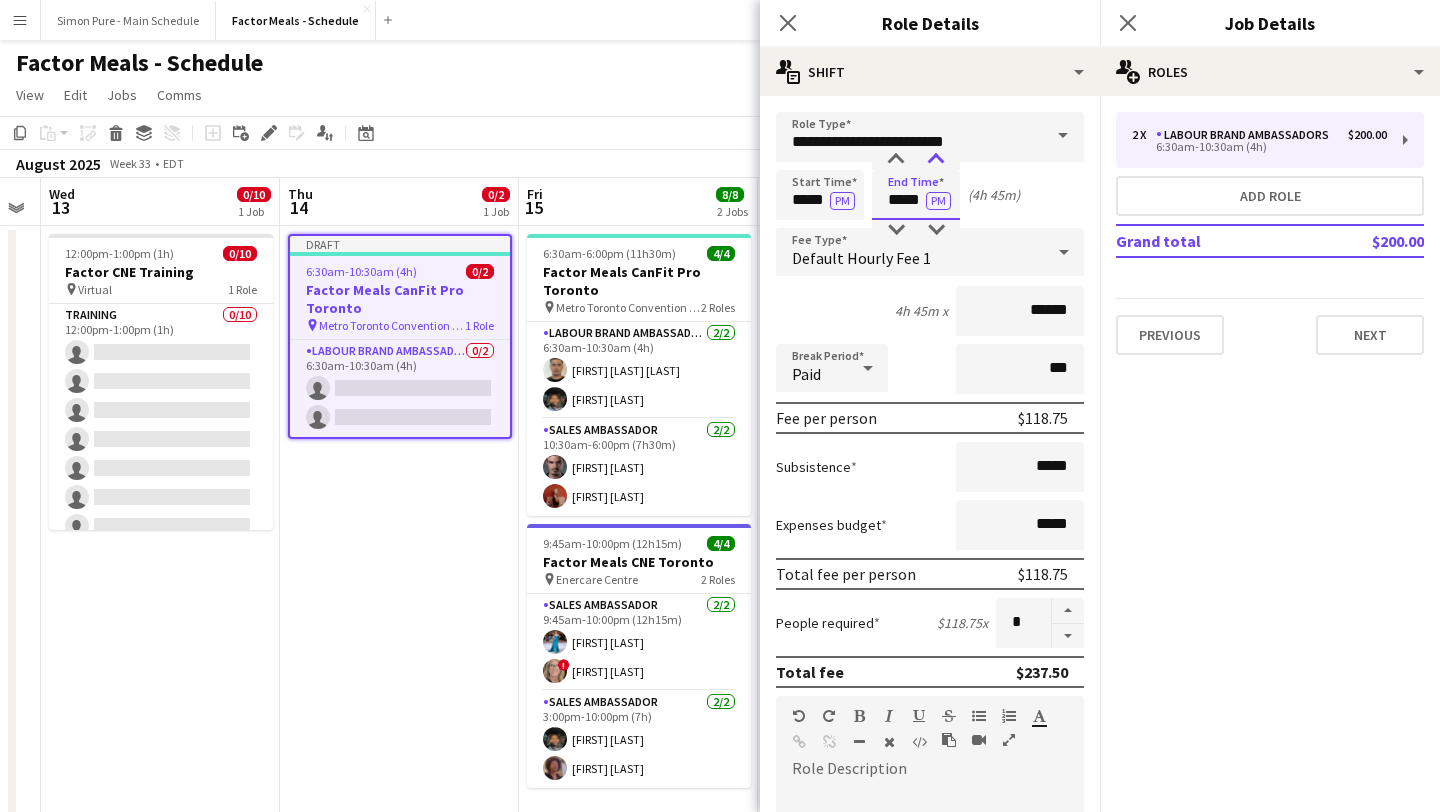 type on "*****" 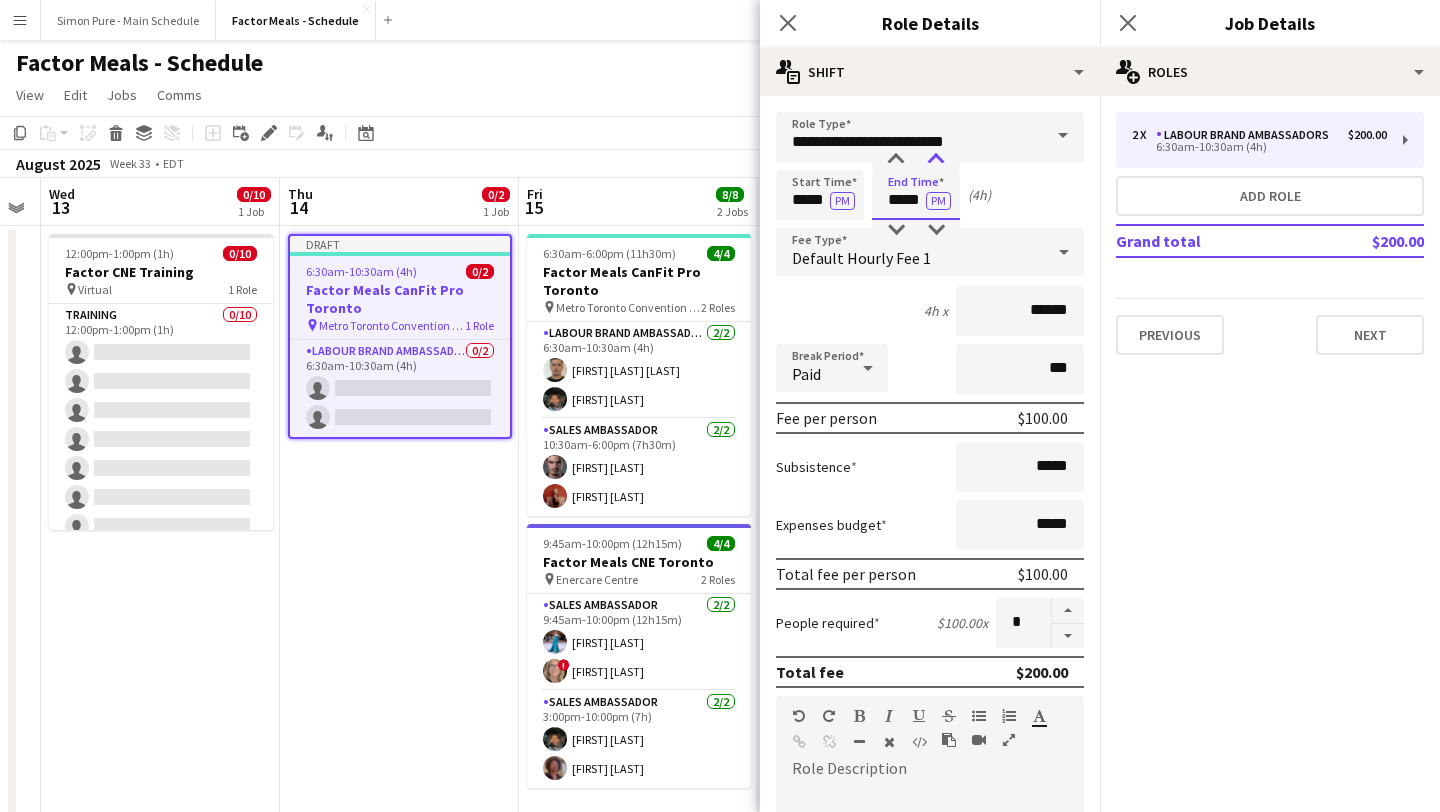 click at bounding box center (936, 160) 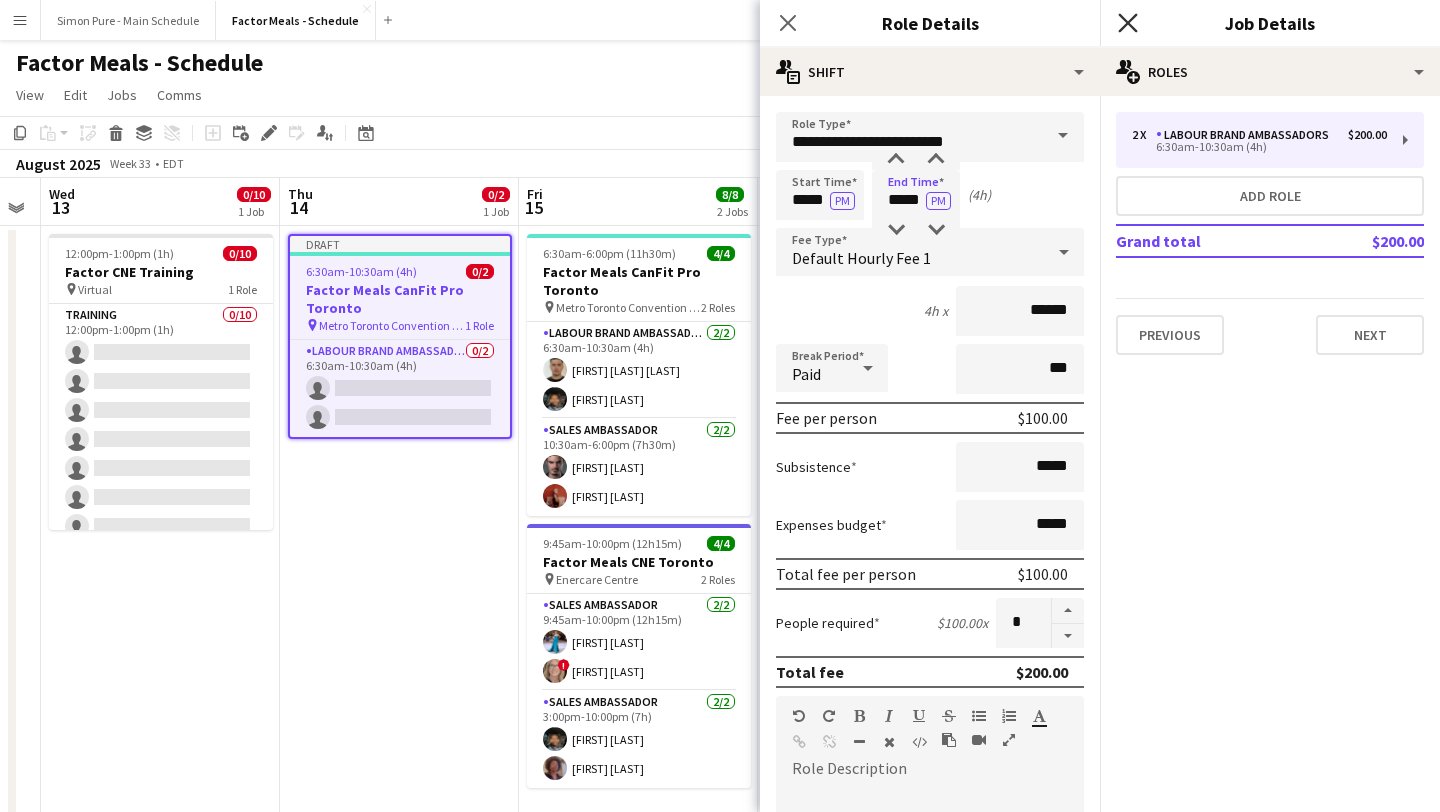 click on "Close pop-in" 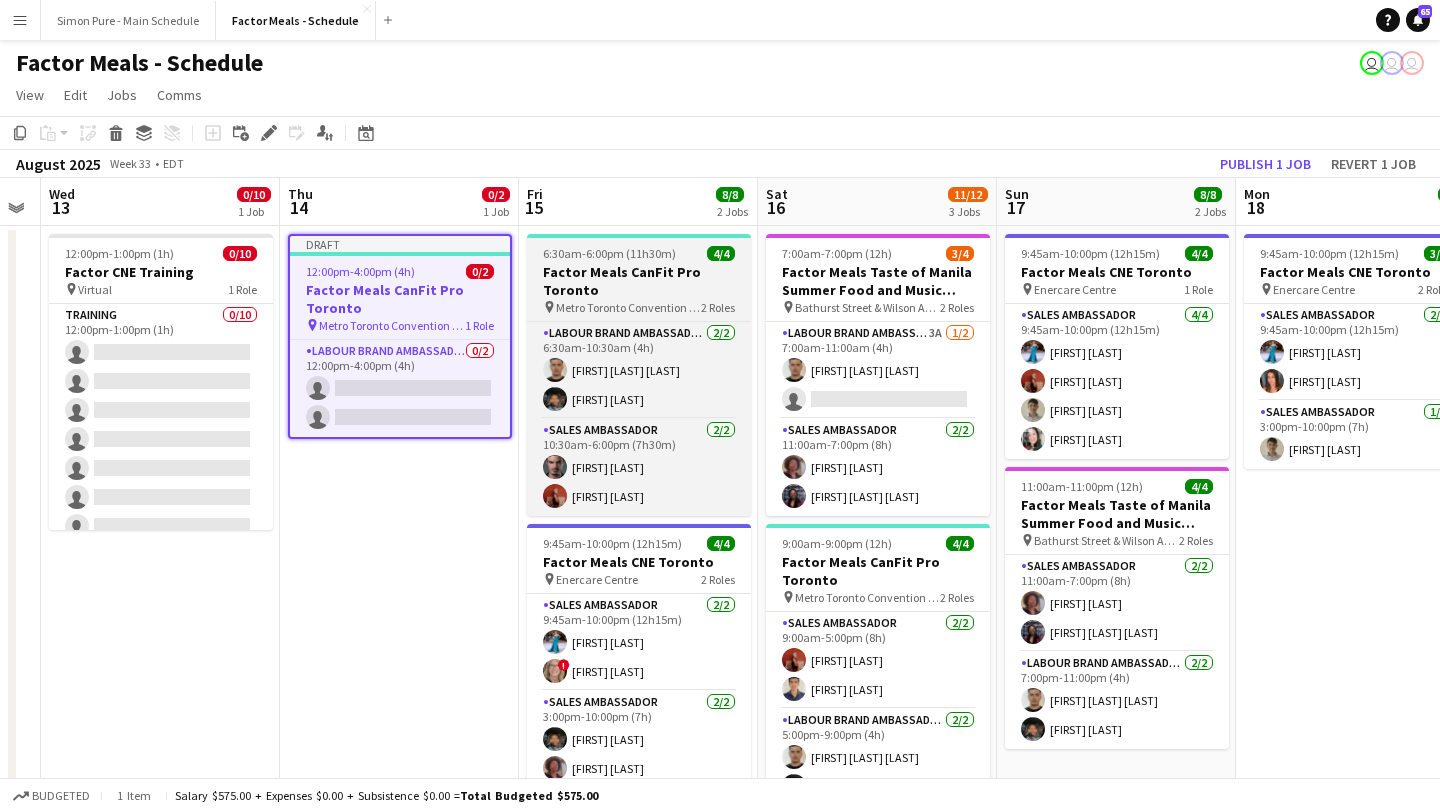 click on "Factor Meals CanFit Pro Toronto" at bounding box center (639, 281) 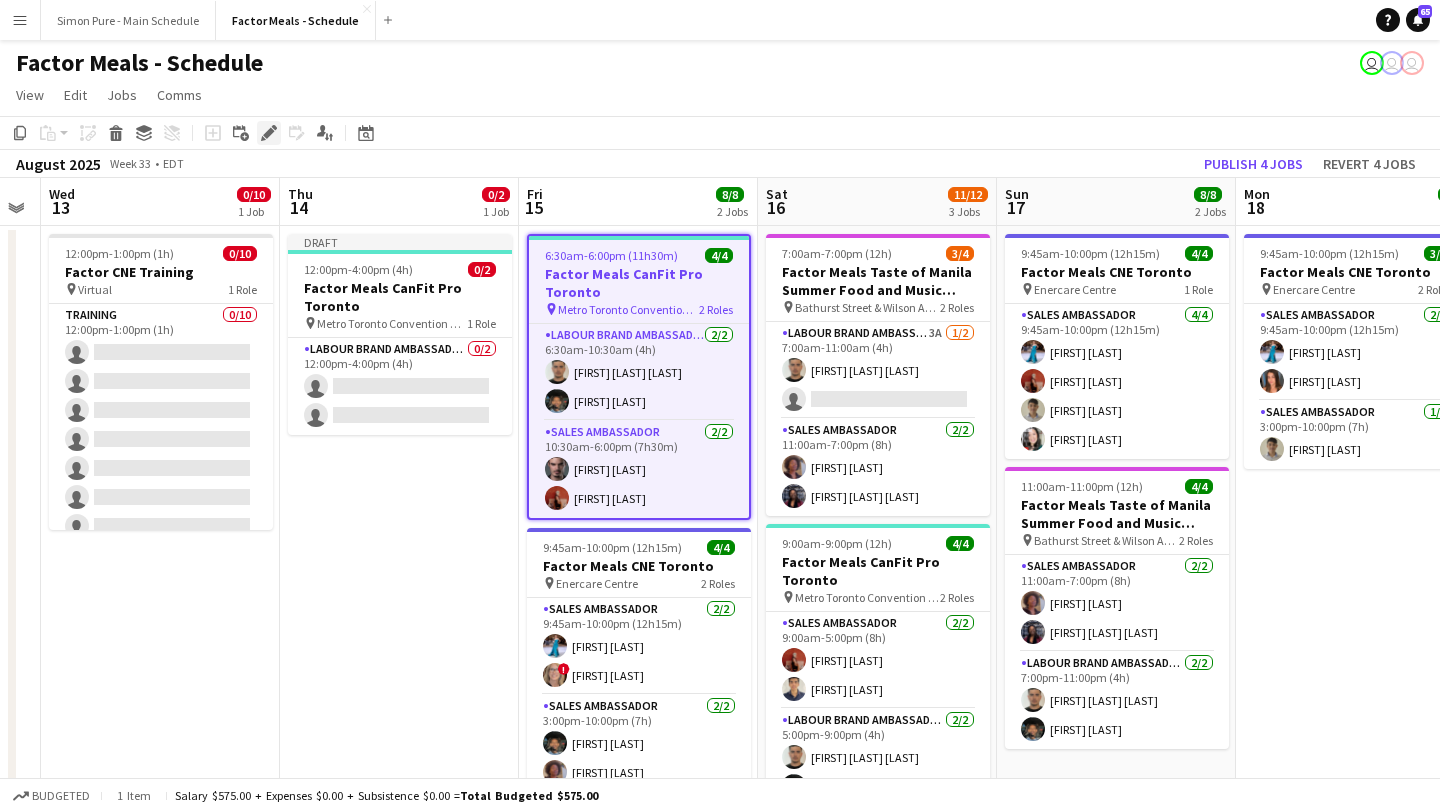click on "Edit" 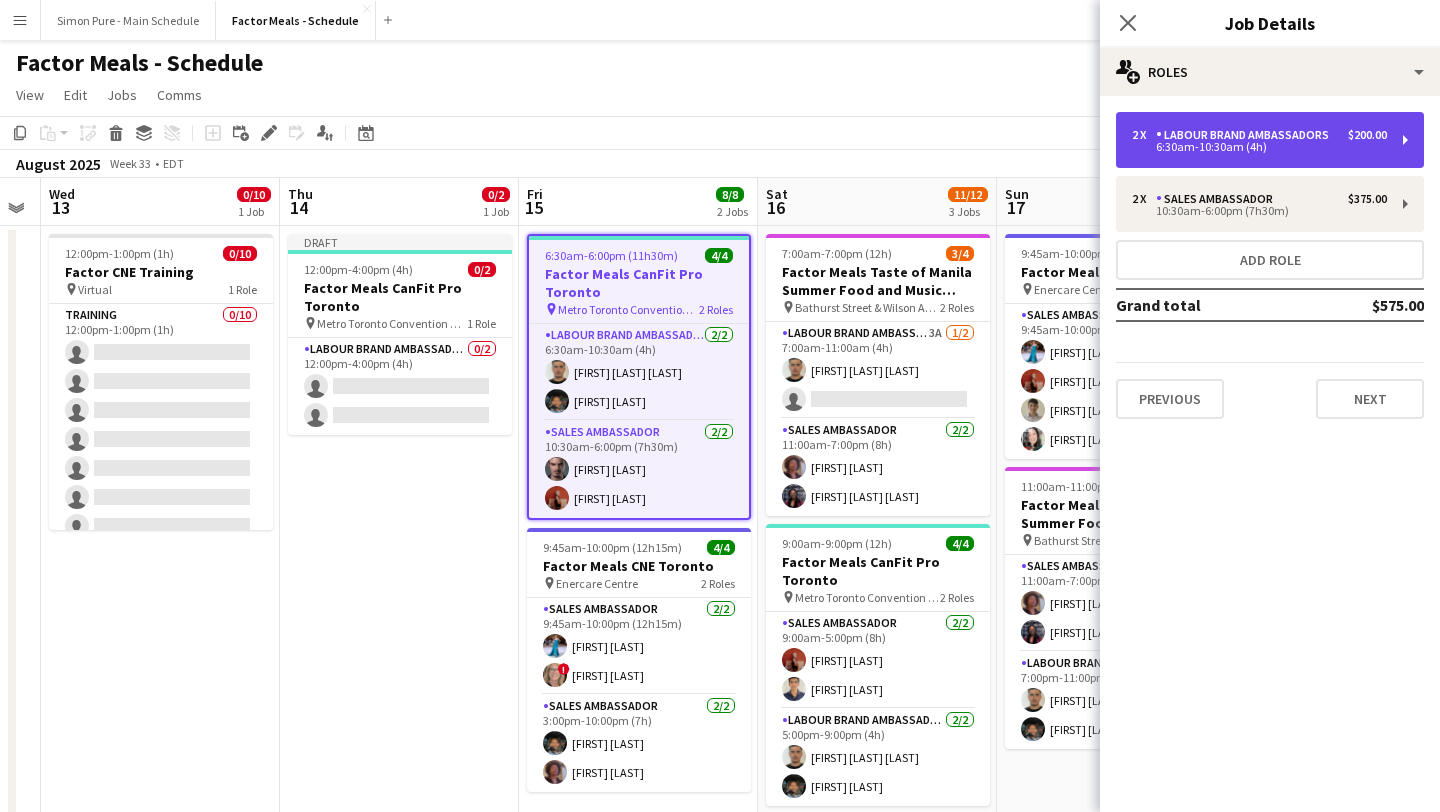 click on "2 x   Labour Brand Ambassadors    $200.00   6:30am-10:30am (4h)" at bounding box center [1270, 140] 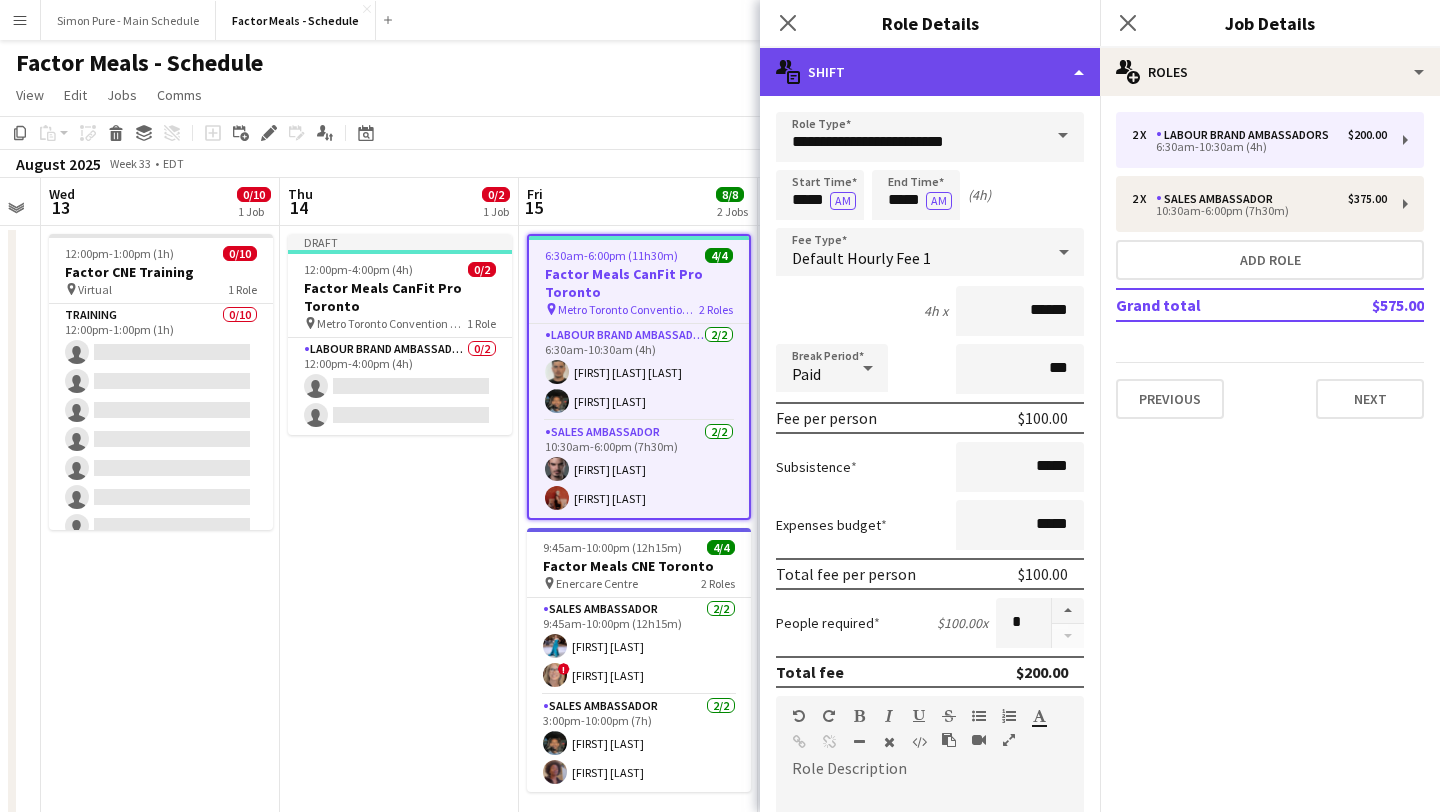 click on "multiple-actions-text
Shift" 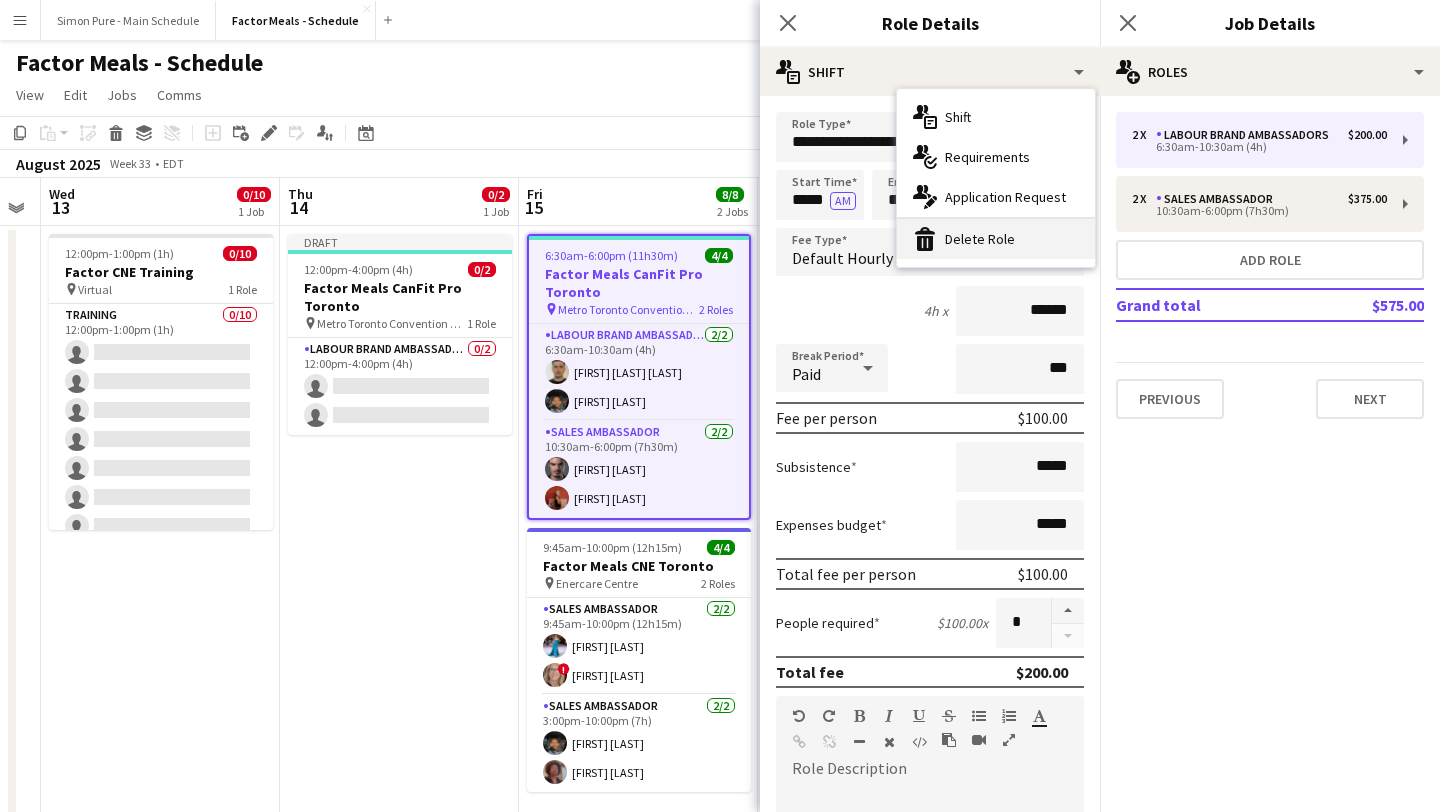 click on "bin-2
Delete Role" at bounding box center [996, 239] 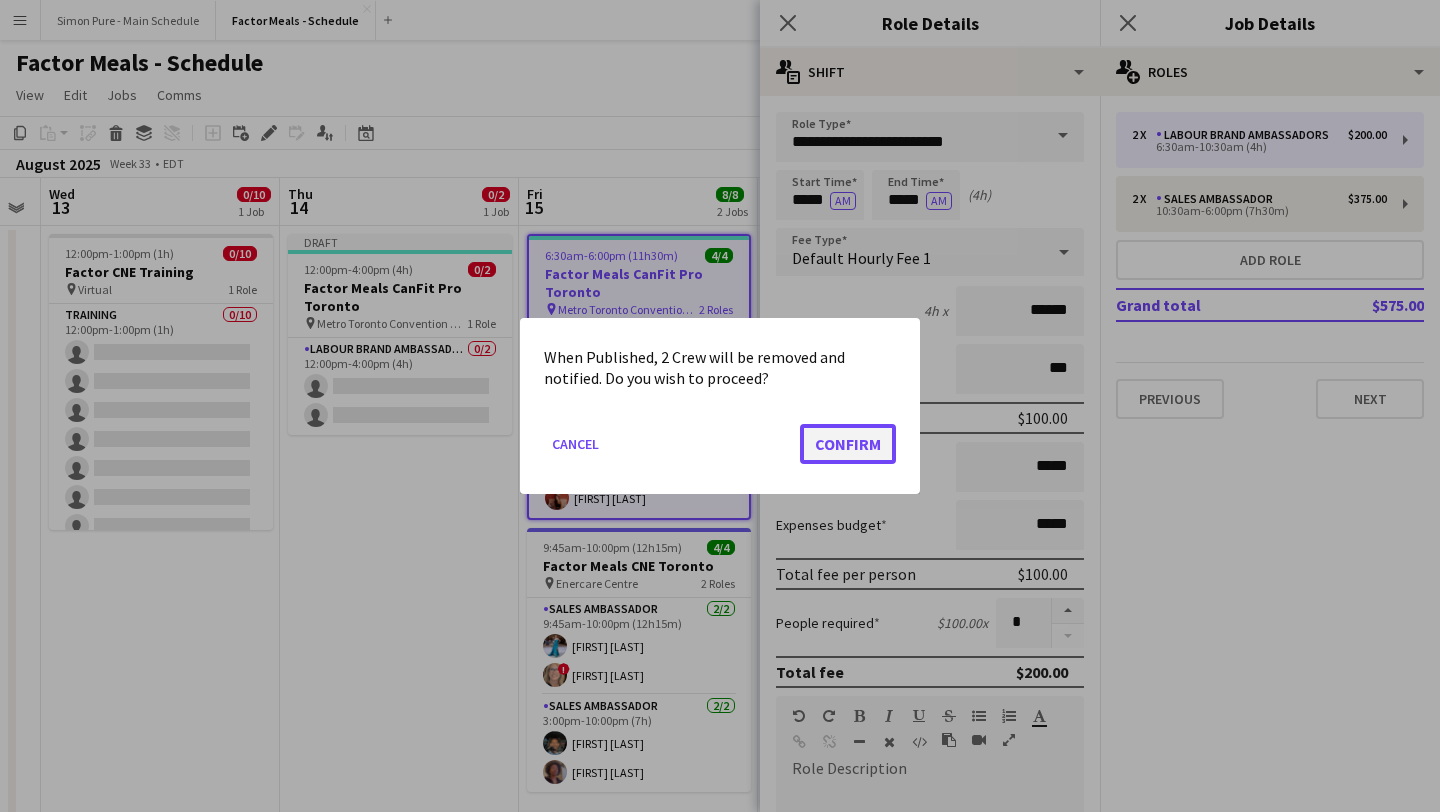 click on "Confirm" 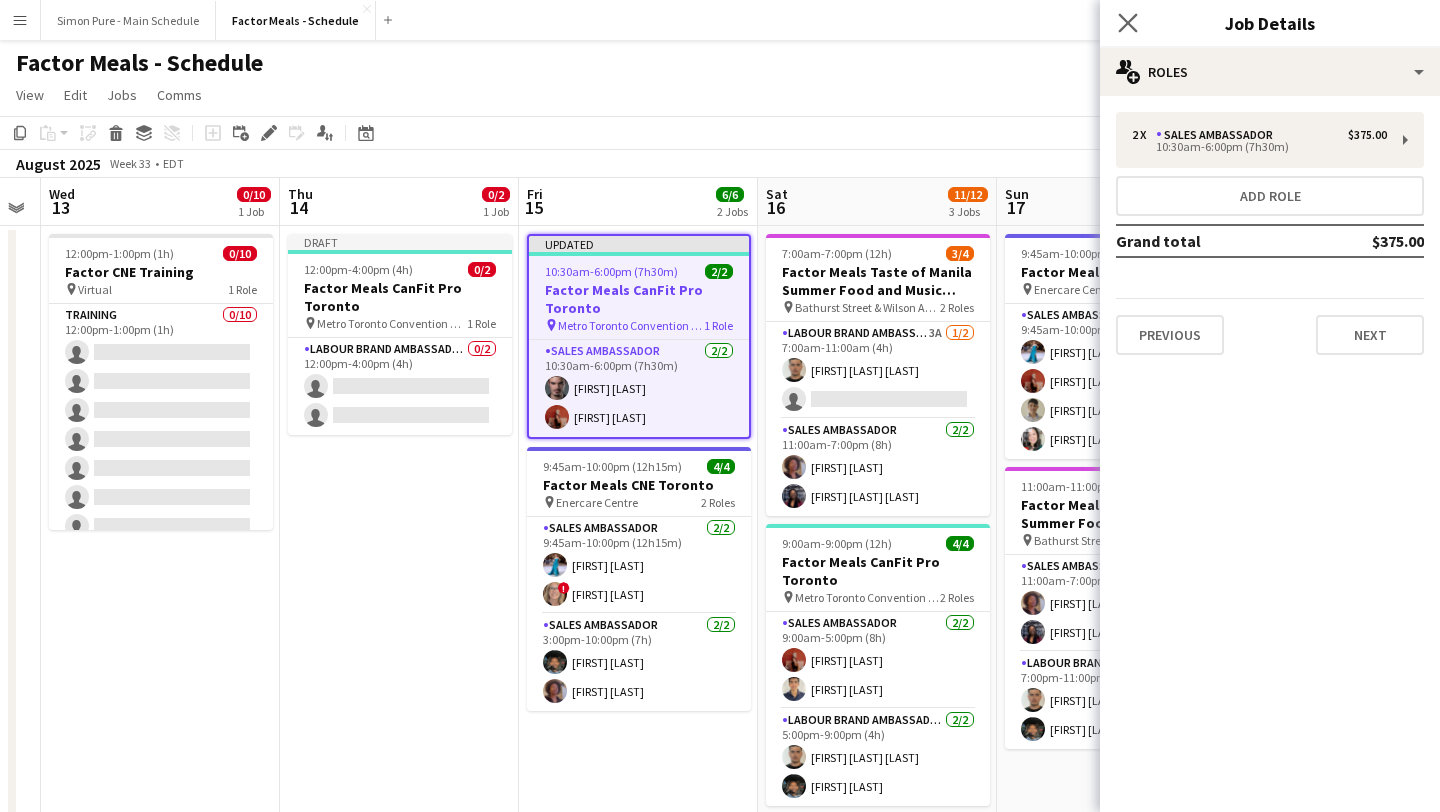 click on "Close pop-in" 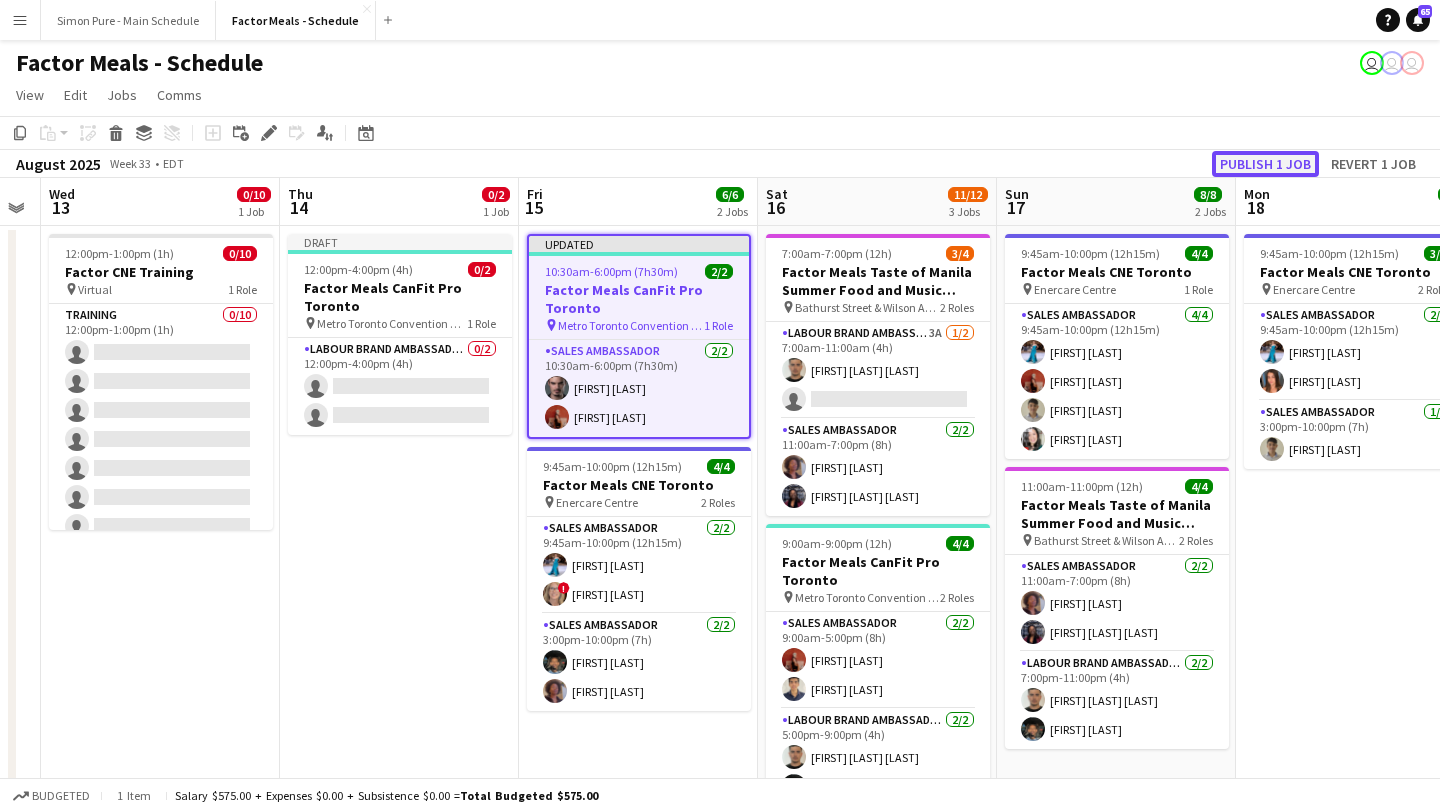 click on "Publish 1 job" 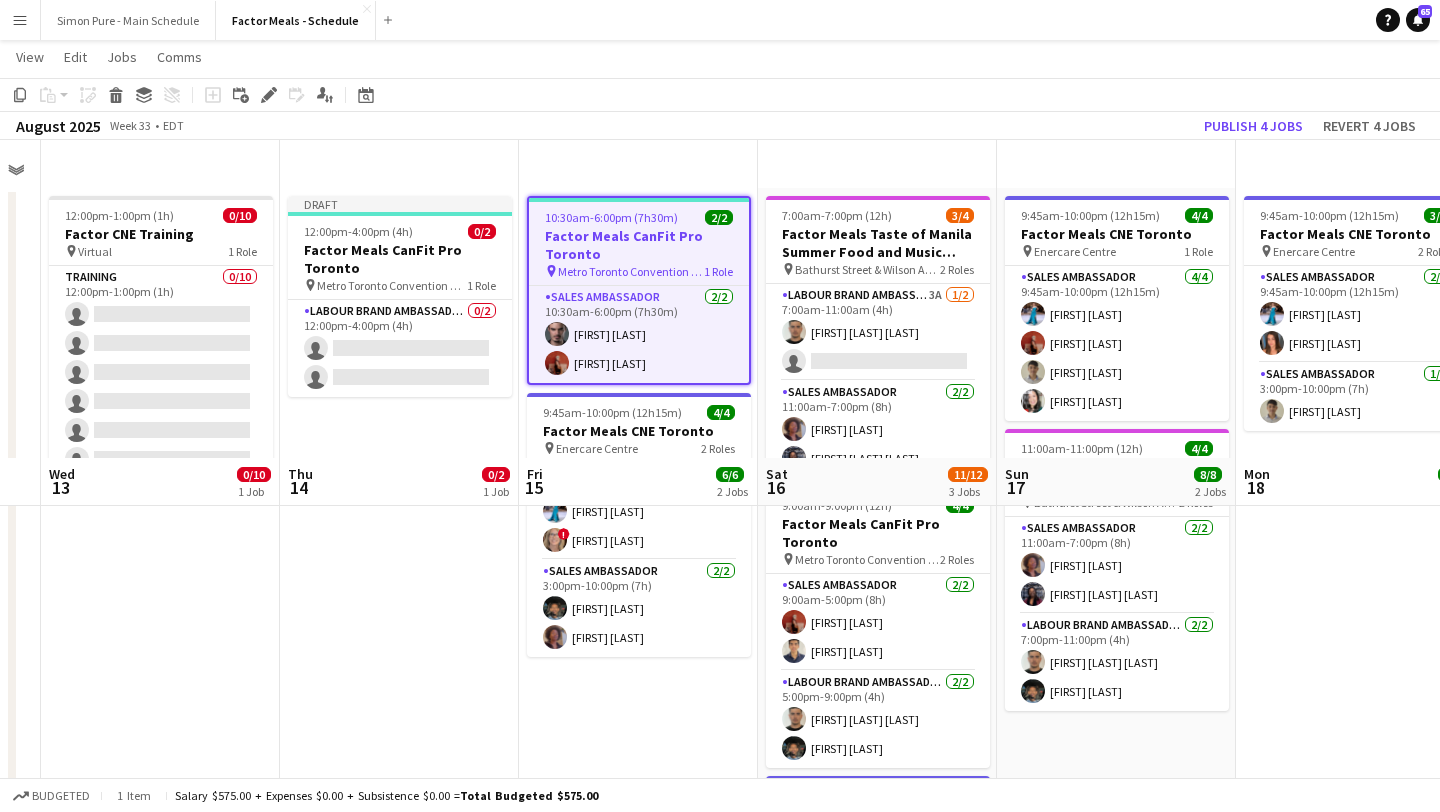 scroll, scrollTop: 0, scrollLeft: 0, axis: both 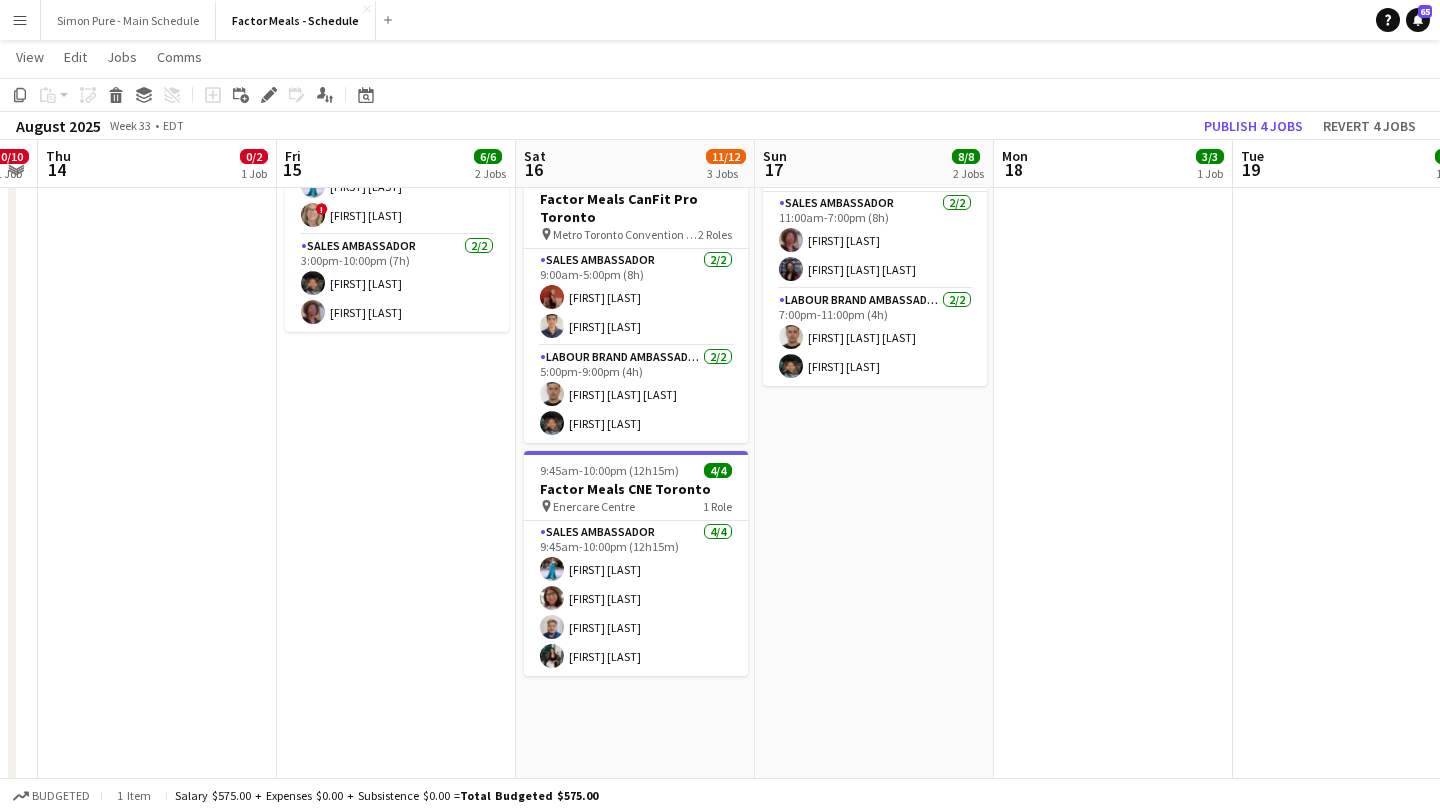 drag, startPoint x: 637, startPoint y: 388, endPoint x: 335, endPoint y: 361, distance: 303.20456 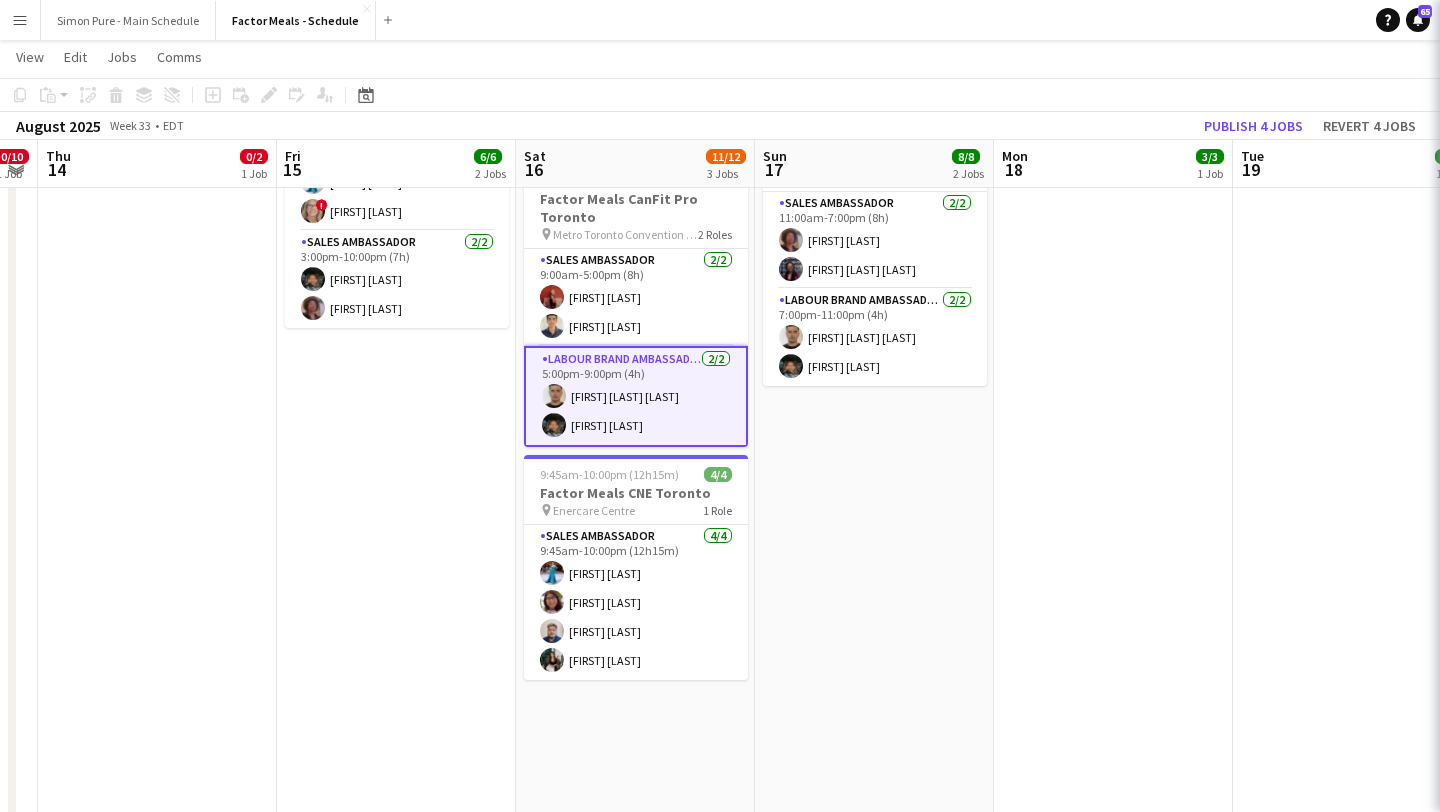 scroll, scrollTop: 0, scrollLeft: 682, axis: horizontal 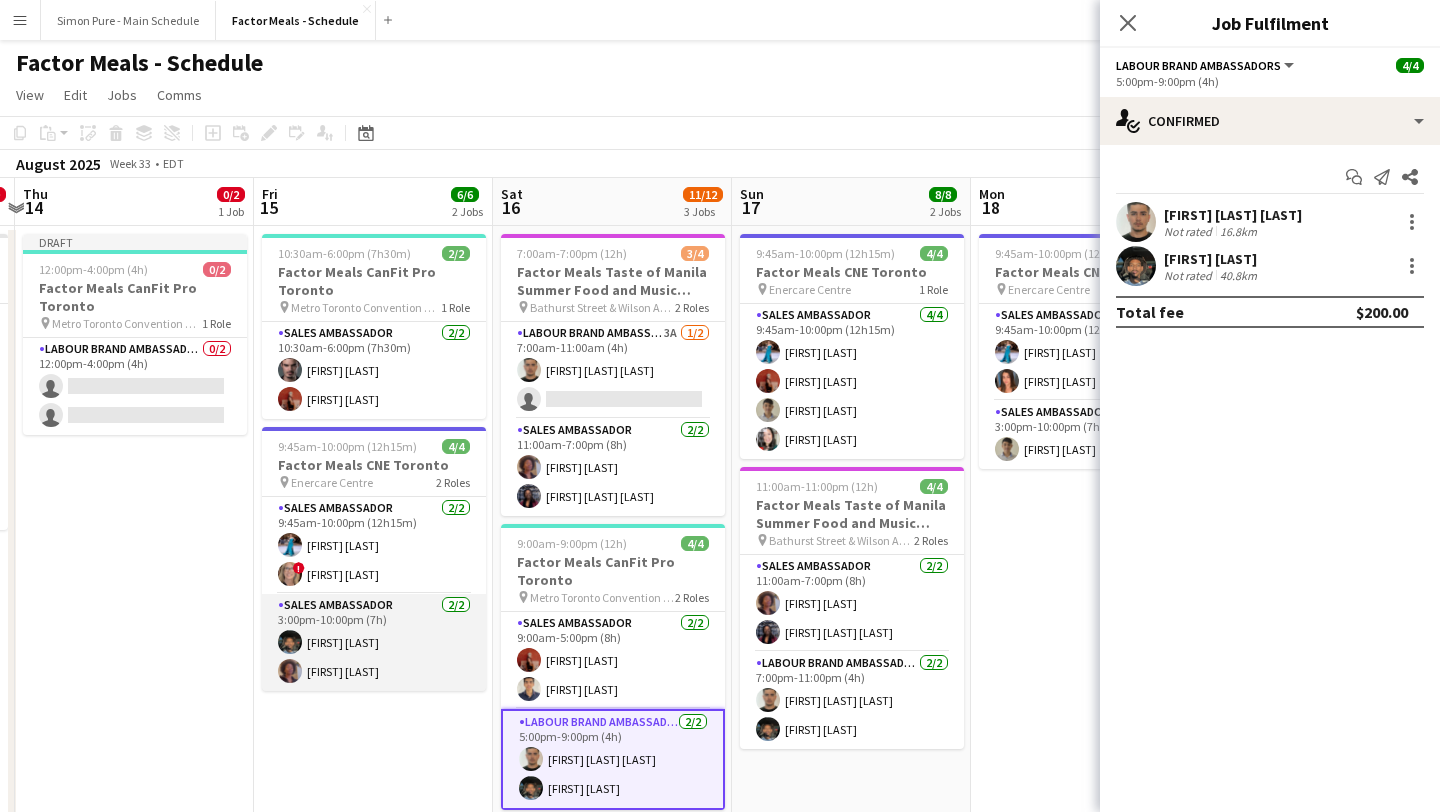 click on "Sales Ambassador   2/2   3:00pm-10:00pm (7h)
Mamoun Elsiddig Destiny Kondell" at bounding box center [374, 642] 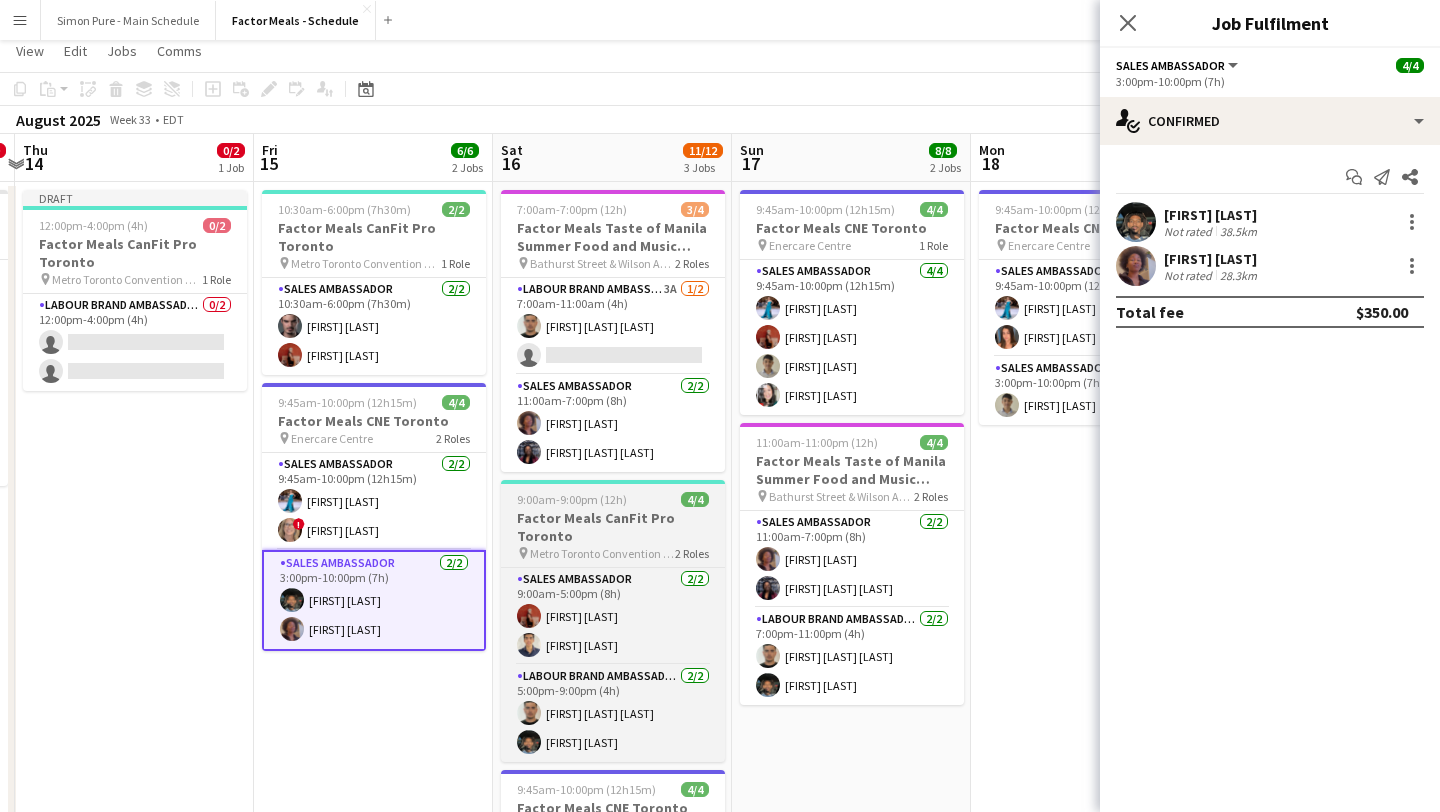 scroll, scrollTop: 30, scrollLeft: 0, axis: vertical 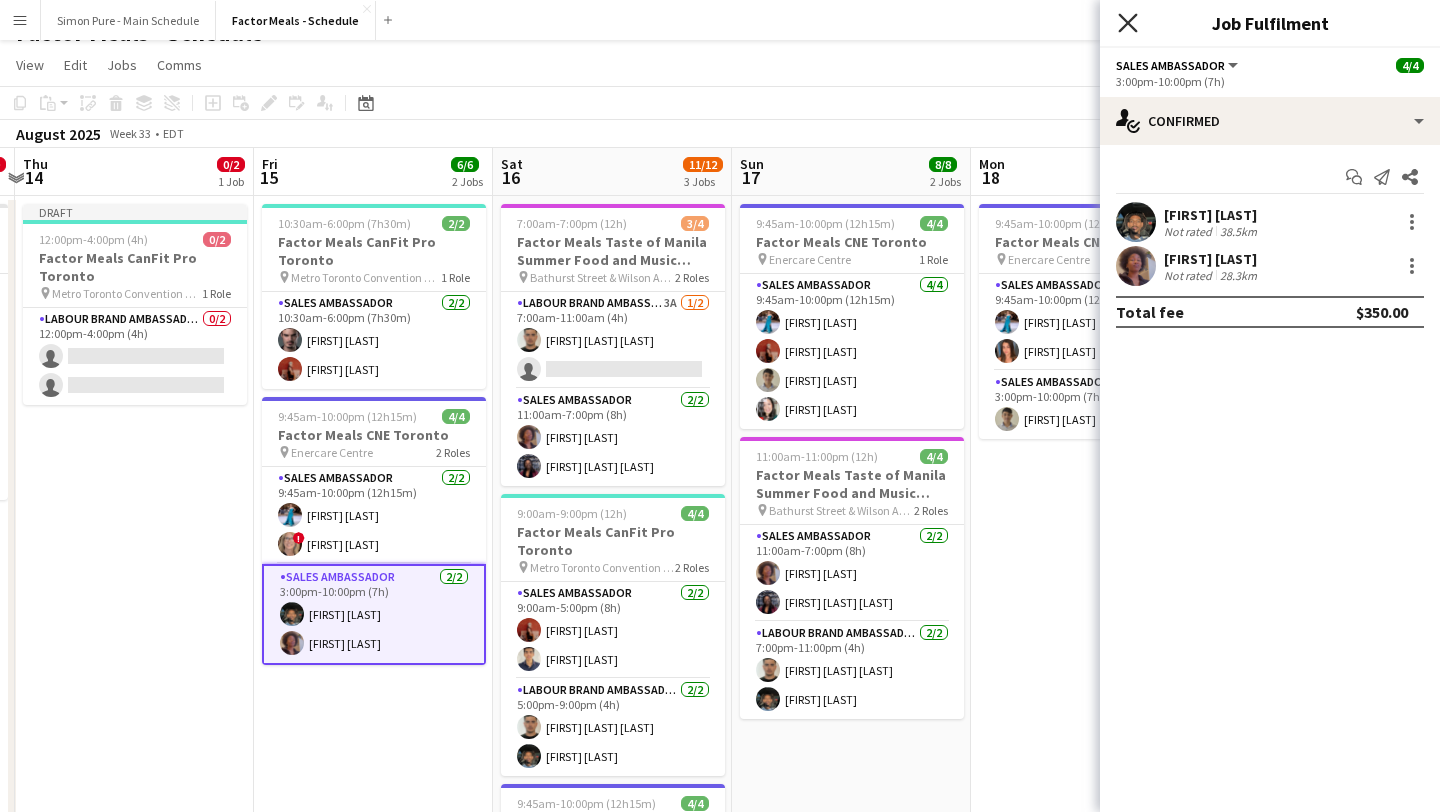 click on "Close pop-in" 